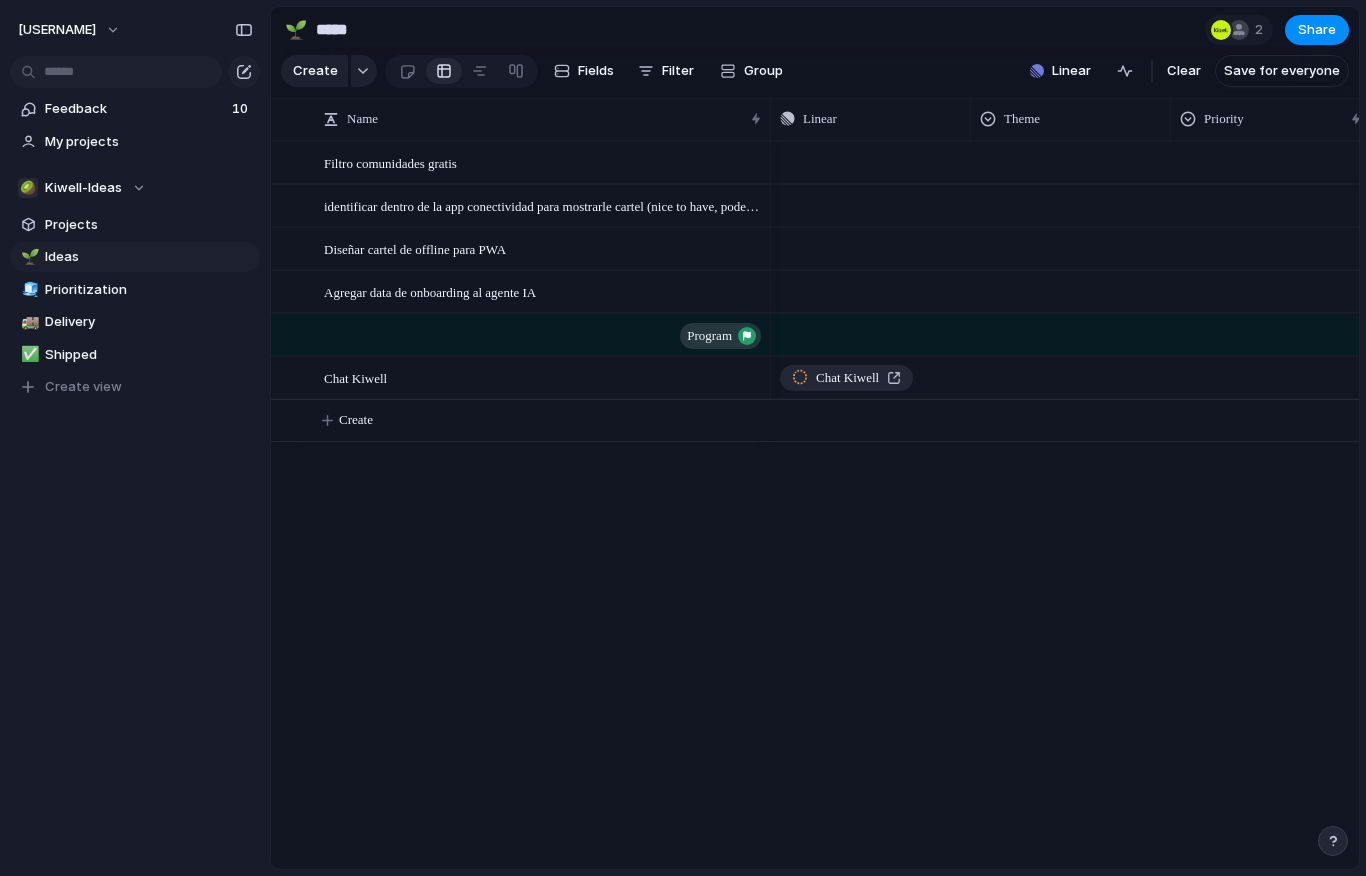 scroll, scrollTop: 0, scrollLeft: 0, axis: both 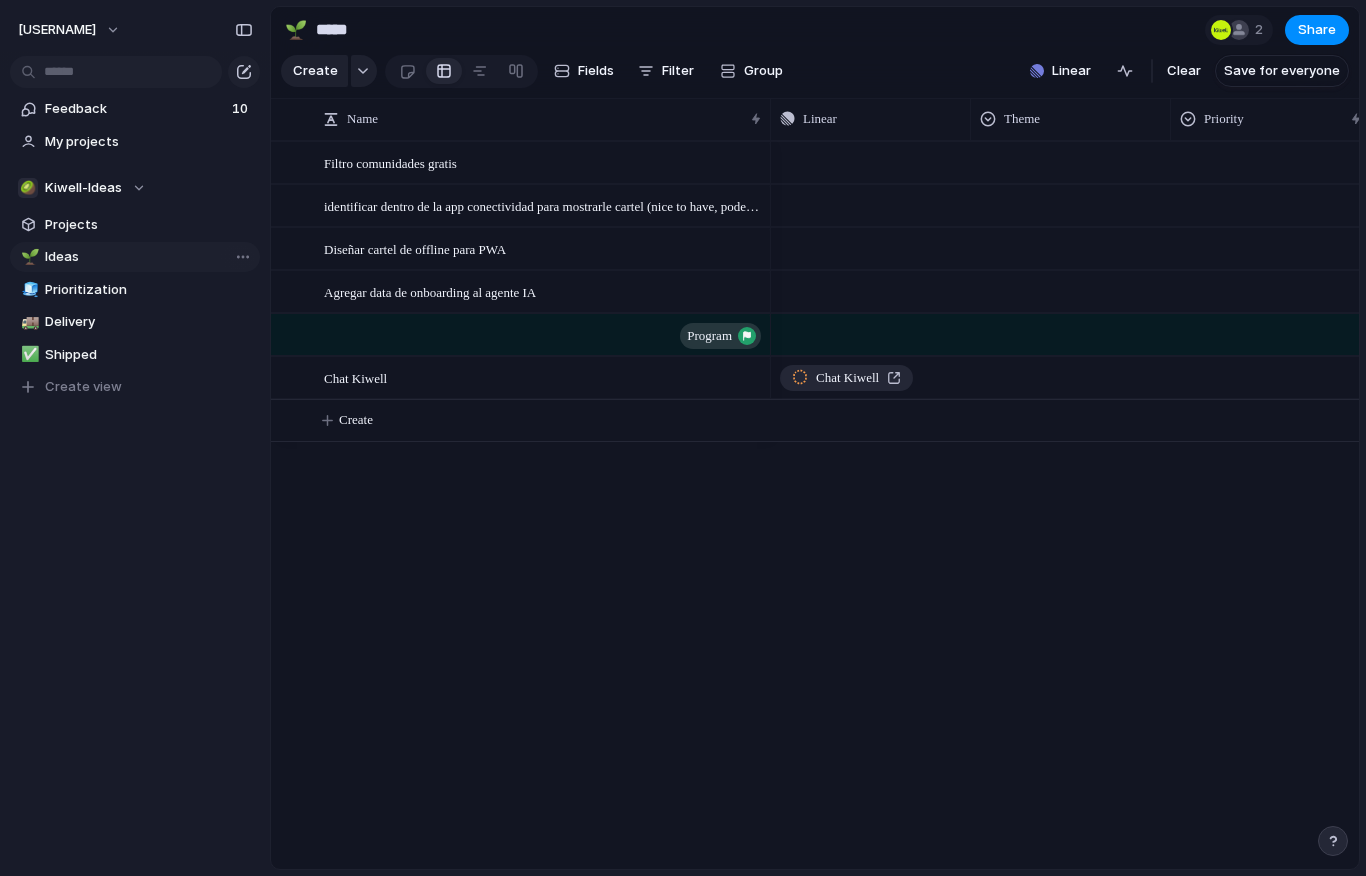 click on "Ideas" at bounding box center (149, 257) 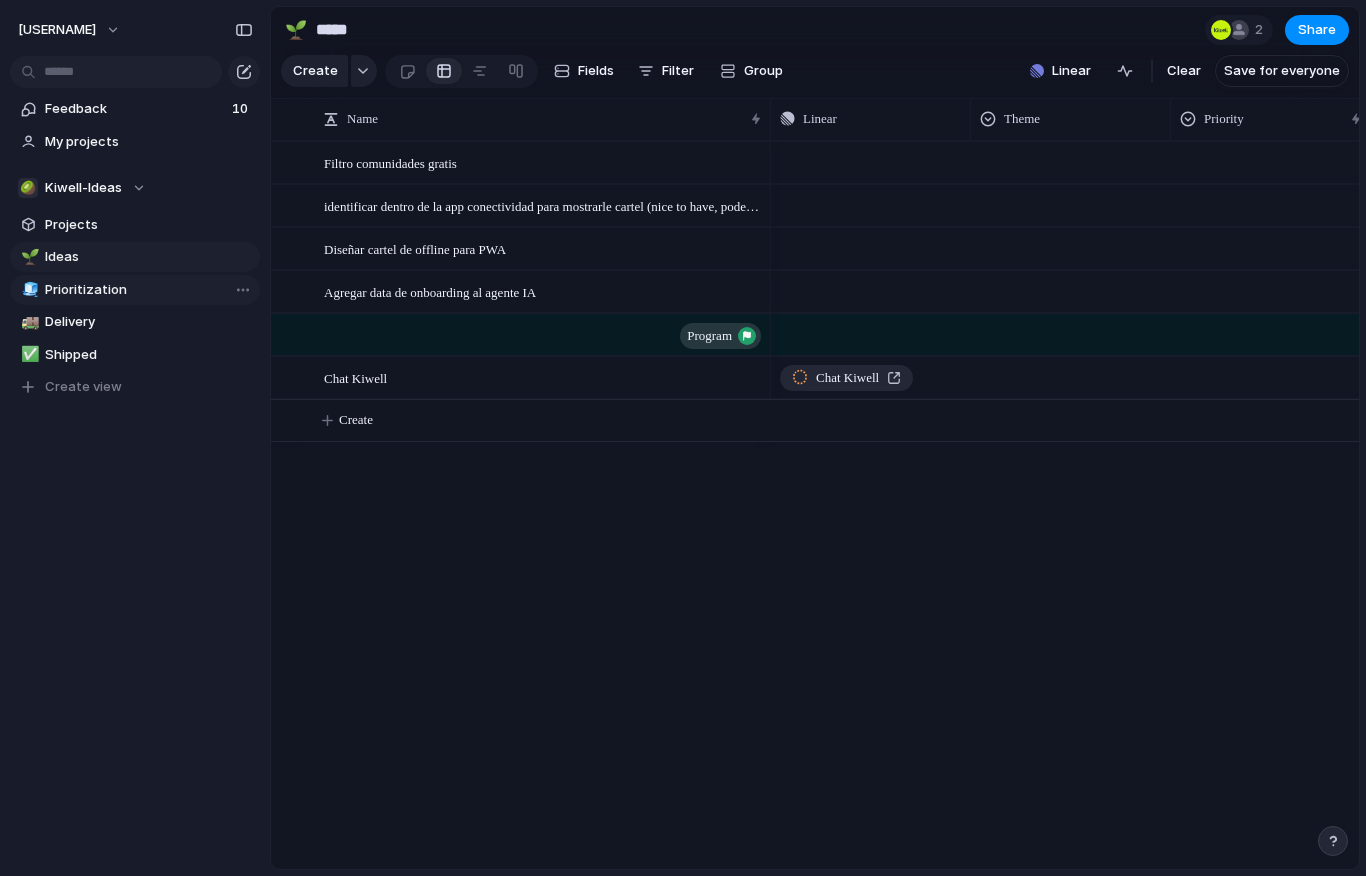 click on "Prioritization" at bounding box center (149, 290) 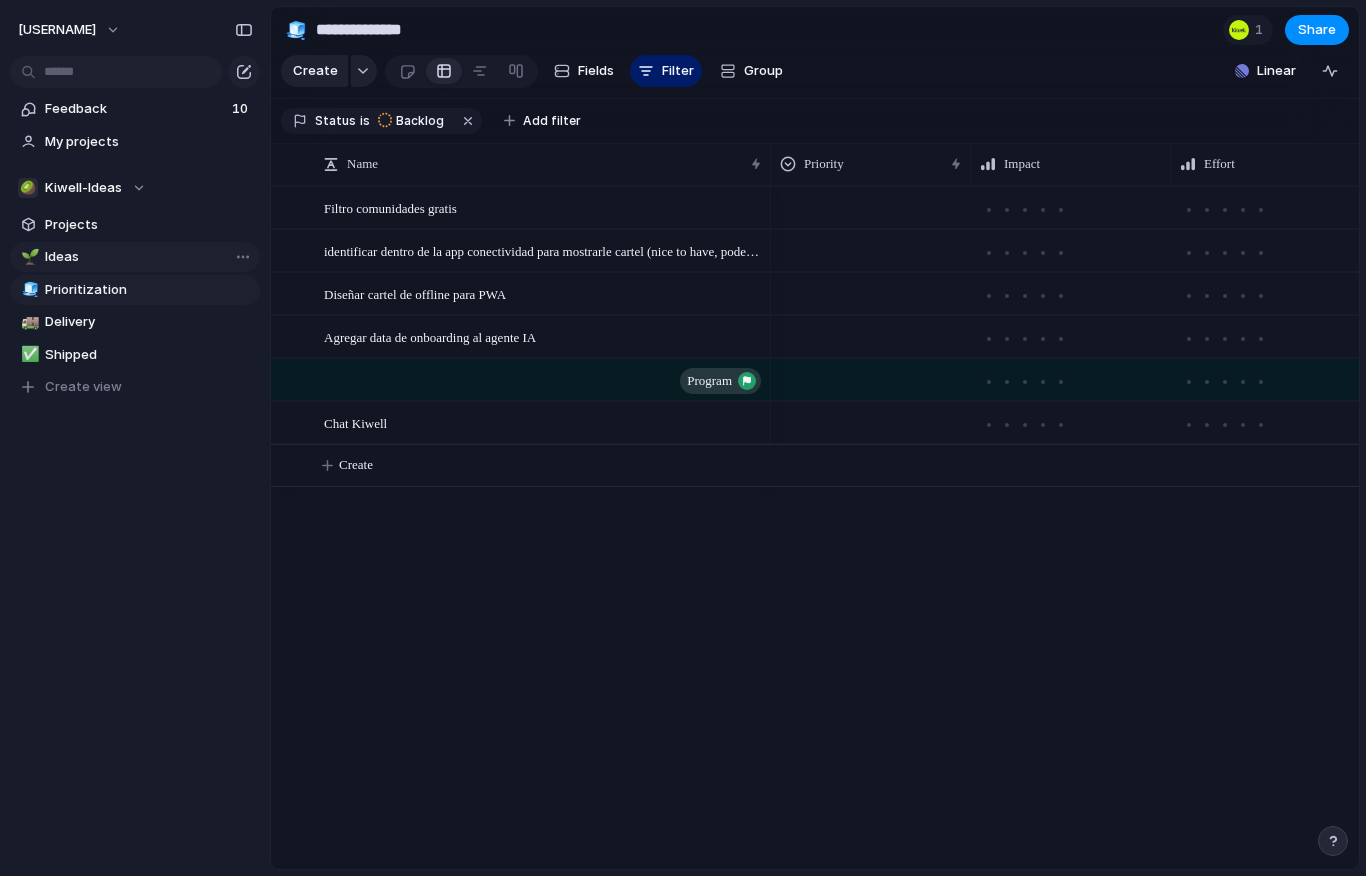 click on "Ideas" at bounding box center (149, 257) 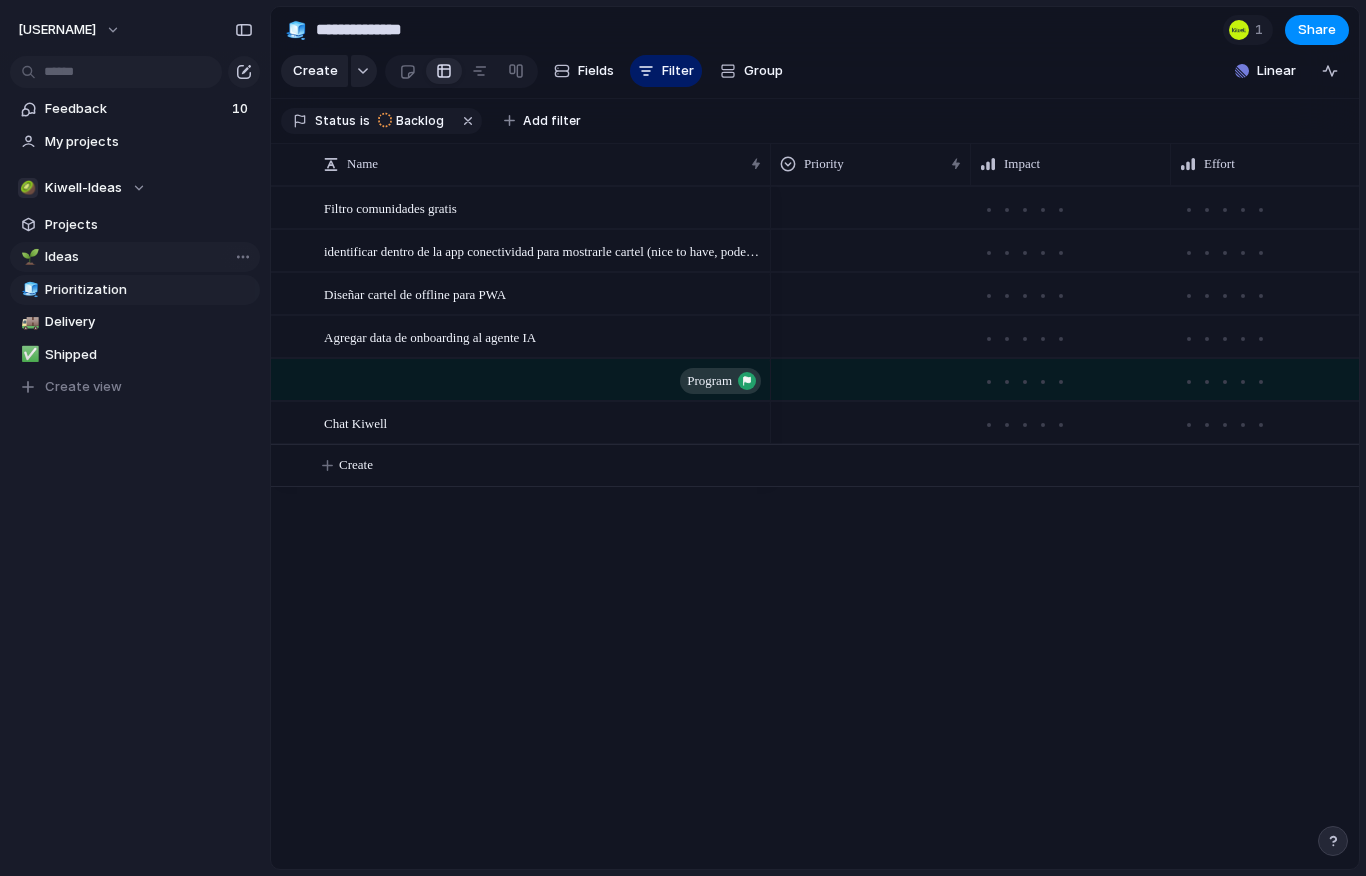 type on "*****" 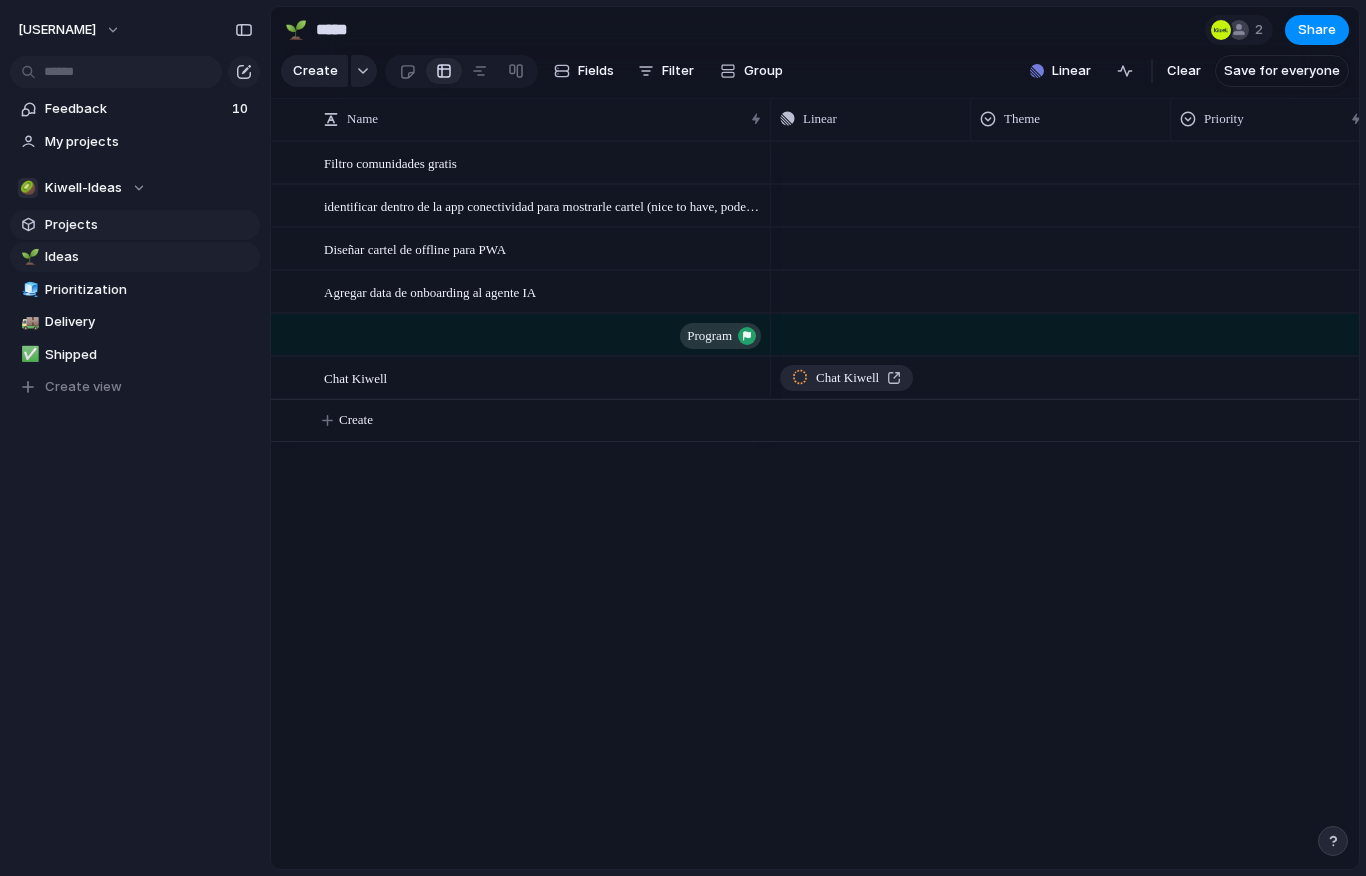click on "Projects" at bounding box center (149, 225) 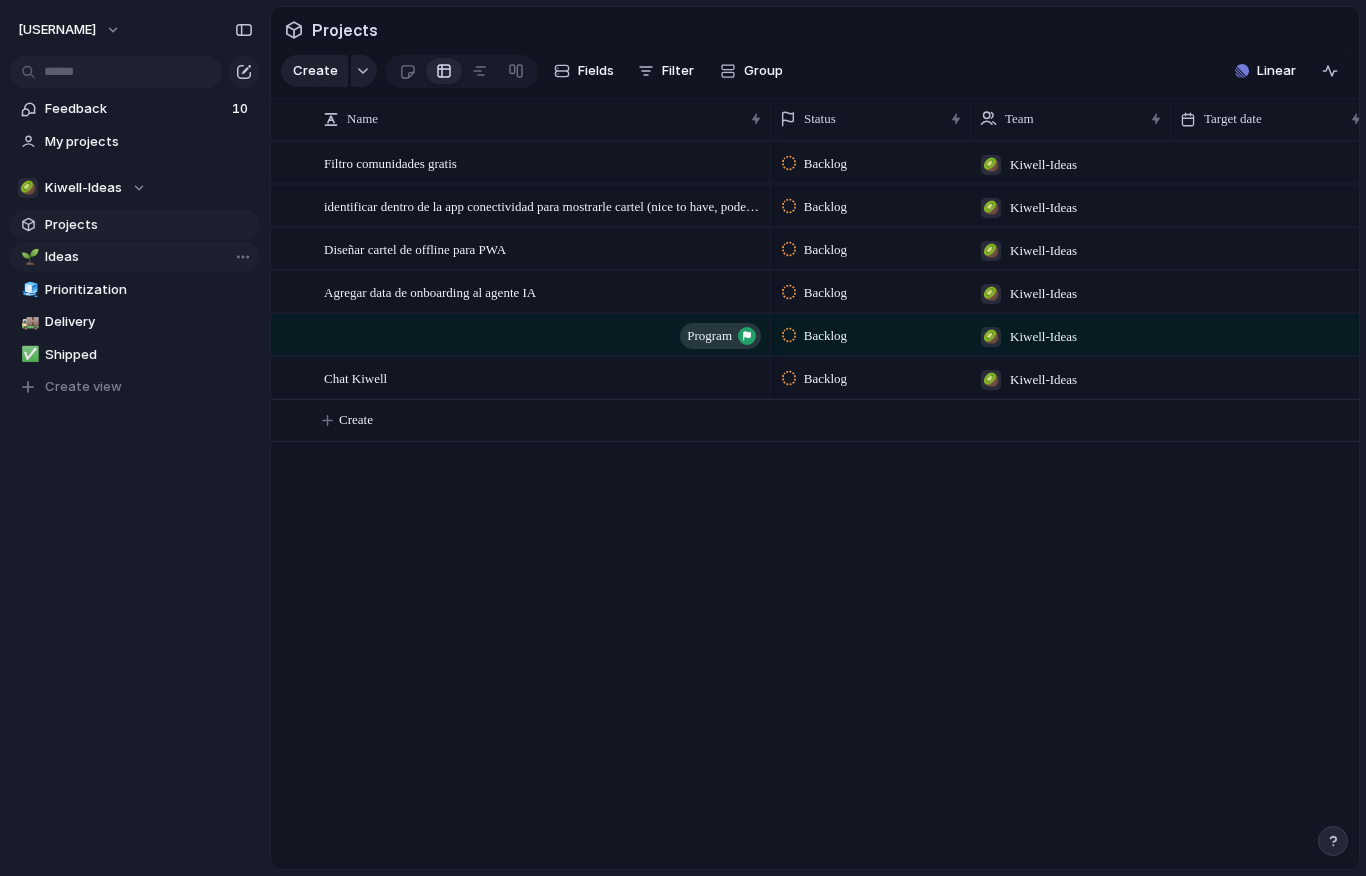 click on "Ideas" at bounding box center [149, 257] 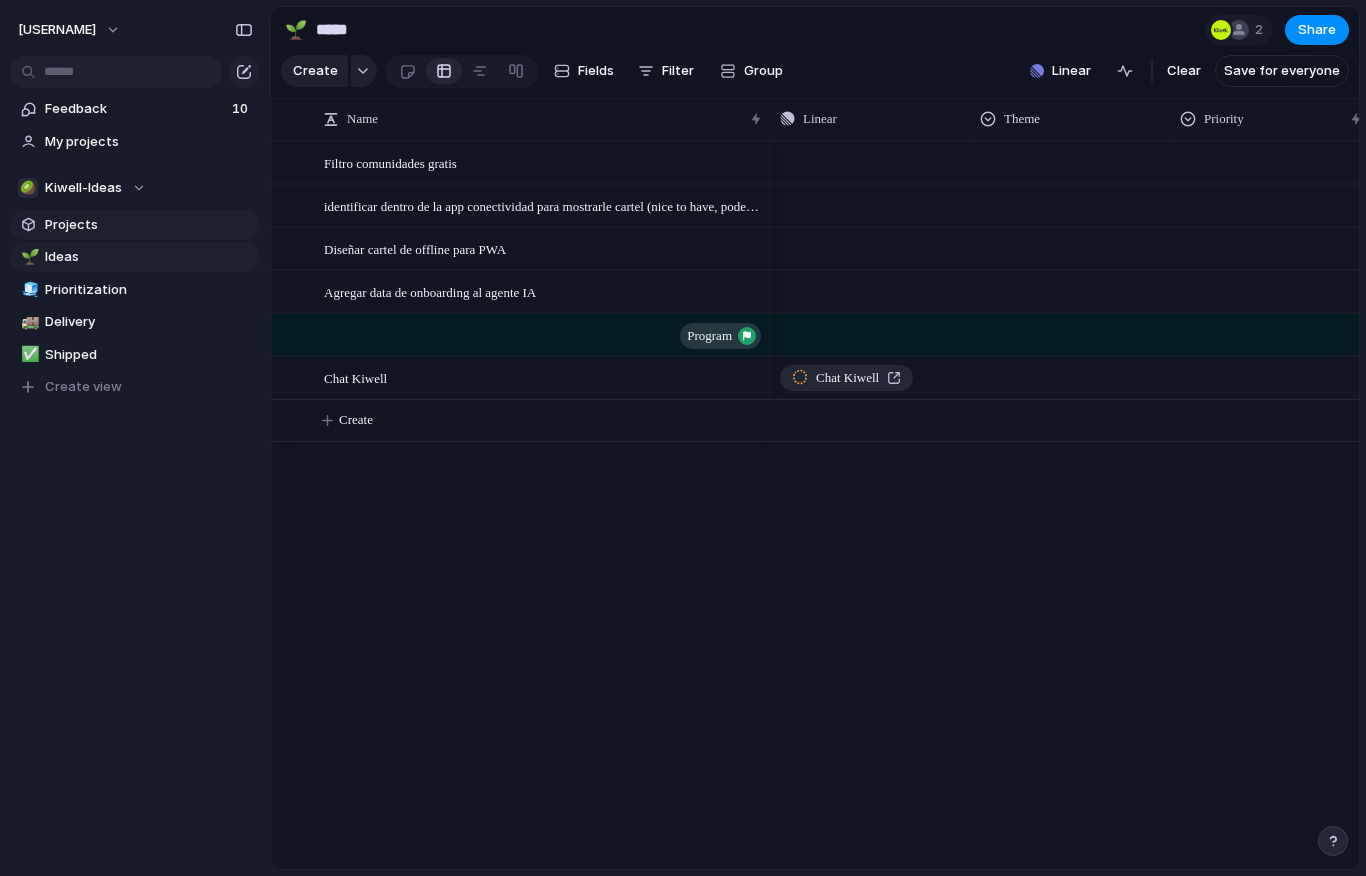 click on "Projects" at bounding box center (135, 225) 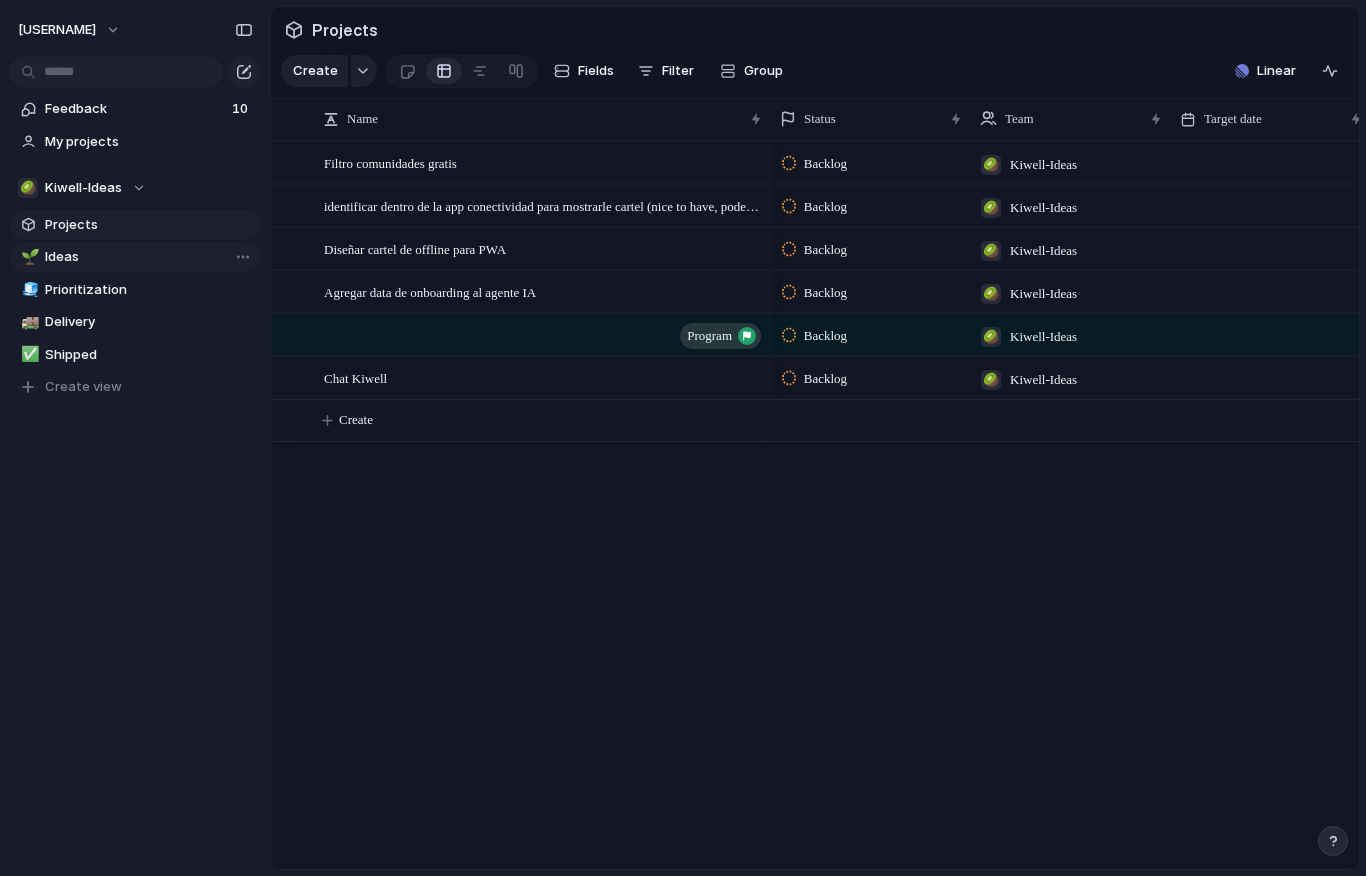 click on "Ideas" at bounding box center [149, 257] 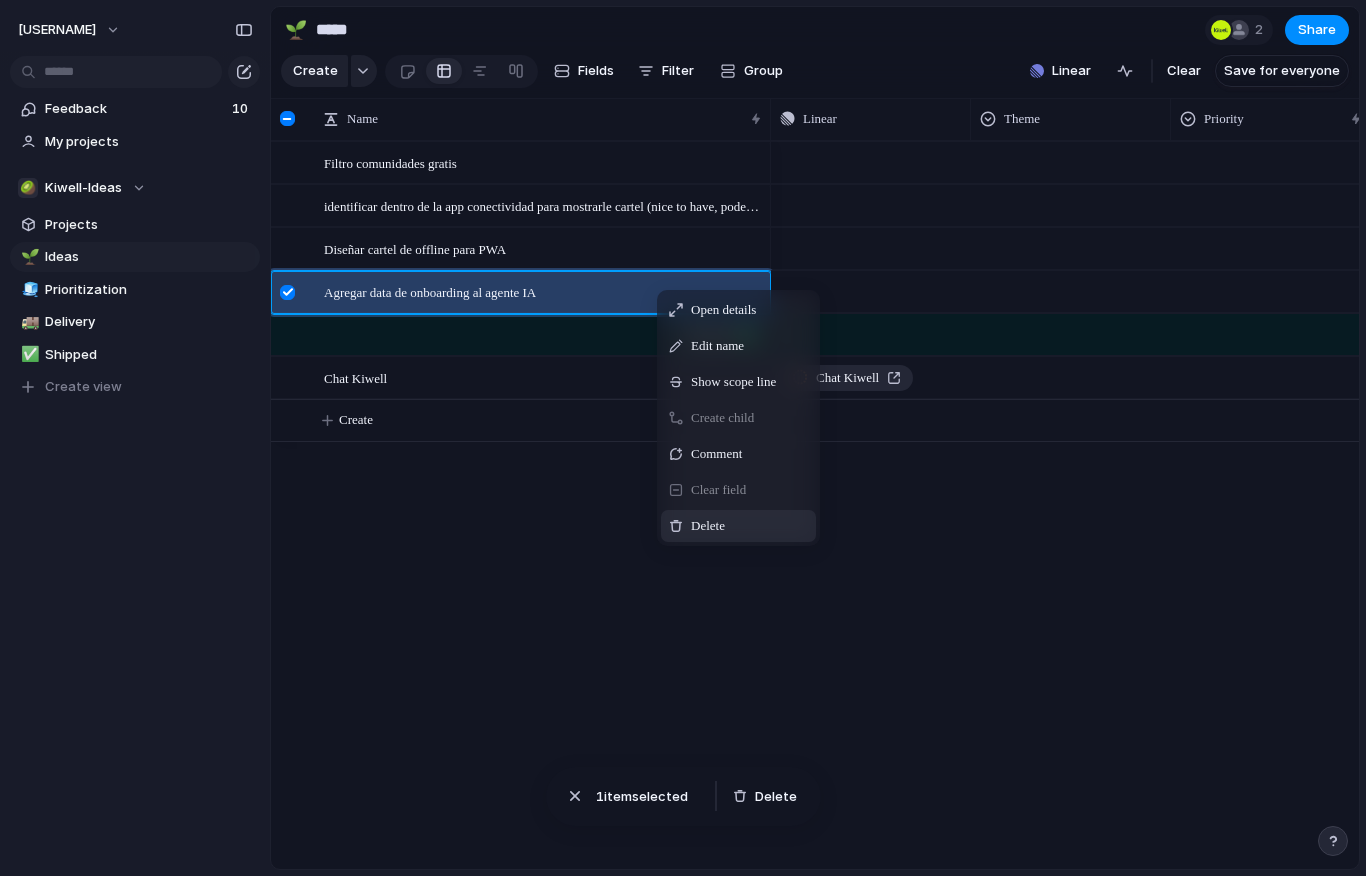 click on "Delete" at bounding box center [738, 526] 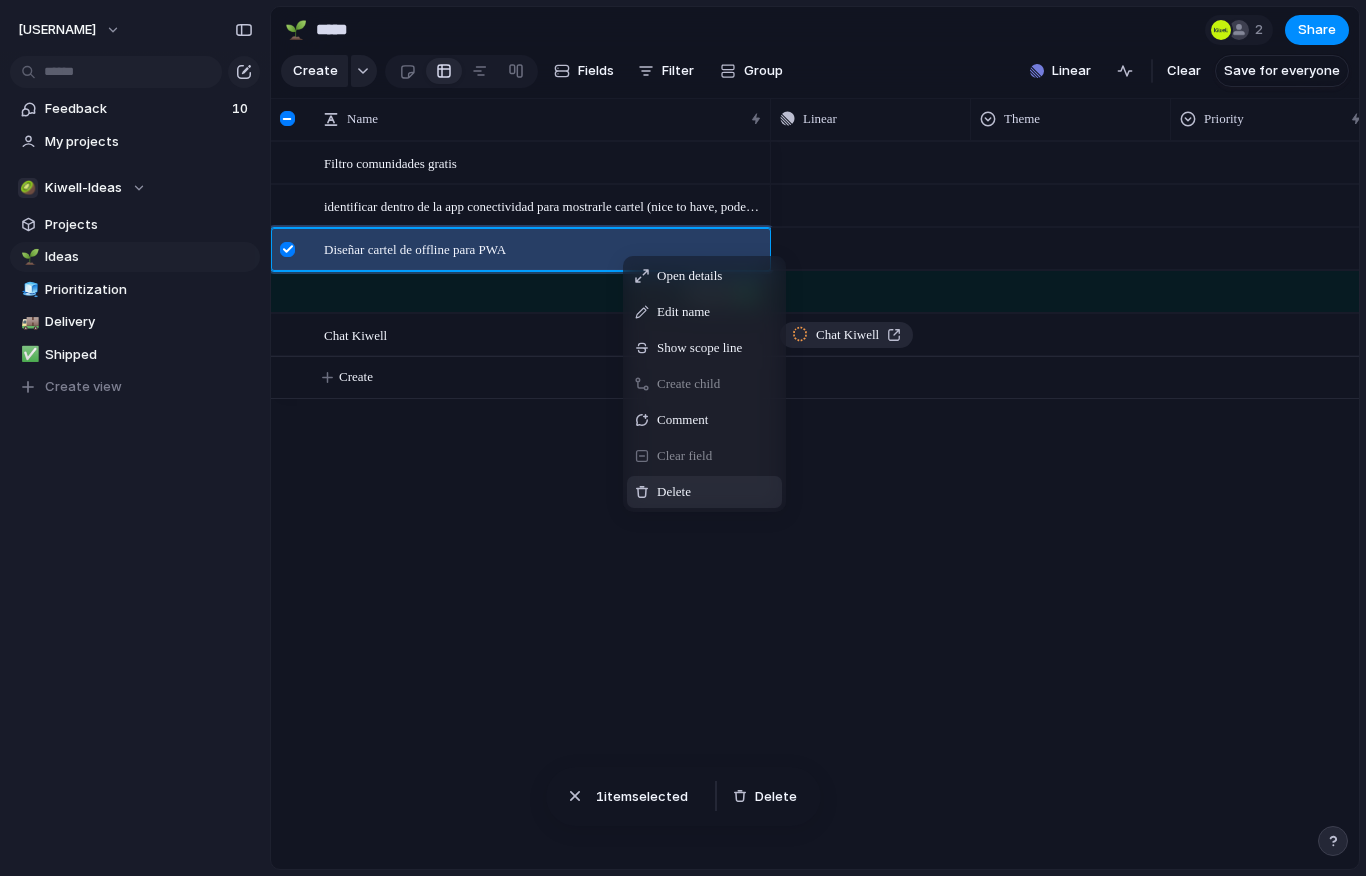 click on "Delete" at bounding box center [674, 492] 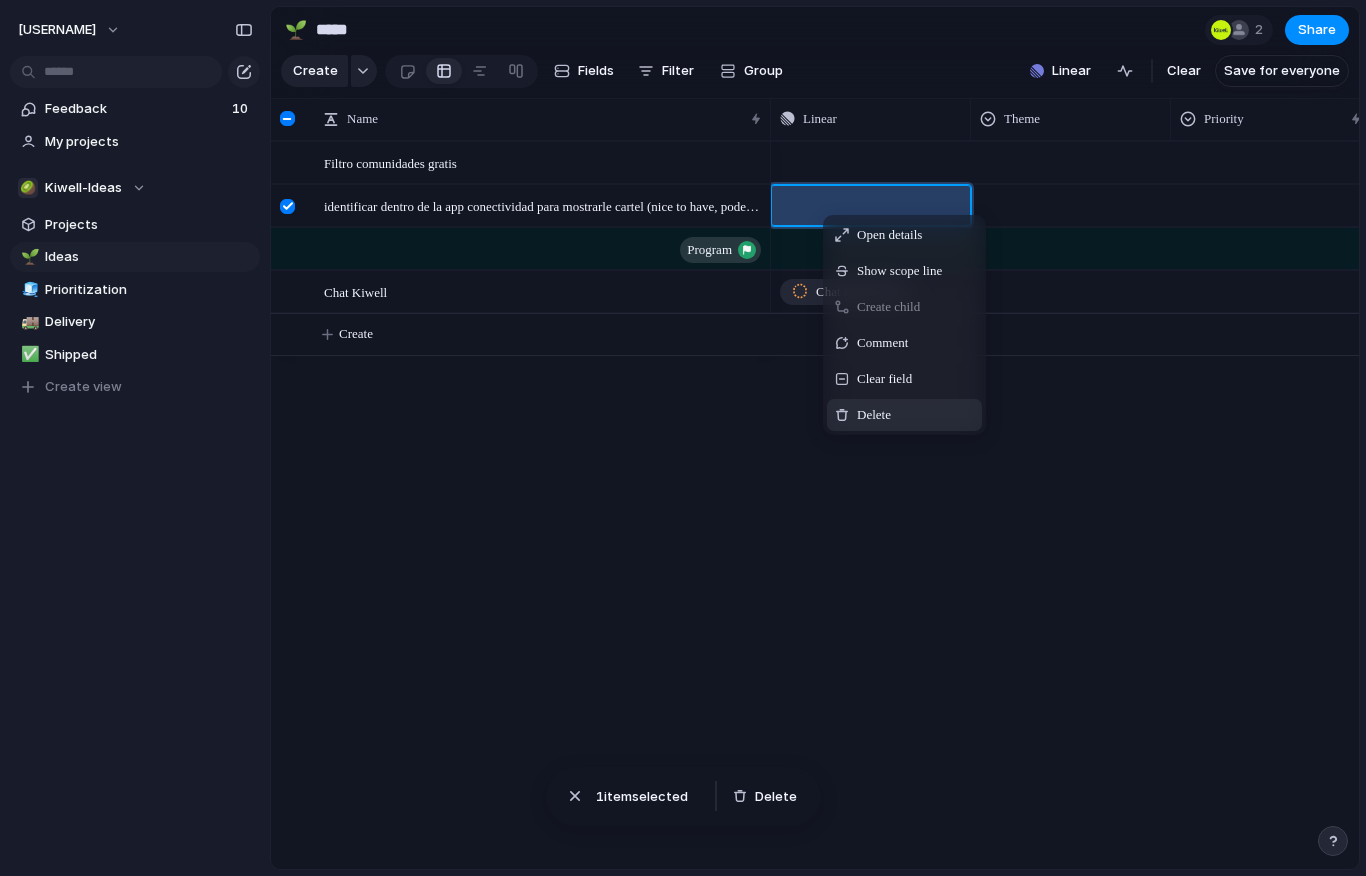click on "Delete" at bounding box center [874, 415] 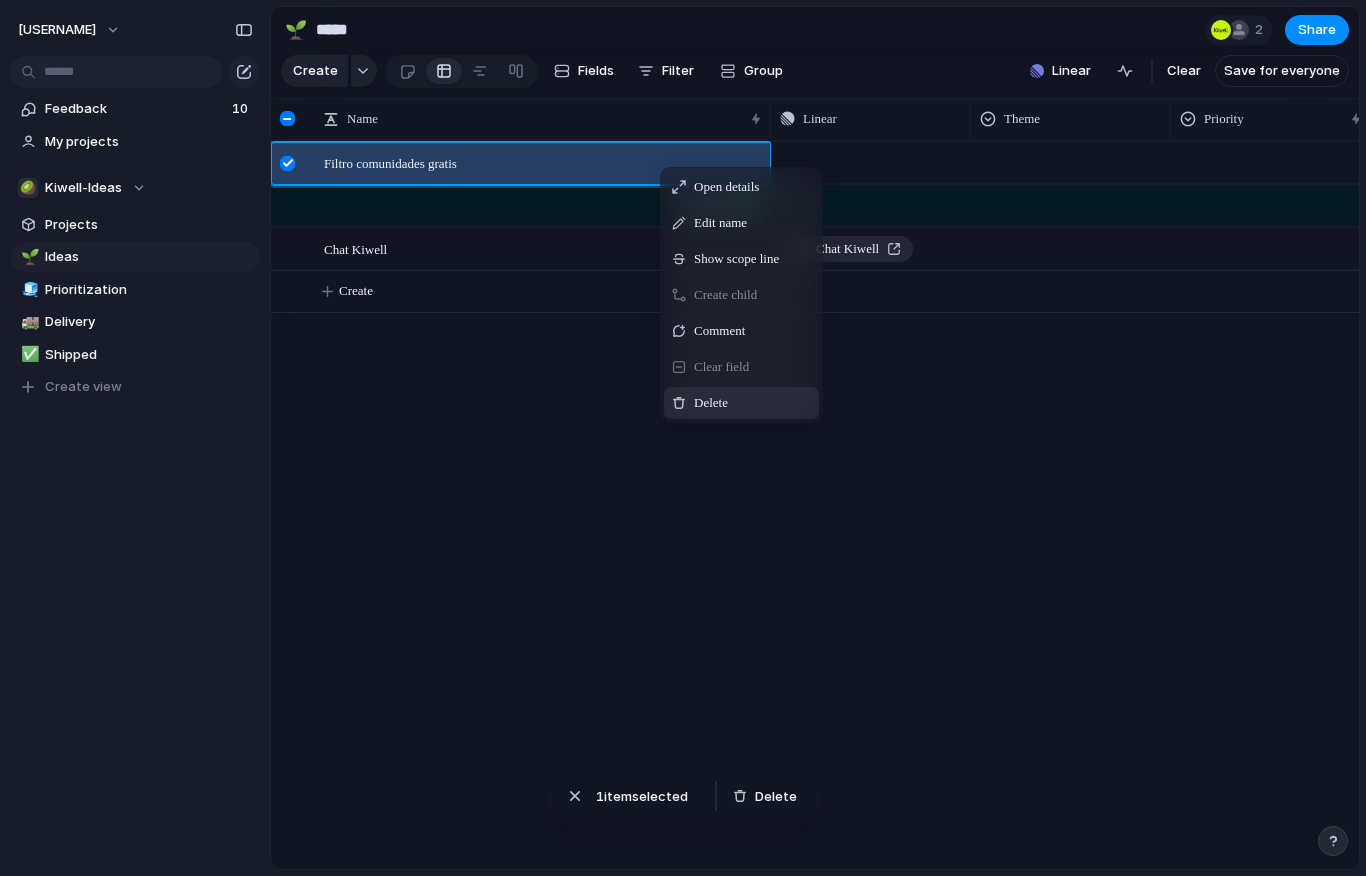click on "Delete" at bounding box center [711, 403] 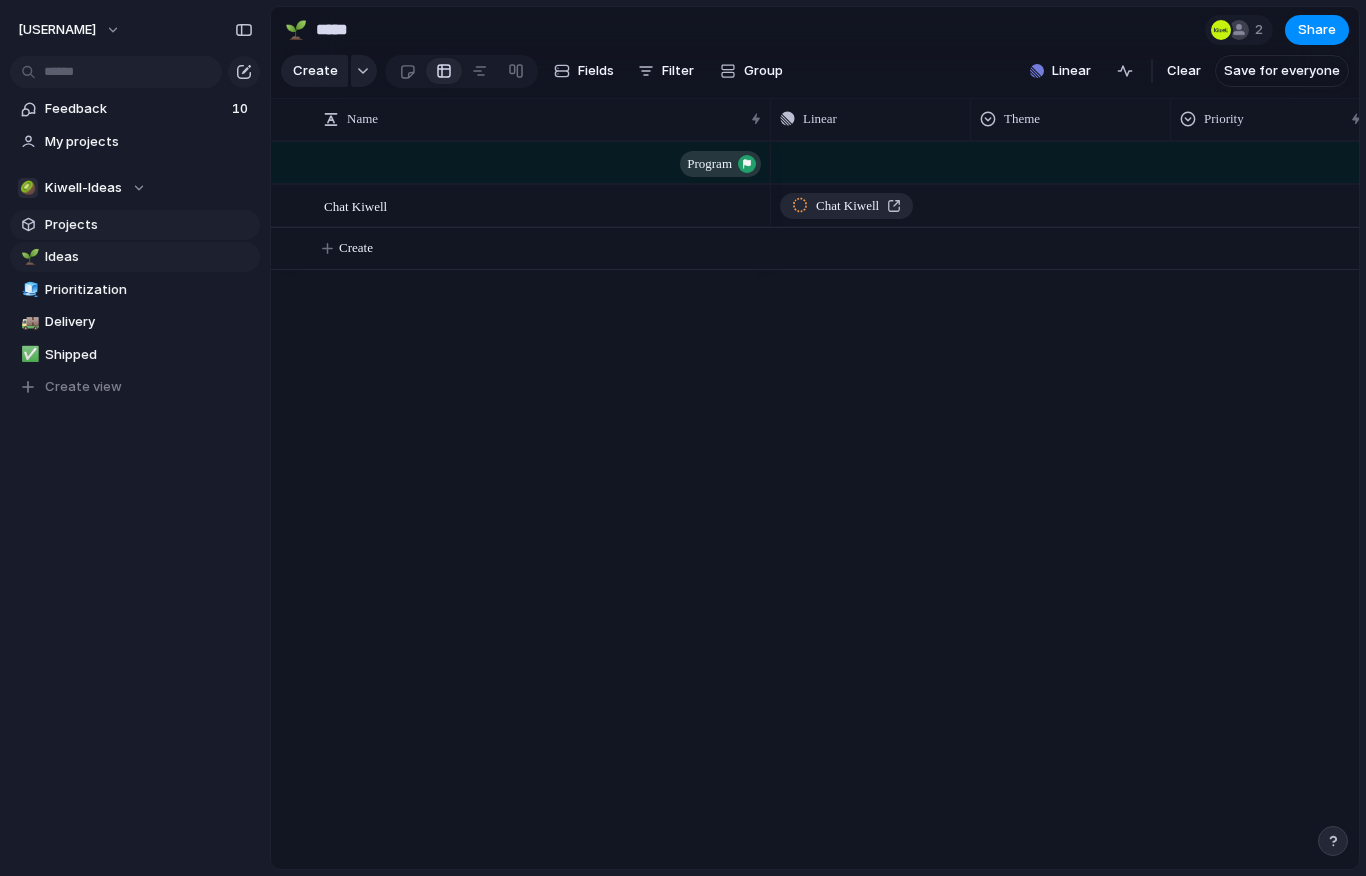 click on "Projects" at bounding box center (149, 225) 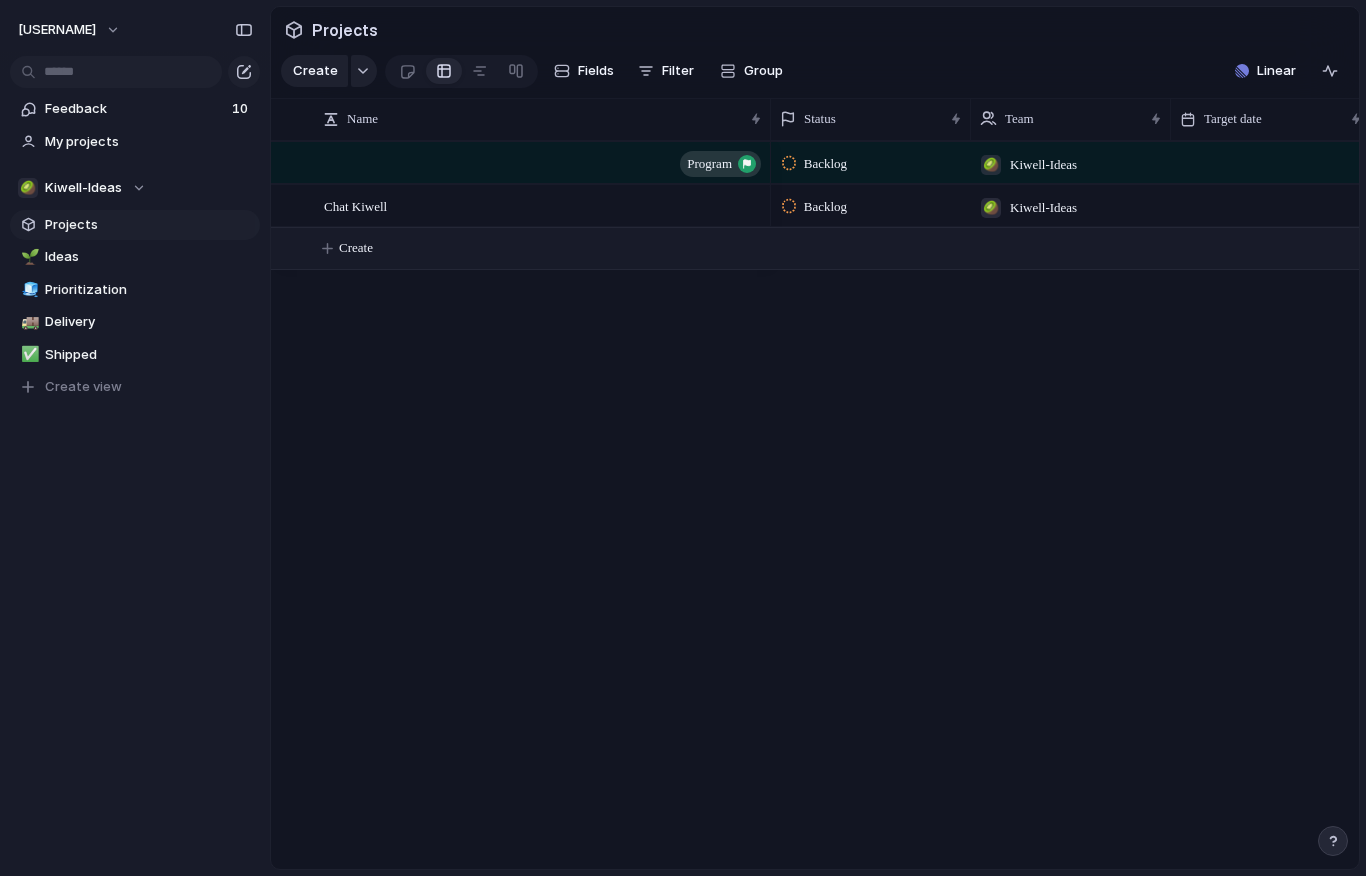 click on "Create" at bounding box center [356, 248] 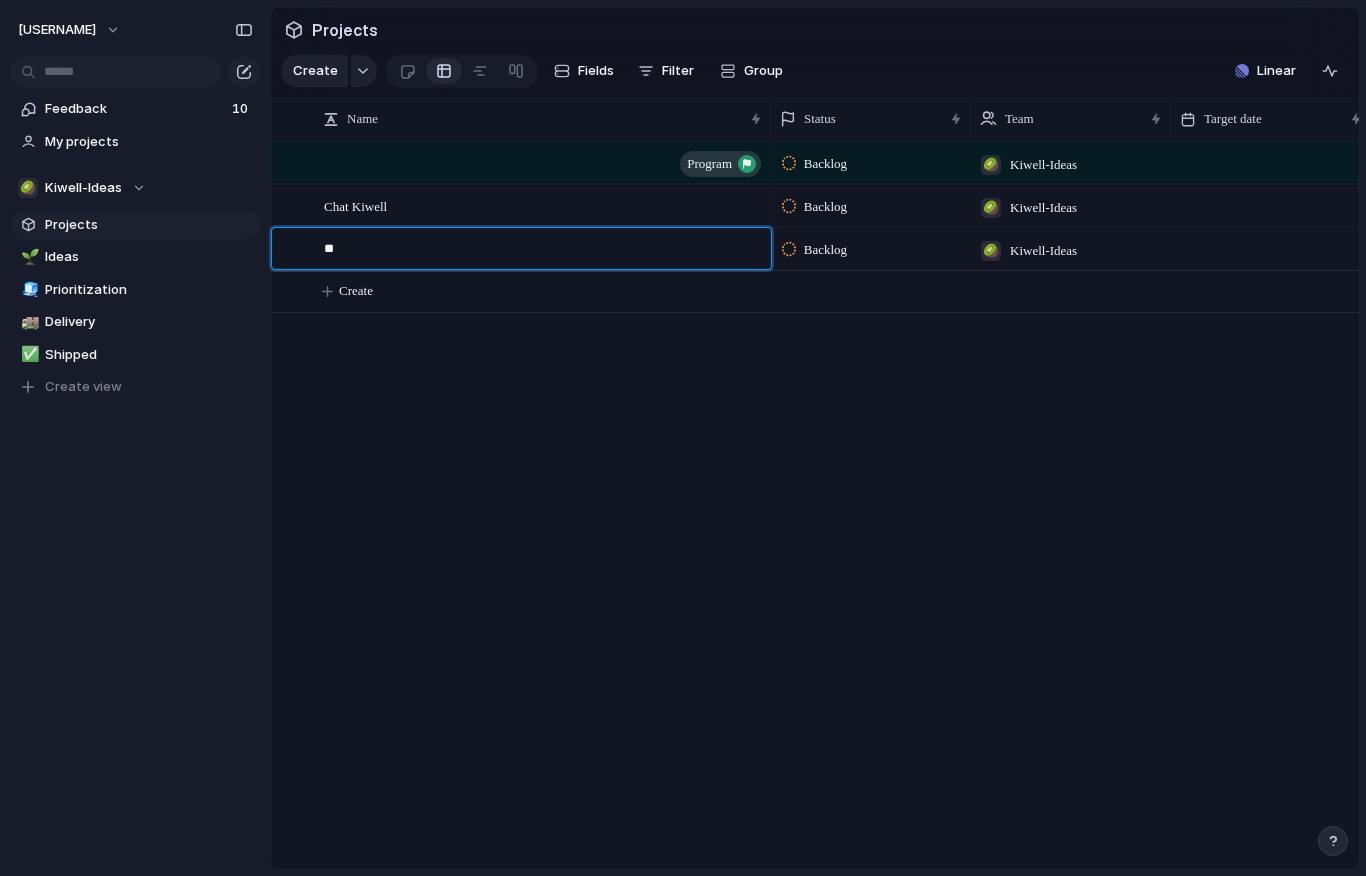 type on "*" 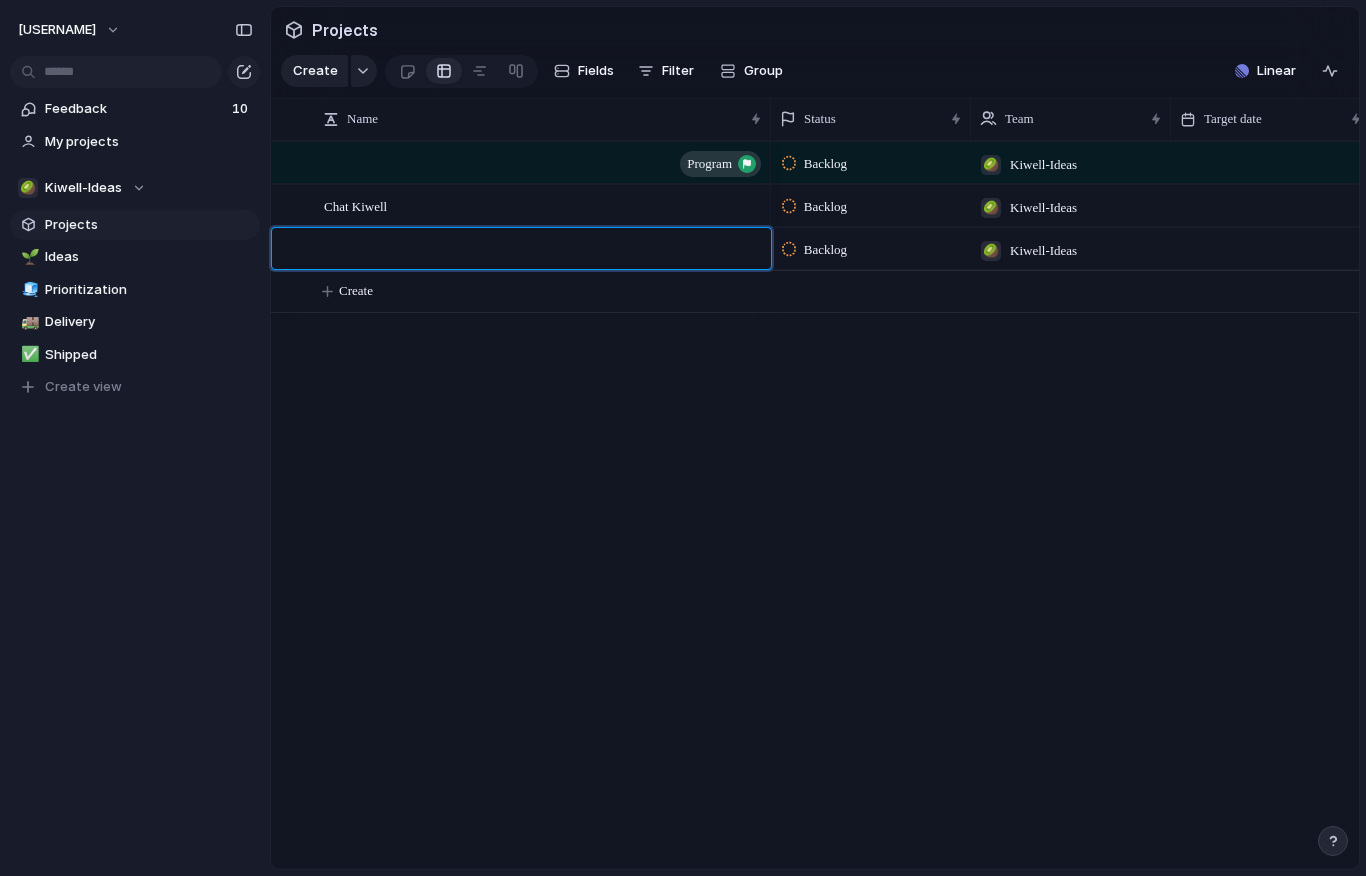 type on "*" 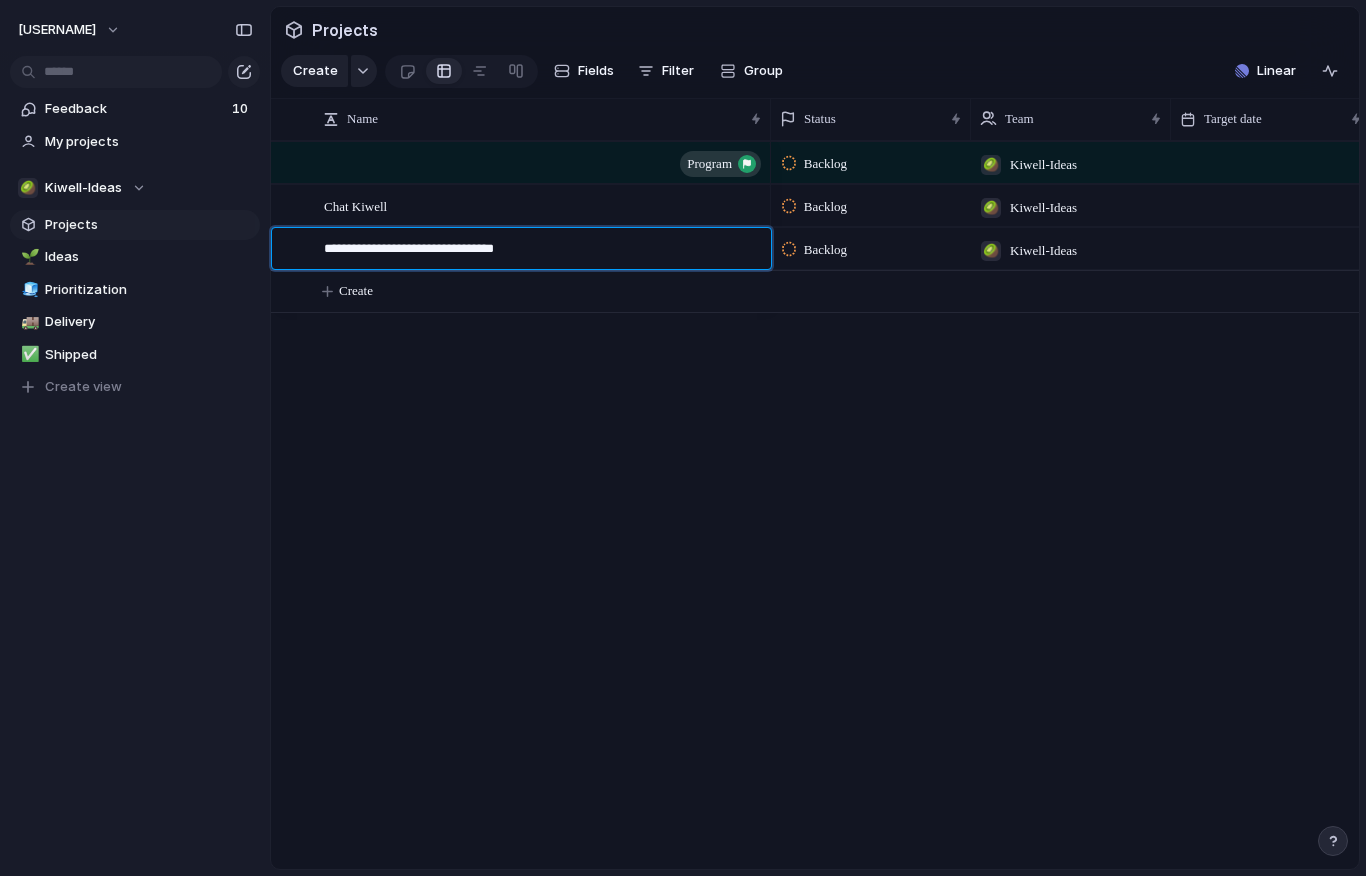 type on "**********" 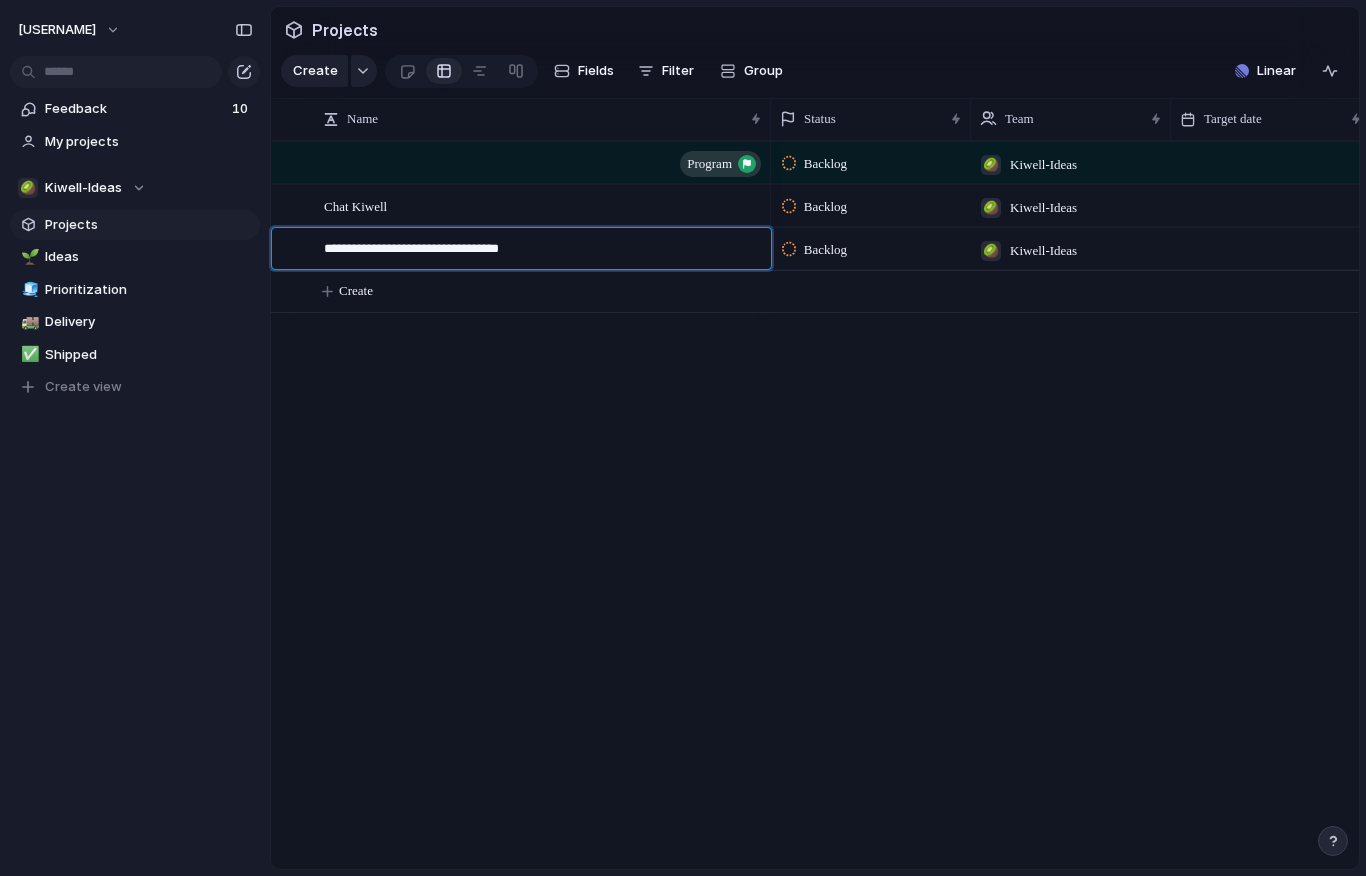 drag, startPoint x: 484, startPoint y: 250, endPoint x: 435, endPoint y: 249, distance: 49.010204 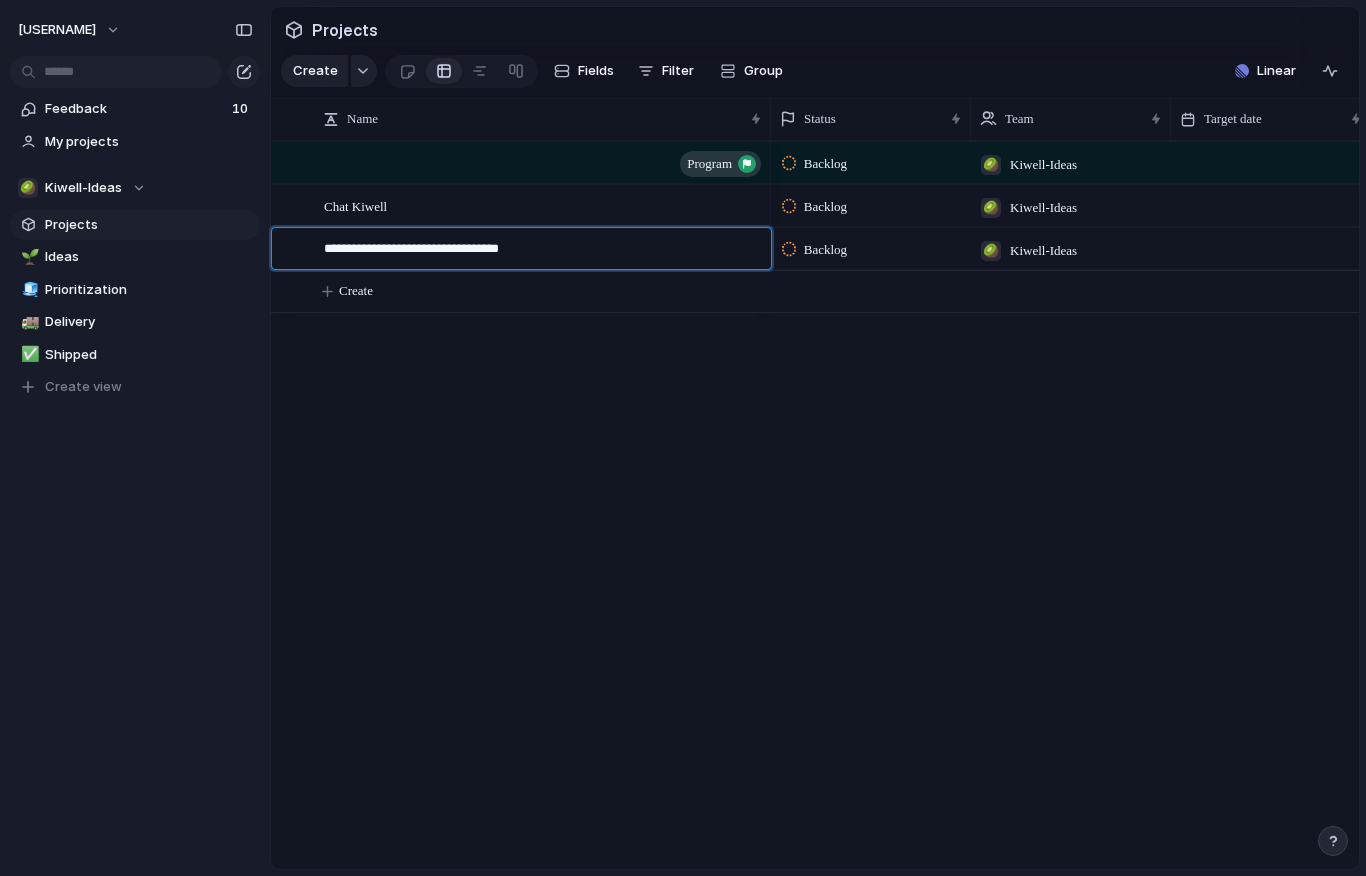 drag, startPoint x: 486, startPoint y: 251, endPoint x: 439, endPoint y: 245, distance: 47.38143 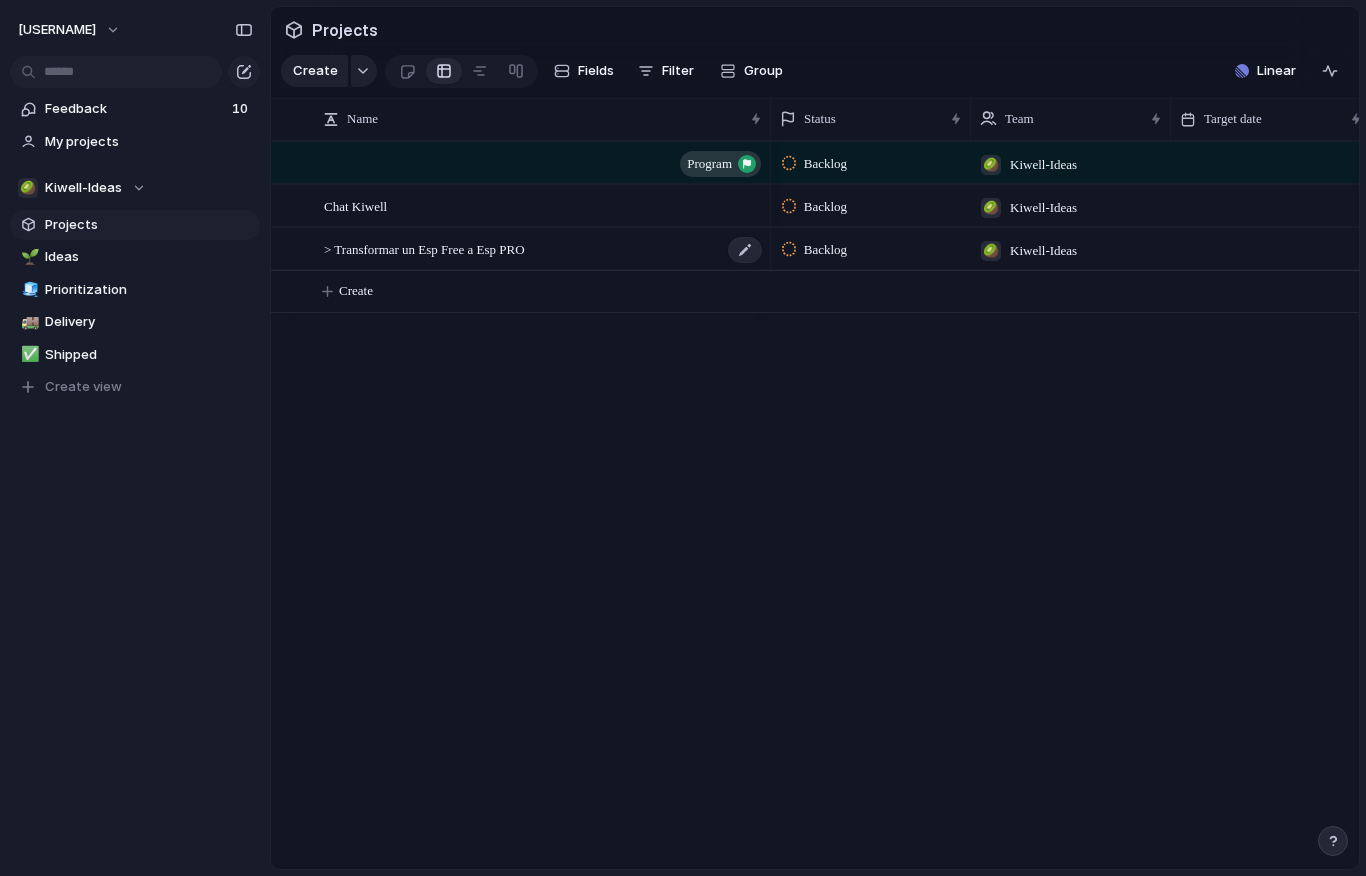 click on "> Transformar un Esp Free a Esp PRO" at bounding box center (424, 248) 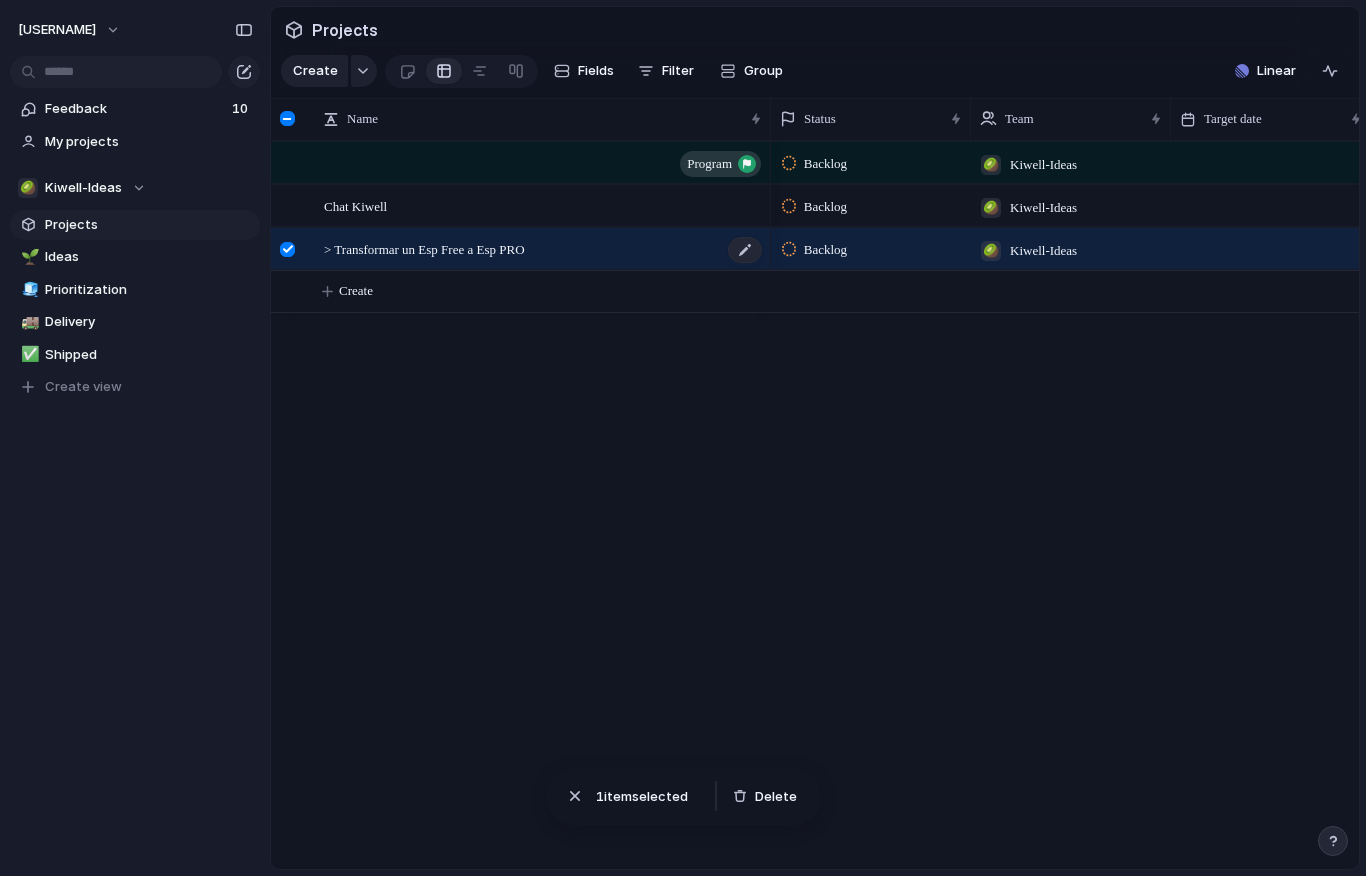 click on "> Transformar un Esp Free a Esp PRO" at bounding box center (424, 248) 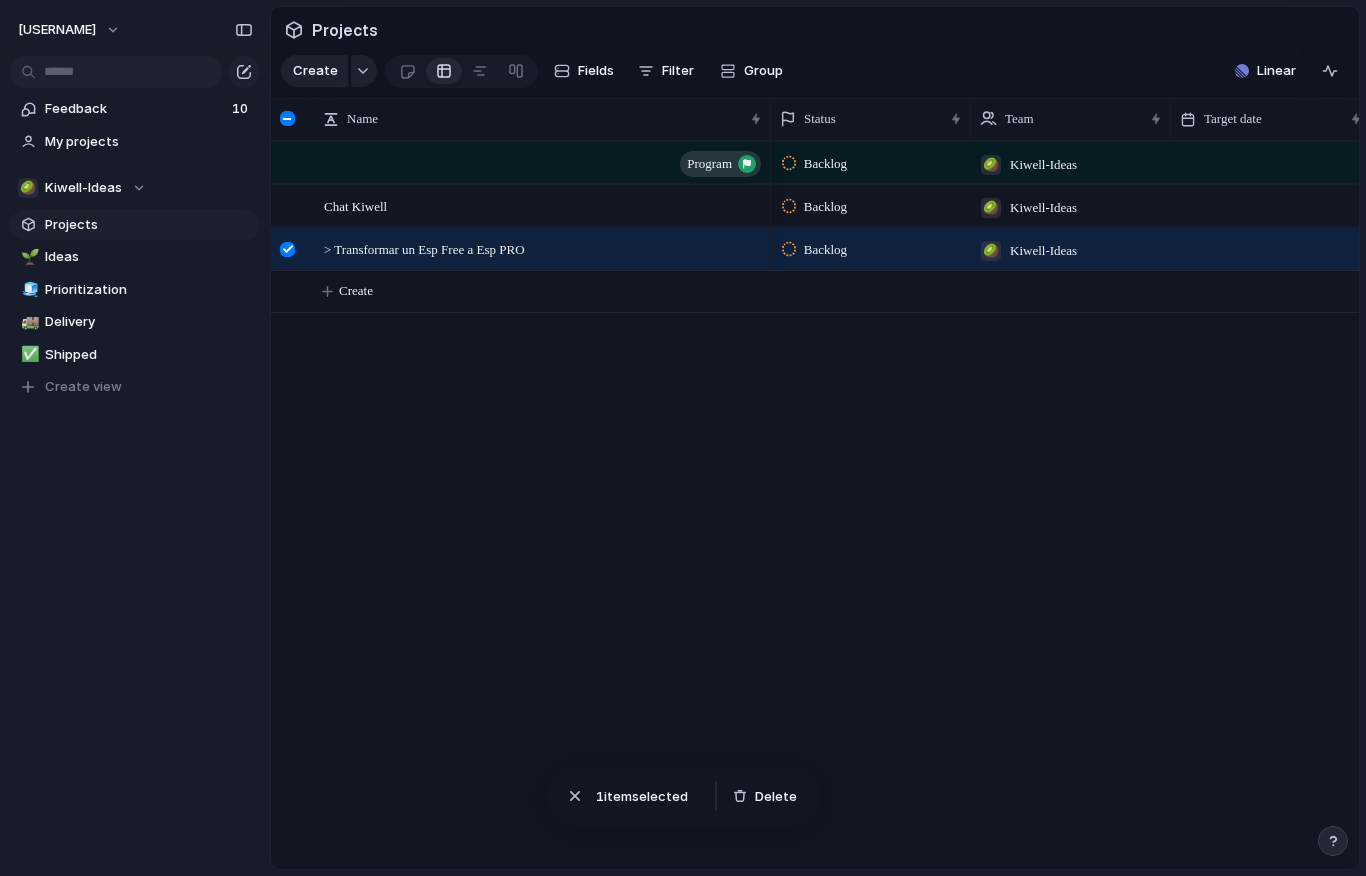 click on "program Chat Kiwell > Transformar un Esp Free a Esp PRO Backlog 🥝 Kiwell-Ideas Backlog 🥝 Kiwell-Ideas Backlog 🥝 Kiwell-Ideas Create" at bounding box center (815, 505) 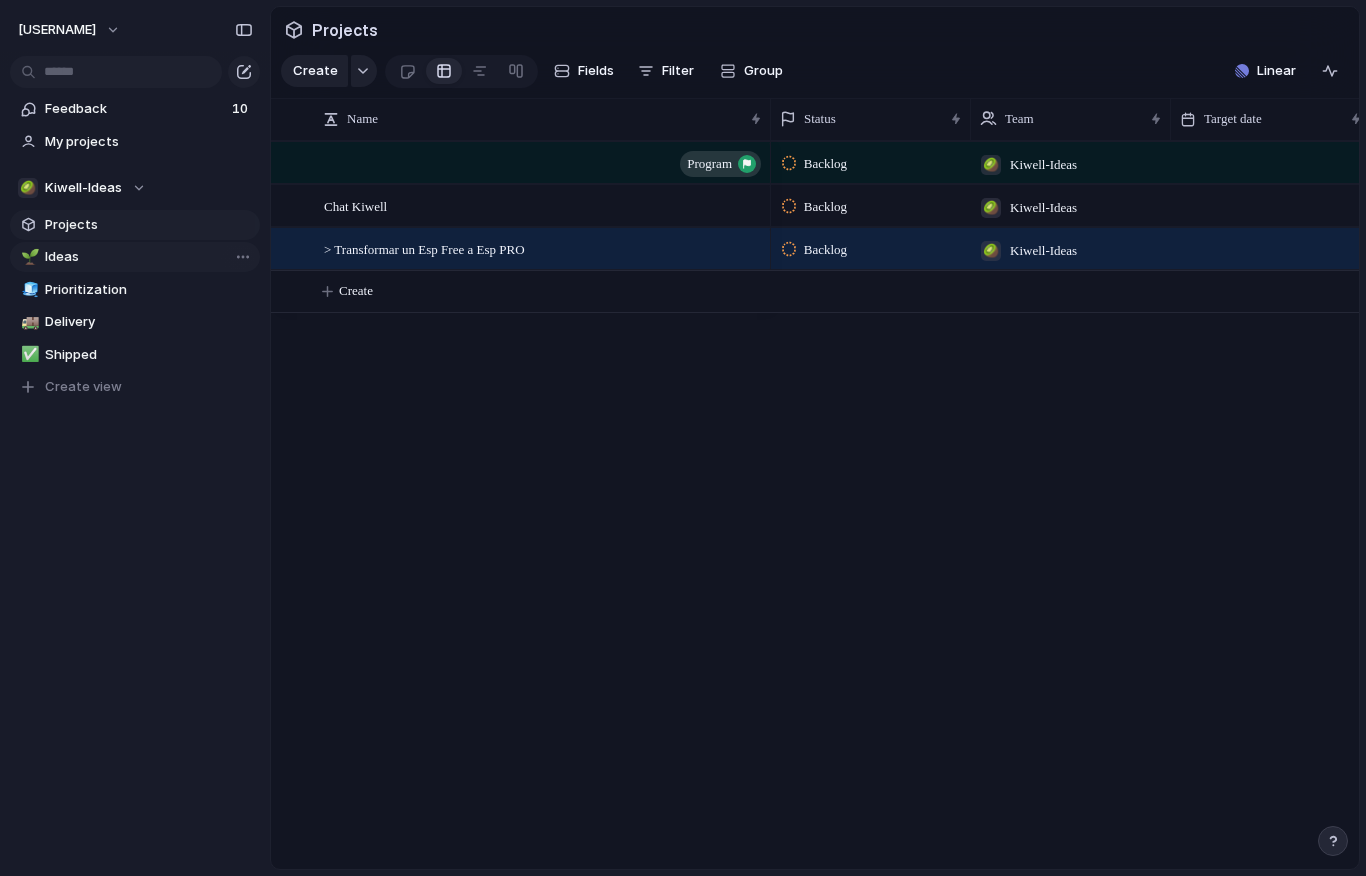 click on "Ideas" at bounding box center (149, 257) 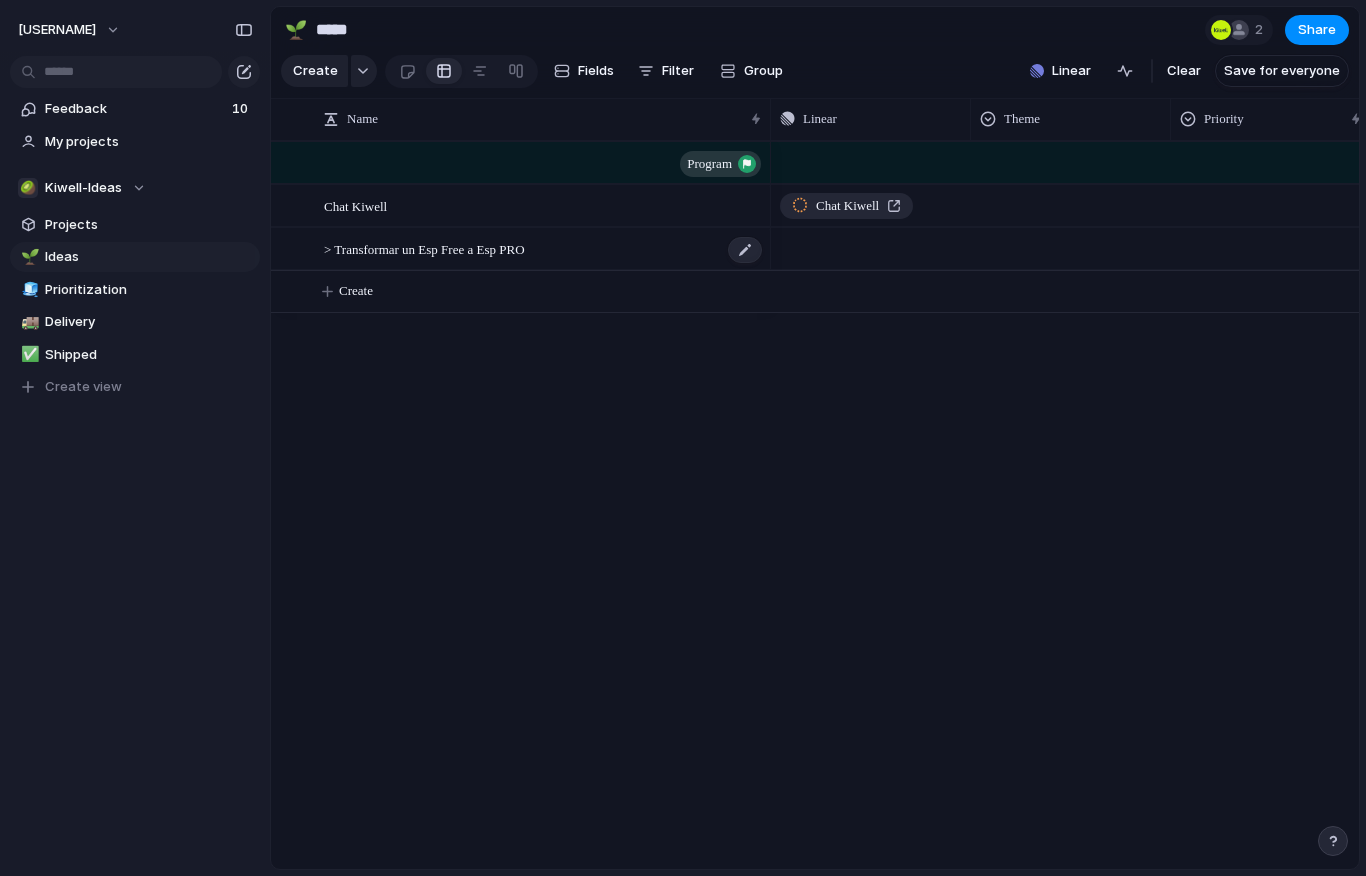 click on "> Transformar un Esp Free a Esp PRO" at bounding box center [424, 248] 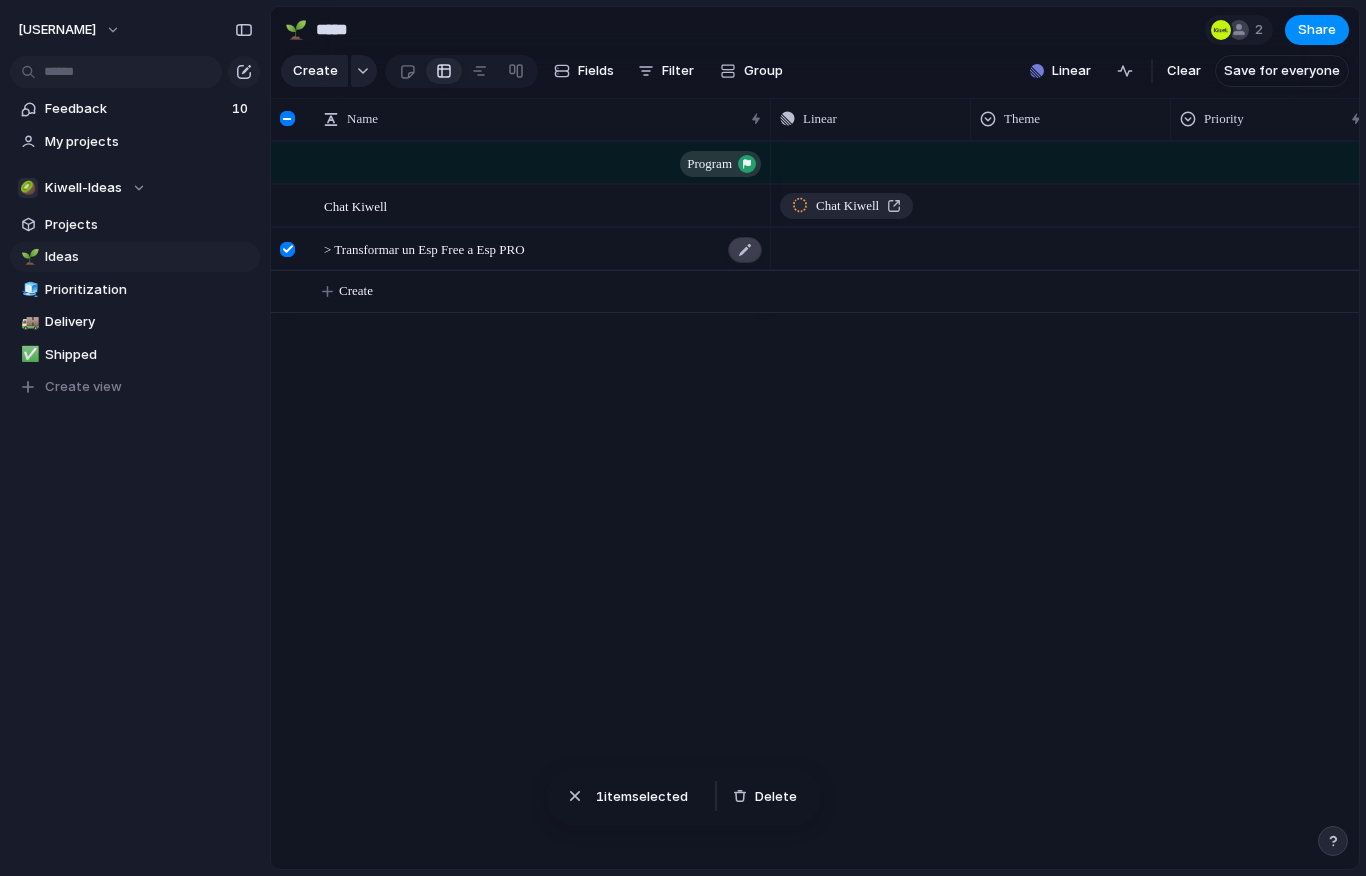 click at bounding box center [745, 250] 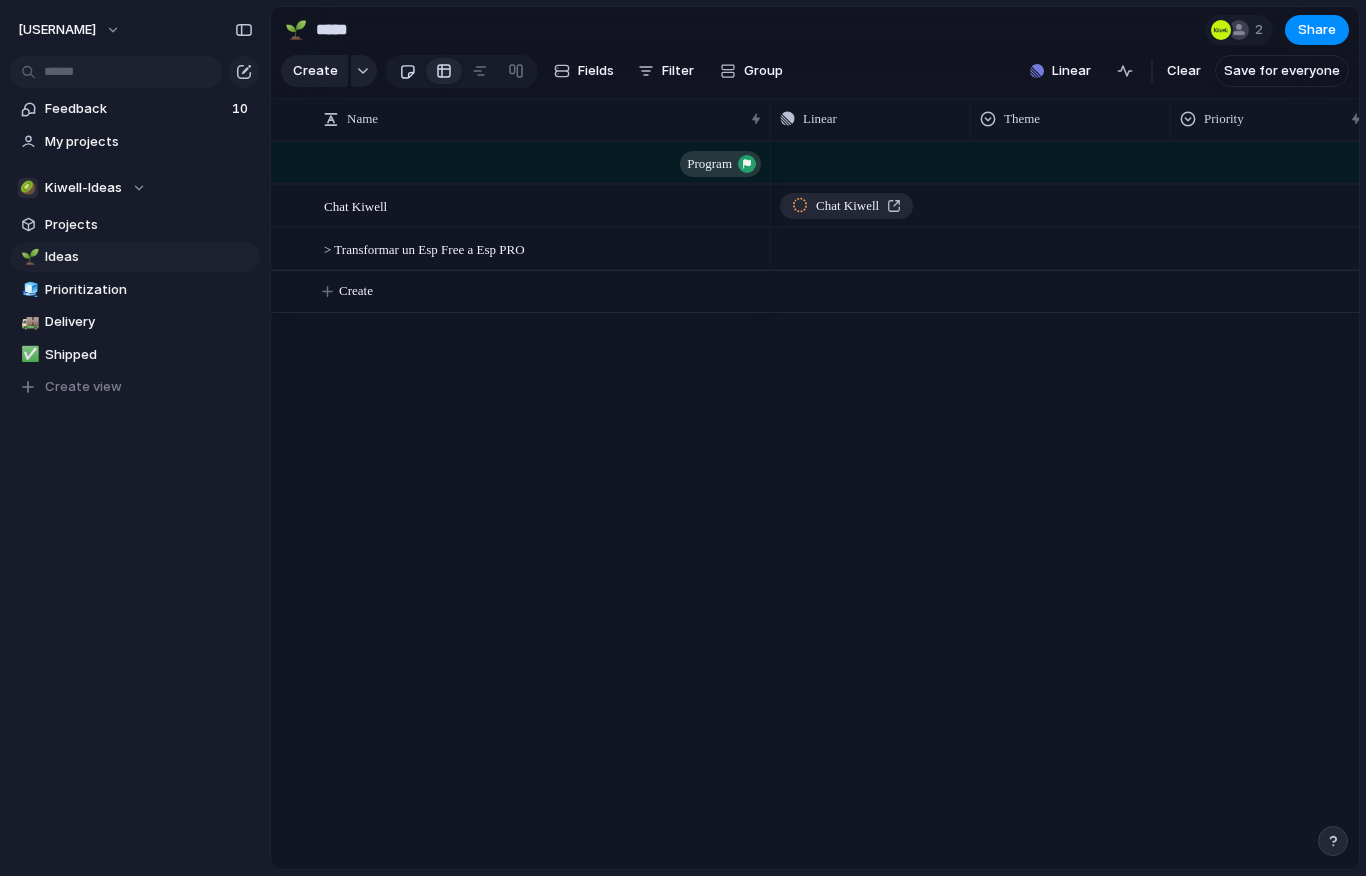 click at bounding box center (407, 71) 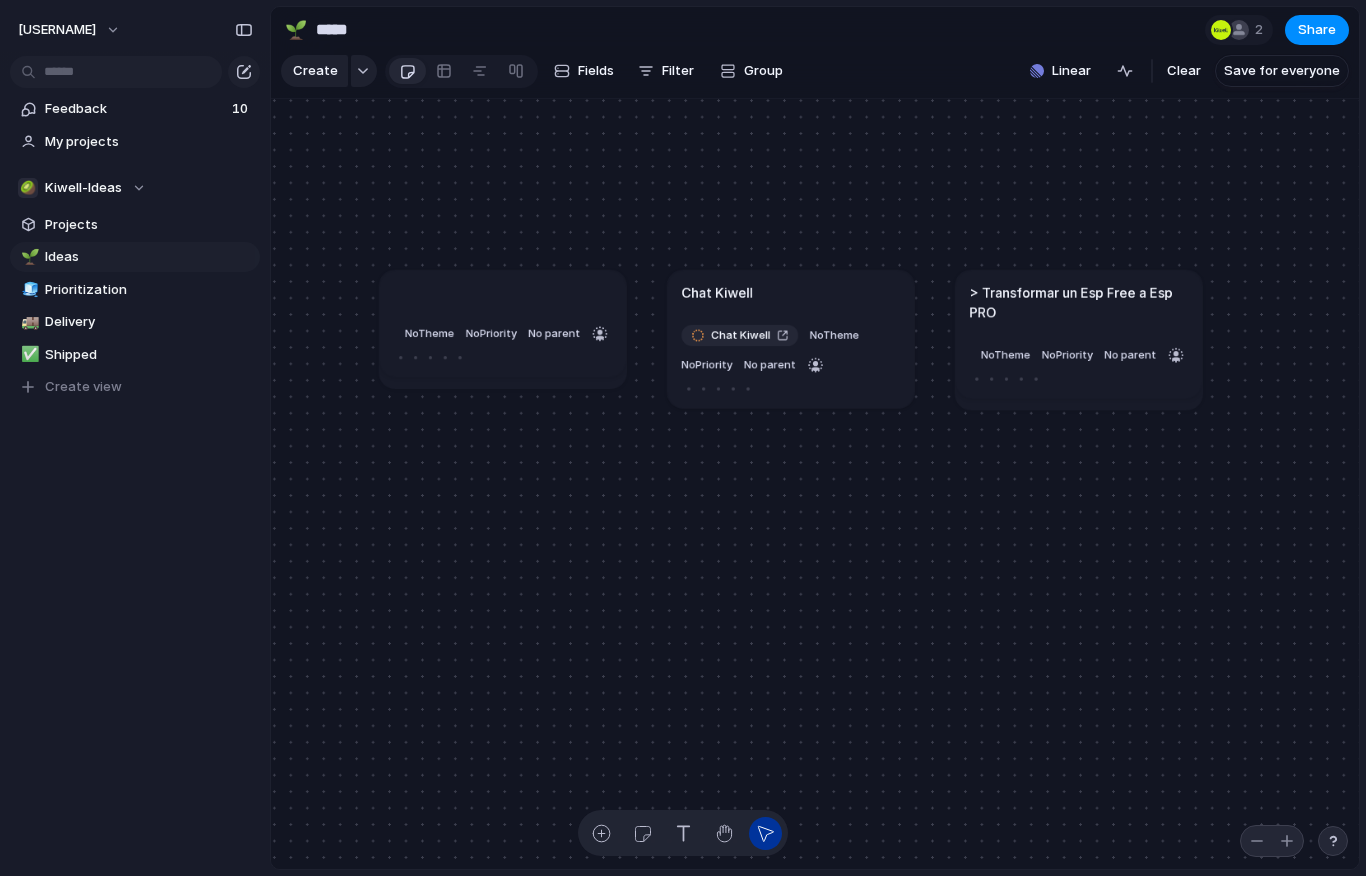 click on "No  Theme No  Priority No parent" at bounding box center [502, 323] 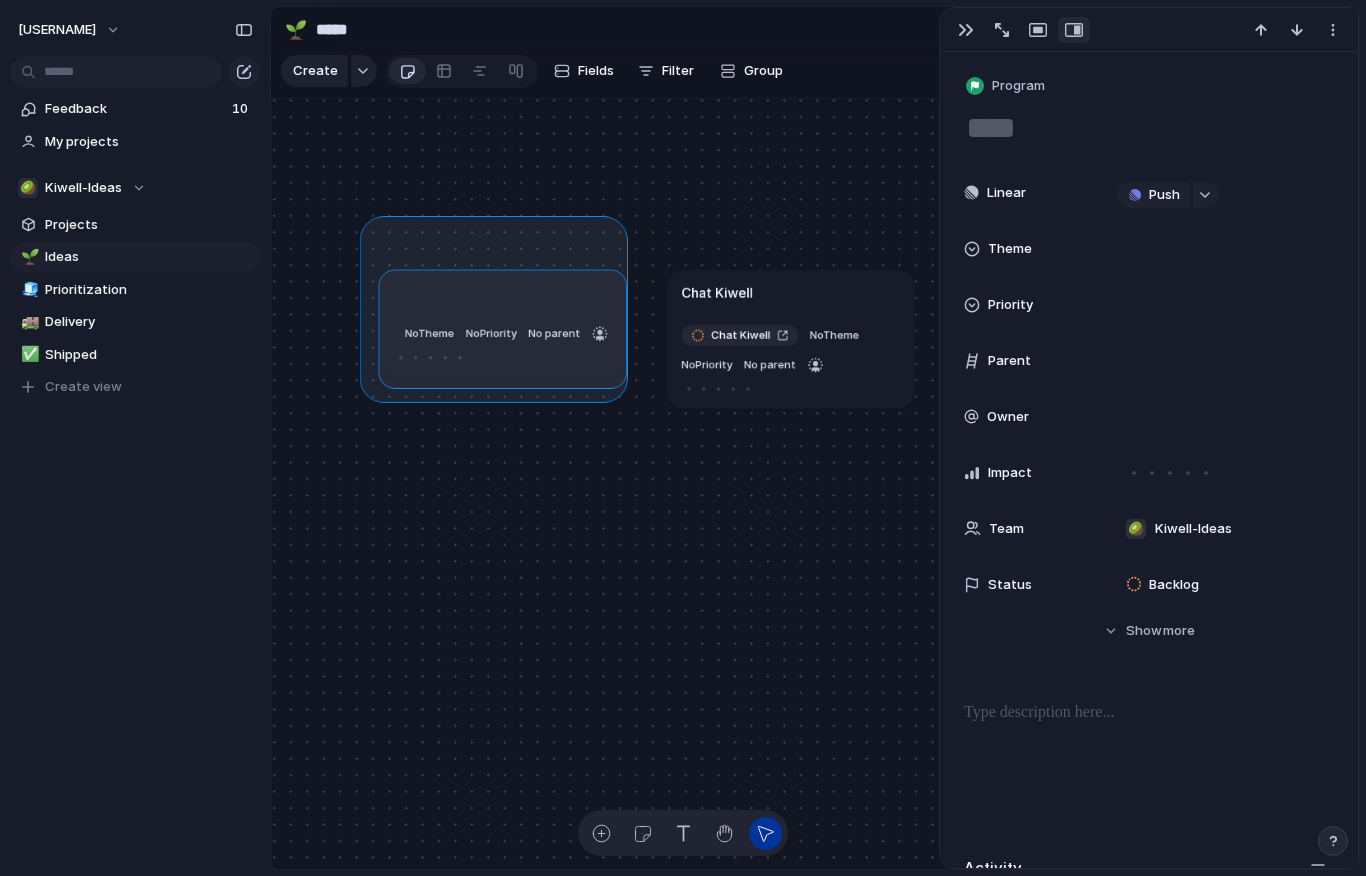 drag, startPoint x: 370, startPoint y: 226, endPoint x: 617, endPoint y: 392, distance: 297.59872 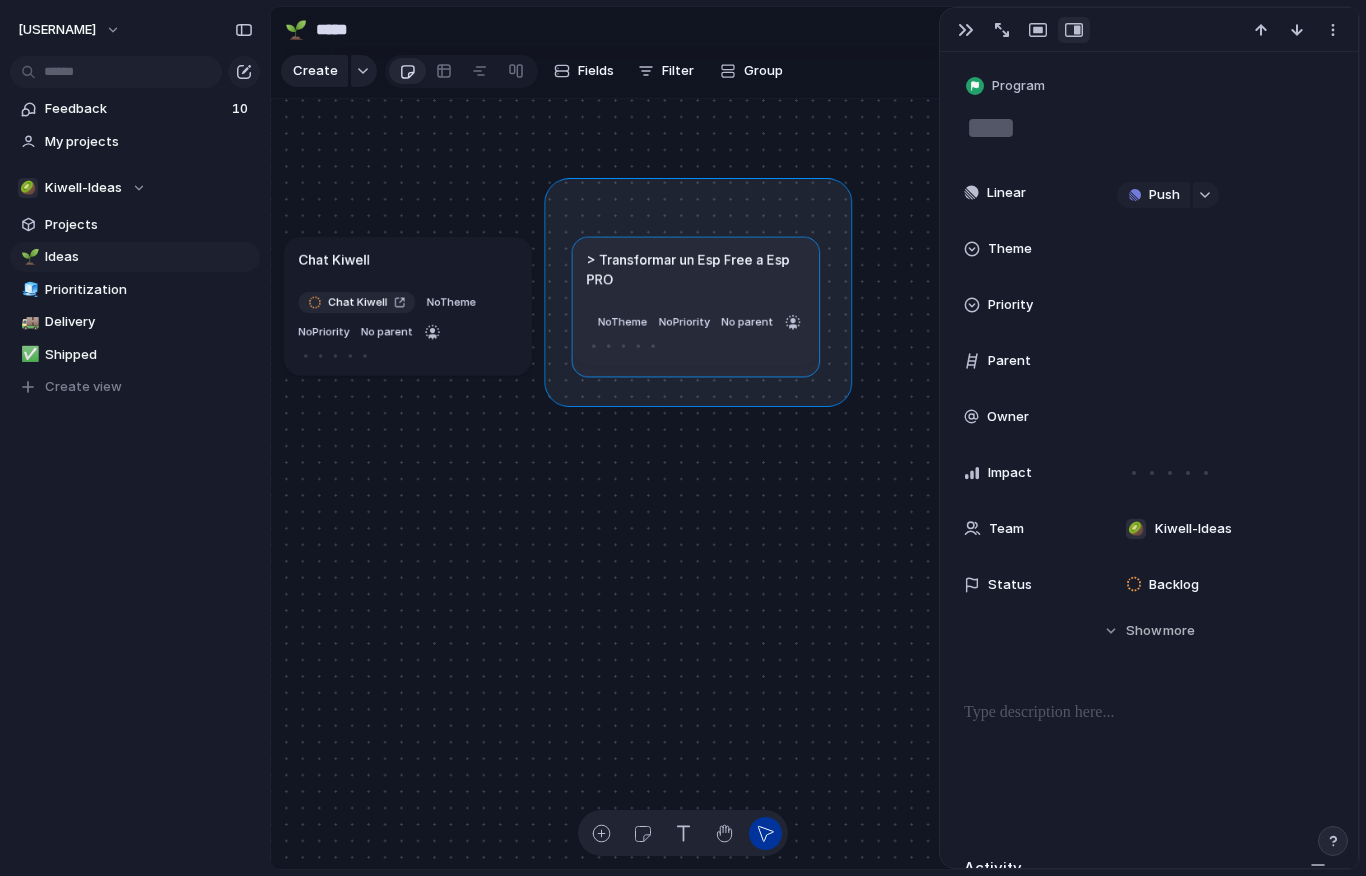 drag, startPoint x: 555, startPoint y: 188, endPoint x: 841, endPoint y: 400, distance: 356.0056 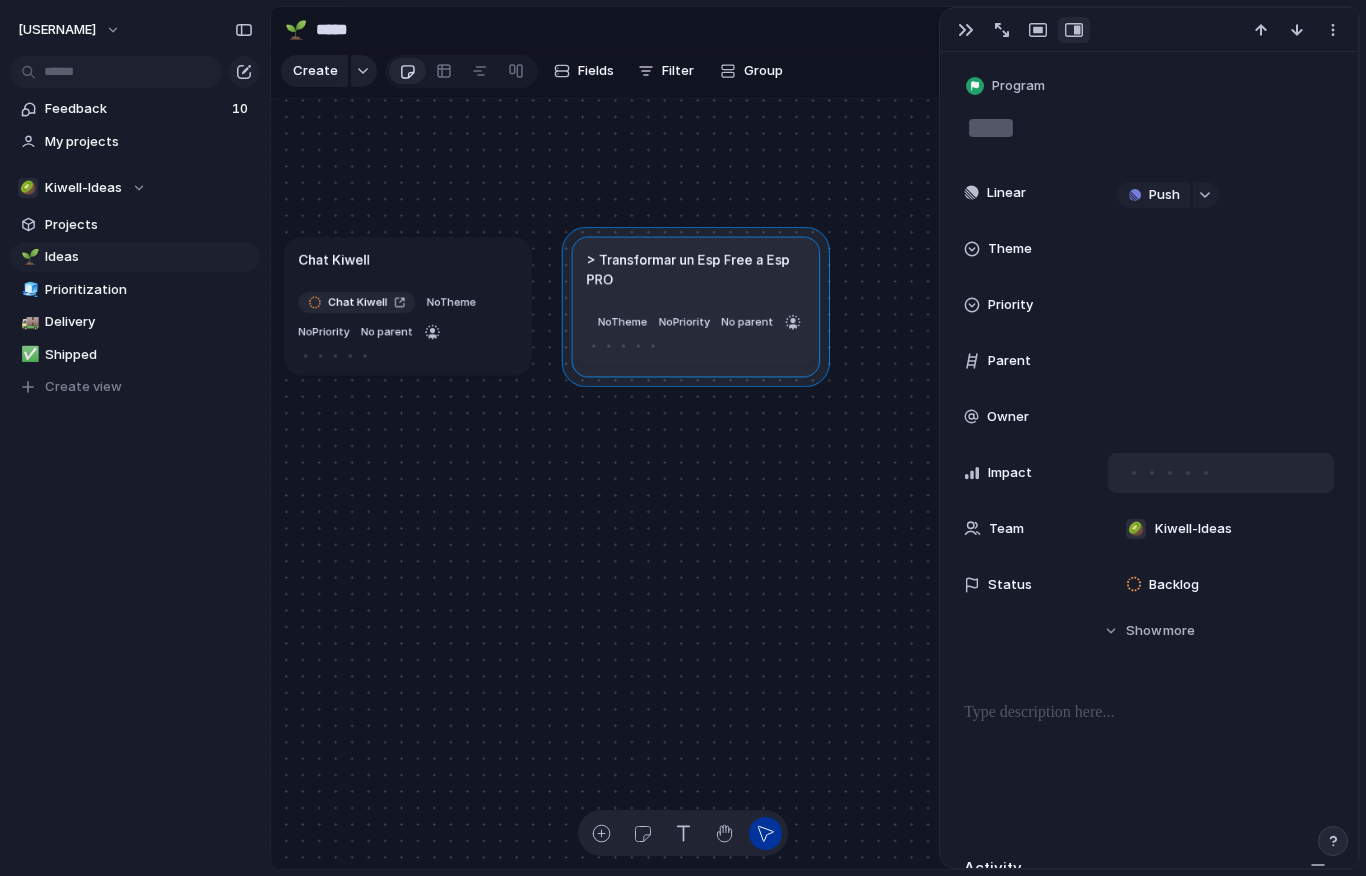 click at bounding box center (1134, 473) 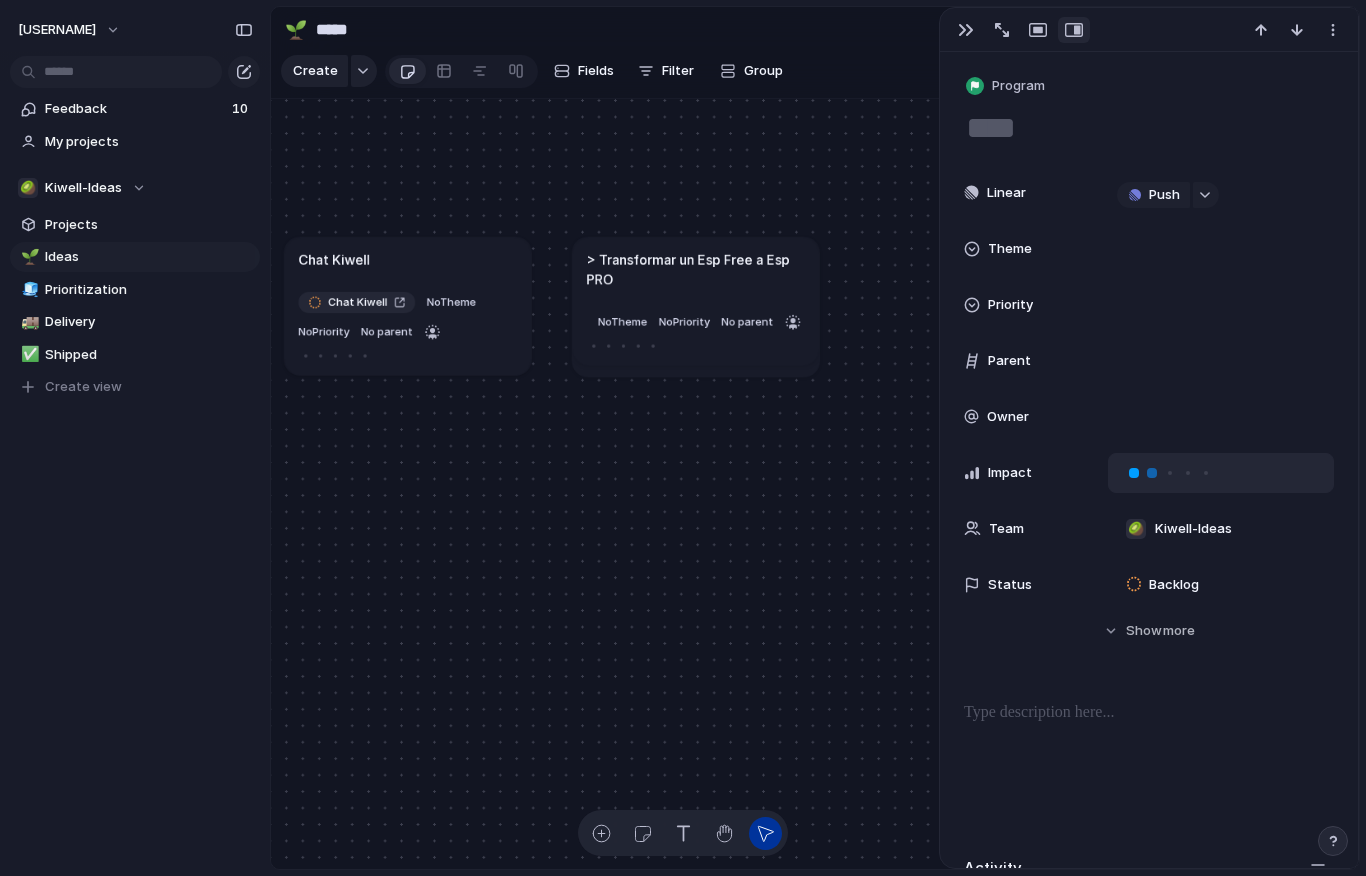 click at bounding box center (1152, 473) 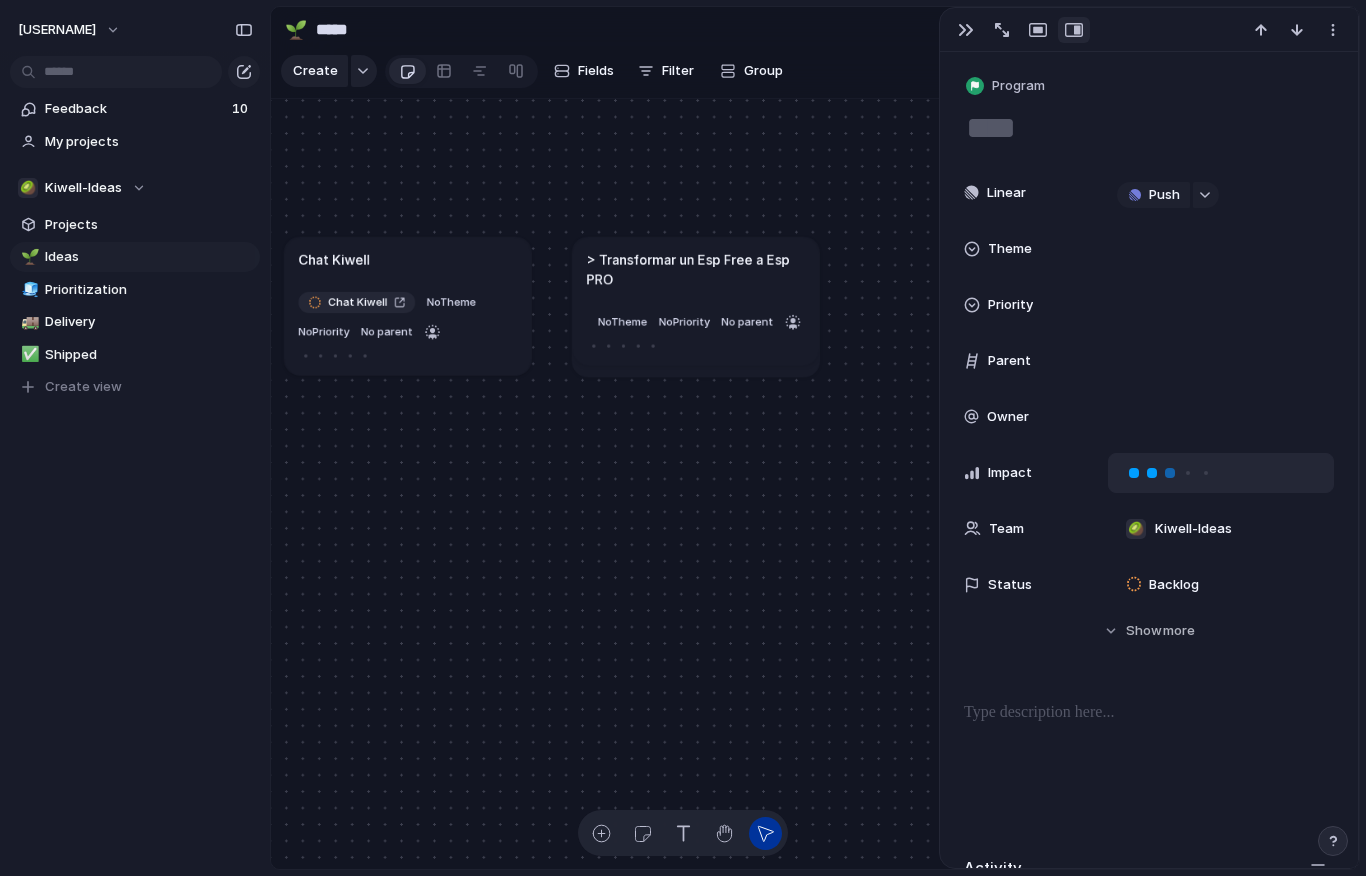 click at bounding box center [1170, 473] 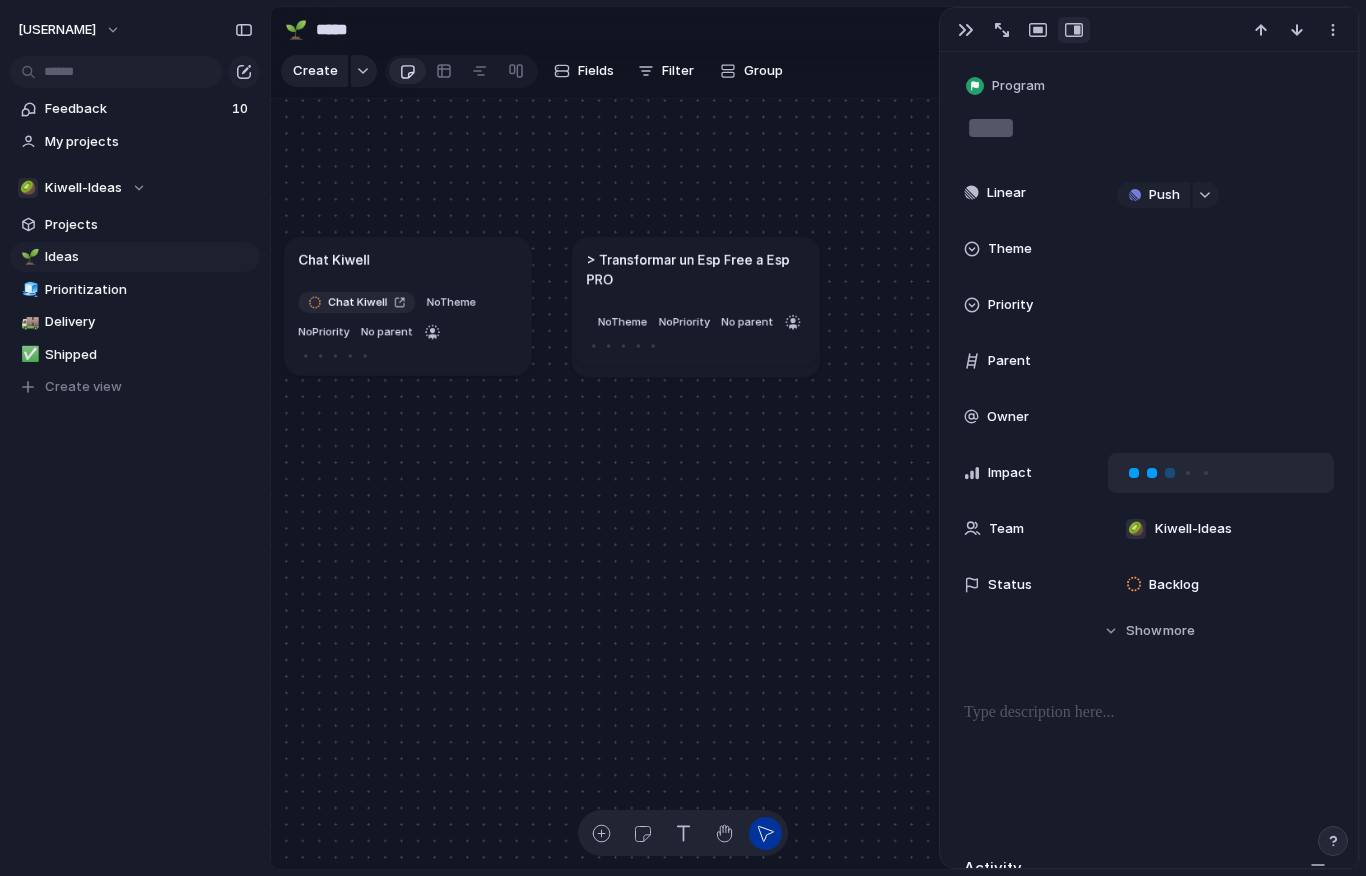 click at bounding box center [1152, 473] 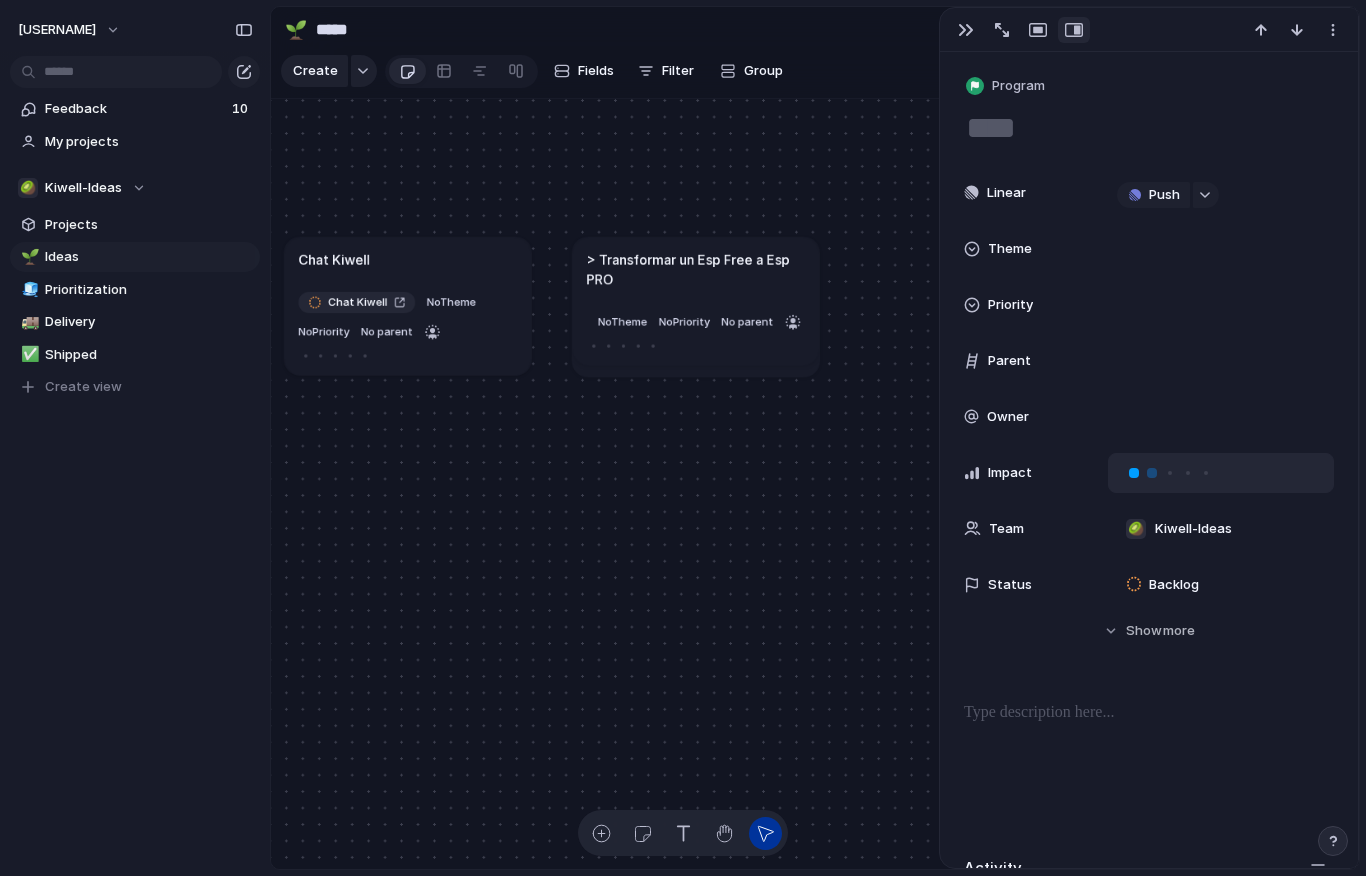 click at bounding box center (1134, 473) 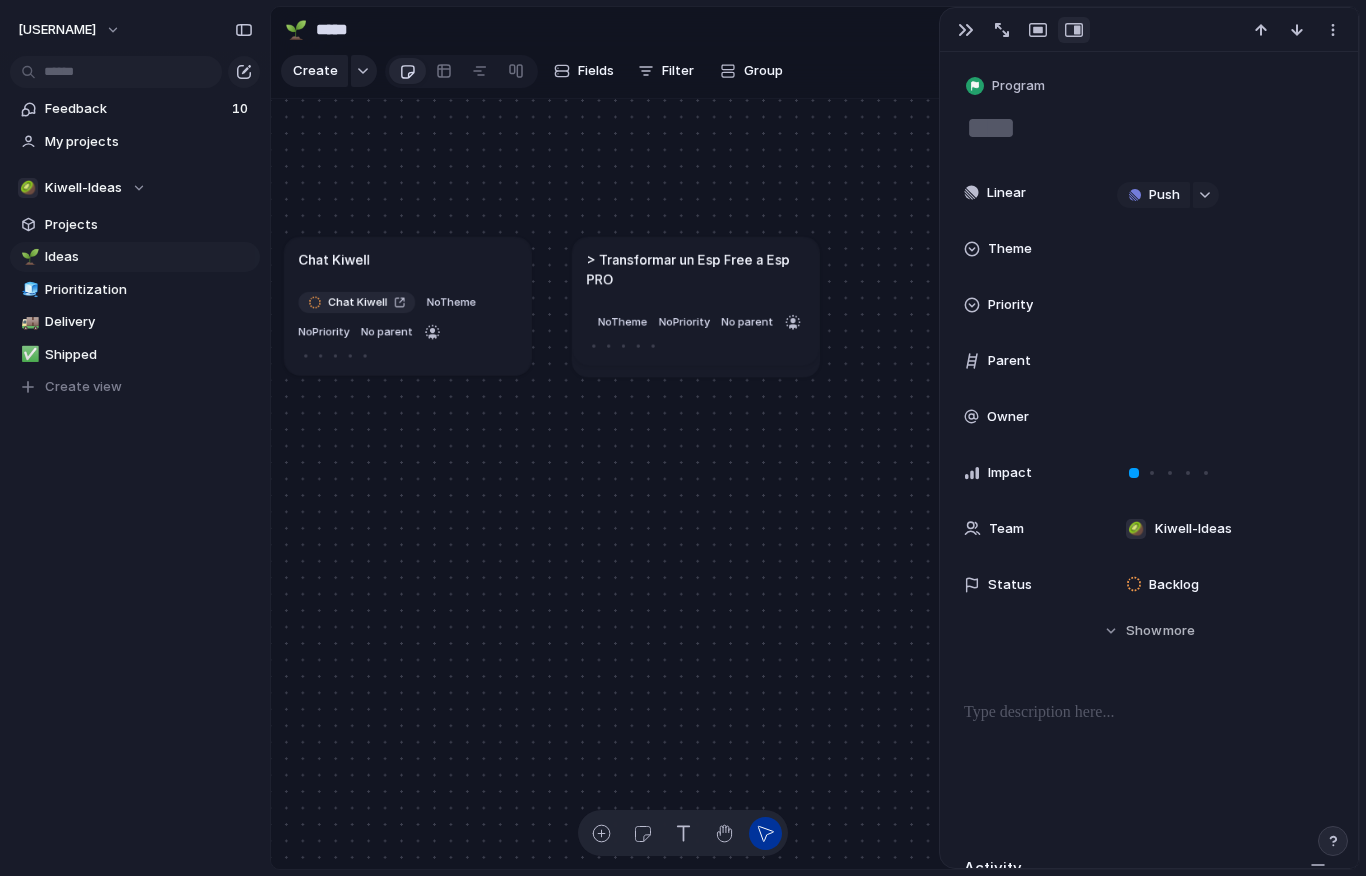 click on "Theme" at bounding box center [1010, 249] 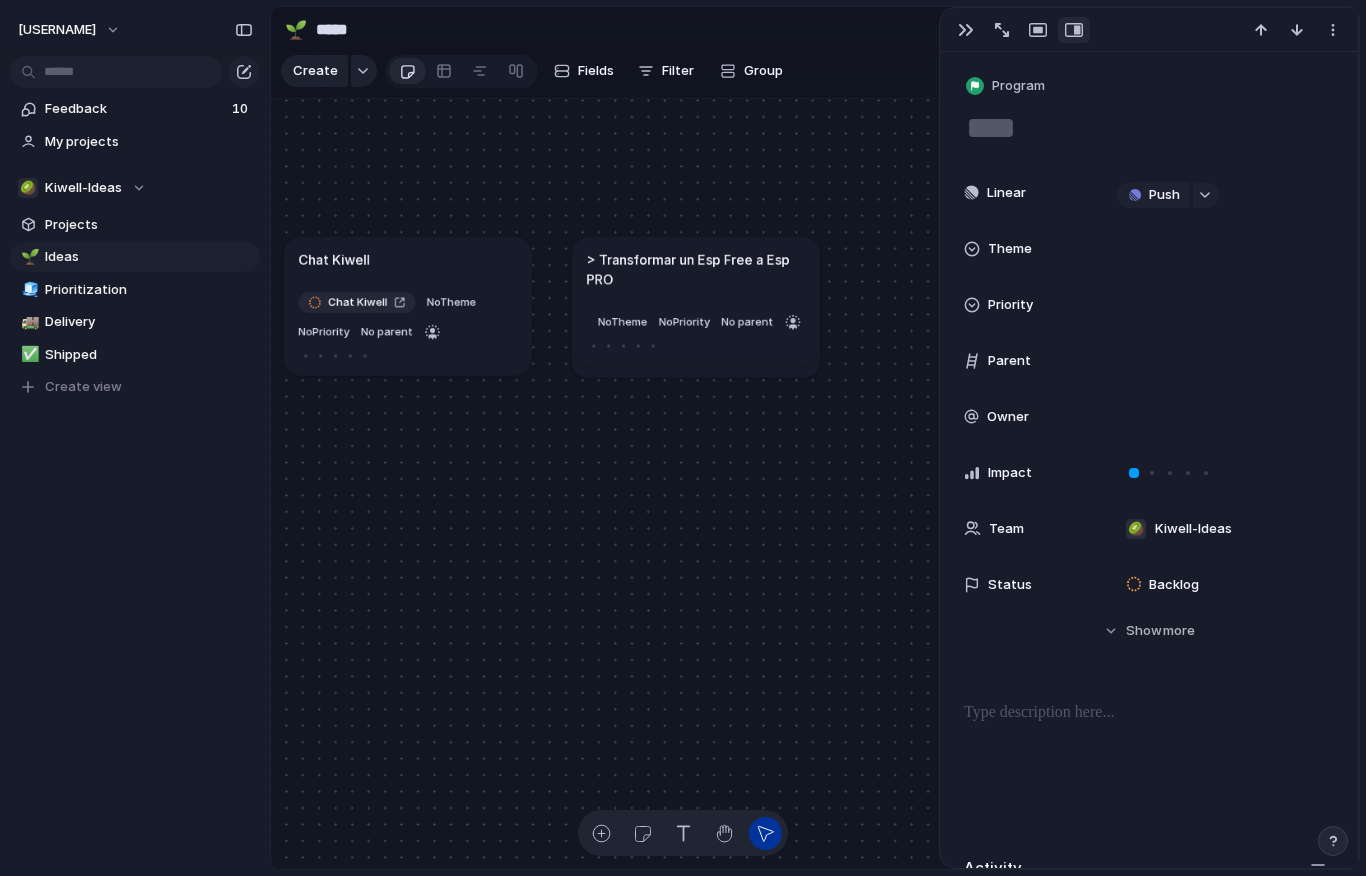click on "🌱 Experiment   🔮 Magic   🔨 Infrastructure   🚀 Scale" at bounding box center (683, 438) 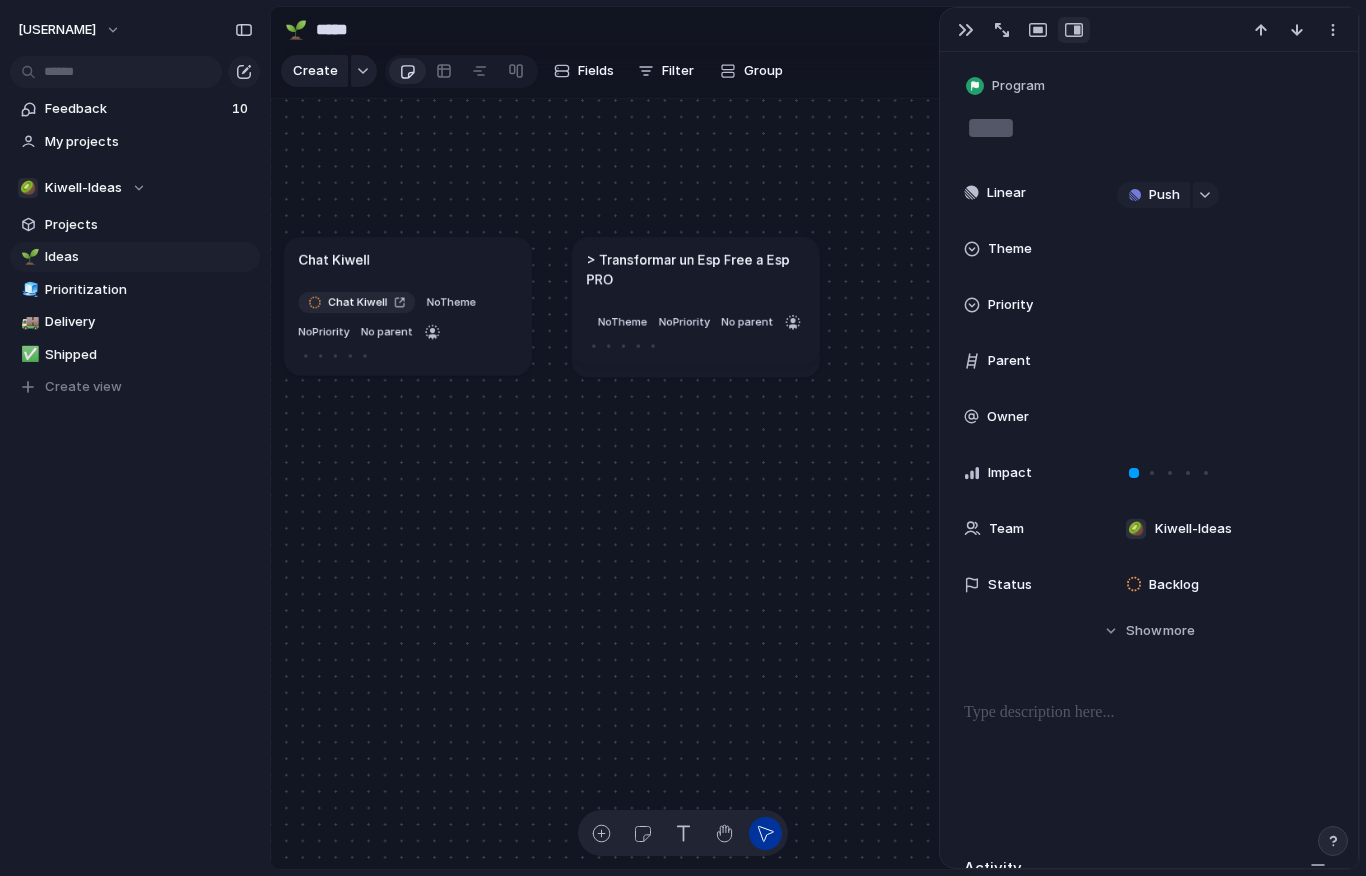 click on "Urgent   High   Medium   Low   No  Priority" at bounding box center [683, 438] 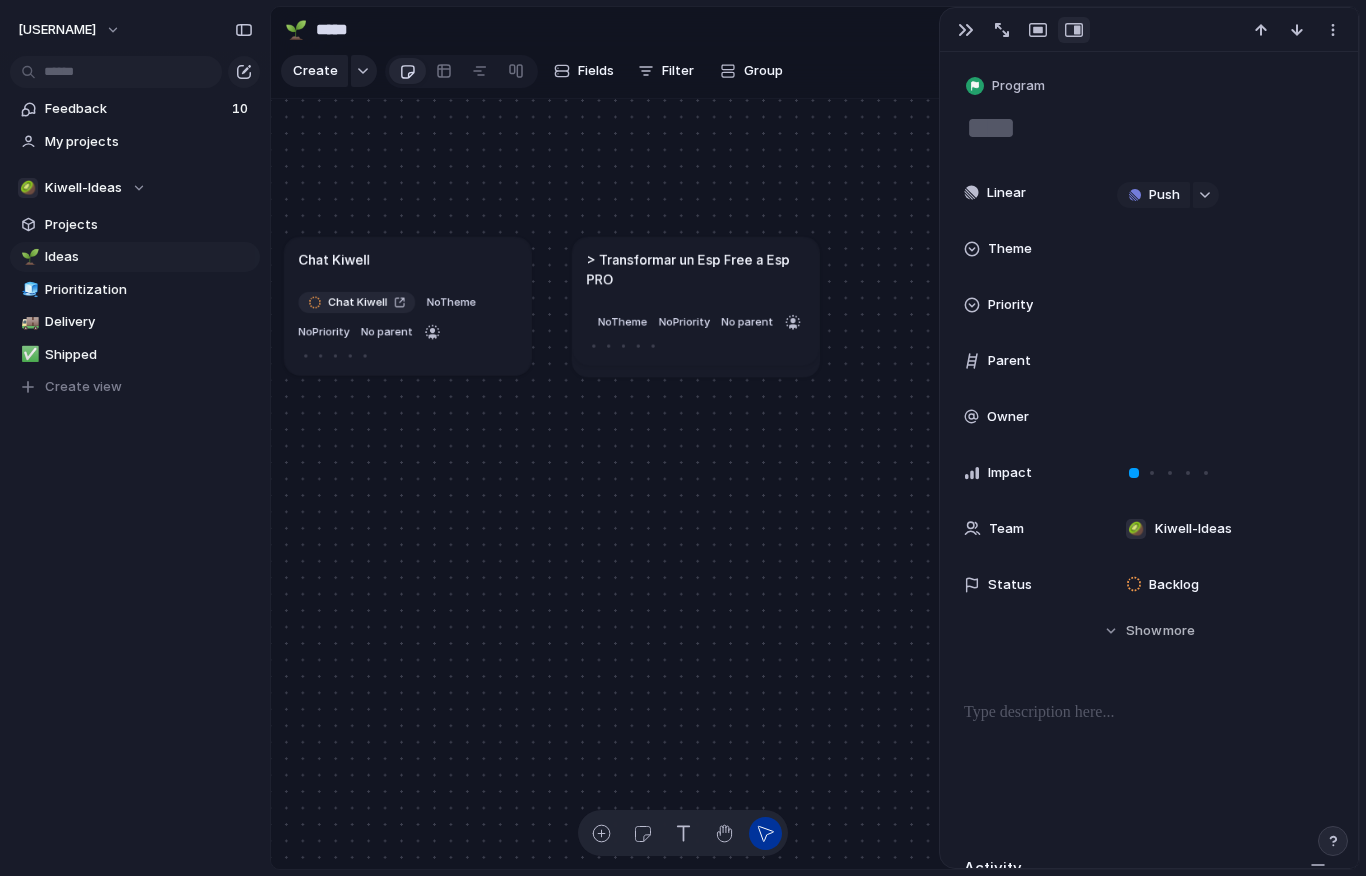click on "Status" at bounding box center [1010, 585] 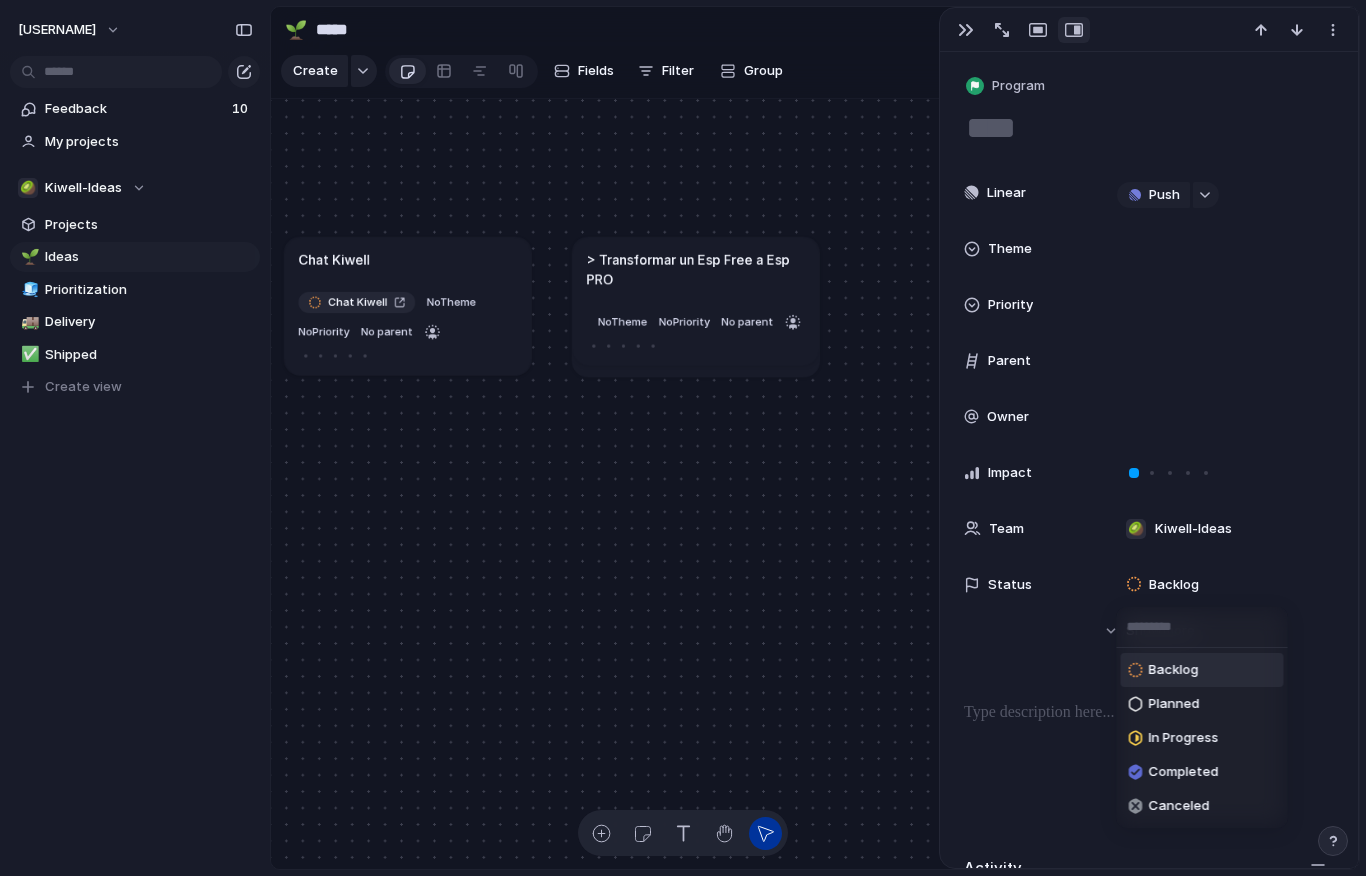 click on "Backlog   Planned   In Progress   Completed   Canceled" at bounding box center [683, 438] 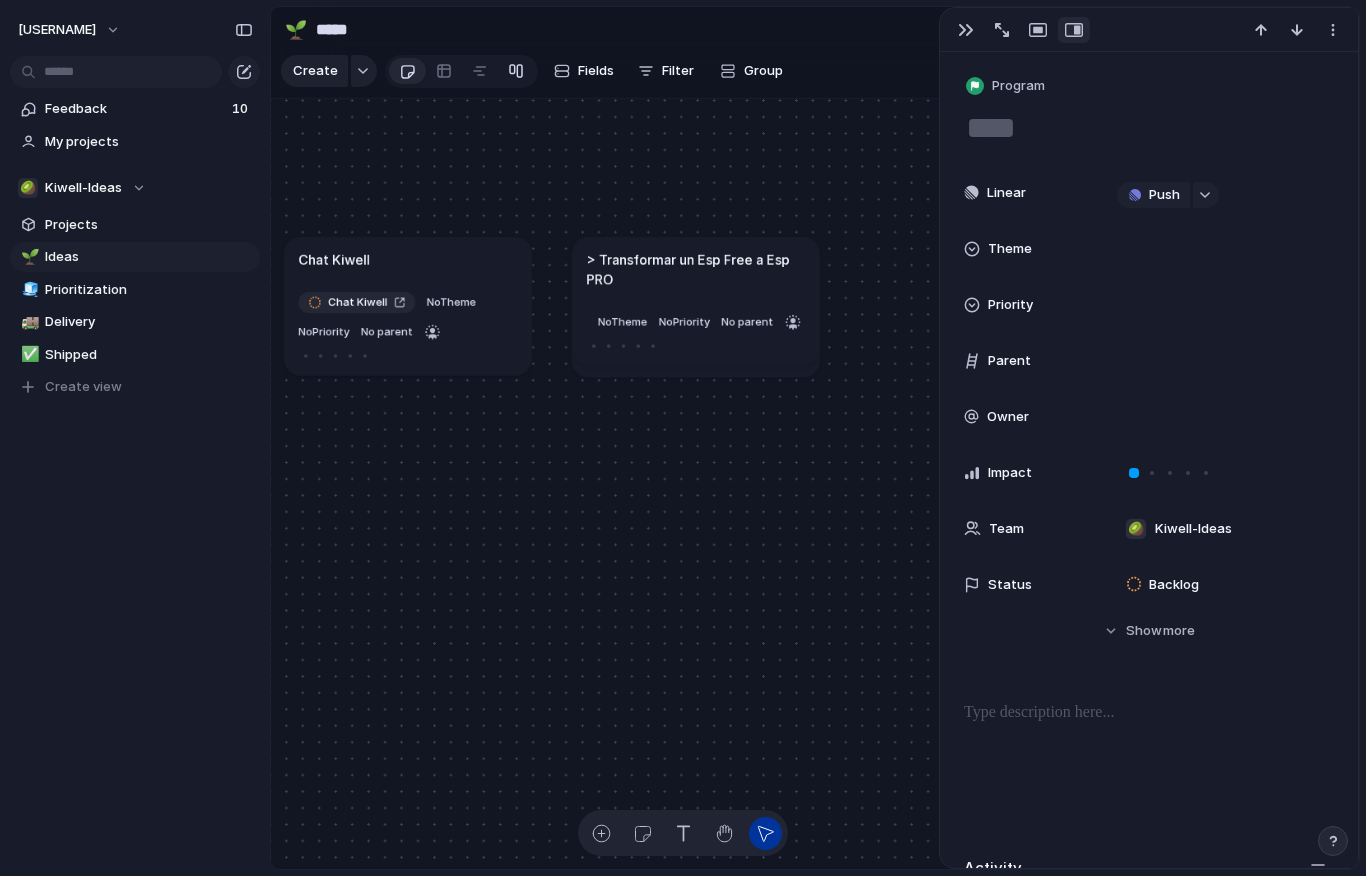 click at bounding box center [516, 71] 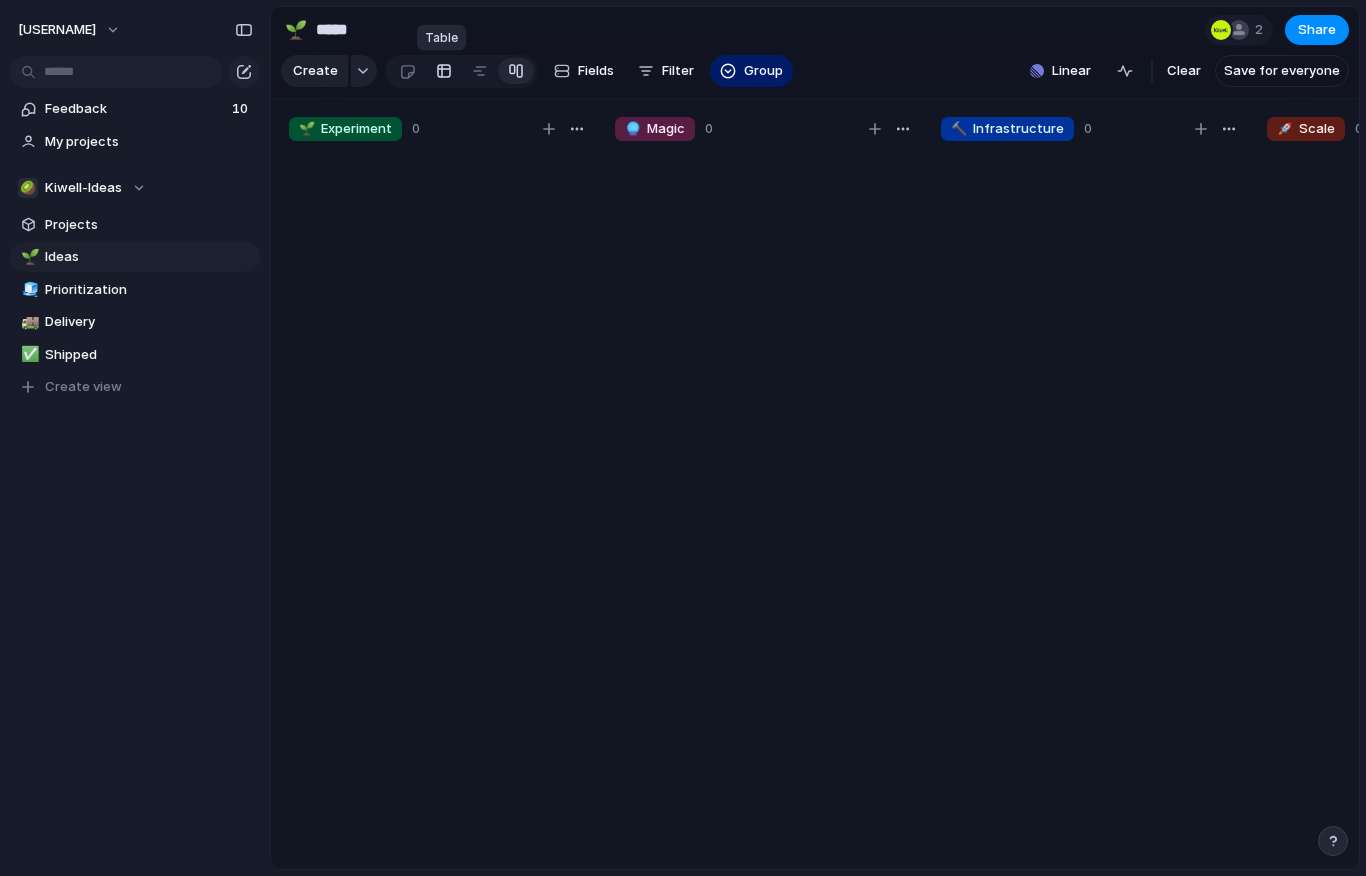 click at bounding box center [444, 71] 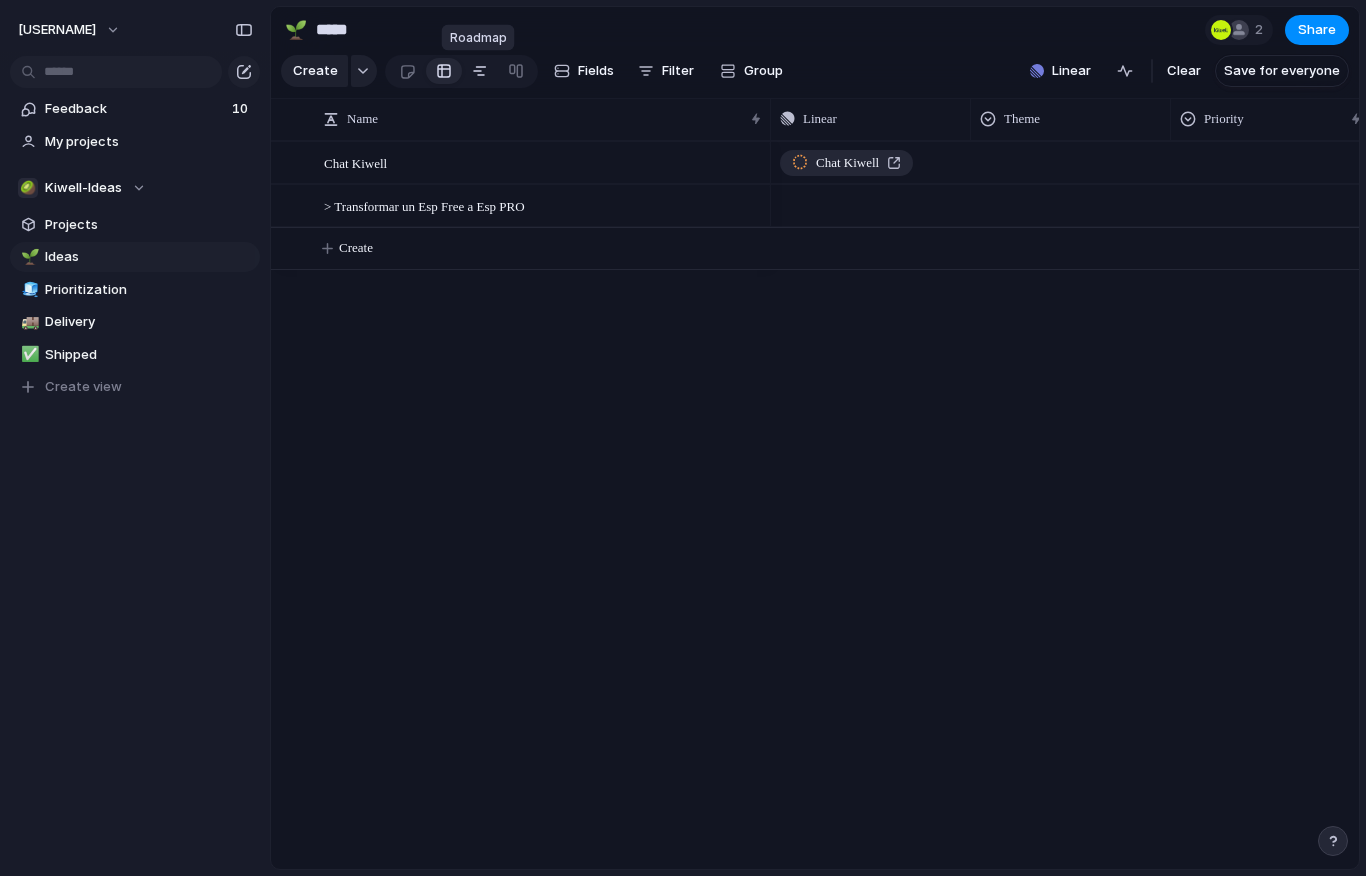 click at bounding box center (480, 71) 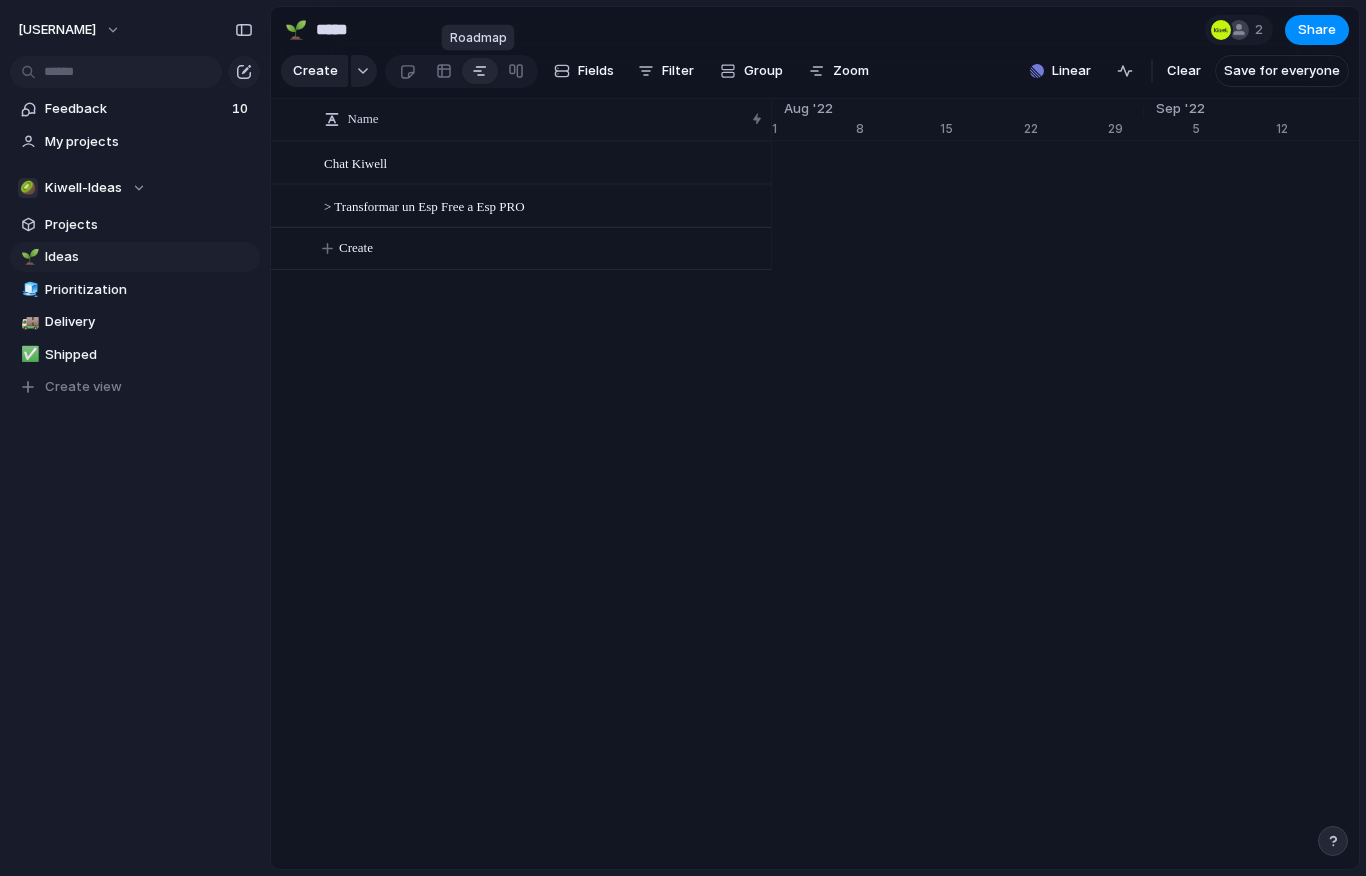 scroll, scrollTop: 0, scrollLeft: 12931, axis: horizontal 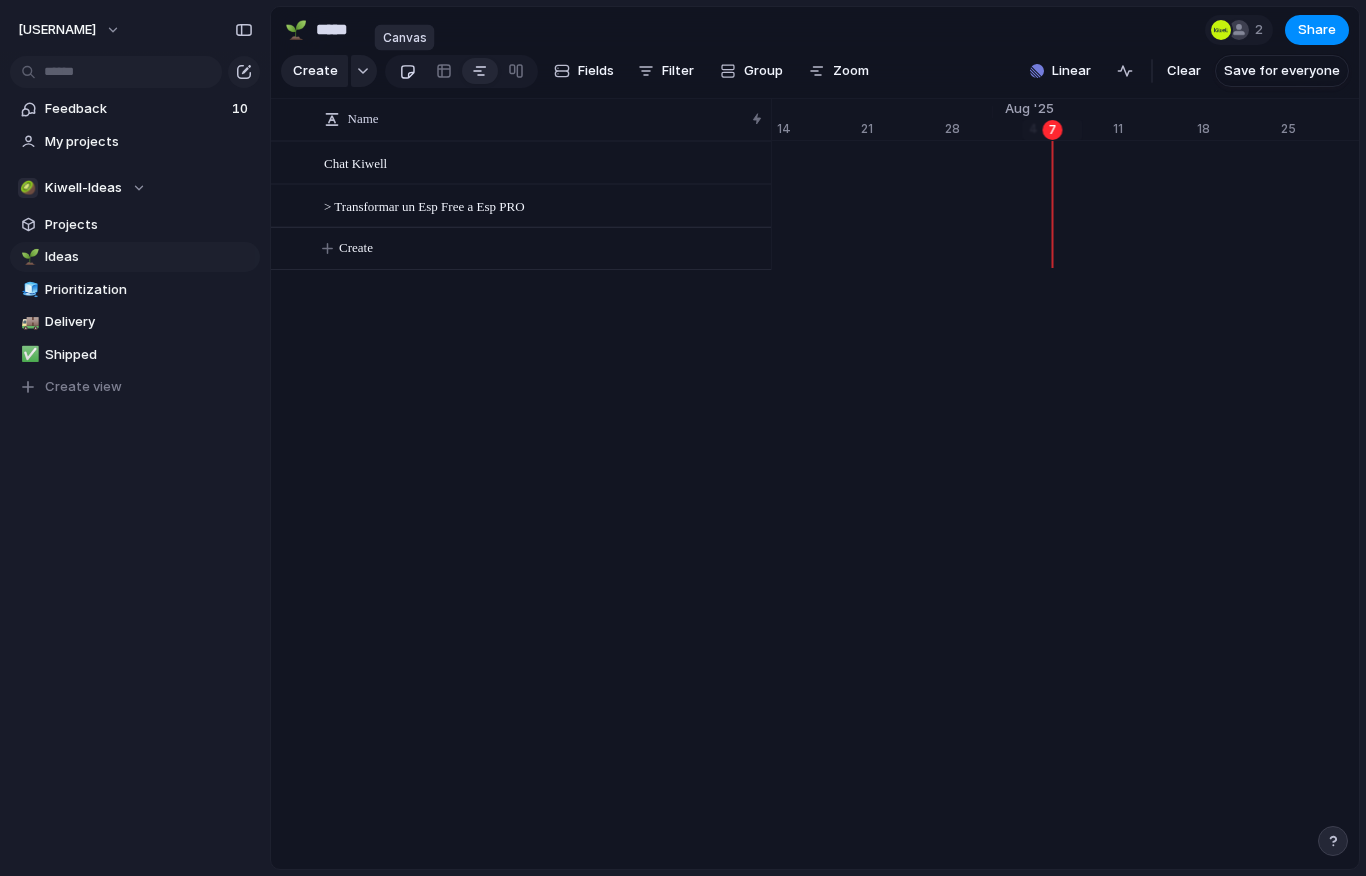 click at bounding box center [407, 71] 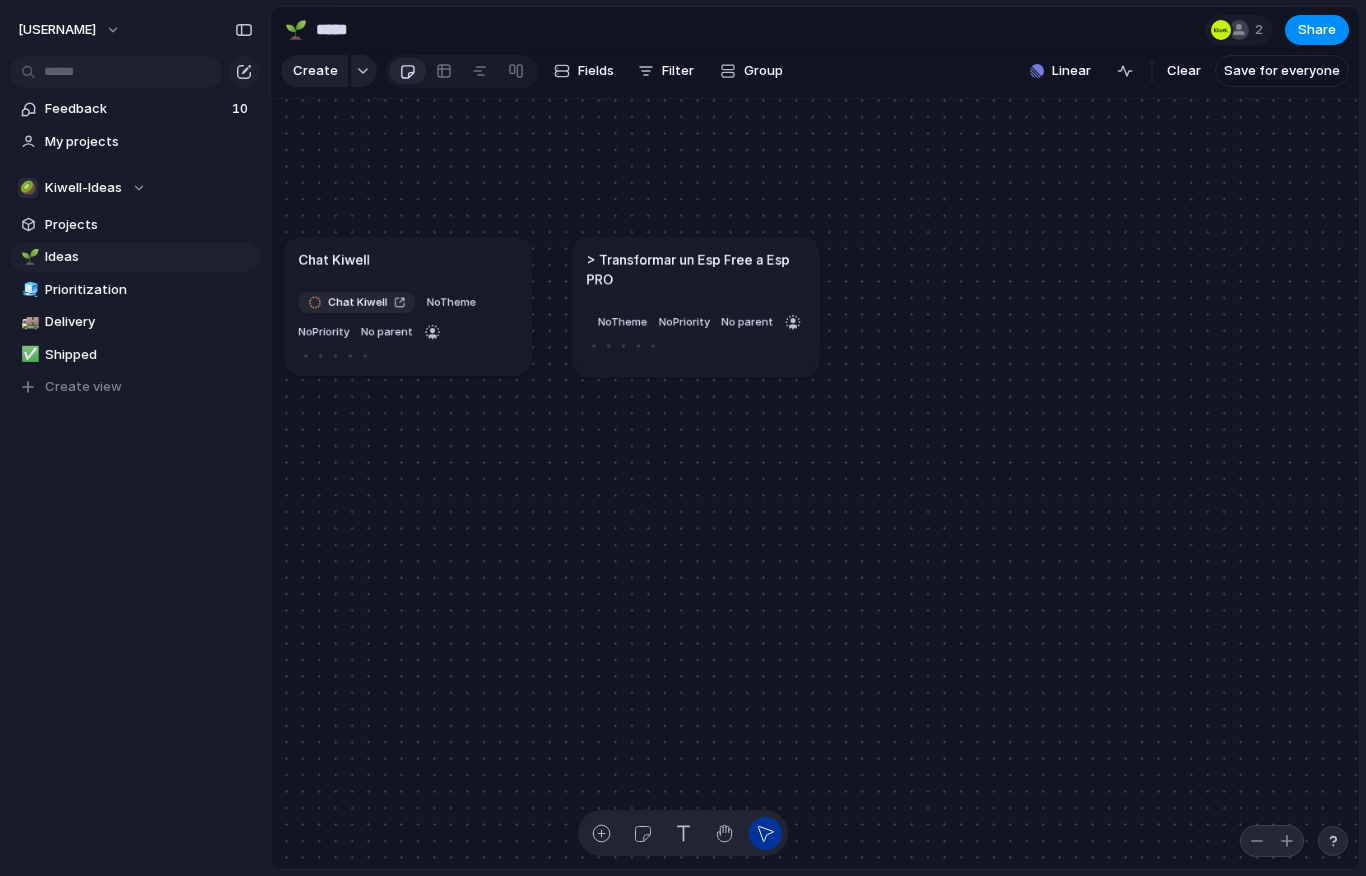 click on "> Transformar un Esp Free a Esp PRO No  Theme No  Priority No parent" at bounding box center (695, 301) 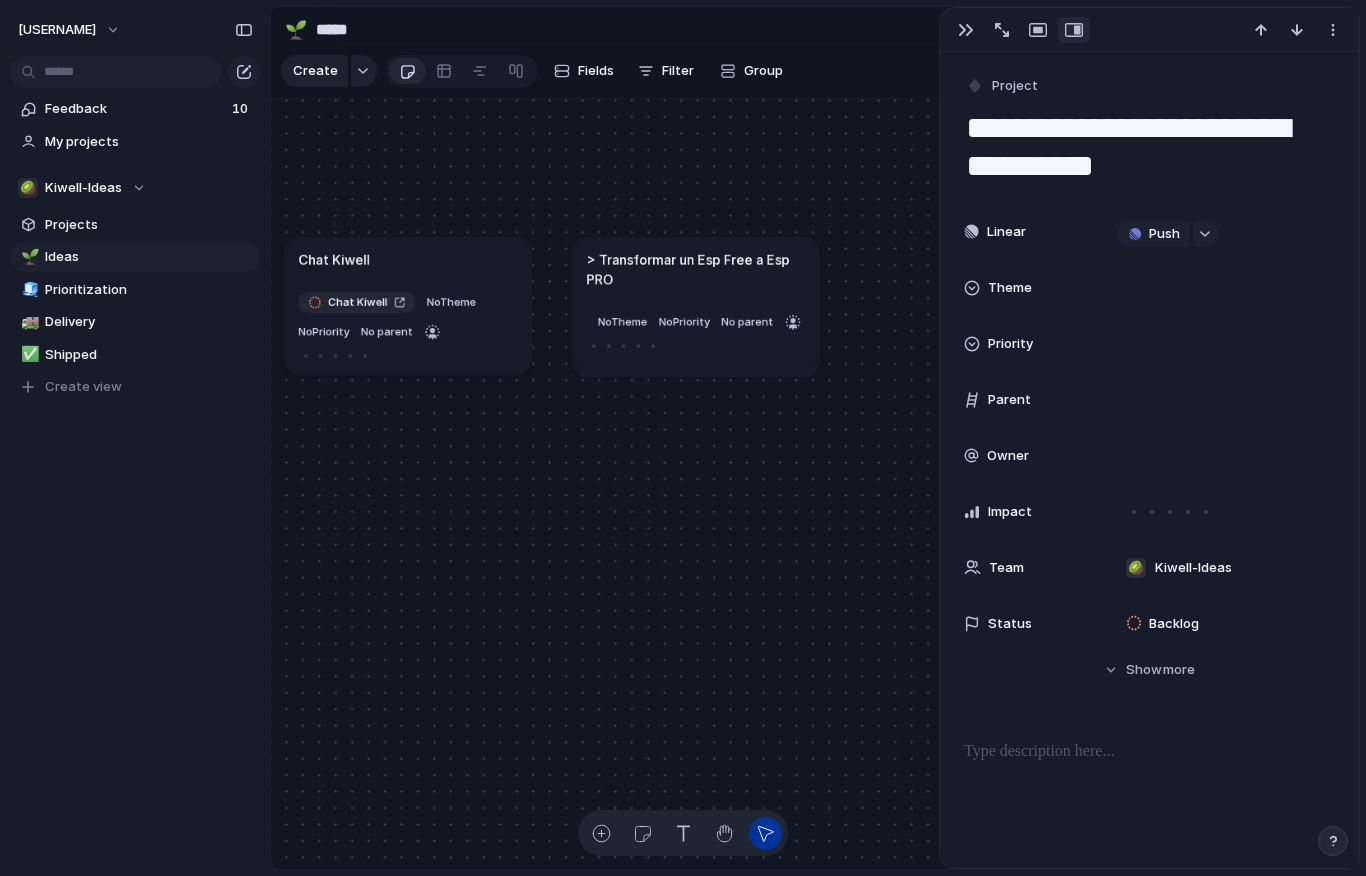 click on "Priority" at bounding box center [1010, 344] 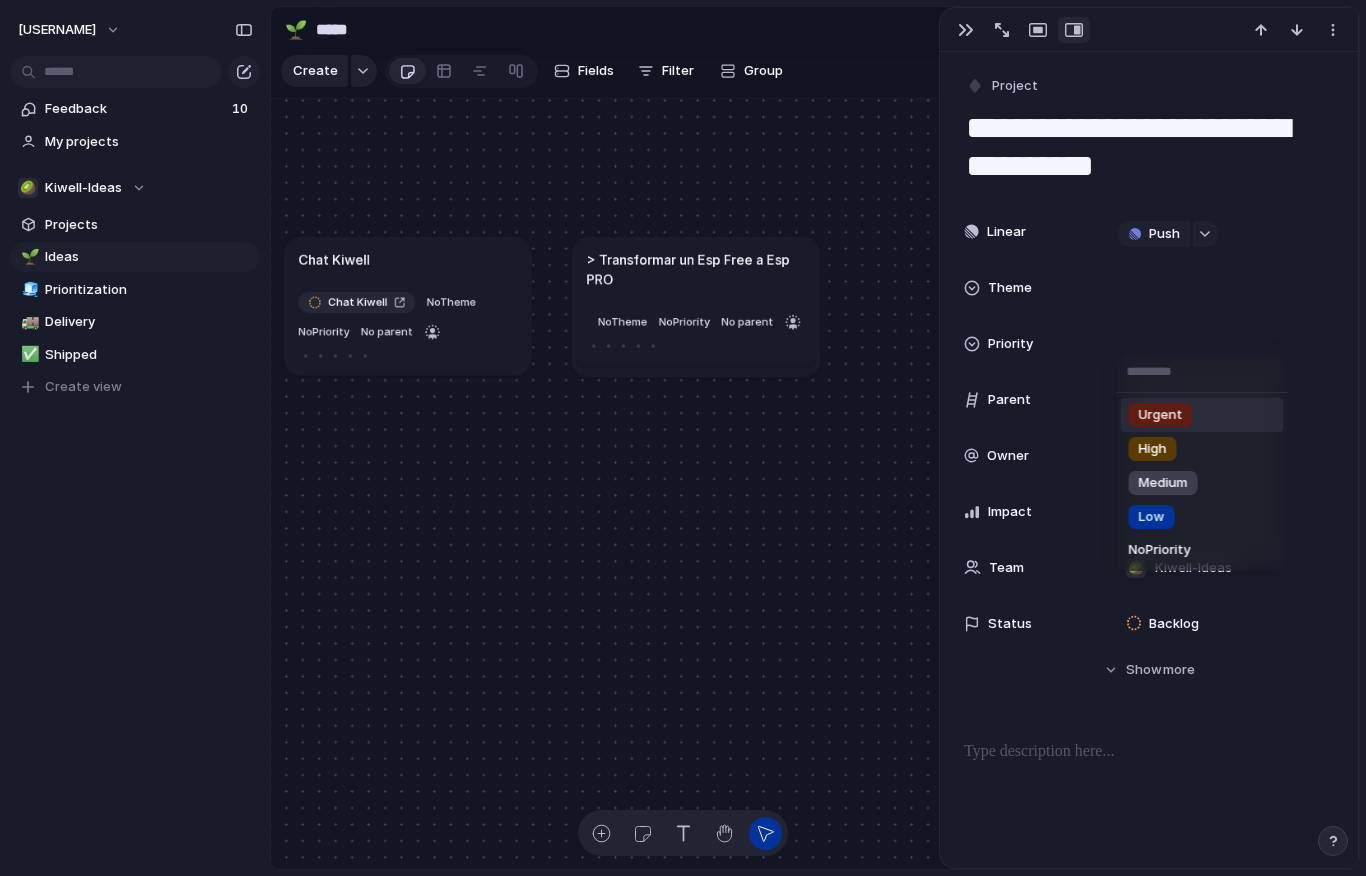 click on "Urgent   High   Medium   Low   No  Priority" at bounding box center (683, 438) 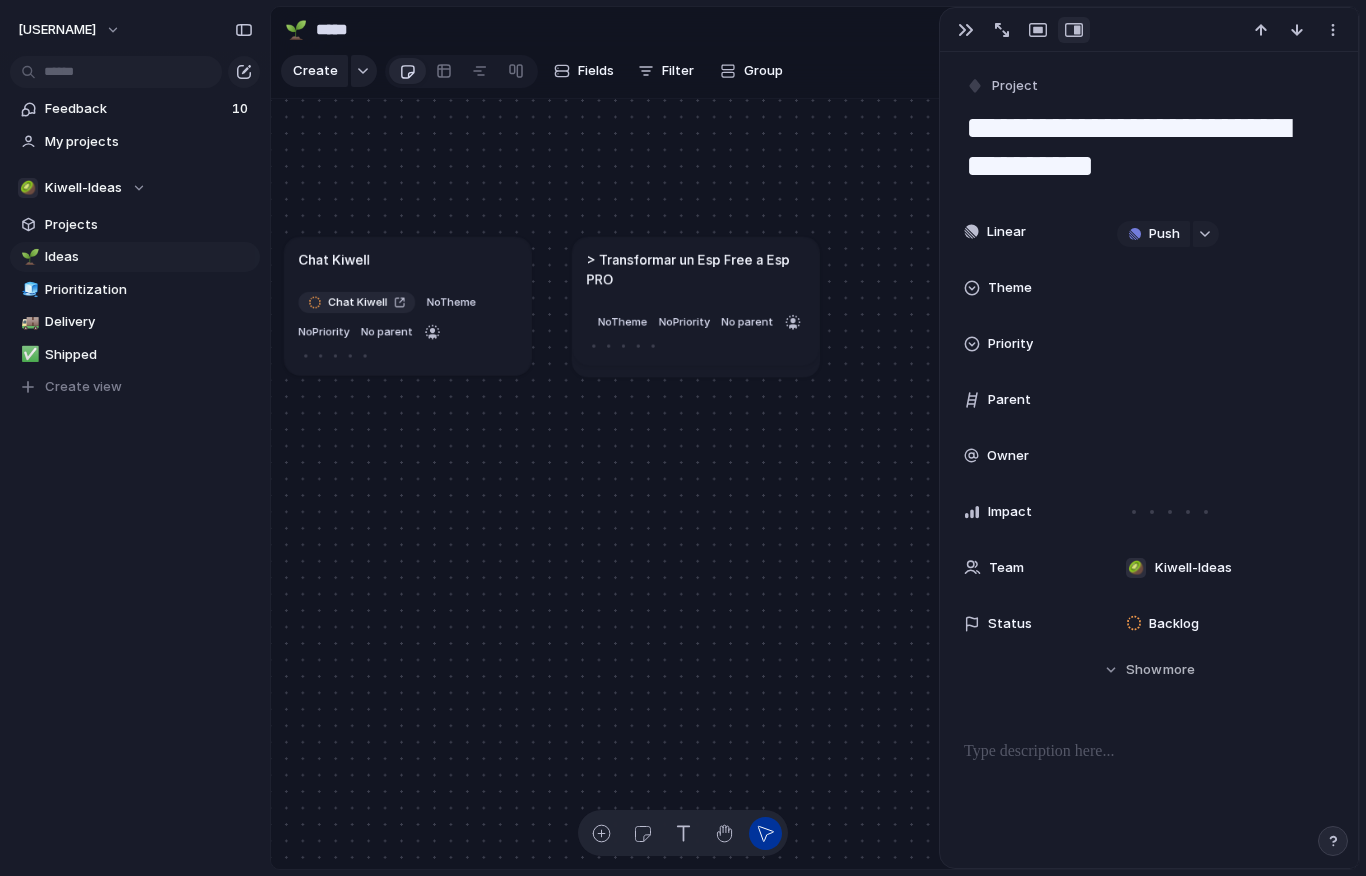 click on "Parent" at bounding box center [1009, 400] 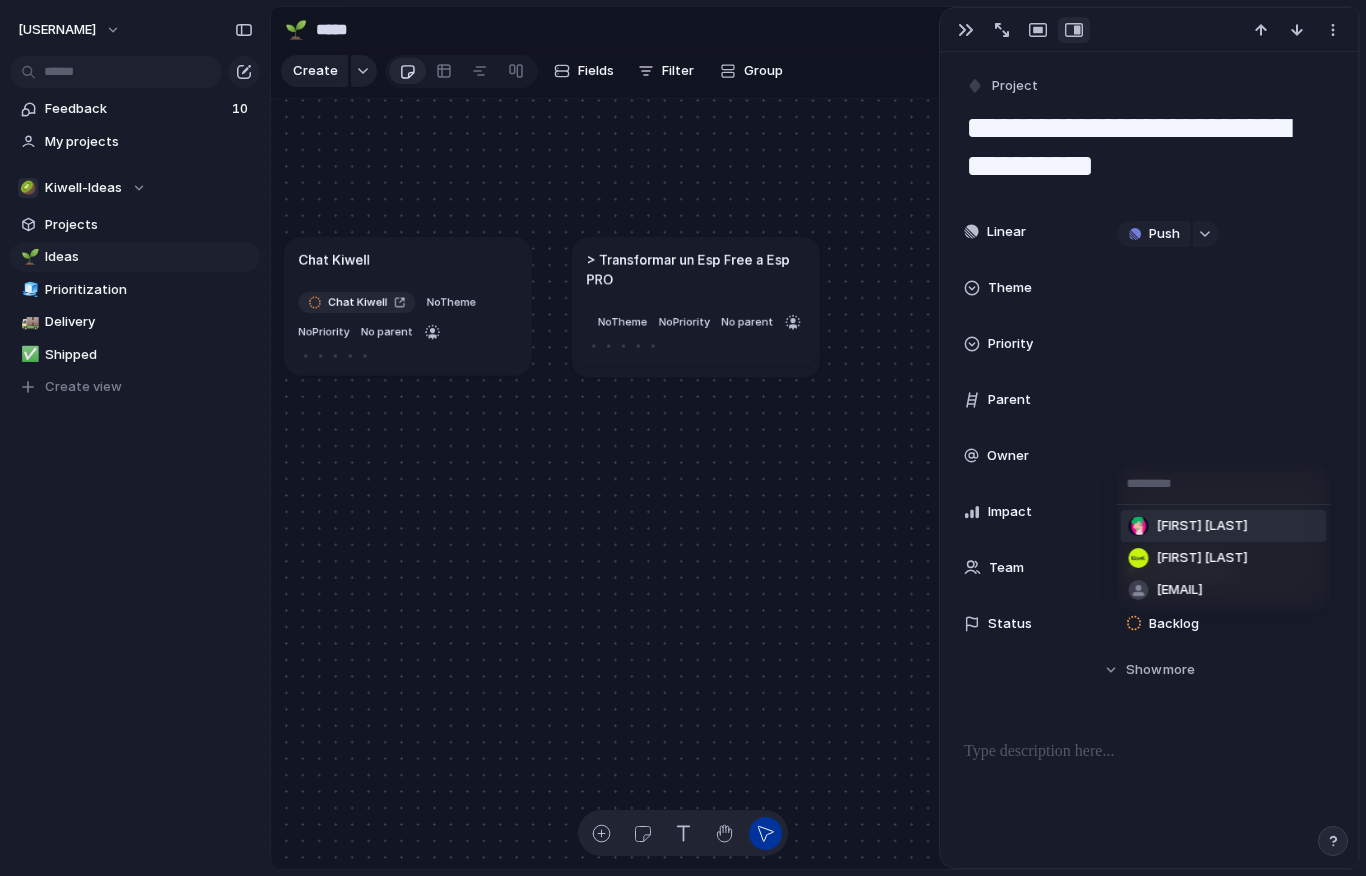 click on "Martin Asca   luca magnasco   oscar.d.rodas@gmail.com" at bounding box center [683, 438] 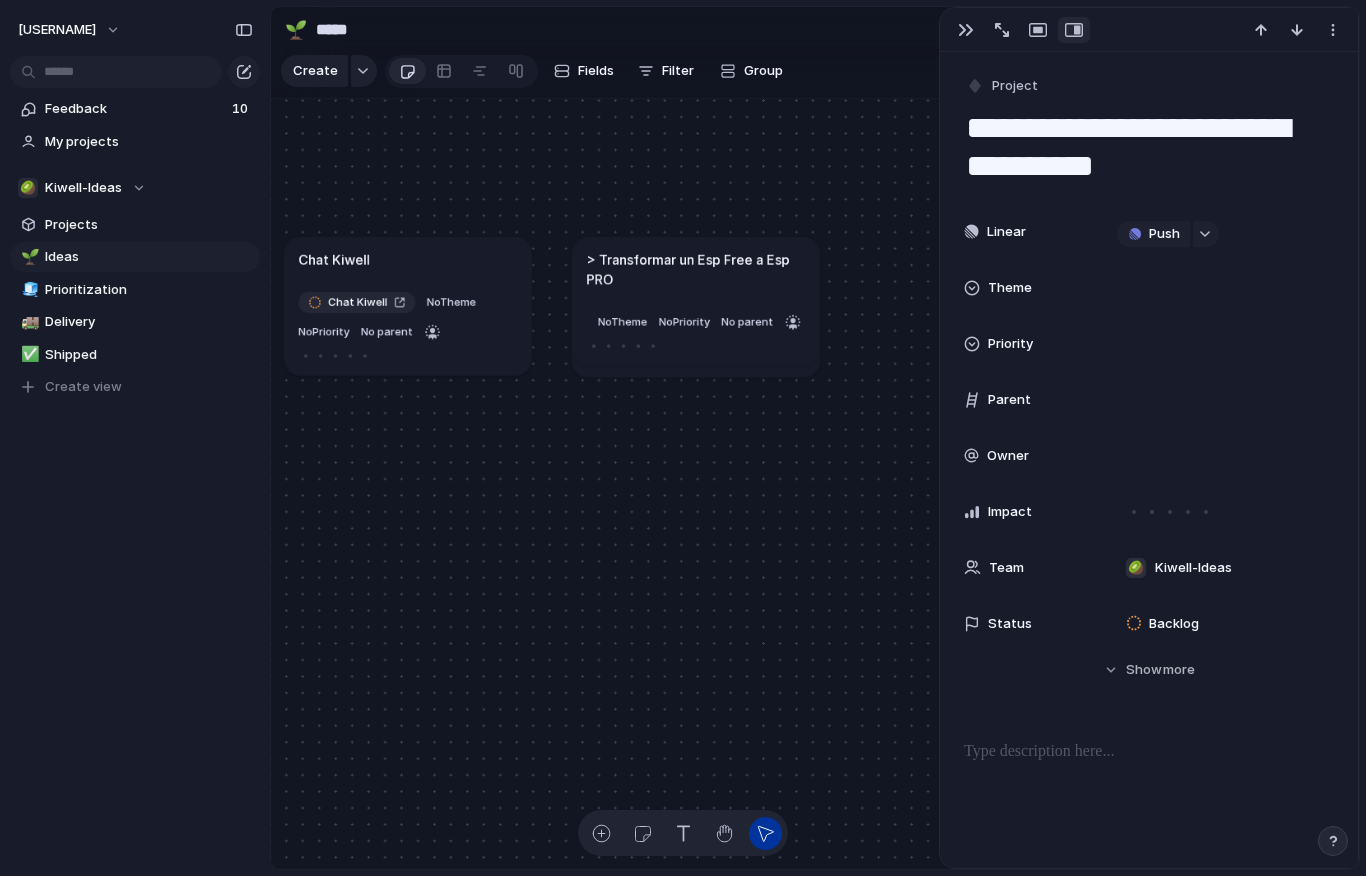 click on "Status" at bounding box center (1010, 624) 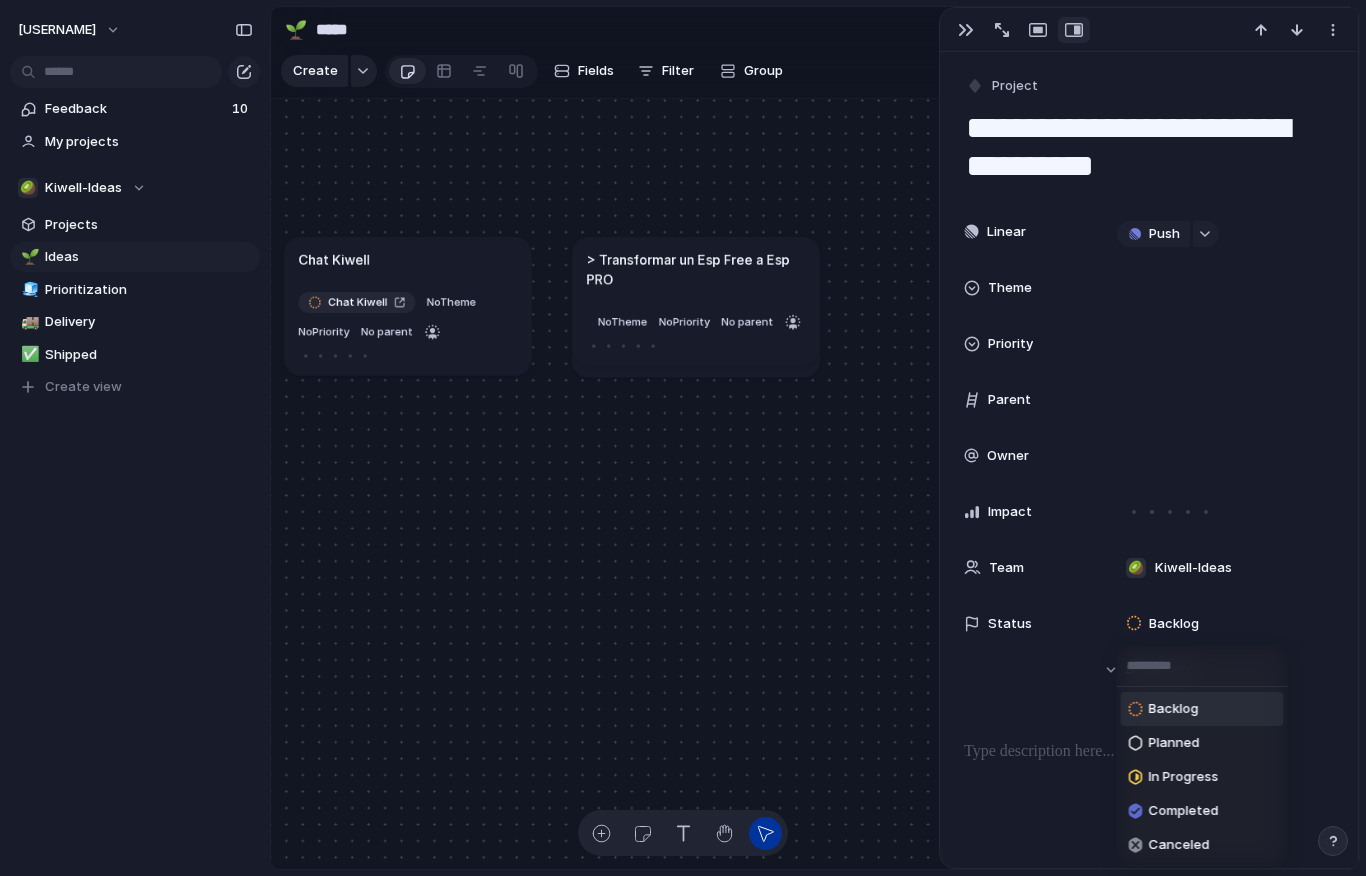 click on "Backlog   Planned   In Progress   Completed   Canceled" at bounding box center (683, 438) 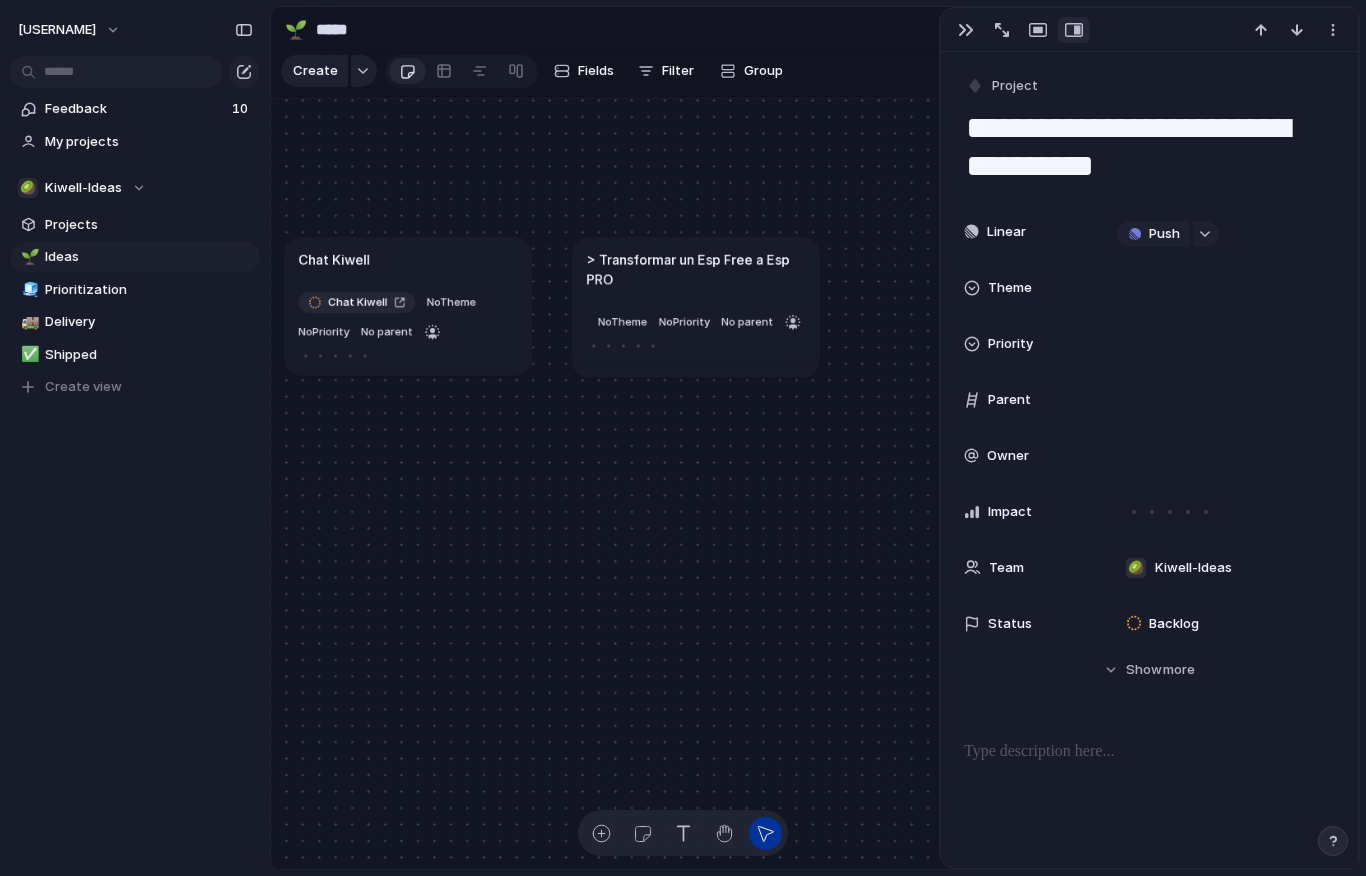 click on "Impact" at bounding box center (1010, 512) 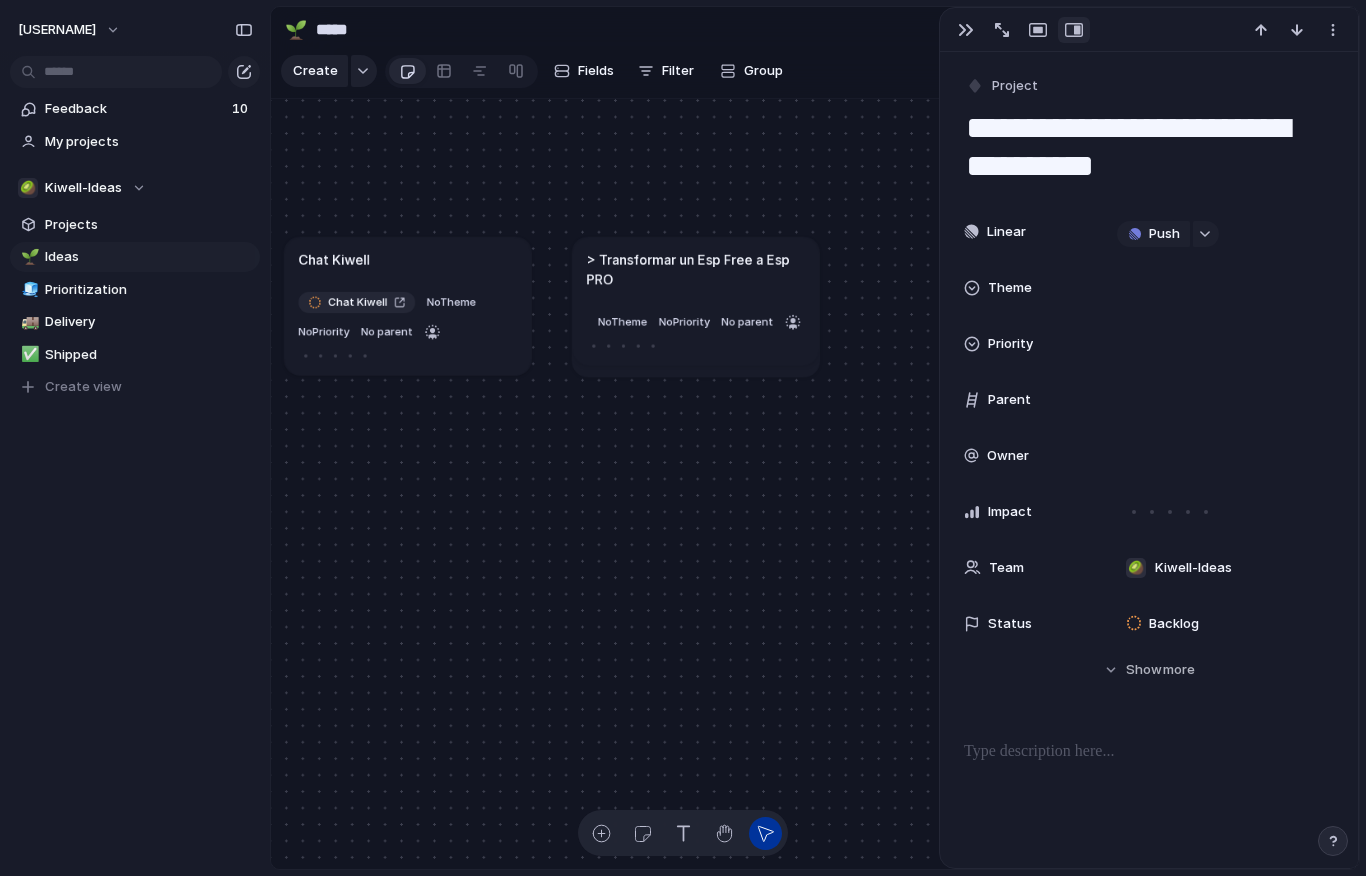 click on "Martin Asca   luca magnasco   oscar.d.rodas@gmail.com" at bounding box center [683, 438] 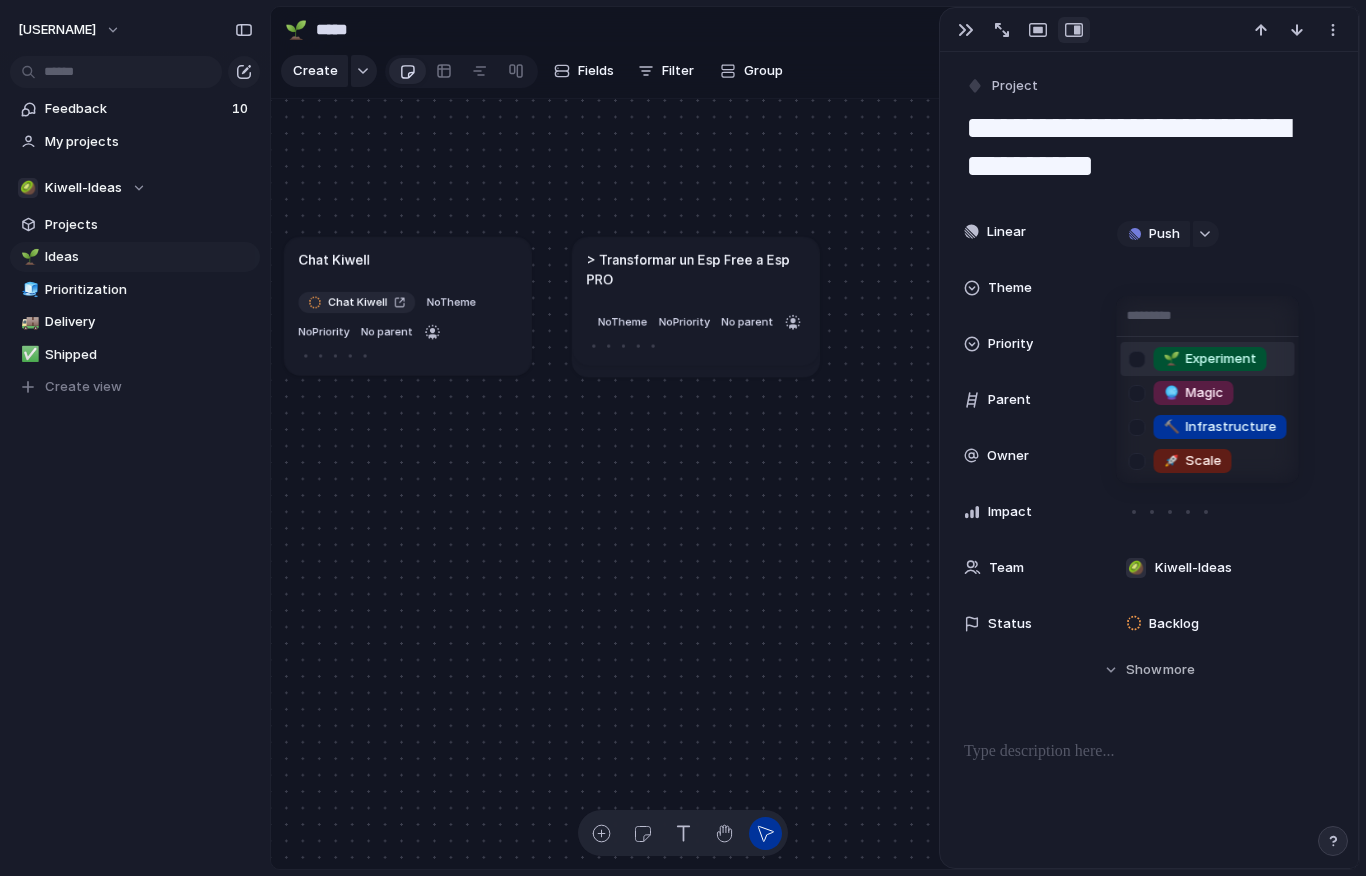 click on "🌱 Experiment" at bounding box center (1210, 359) 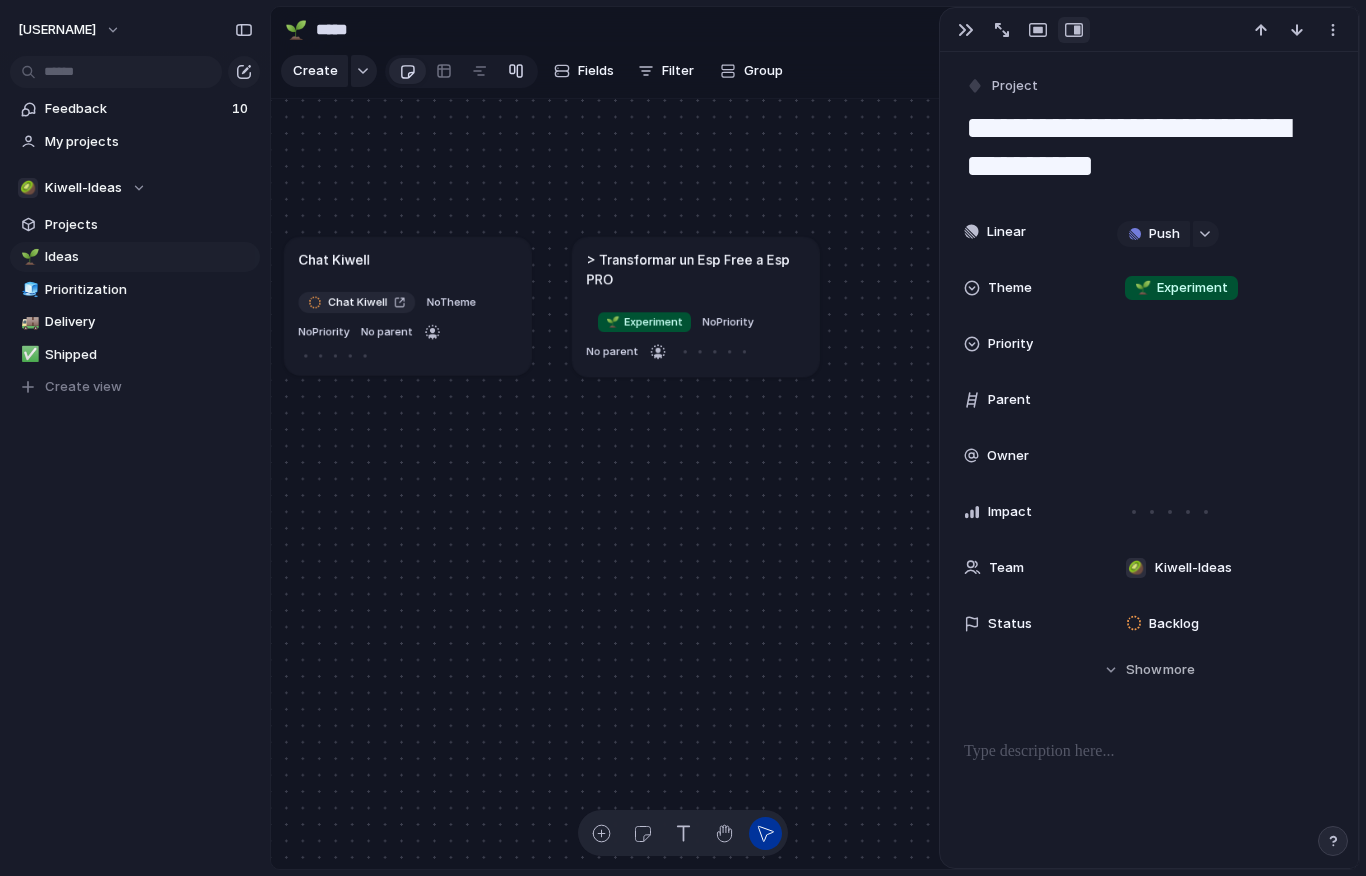 click at bounding box center (516, 71) 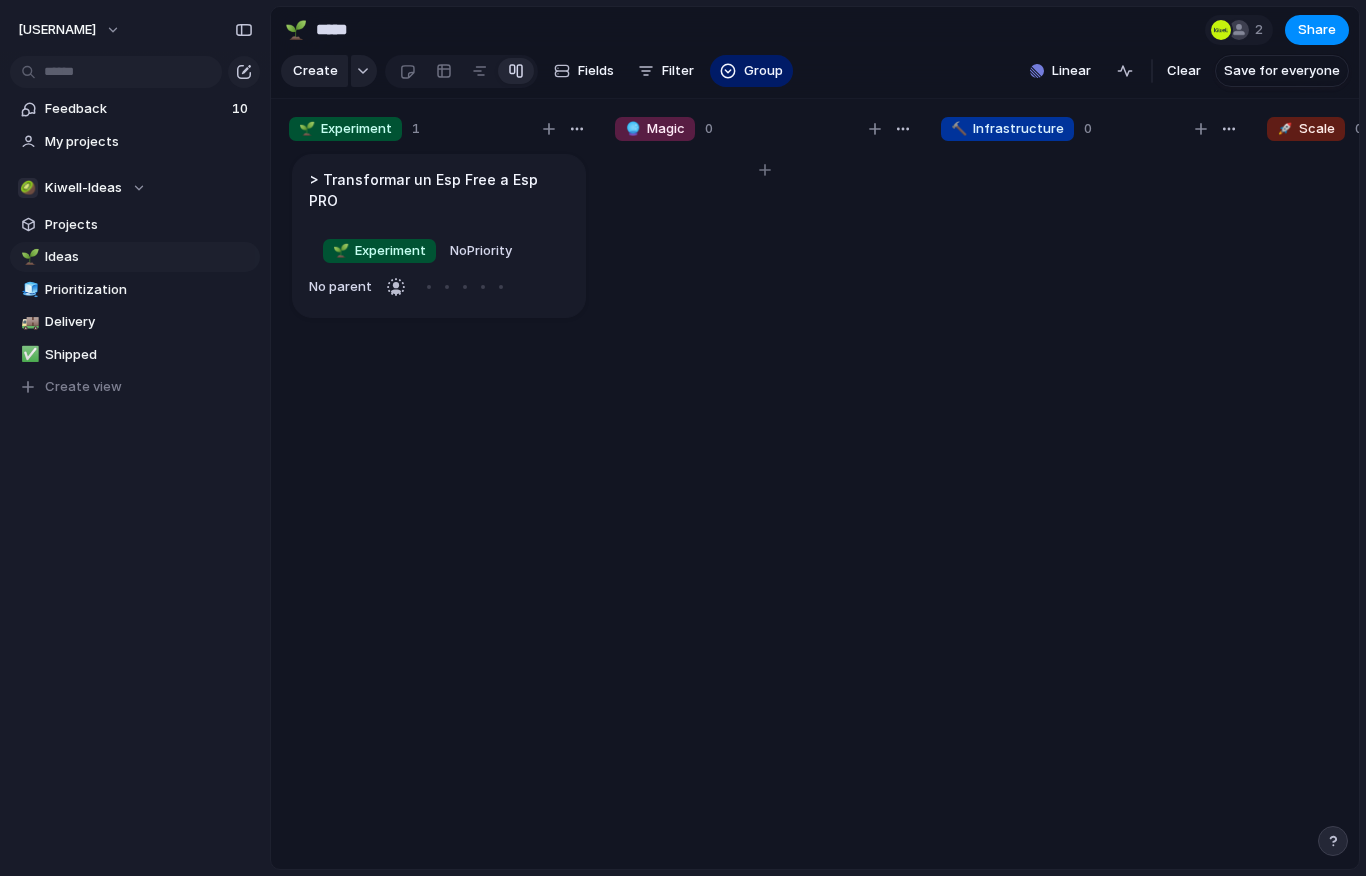 click on "🔮 Magic" at bounding box center (655, 129) 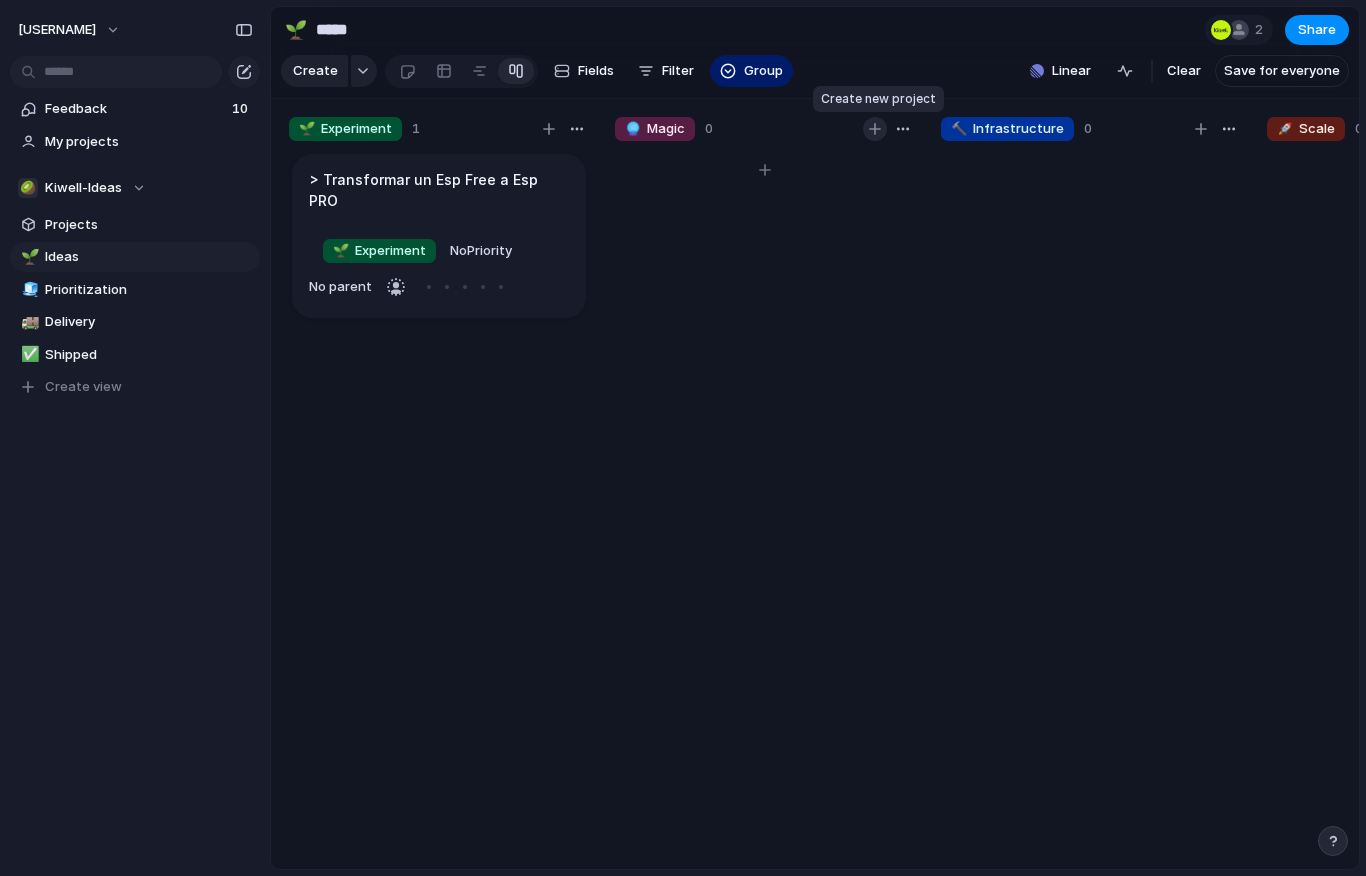 click at bounding box center (875, 129) 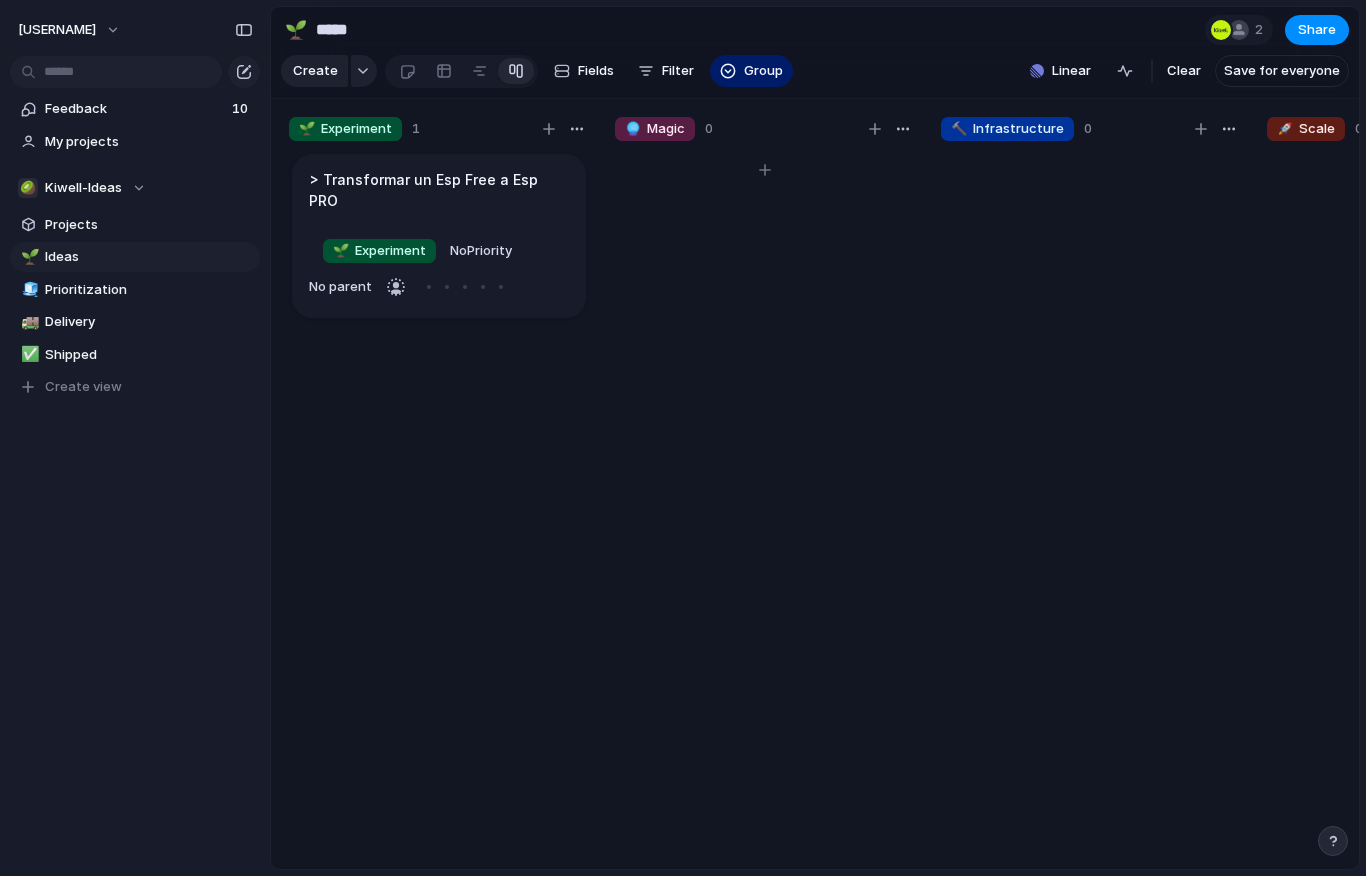 click on "🔮 Magic" at bounding box center (655, 129) 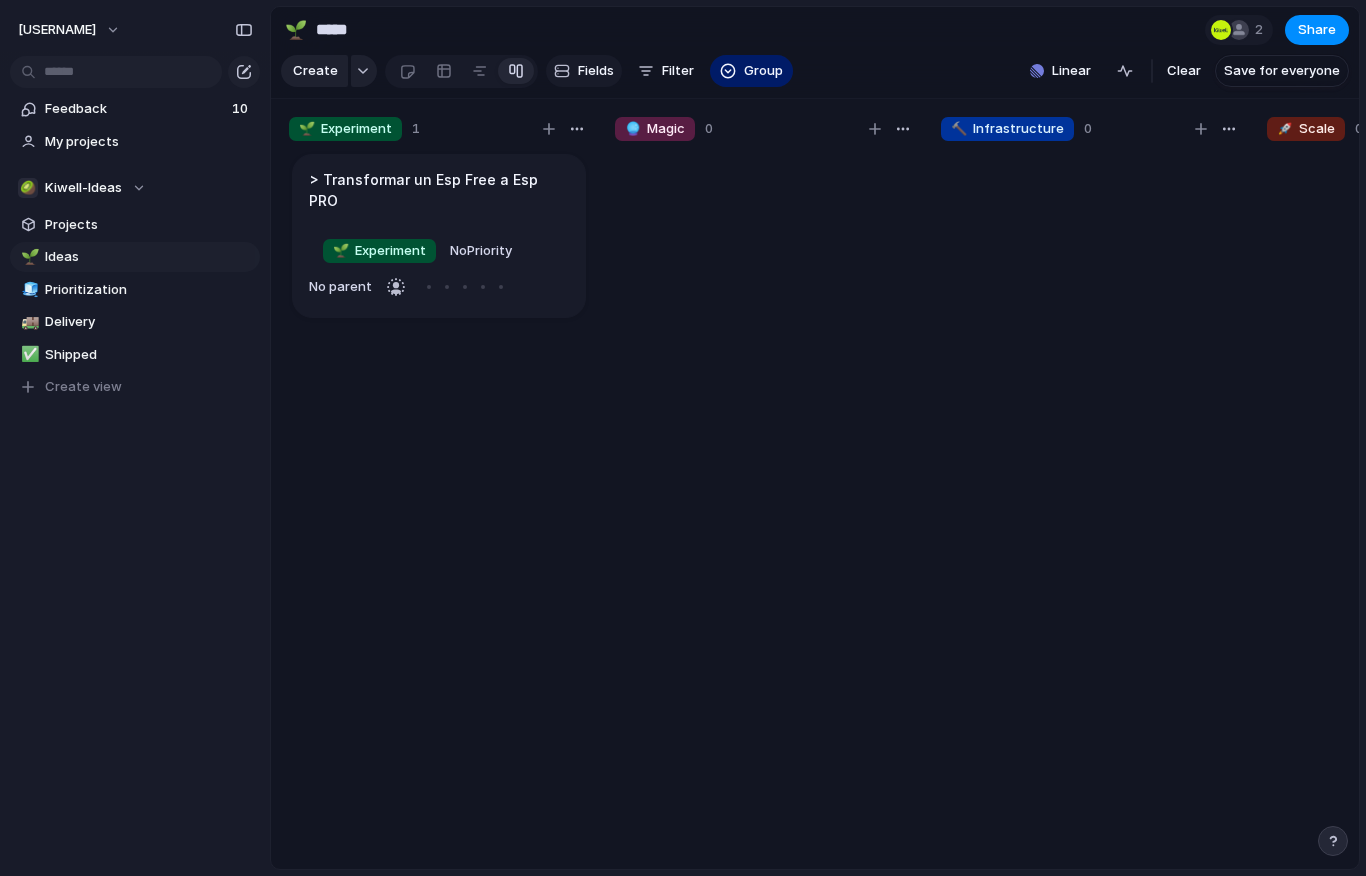 click on "Fields" at bounding box center (596, 71) 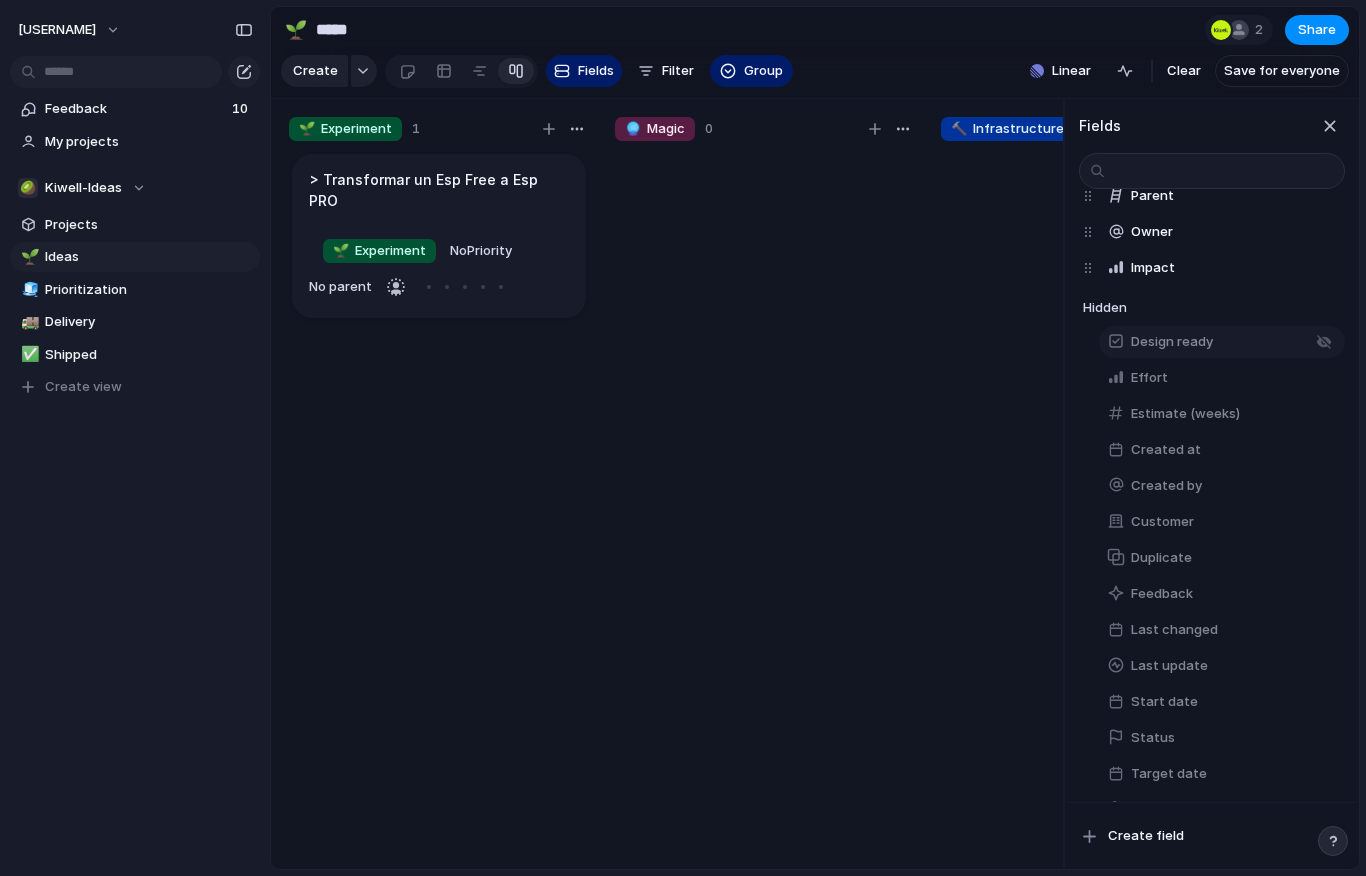 scroll, scrollTop: 207, scrollLeft: 0, axis: vertical 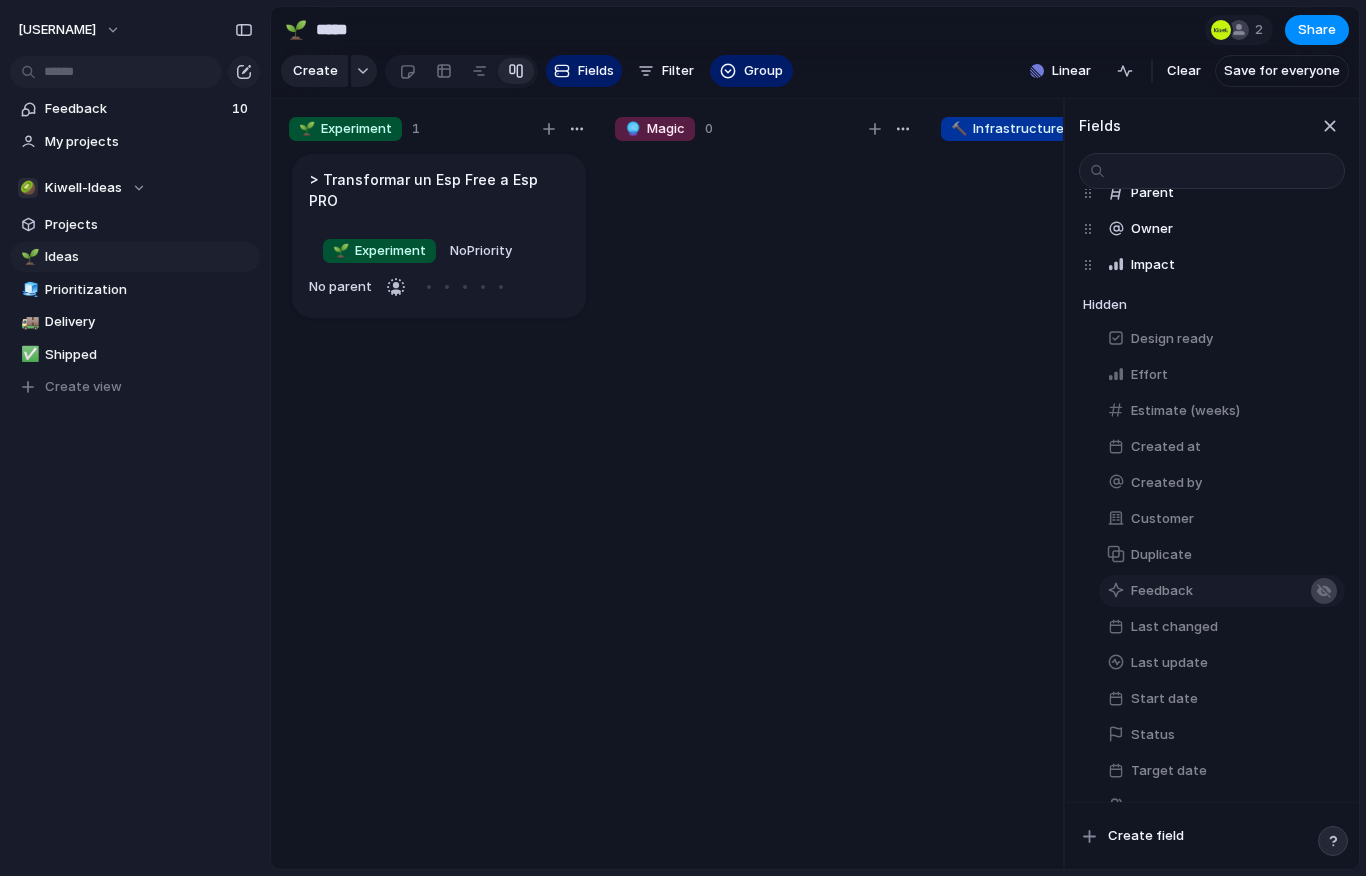 click at bounding box center [1324, 591] 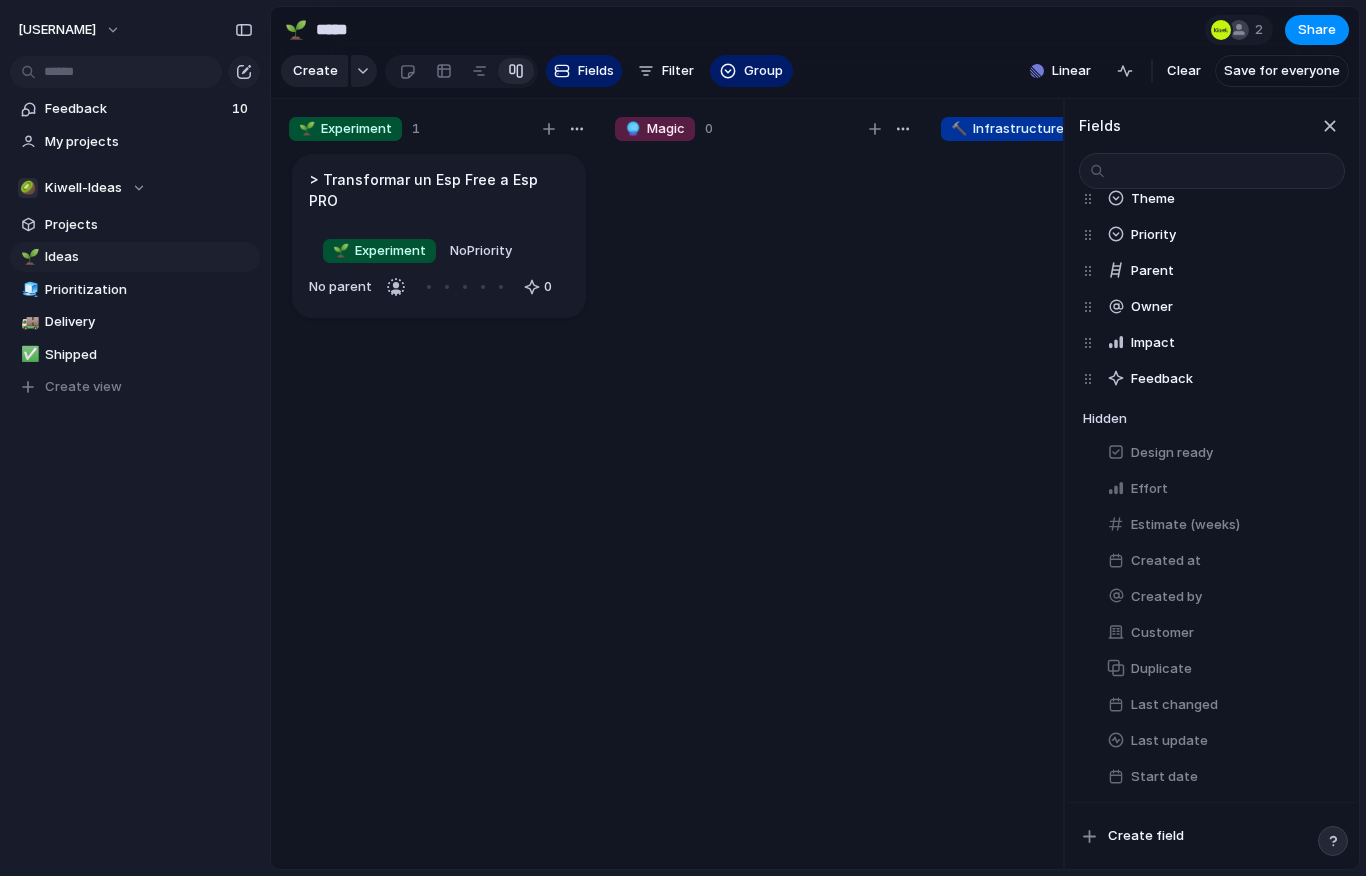 scroll, scrollTop: 110, scrollLeft: 0, axis: vertical 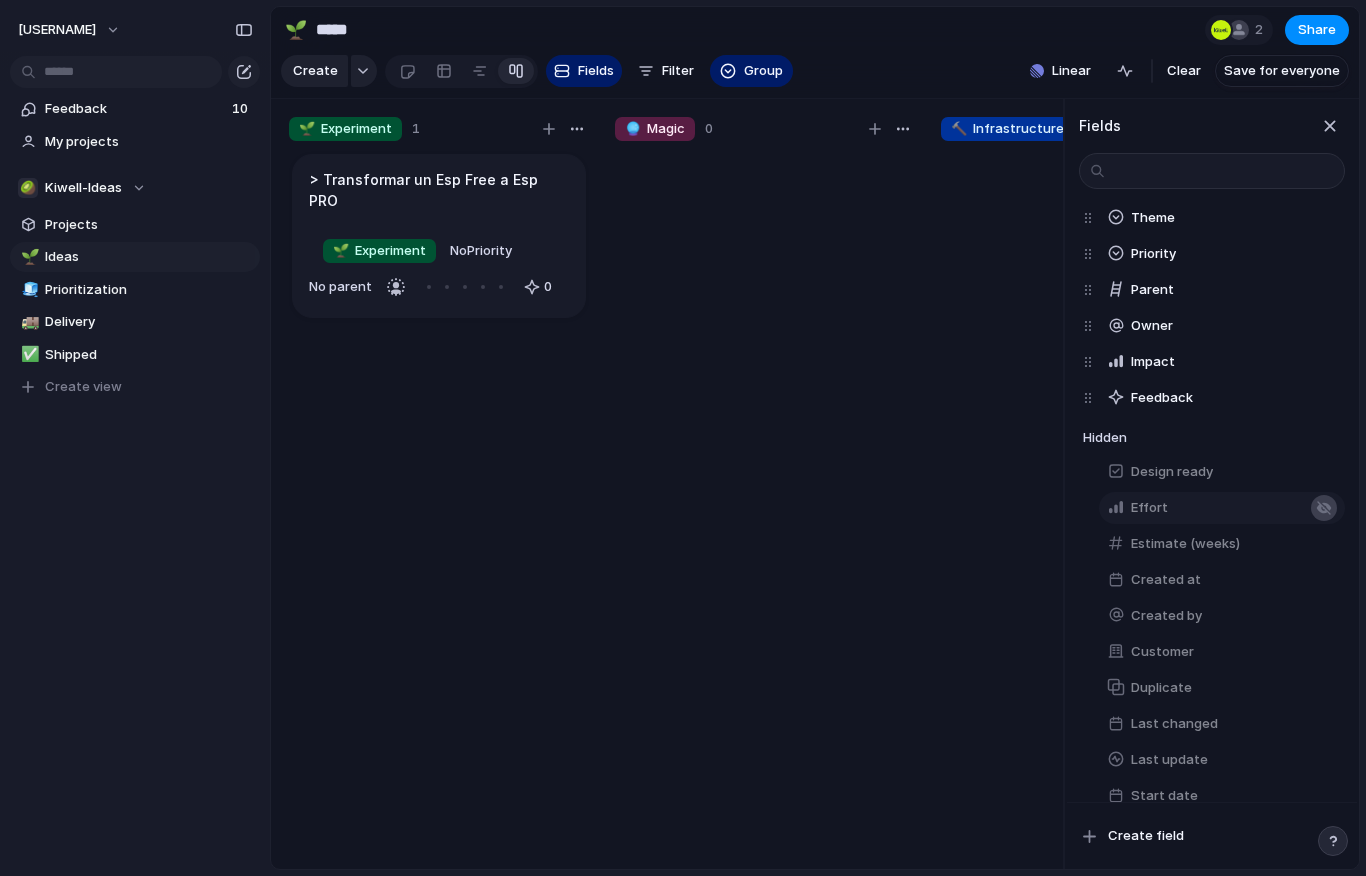 click at bounding box center (1324, 508) 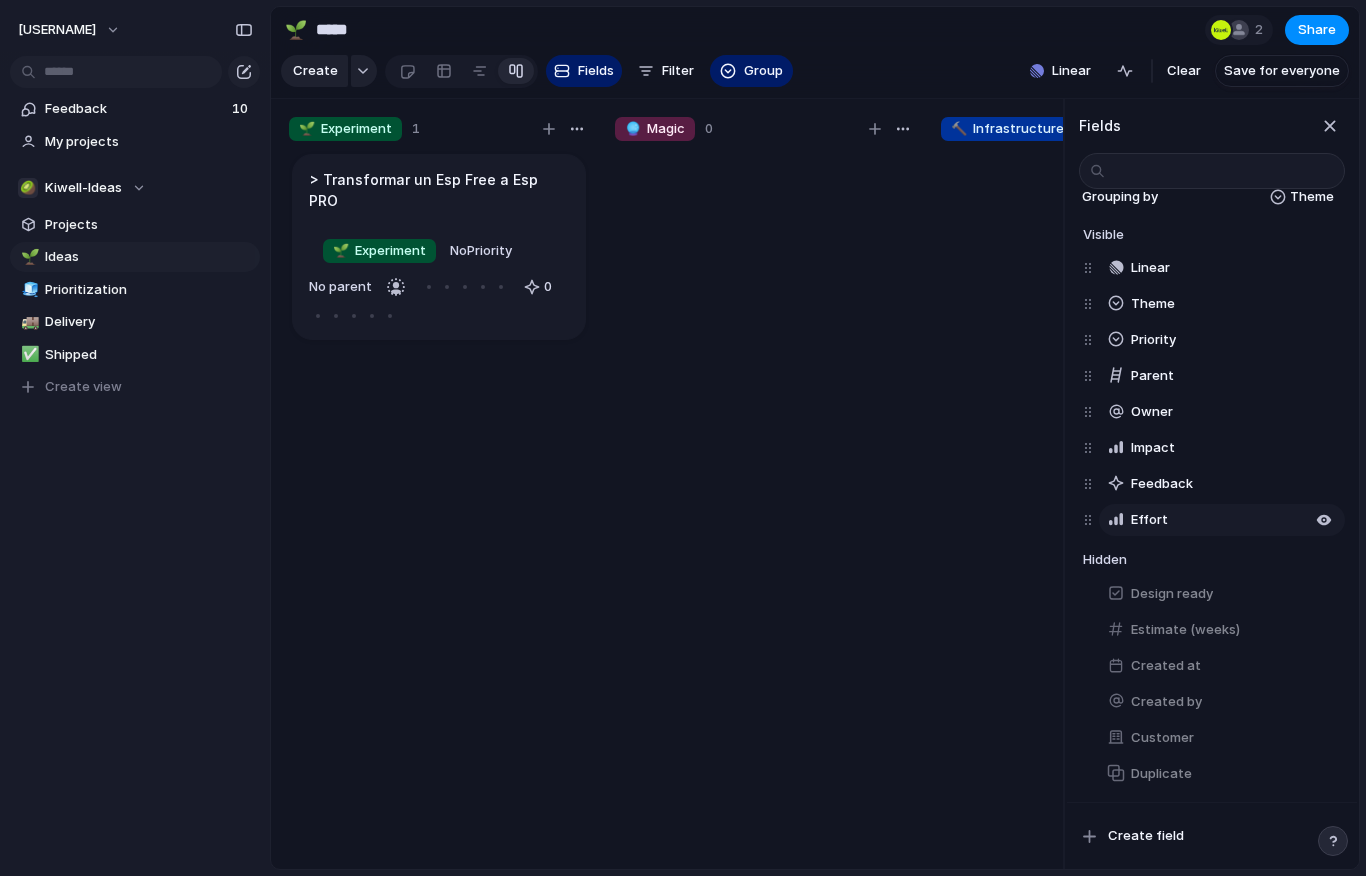 scroll, scrollTop: 0, scrollLeft: 0, axis: both 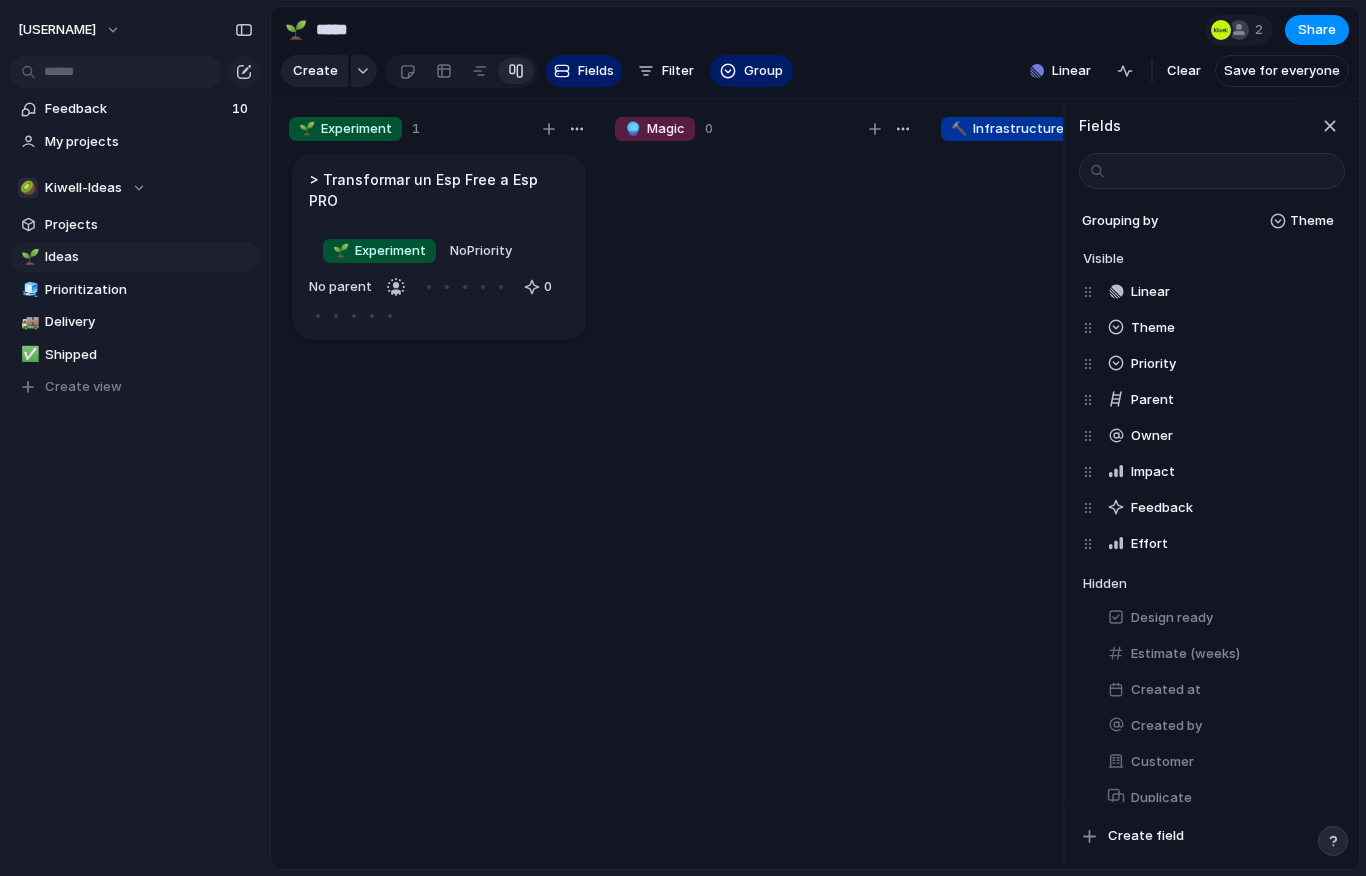 click at bounding box center (765, 519) 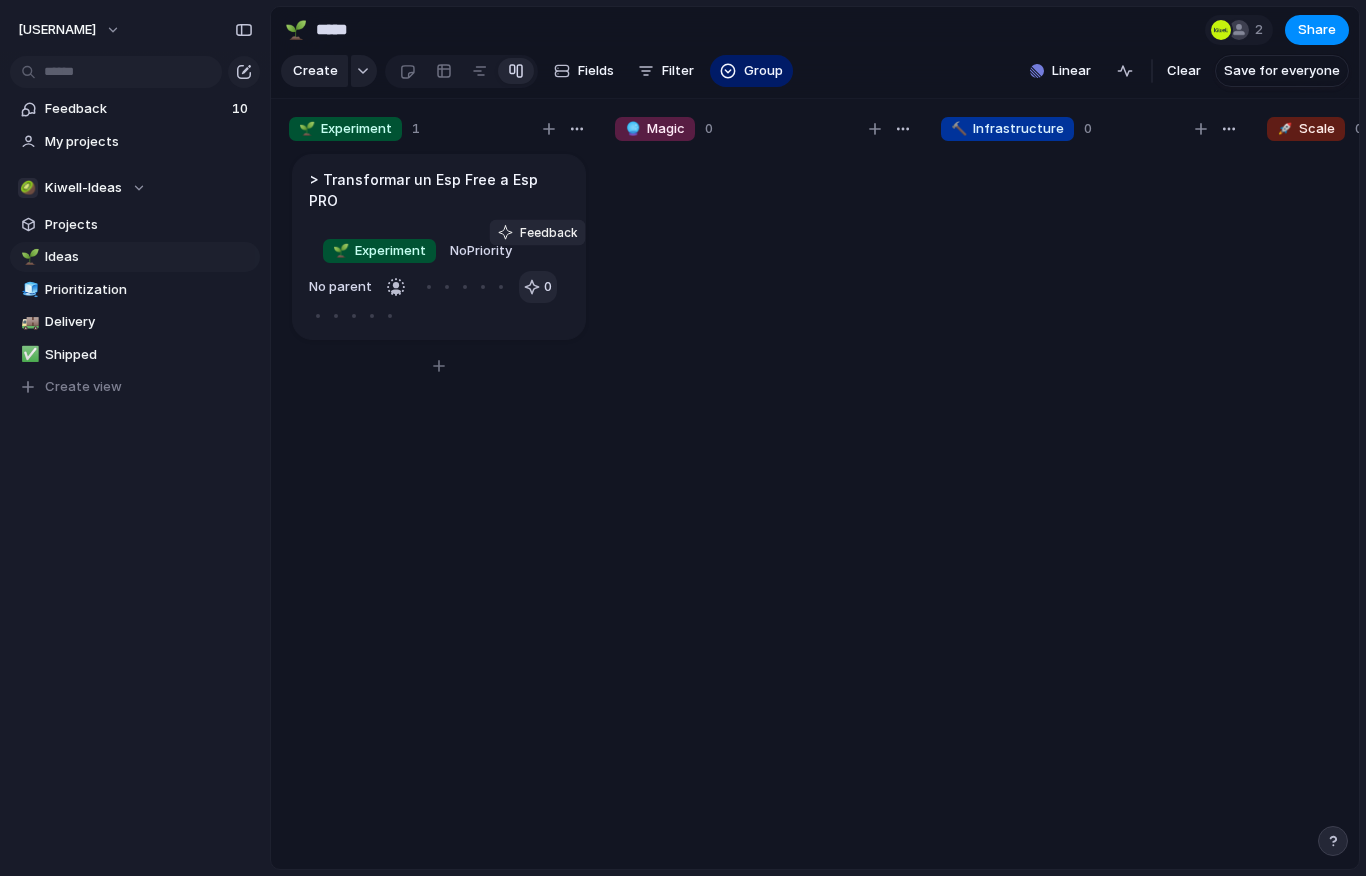 click on "0" at bounding box center (538, 287) 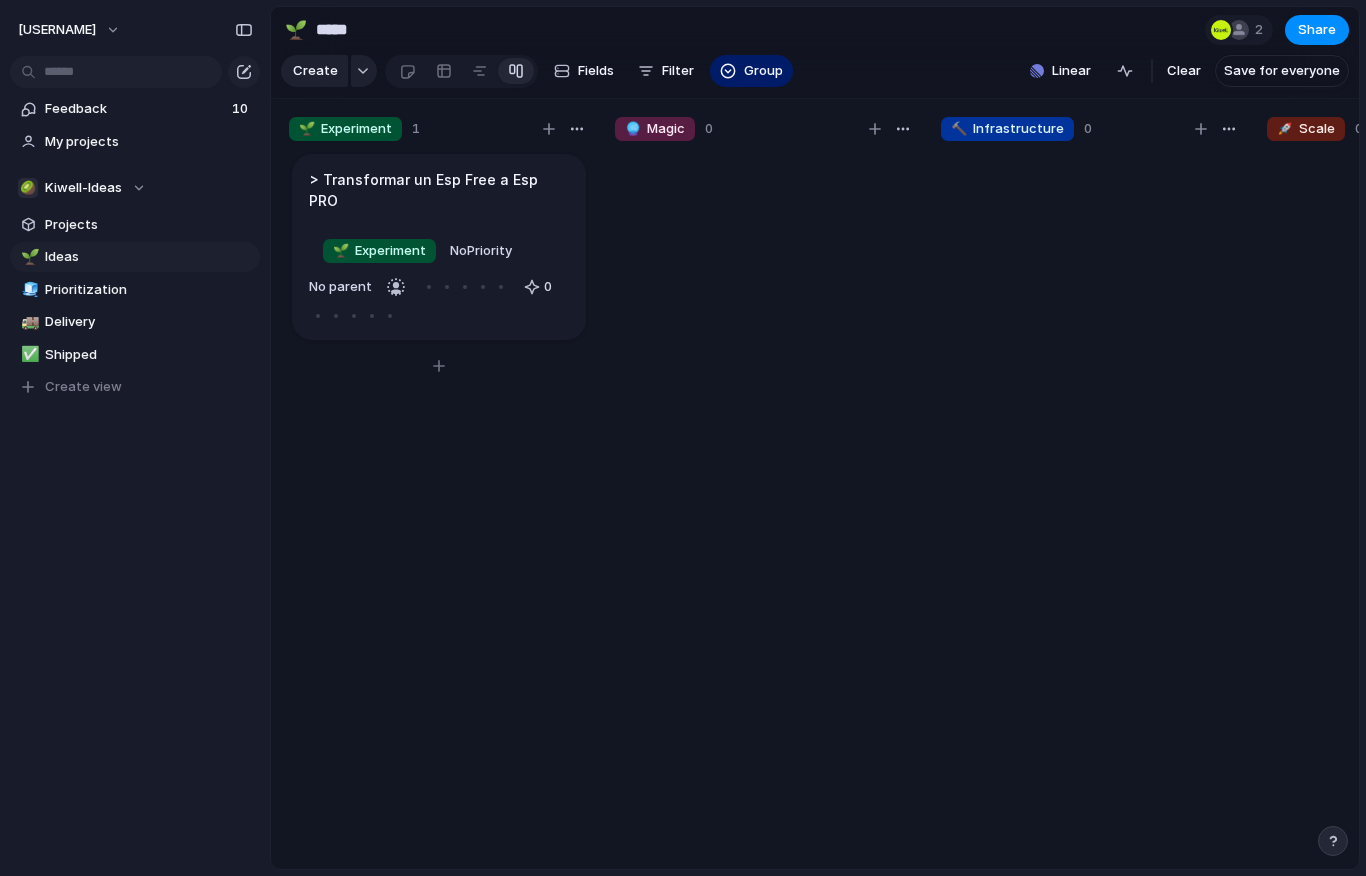 click on "> Transformar un Esp Free a Esp PRO 🌱 Experiment No  Priority No parent 0" at bounding box center (439, 247) 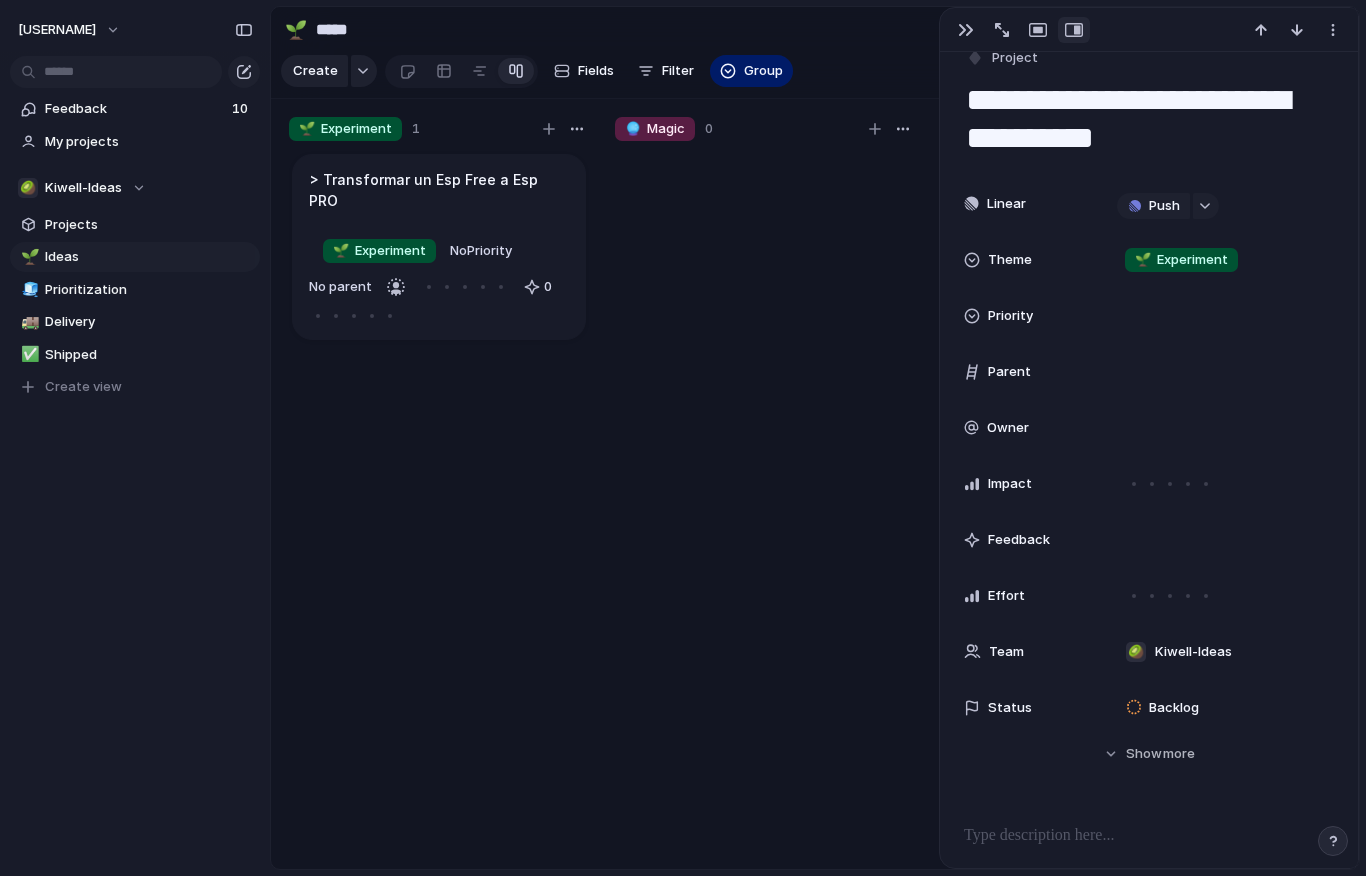 scroll, scrollTop: 31, scrollLeft: 0, axis: vertical 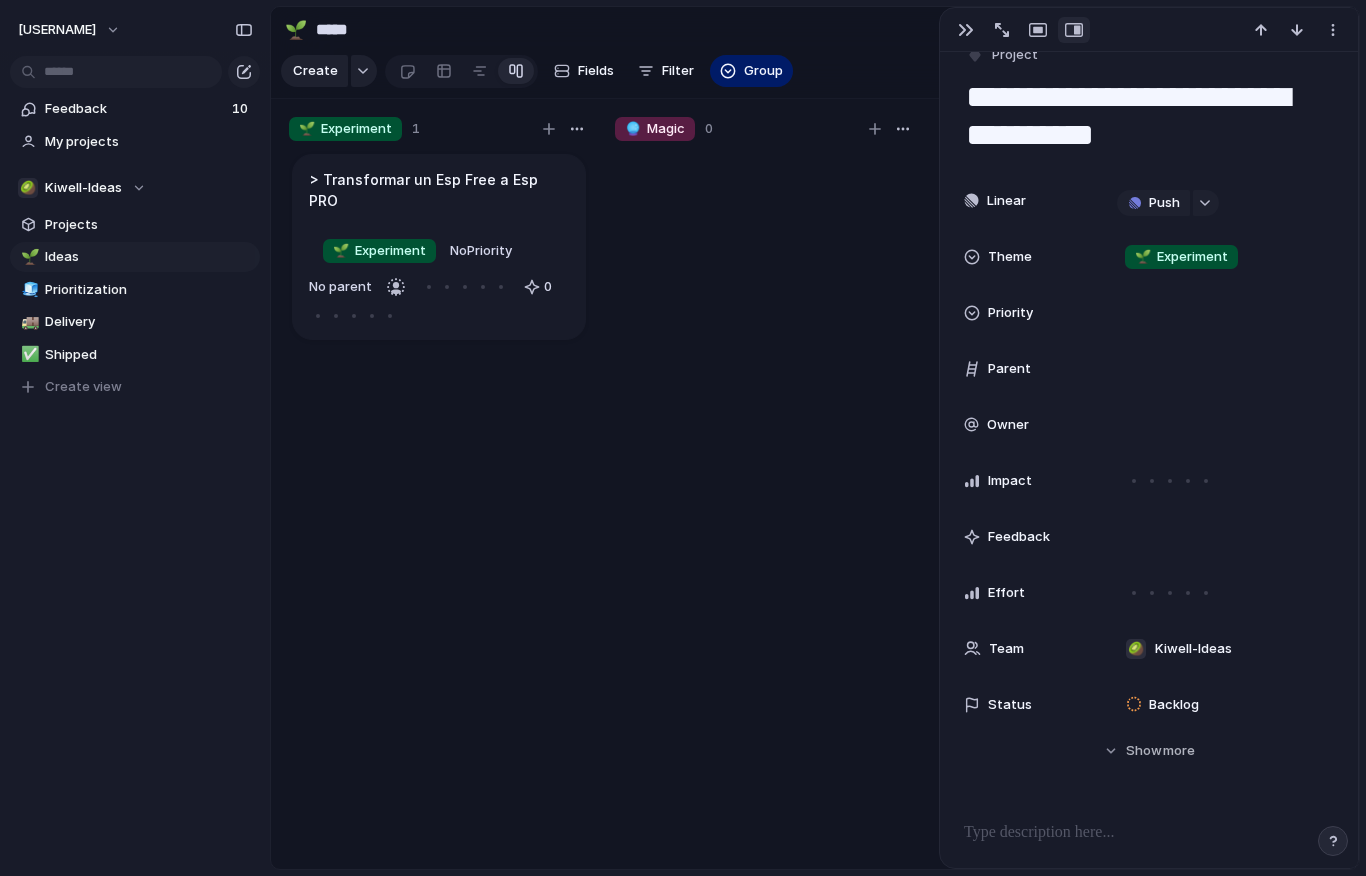 click on "Feedback" at bounding box center [1019, 537] 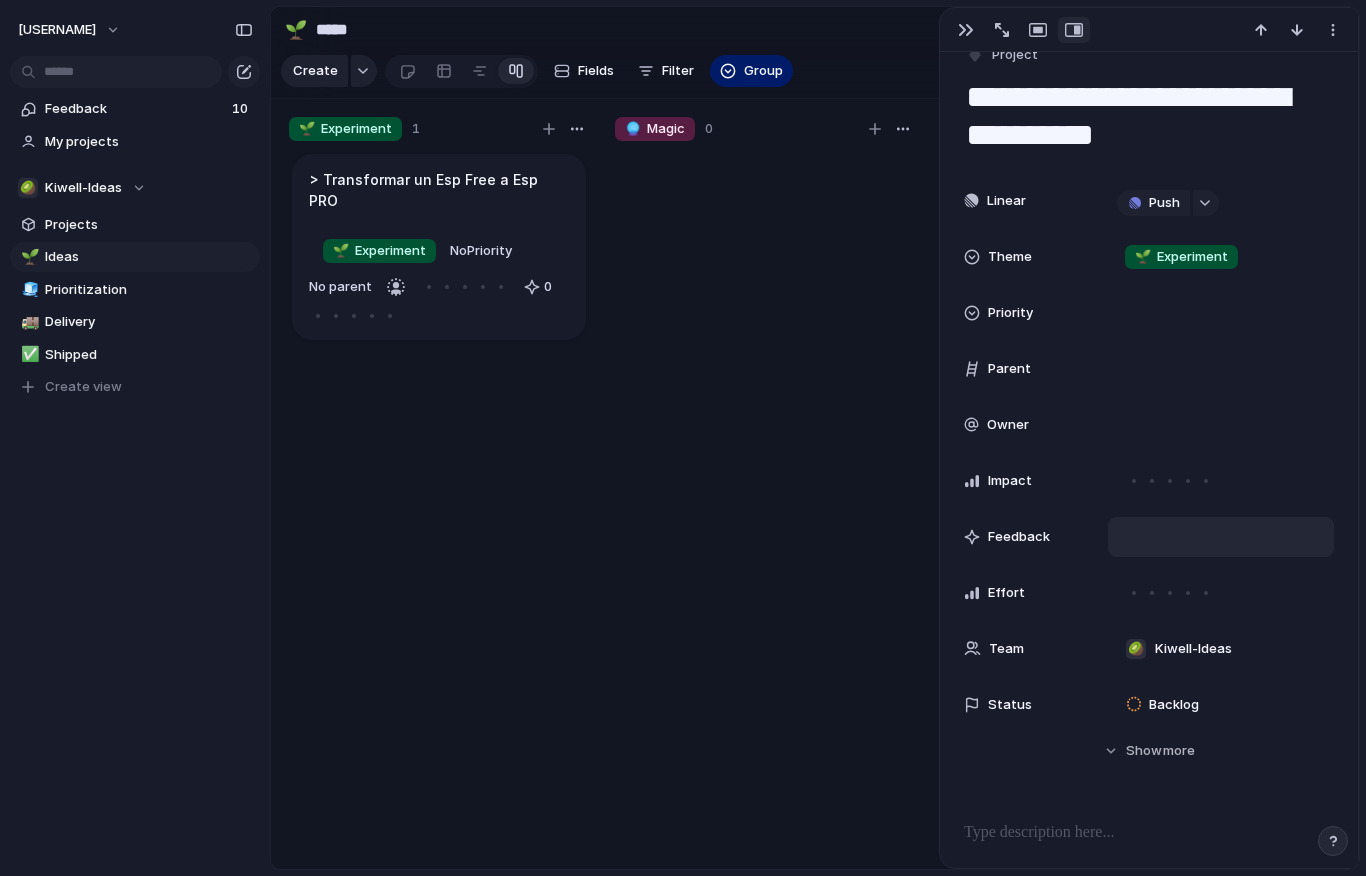 click at bounding box center (1221, 537) 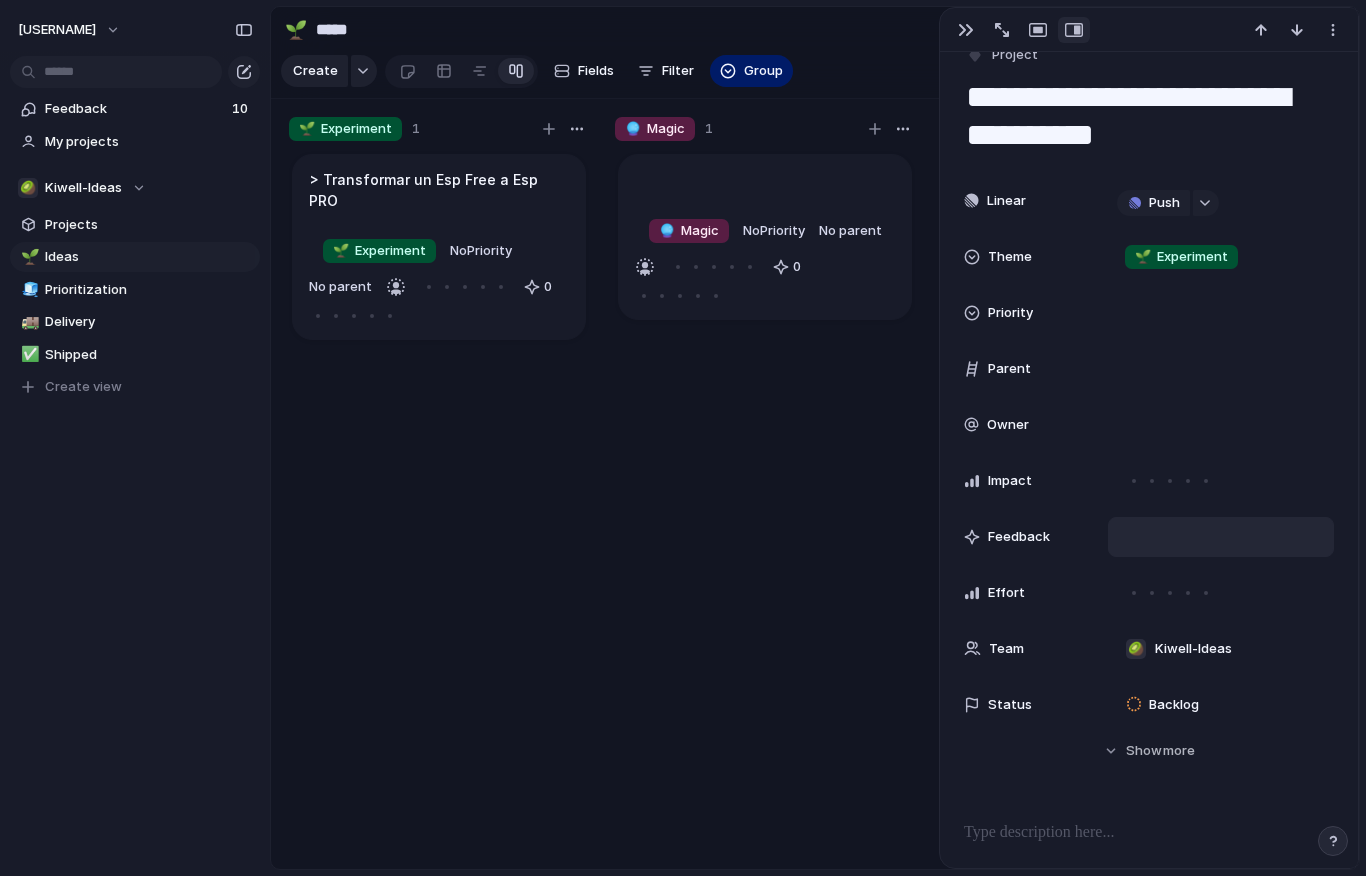 click at bounding box center [1221, 537] 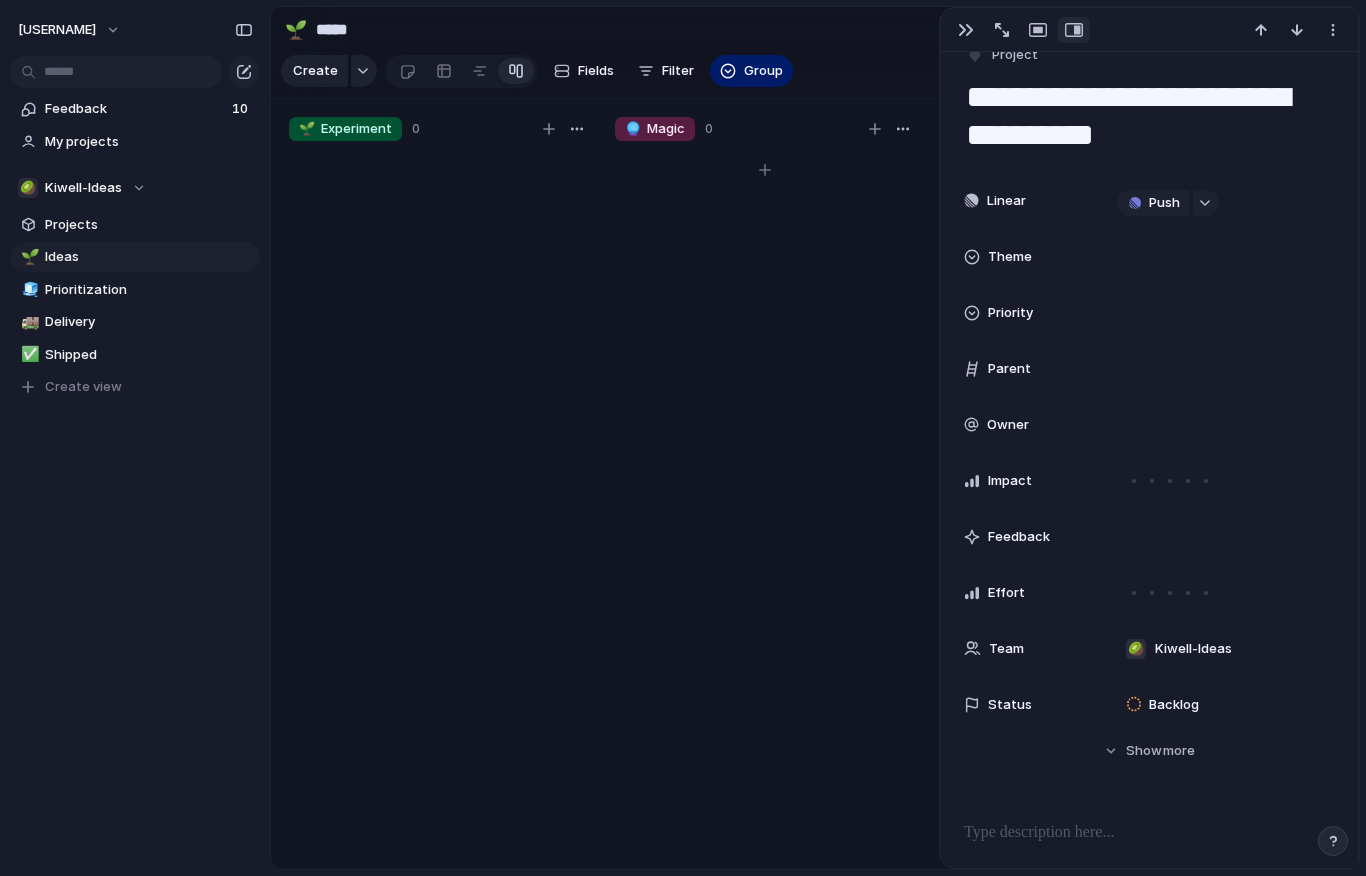 click at bounding box center (765, 519) 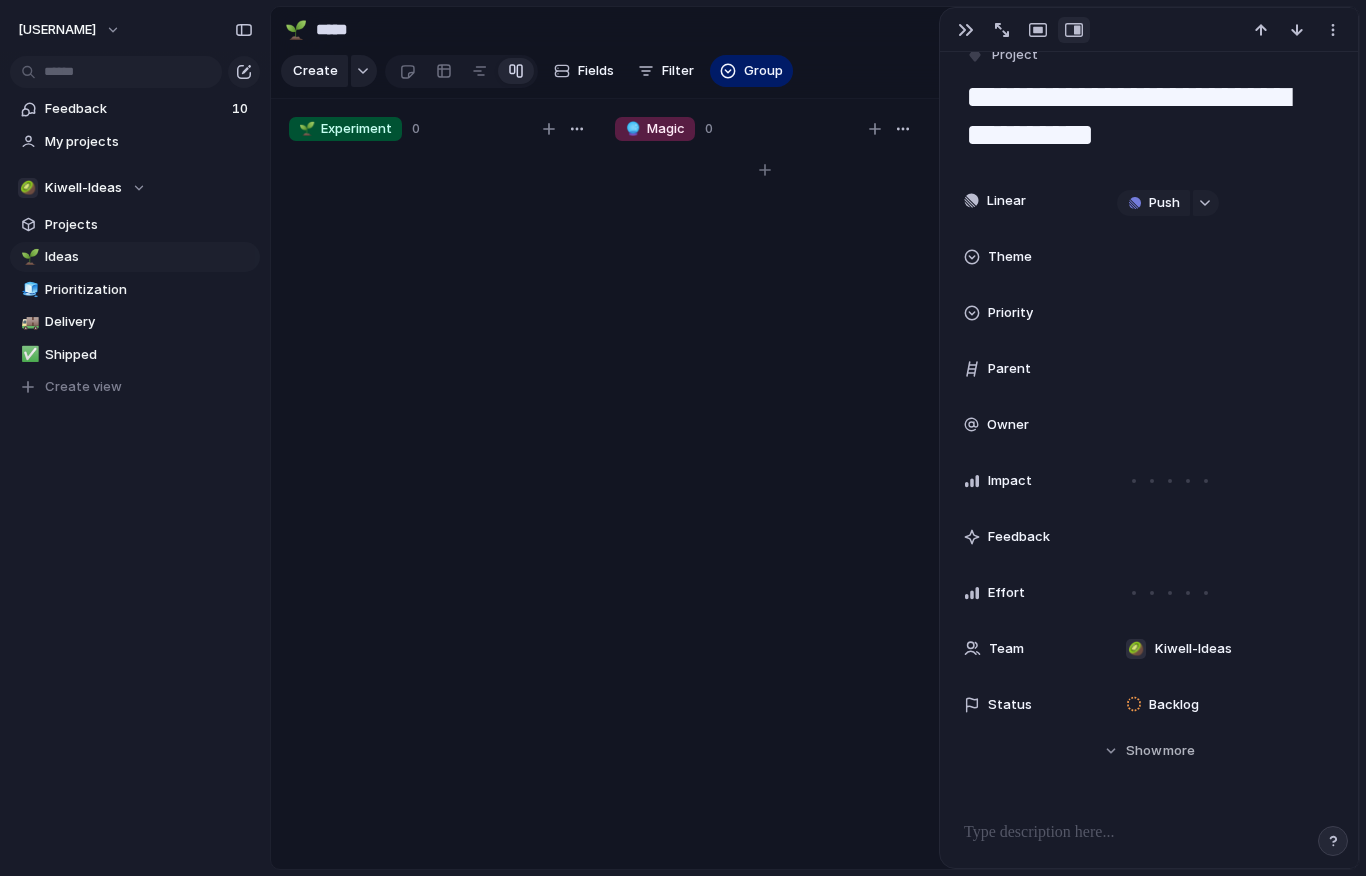 click at bounding box center (765, 519) 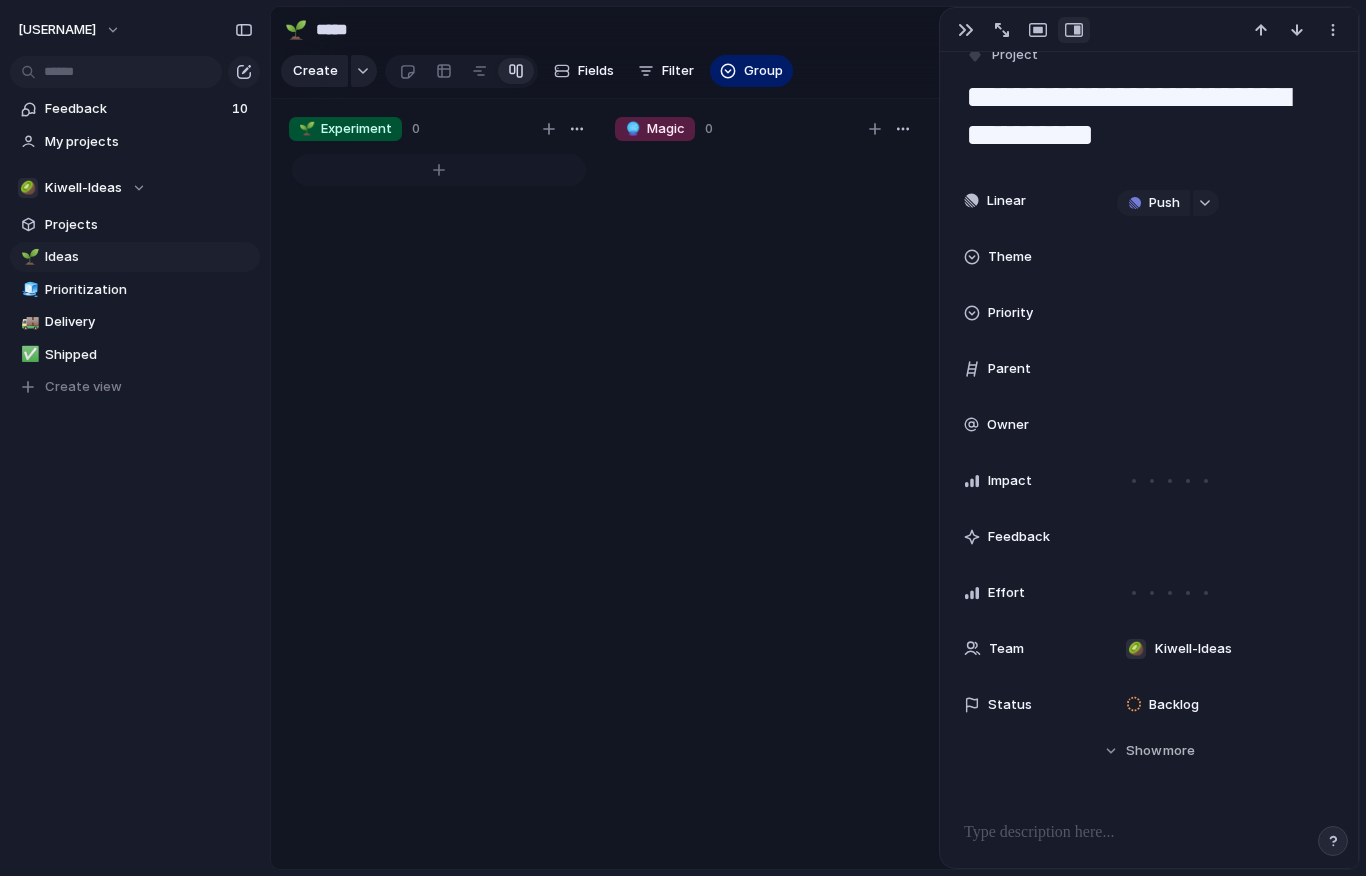 click at bounding box center [439, 170] 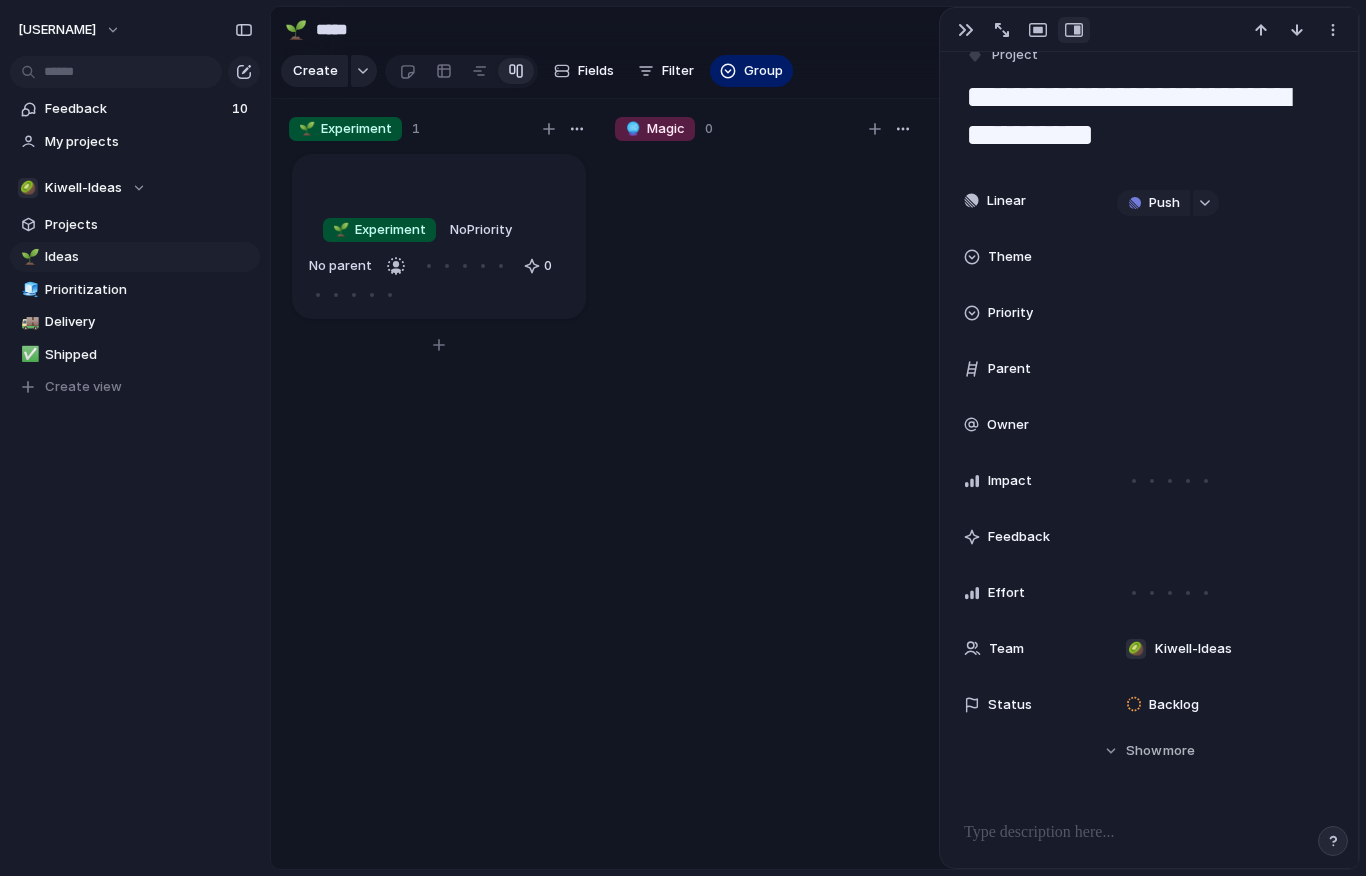 click at bounding box center [439, 179] 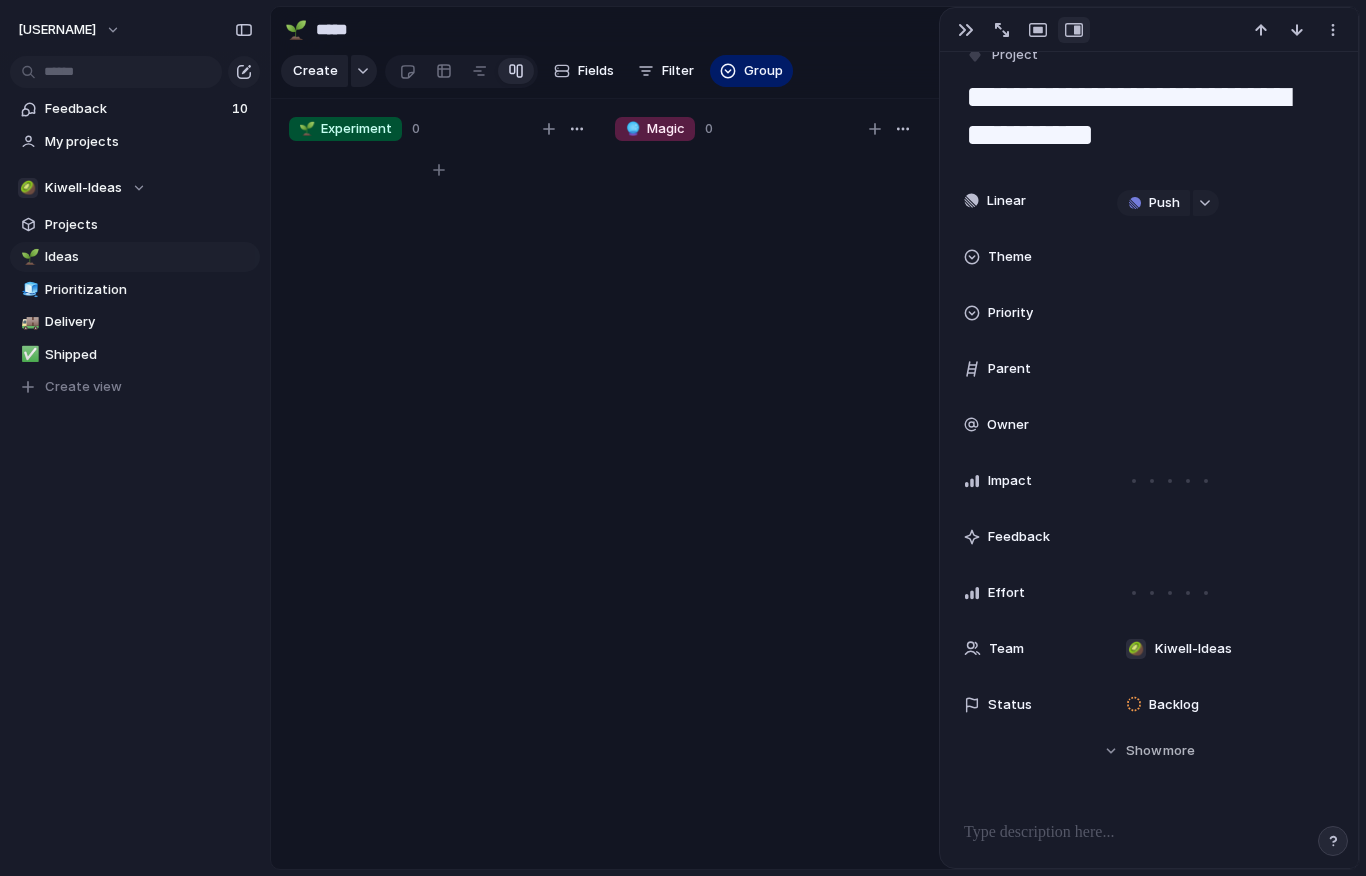 click at bounding box center (439, 519) 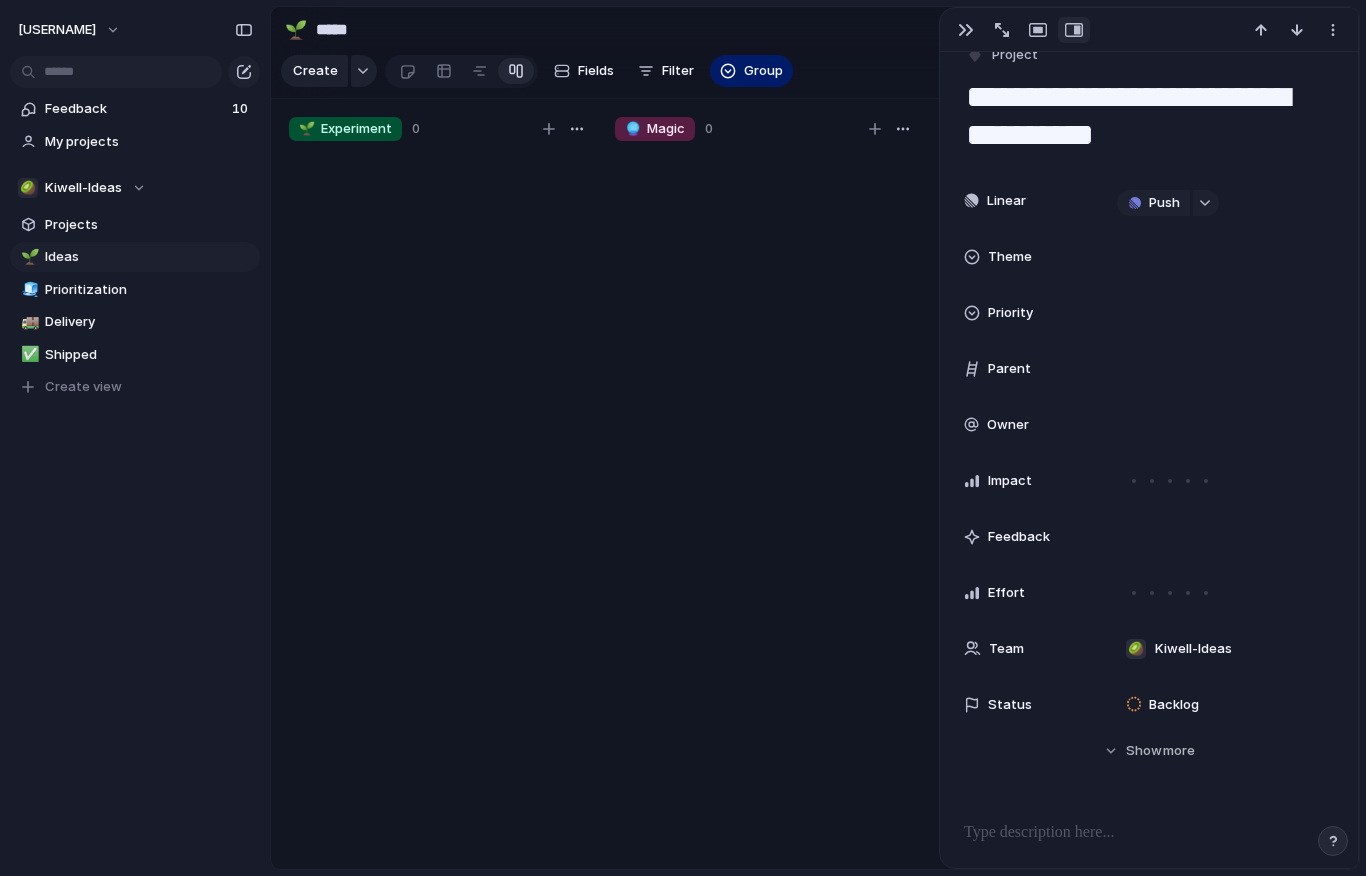 click at bounding box center [1149, 30] 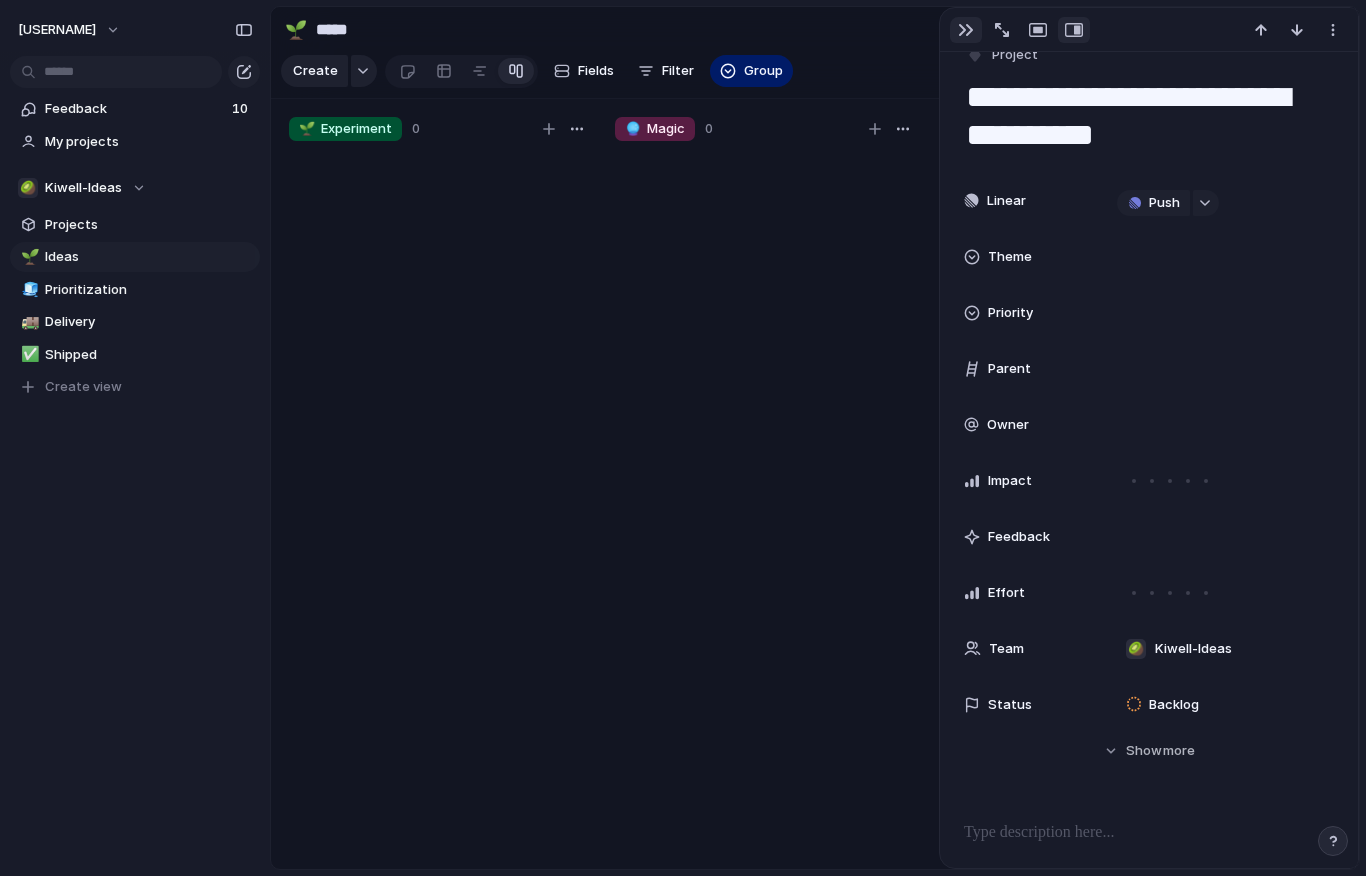 click at bounding box center (966, 30) 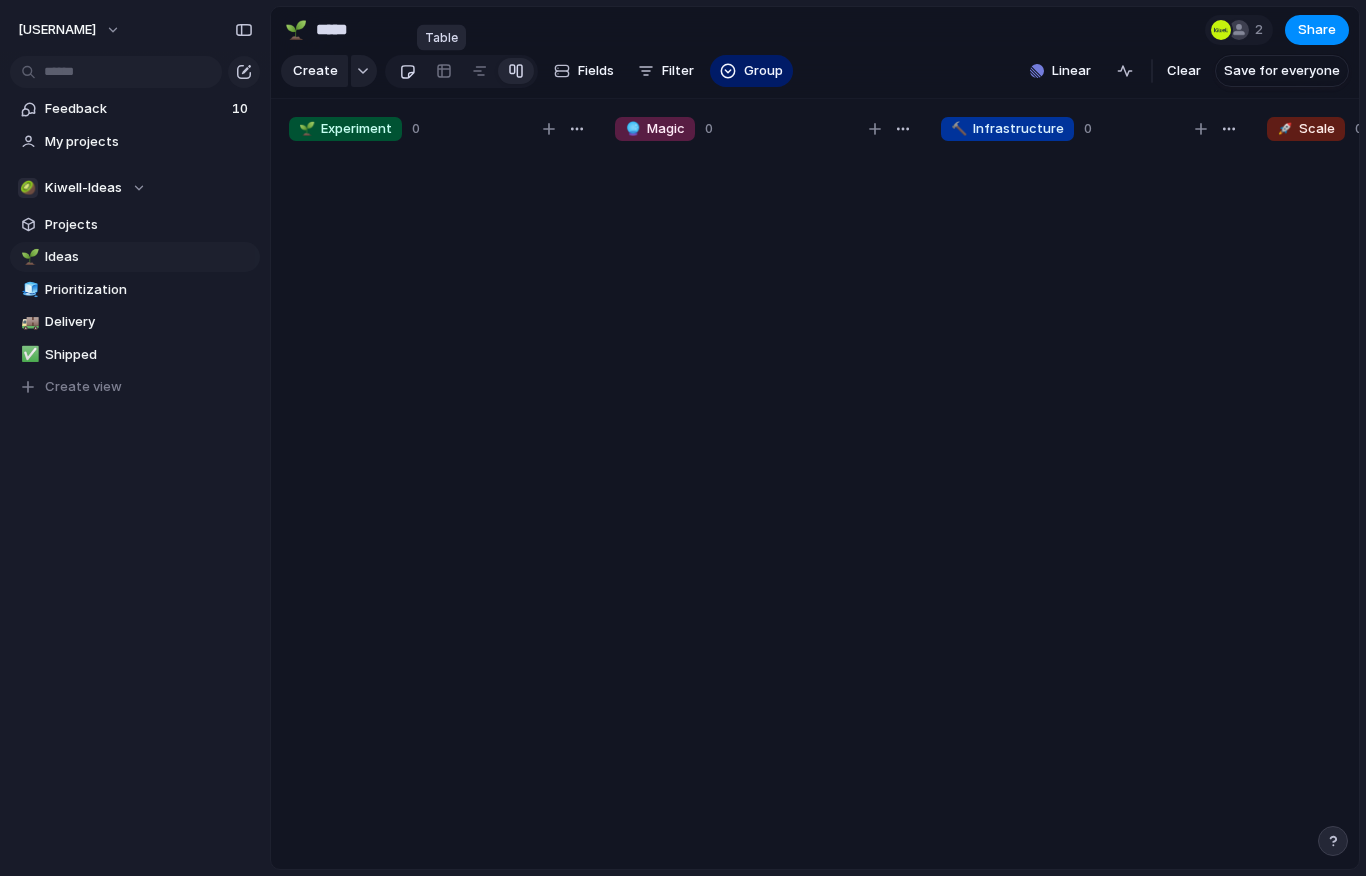 click at bounding box center (407, 71) 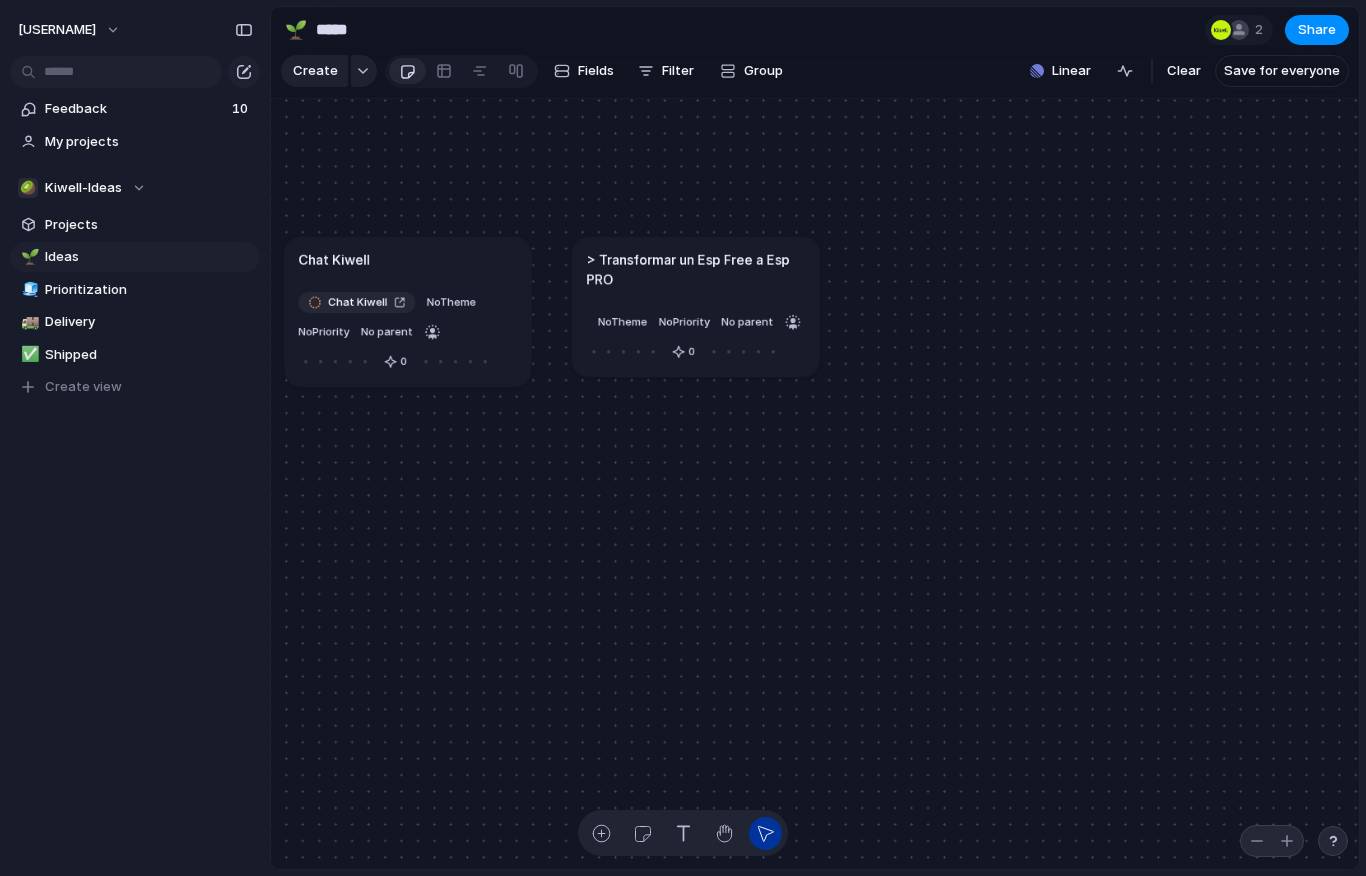 click on "> Transformar un Esp Free a Esp PRO" at bounding box center (695, 269) 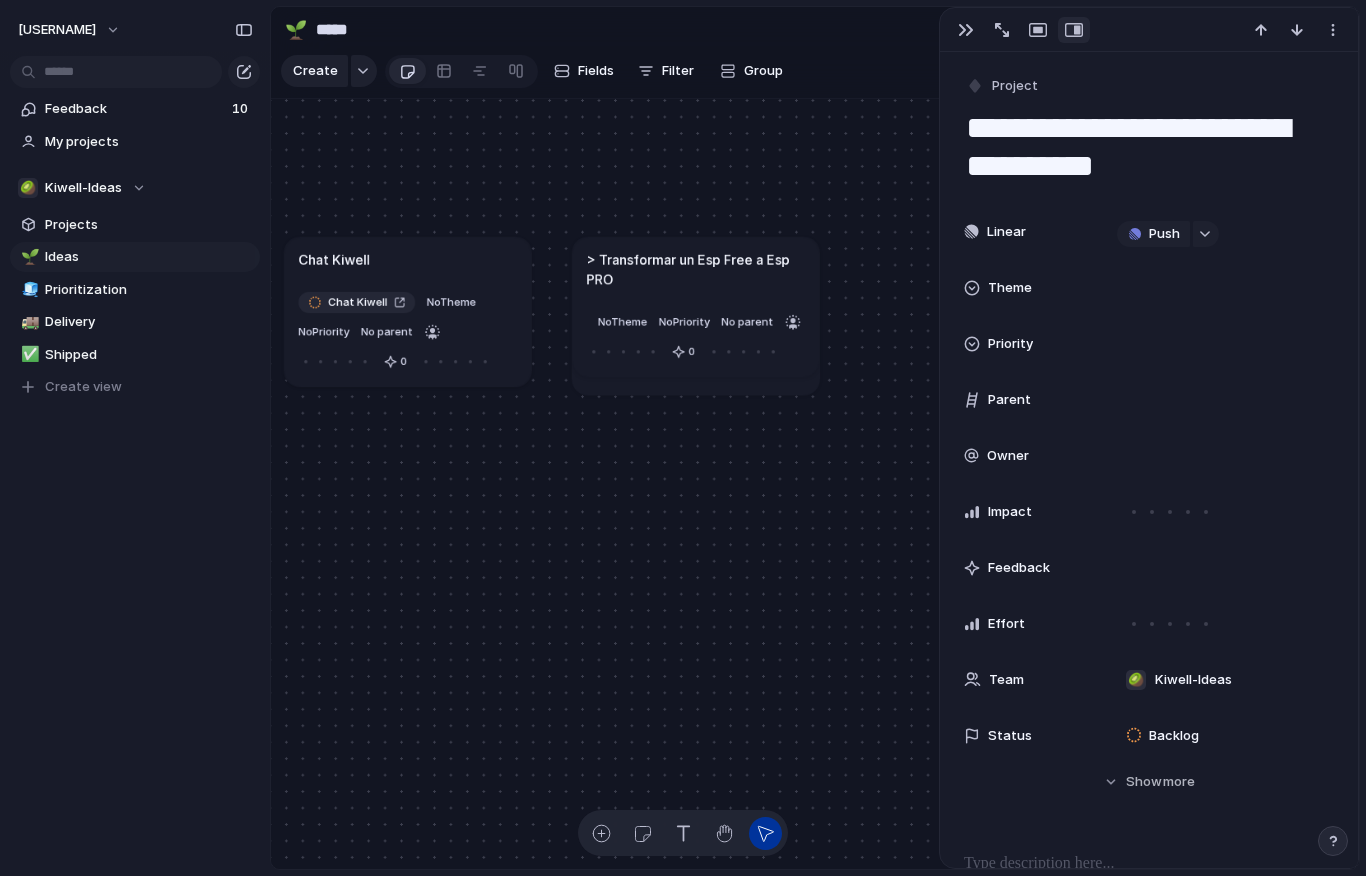 click on "Theme" at bounding box center (1010, 288) 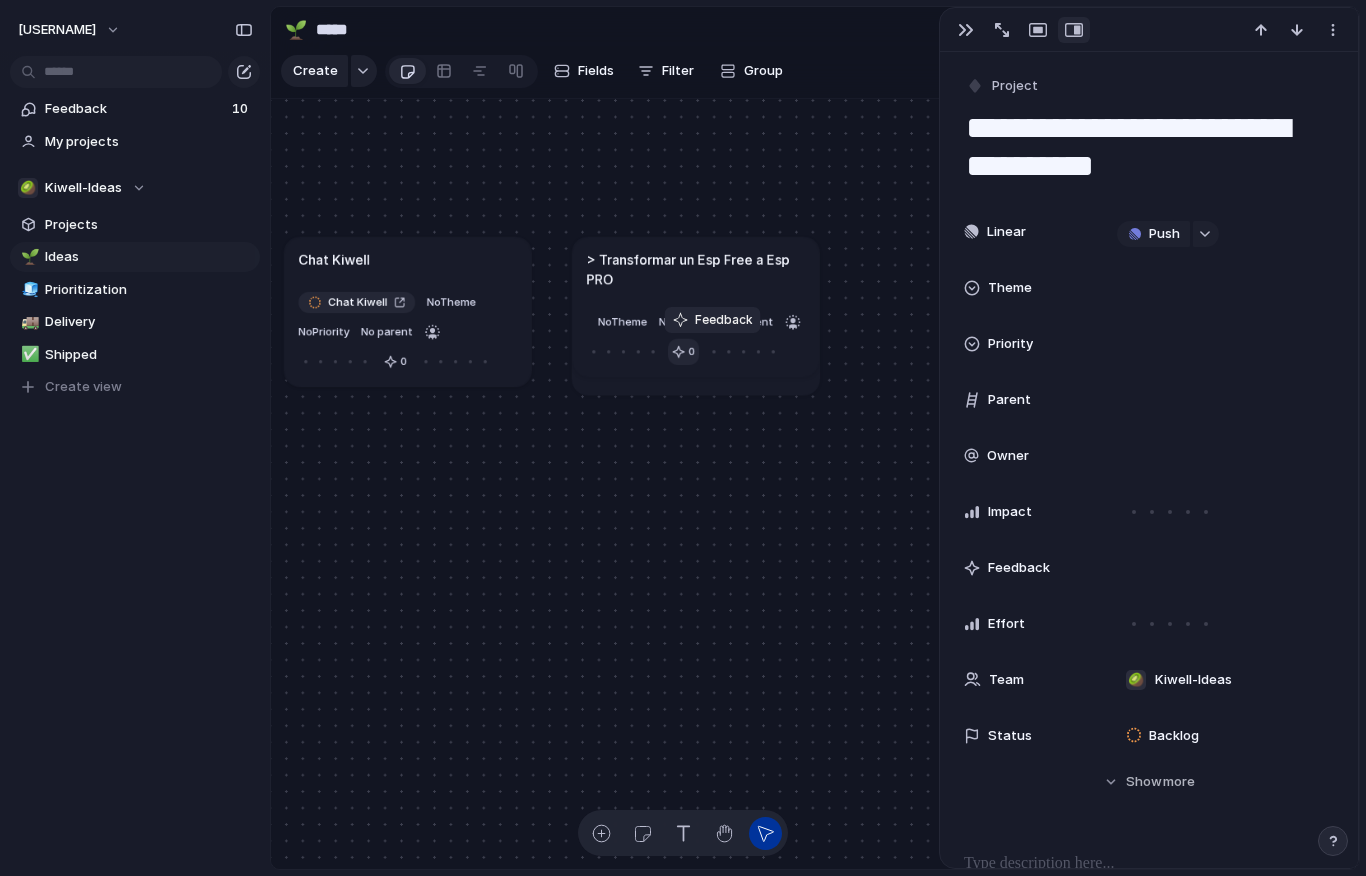 click at bounding box center [678, 351] 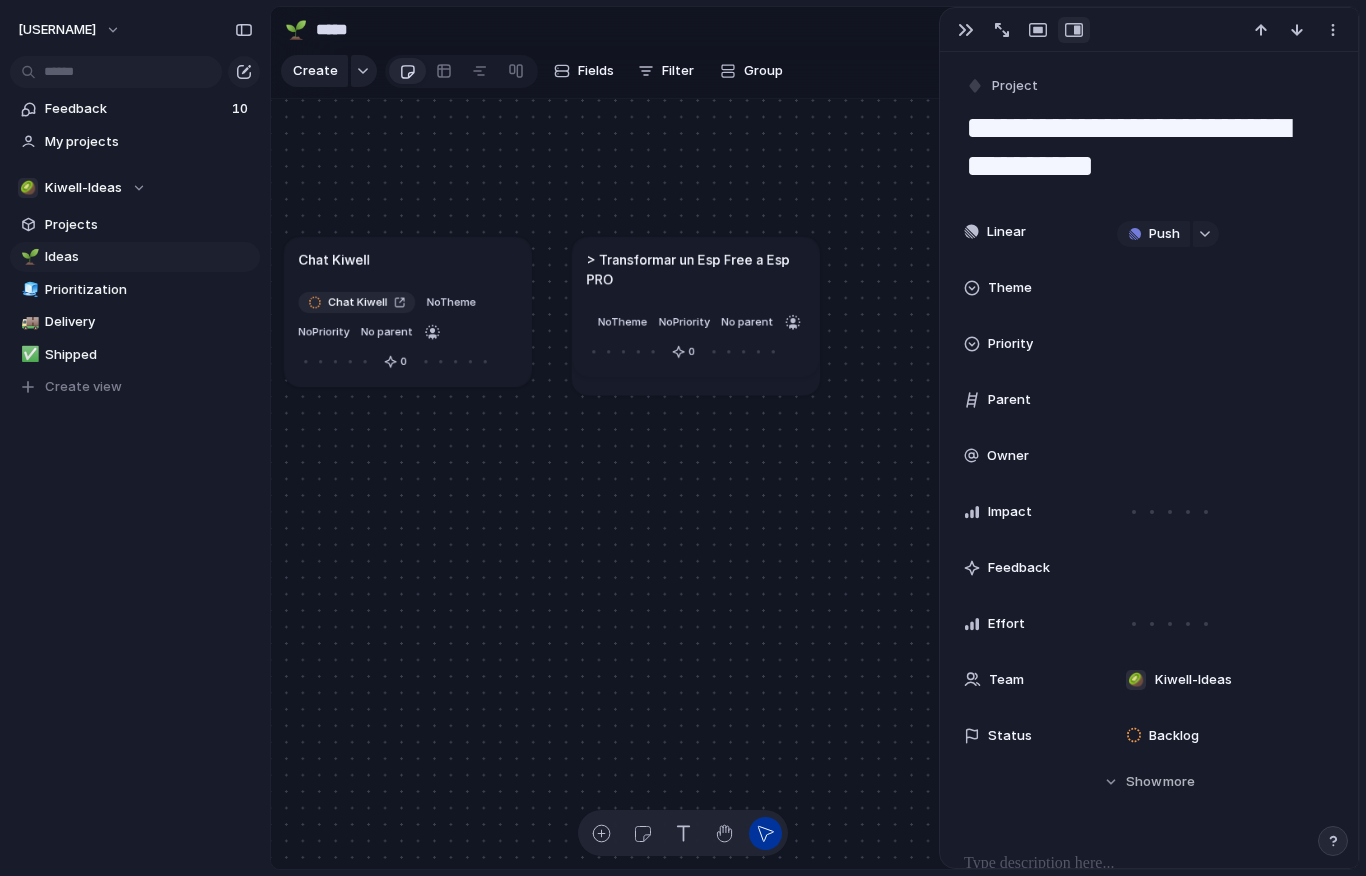 click on "Feedback" at bounding box center (1019, 568) 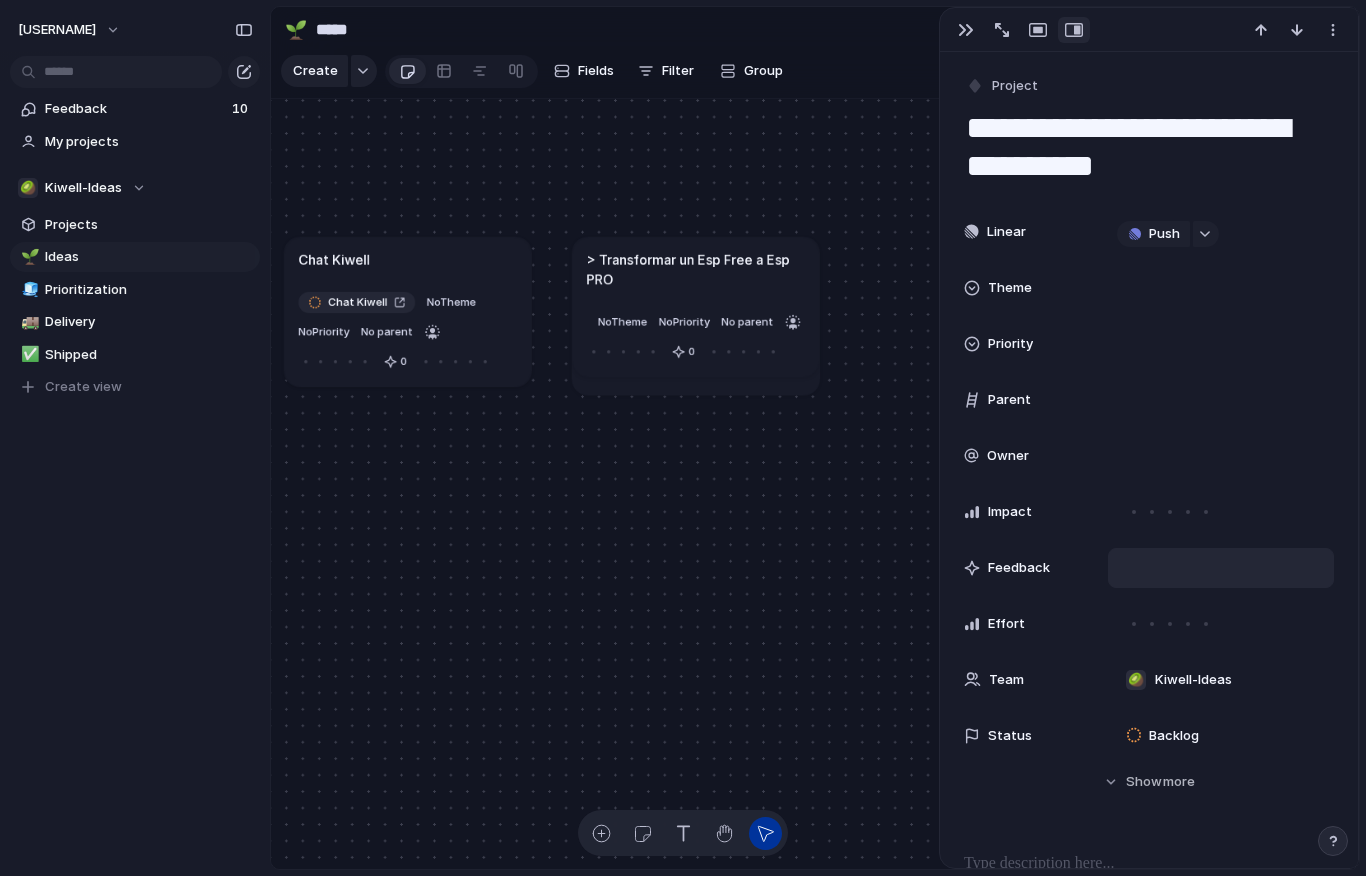 click at bounding box center [1221, 568] 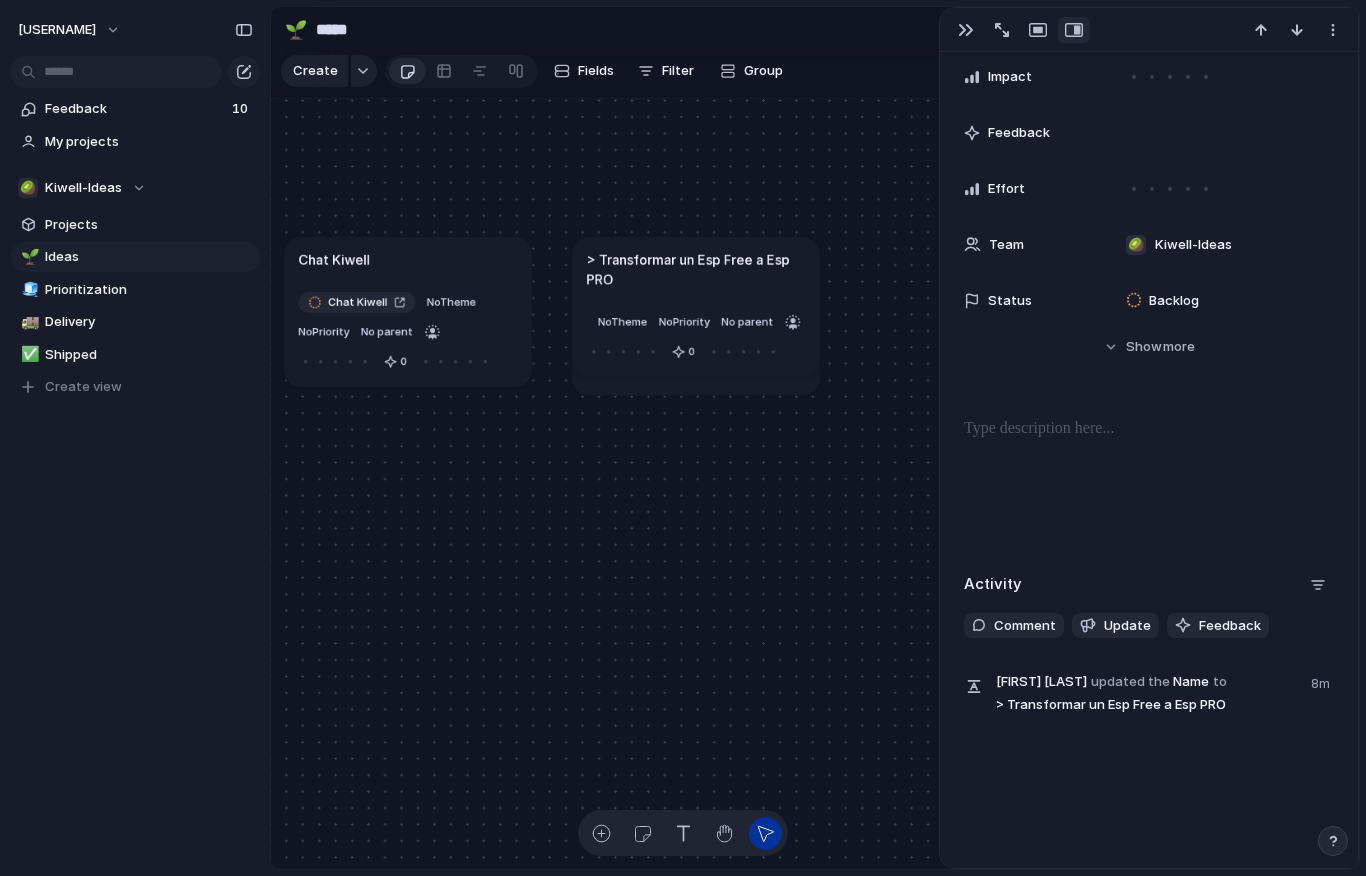 scroll, scrollTop: 442, scrollLeft: 0, axis: vertical 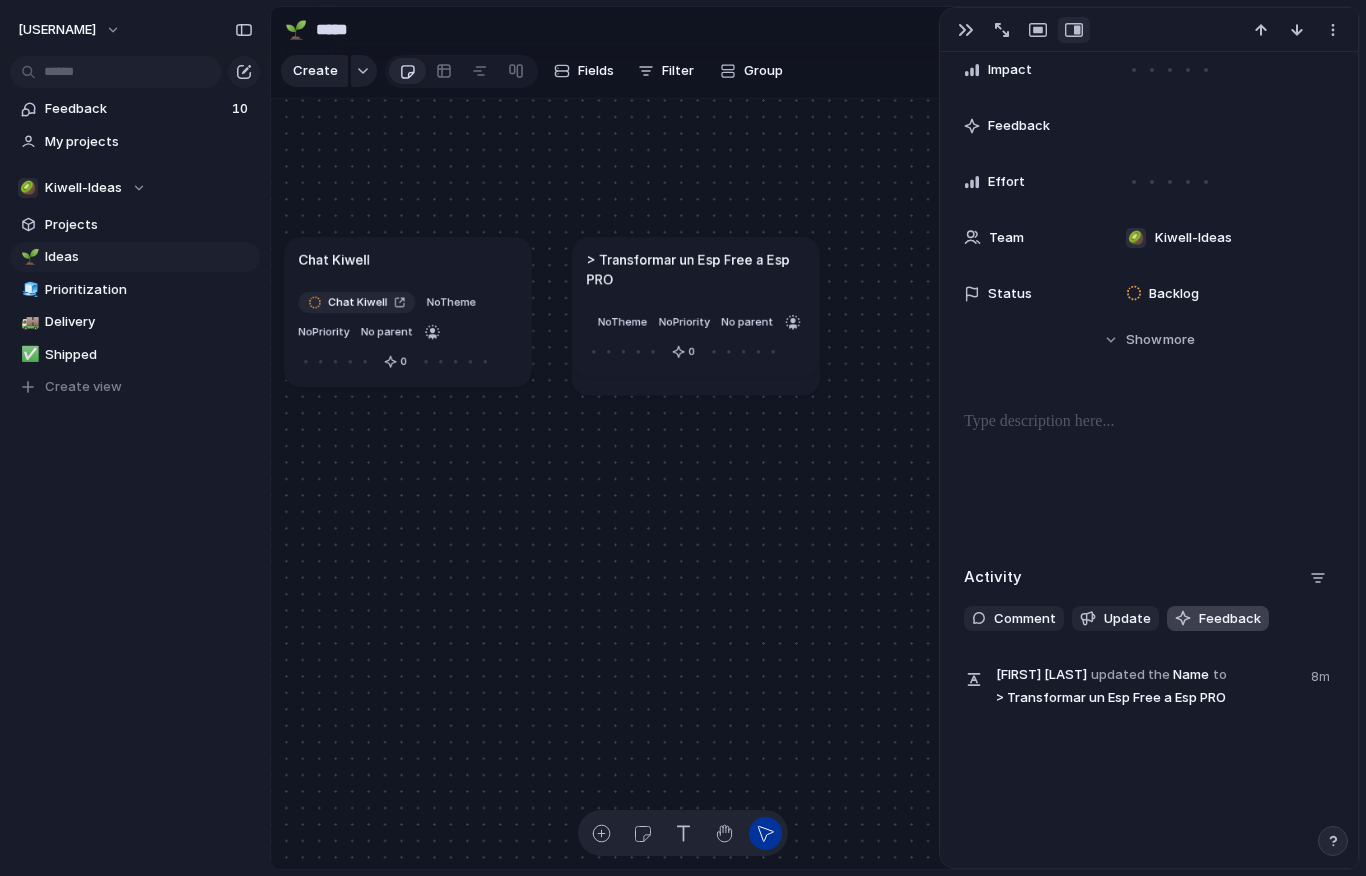 click at bounding box center [1183, 618] 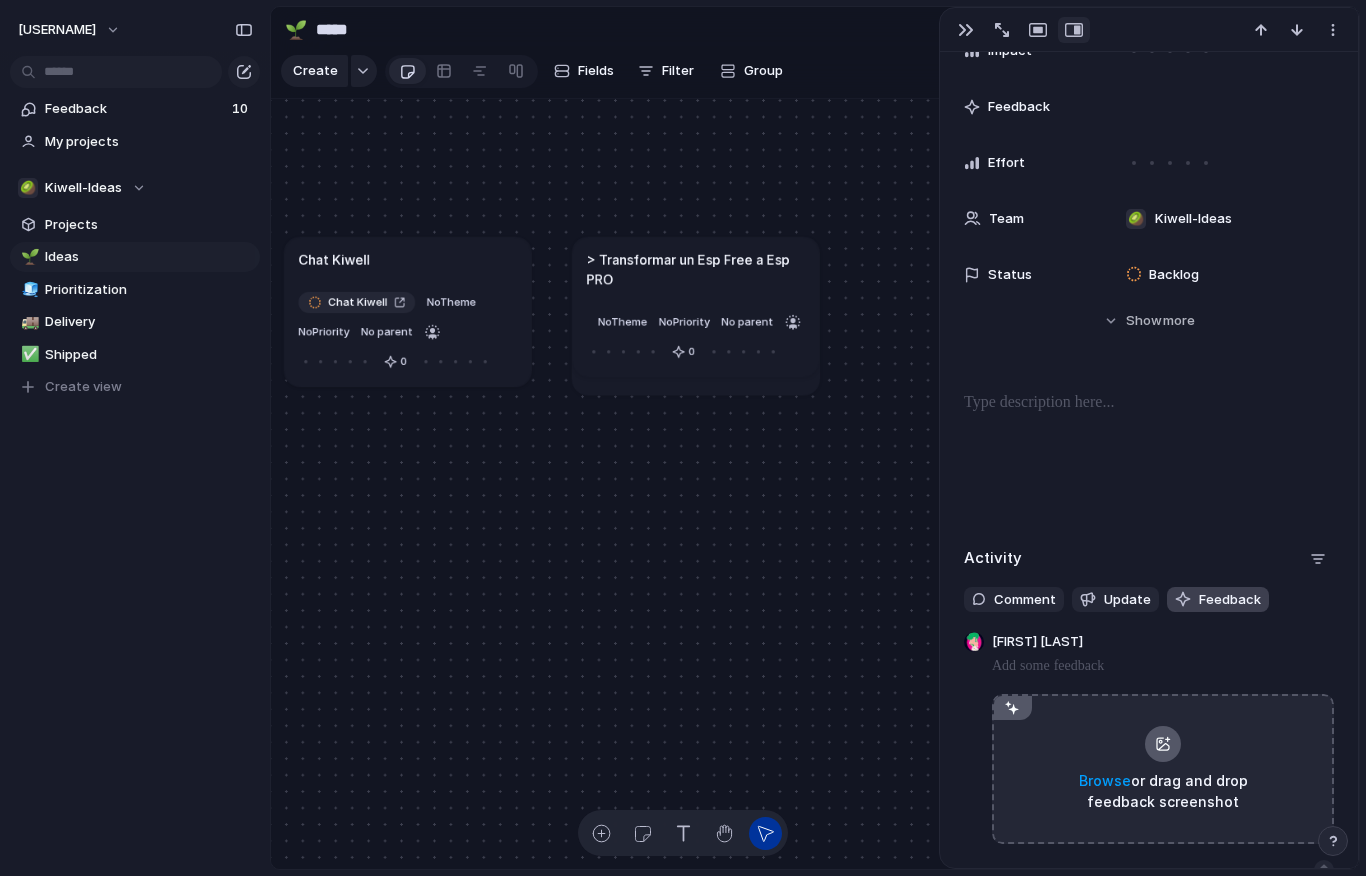 scroll, scrollTop: 464, scrollLeft: 0, axis: vertical 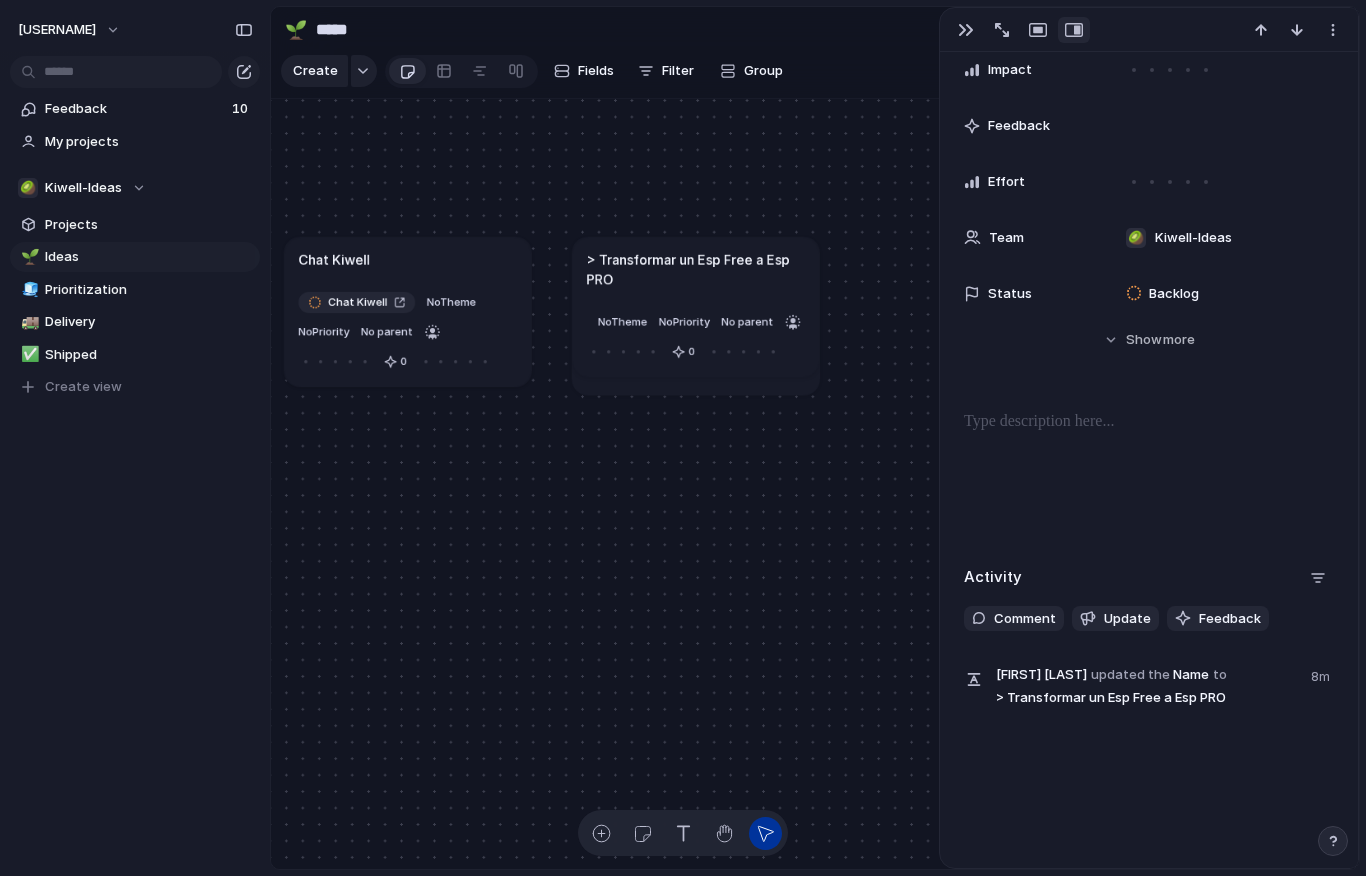 click at bounding box center [1149, 474] 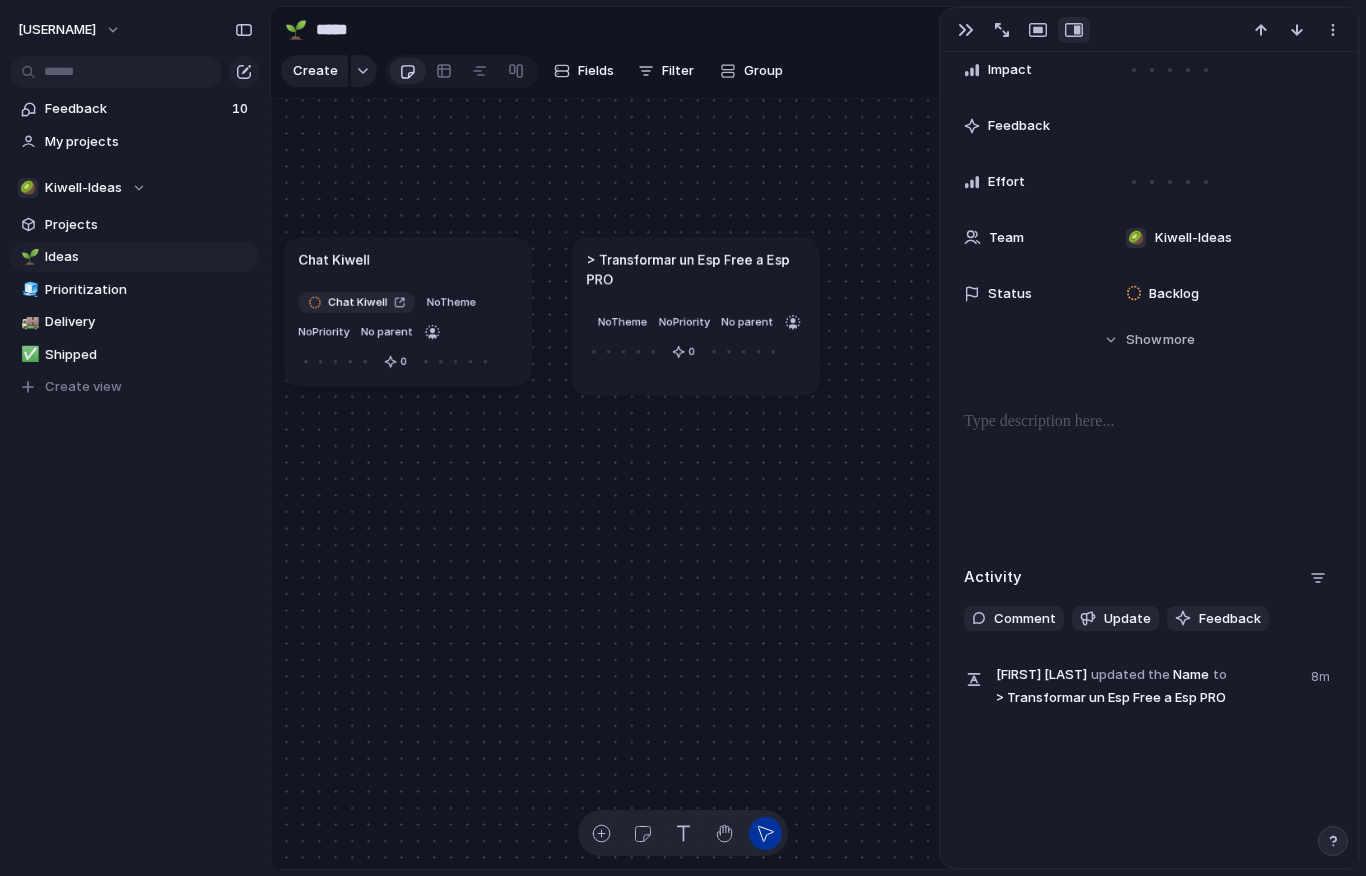 scroll, scrollTop: 416, scrollLeft: 0, axis: vertical 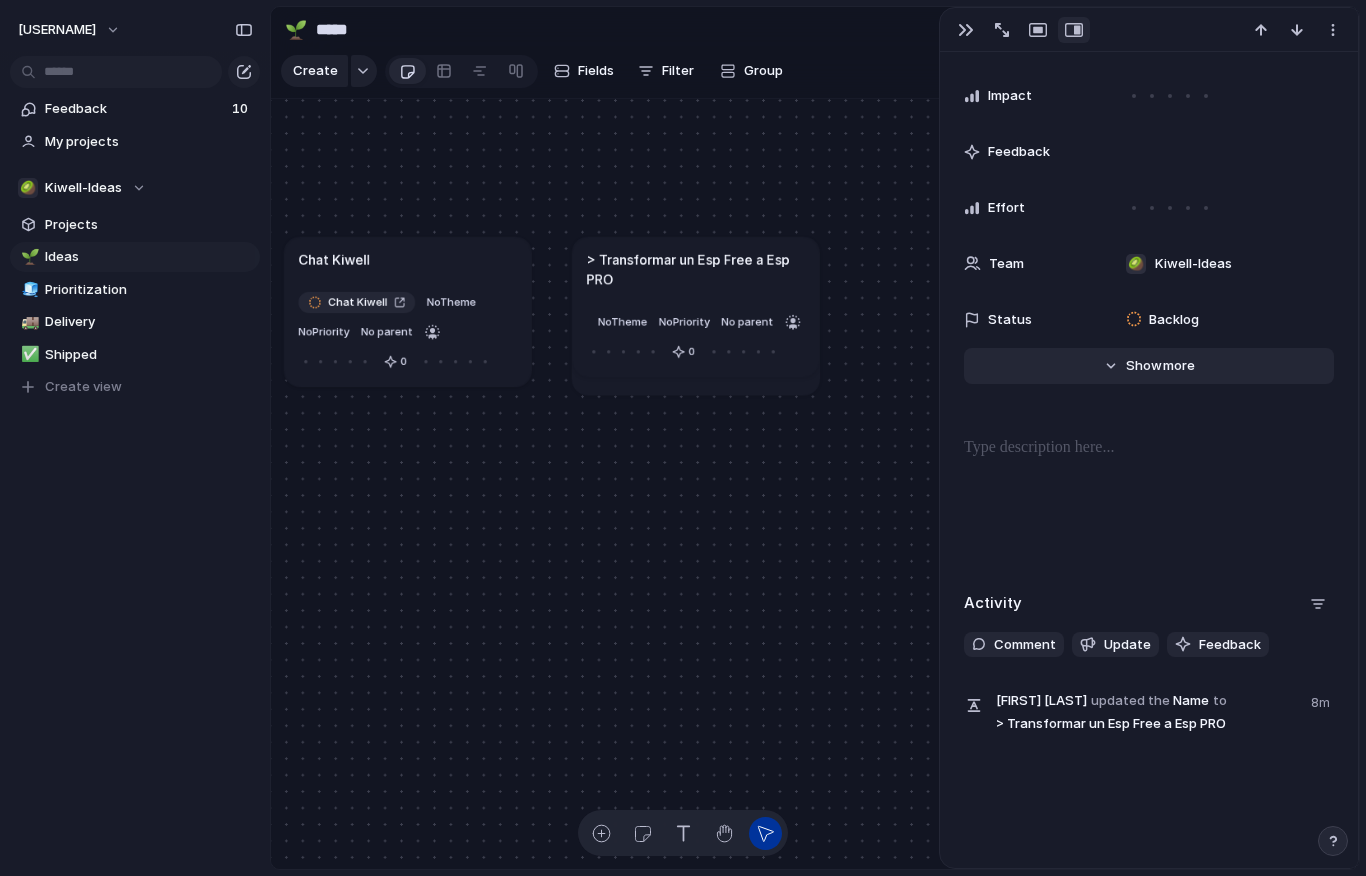 click on "Hide Show more" at bounding box center (1149, 366) 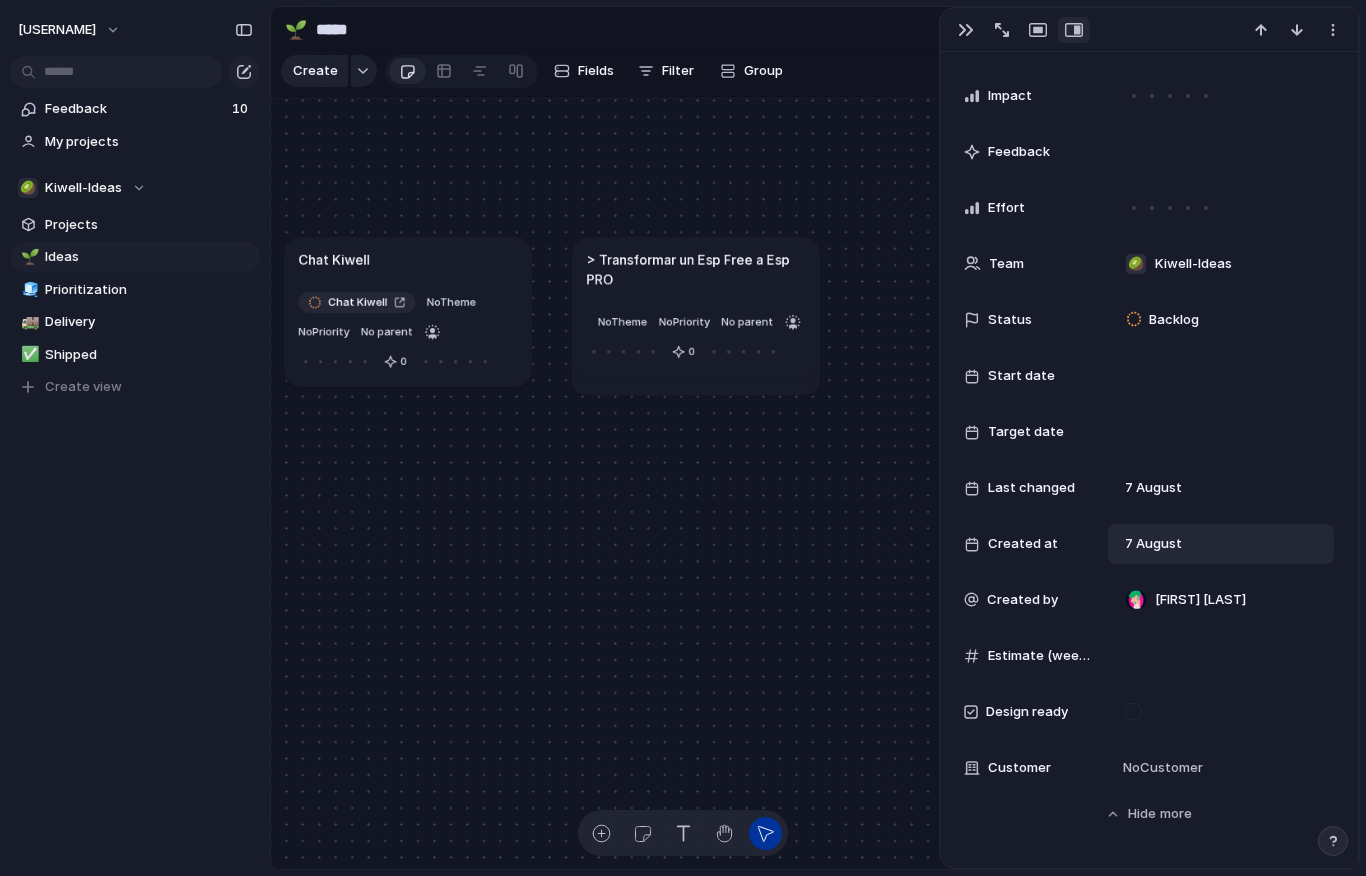 click on "7 August" at bounding box center (1153, 544) 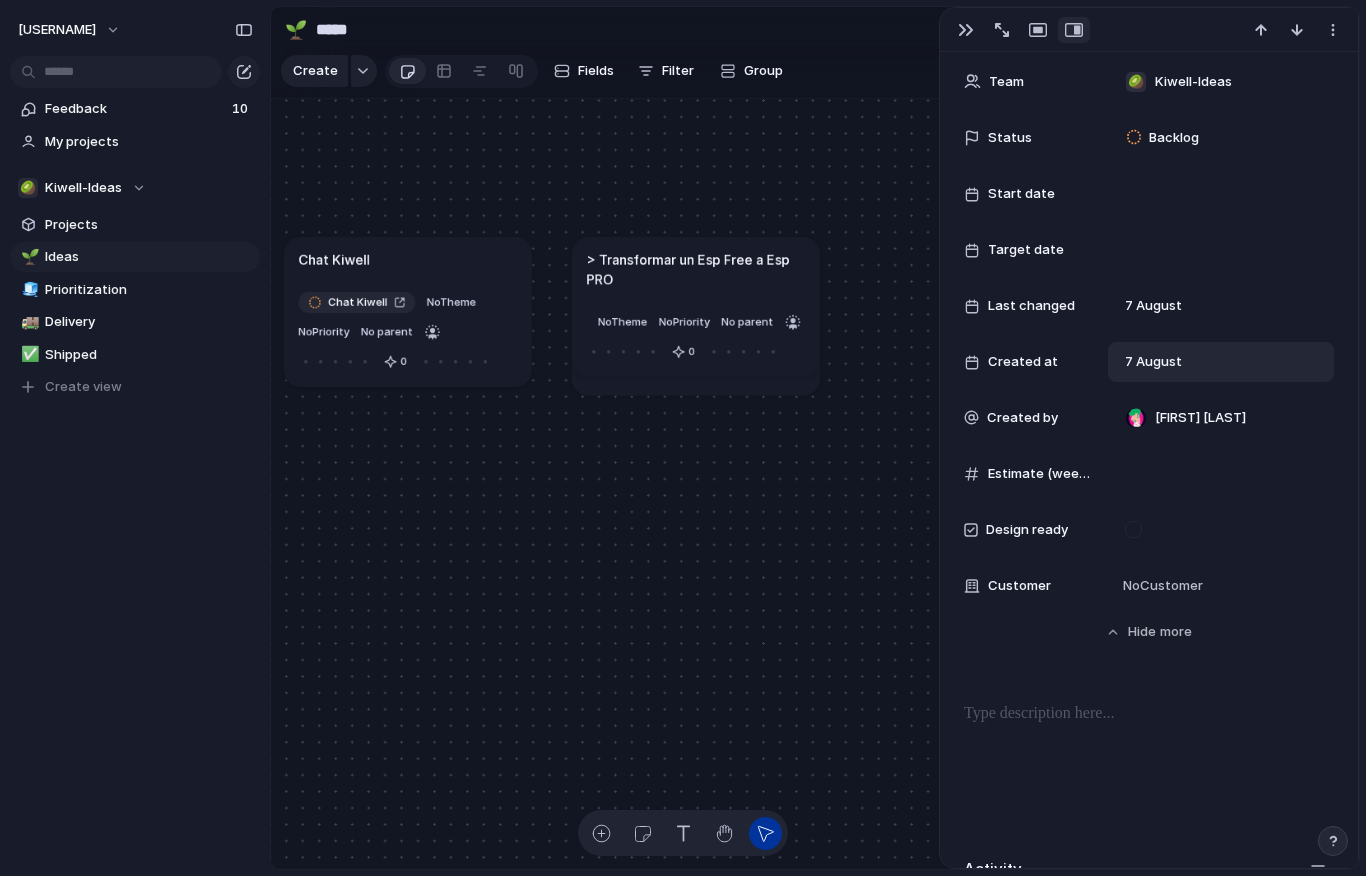 scroll, scrollTop: 611, scrollLeft: 0, axis: vertical 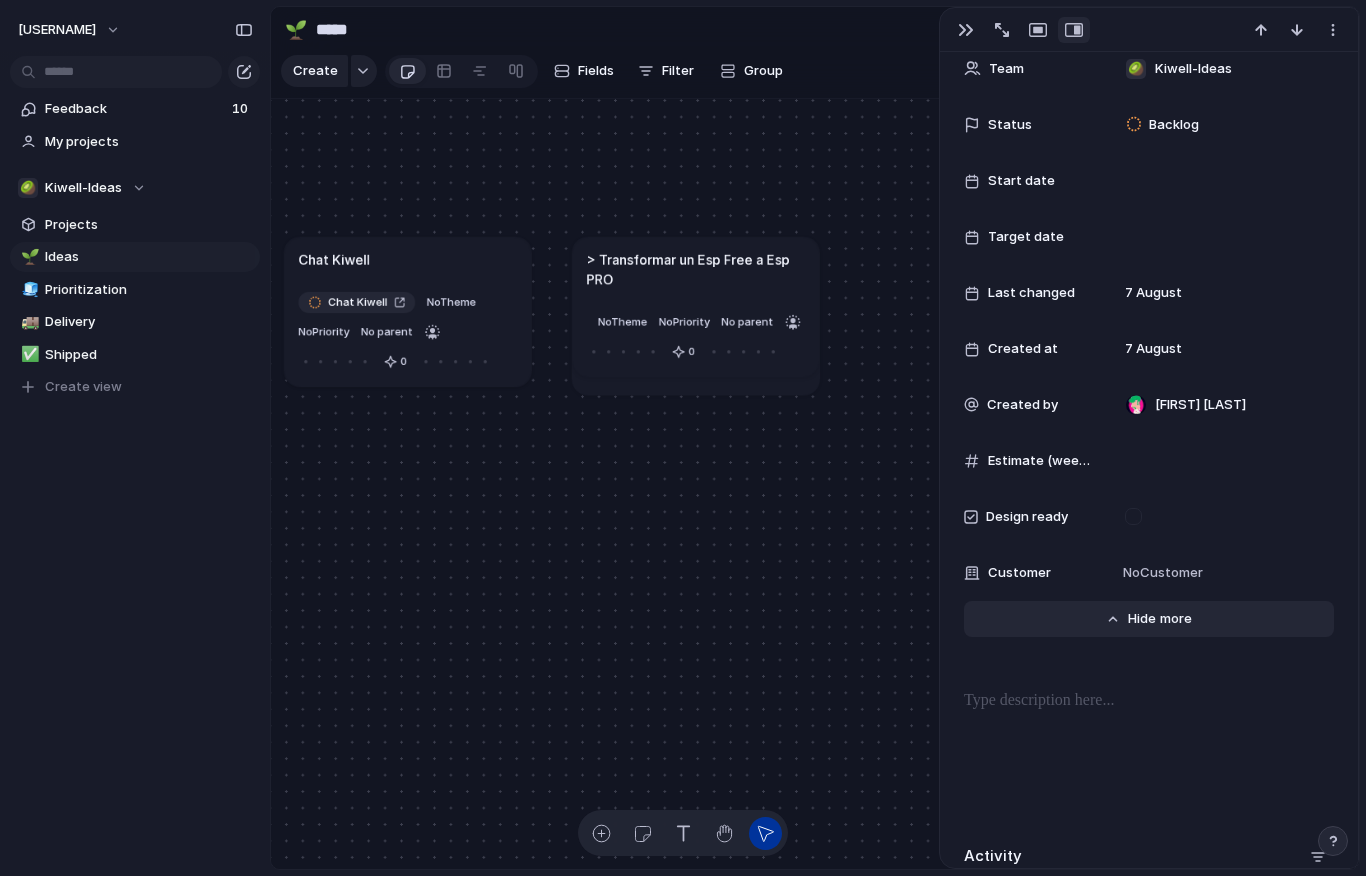 click on "Hide Show more" at bounding box center [1149, 619] 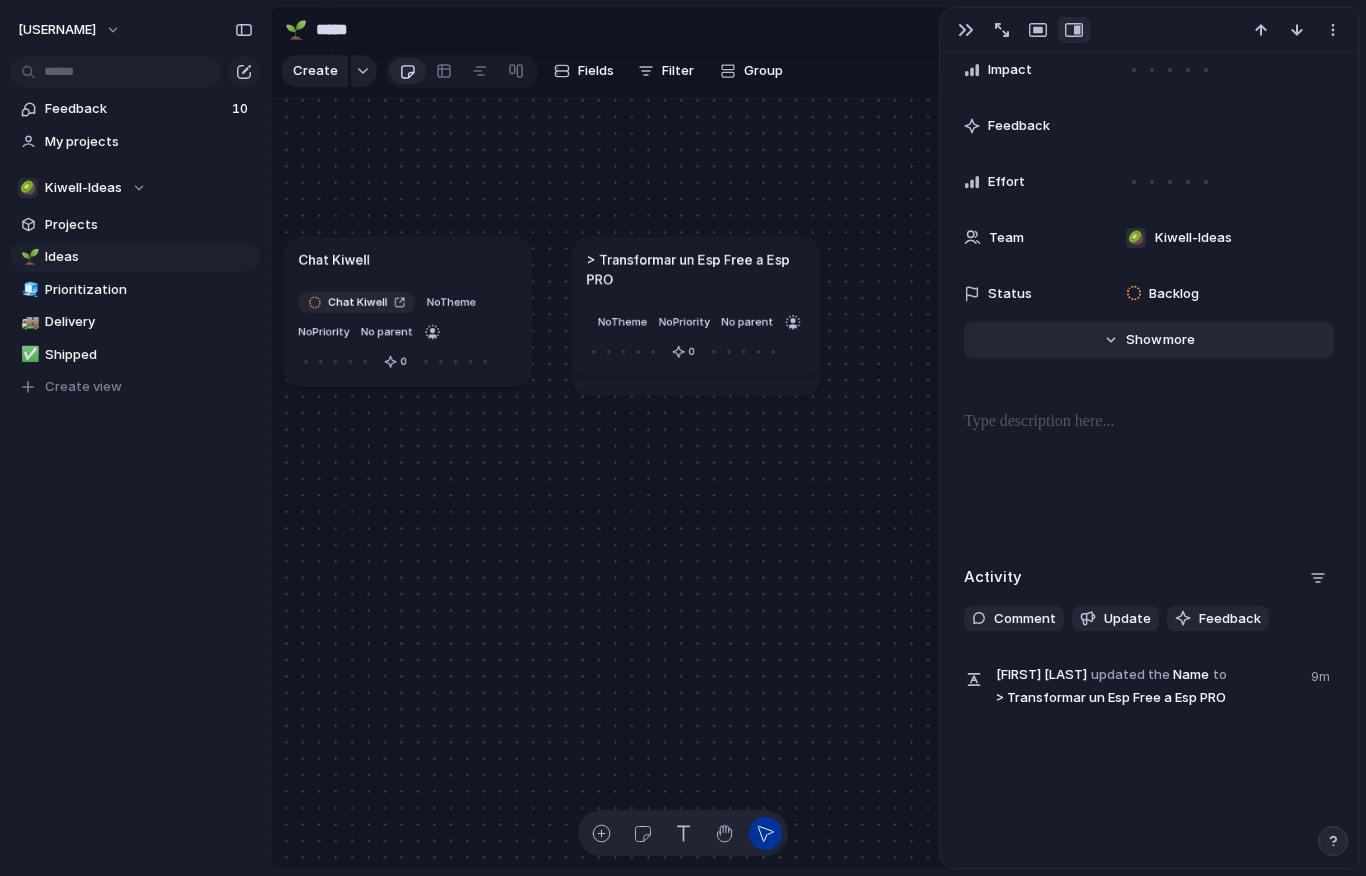 scroll, scrollTop: 442, scrollLeft: 0, axis: vertical 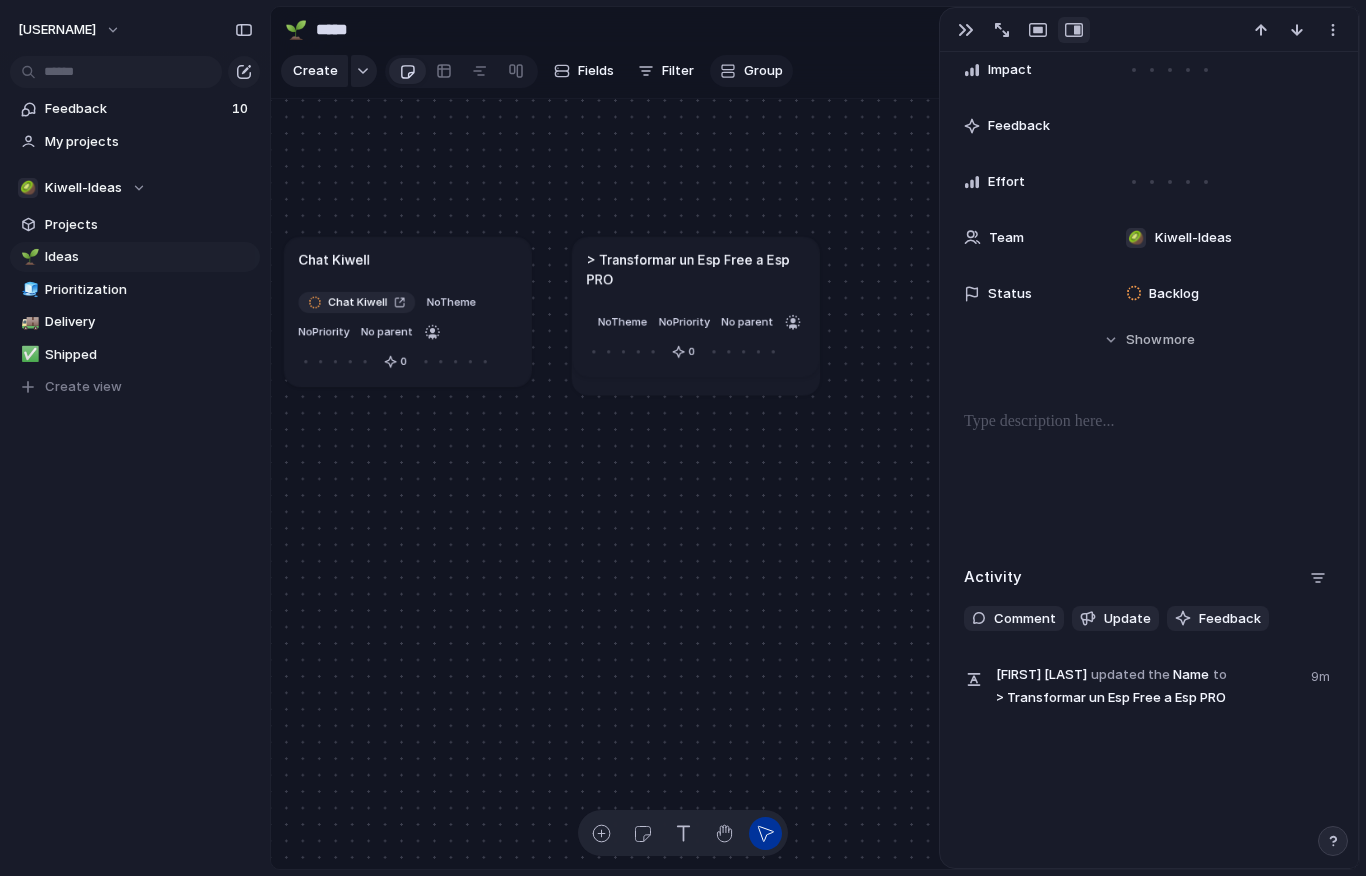 click on "Group" at bounding box center (751, 71) 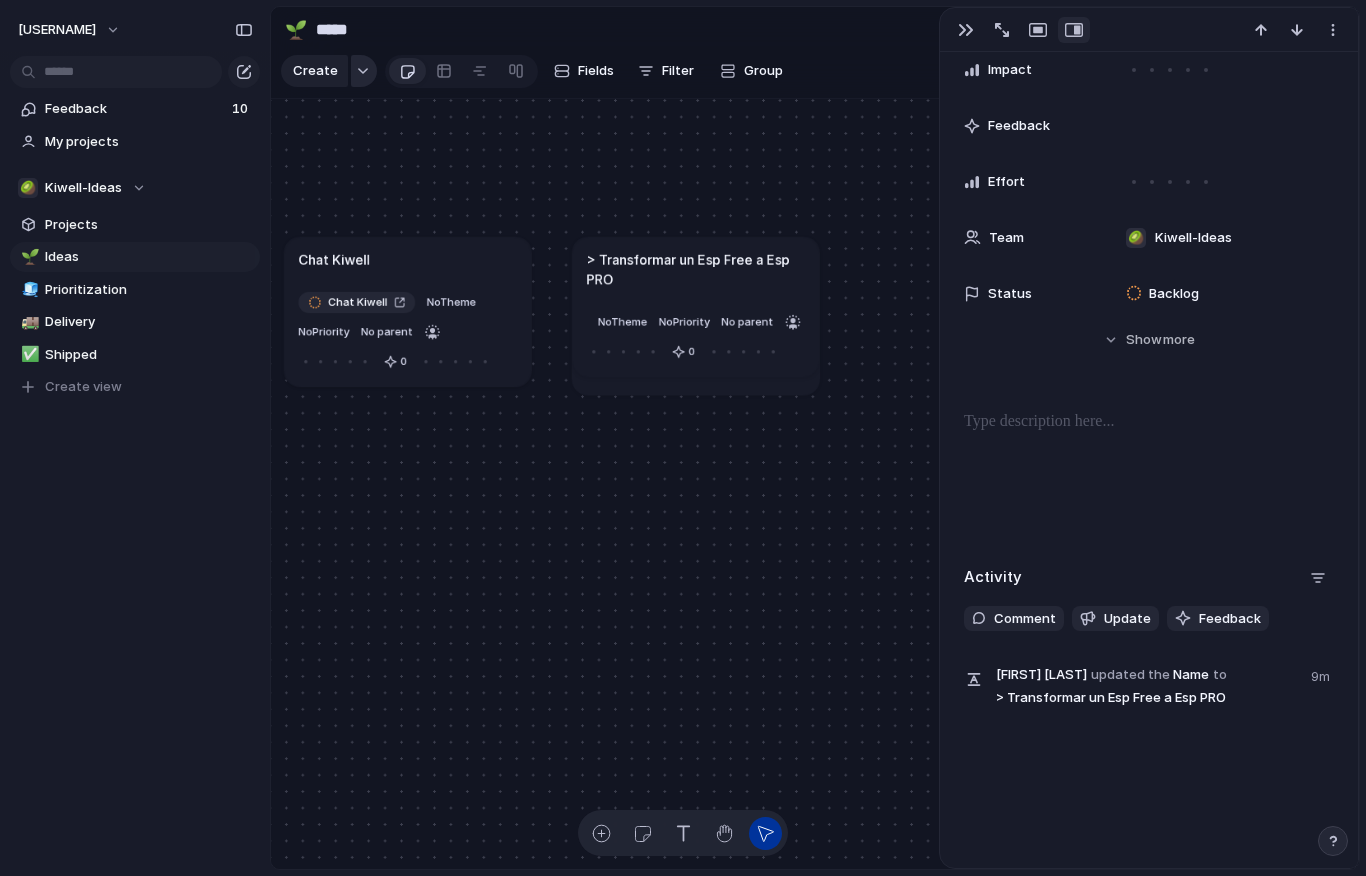 click at bounding box center (364, 71) 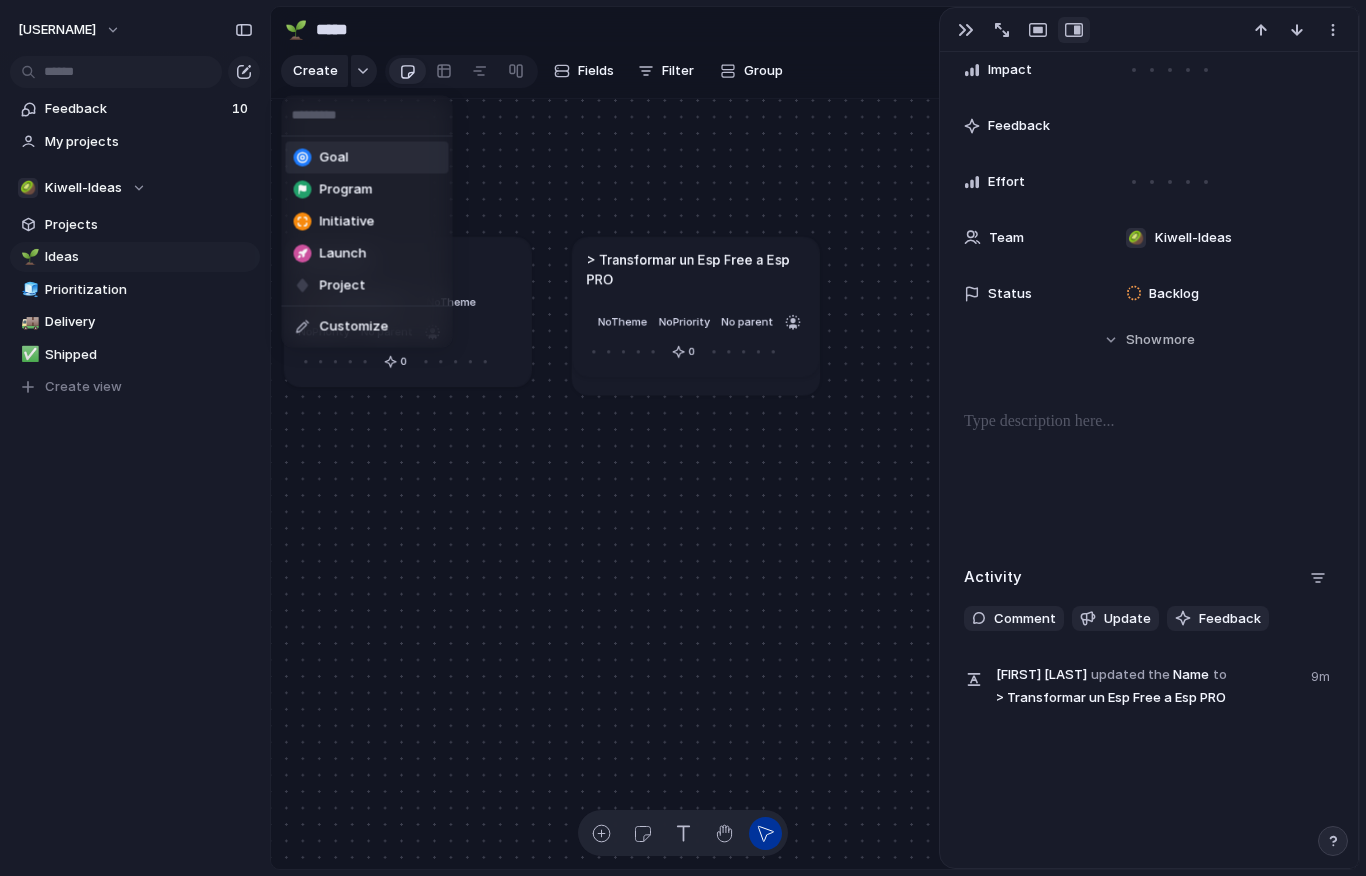 click on "Goal" at bounding box center [367, 158] 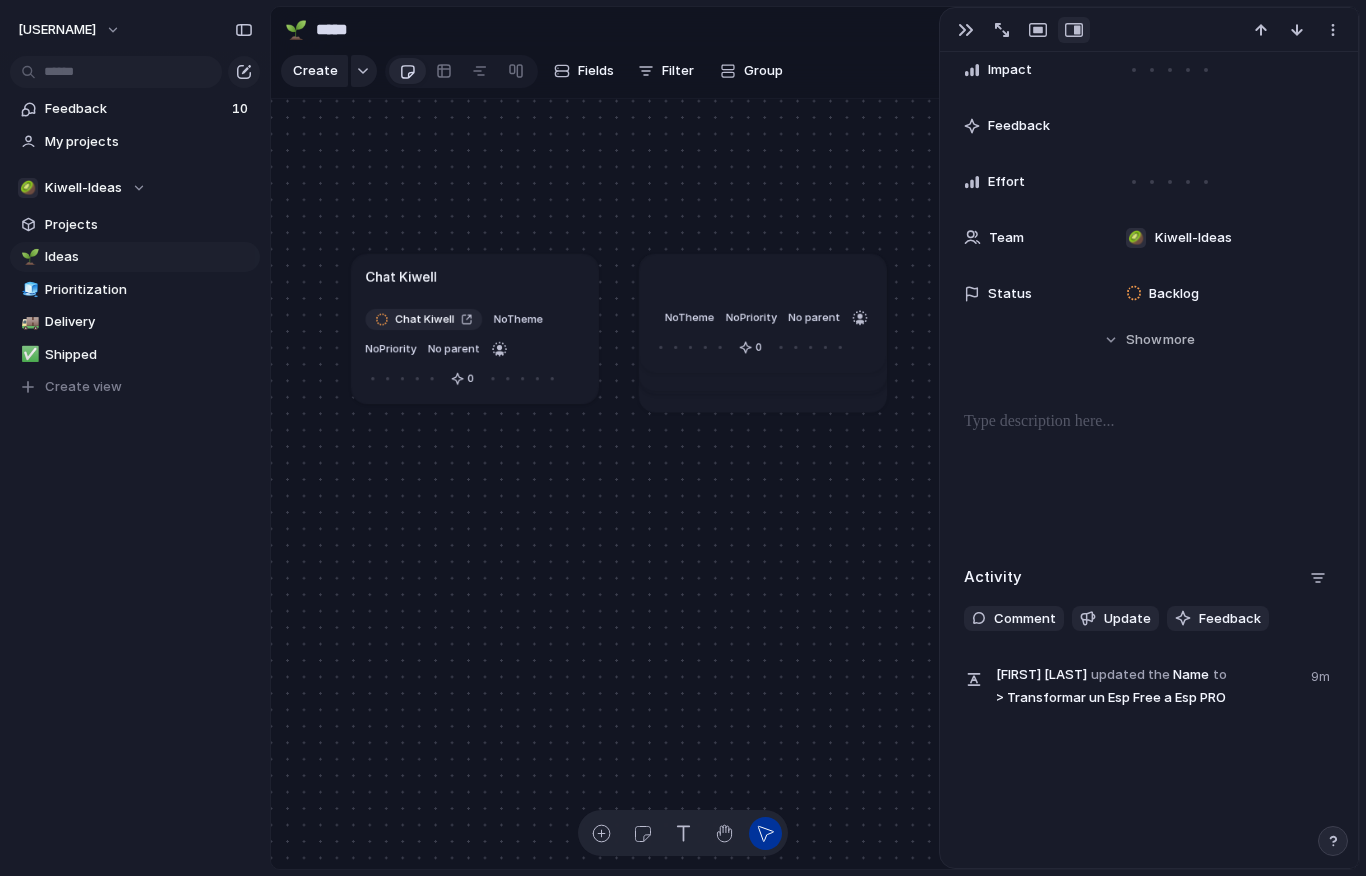 click on "No  Theme No  Priority No parent 0" at bounding box center [762, 313] 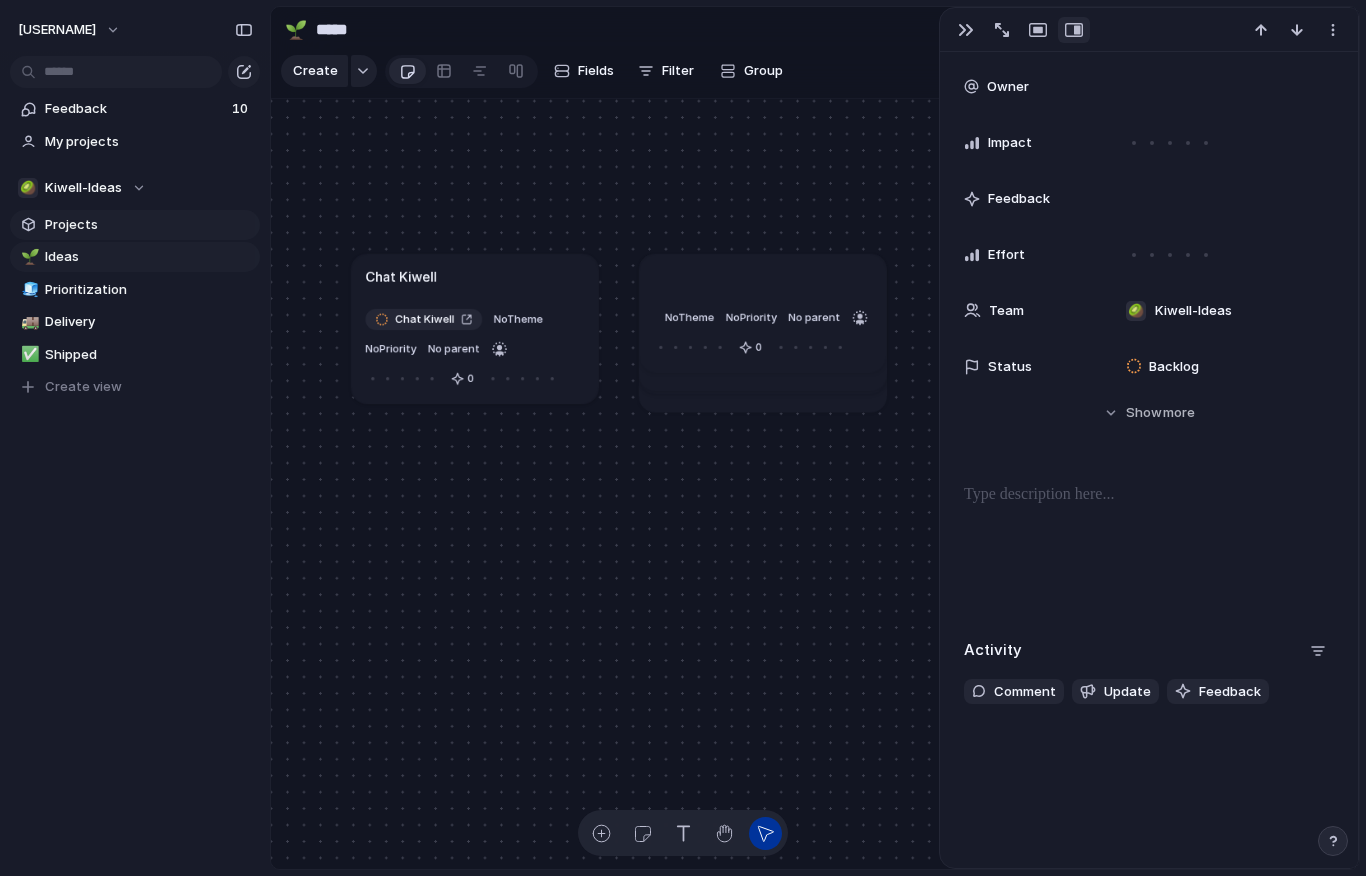 click on "Projects" at bounding box center [149, 225] 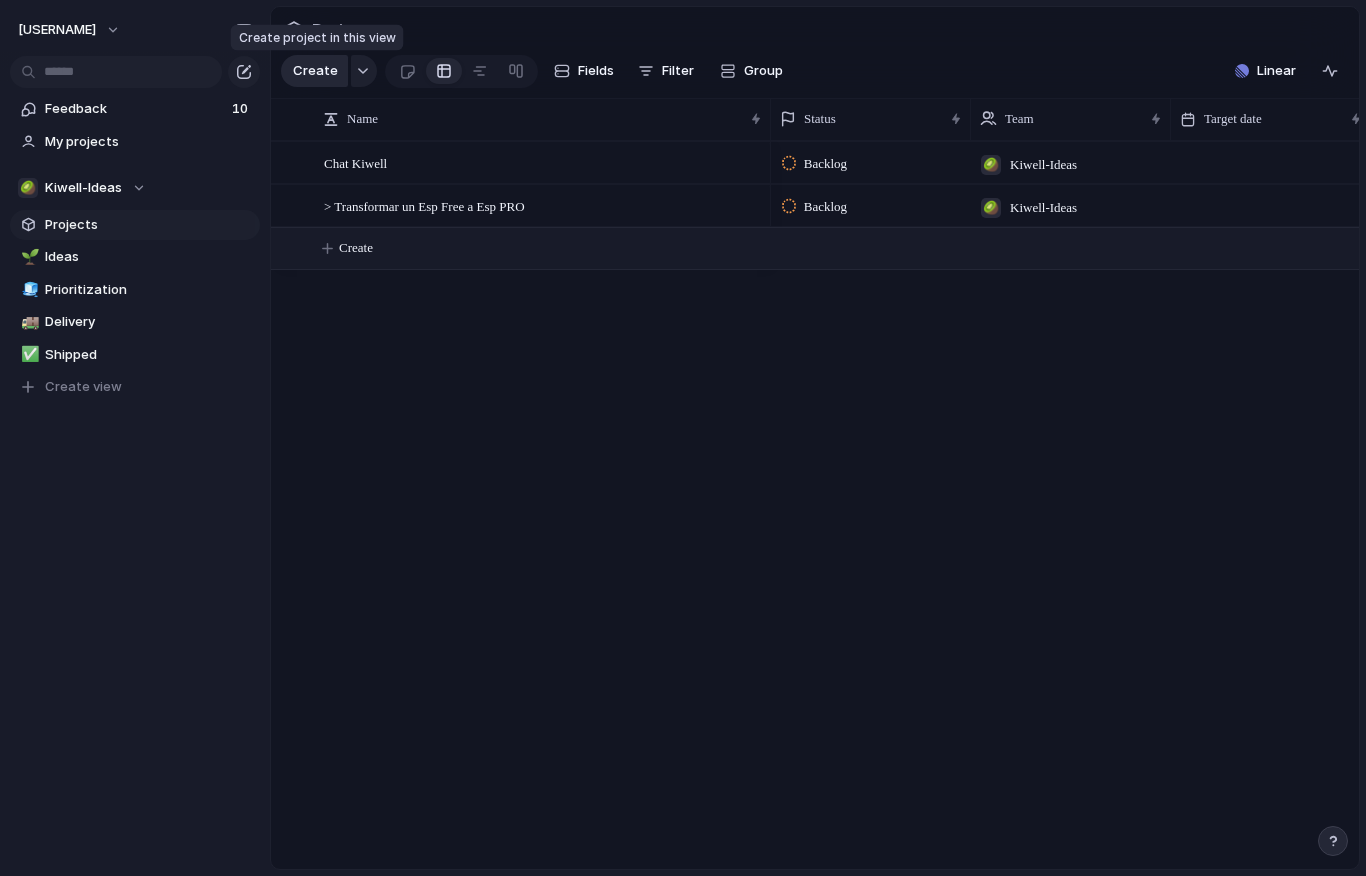 click on "Create" at bounding box center [315, 71] 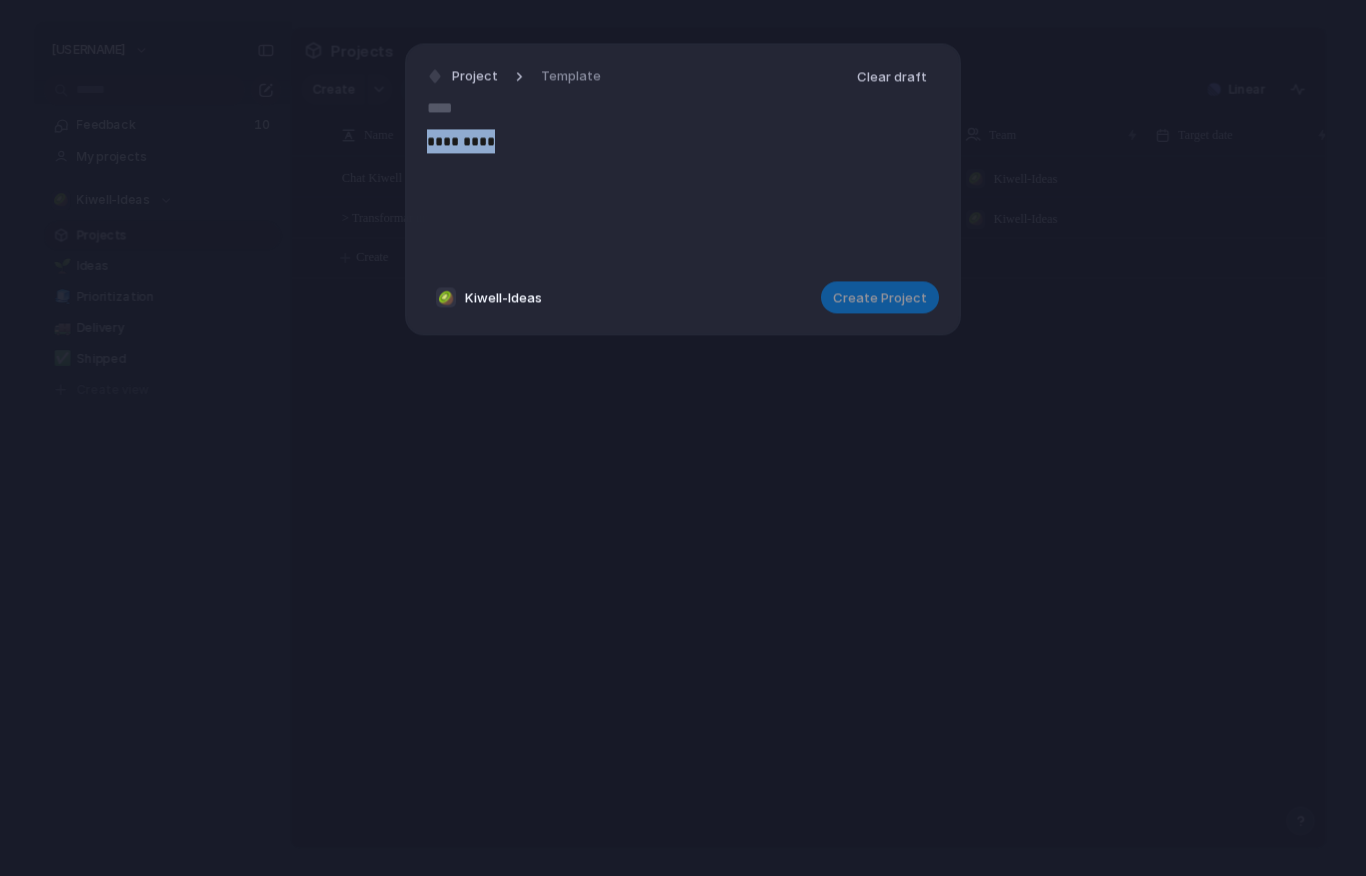 drag, startPoint x: 503, startPoint y: 145, endPoint x: 407, endPoint y: 143, distance: 96.02083 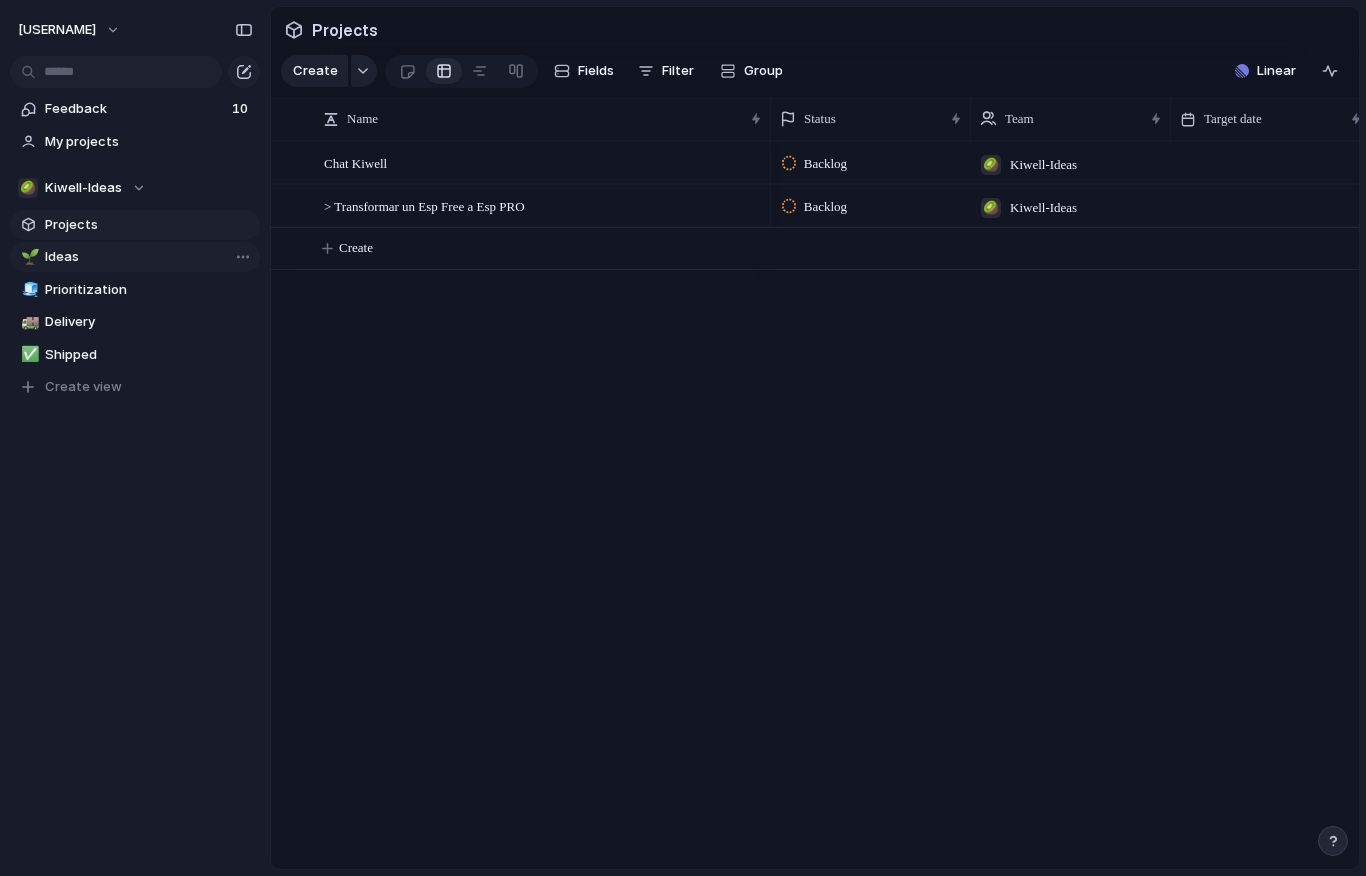 click on "Ideas" at bounding box center (149, 257) 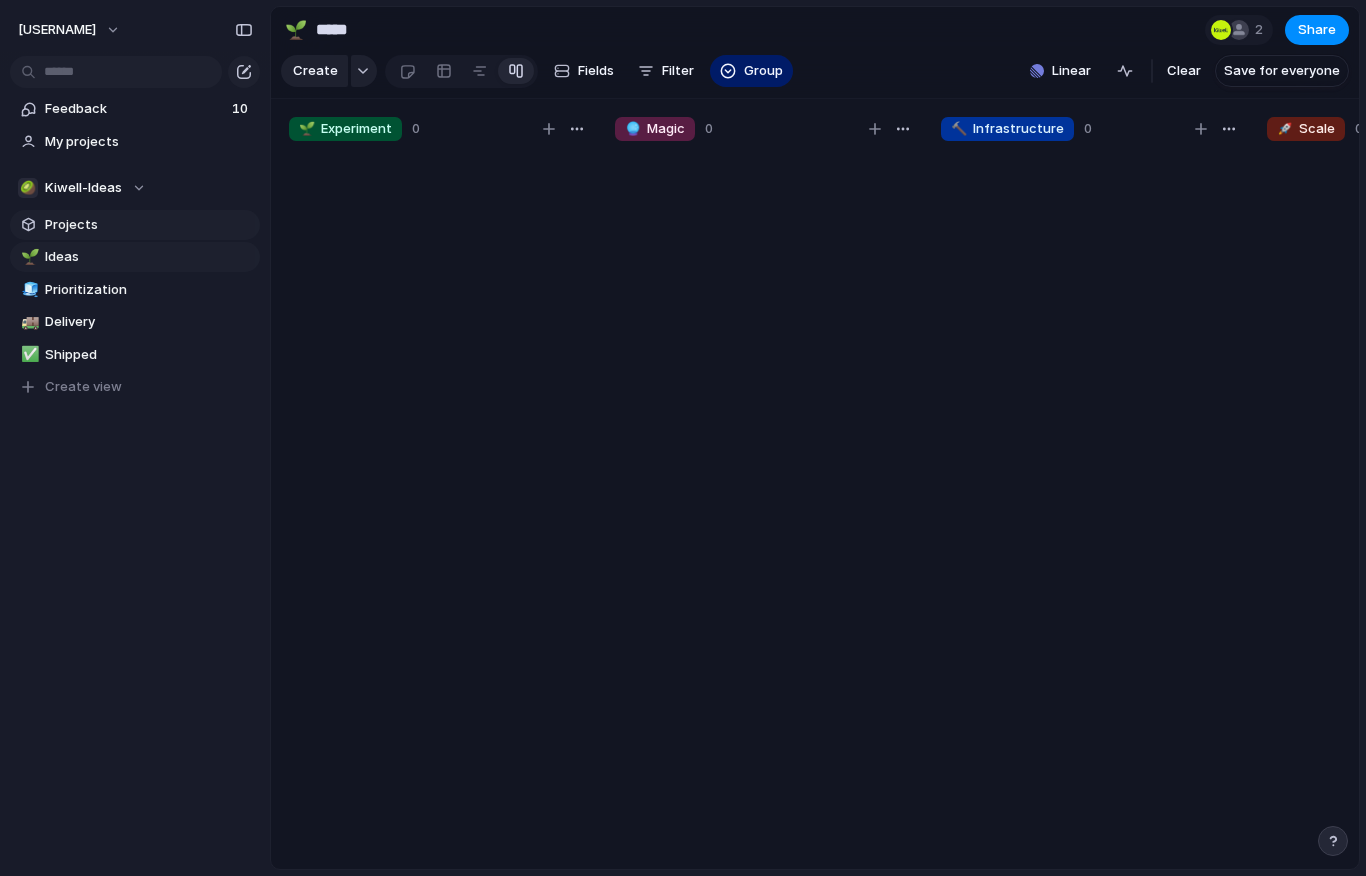 click on "Projects" at bounding box center (149, 225) 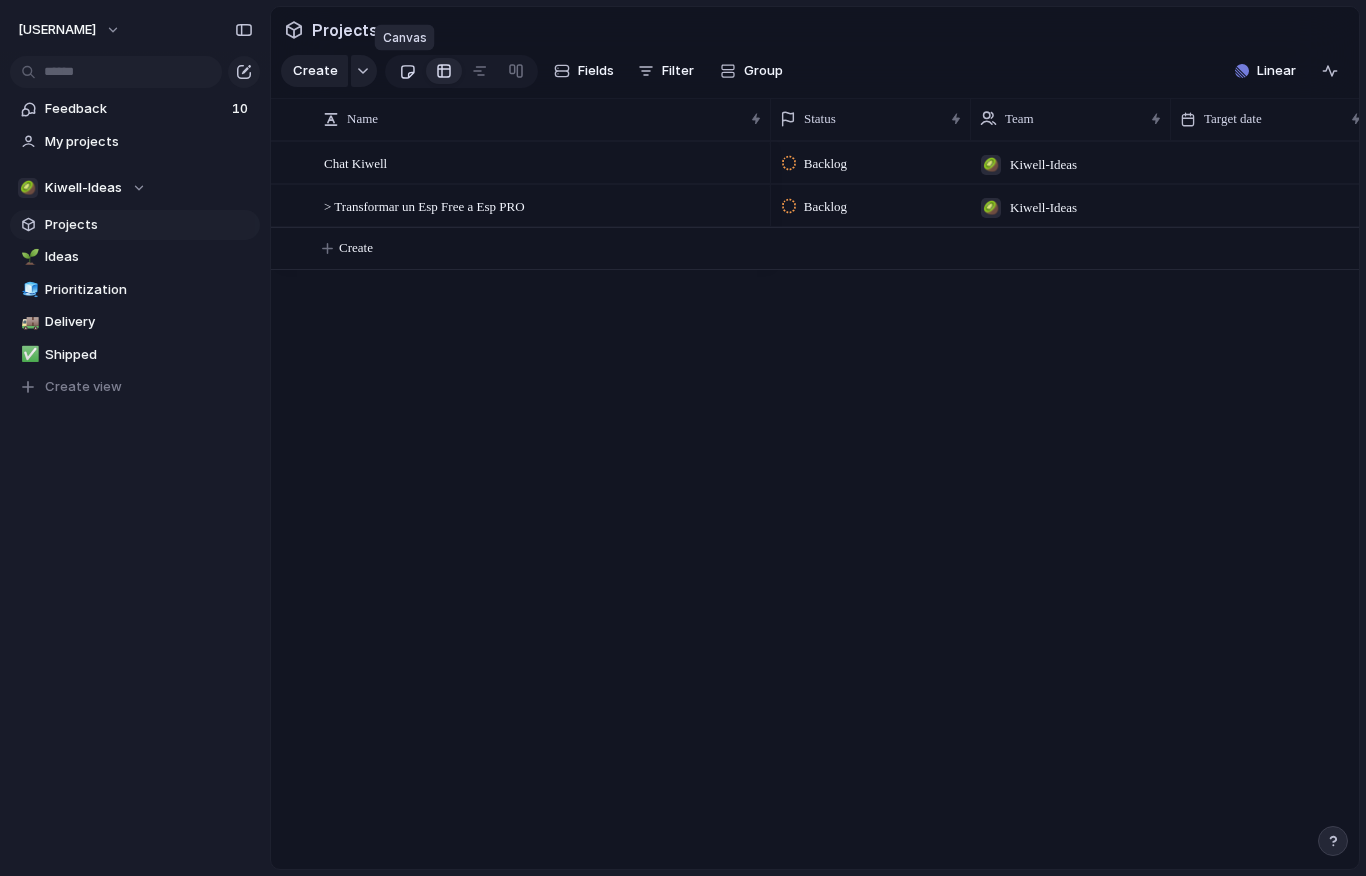 click at bounding box center (407, 71) 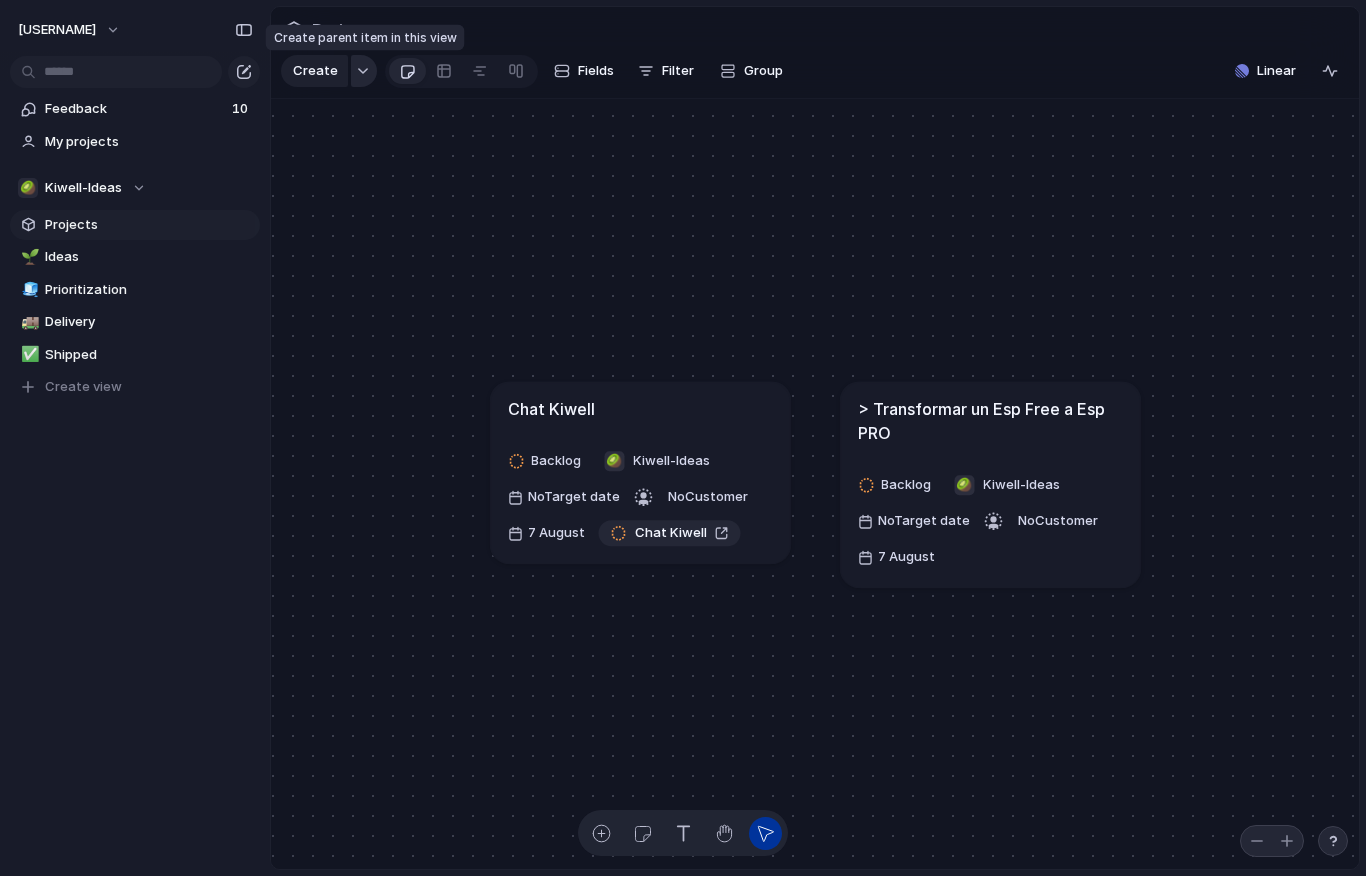 click at bounding box center (363, 71) 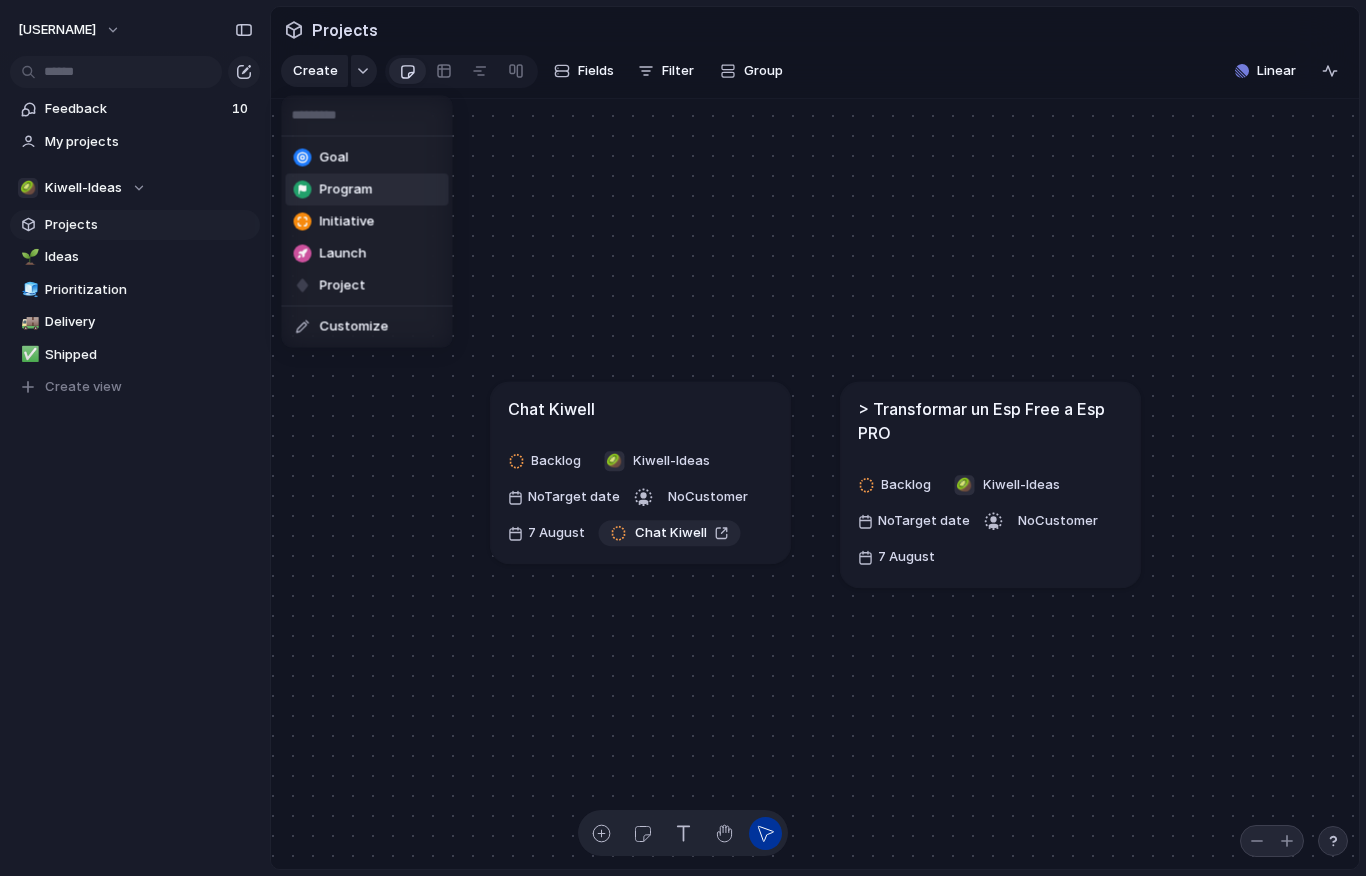 click on "Program" at bounding box center [367, 190] 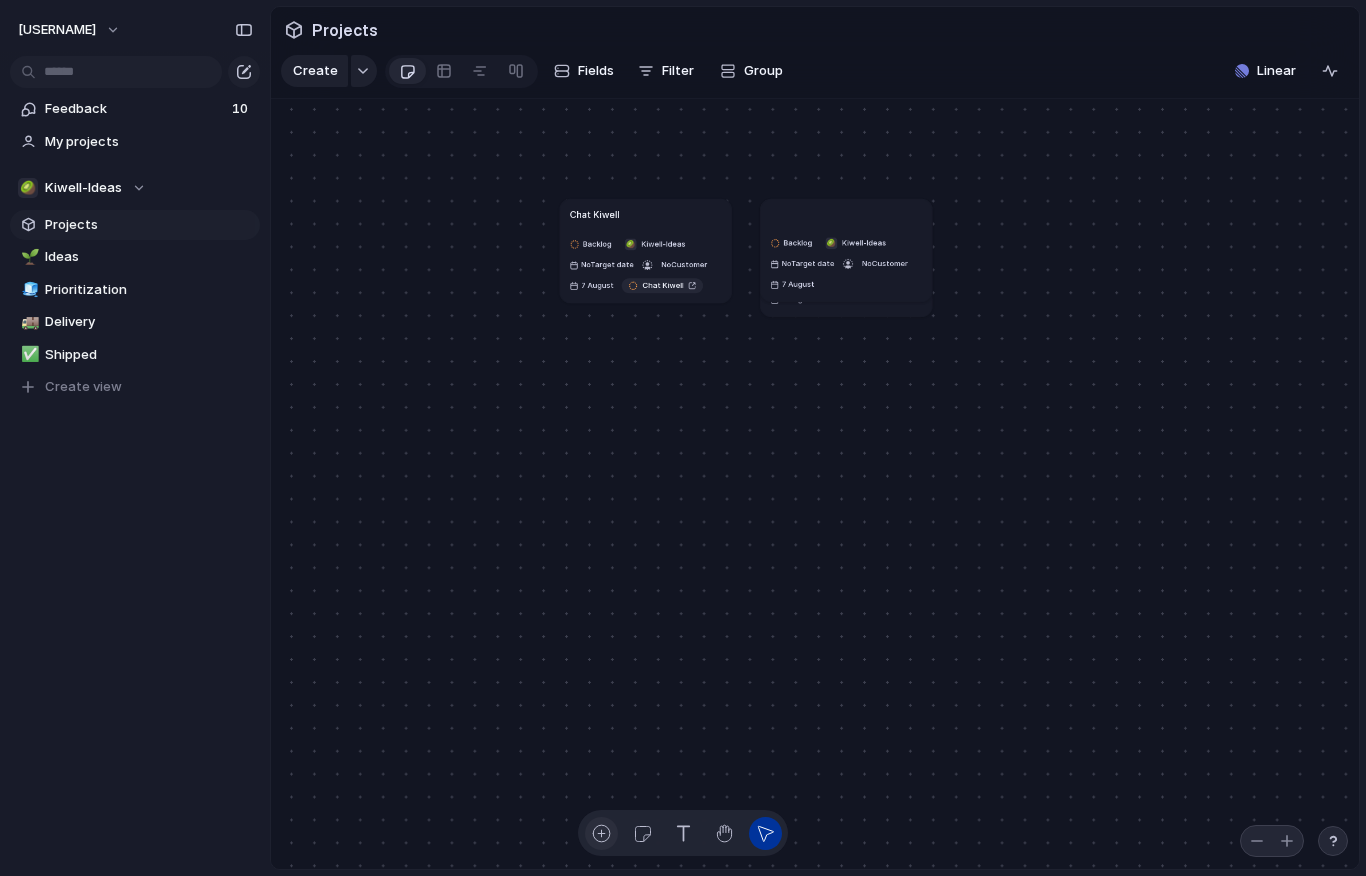 click at bounding box center [601, 833] 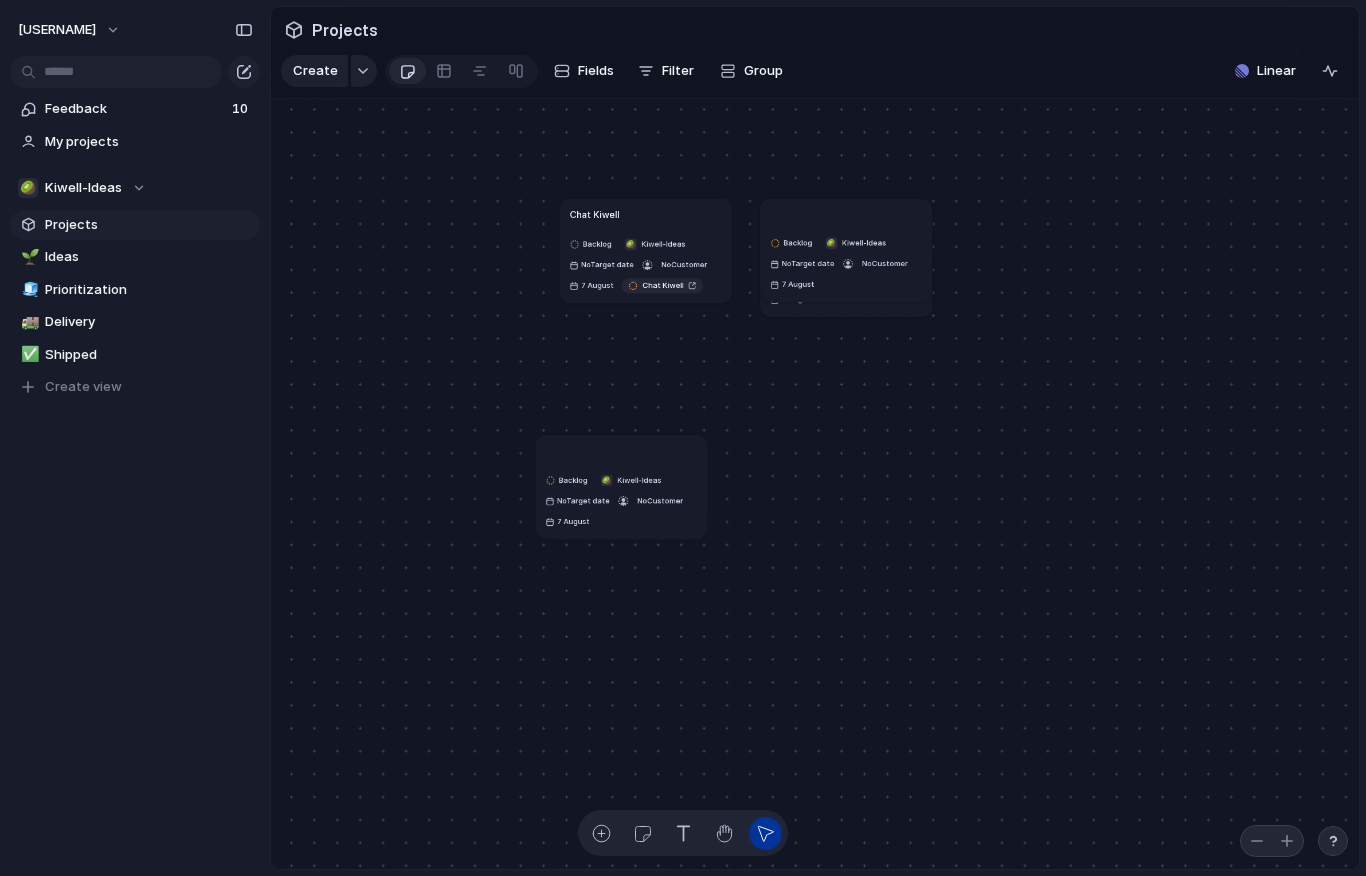 drag, startPoint x: 564, startPoint y: 463, endPoint x: 814, endPoint y: 678, distance: 329.73474 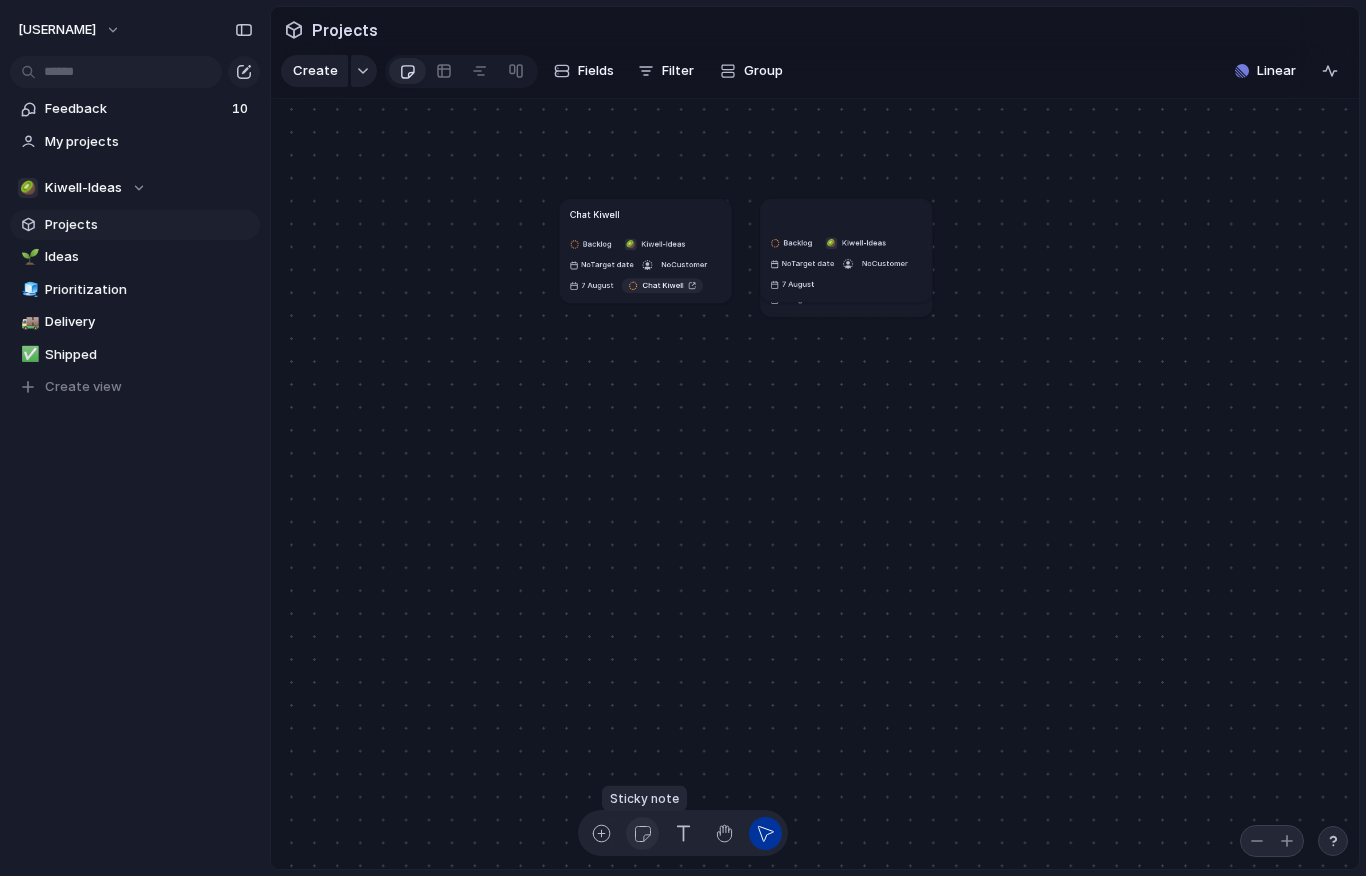 click at bounding box center [642, 833] 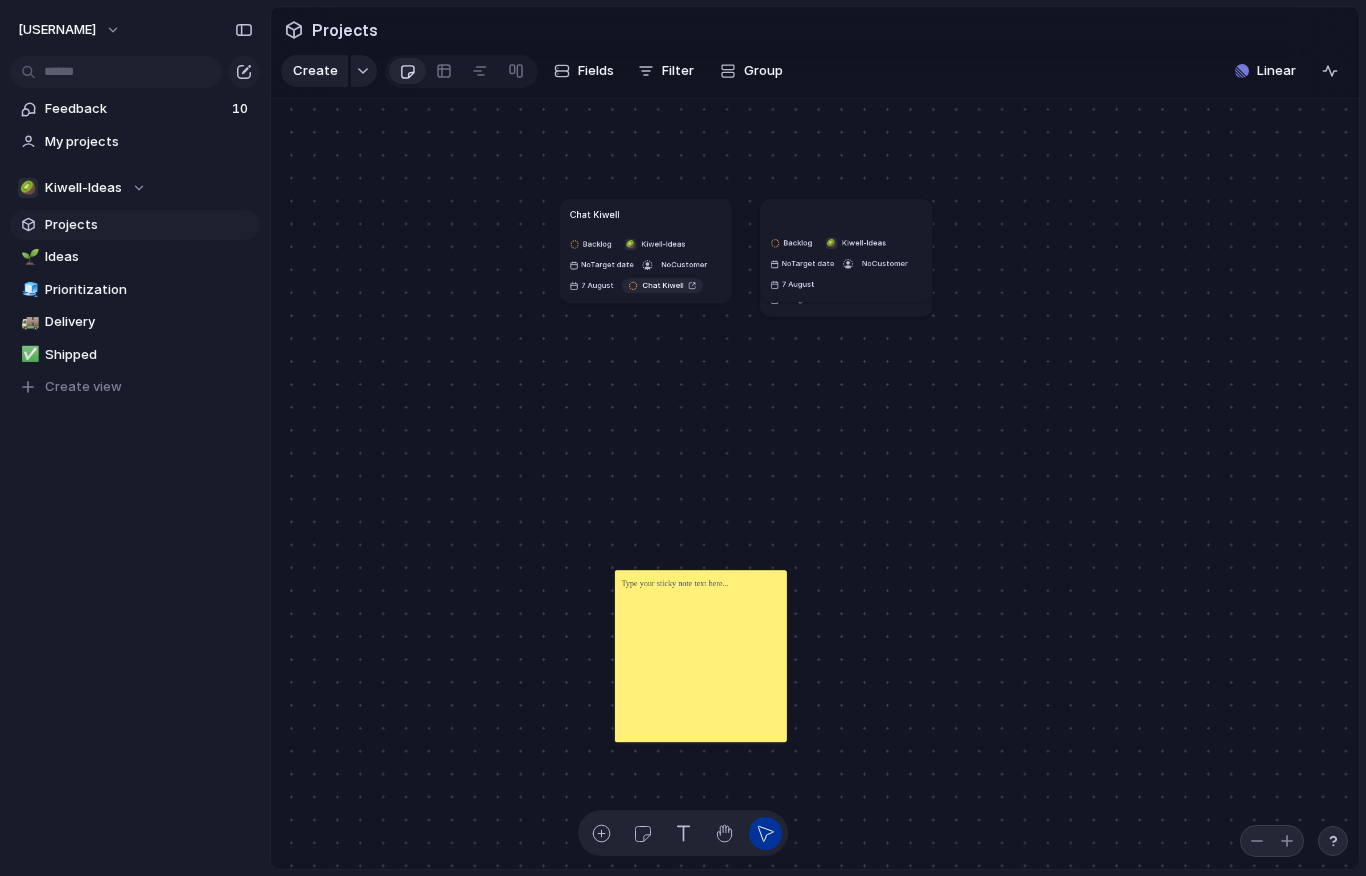 click at bounding box center [701, 656] 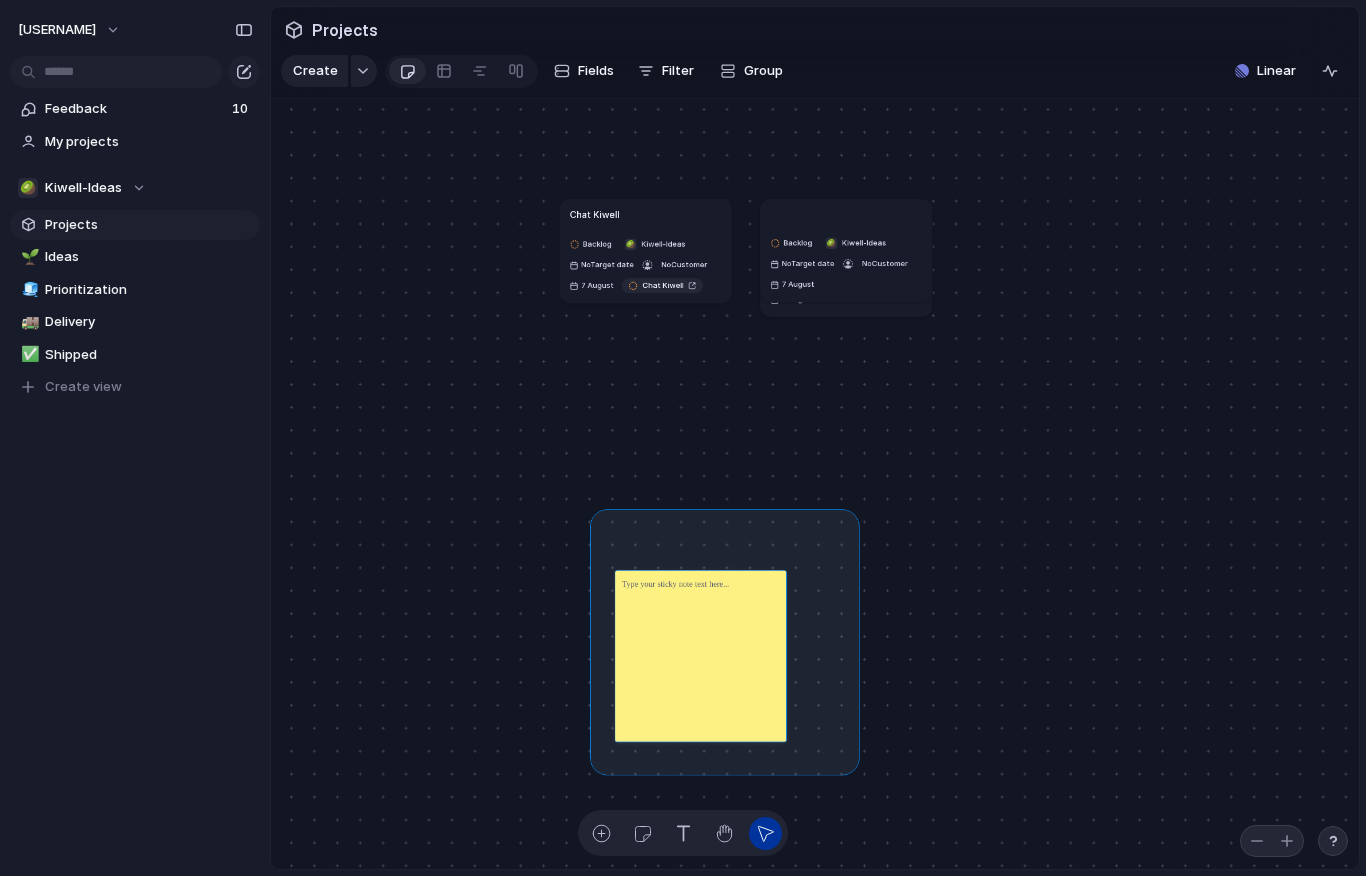 drag, startPoint x: 597, startPoint y: 516, endPoint x: 854, endPoint y: 770, distance: 361.3378 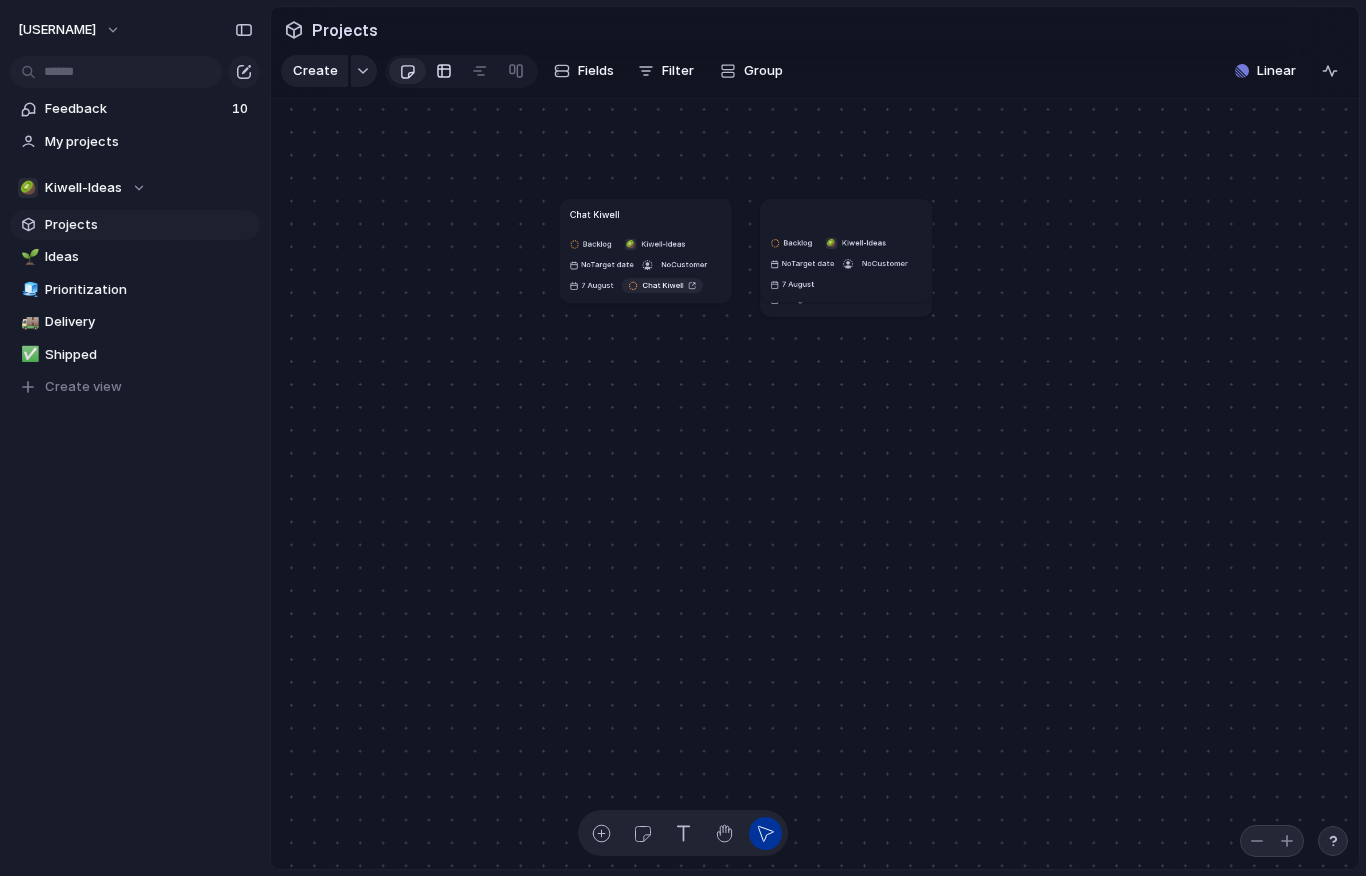 click at bounding box center [444, 71] 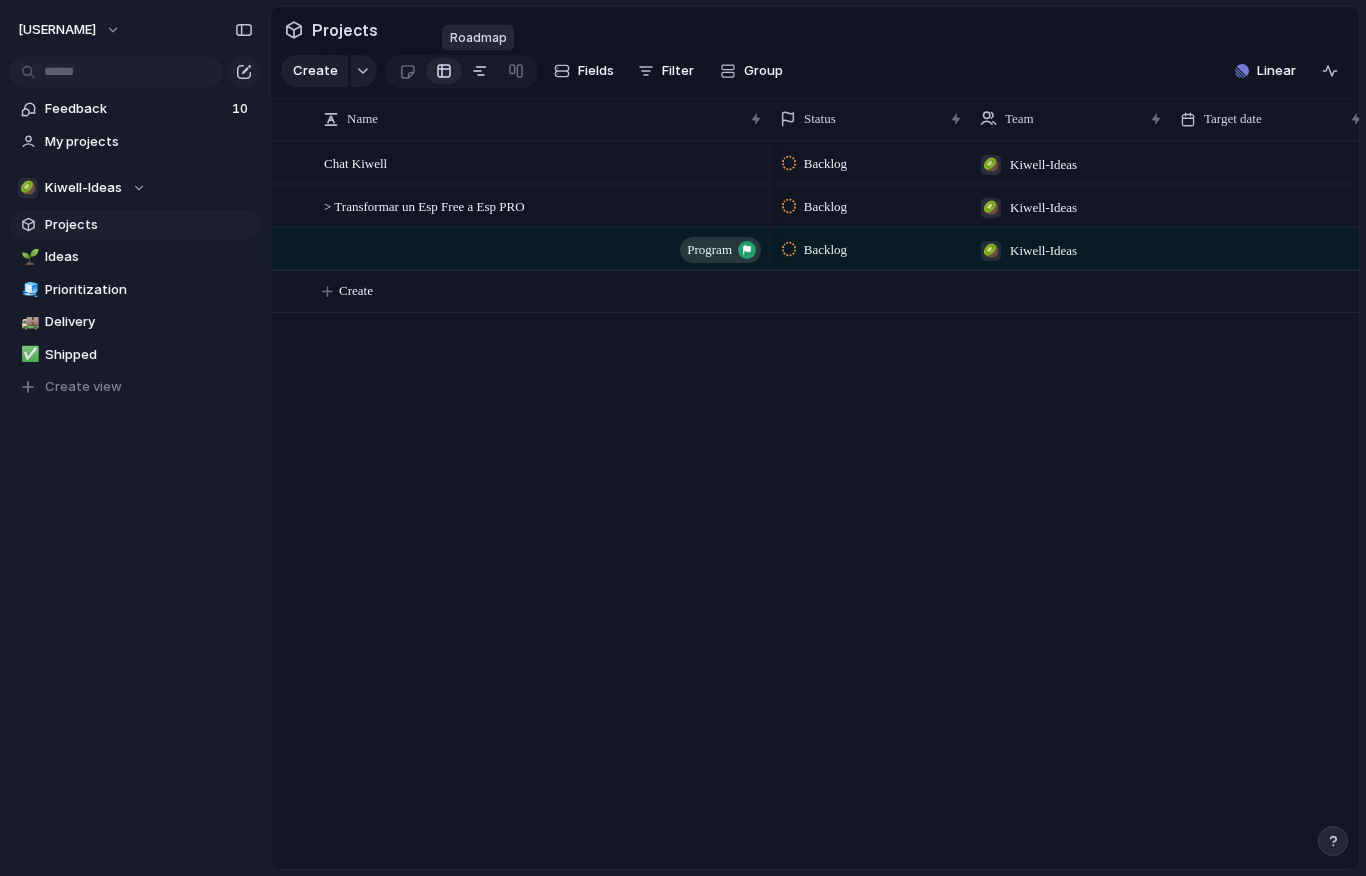 click at bounding box center [480, 71] 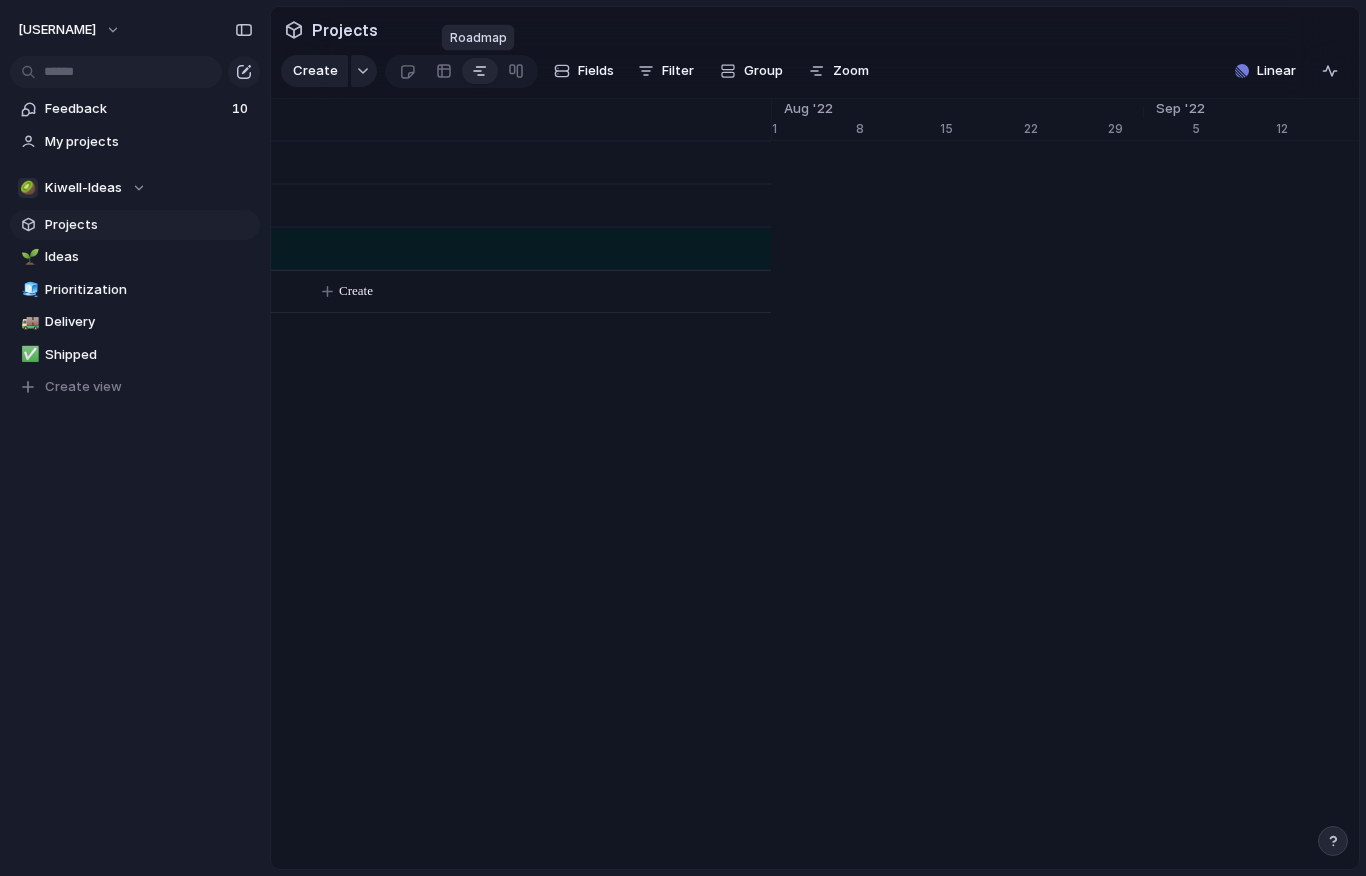 scroll, scrollTop: 0, scrollLeft: 12931, axis: horizontal 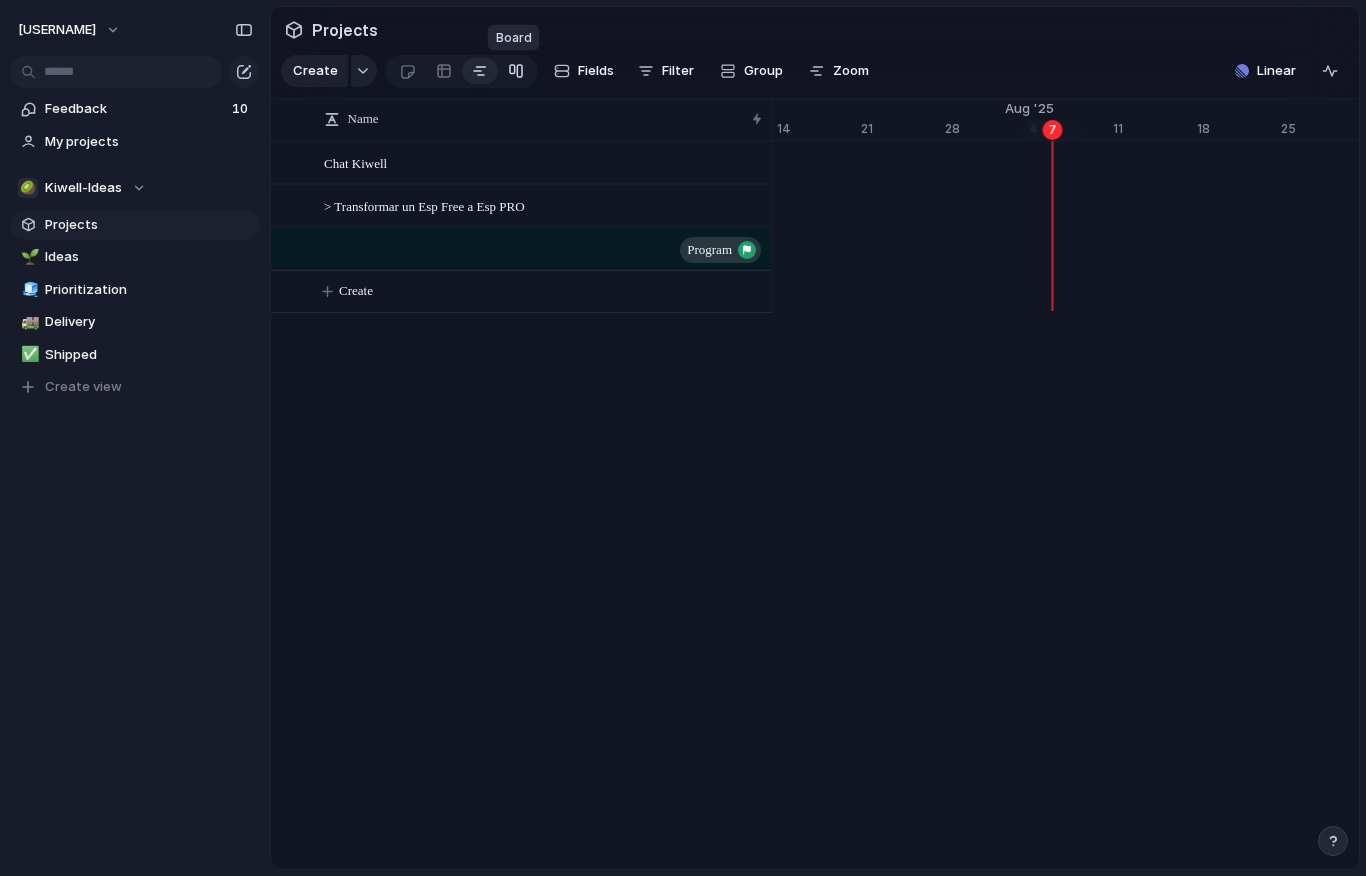 click at bounding box center [516, 71] 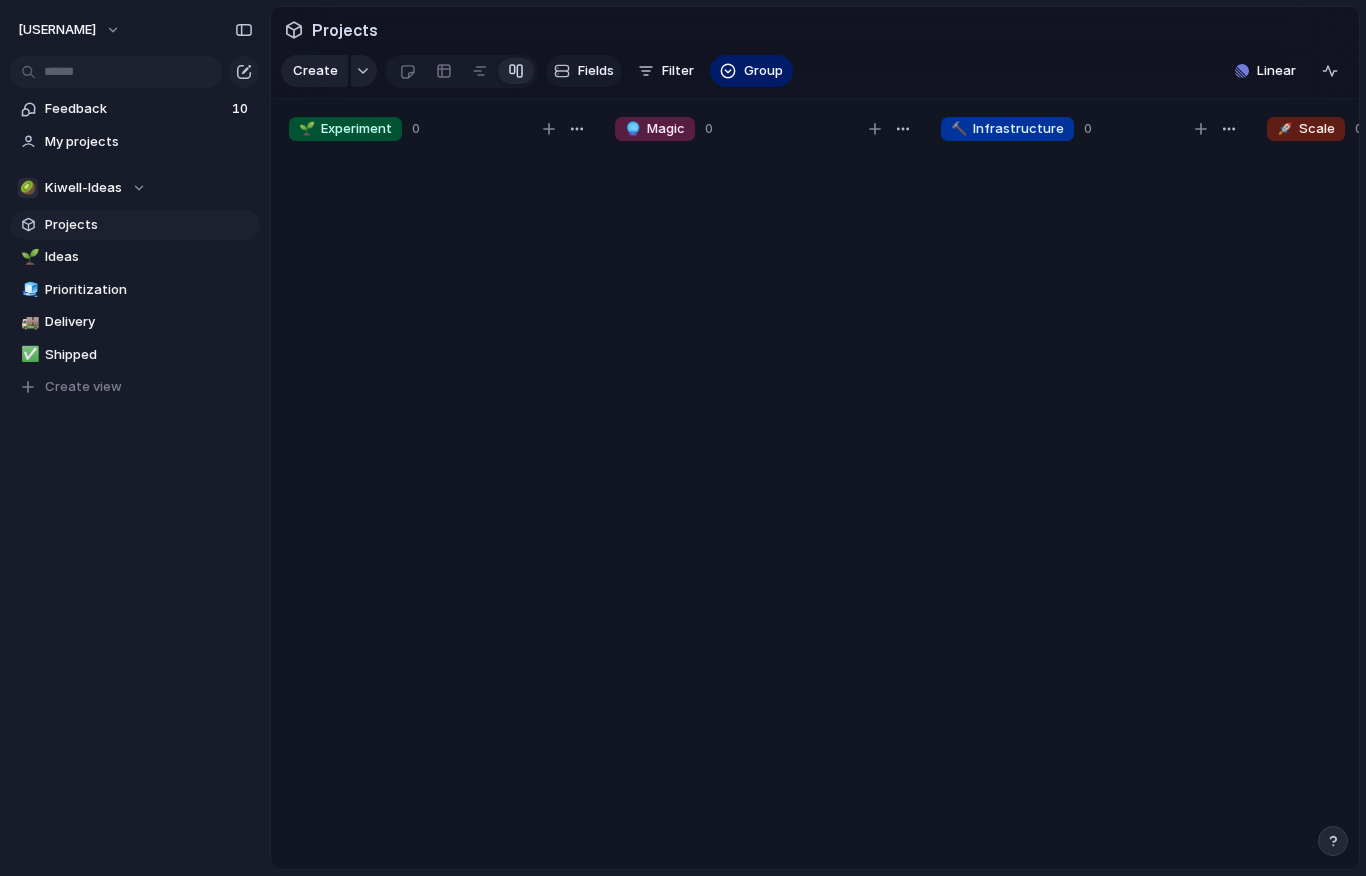 click at bounding box center [562, 71] 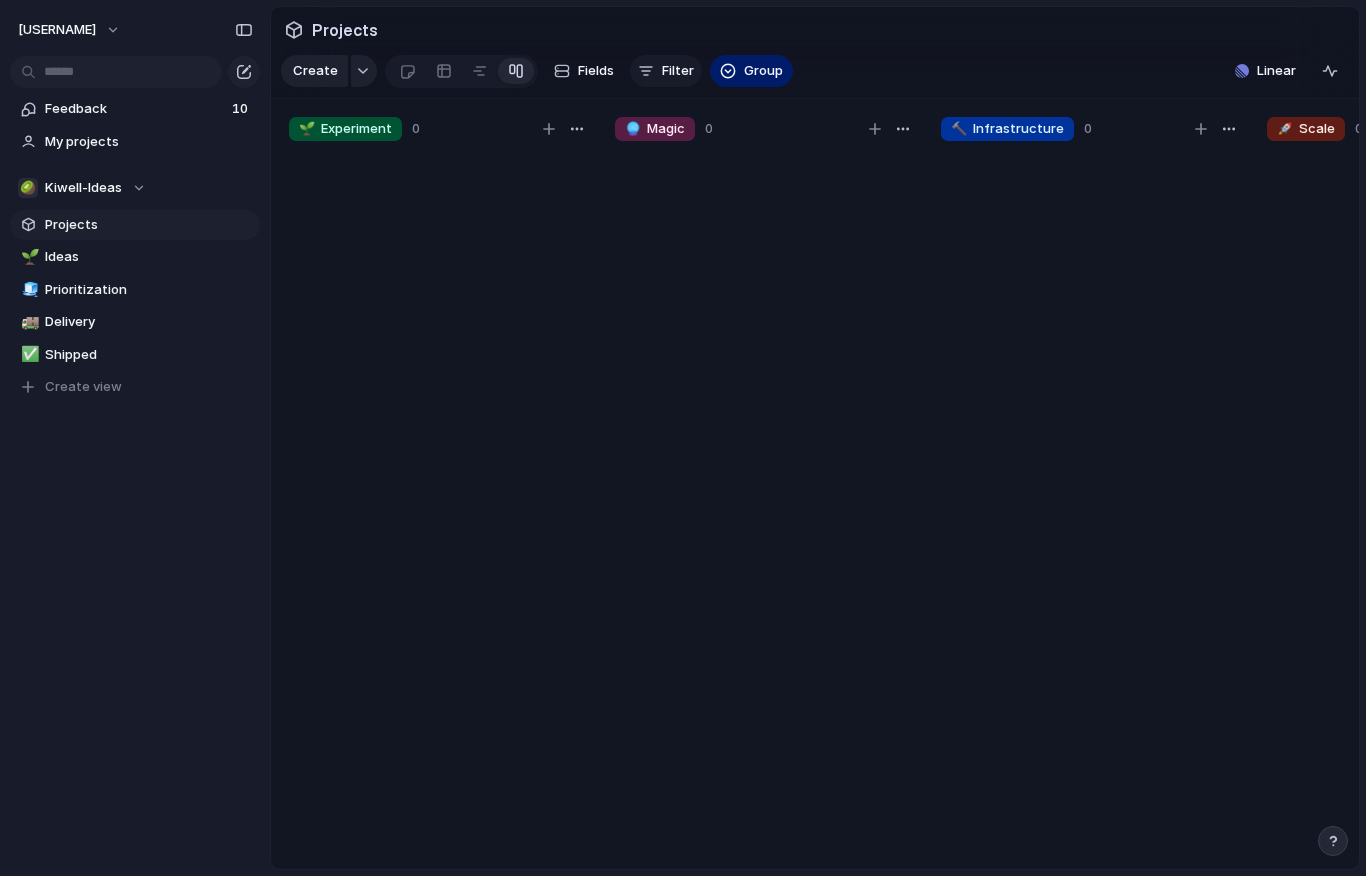 click on "Filter" at bounding box center [666, 71] 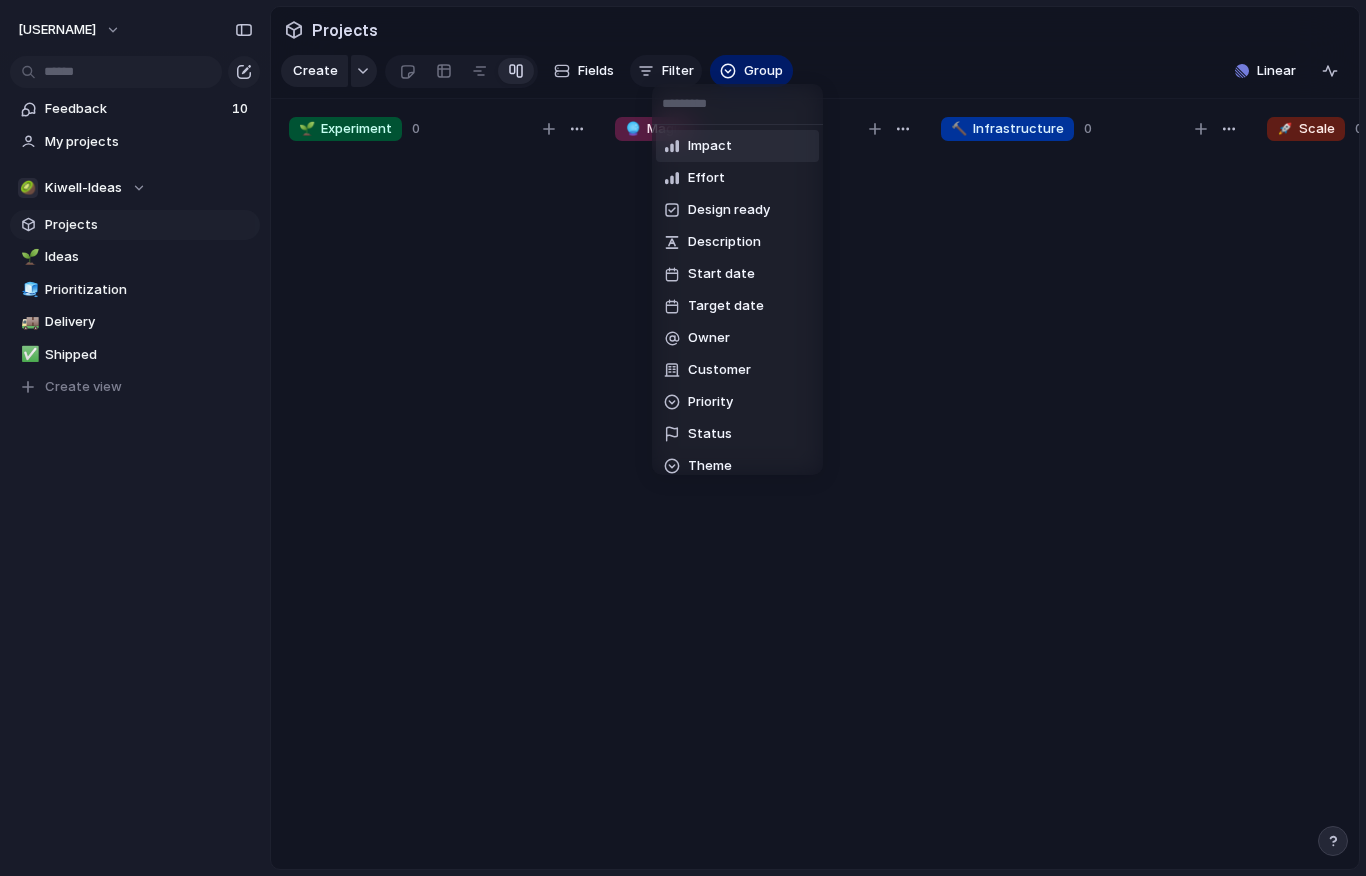 click on "Impact   Effort   Design ready   Description   Start date   Target date             Owner   Customer   Priority   Status   Theme   Type   Parent             Created by   Created at   Last changed" at bounding box center (683, 438) 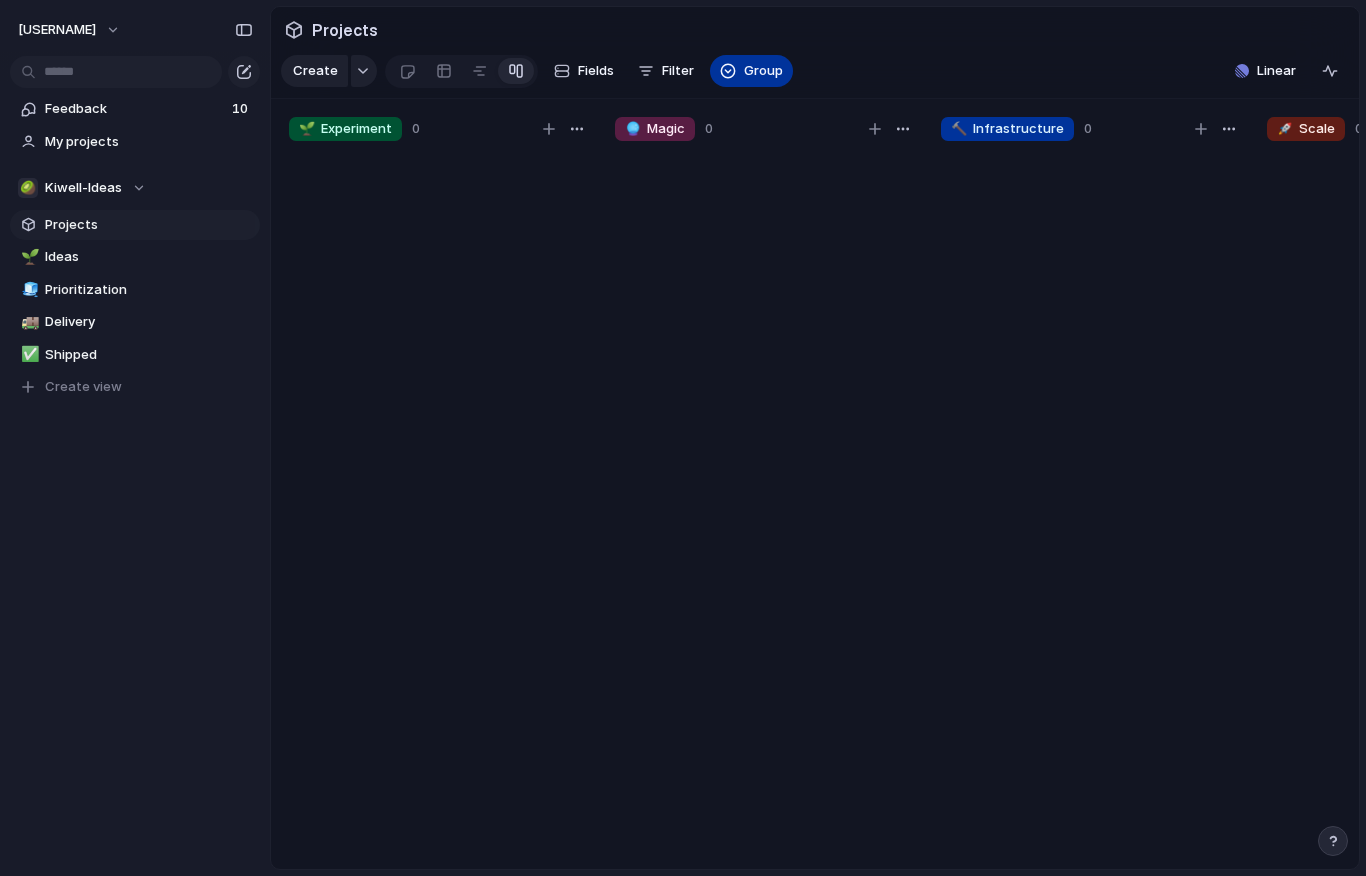 click on "Group" at bounding box center (763, 71) 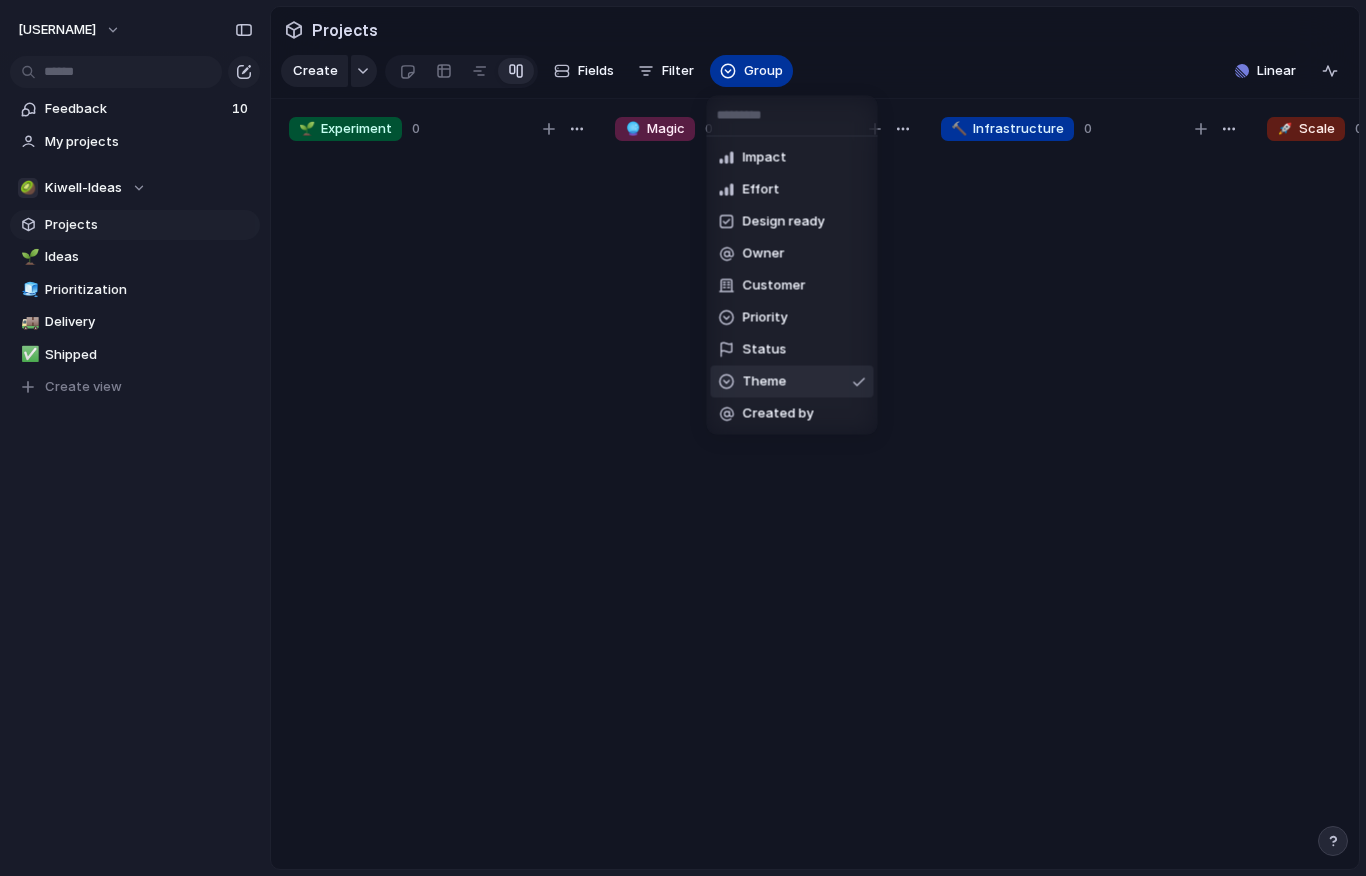 click on "Impact   Effort   Design ready             Owner   Customer   Priority   Status   Theme             Created by" at bounding box center (683, 438) 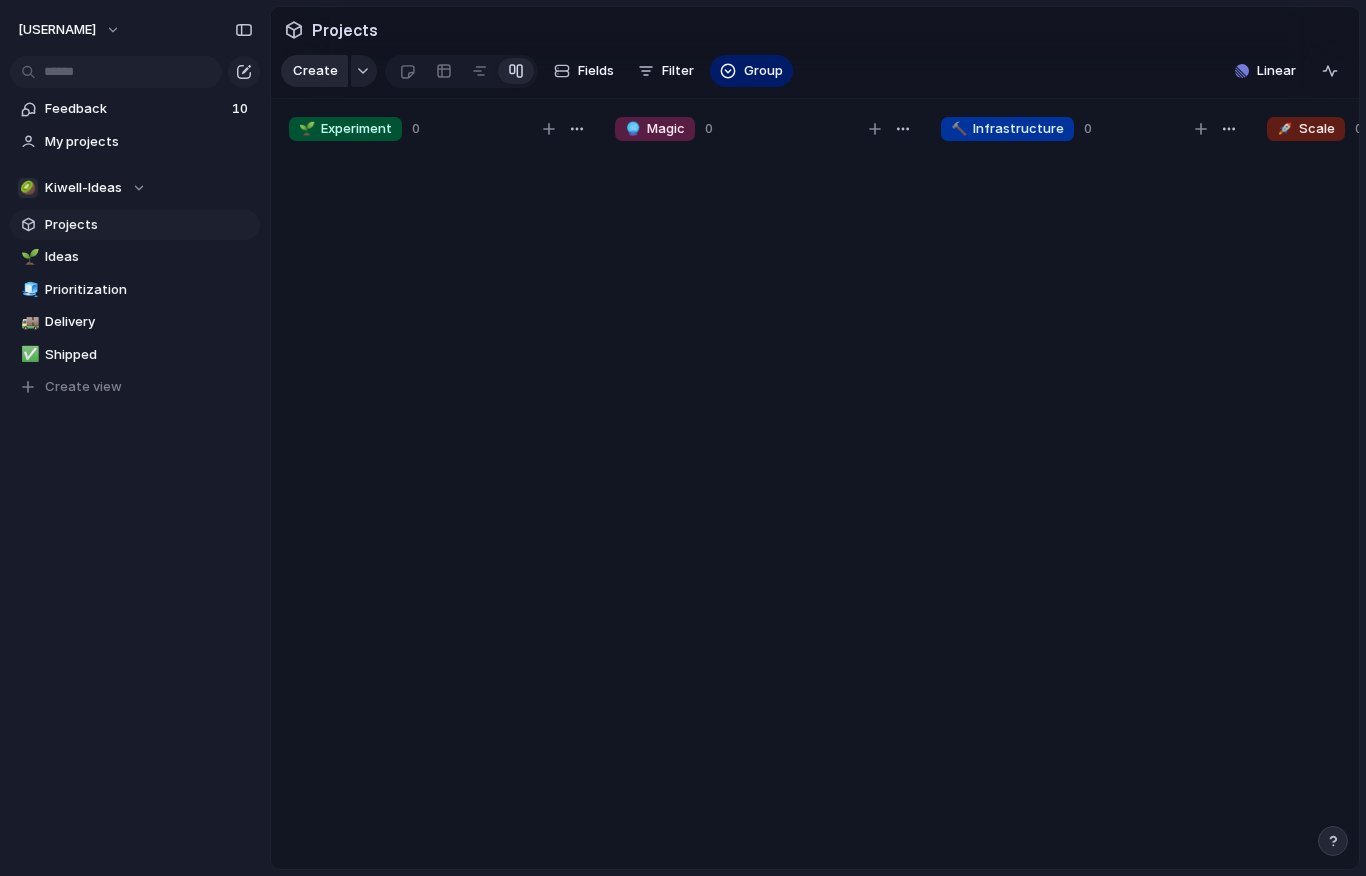 click on "Create" at bounding box center (315, 71) 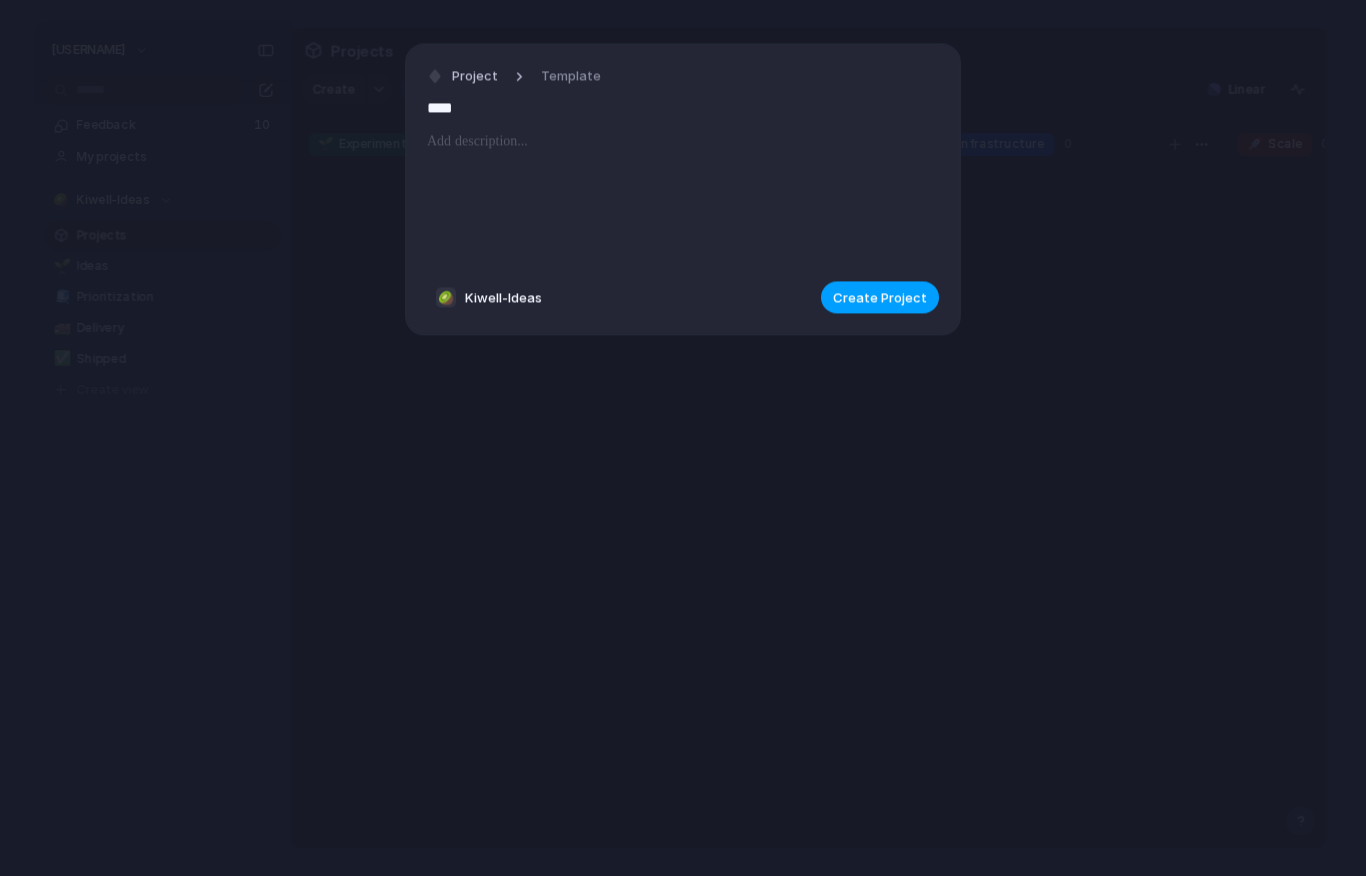 type on "****" 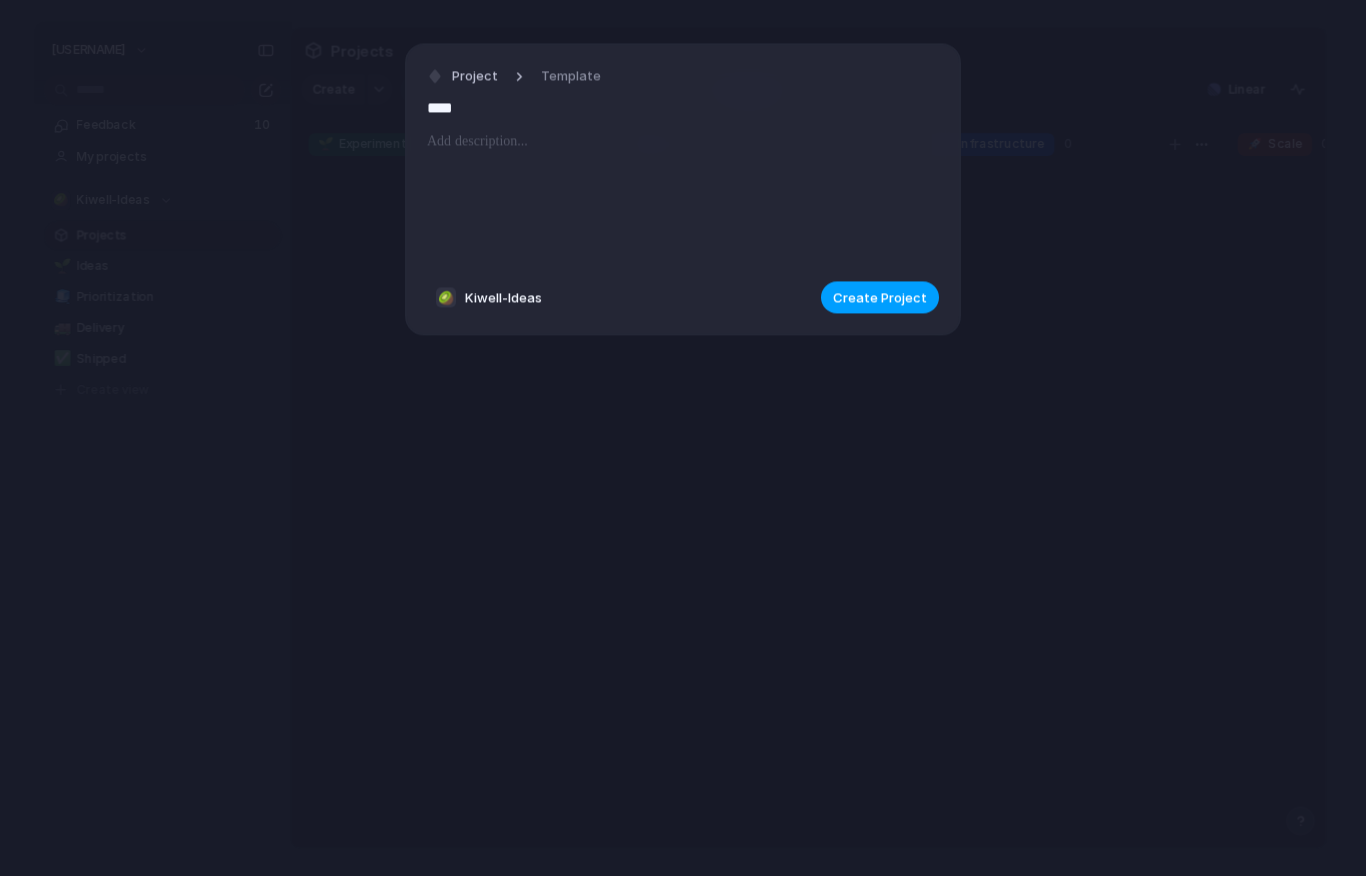 click on "Create Project" at bounding box center [880, 298] 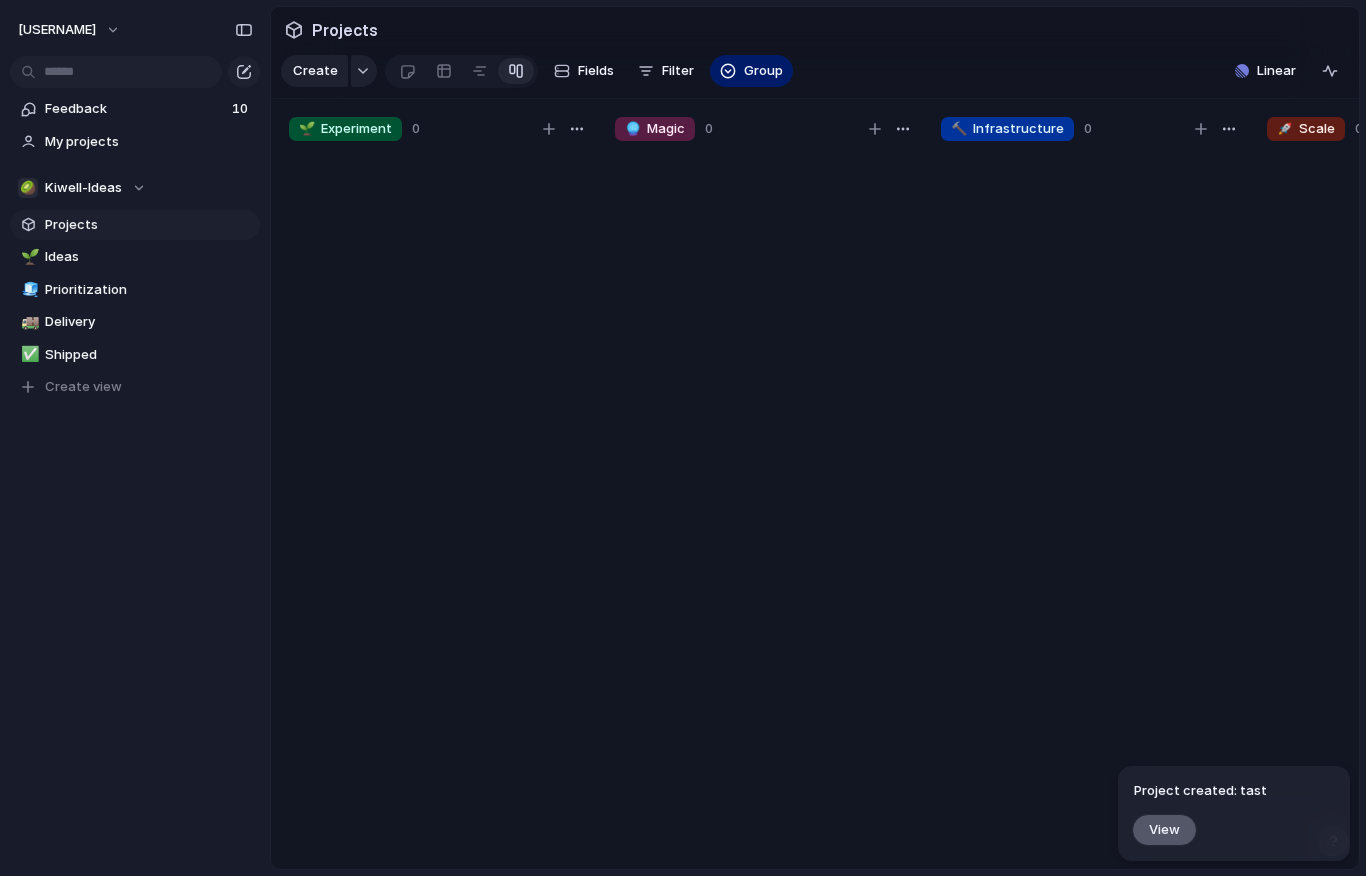 click on "View" at bounding box center [1164, 829] 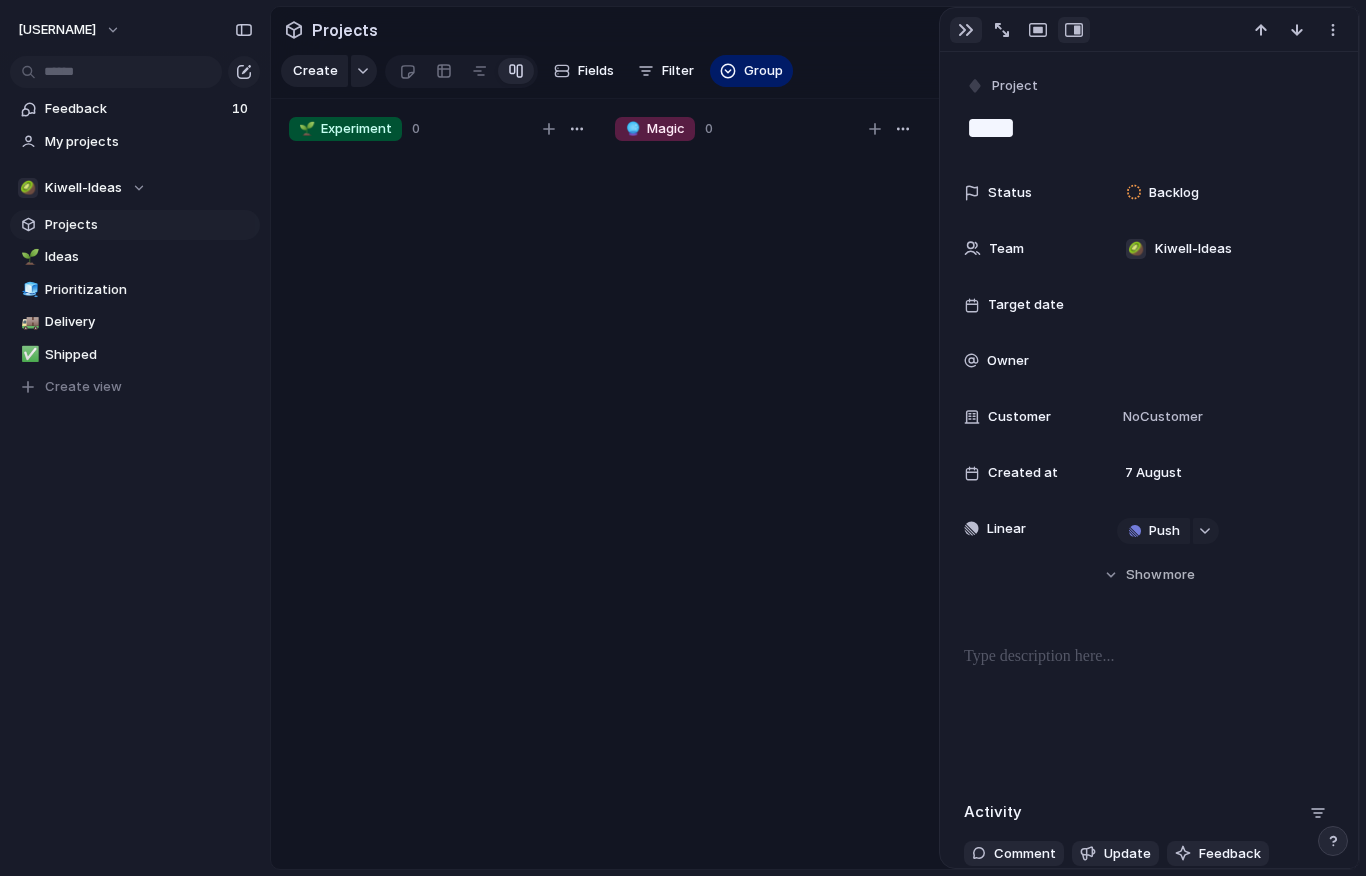 click at bounding box center (966, 30) 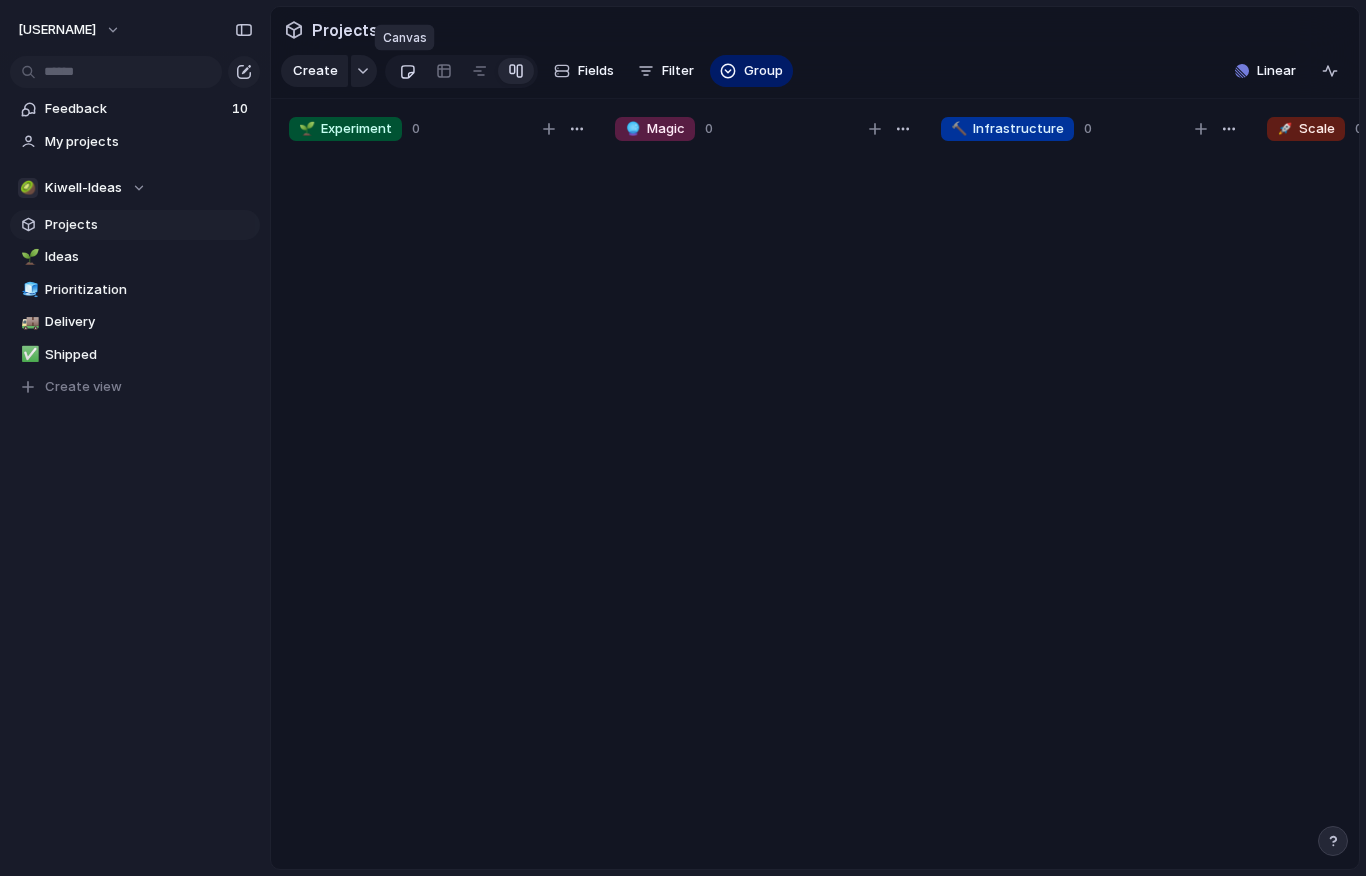click at bounding box center [407, 71] 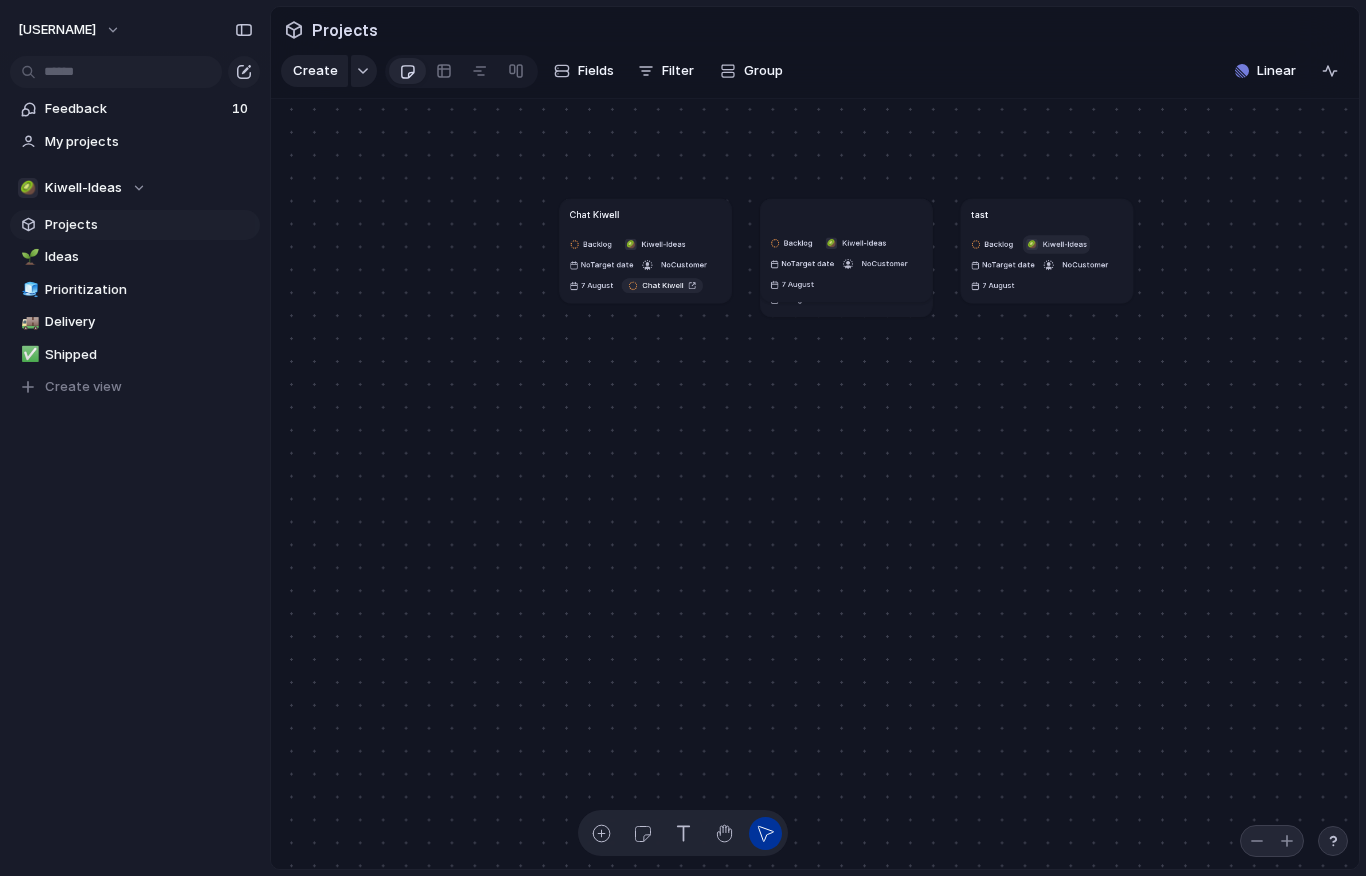 click on "🥝 Kiwell-Ideas" at bounding box center [1056, 244] 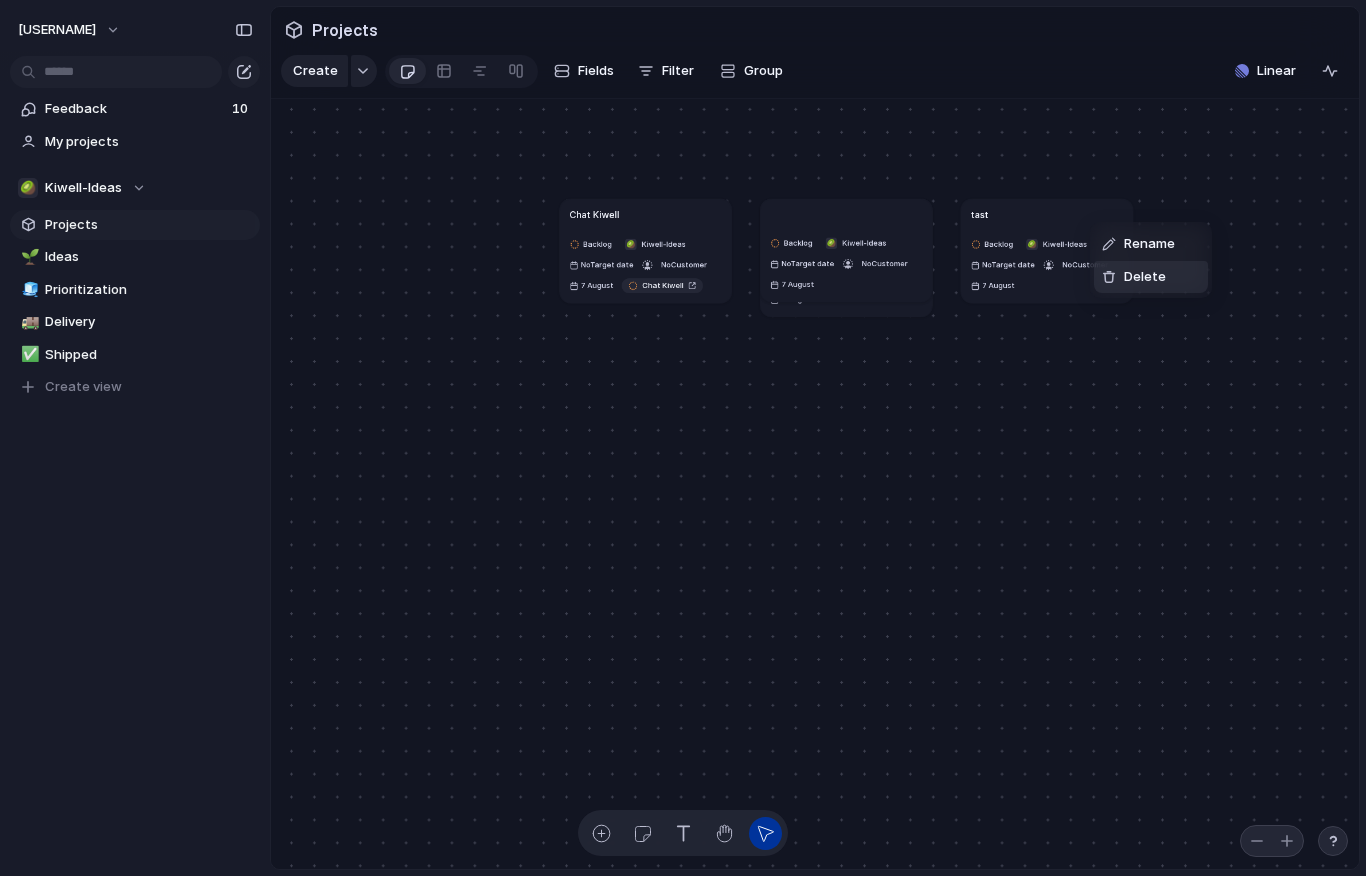click on "Delete" at bounding box center (1145, 277) 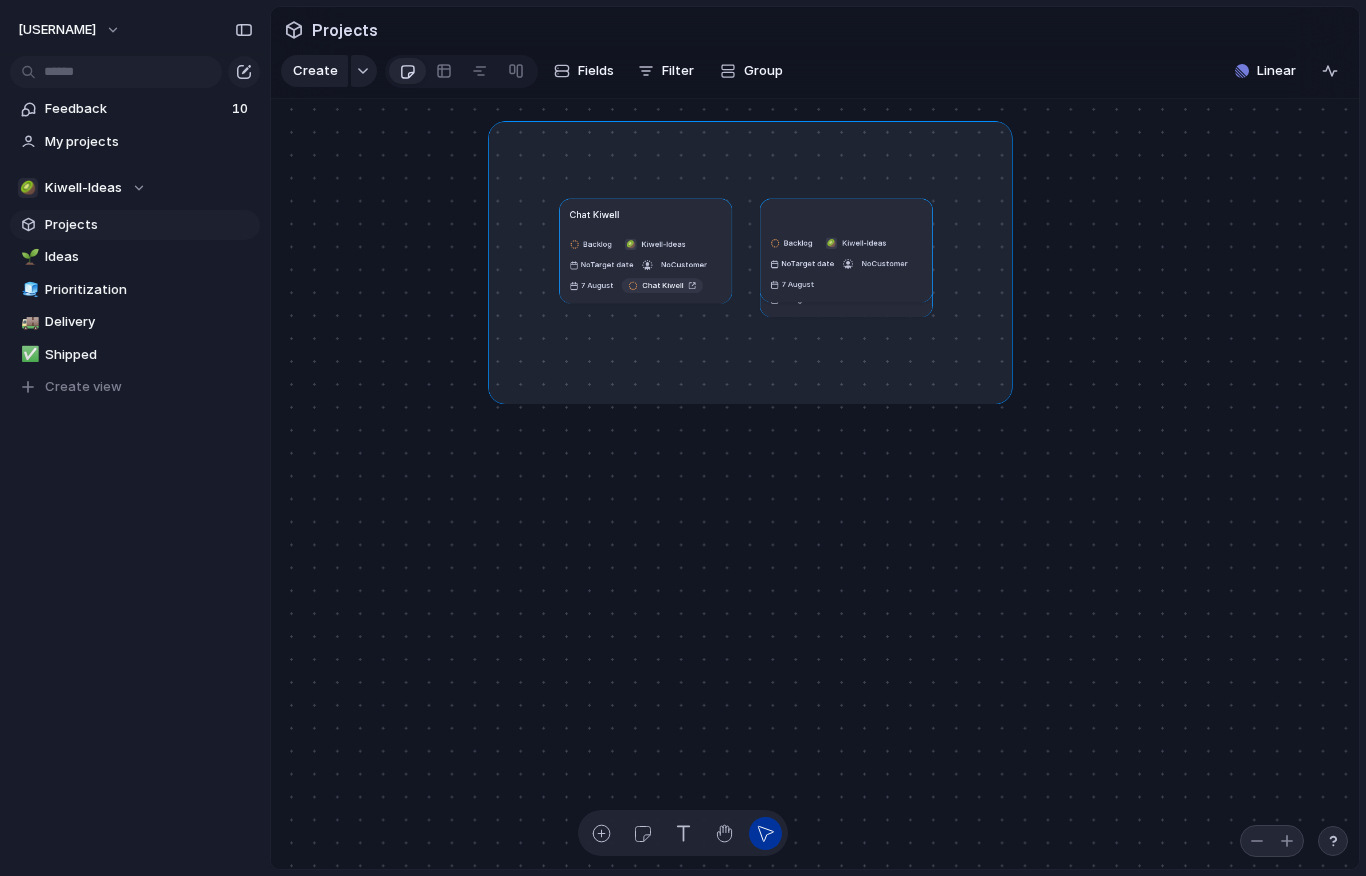 drag, startPoint x: 495, startPoint y: 128, endPoint x: 1043, endPoint y: 425, distance: 623.3081 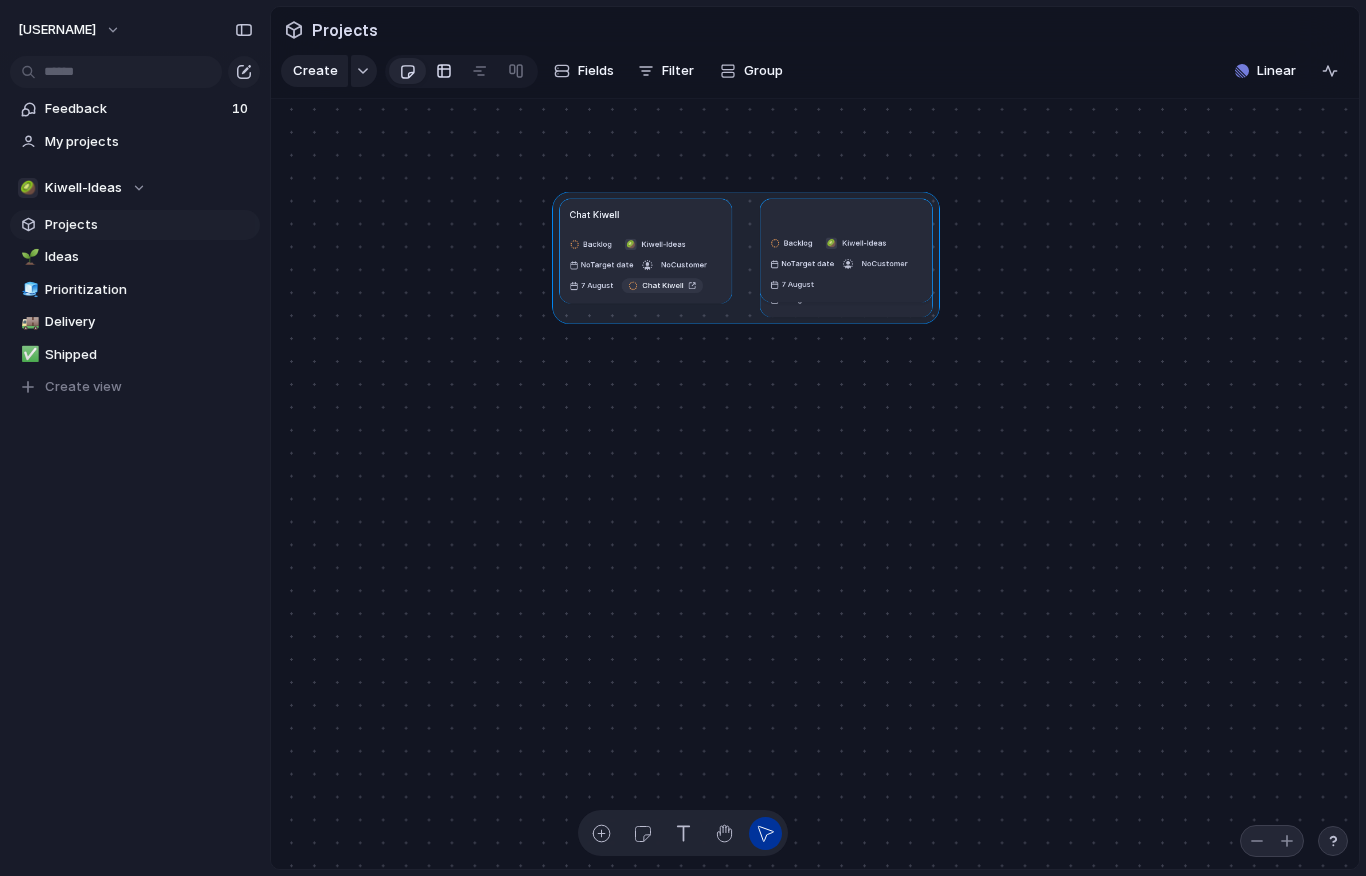 click at bounding box center [444, 71] 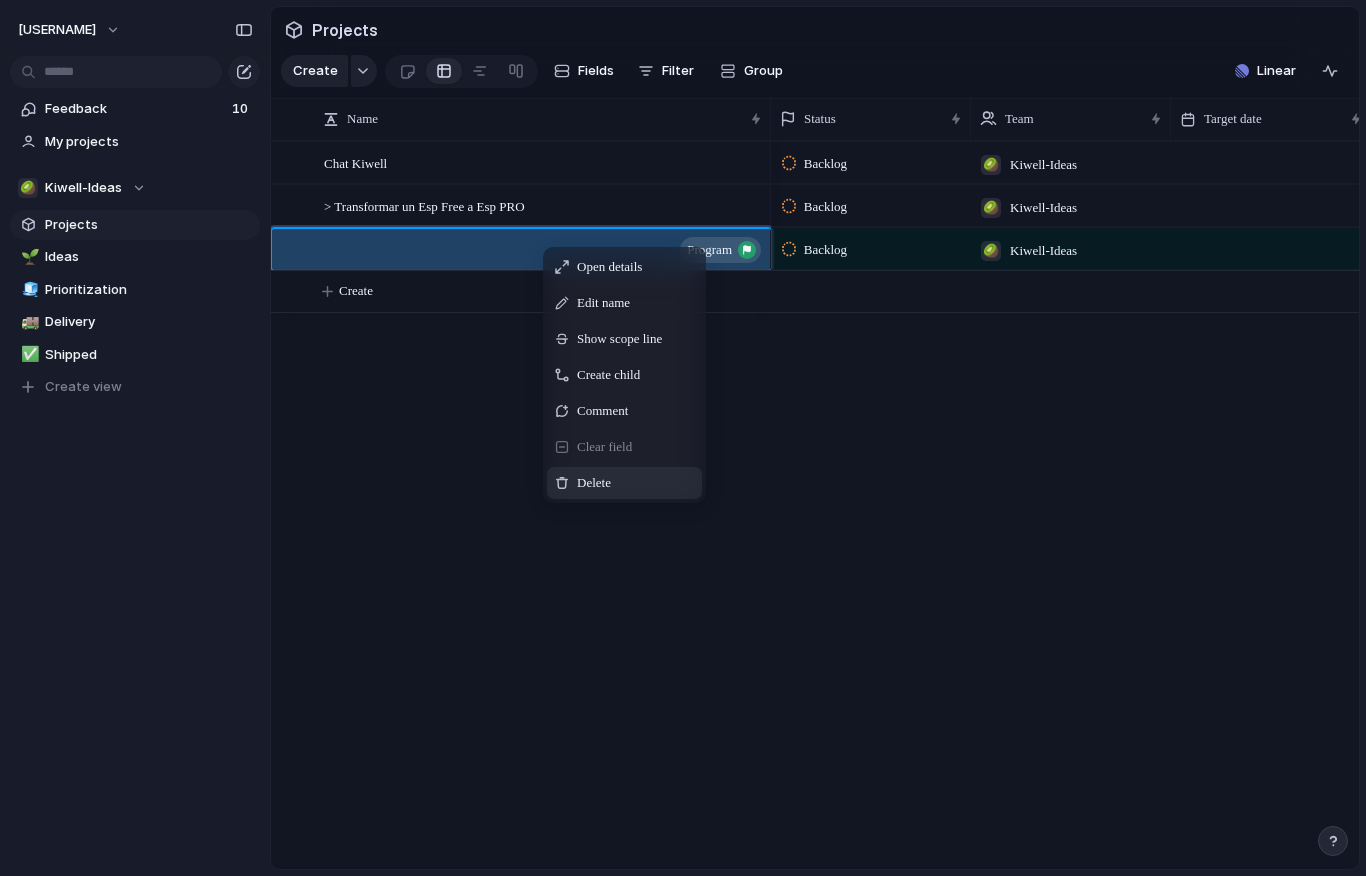 click on "Delete" at bounding box center [624, 483] 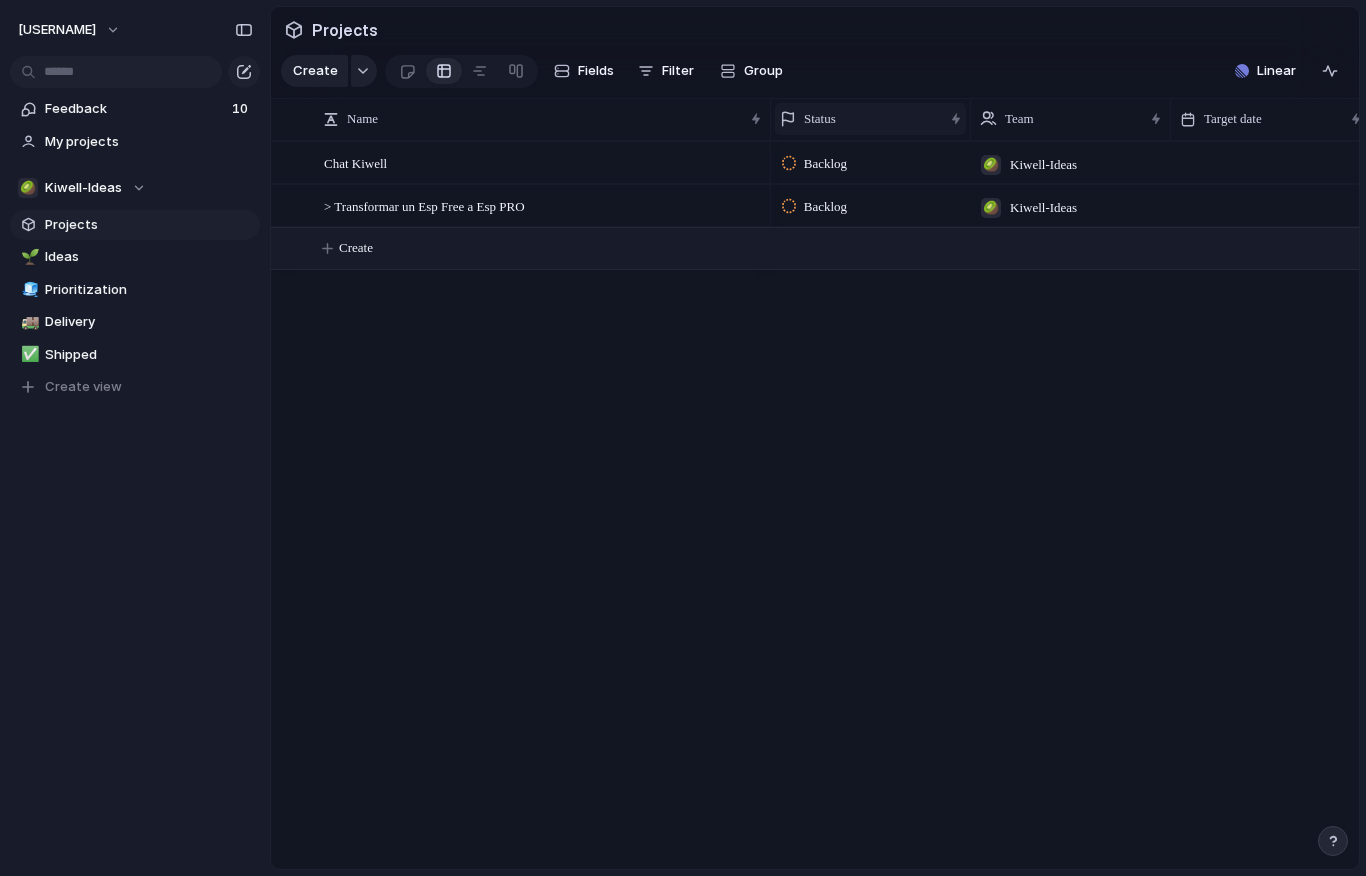 click on "Status" at bounding box center (820, 119) 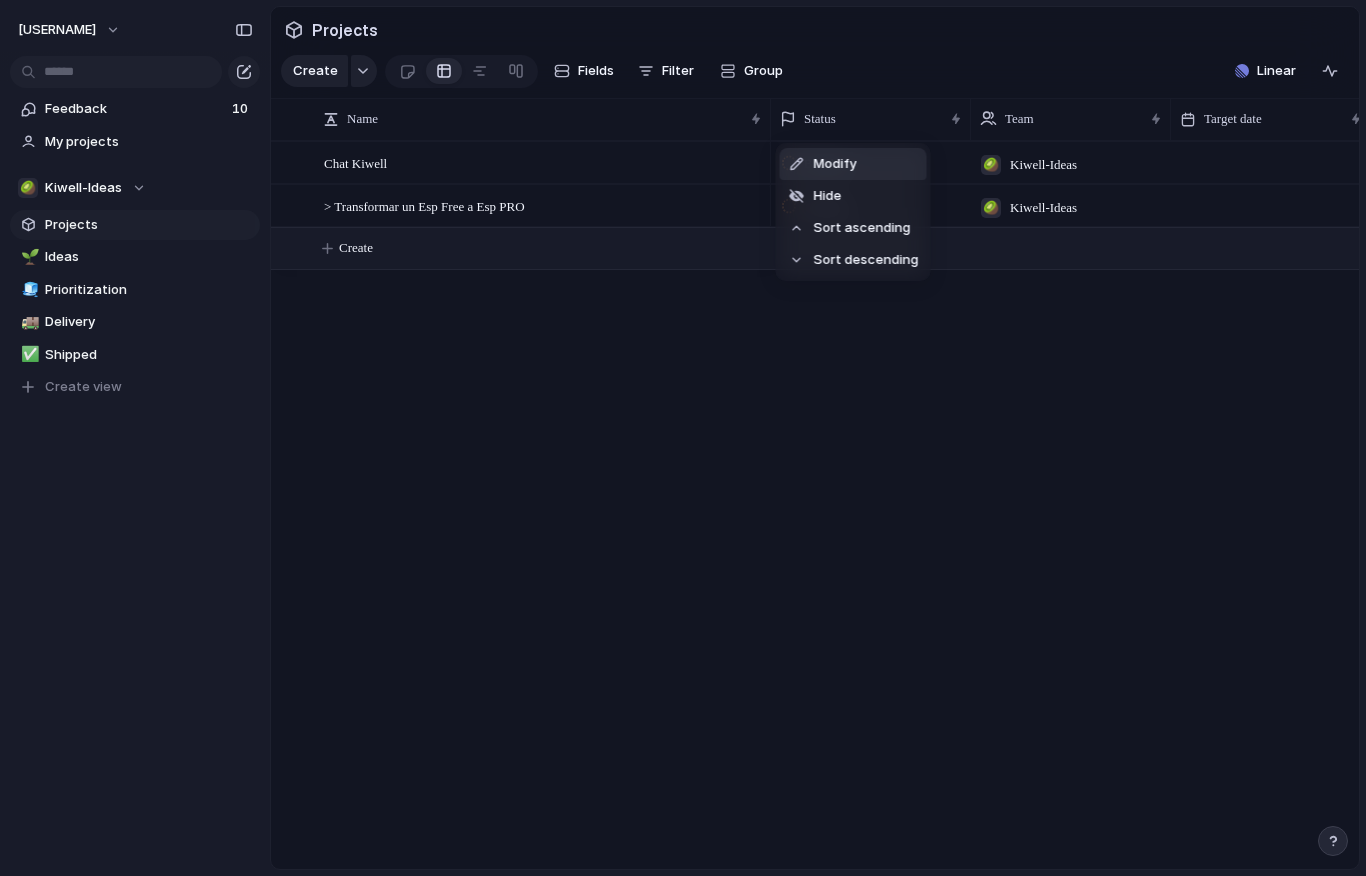 click on "Modify   Hide   Sort ascending   Sort descending" at bounding box center (683, 438) 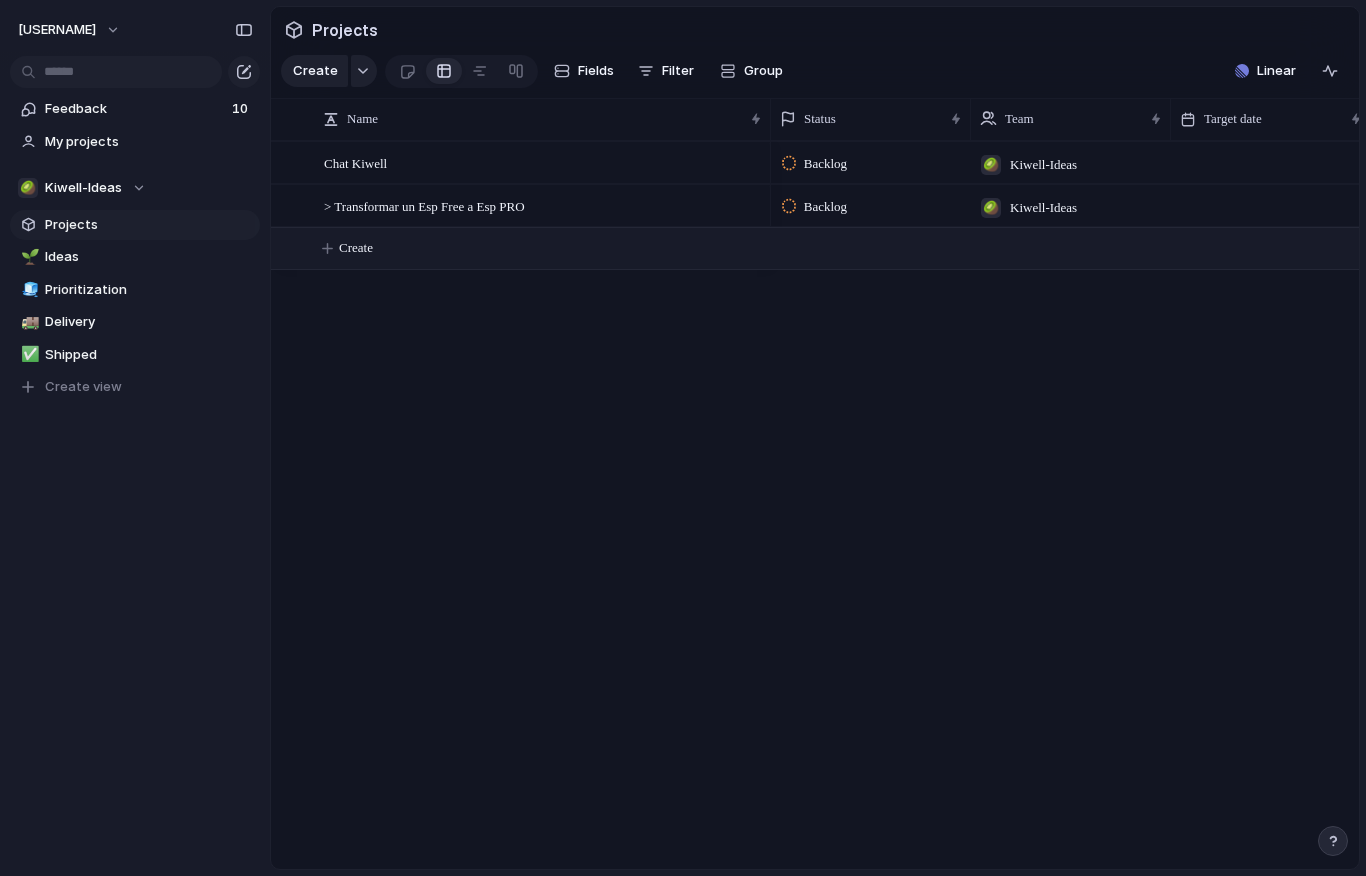 click on "Backlog" at bounding box center (825, 164) 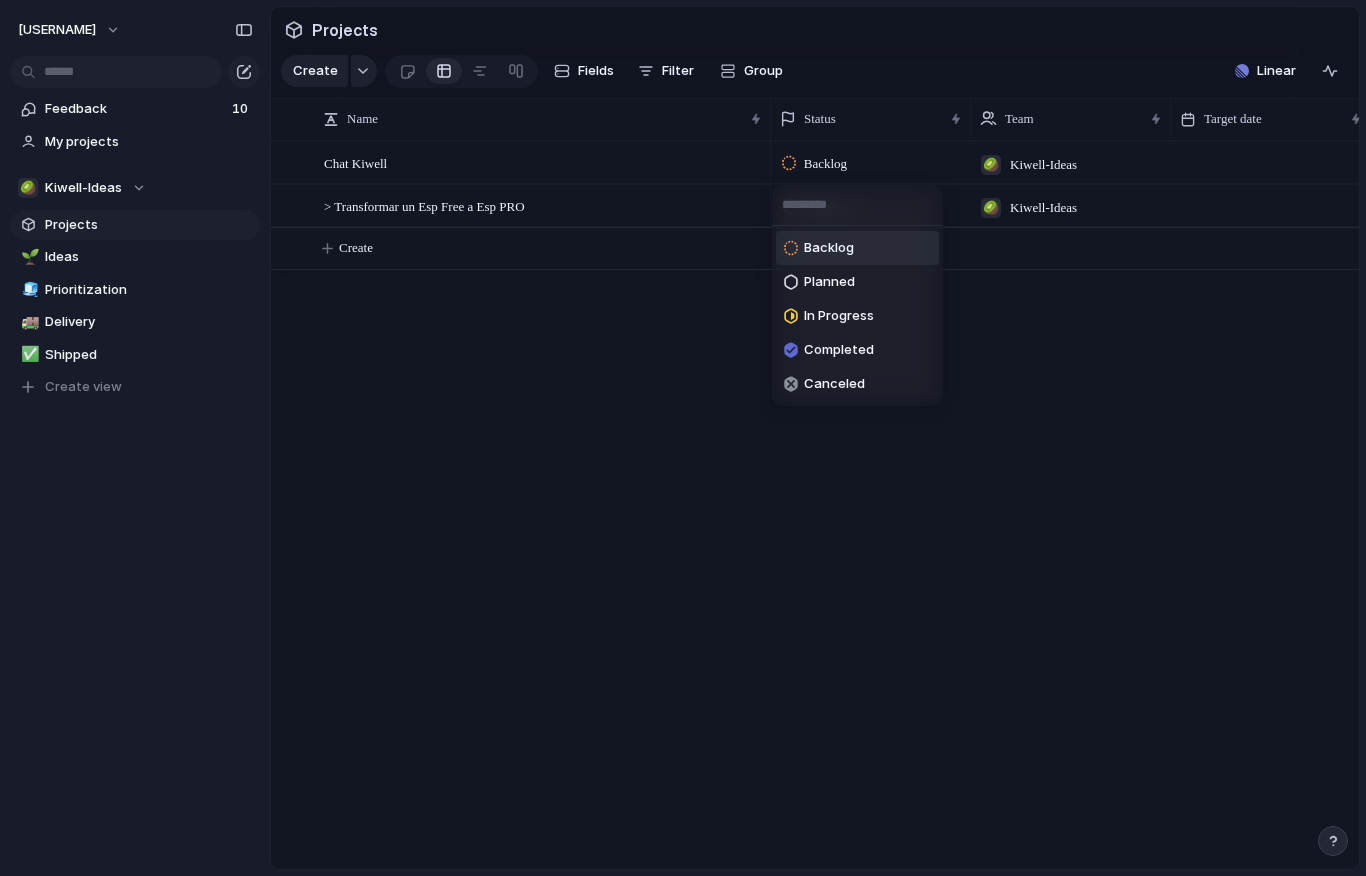 click on "Backlog   Planned   In Progress   Completed   Canceled" at bounding box center [683, 438] 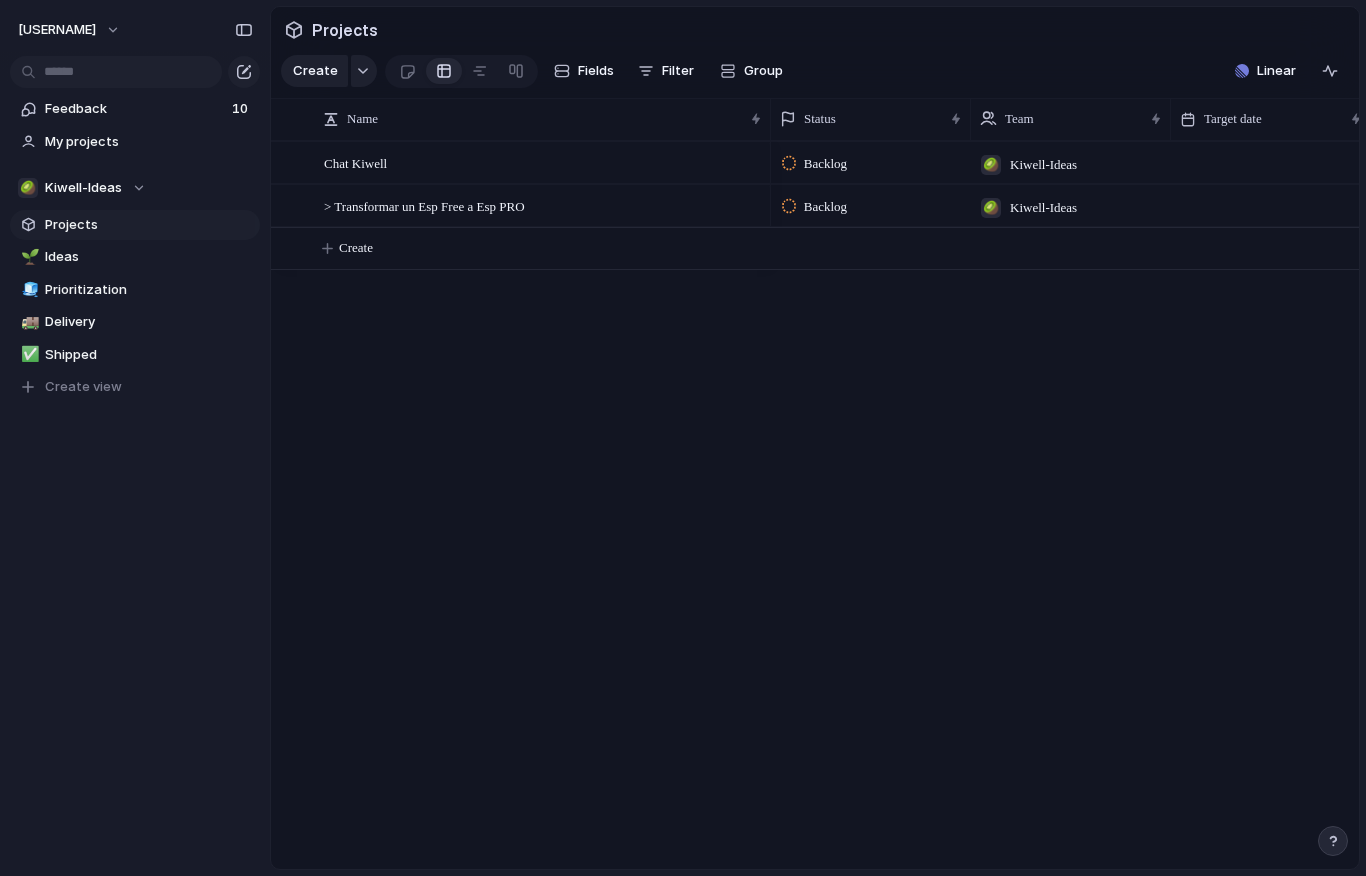 click on "Projects" at bounding box center (149, 225) 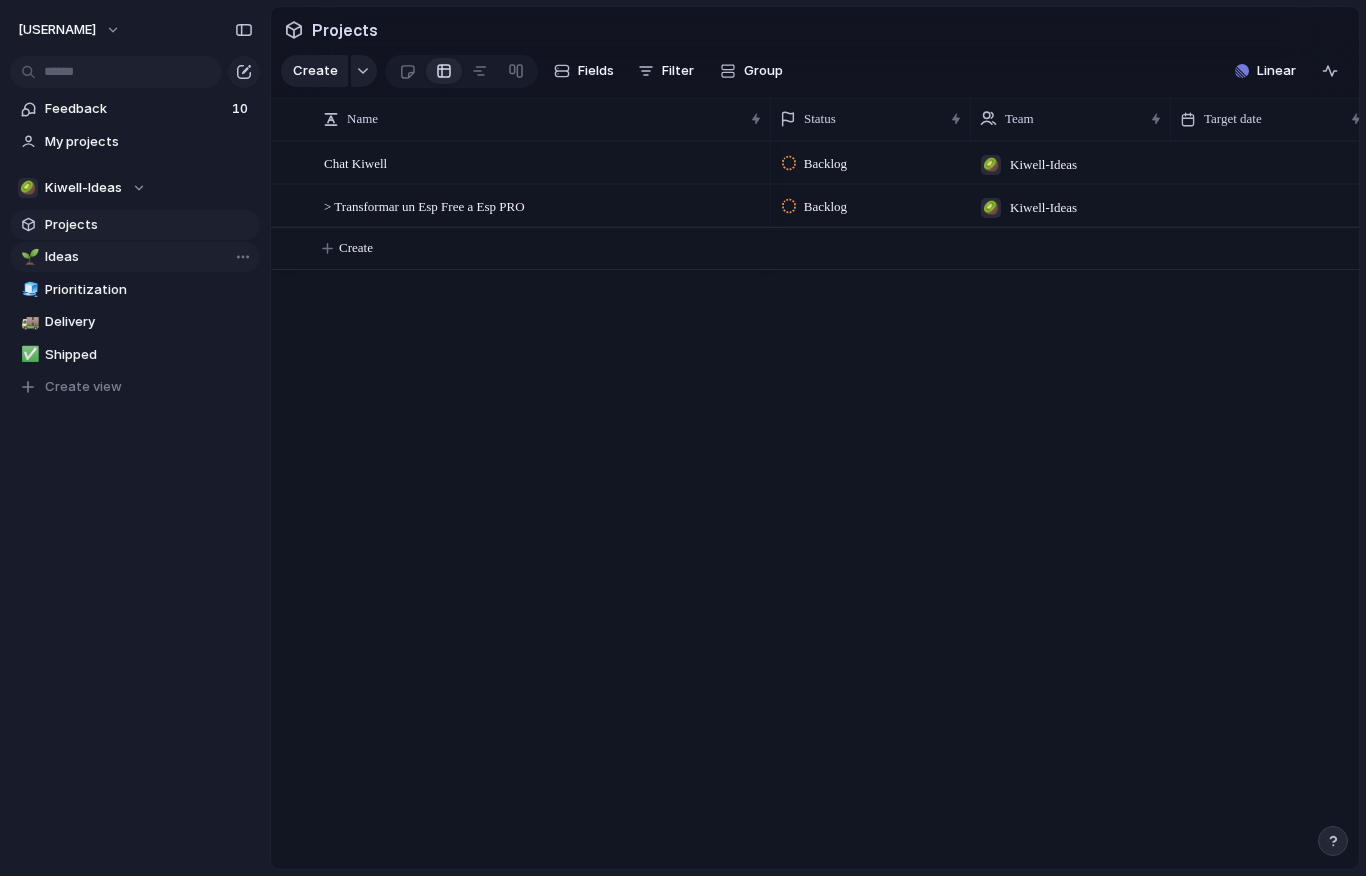 click on "Ideas" at bounding box center (149, 257) 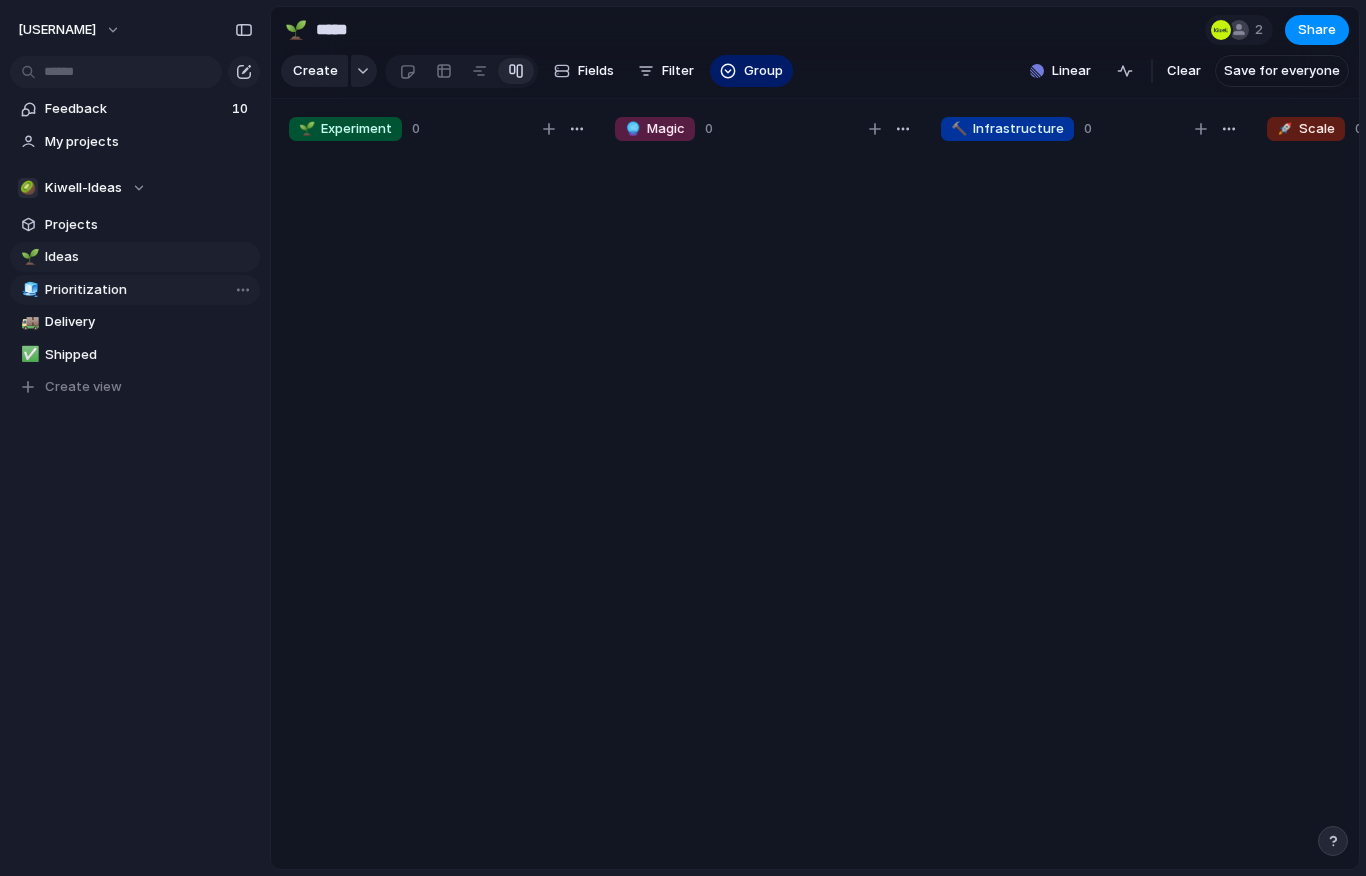 click on "Prioritization" at bounding box center (149, 290) 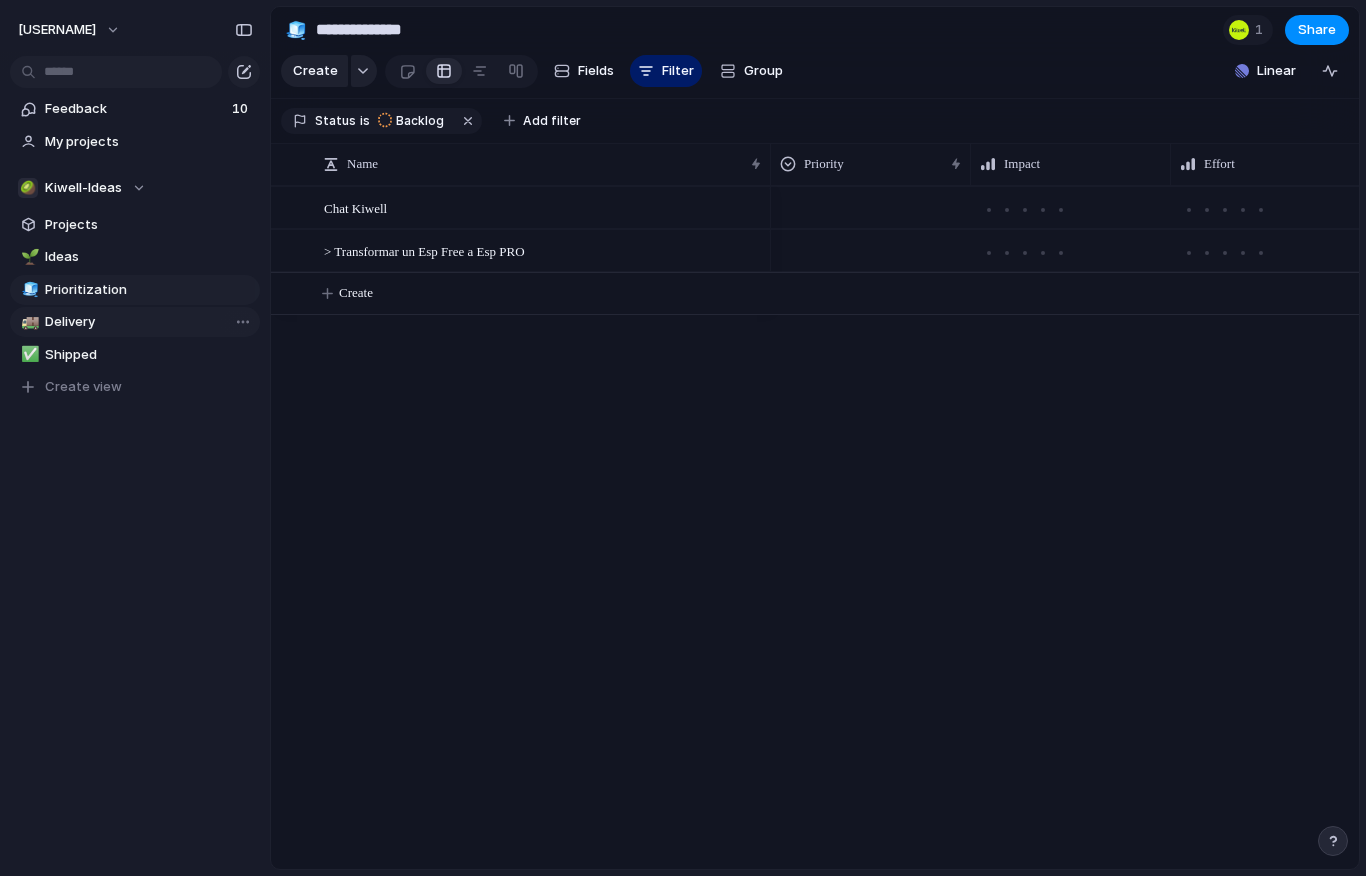click on "Delivery" at bounding box center (149, 322) 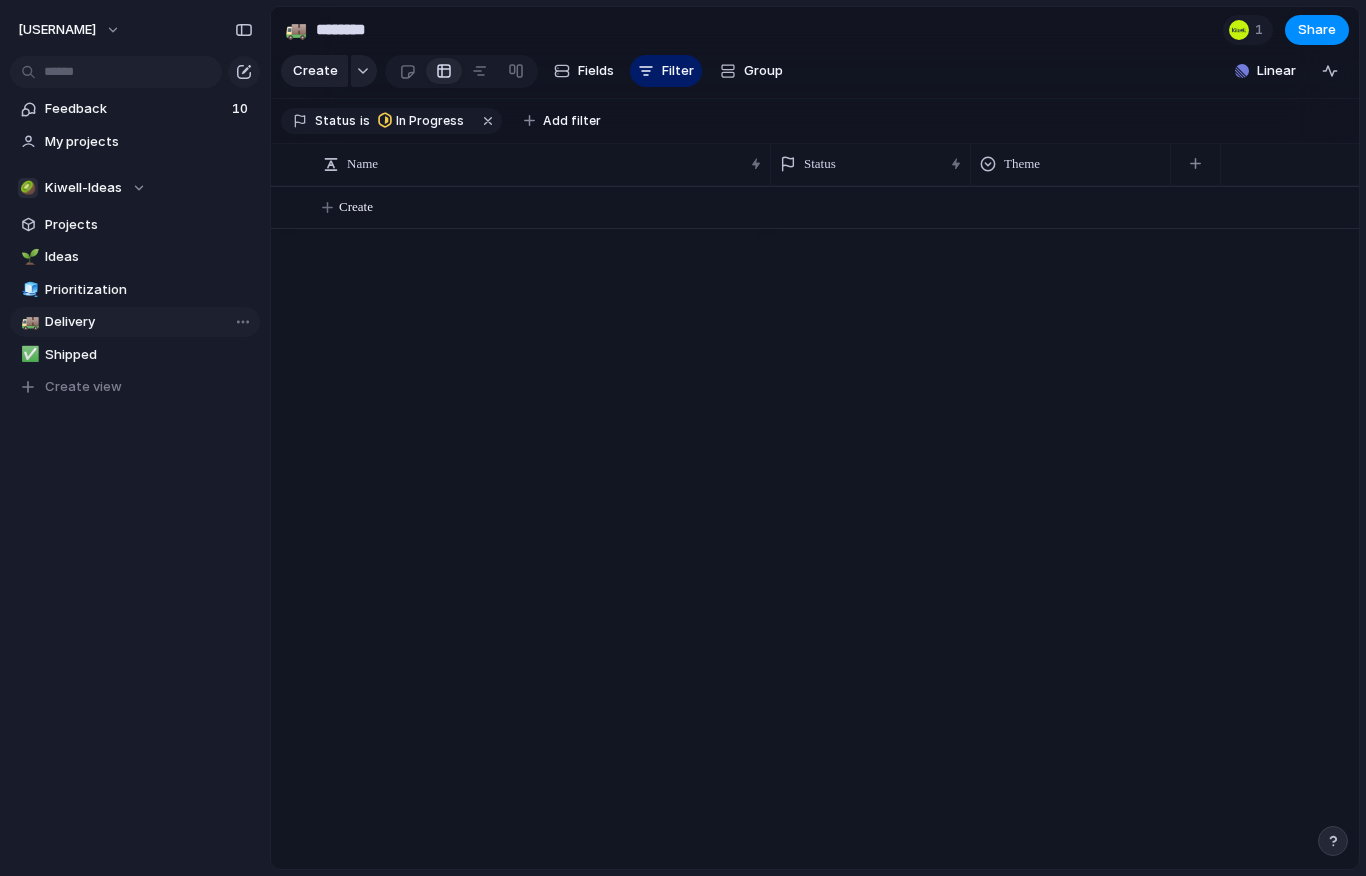 click on "🚚 Delivery" at bounding box center (135, 322) 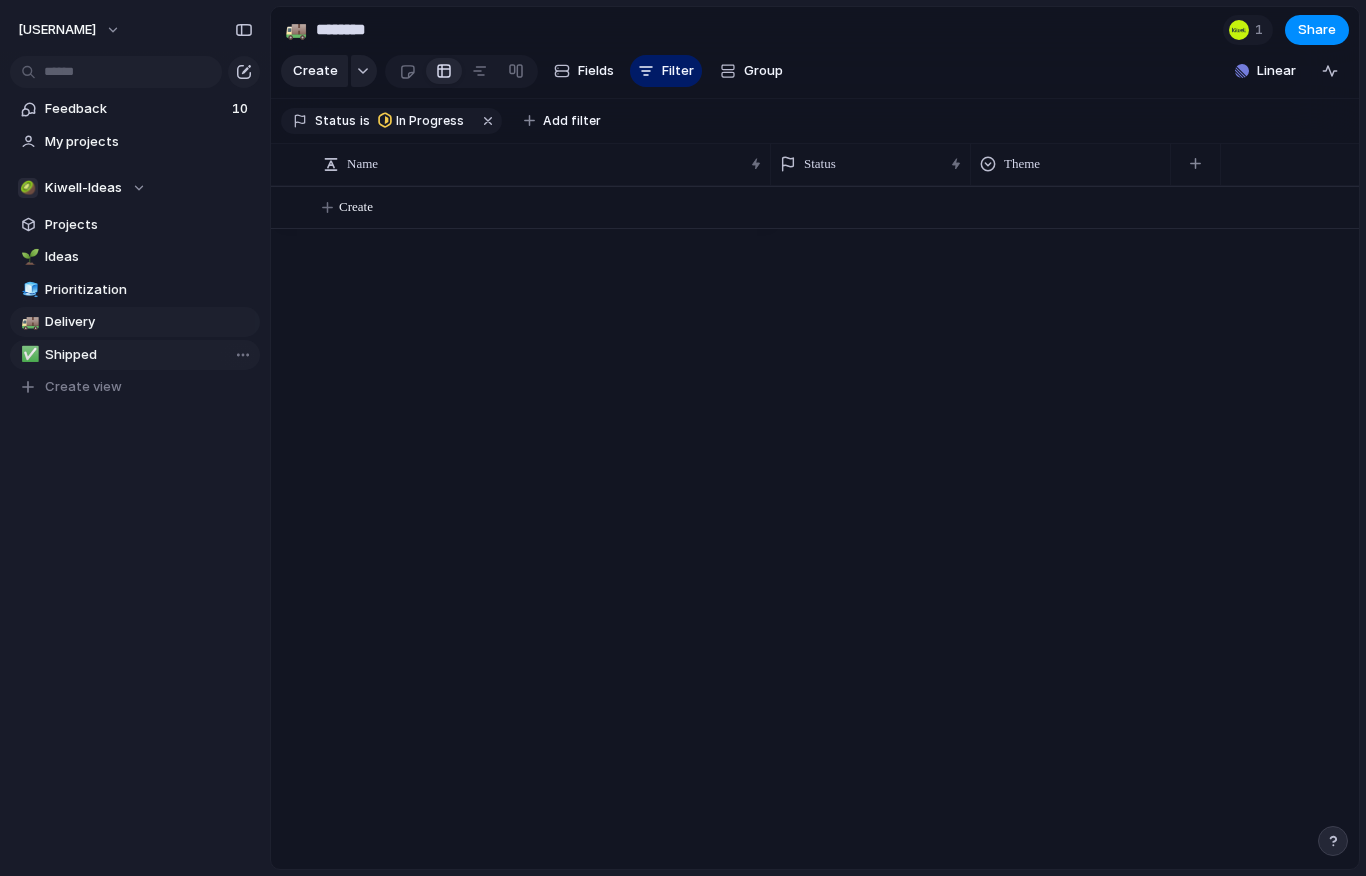 click on "Shipped" at bounding box center (149, 355) 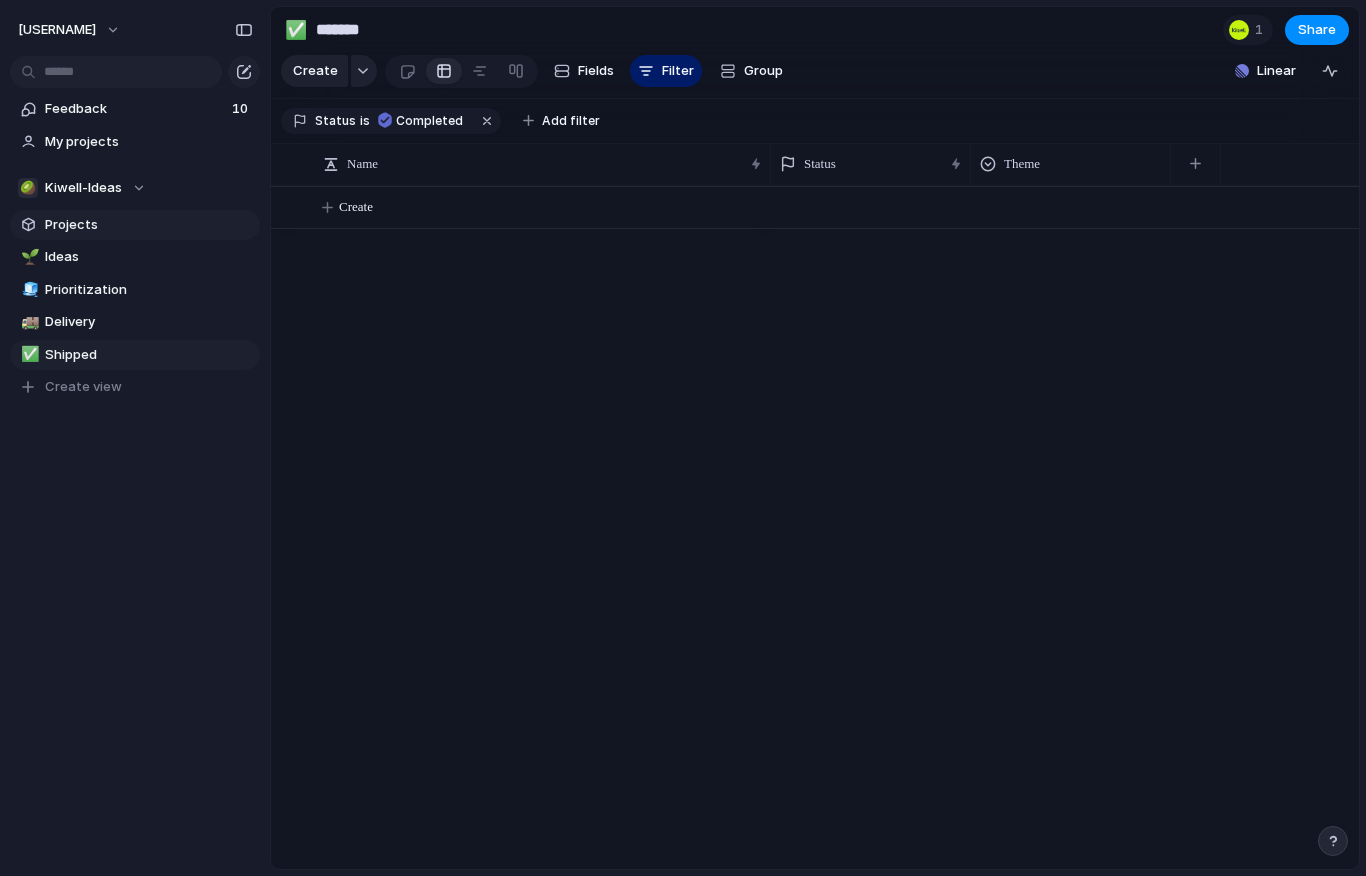 click on "Projects" at bounding box center [149, 225] 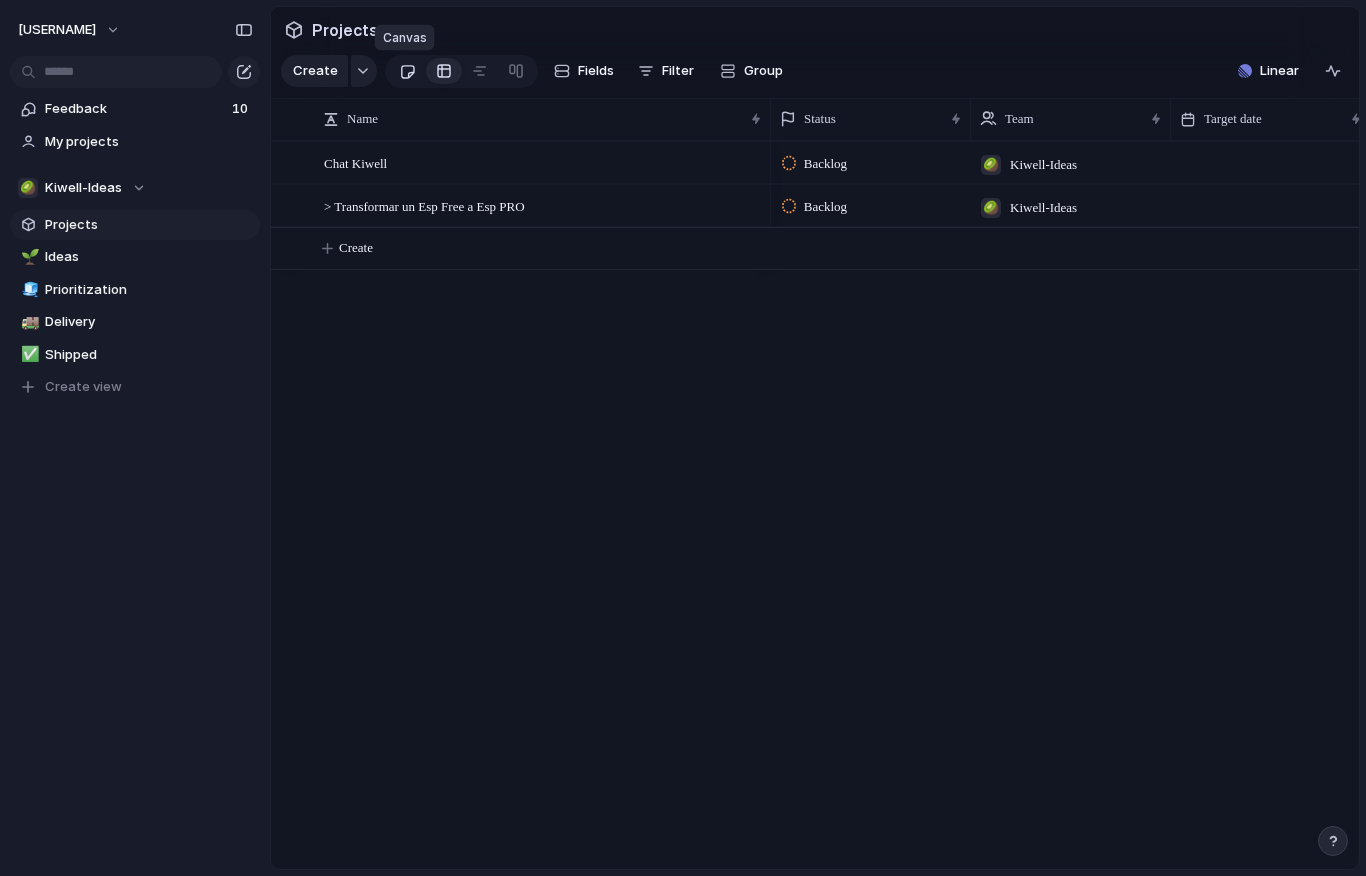 click at bounding box center [407, 71] 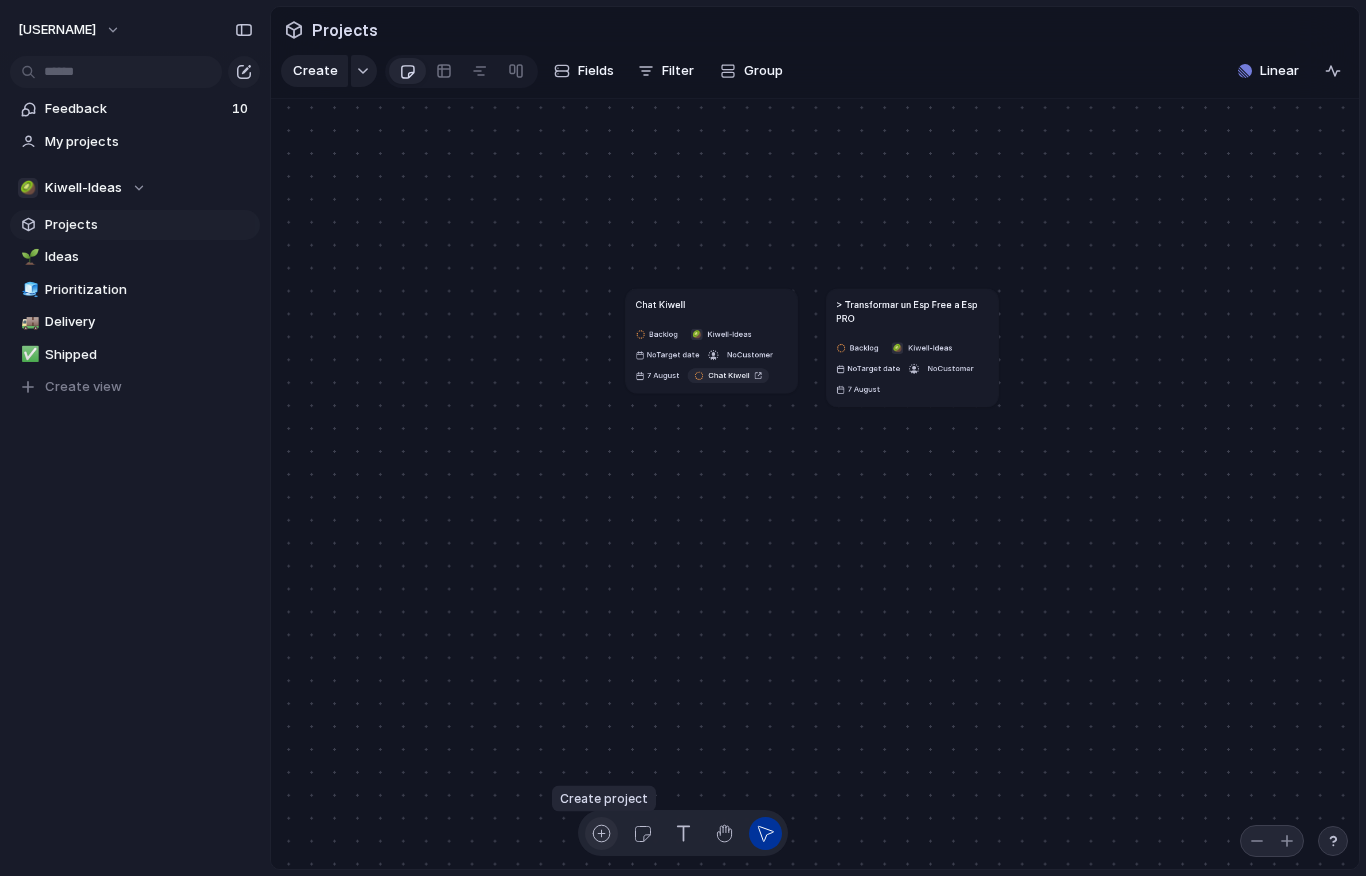 click at bounding box center [601, 833] 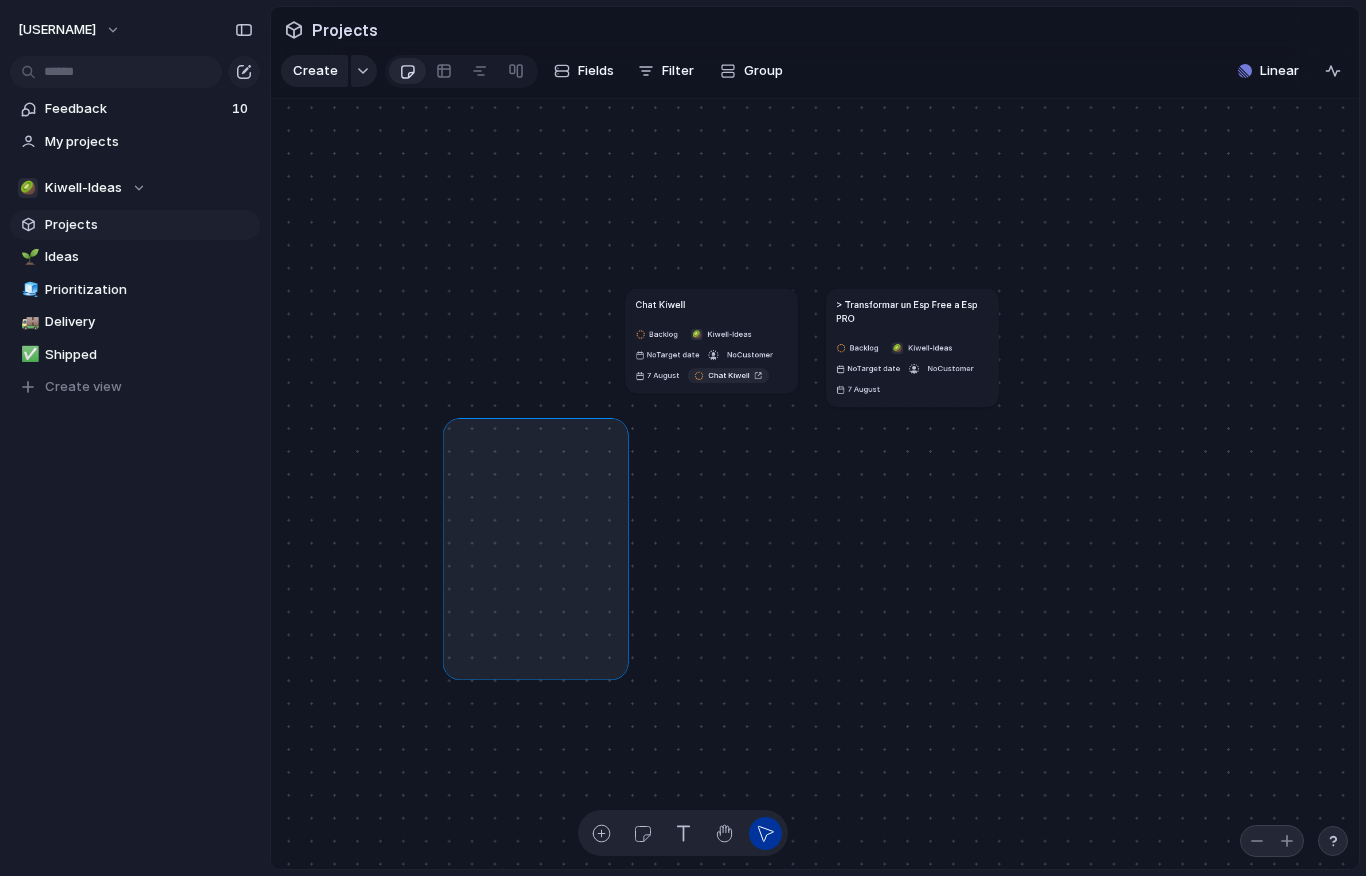 drag, startPoint x: 450, startPoint y: 425, endPoint x: 621, endPoint y: 672, distance: 300.41638 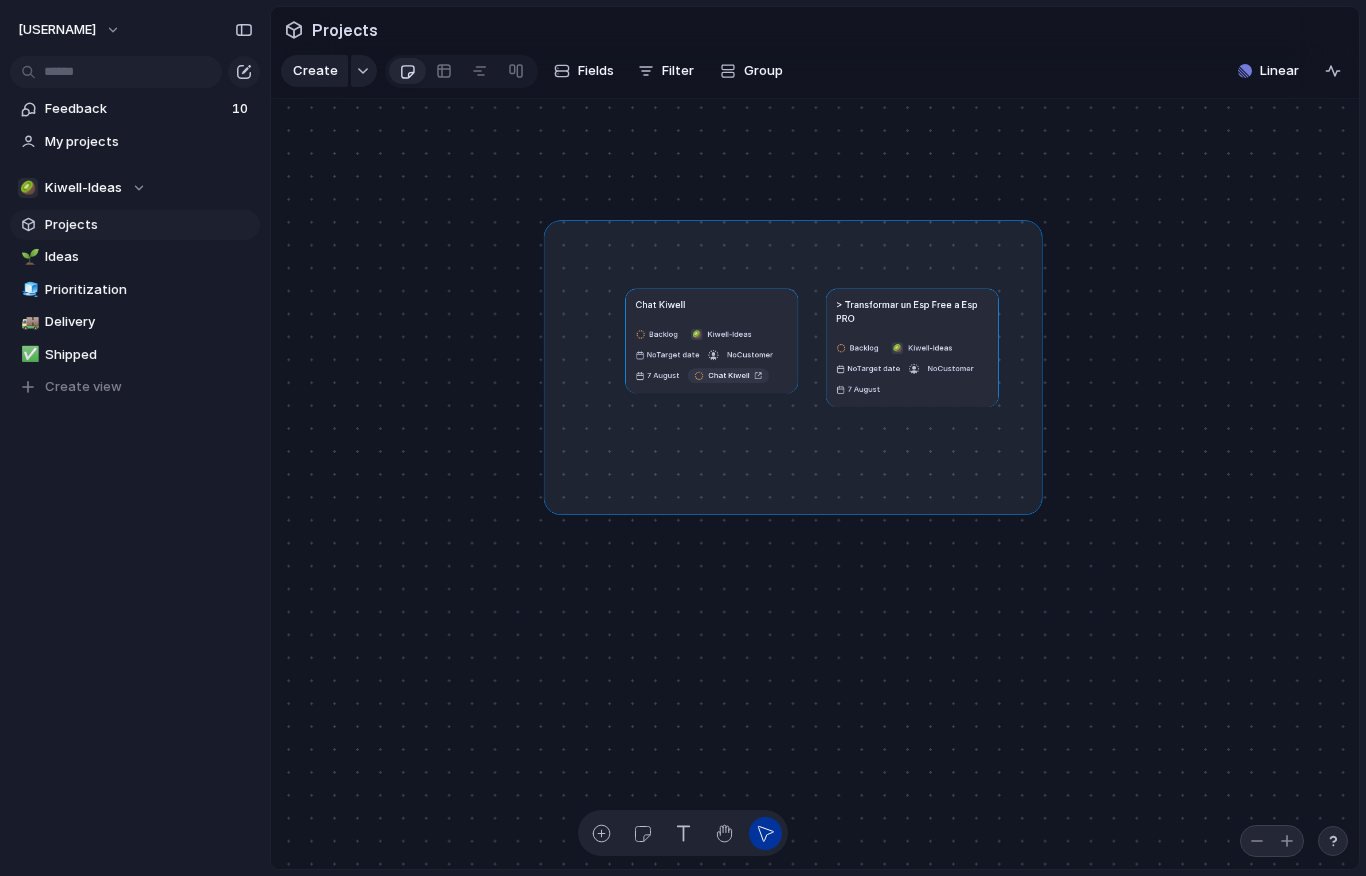 drag, startPoint x: 551, startPoint y: 227, endPoint x: 1035, endPoint y: 507, distance: 559.1565 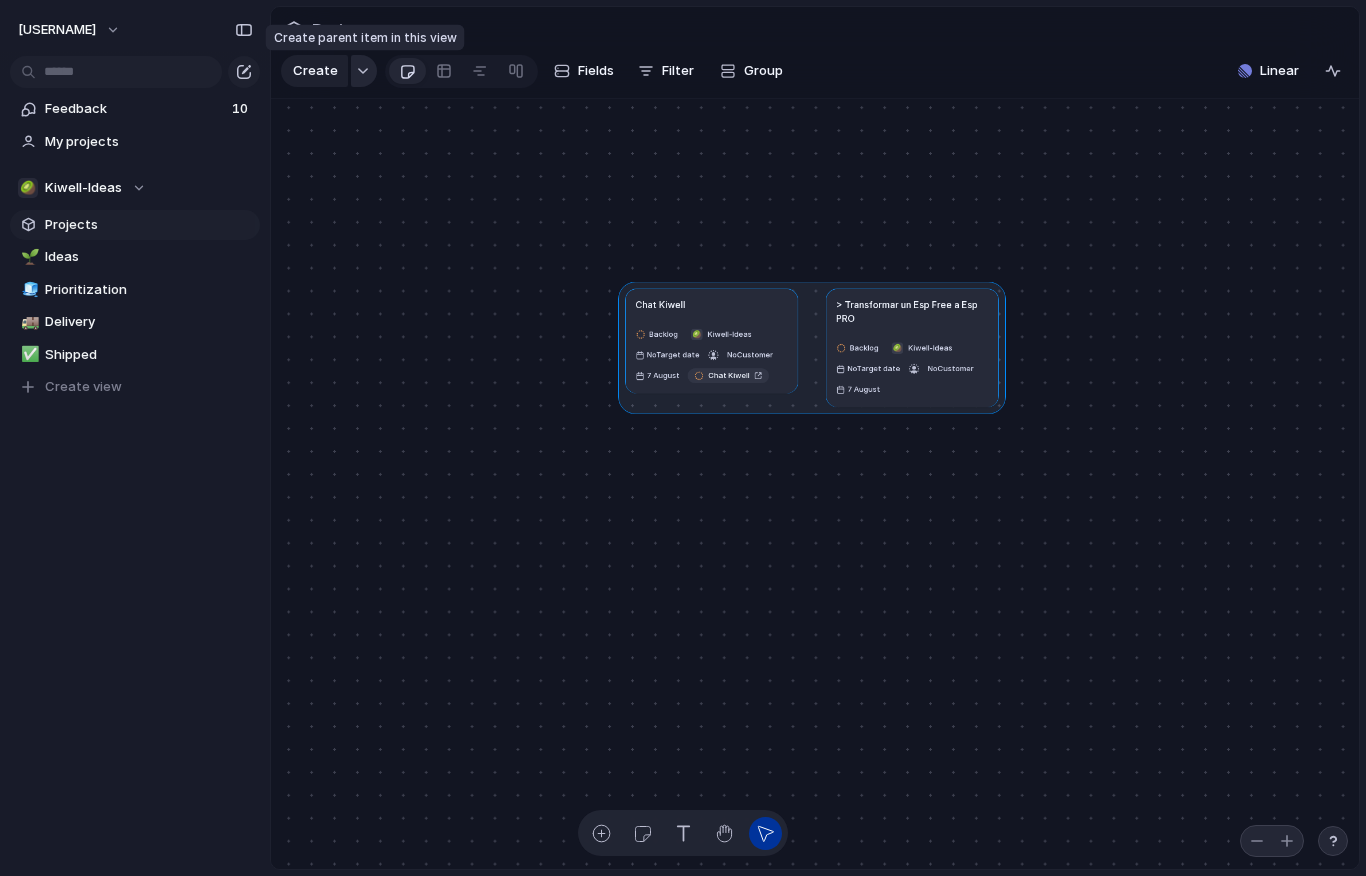 click at bounding box center [364, 71] 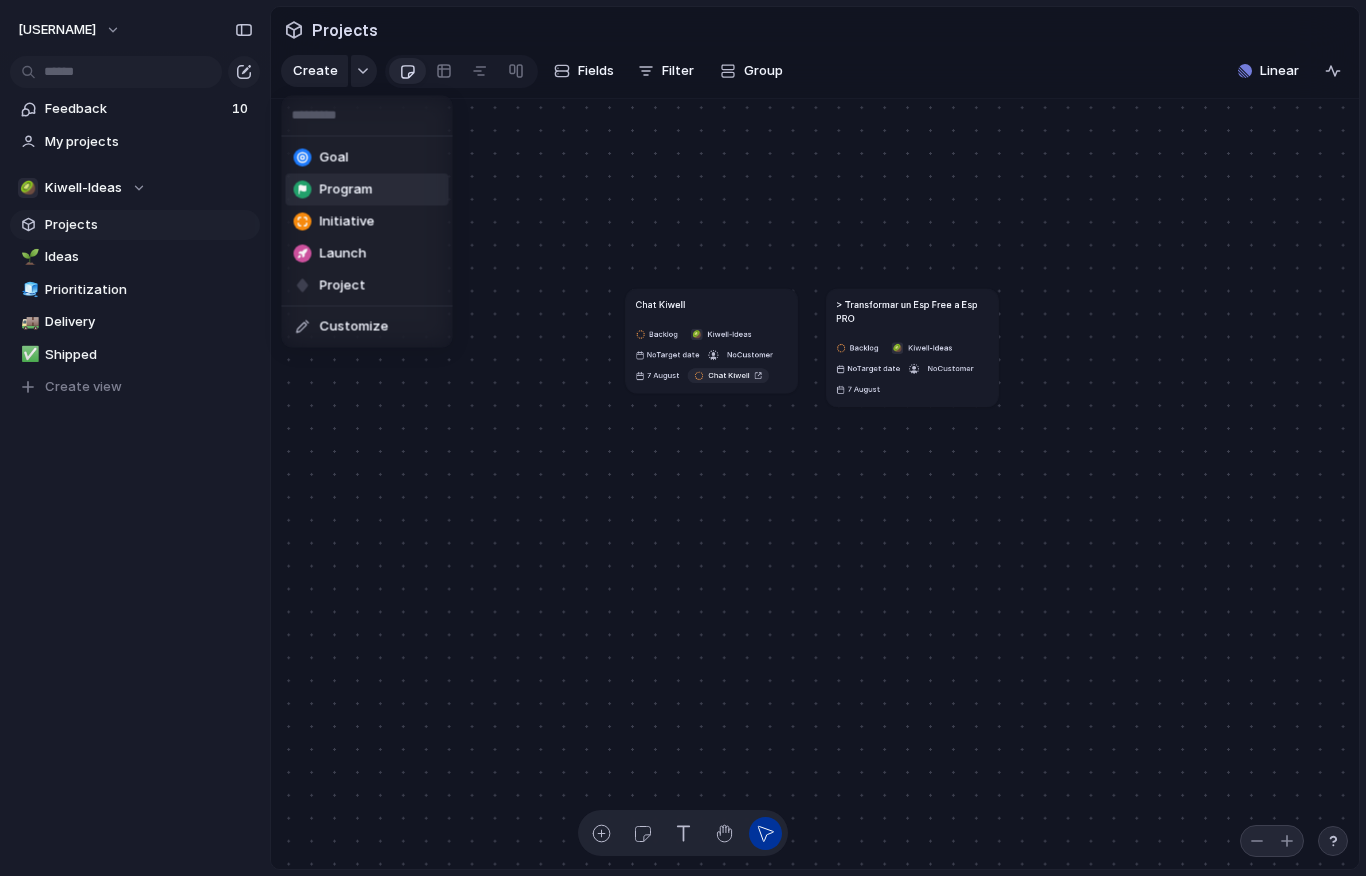 click on "Program" at bounding box center (367, 190) 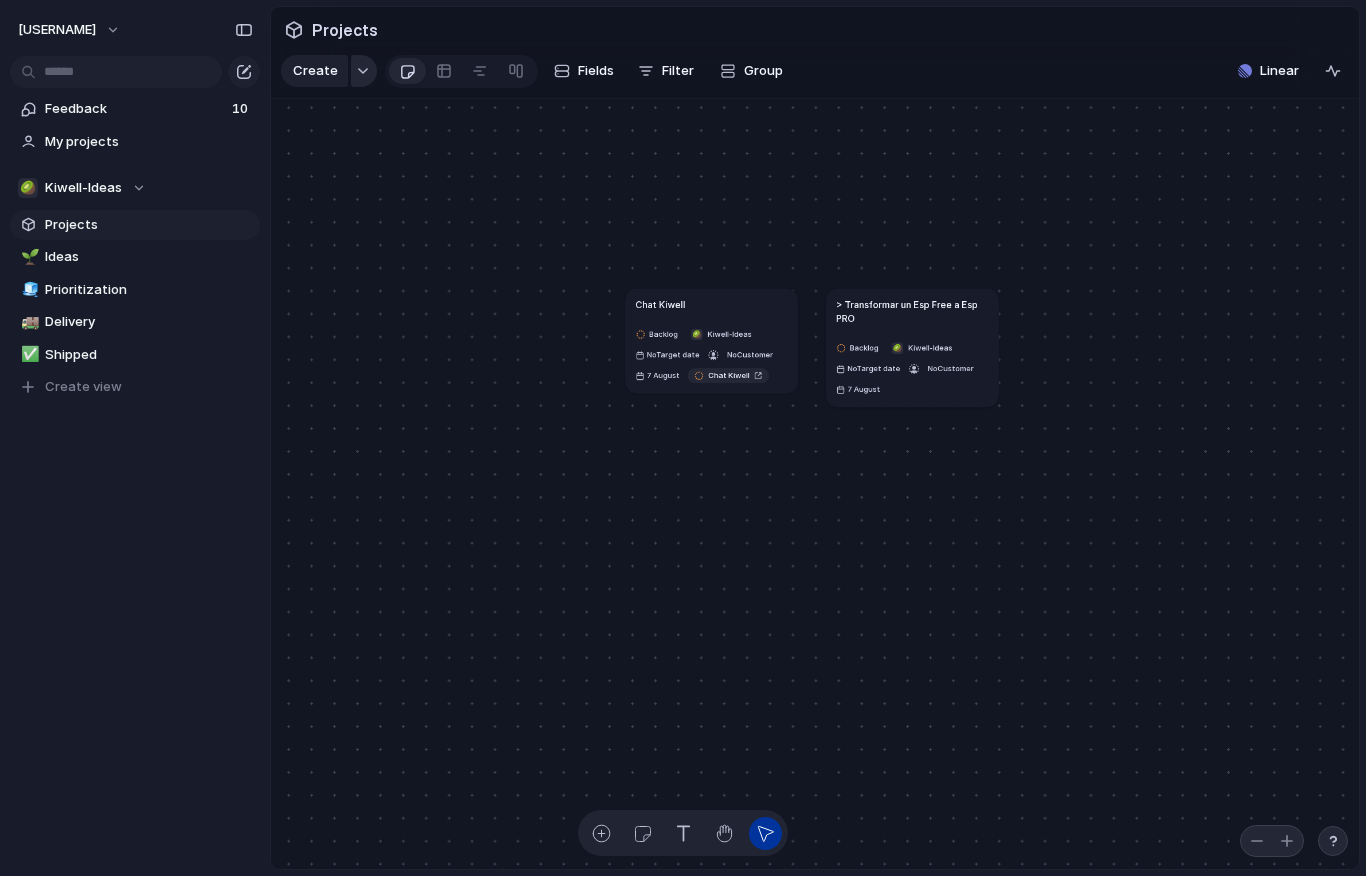 click at bounding box center [364, 71] 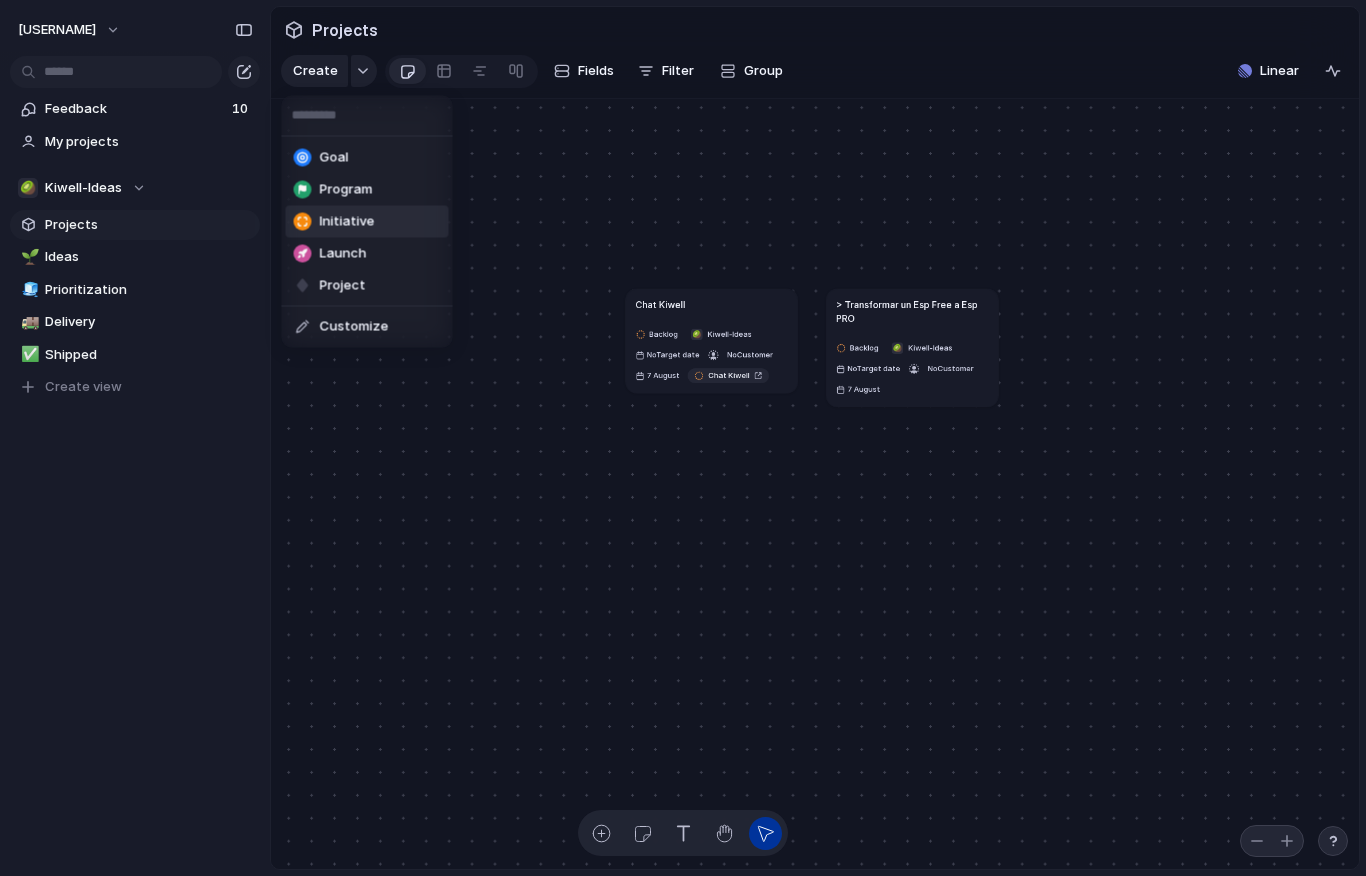 click on "Initiative" at bounding box center [347, 222] 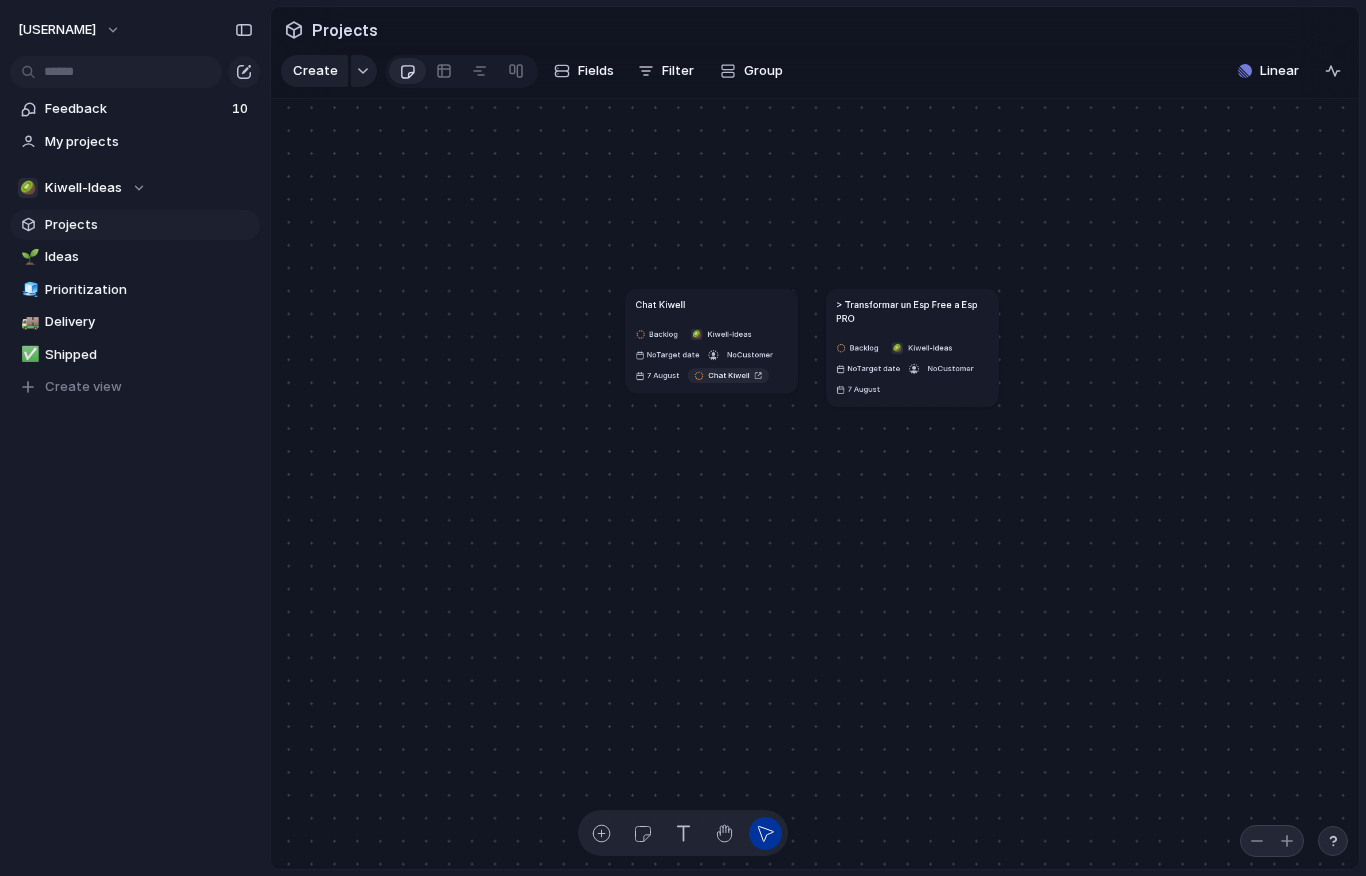 click on "> Transformar un Esp Free a Esp PRO Backlog 🥝 Kiwell-Ideas No  Target date No  Customer 7 August" at bounding box center [912, 348] 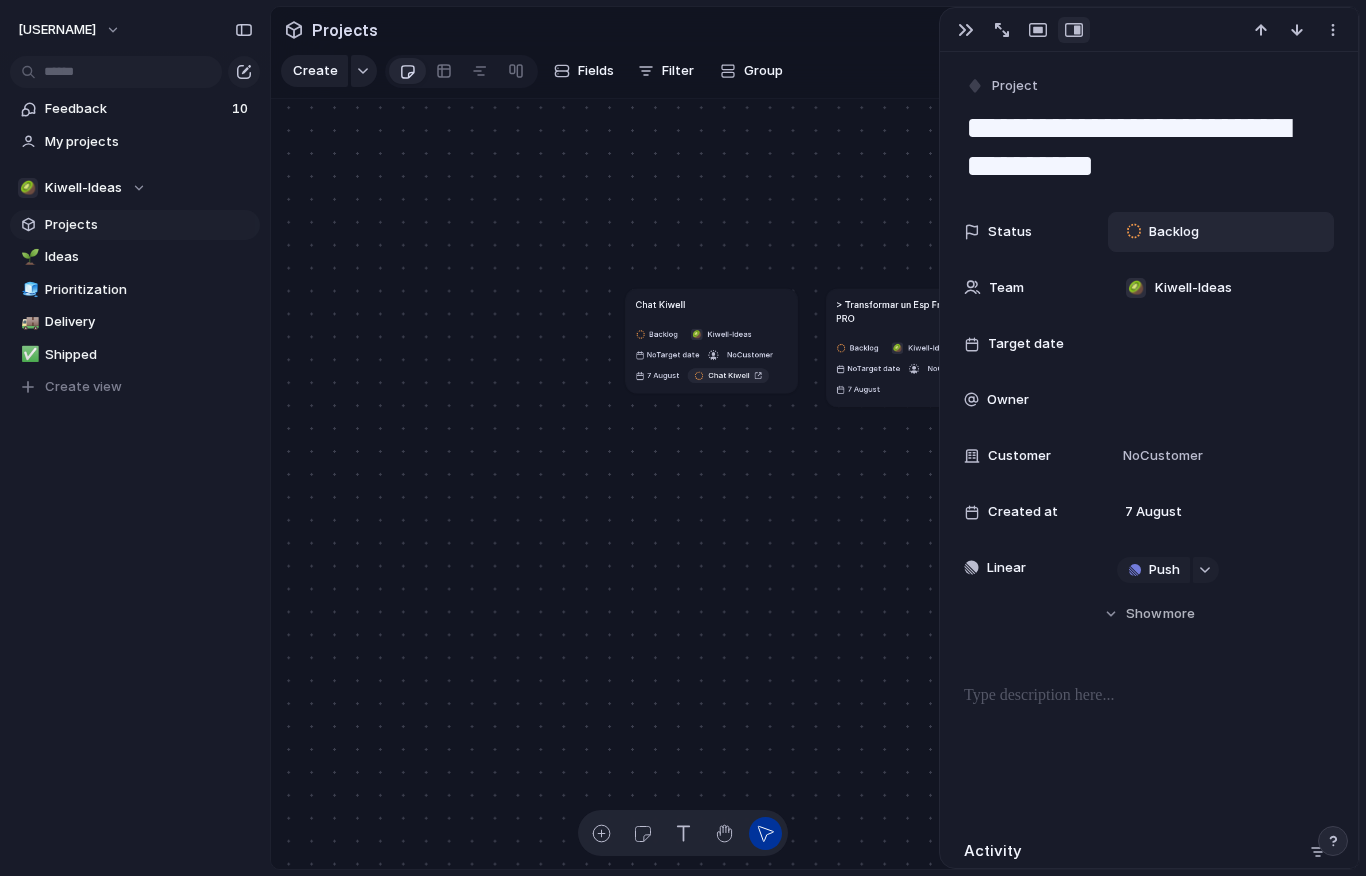 click on "Backlog" at bounding box center (1174, 232) 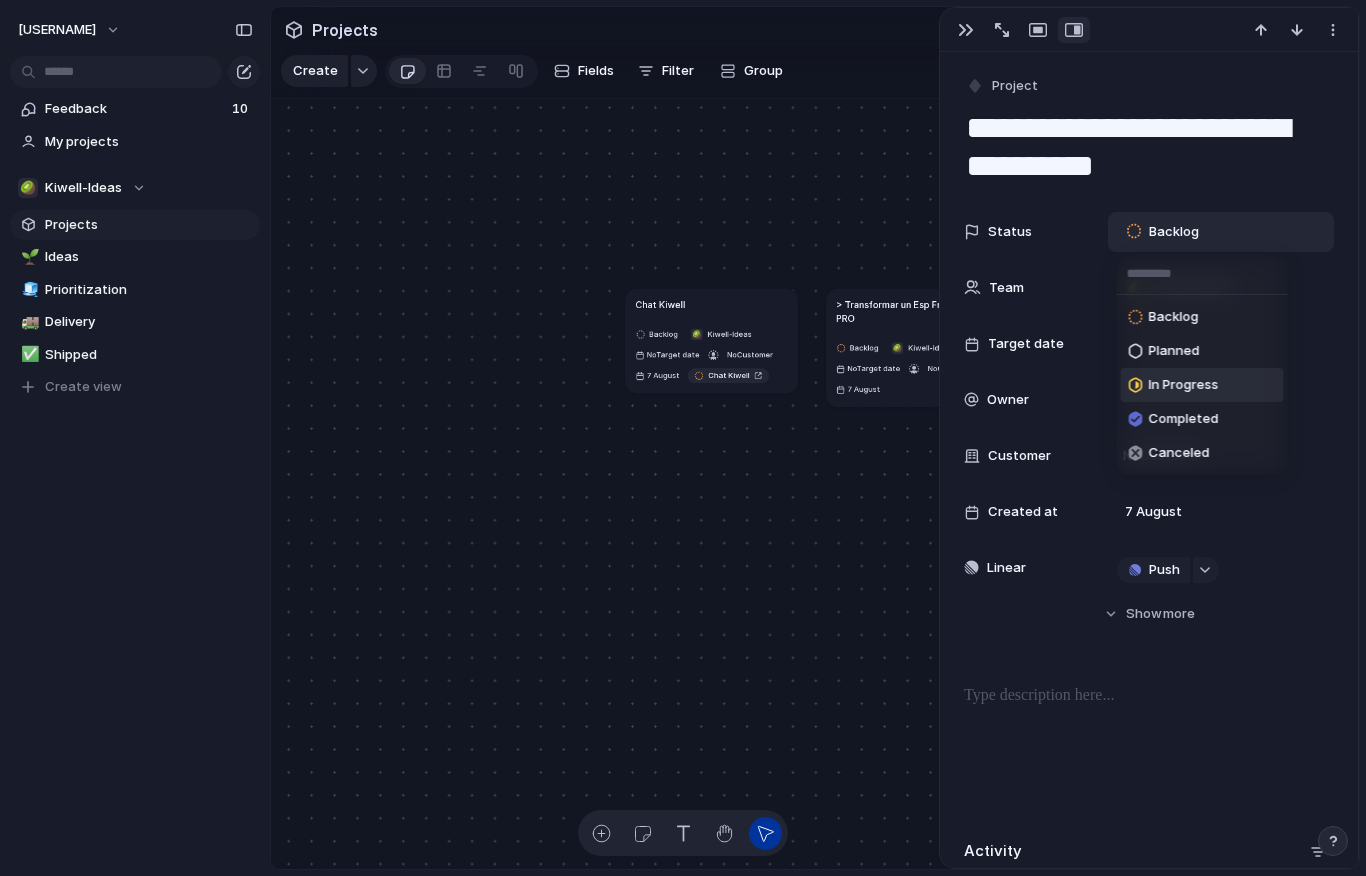 click on "In Progress" at bounding box center [1202, 385] 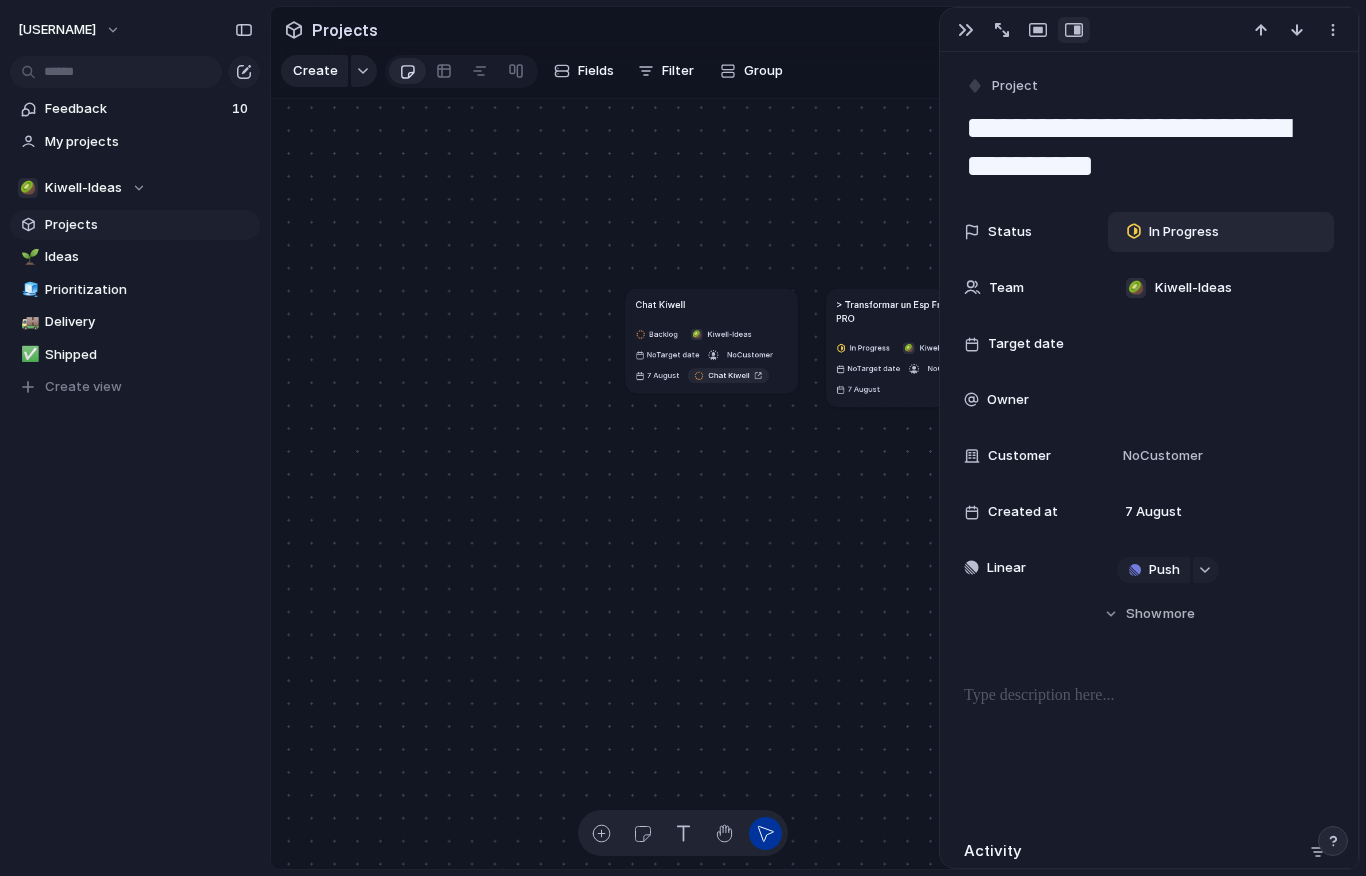 click on "In Progress" at bounding box center (1184, 232) 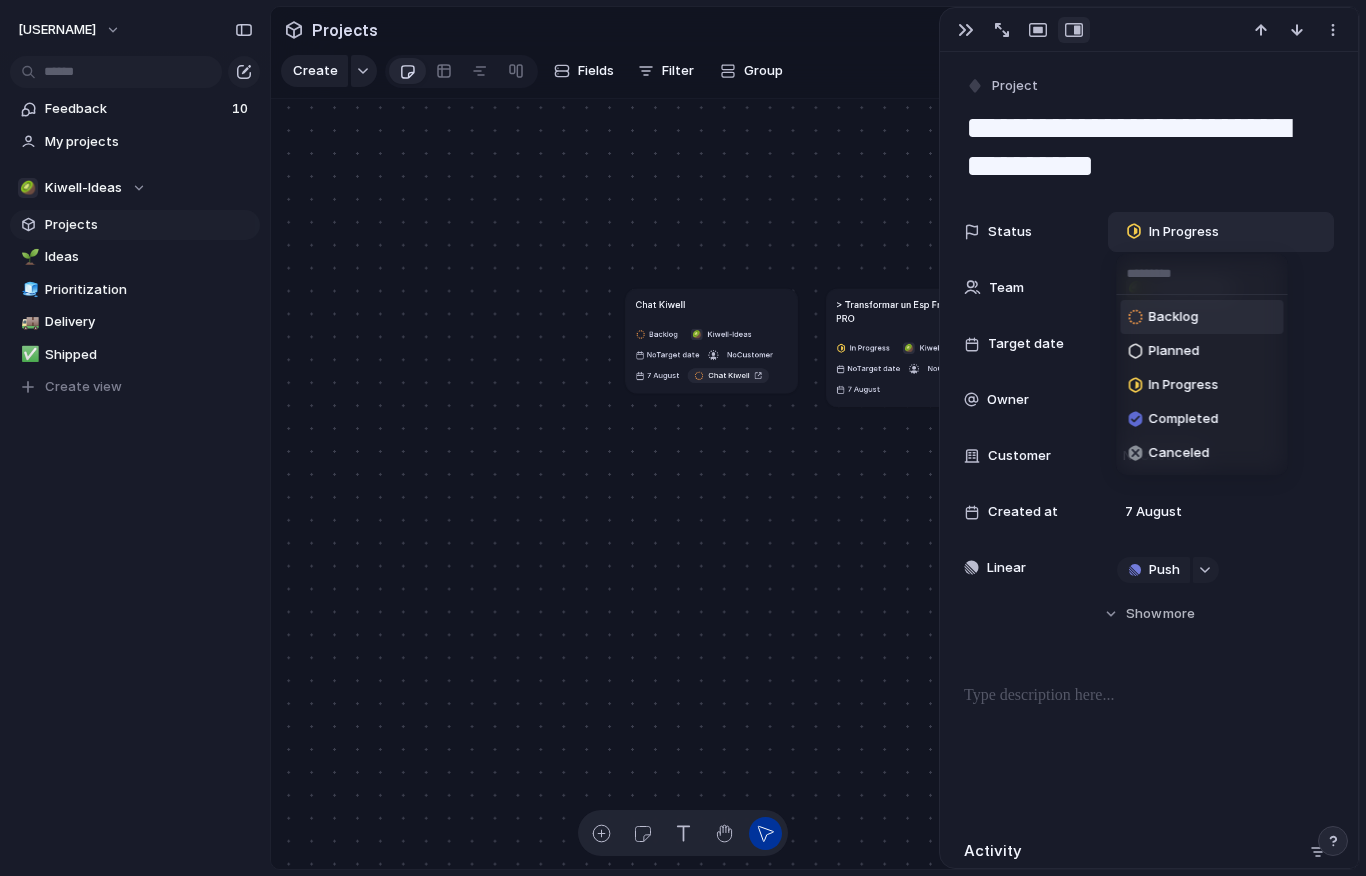 click on "Backlog" at bounding box center (1174, 317) 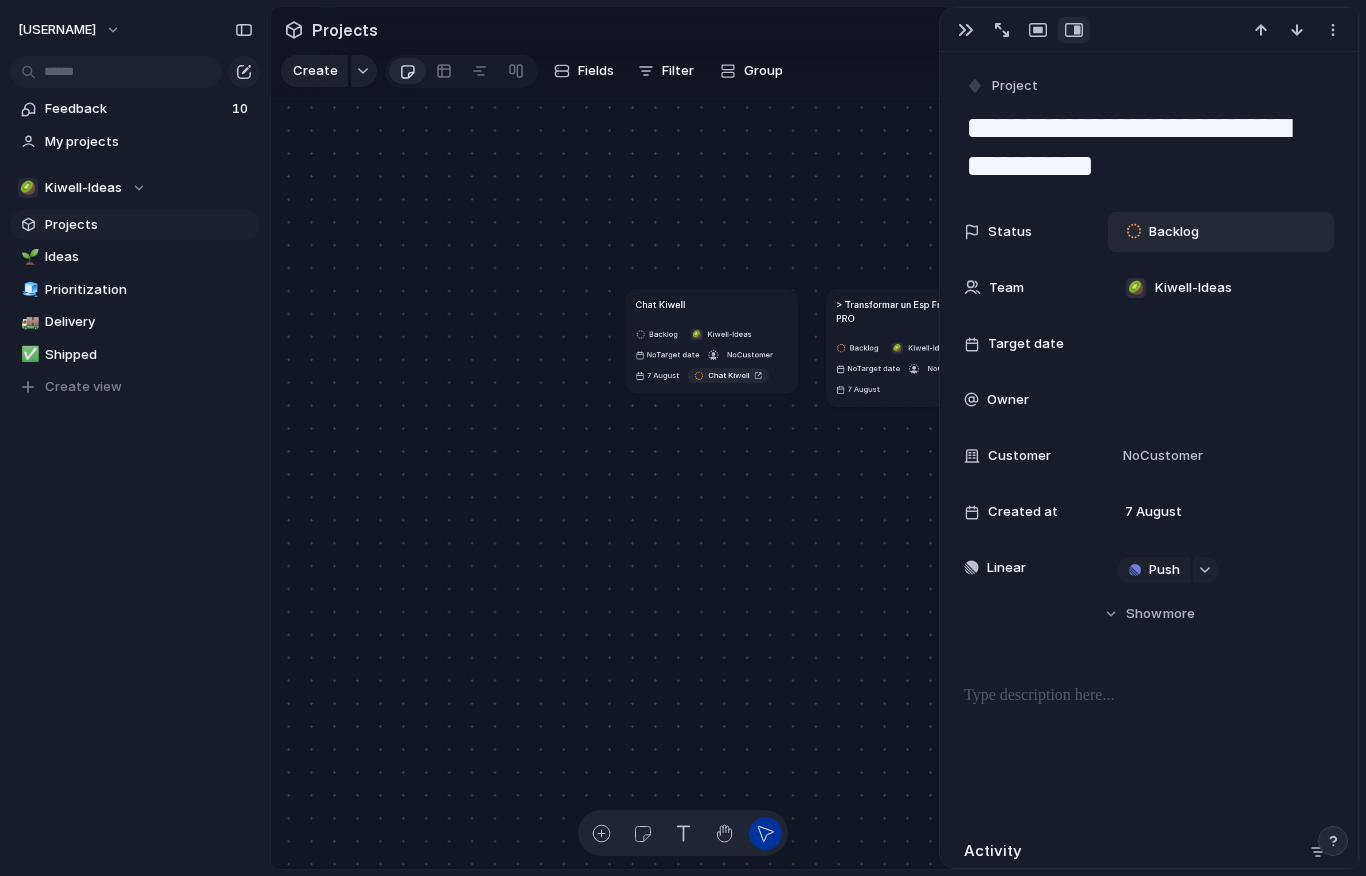 click at bounding box center (1318, 852) 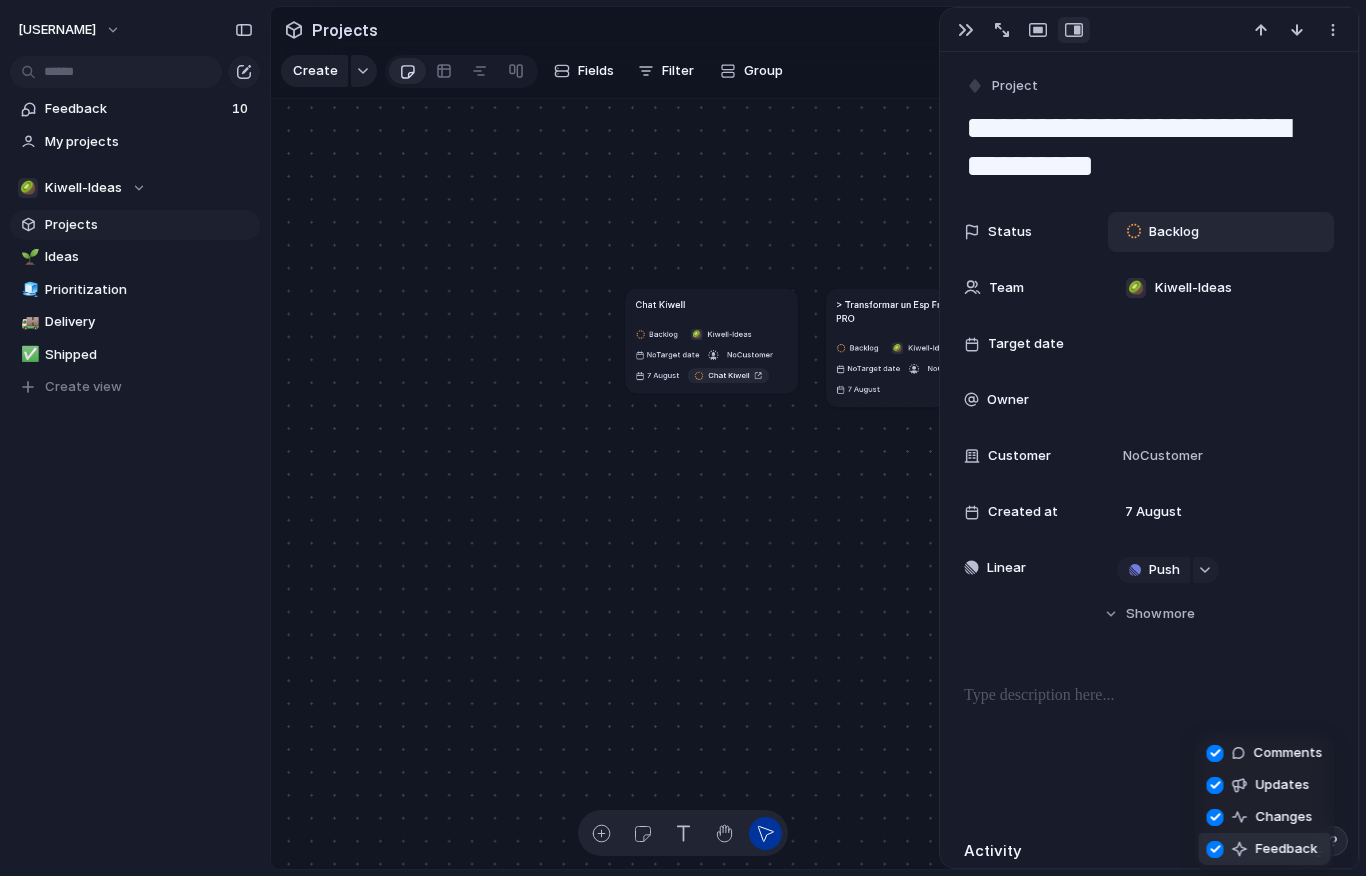 click on "Comments   Updates   Changes   Feedback" at bounding box center [683, 438] 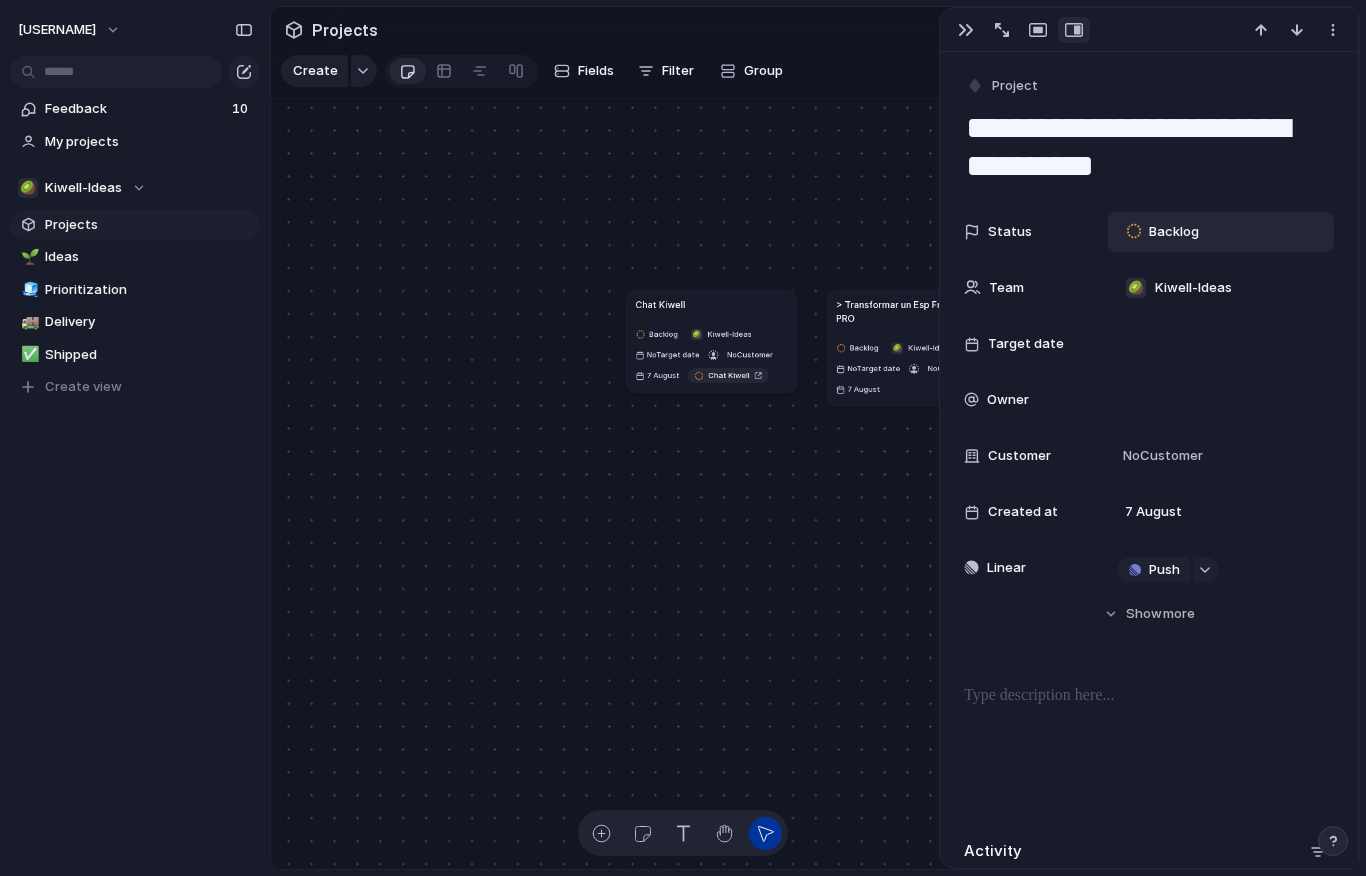 click on "Activity" at bounding box center [993, 851] 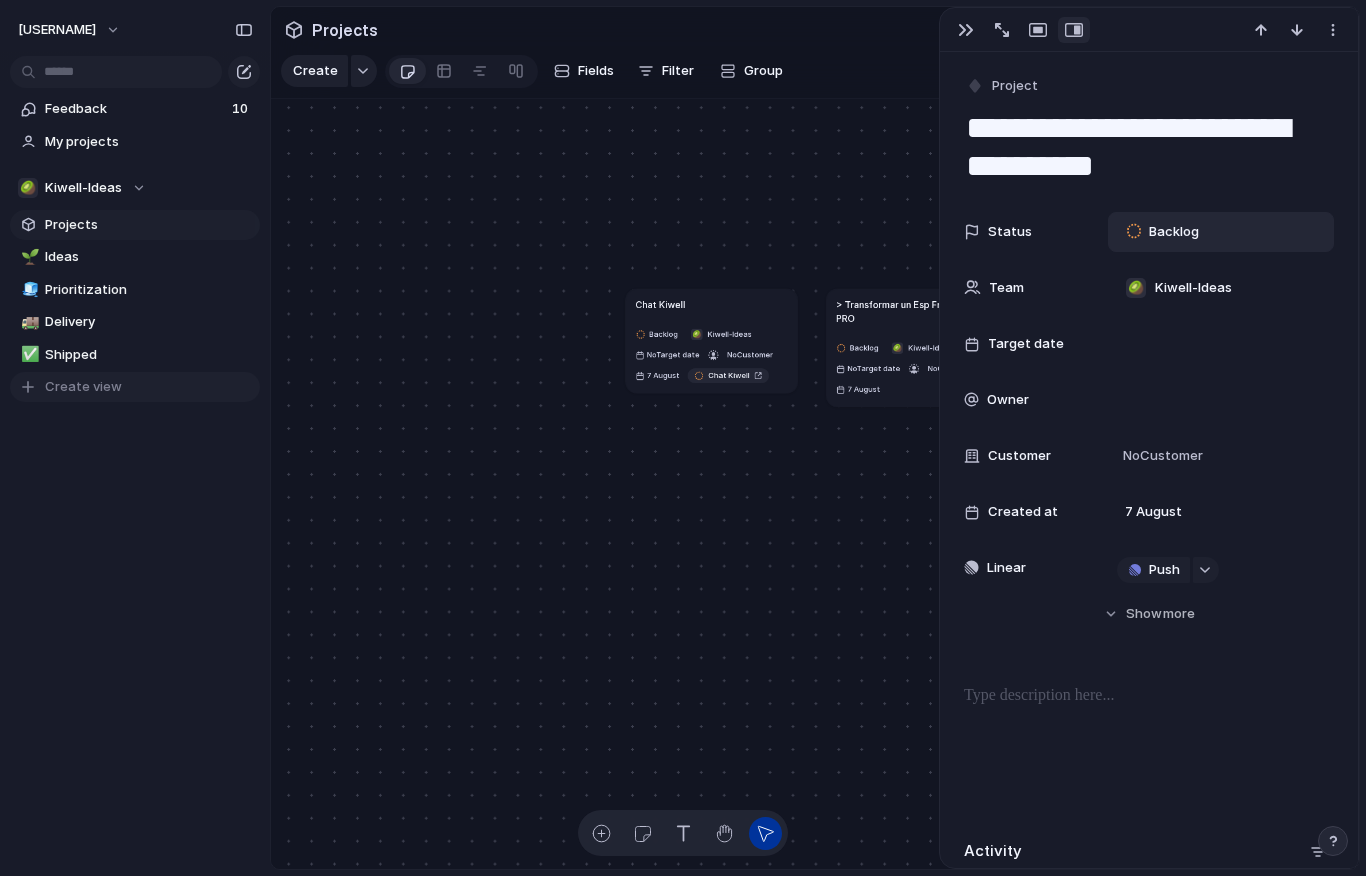 click on "Create view" at bounding box center (83, 387) 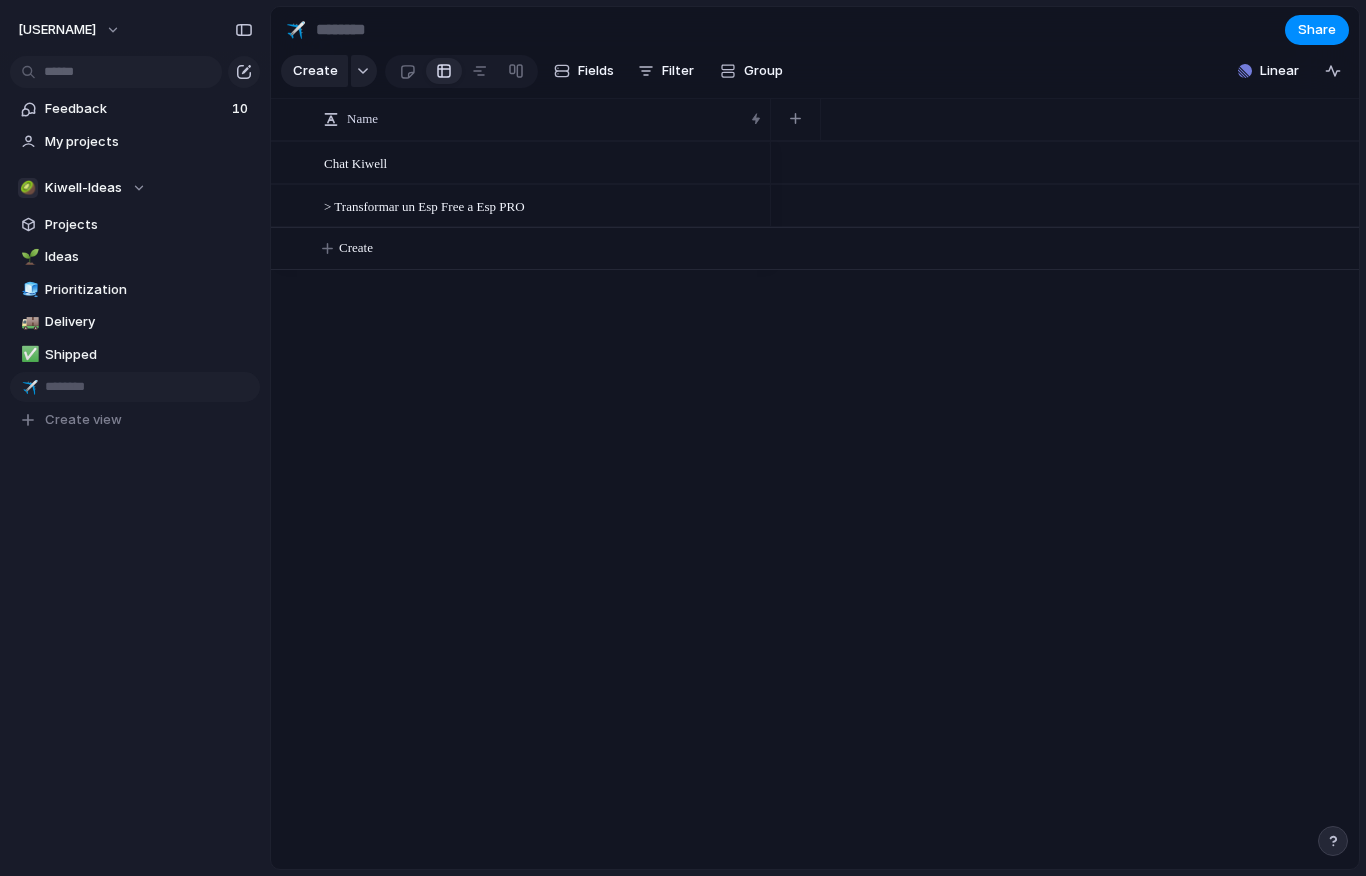 click on "Feedback 10 My projects 🥝 Kiwell-Ideas Projects 🌱 Ideas 🧊 Prioritization 🚚 Delivery ✅ Shipped ✈️
To pick up a draggable item, press the space bar.
While dragging, use the arrow keys to move the item.
Press space again to drop the item in its new position, or press escape to cancel.
Create view" at bounding box center [135, 298] 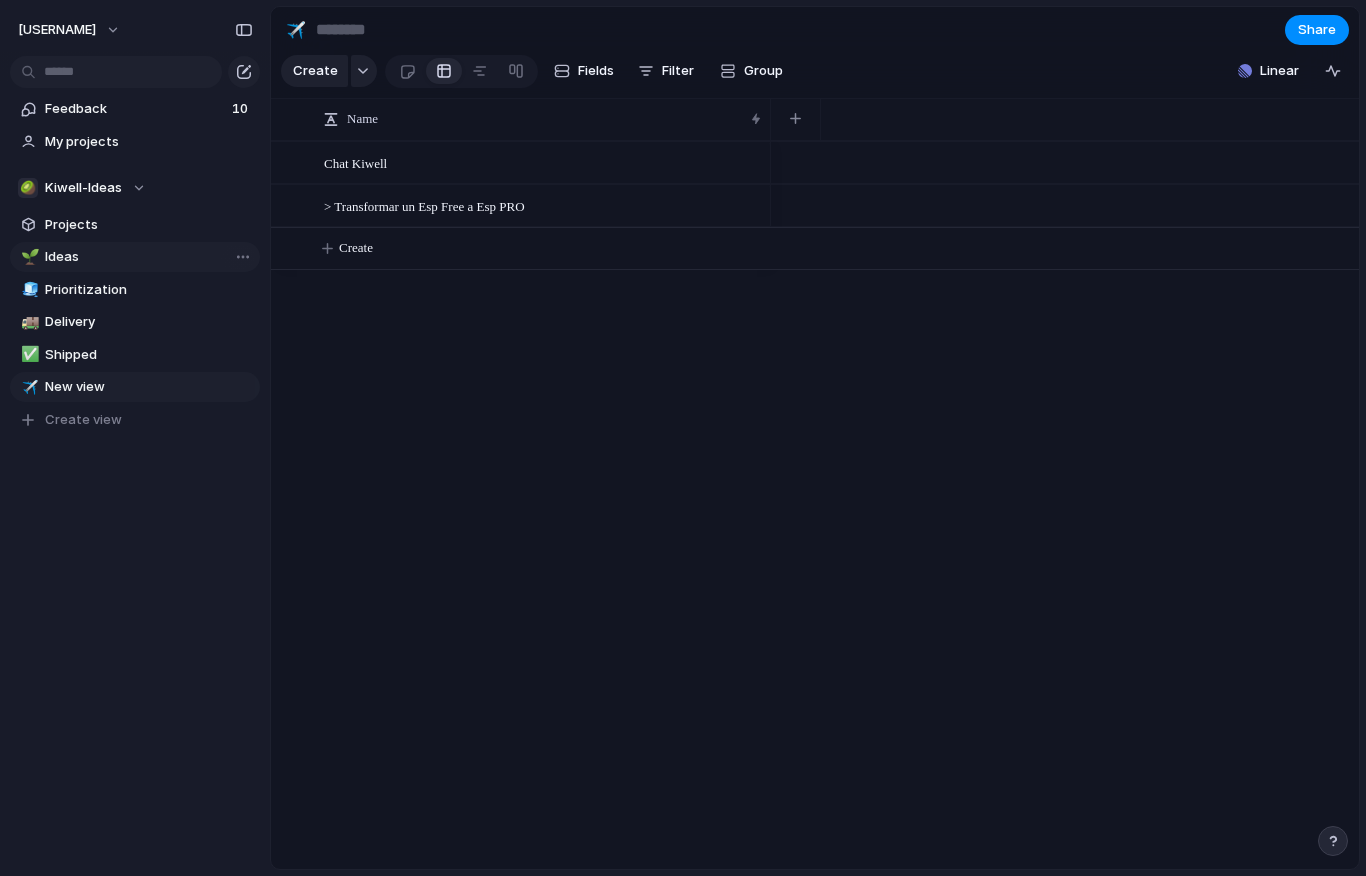 click on "Ideas" at bounding box center [149, 257] 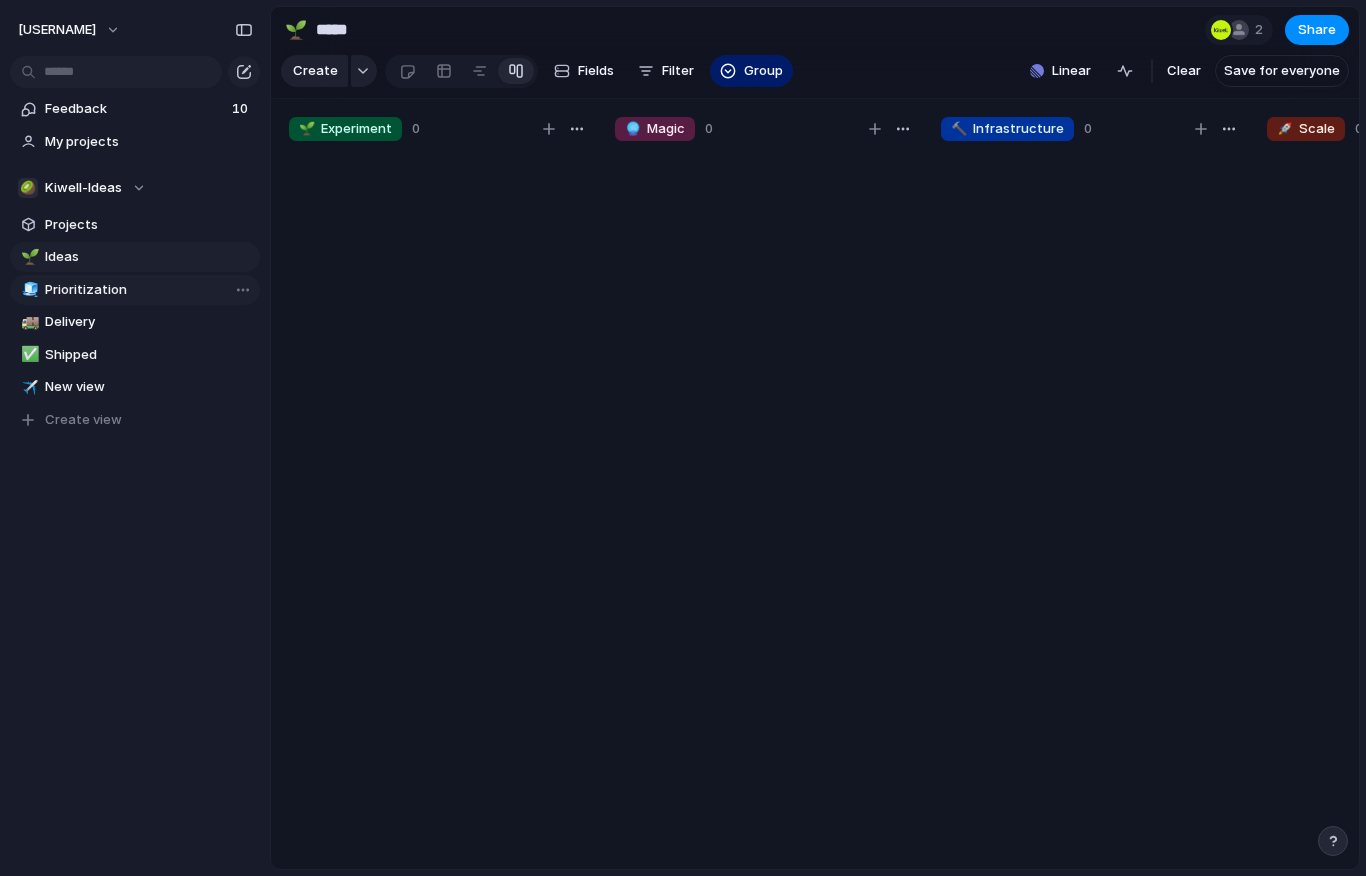 click on "Prioritization" at bounding box center [149, 290] 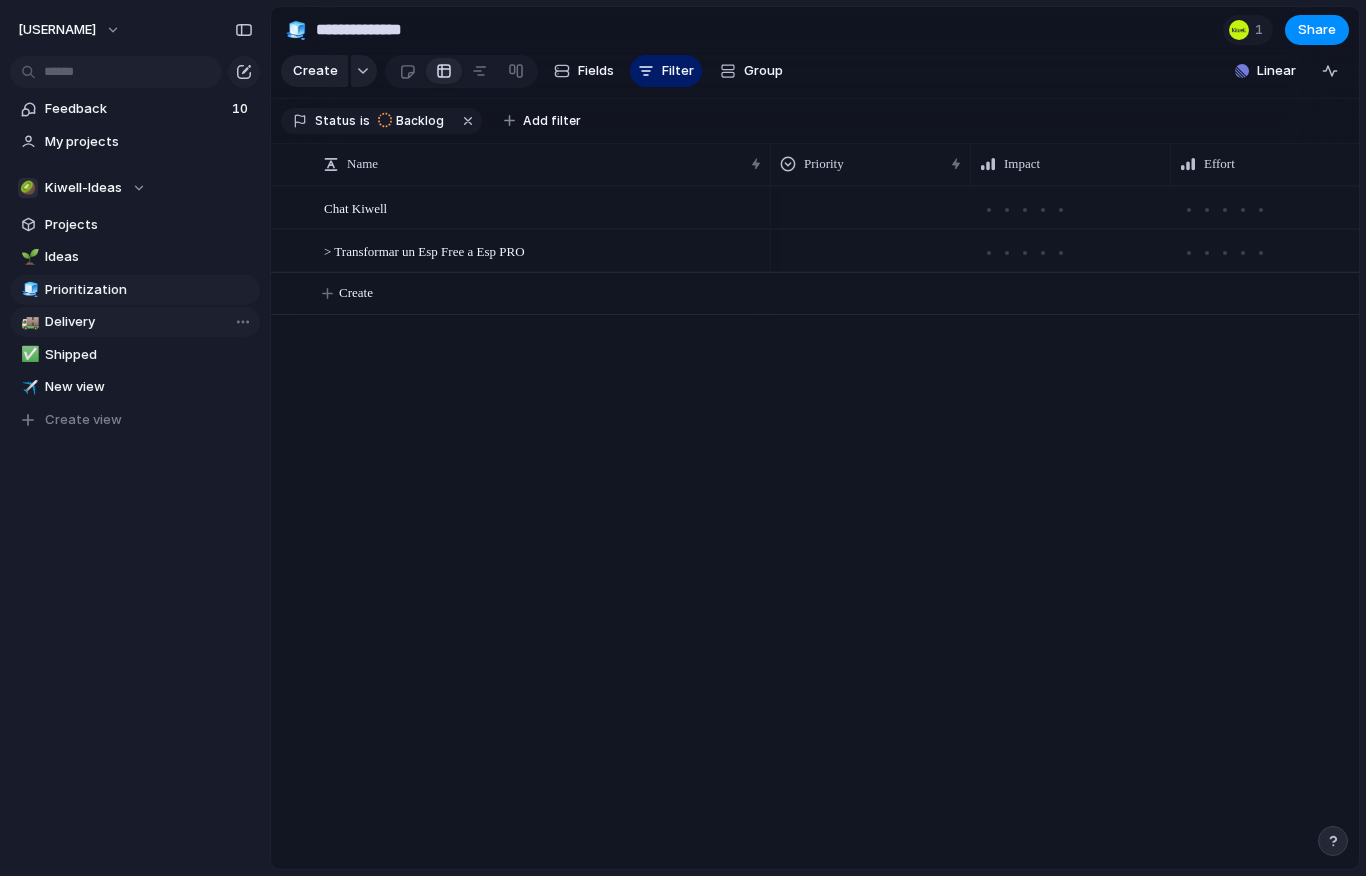 click on "Delivery" at bounding box center [149, 322] 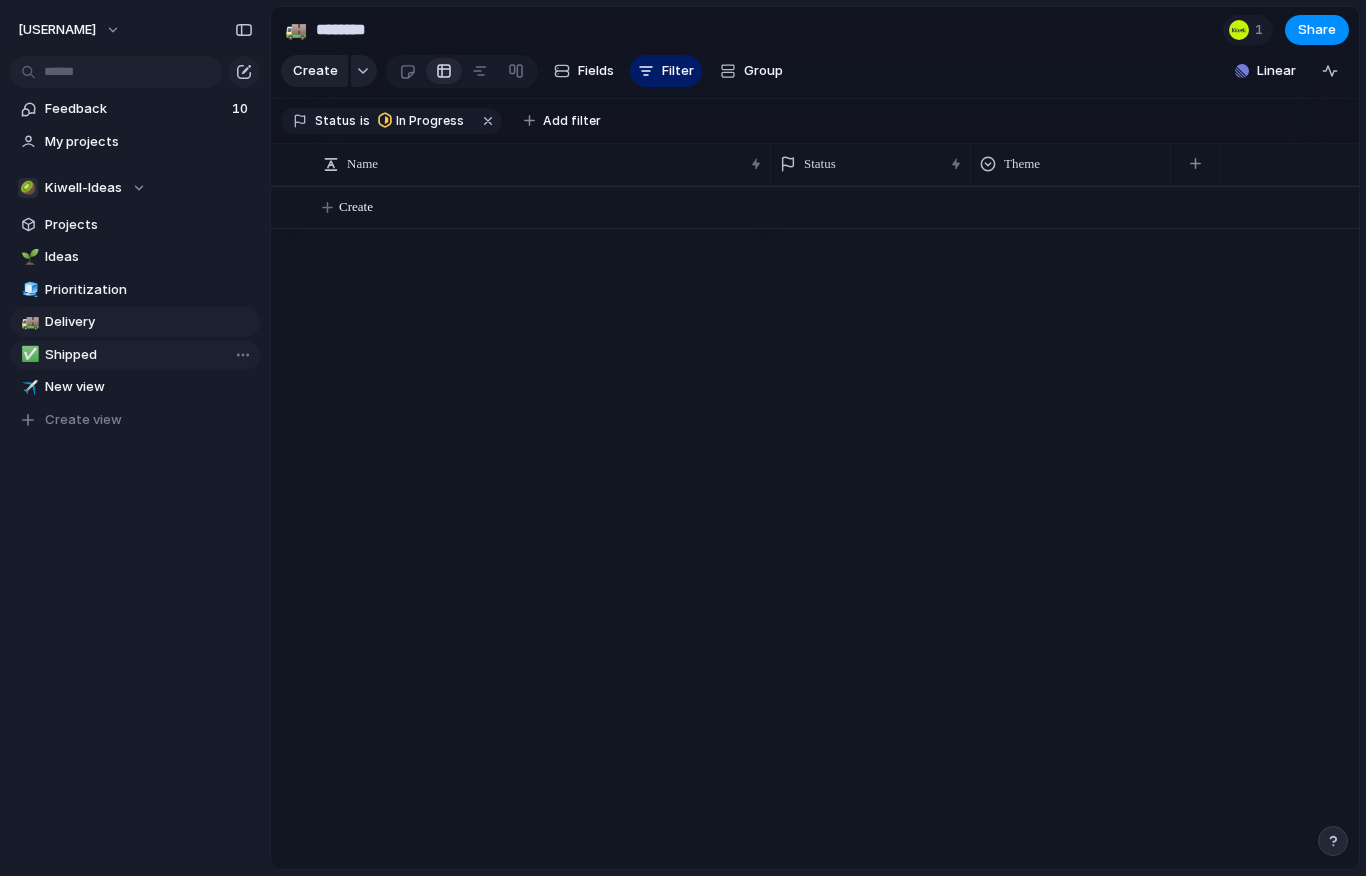 click on "Shipped" at bounding box center (149, 355) 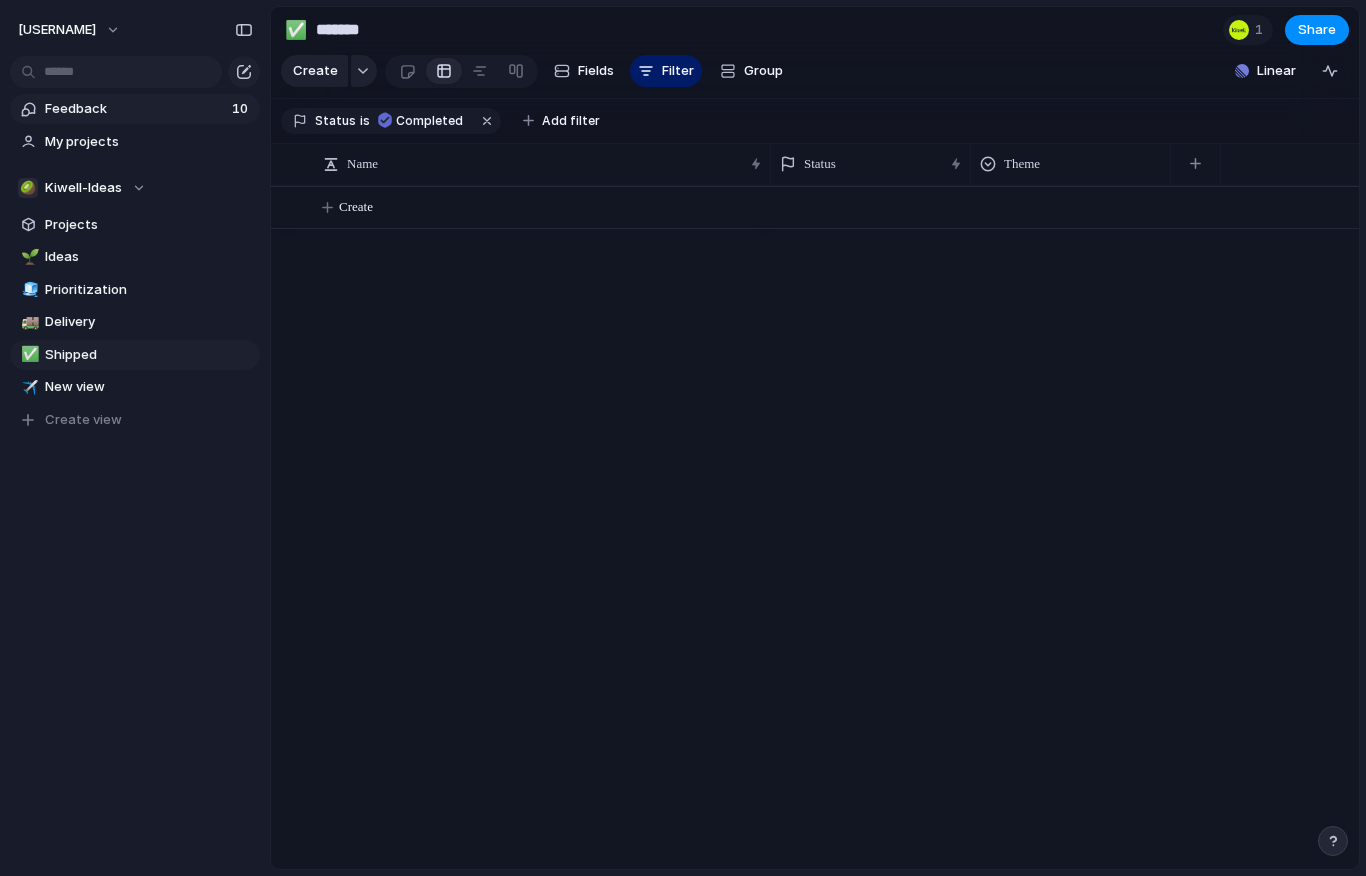 click on "Feedback" at bounding box center [135, 109] 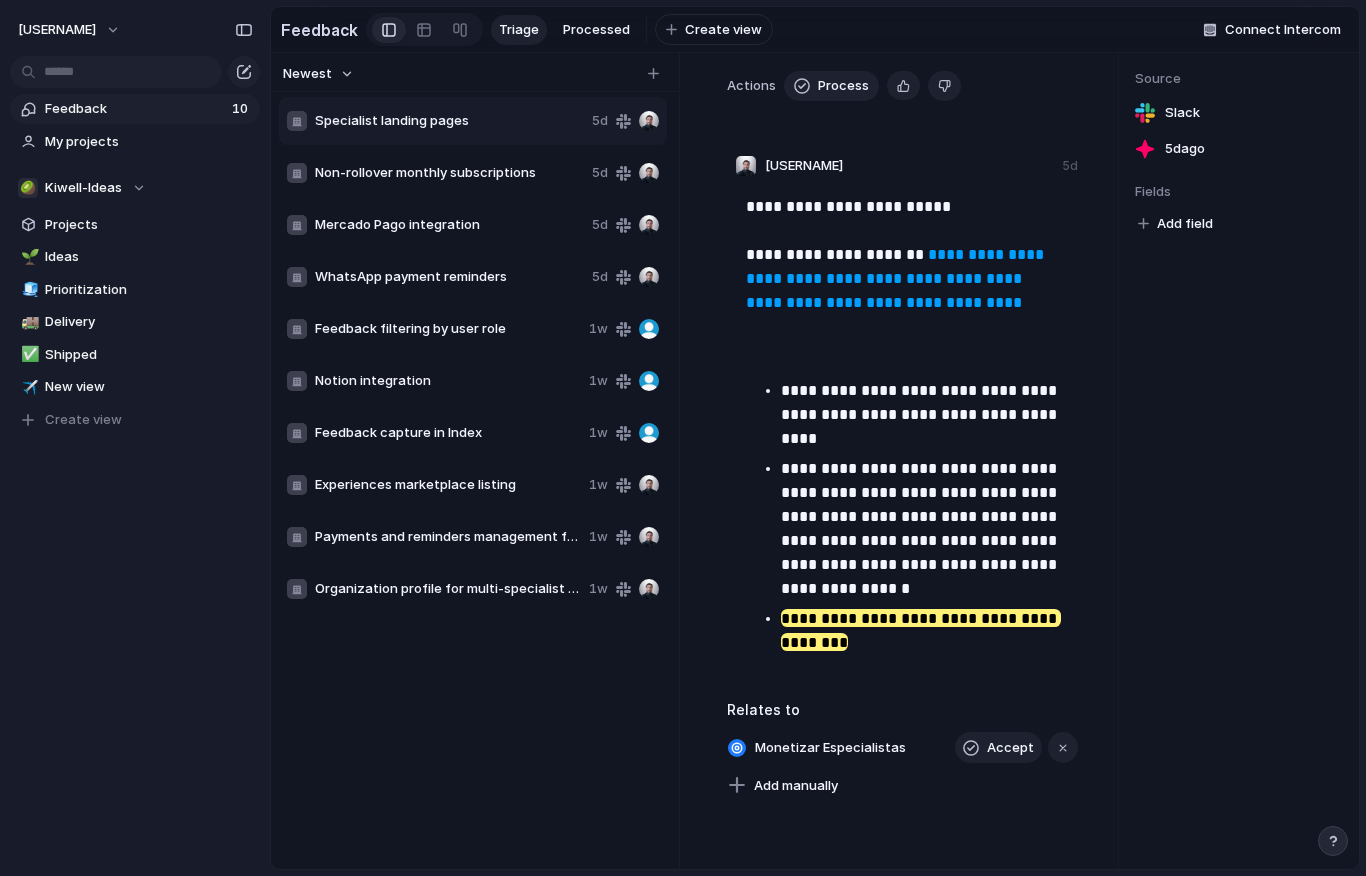 scroll, scrollTop: 362, scrollLeft: 0, axis: vertical 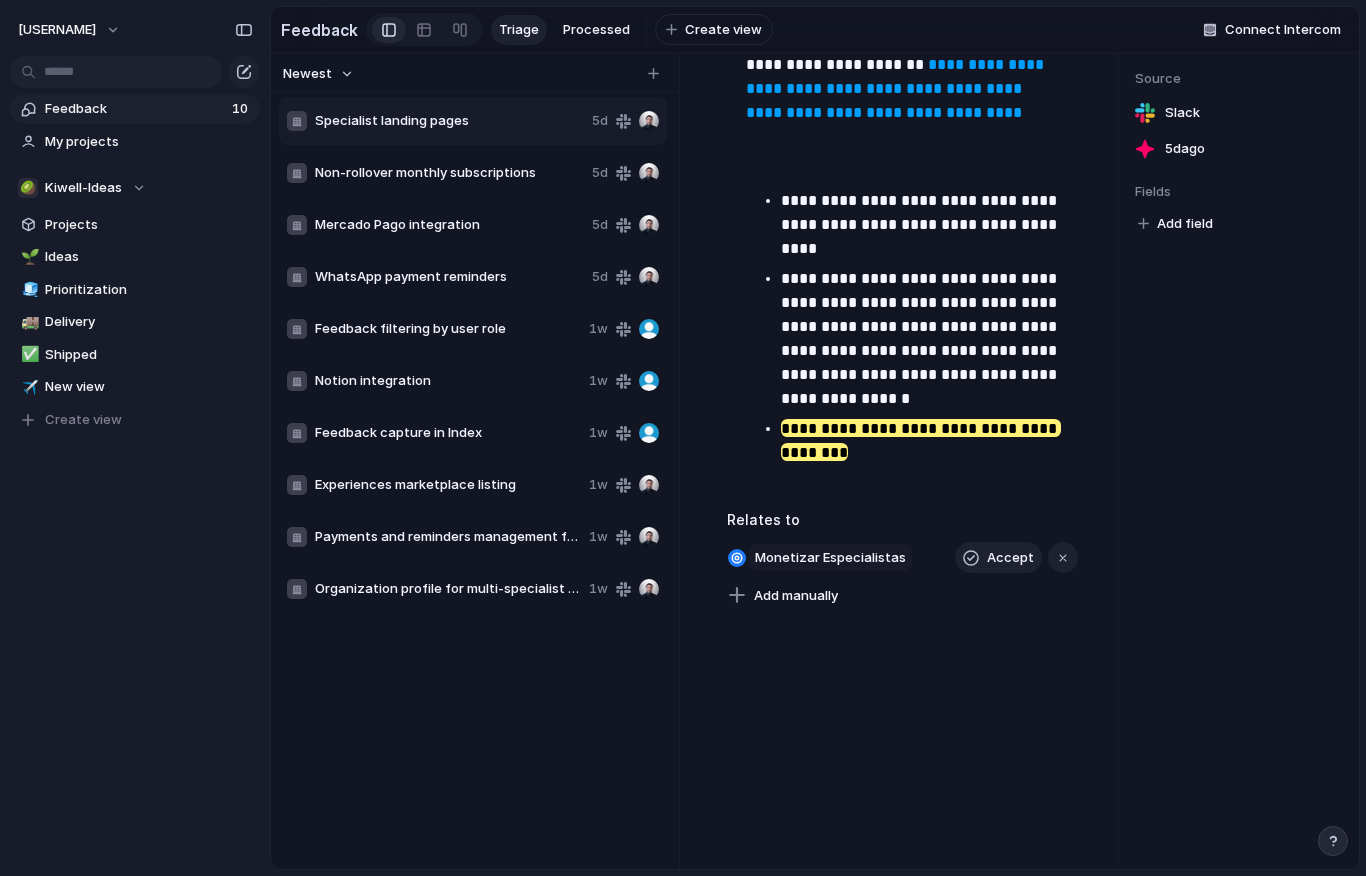 click on "Monetizar Especialistas" at bounding box center (830, 558) 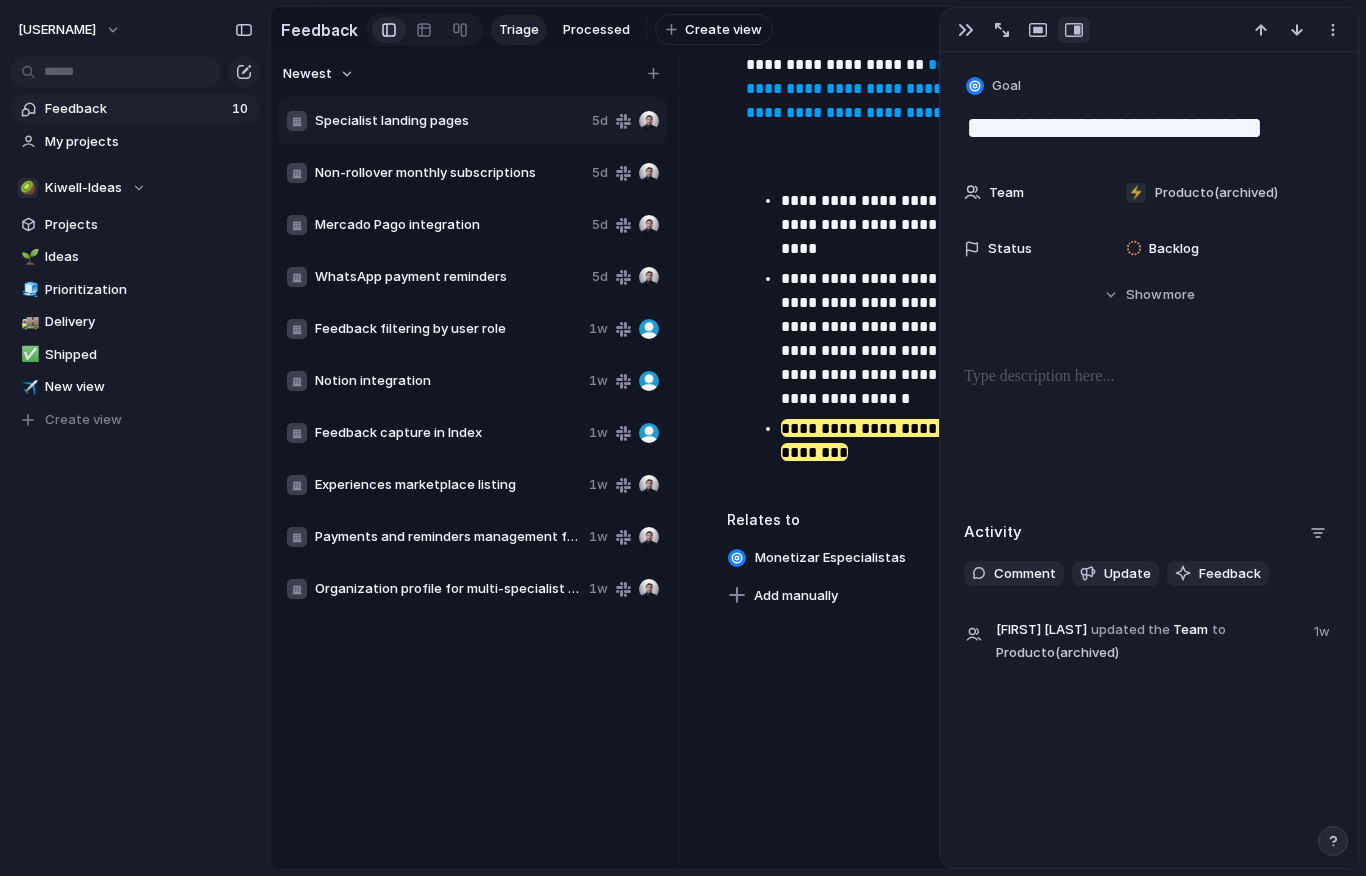 click on "**********" at bounding box center [902, 461] 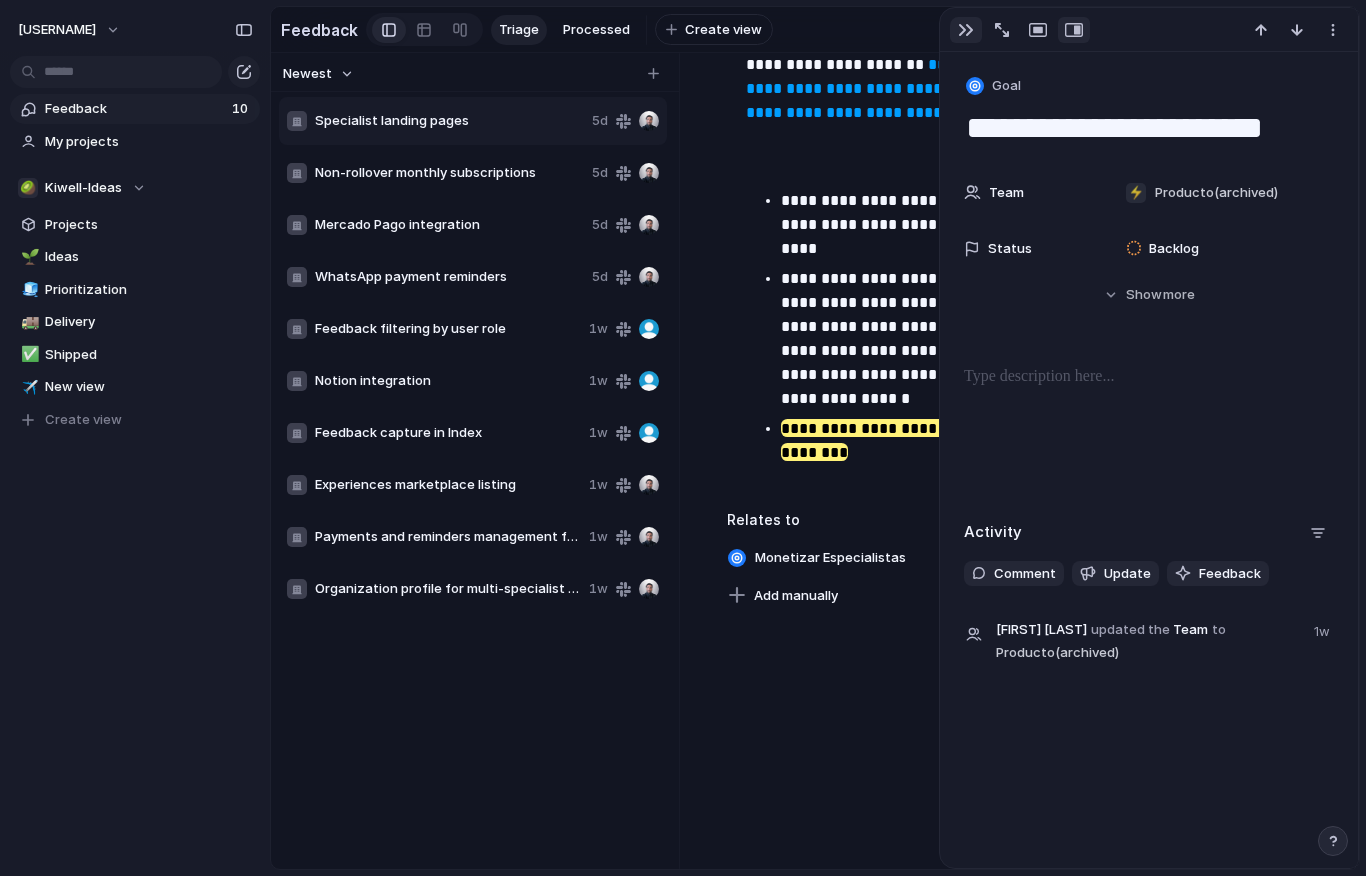 click at bounding box center (966, 30) 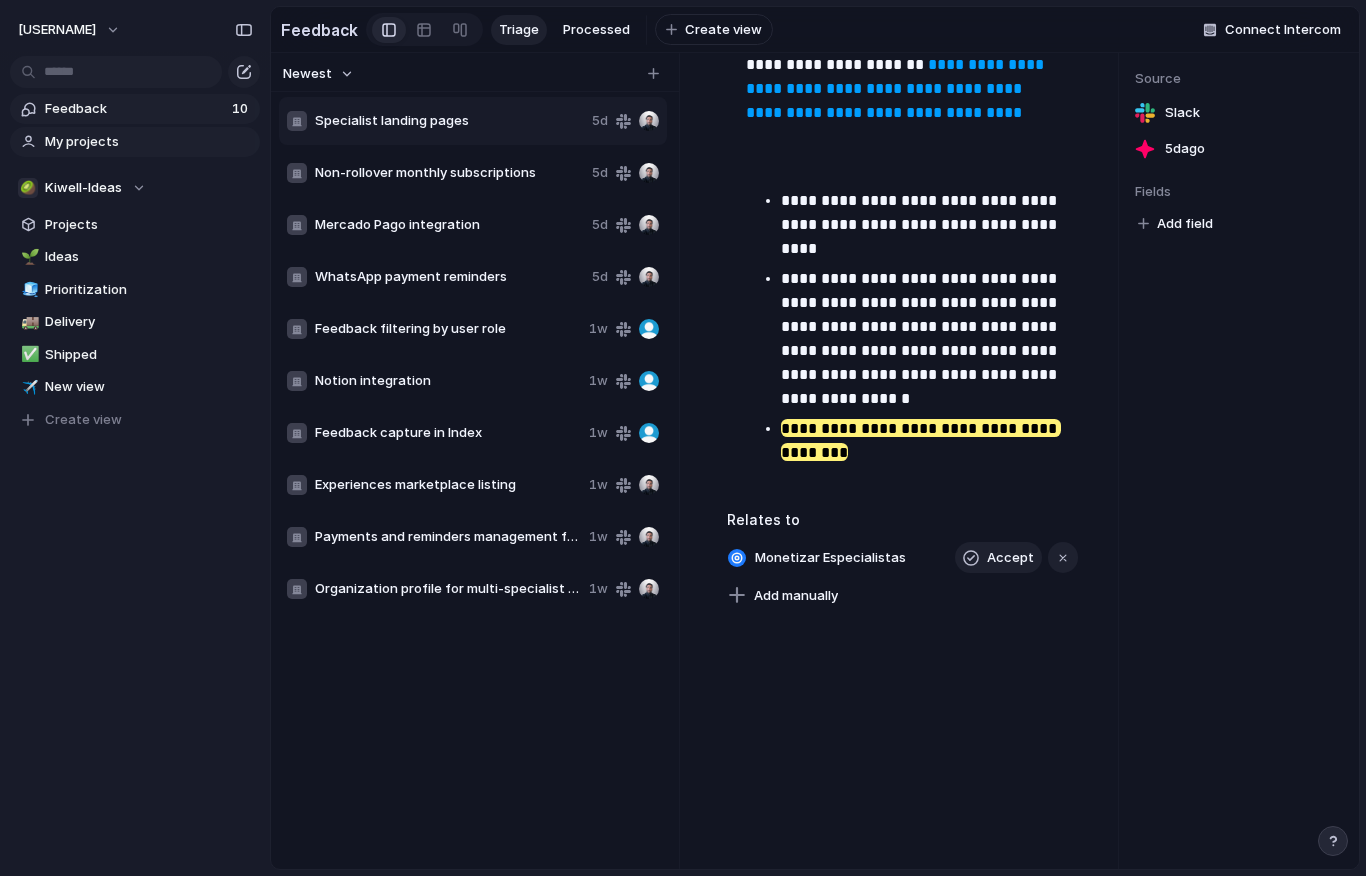 click on "My projects" at bounding box center [149, 142] 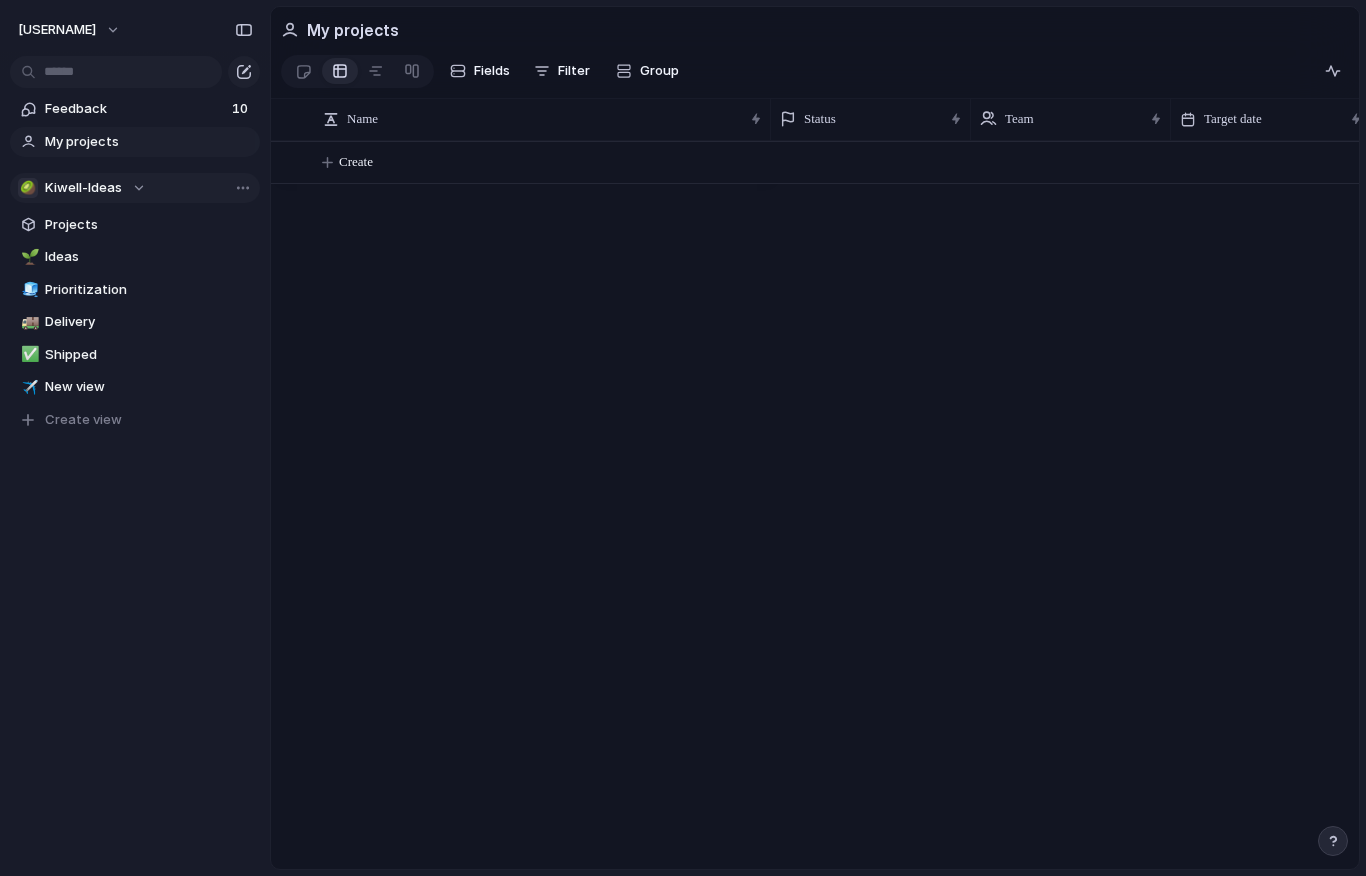 click on "🥝 Kiwell-Ideas" at bounding box center (82, 188) 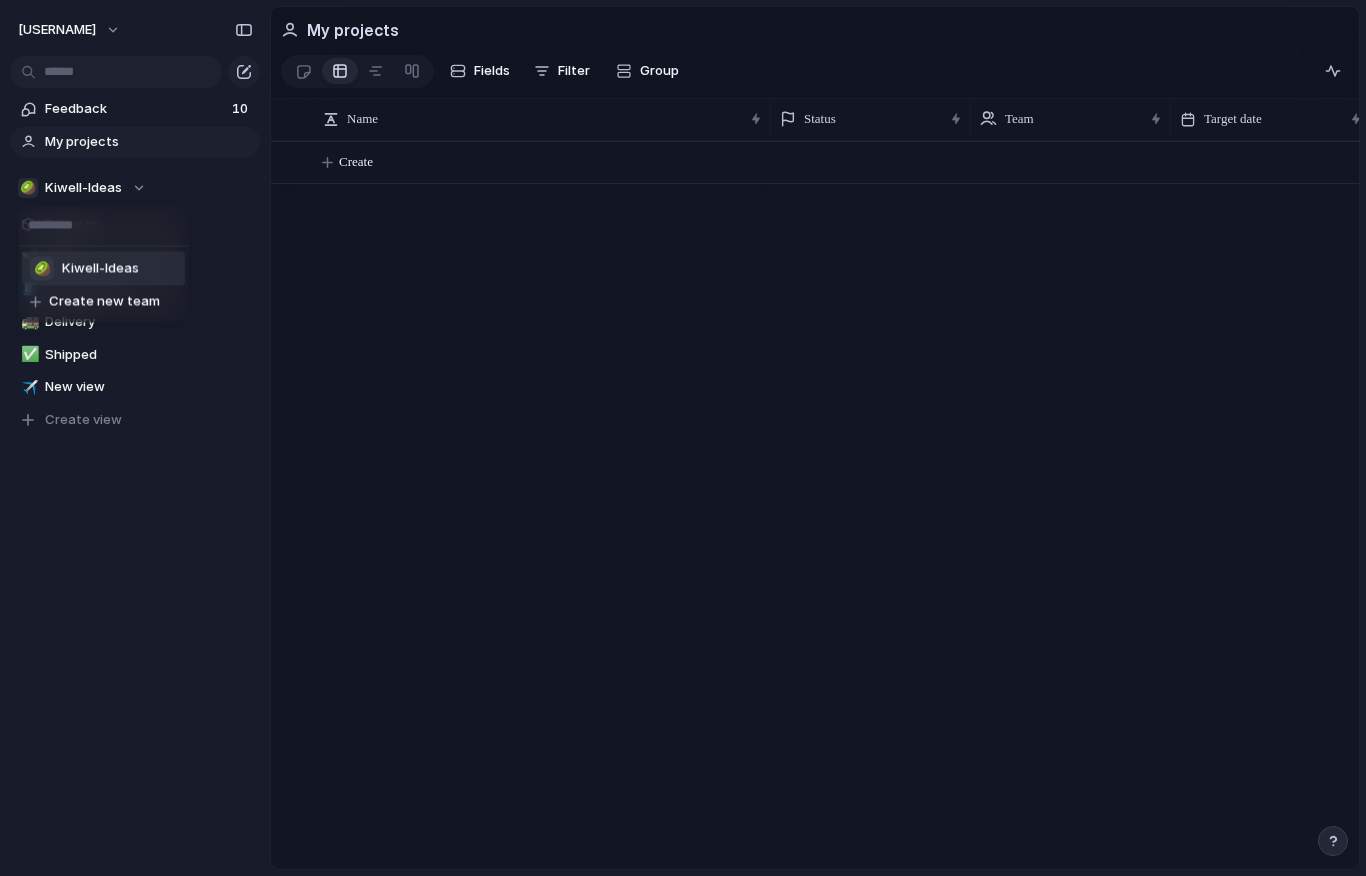 click on "🥝 Kiwell-Ideas   Create new team" at bounding box center [683, 438] 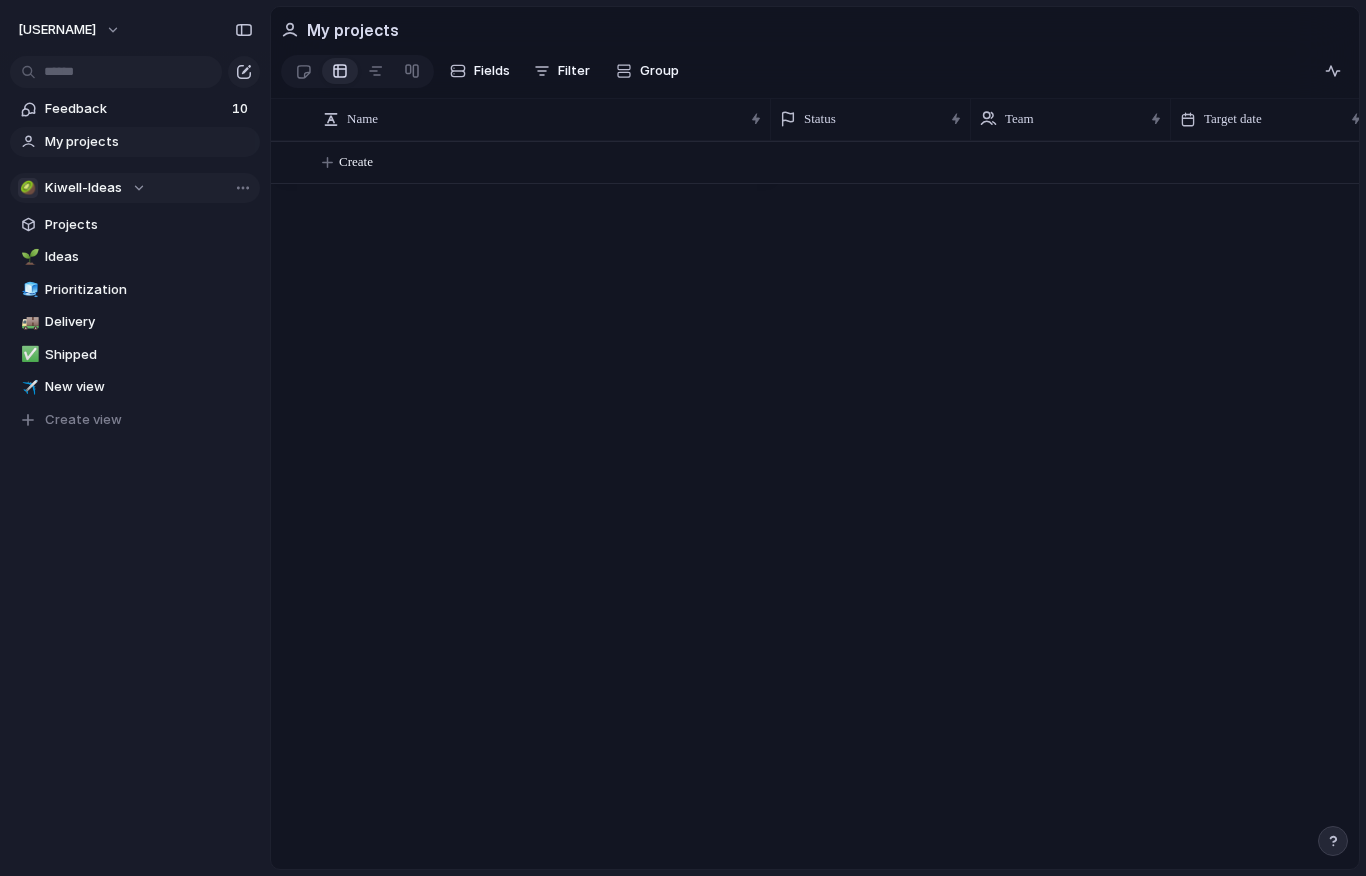 click on "🥝 Kiwell-Ideas" at bounding box center (82, 188) 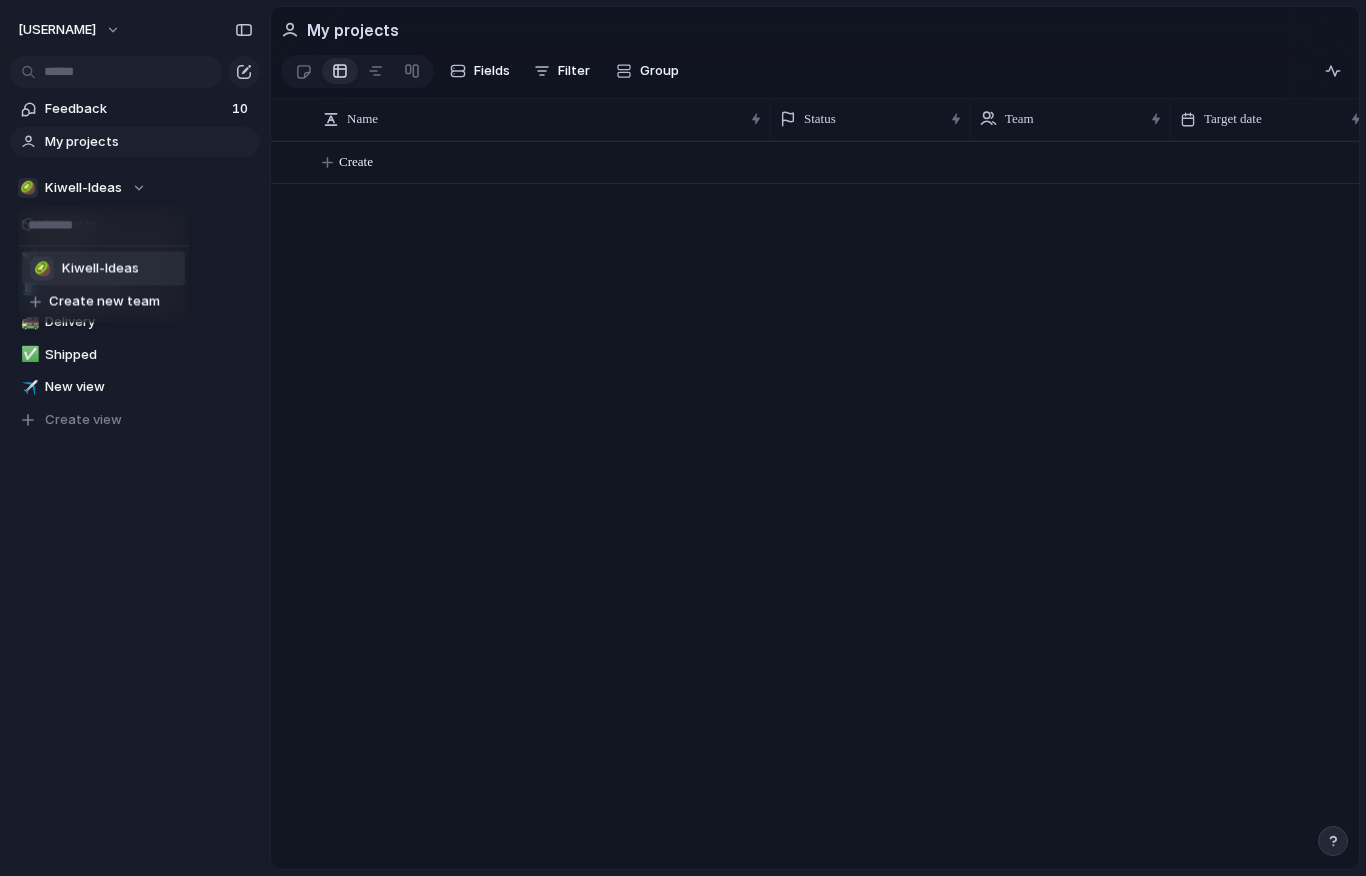 click on "Kiwell-Ideas" at bounding box center [100, 269] 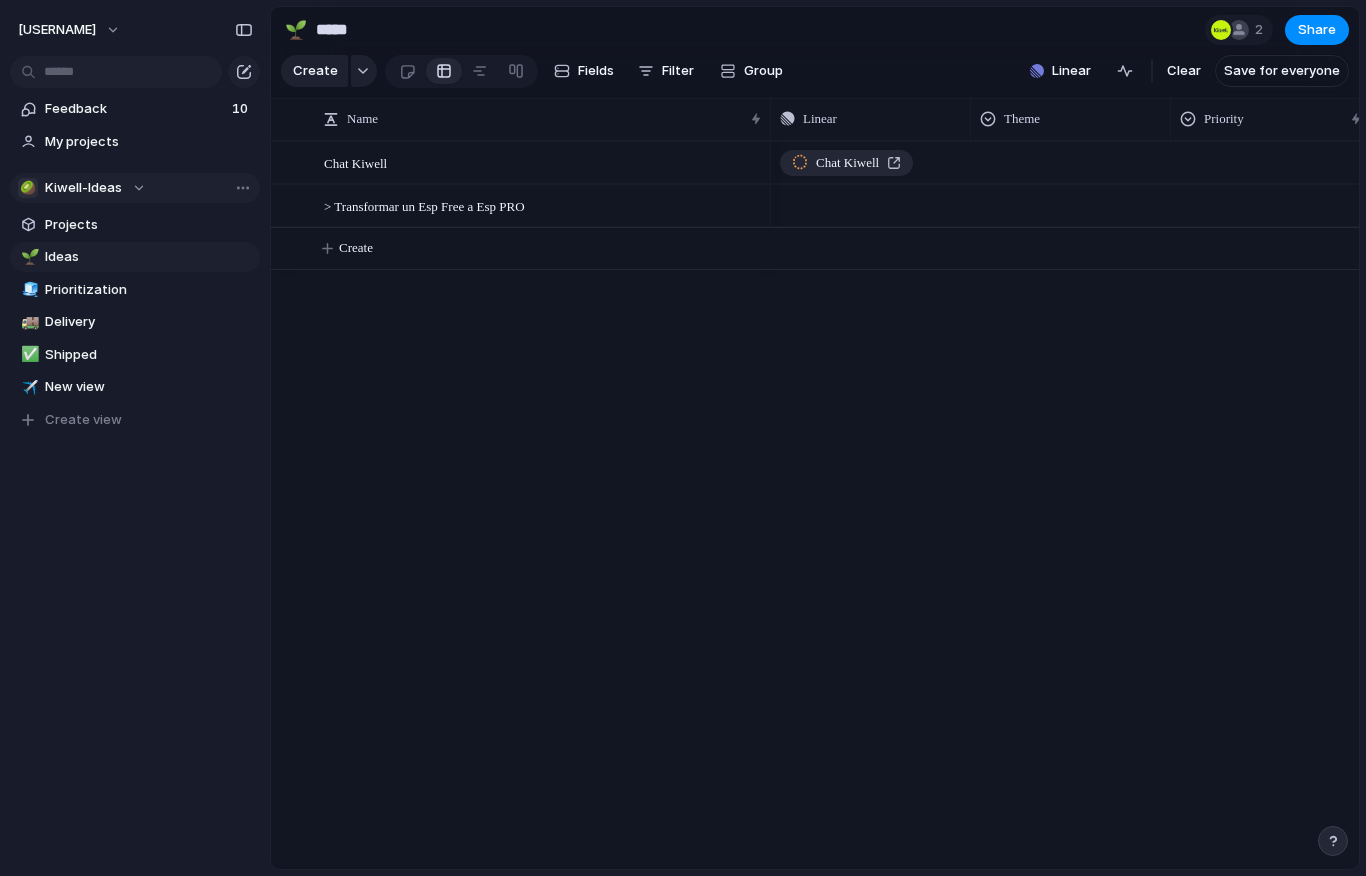 click on "Kiwell-Ideas" at bounding box center (83, 188) 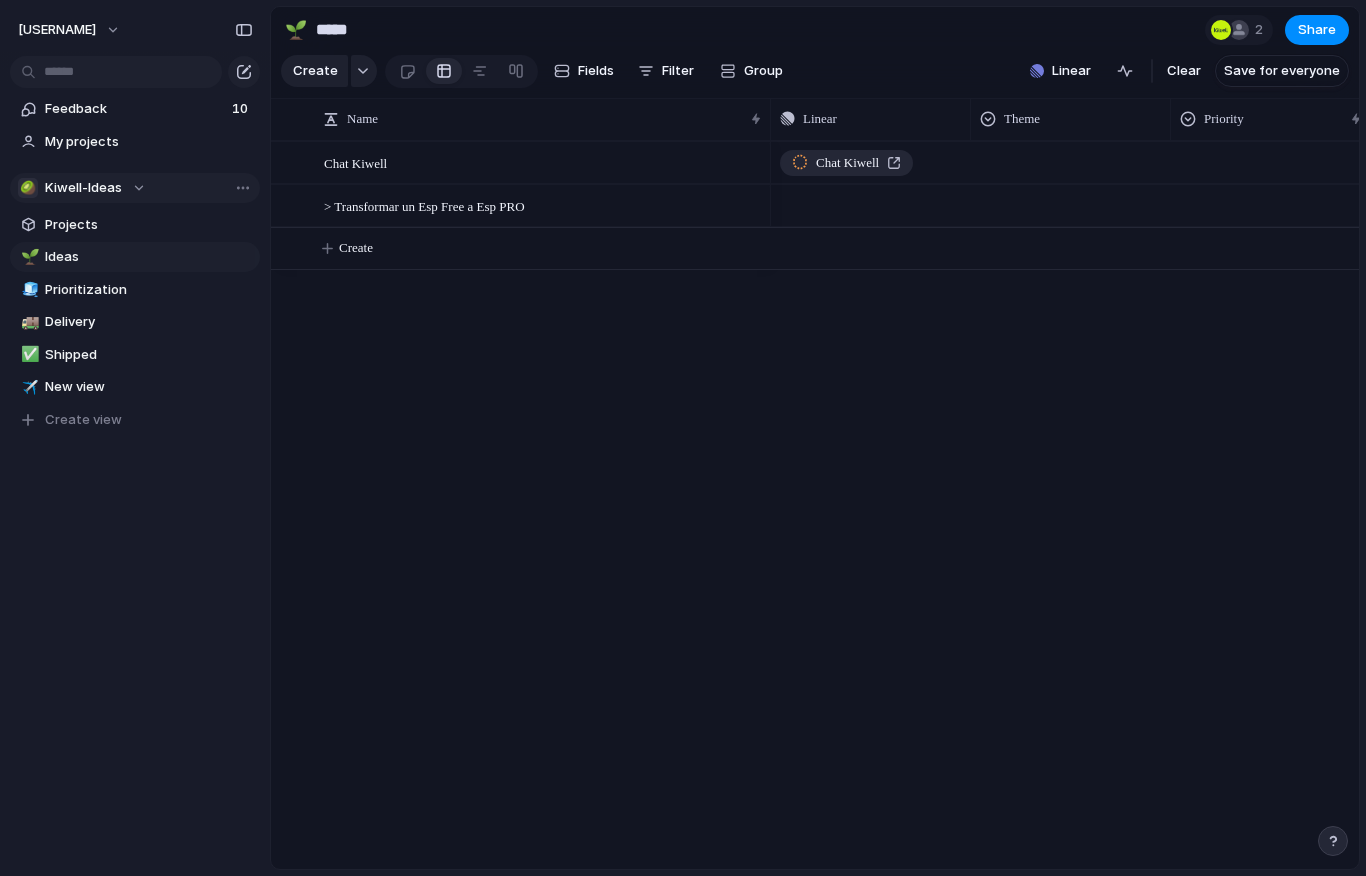 click on "🥝 Kiwell-Ideas   Create new team" at bounding box center [683, 438] 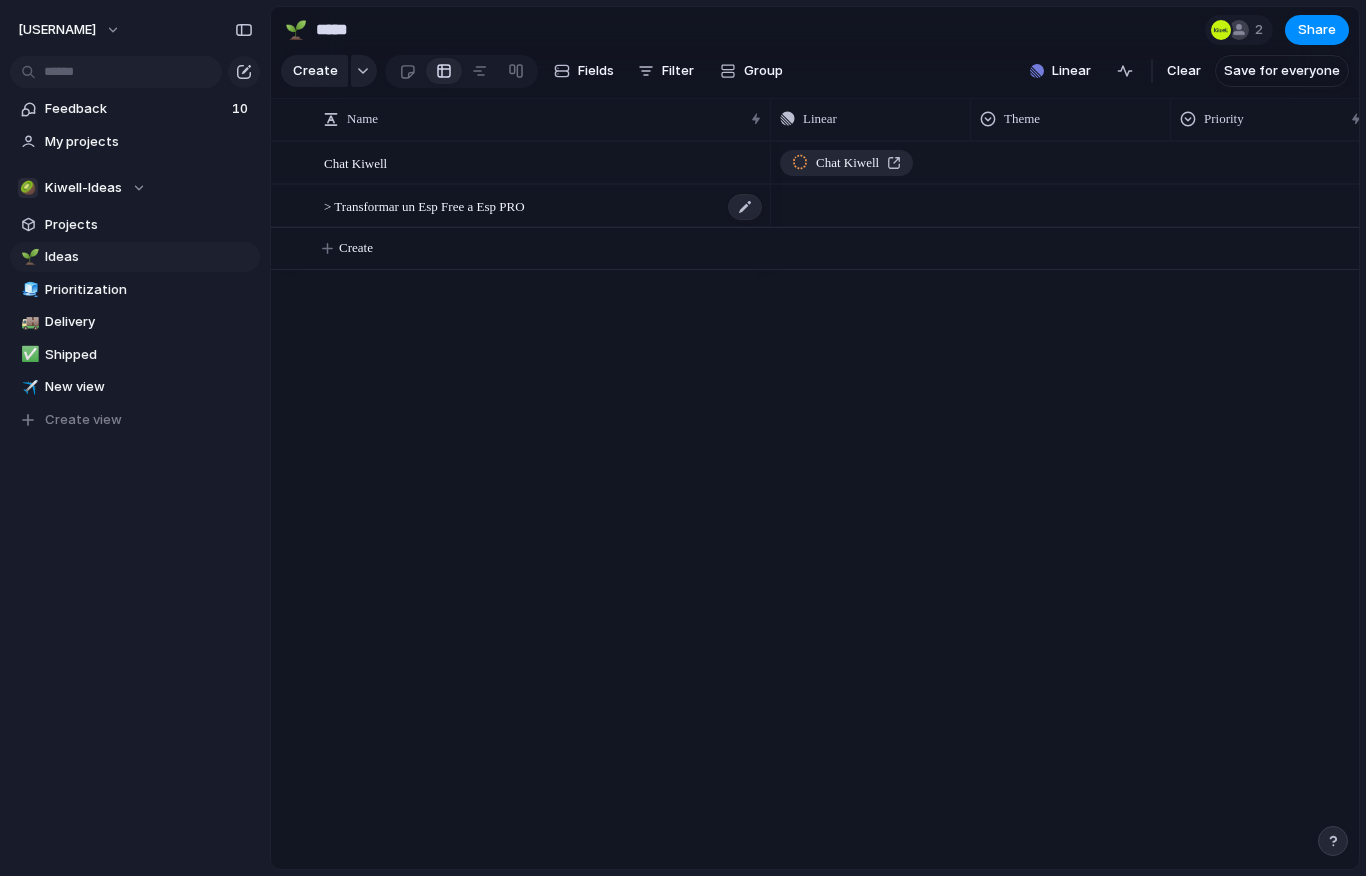 click on "> Transformar un Esp Free a Esp PRO" at bounding box center (424, 205) 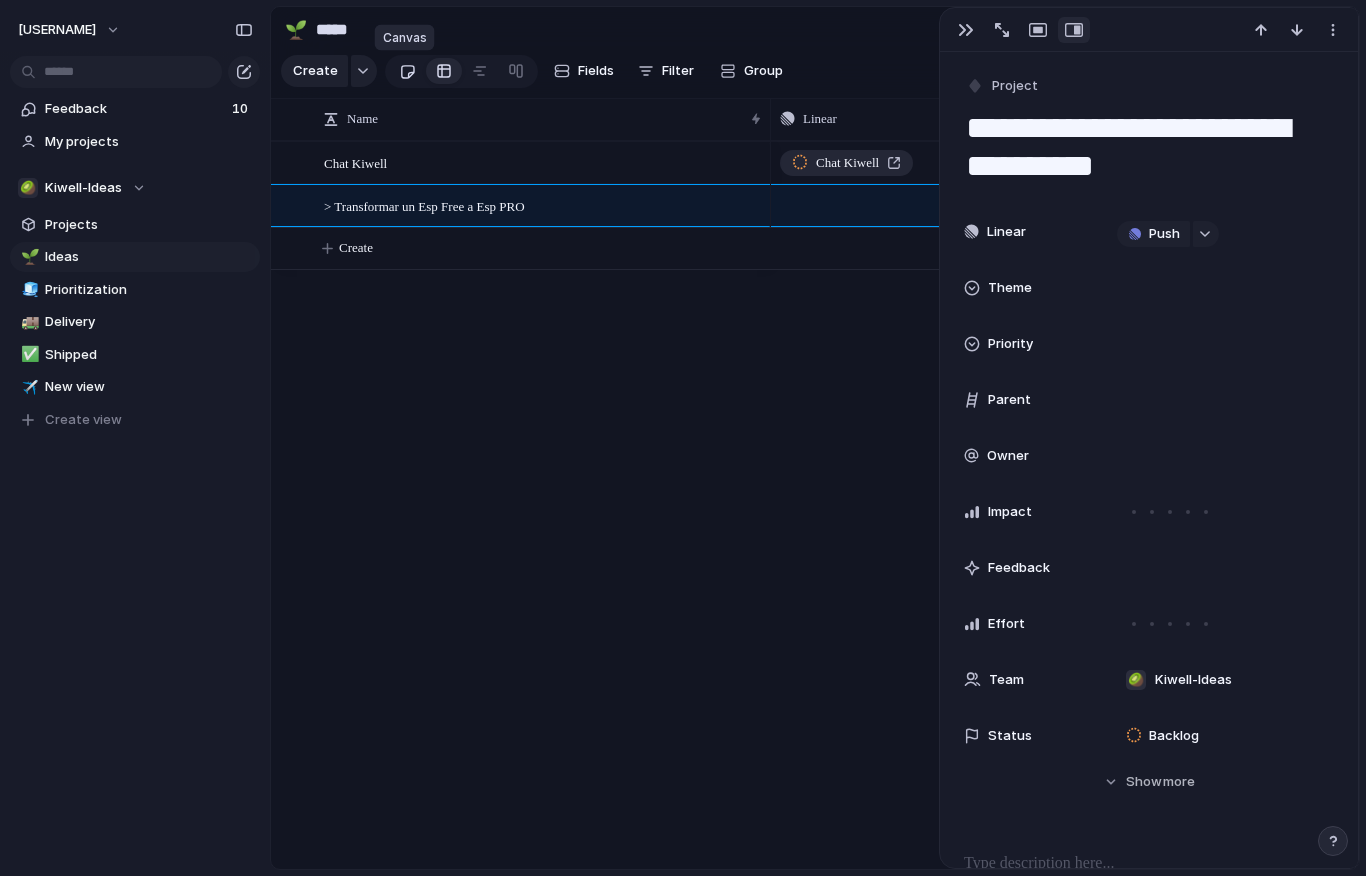 click at bounding box center (407, 71) 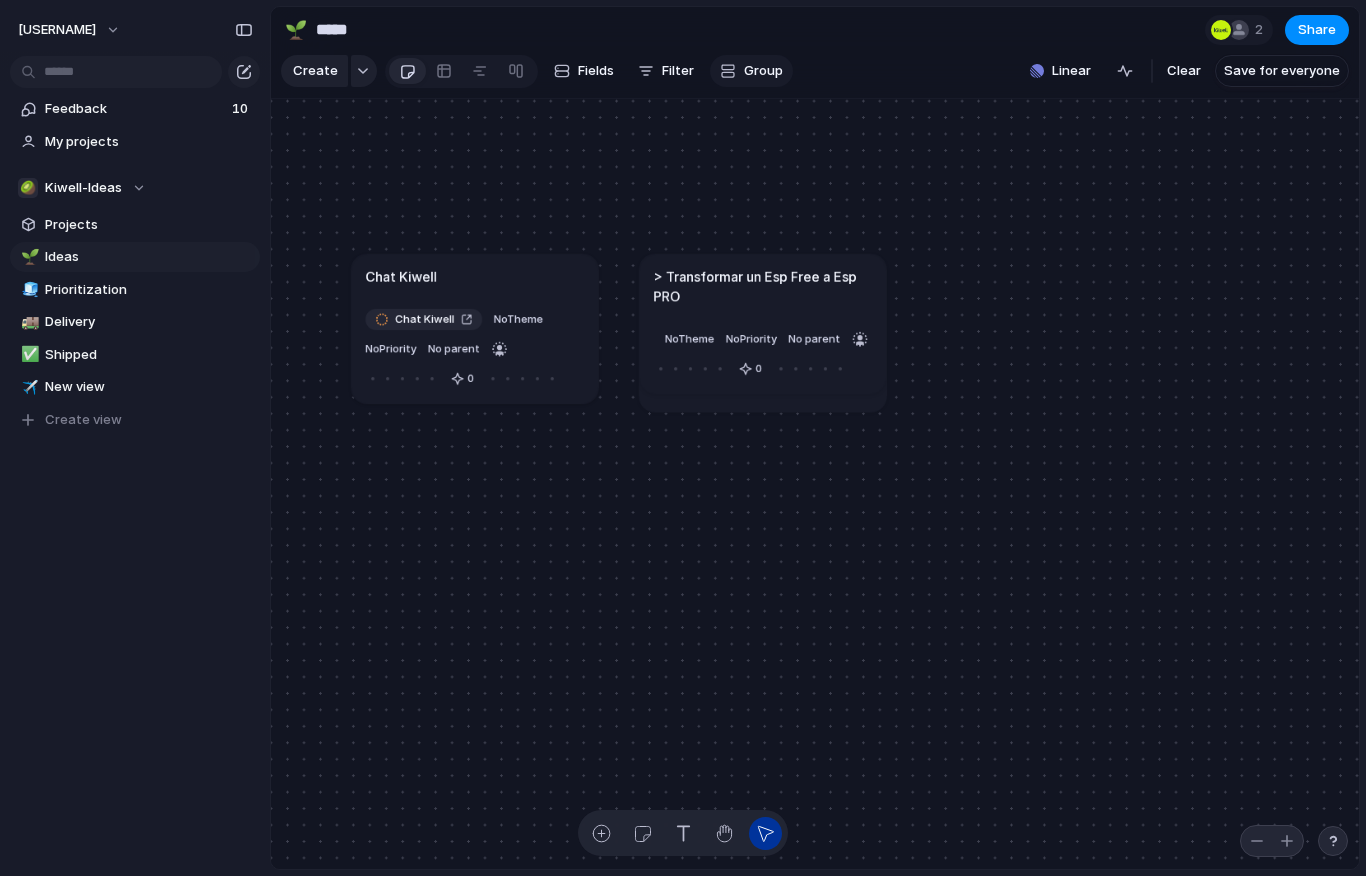 click on "Group" at bounding box center (751, 71) 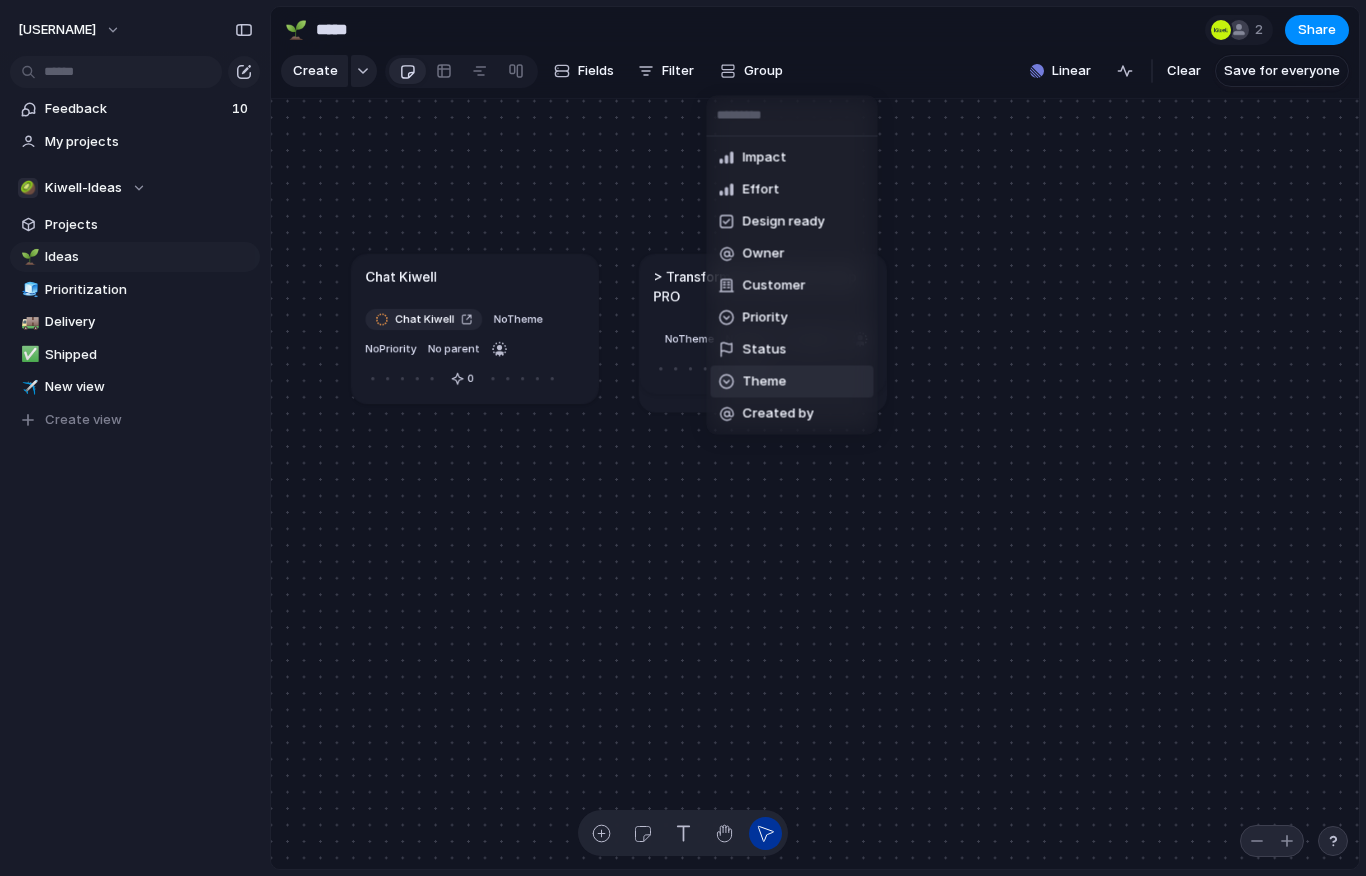 click on "Theme" at bounding box center (765, 382) 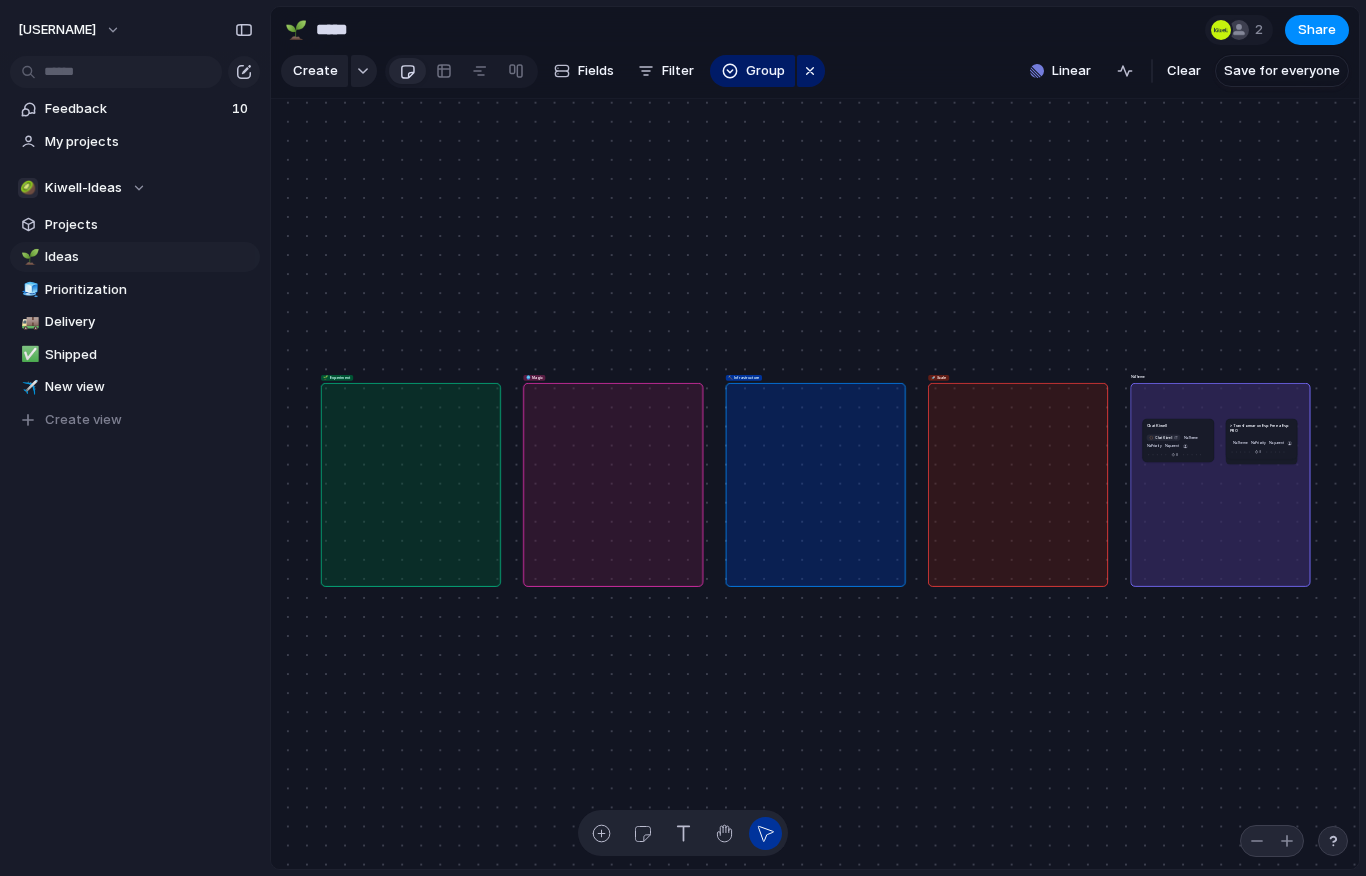 click on "🔮 Magic" at bounding box center [613, 484] 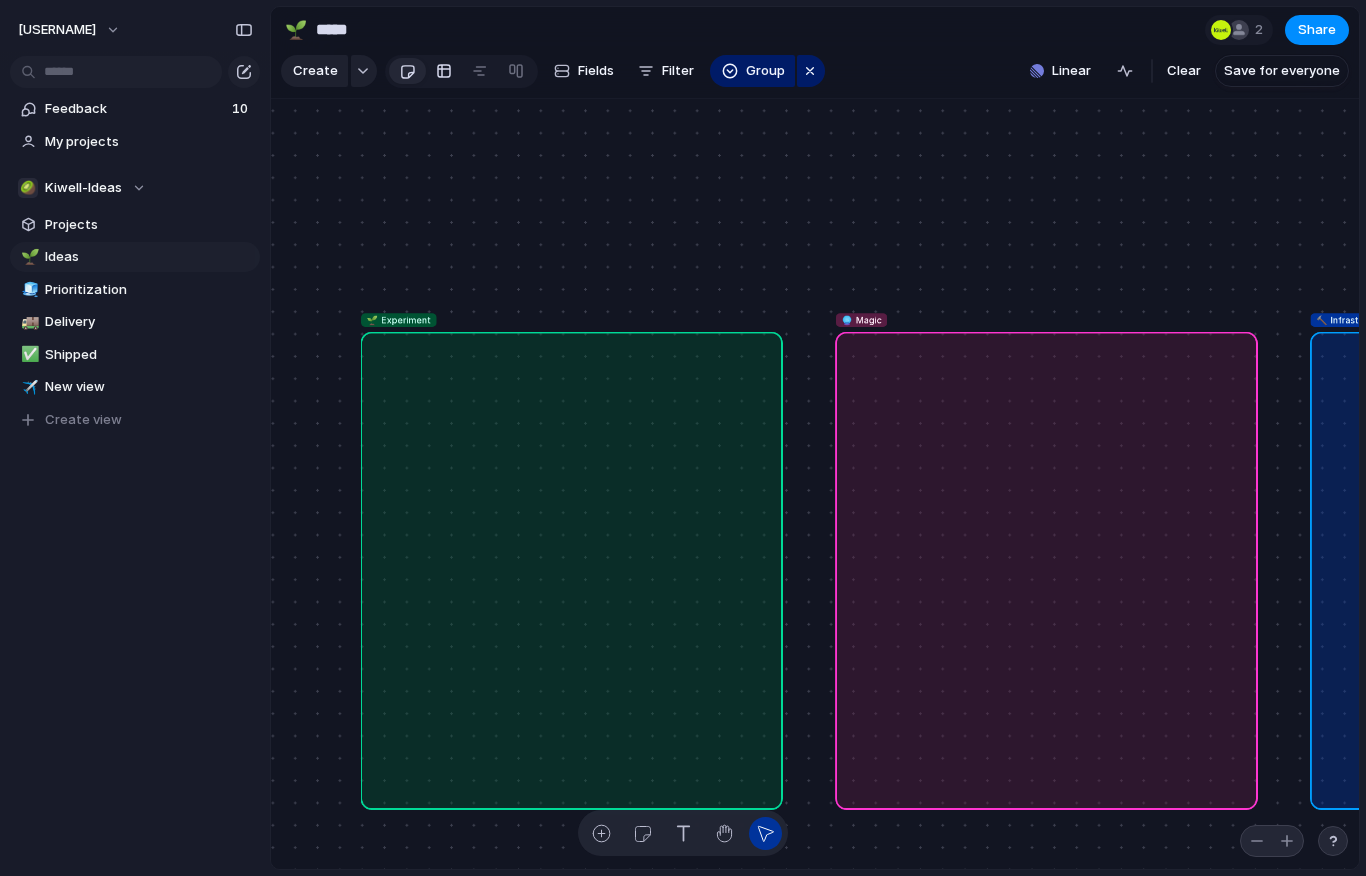 click at bounding box center (444, 71) 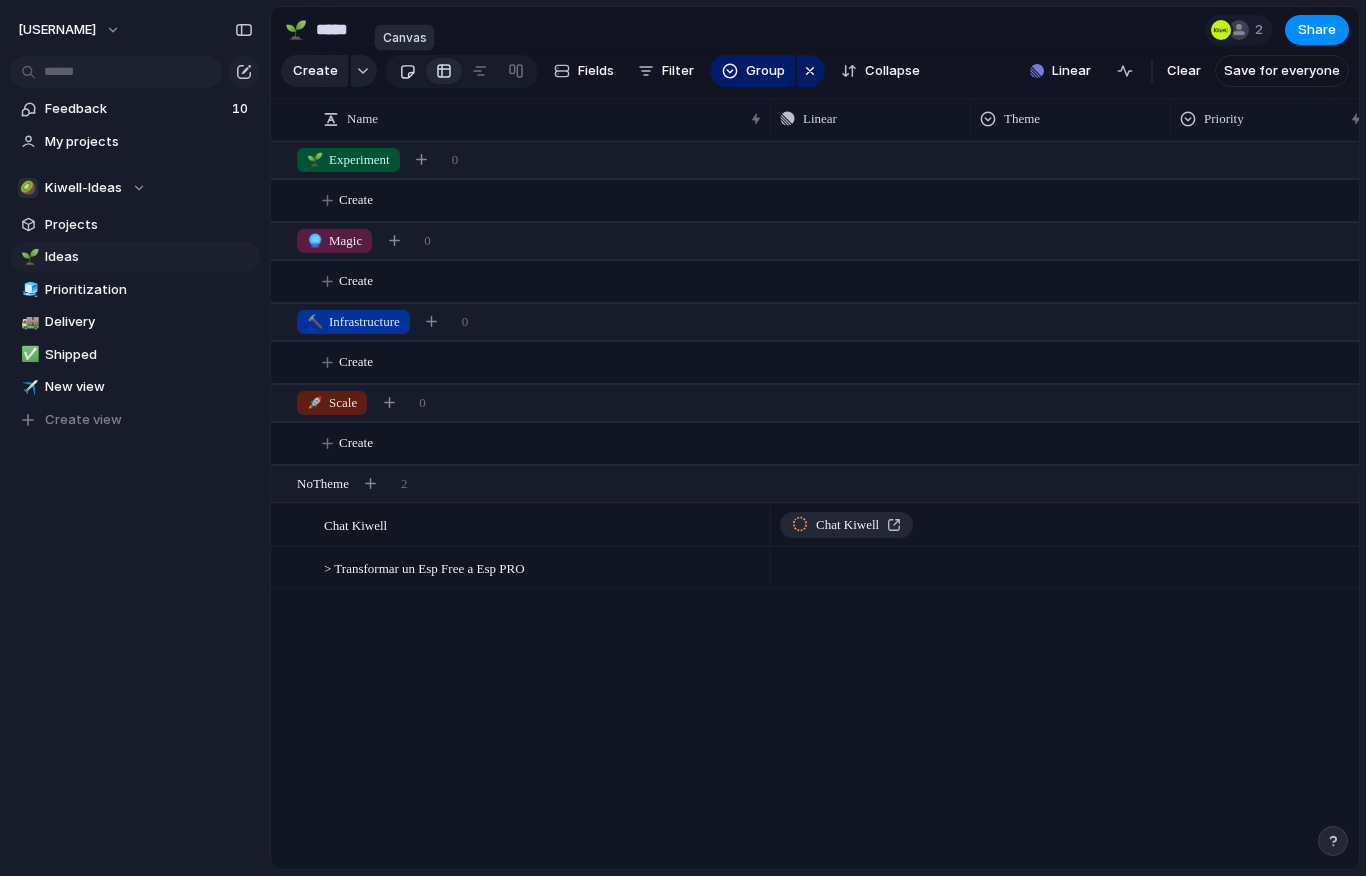 click at bounding box center (407, 71) 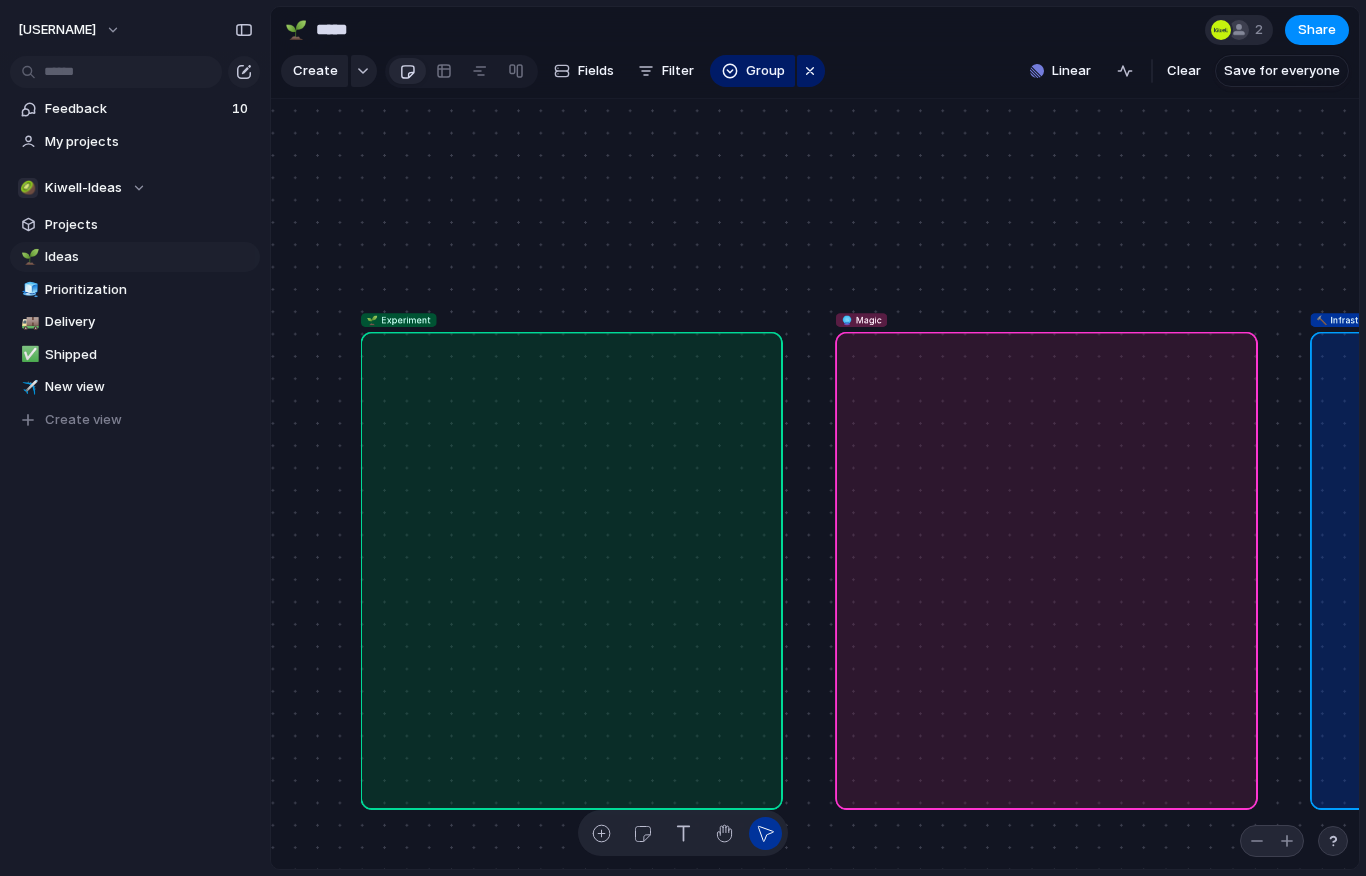 click on "2" at bounding box center (1262, 30) 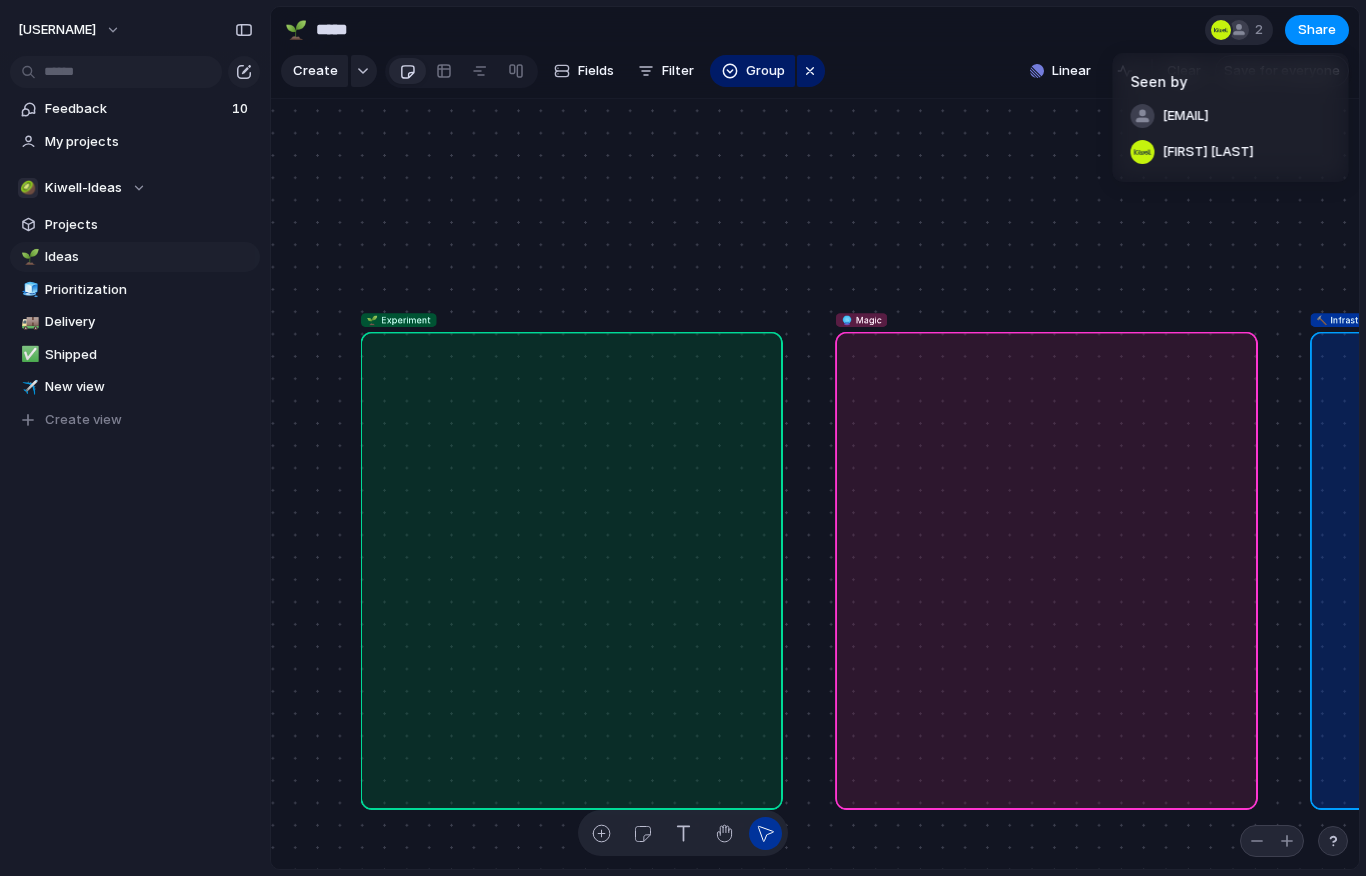 click on "Seen by oscar.d.rodas@gmail.com luca magnasco" at bounding box center [683, 438] 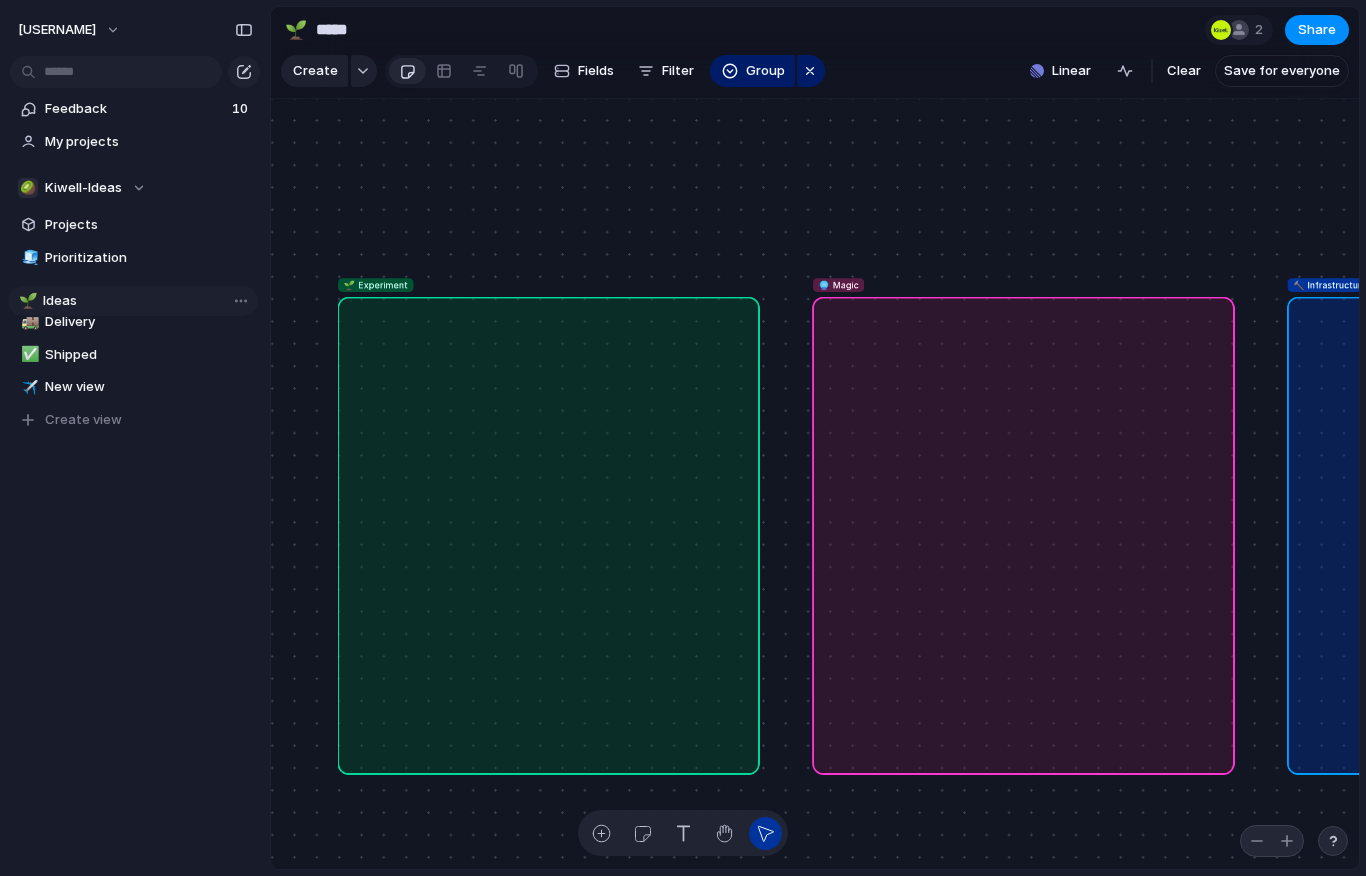 drag, startPoint x: 100, startPoint y: 257, endPoint x: 98, endPoint y: 301, distance: 44.04543 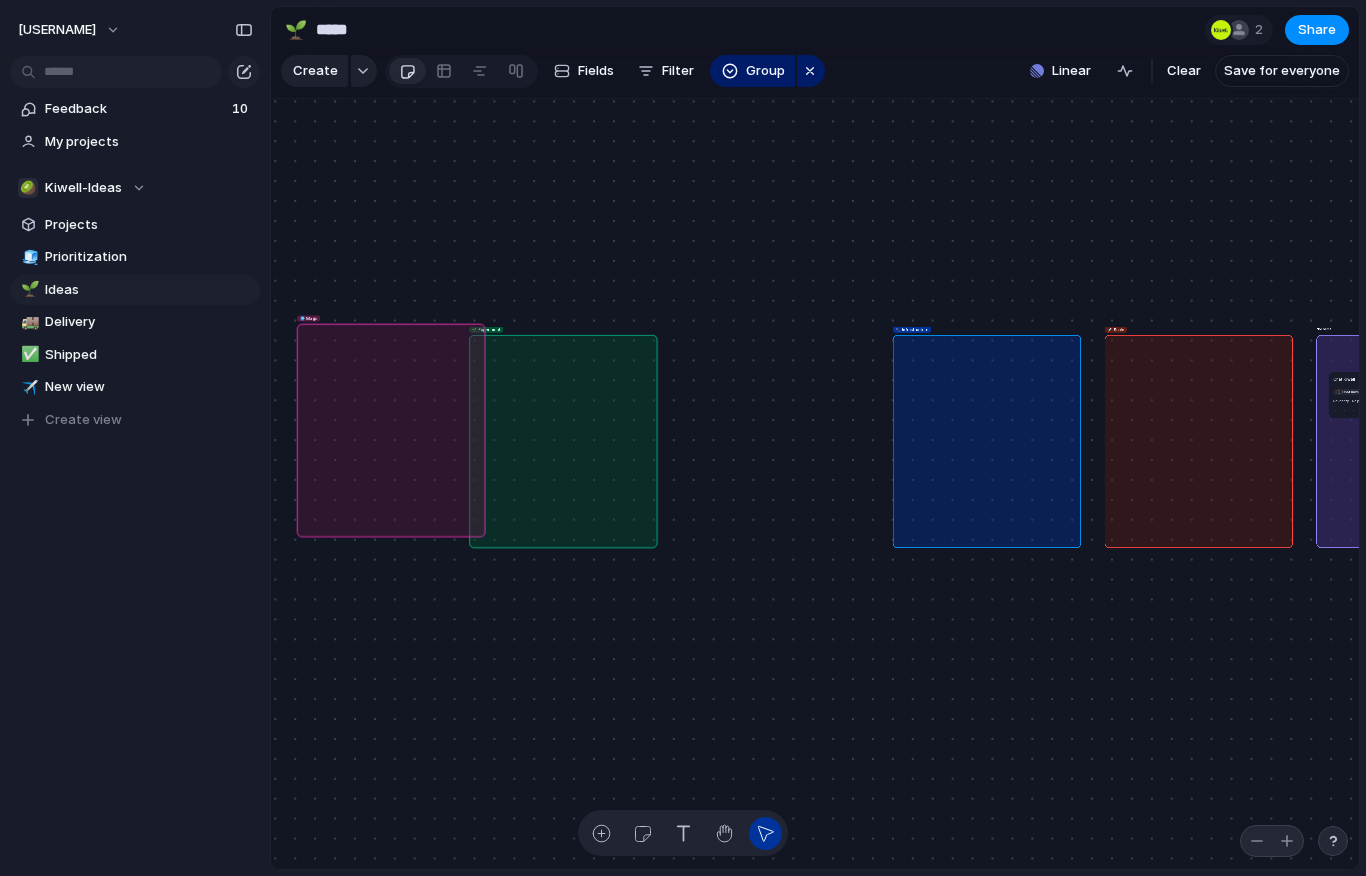 drag, startPoint x: 751, startPoint y: 407, endPoint x: 365, endPoint y: 398, distance: 386.10492 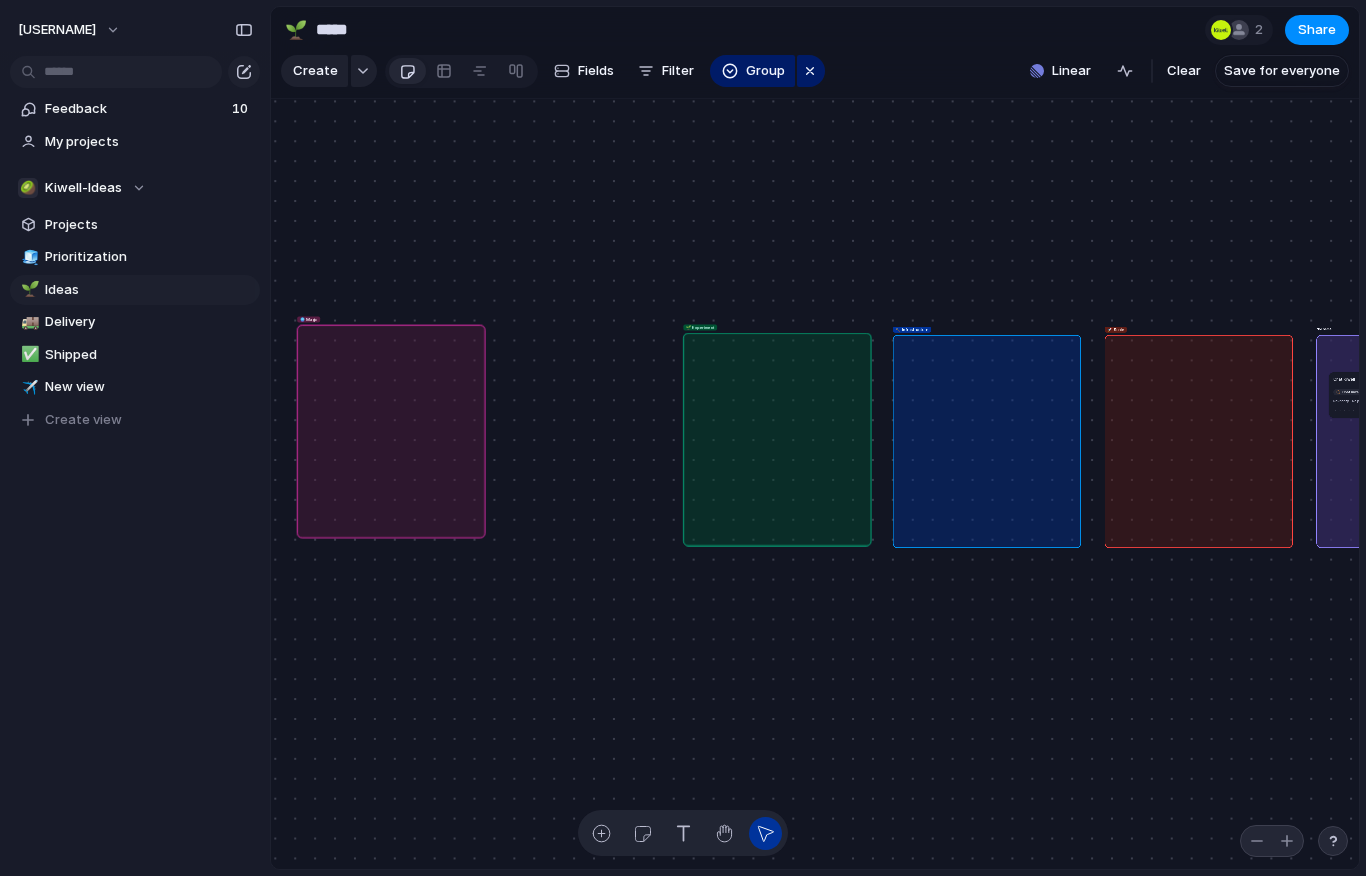 drag, startPoint x: 546, startPoint y: 395, endPoint x: 760, endPoint y: 393, distance: 214.00934 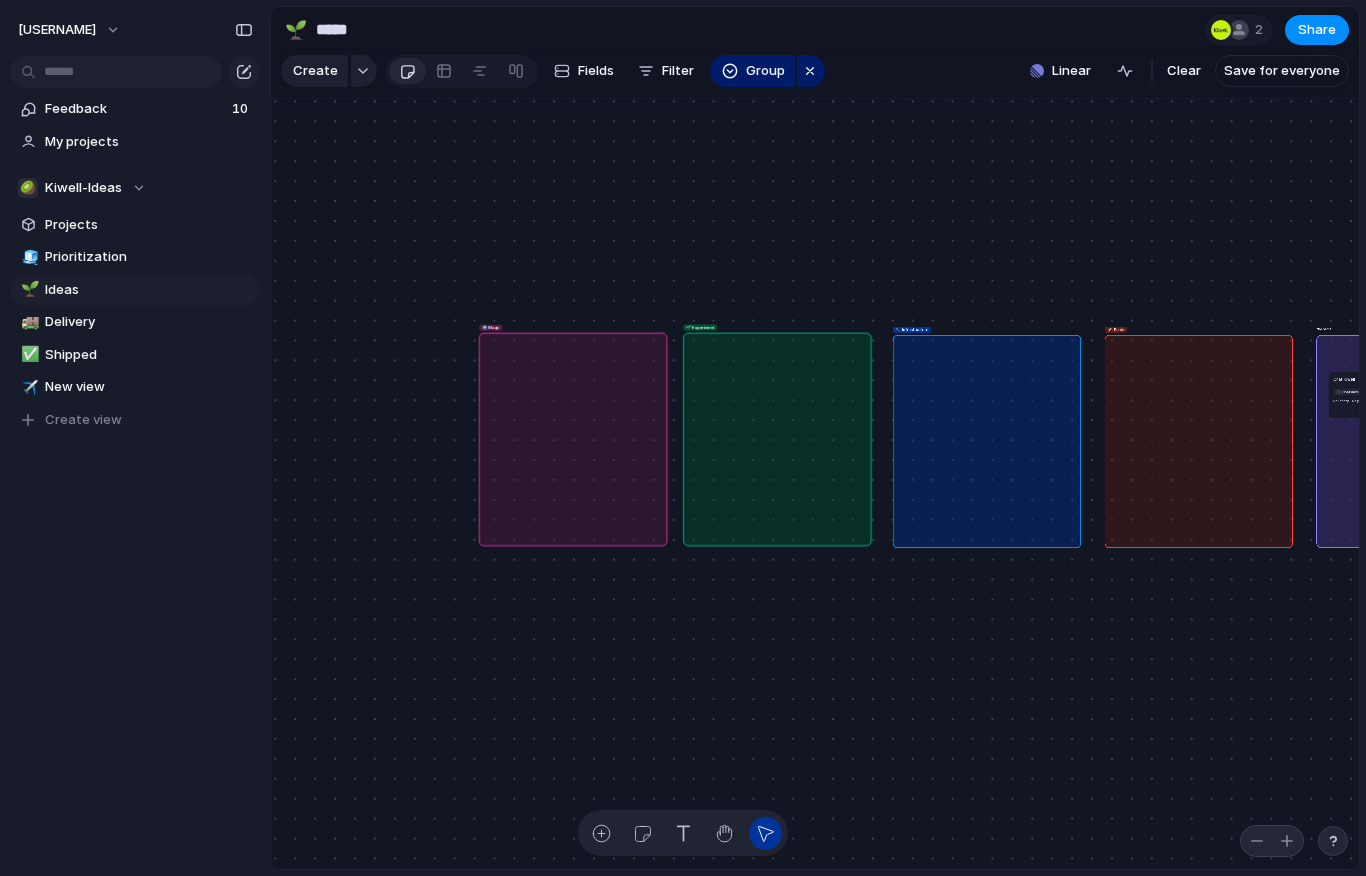 drag, startPoint x: 412, startPoint y: 398, endPoint x: 594, endPoint y: 406, distance: 182.17574 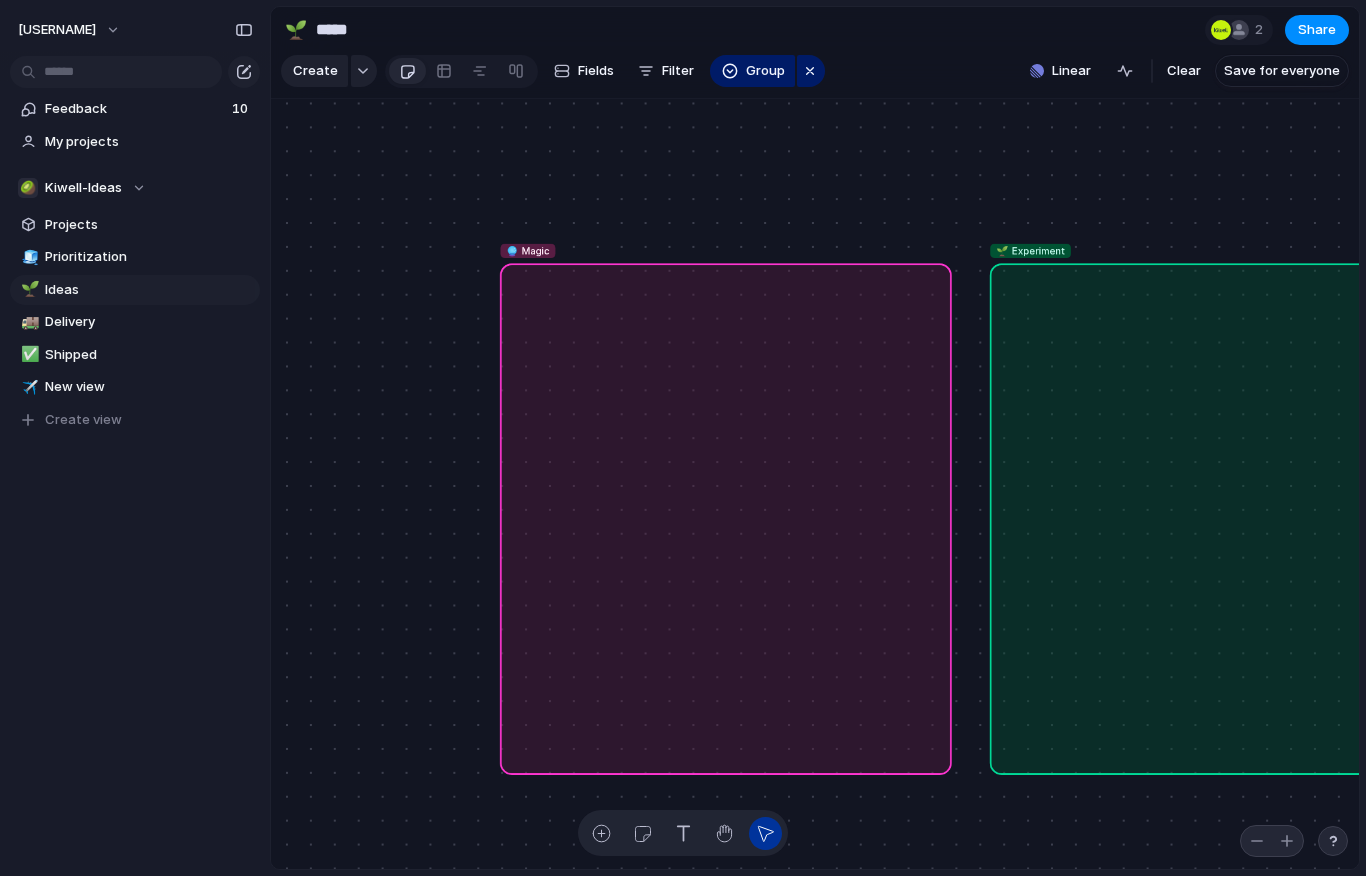 click on "🔮 Magic" at bounding box center (726, 519) 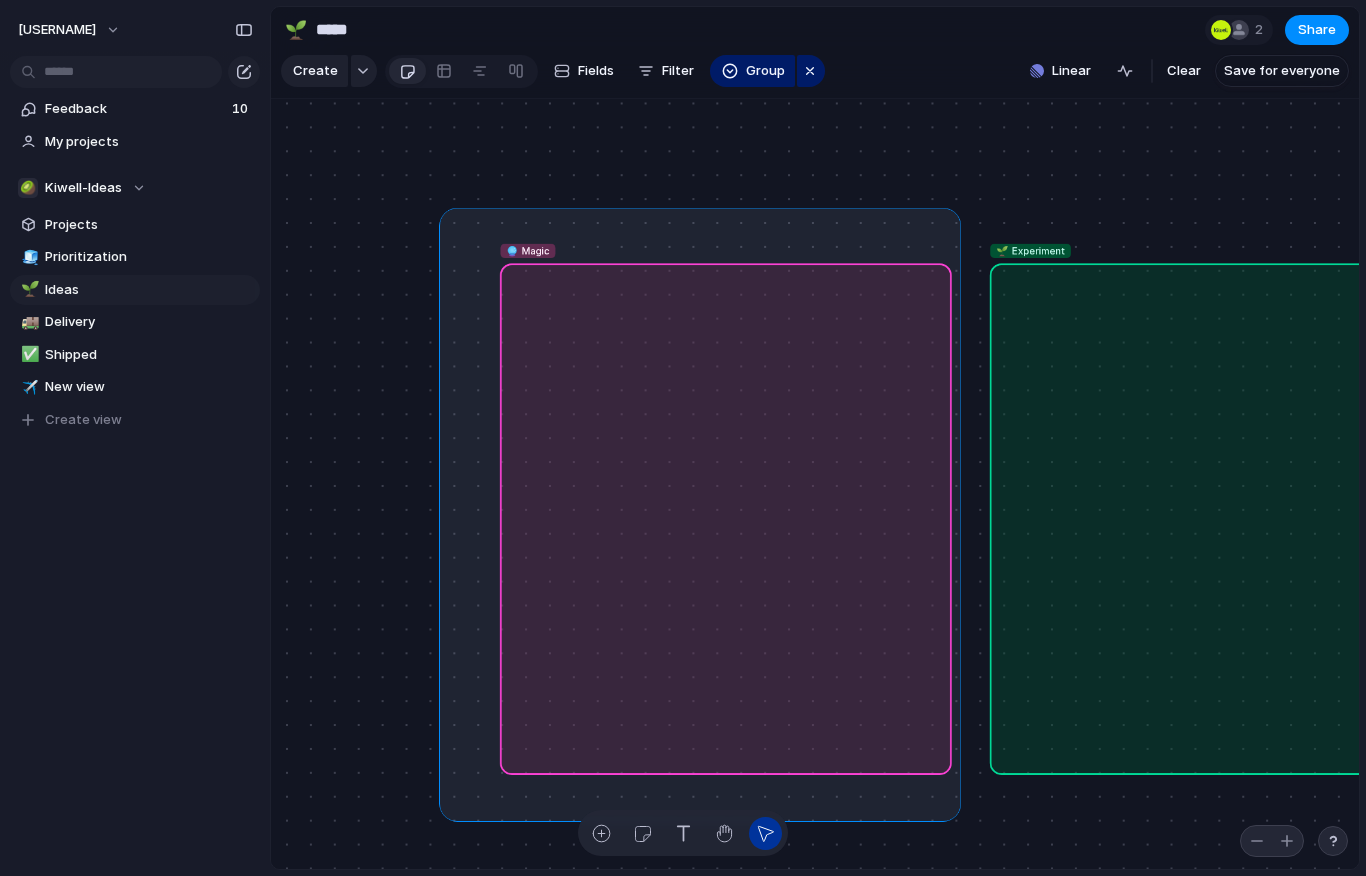 drag, startPoint x: 447, startPoint y: 215, endPoint x: 962, endPoint y: 813, distance: 789.1951 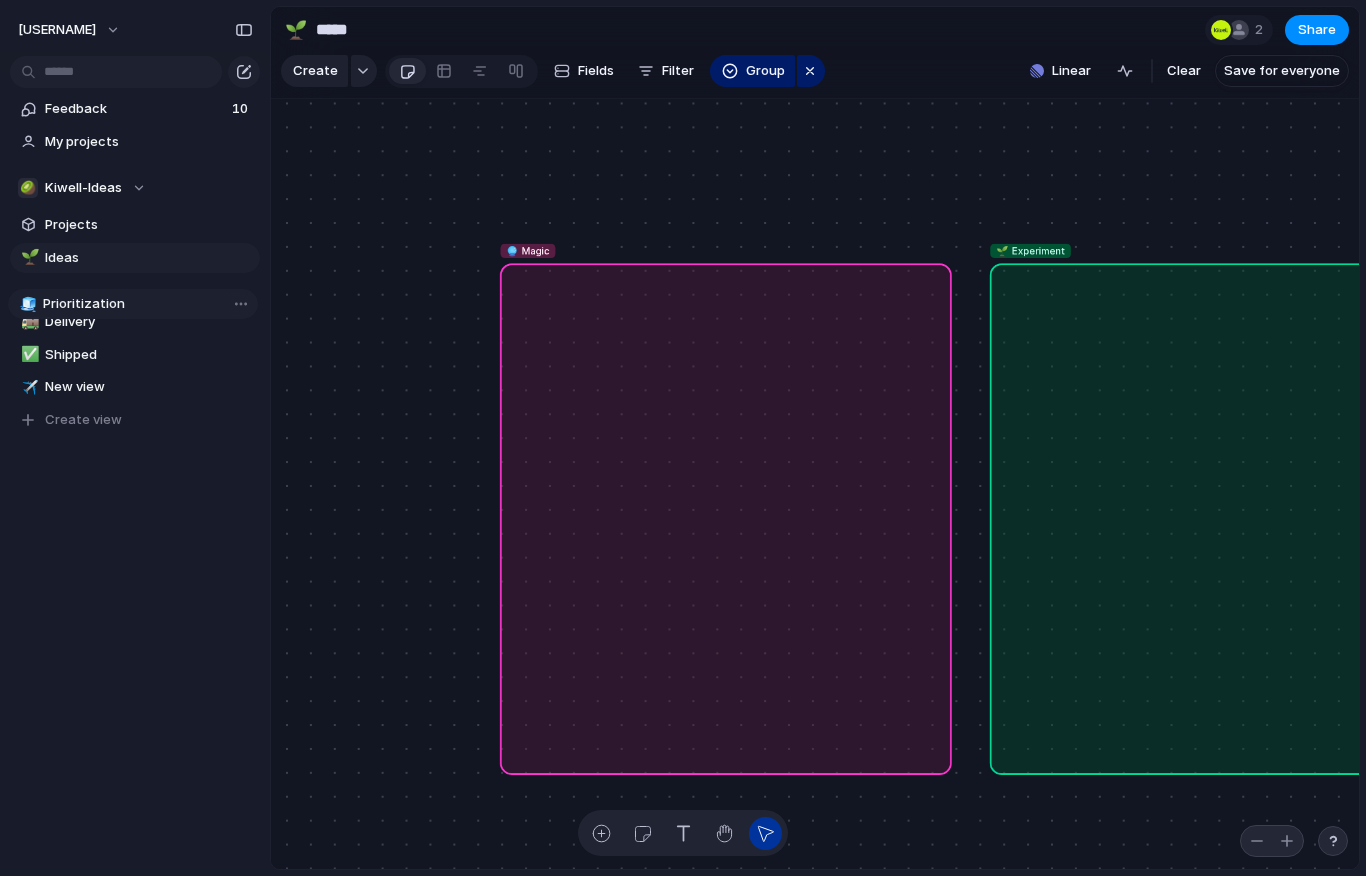 drag, startPoint x: 109, startPoint y: 252, endPoint x: 107, endPoint y: 297, distance: 45.044422 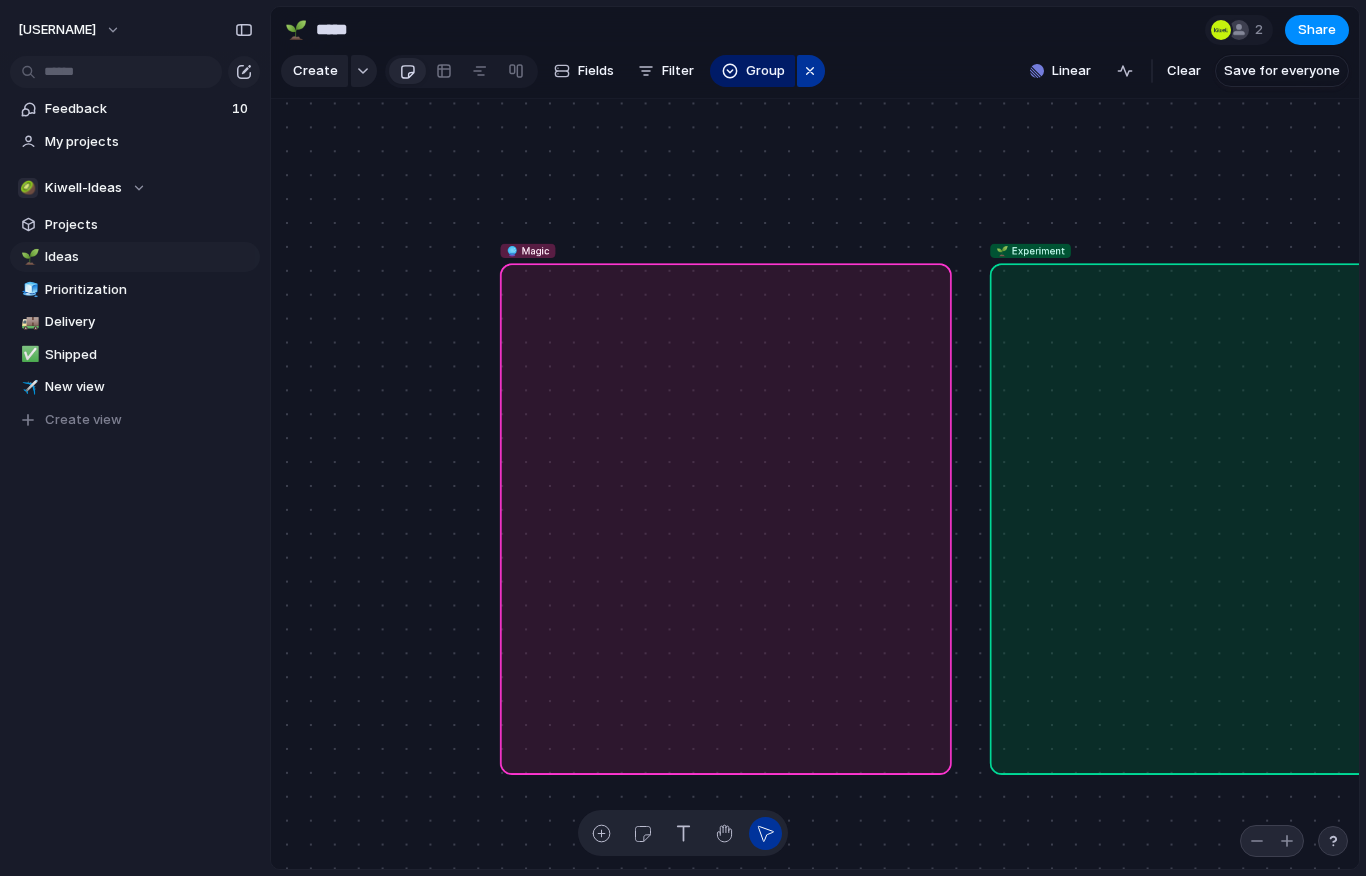 click at bounding box center [810, 71] 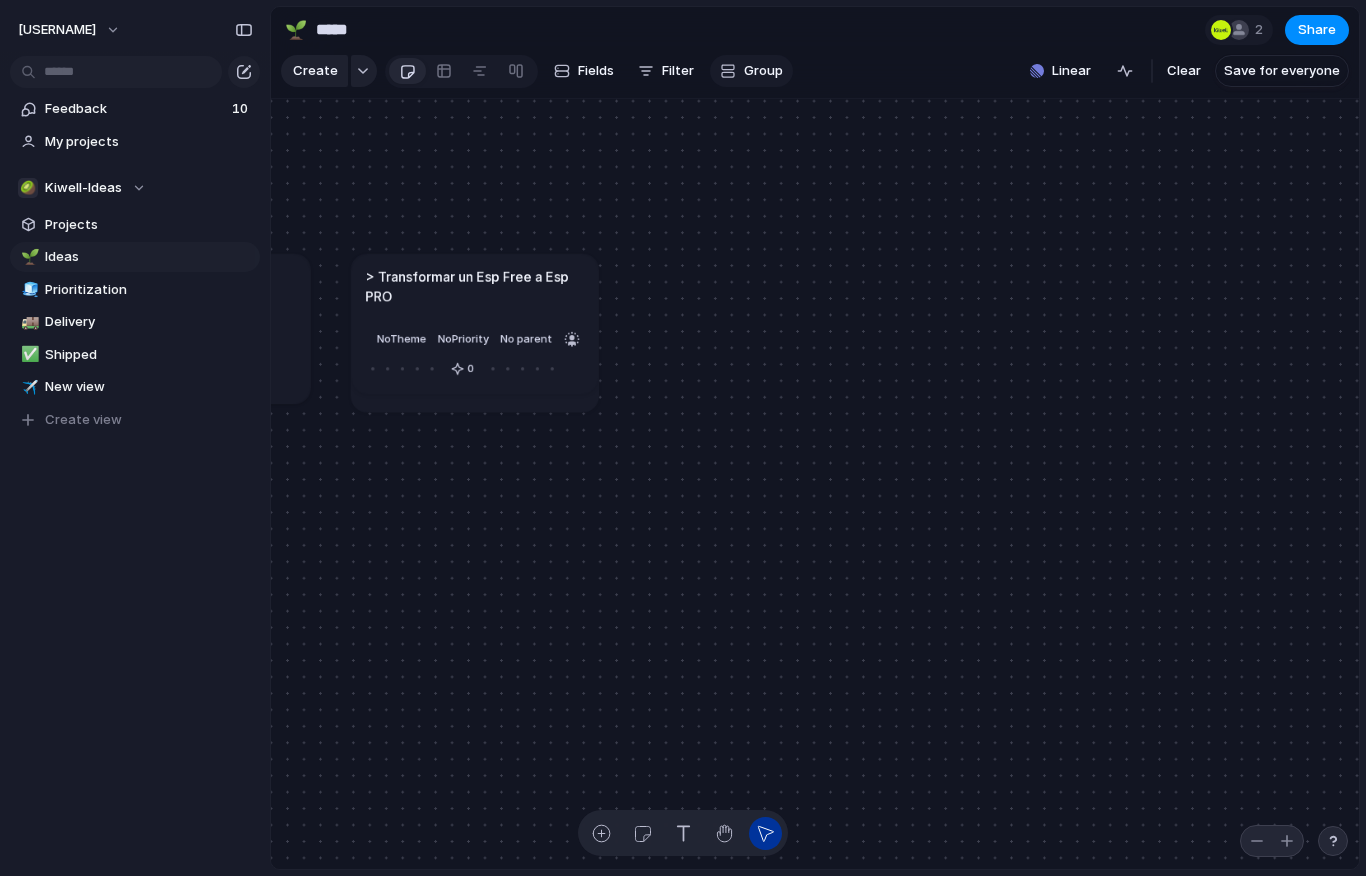 click on "Group" at bounding box center [763, 71] 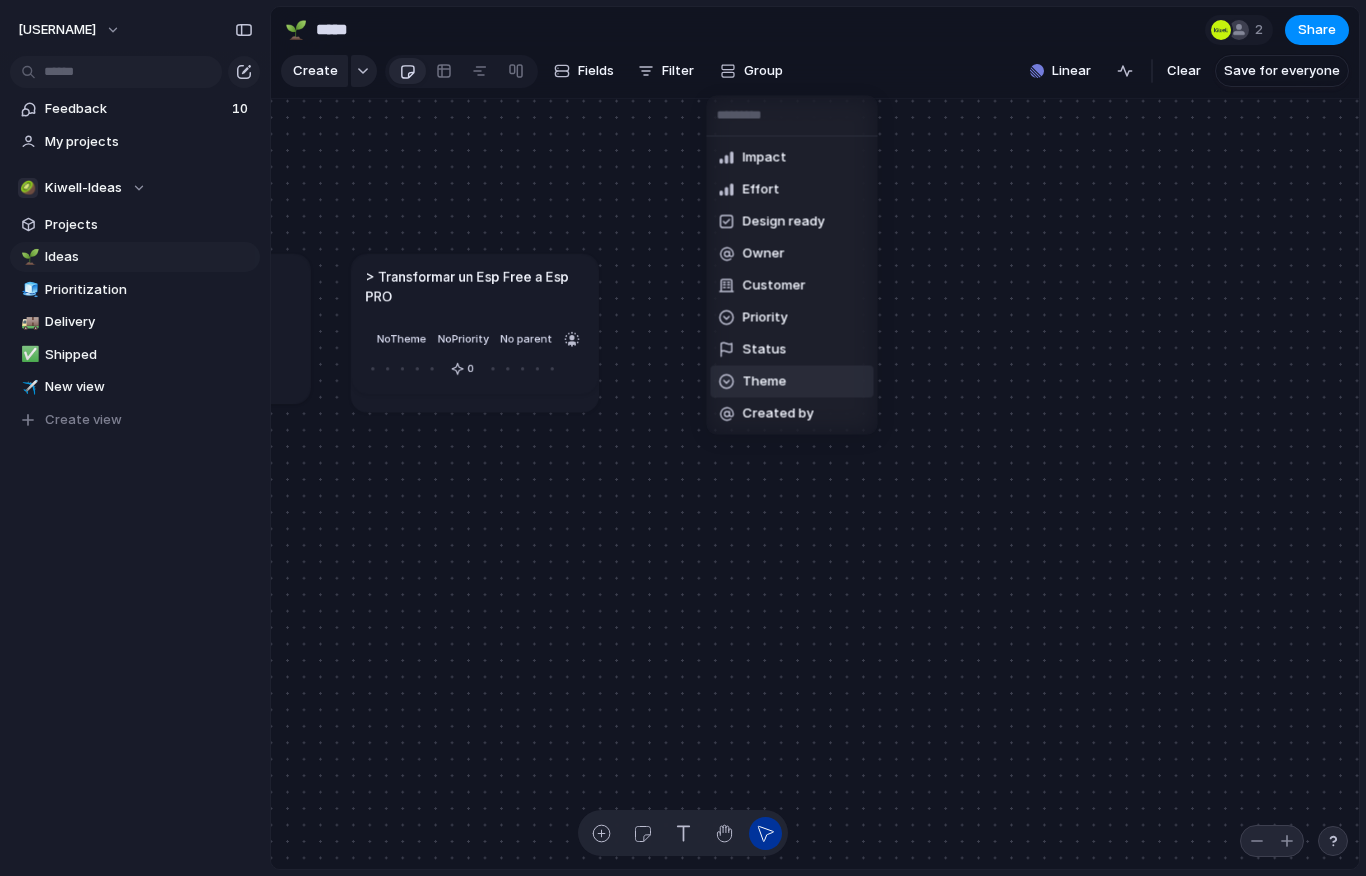 click on "Theme" at bounding box center (792, 382) 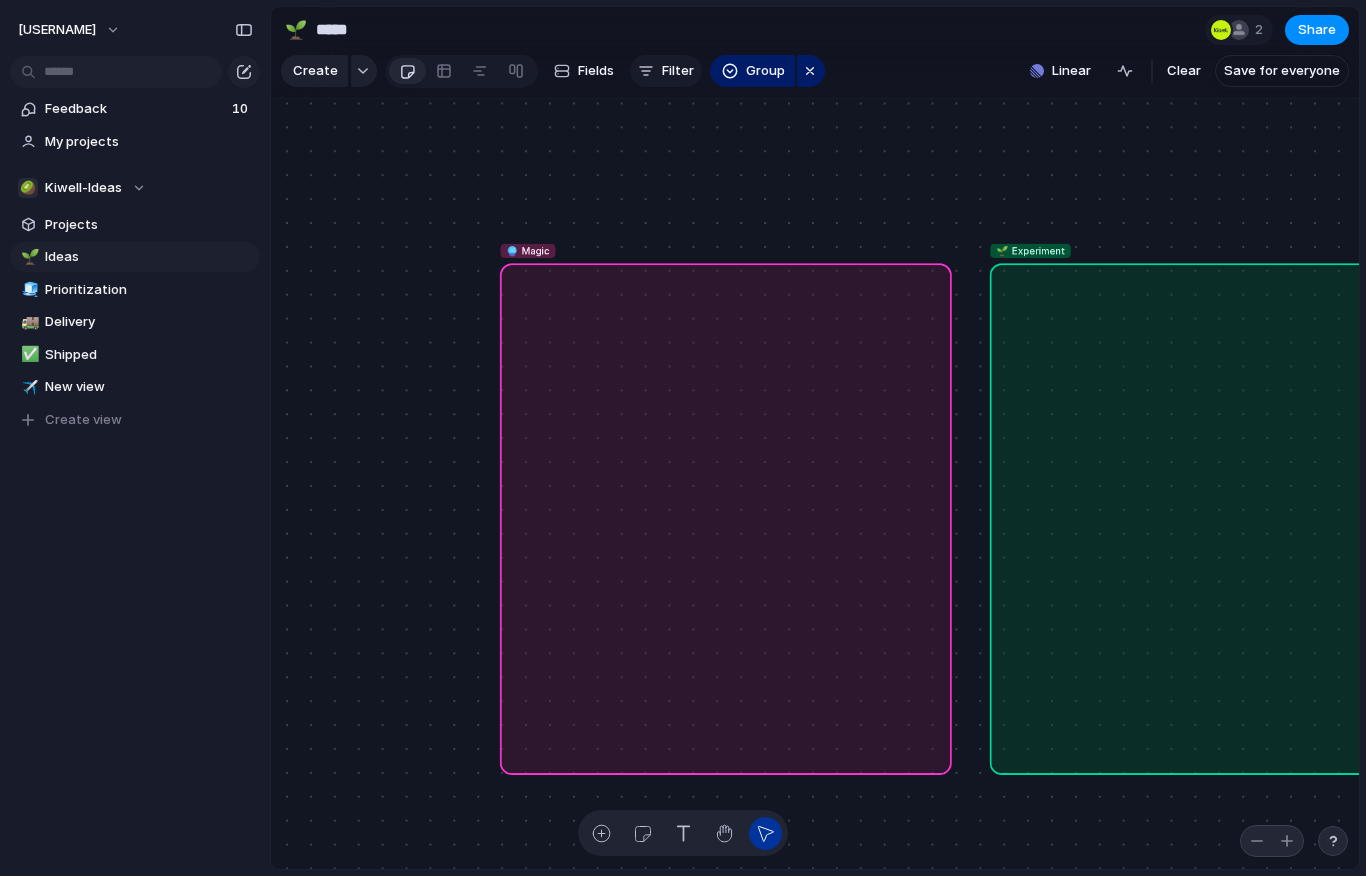 click on "Filter" at bounding box center [678, 71] 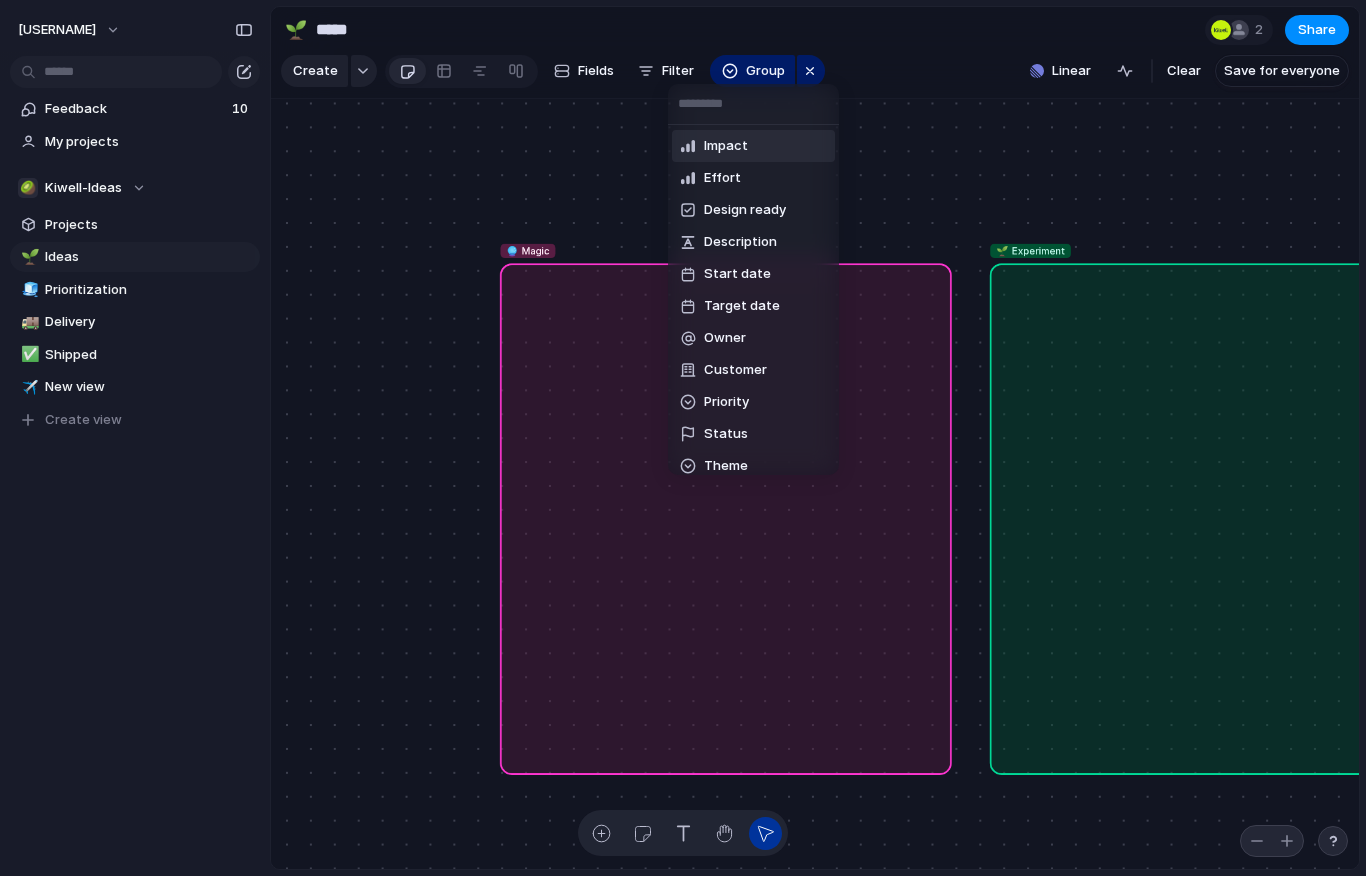 click on "Impact   Effort   Design ready   Description   Start date   Target date             Owner   Customer   Priority   Status   Theme   Type   Parent             Created by   Created at   Last changed" at bounding box center (683, 438) 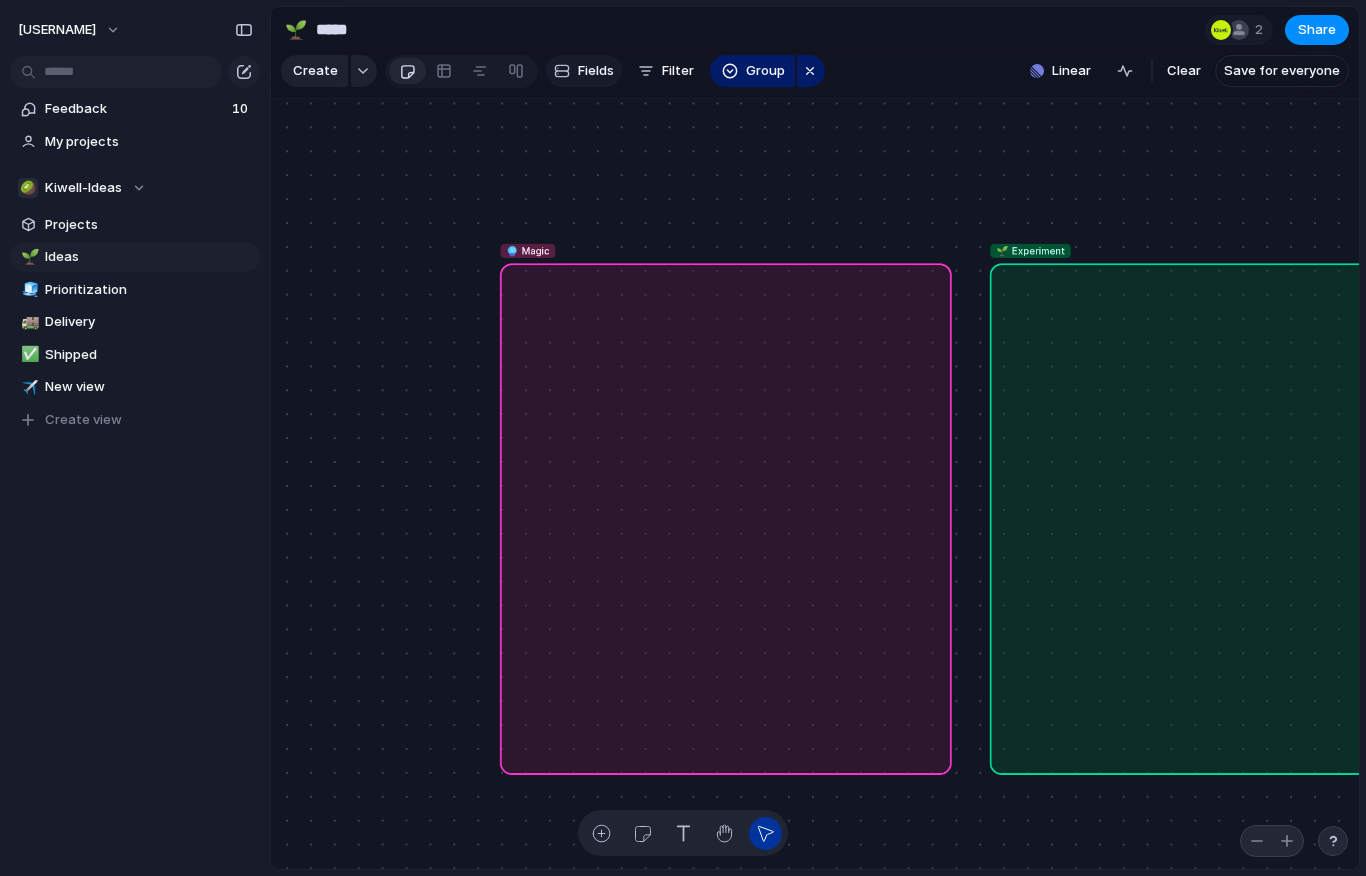 click on "Fields" at bounding box center [596, 71] 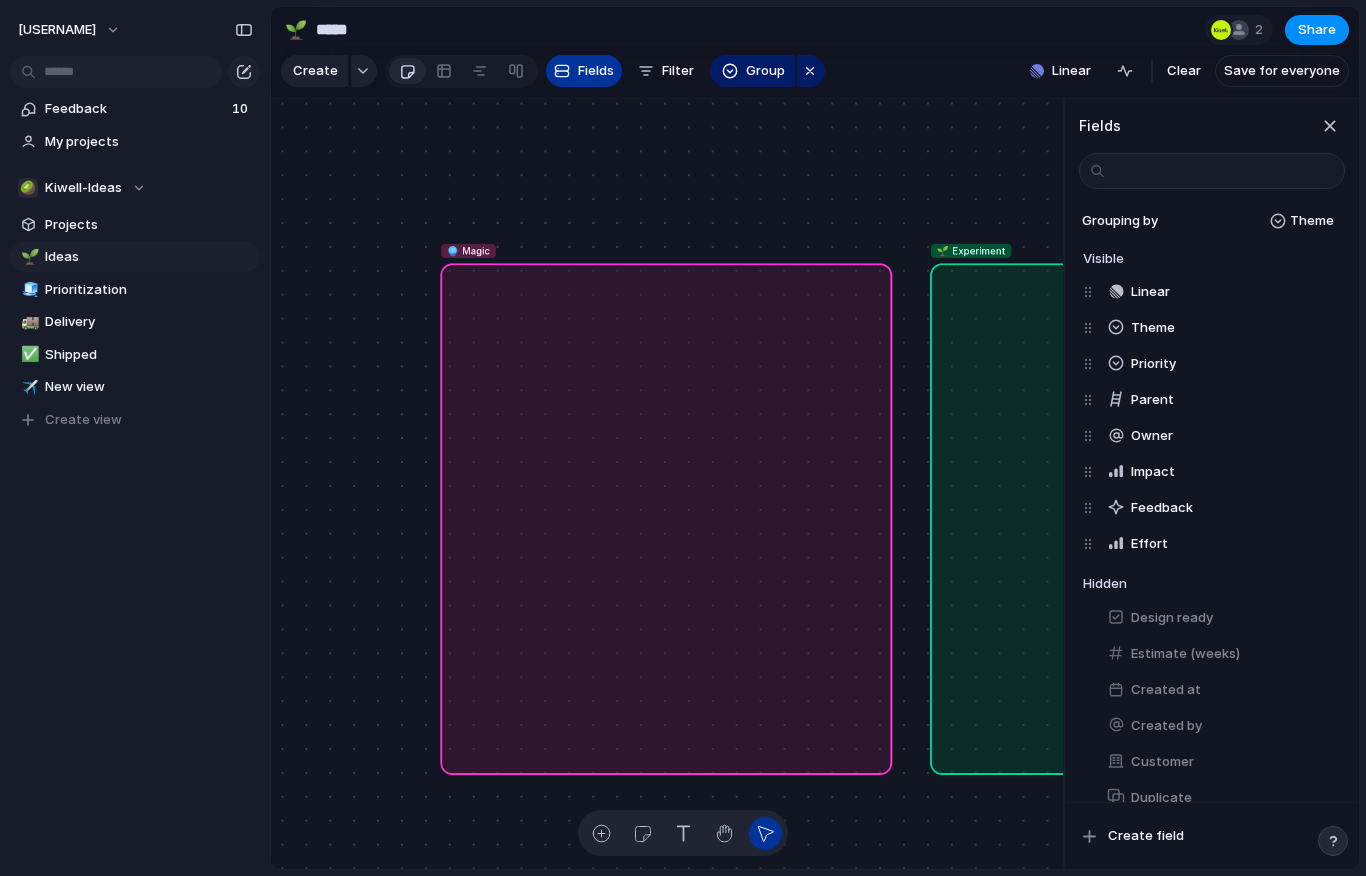 click on "Fields" at bounding box center (596, 71) 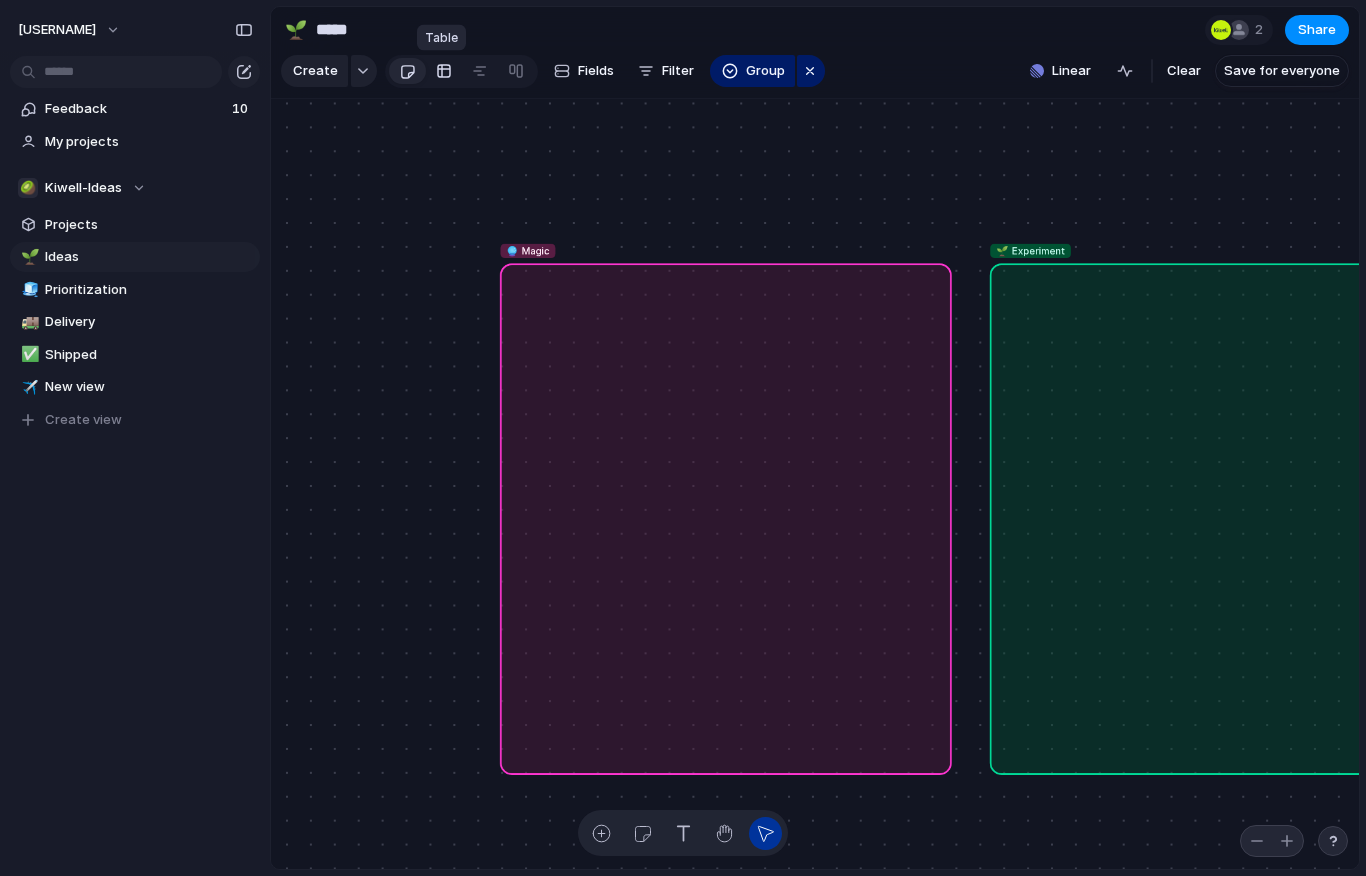 click at bounding box center (444, 71) 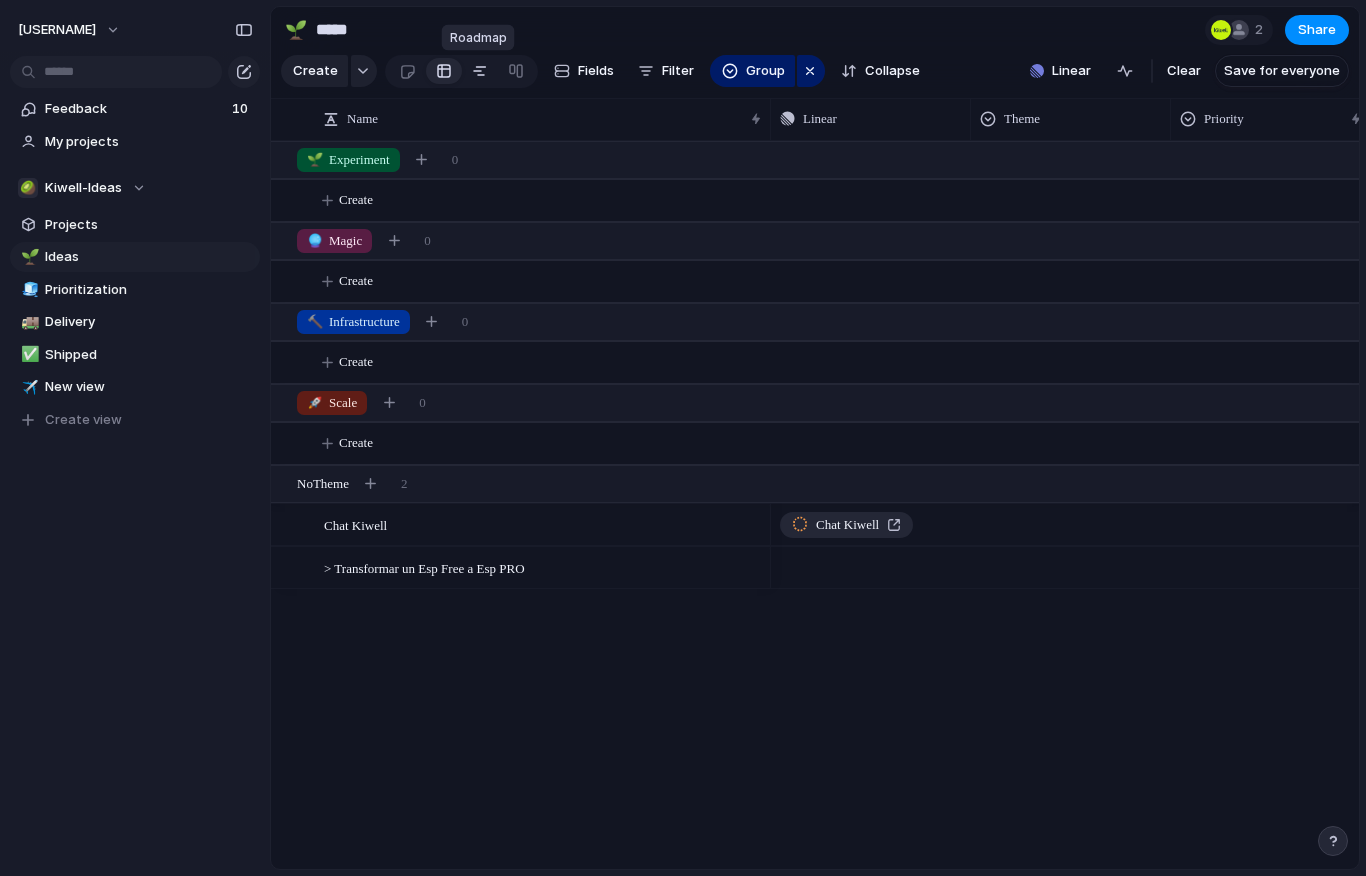 click at bounding box center [480, 71] 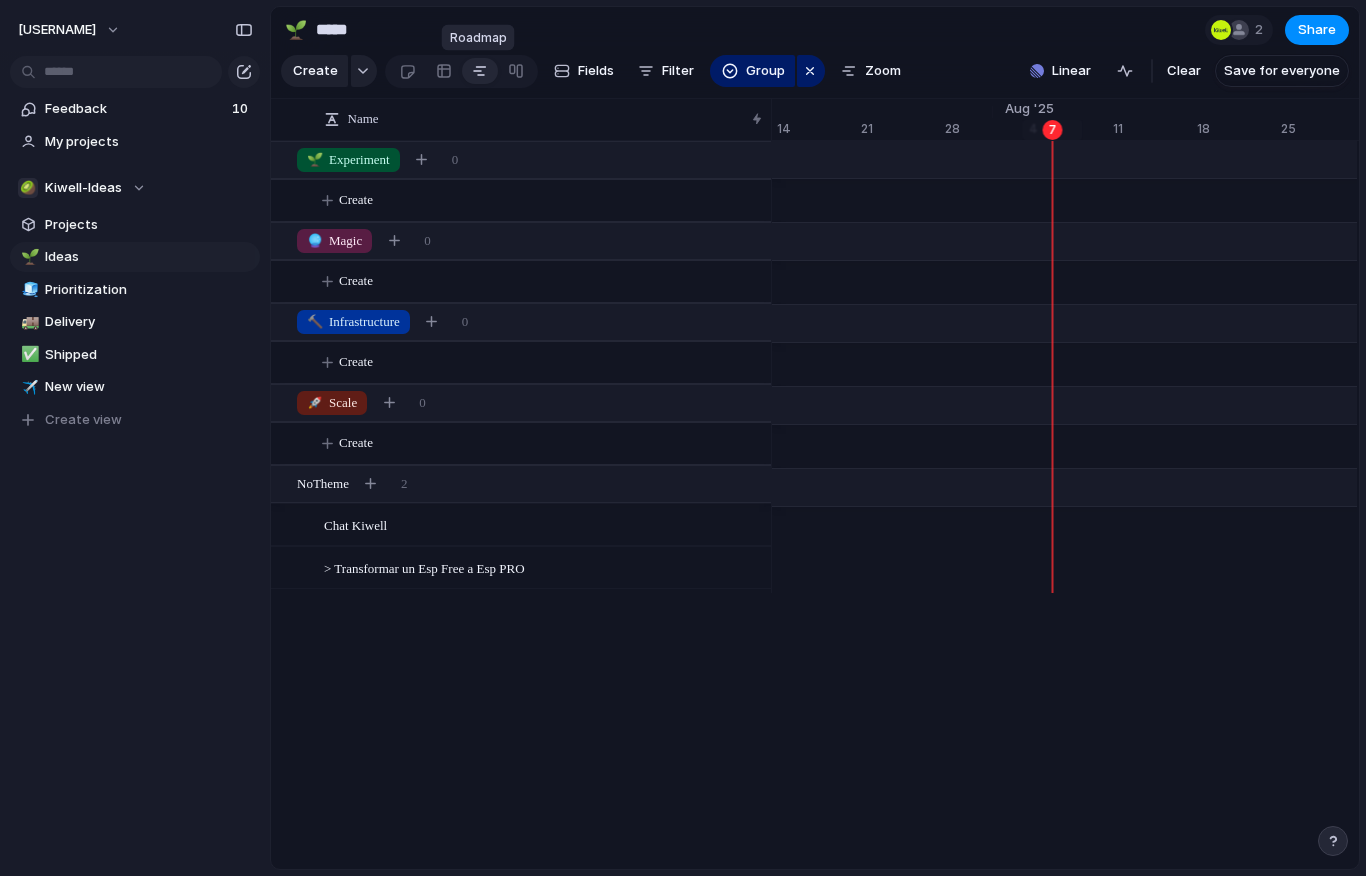 scroll, scrollTop: 0, scrollLeft: 12931, axis: horizontal 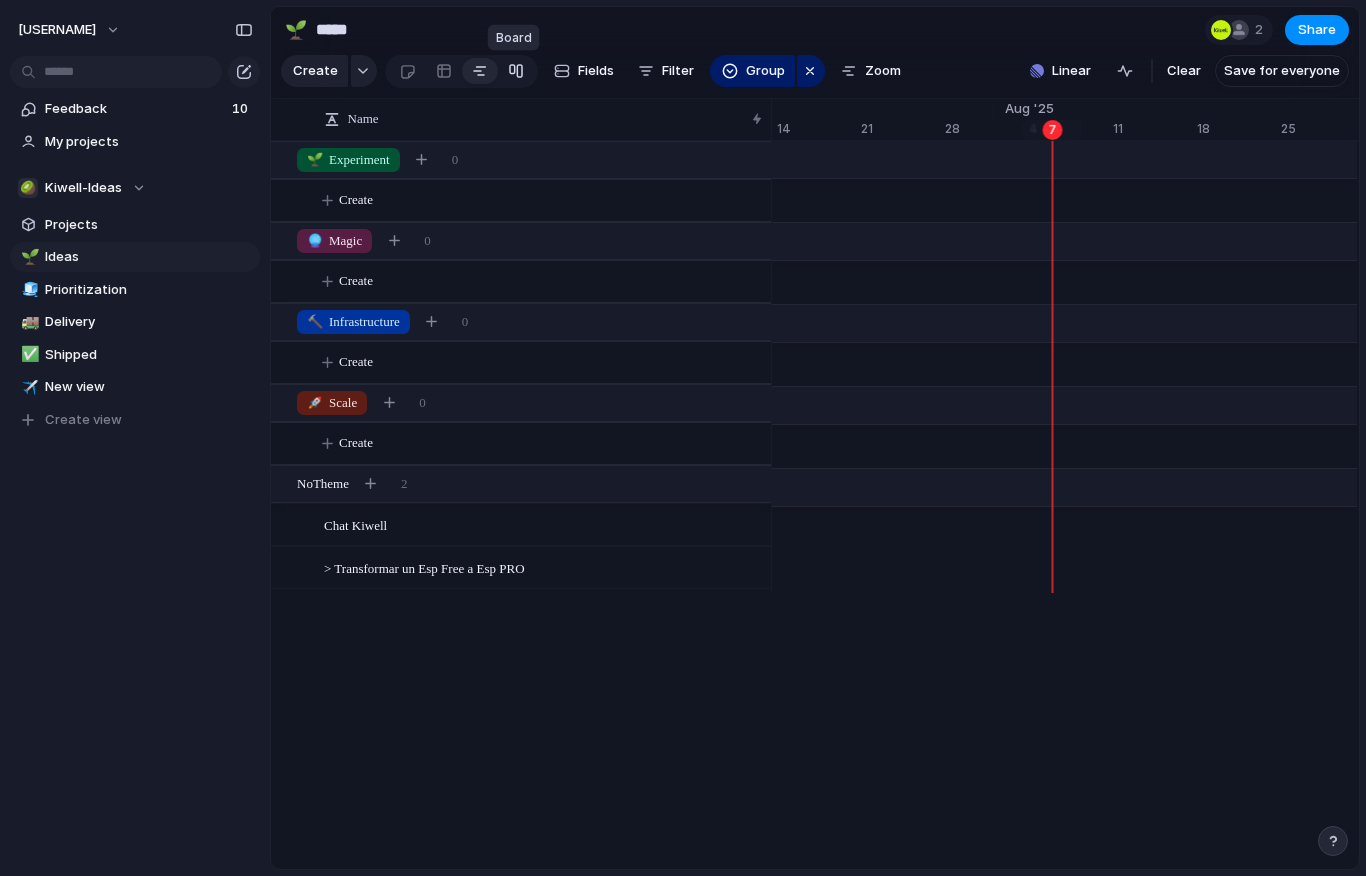 click at bounding box center (516, 71) 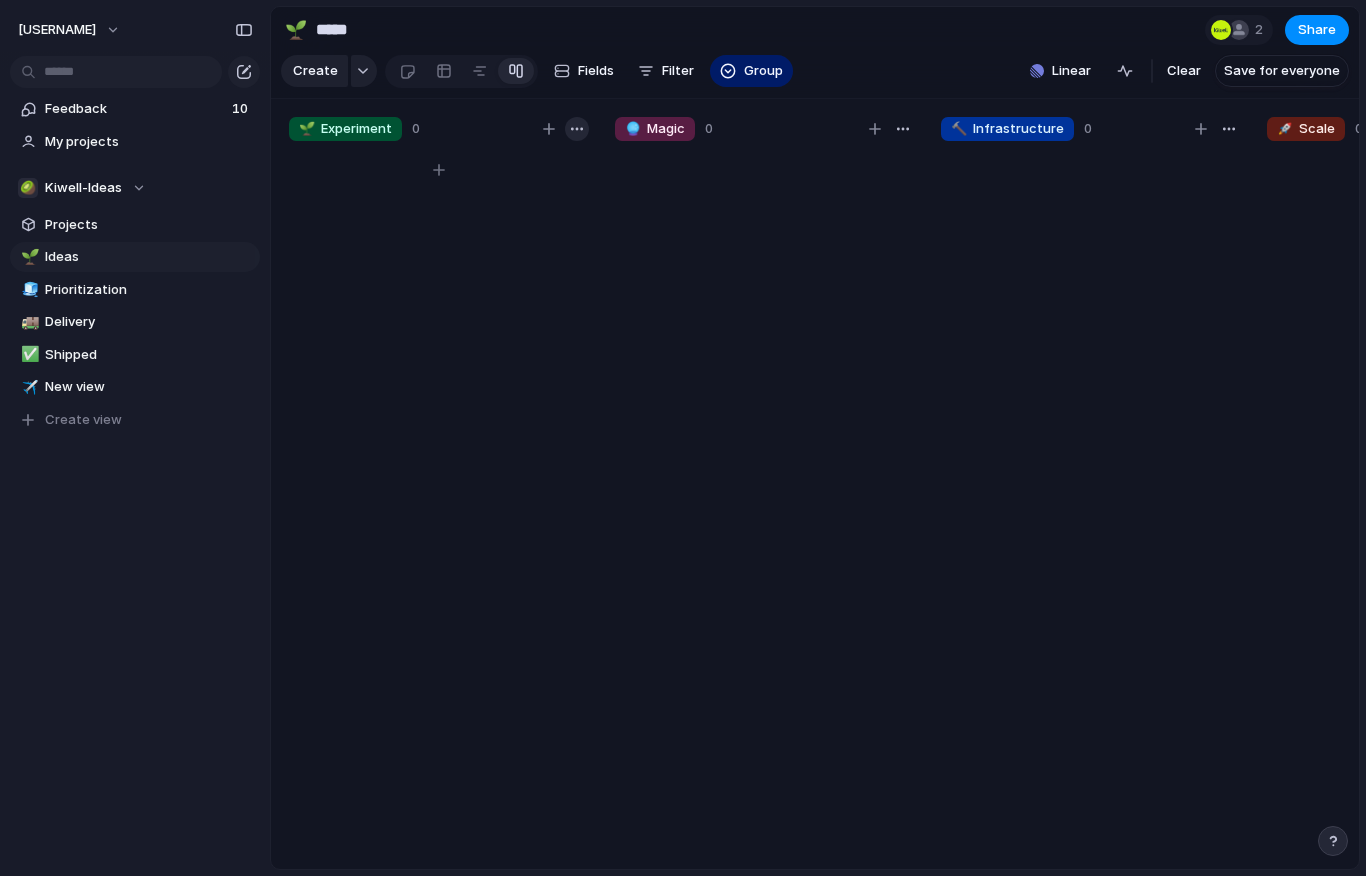 click at bounding box center [577, 129] 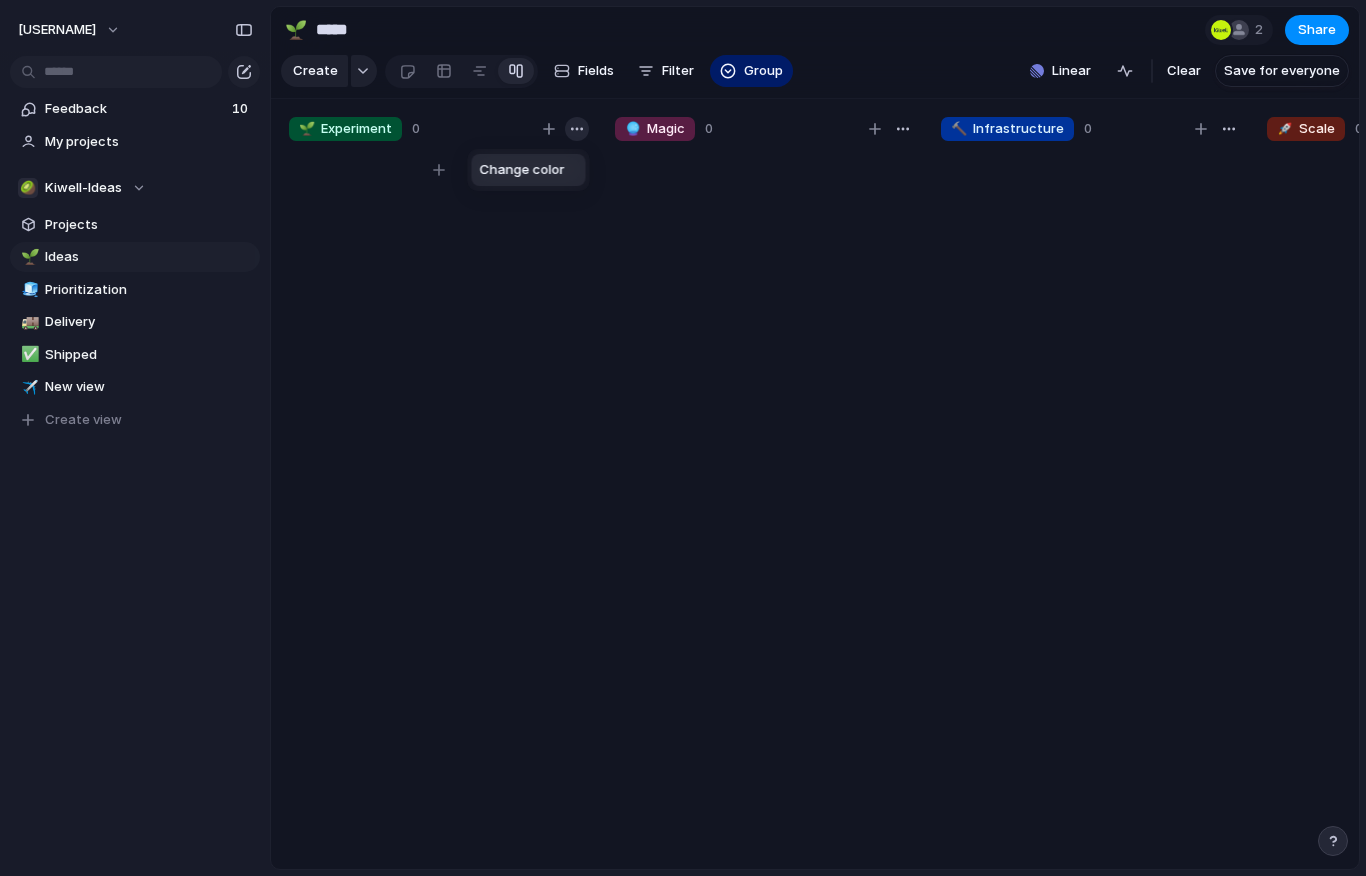 click on "Change color" at bounding box center (683, 438) 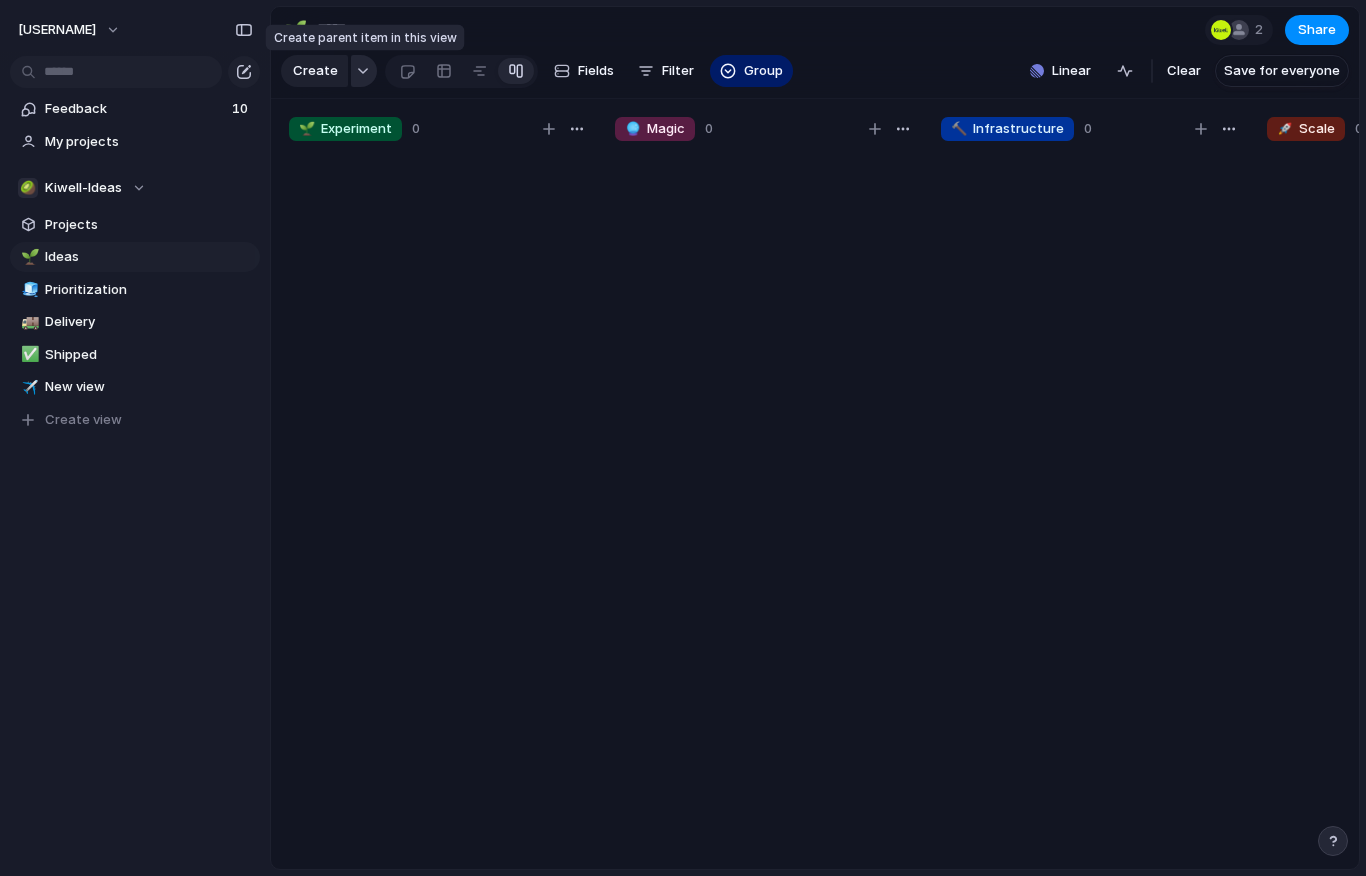 click at bounding box center [363, 71] 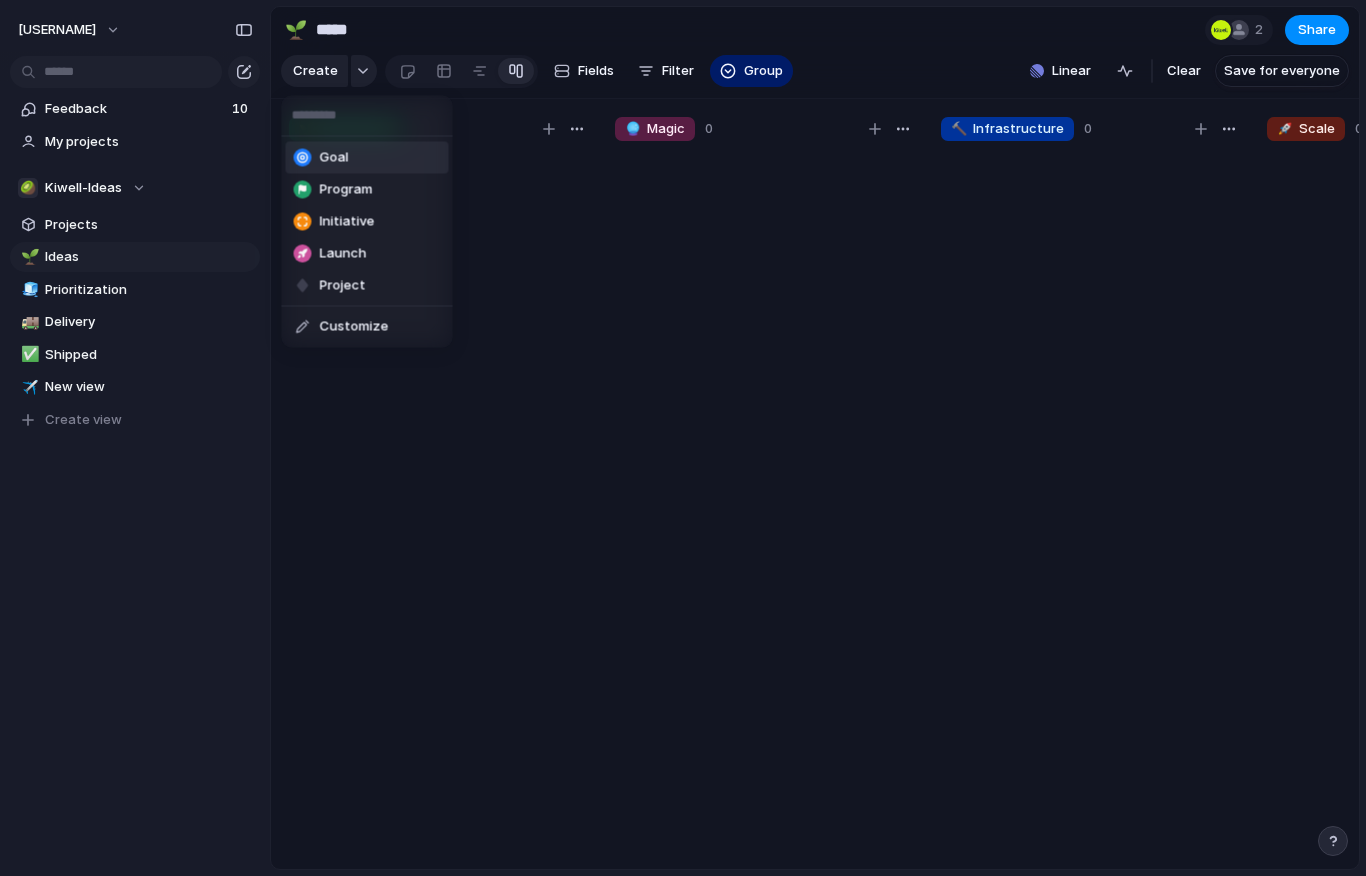 click on "Goal   Program   Initiative   Launch   Project   Customize" at bounding box center (683, 438) 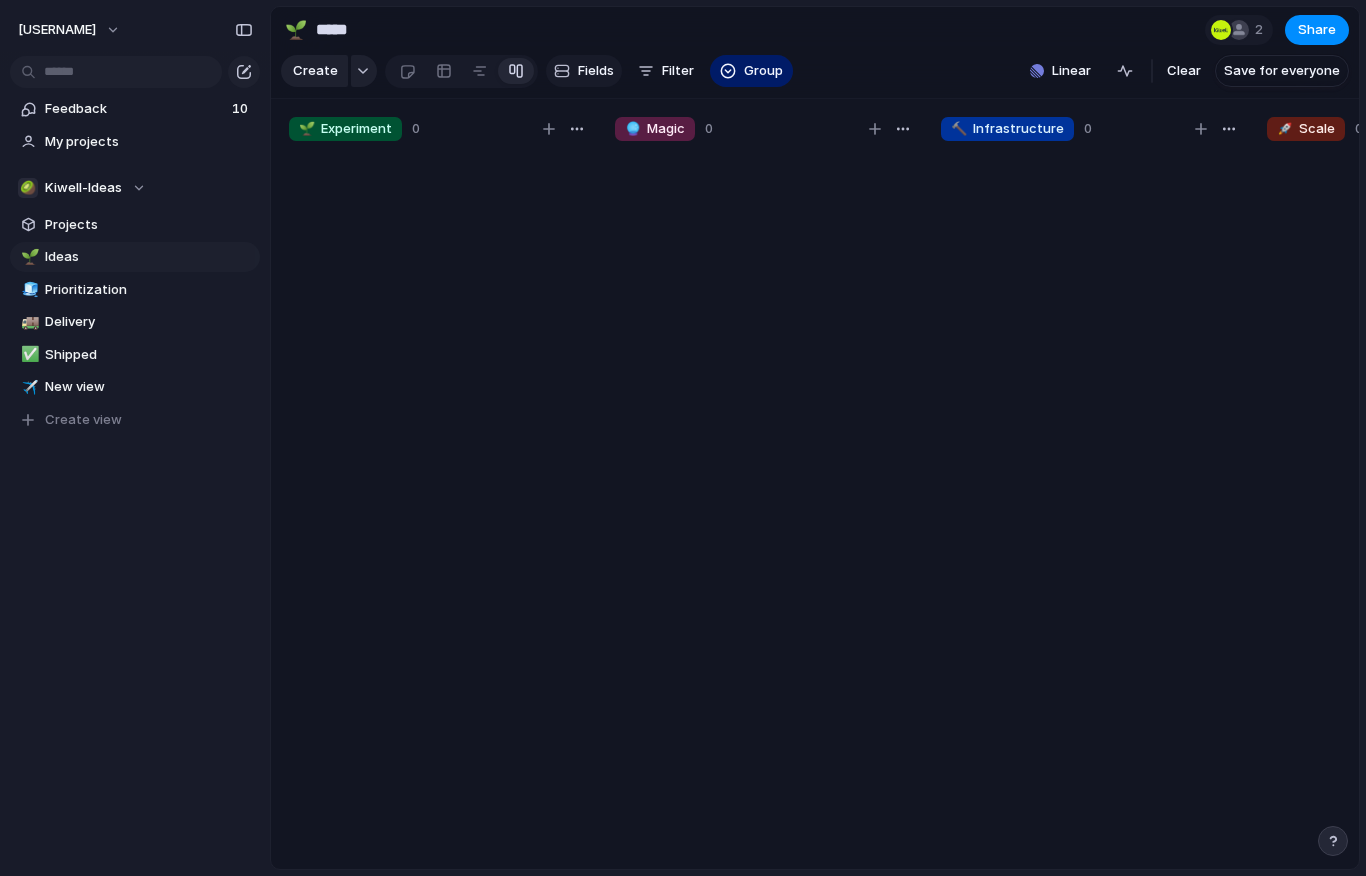 click on "Fields" at bounding box center (596, 71) 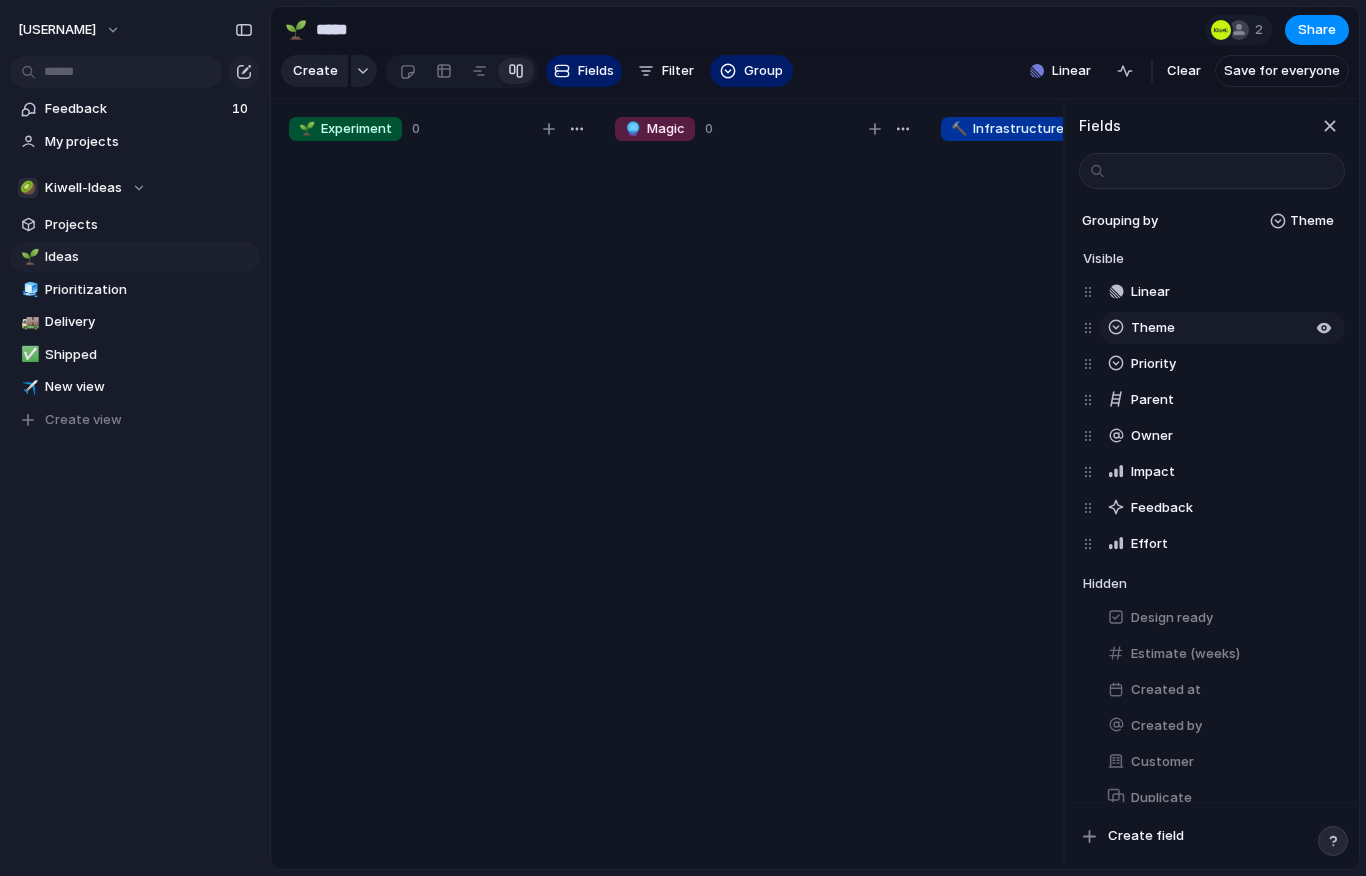 click on "Theme" at bounding box center [1153, 328] 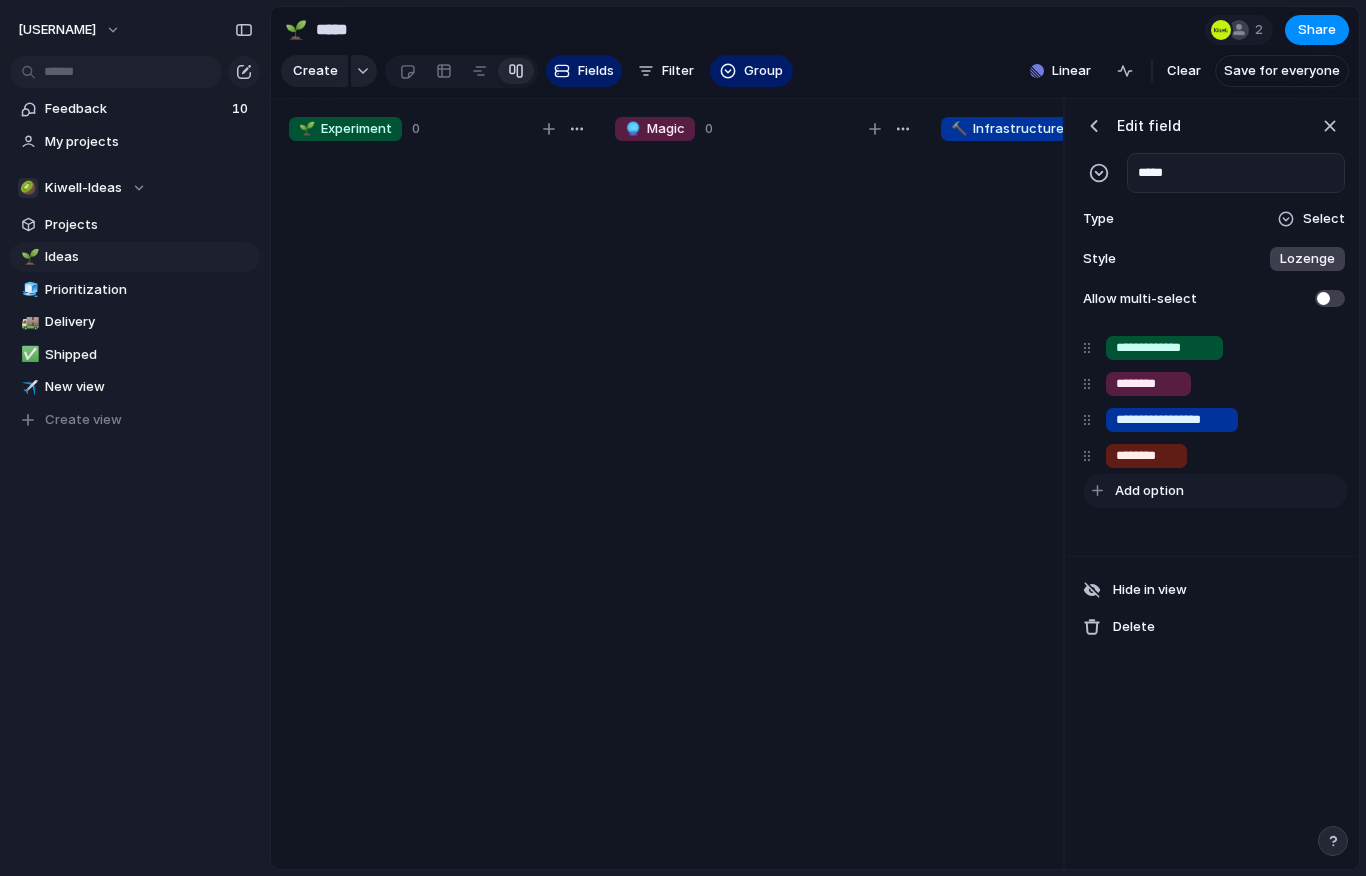 click on "Add option" at bounding box center (1149, 491) 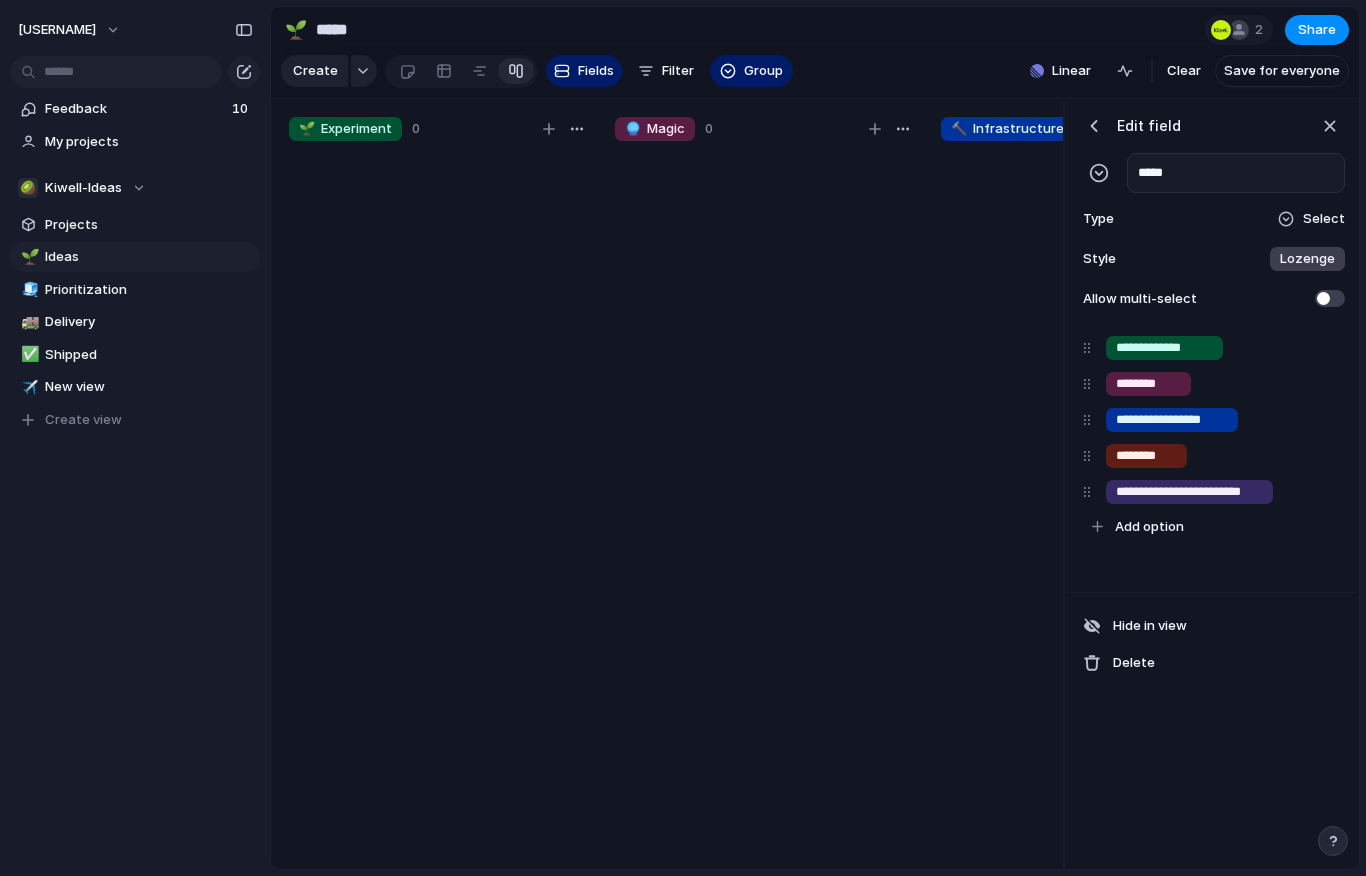 type on "**********" 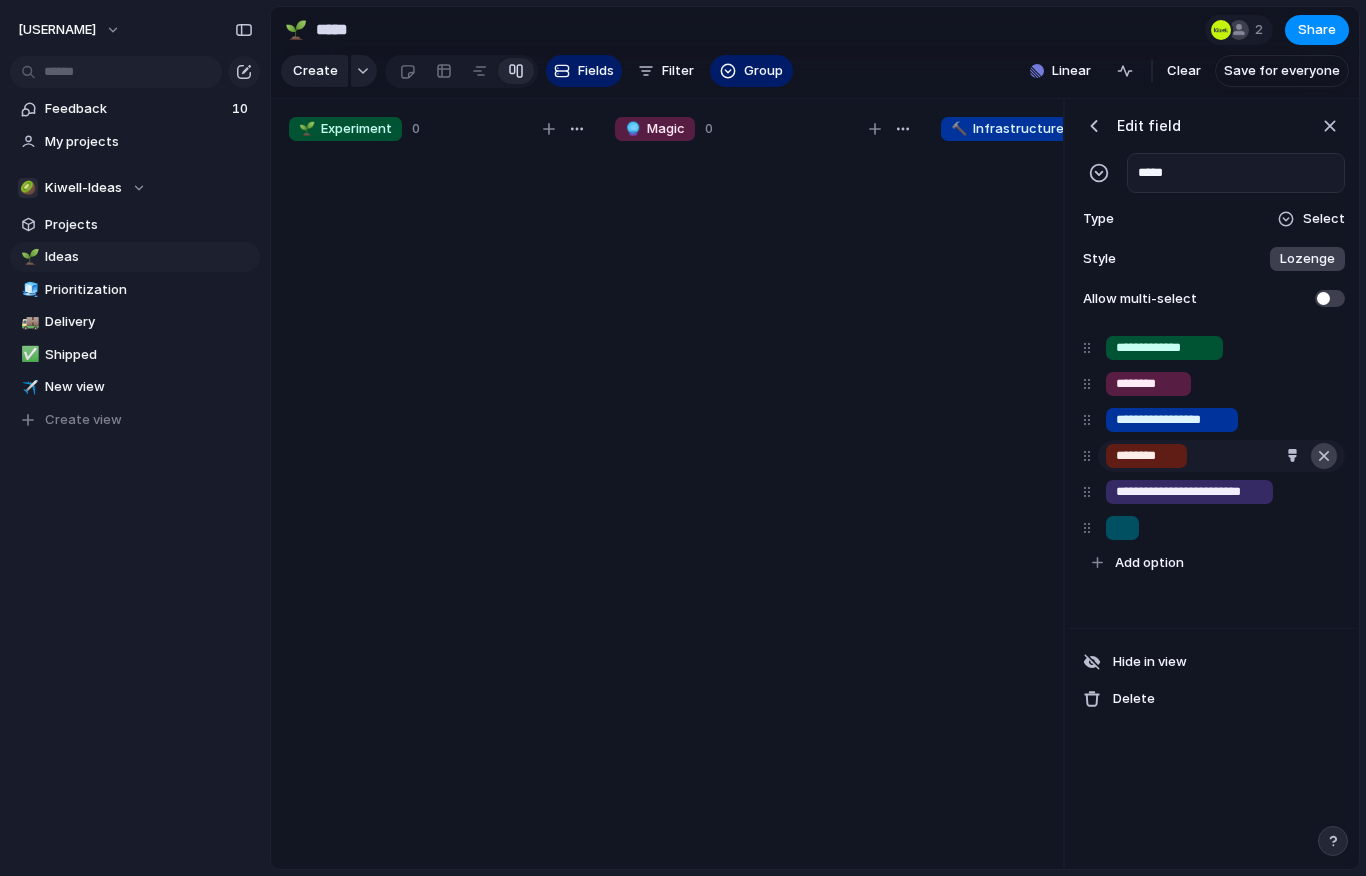 click at bounding box center [1324, 456] 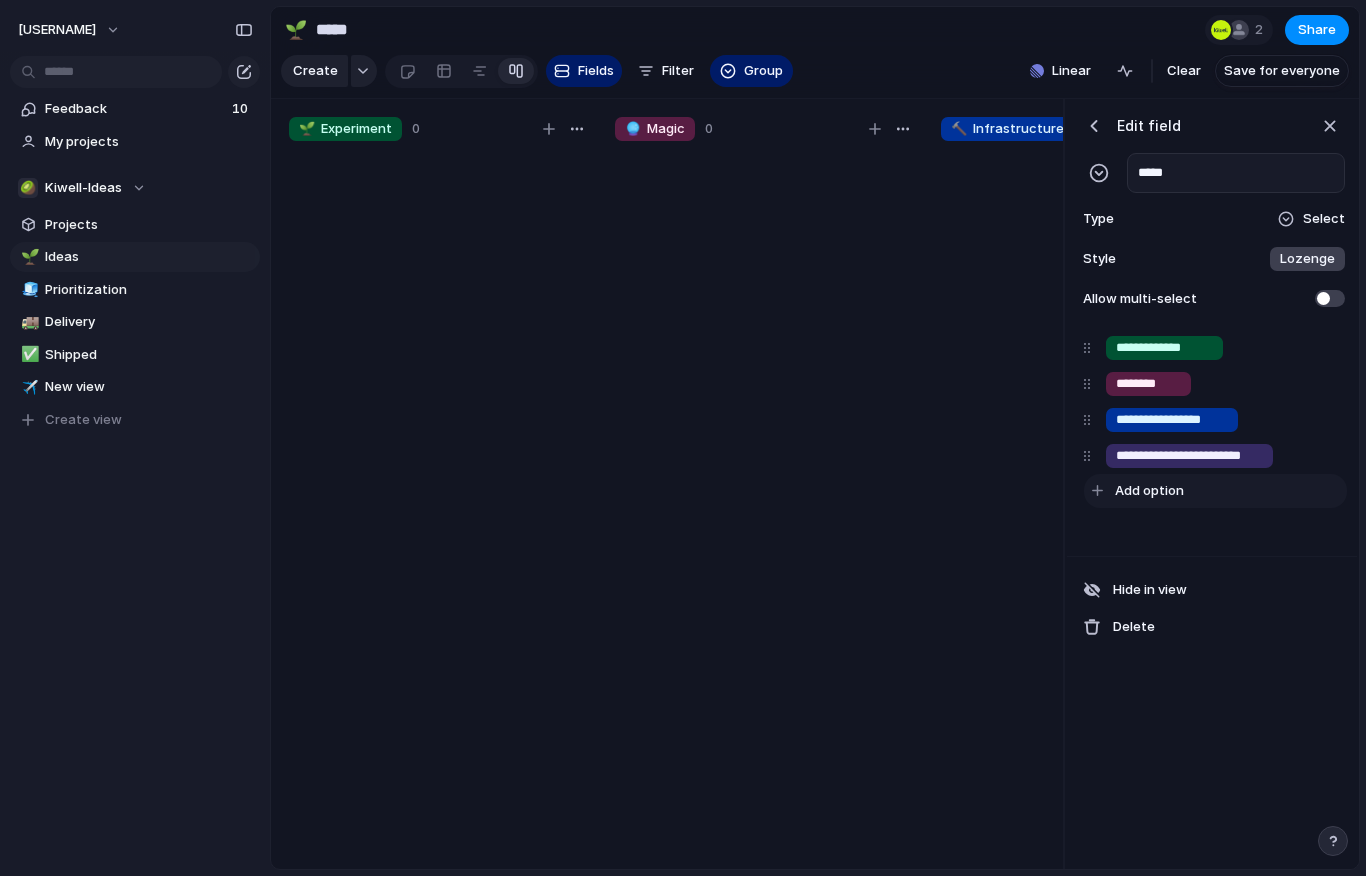 click on "Add option" at bounding box center [1149, 491] 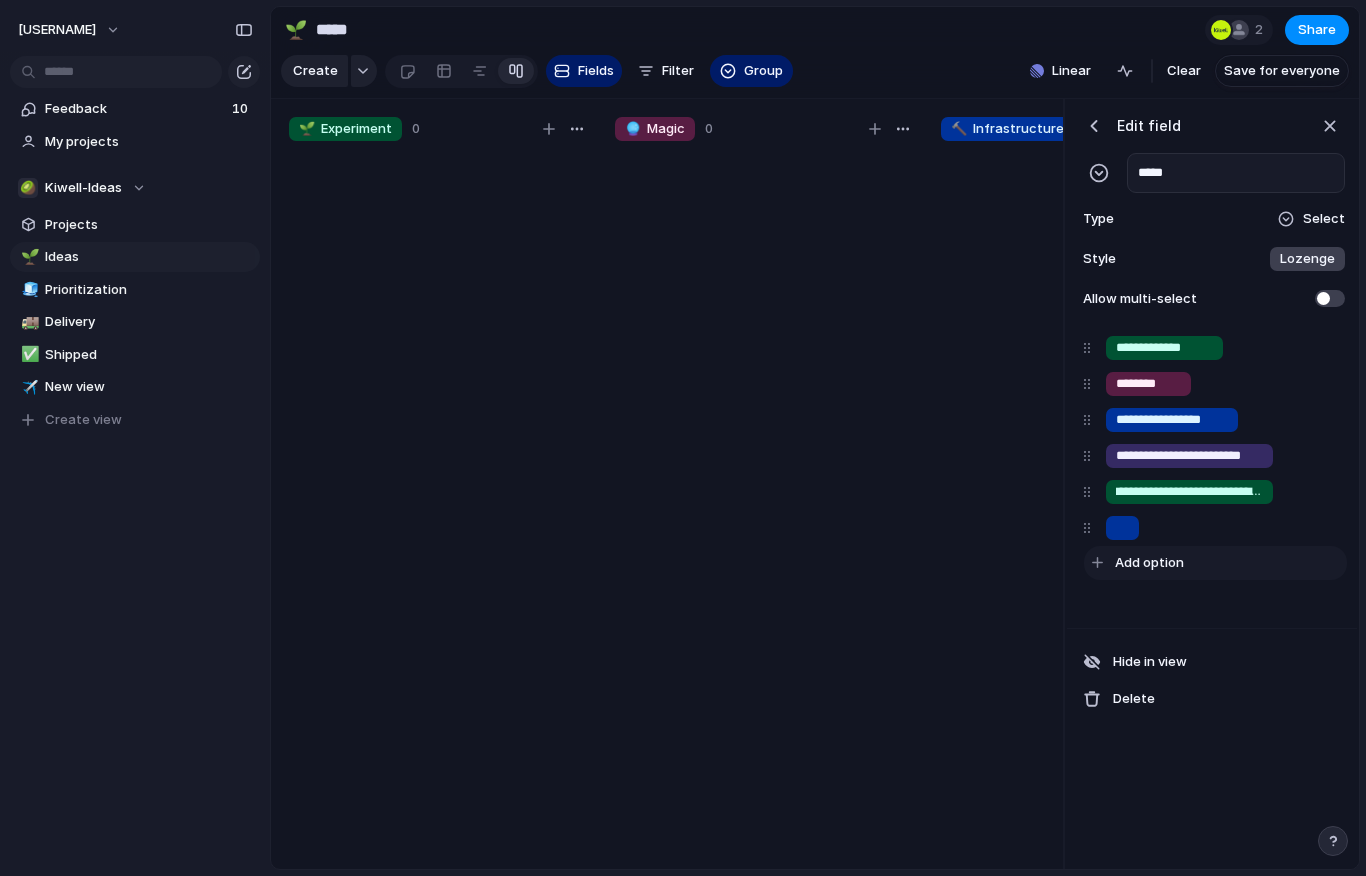 scroll, scrollTop: 0, scrollLeft: 0, axis: both 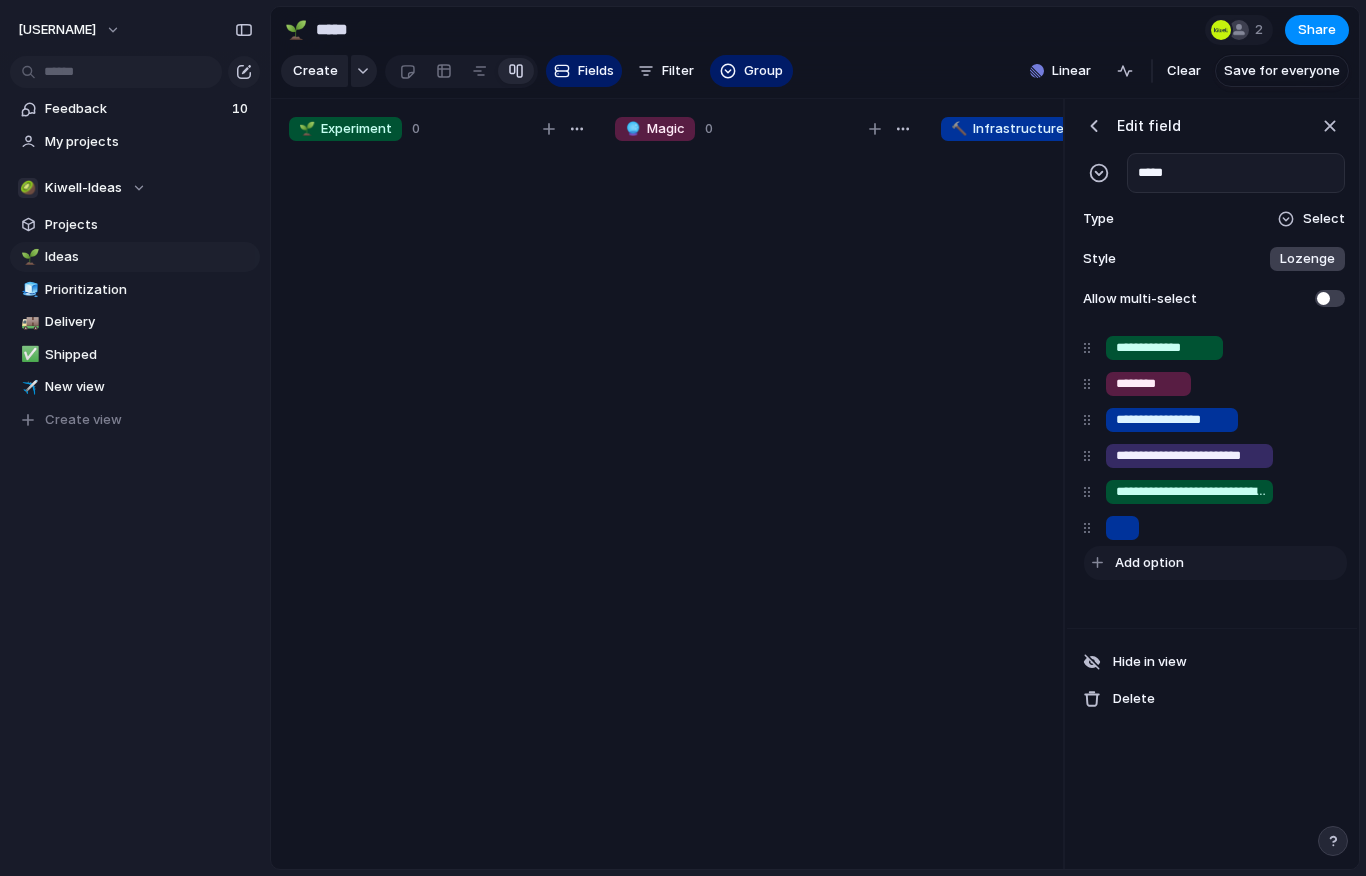 click on "**********" at bounding box center [1191, 492] 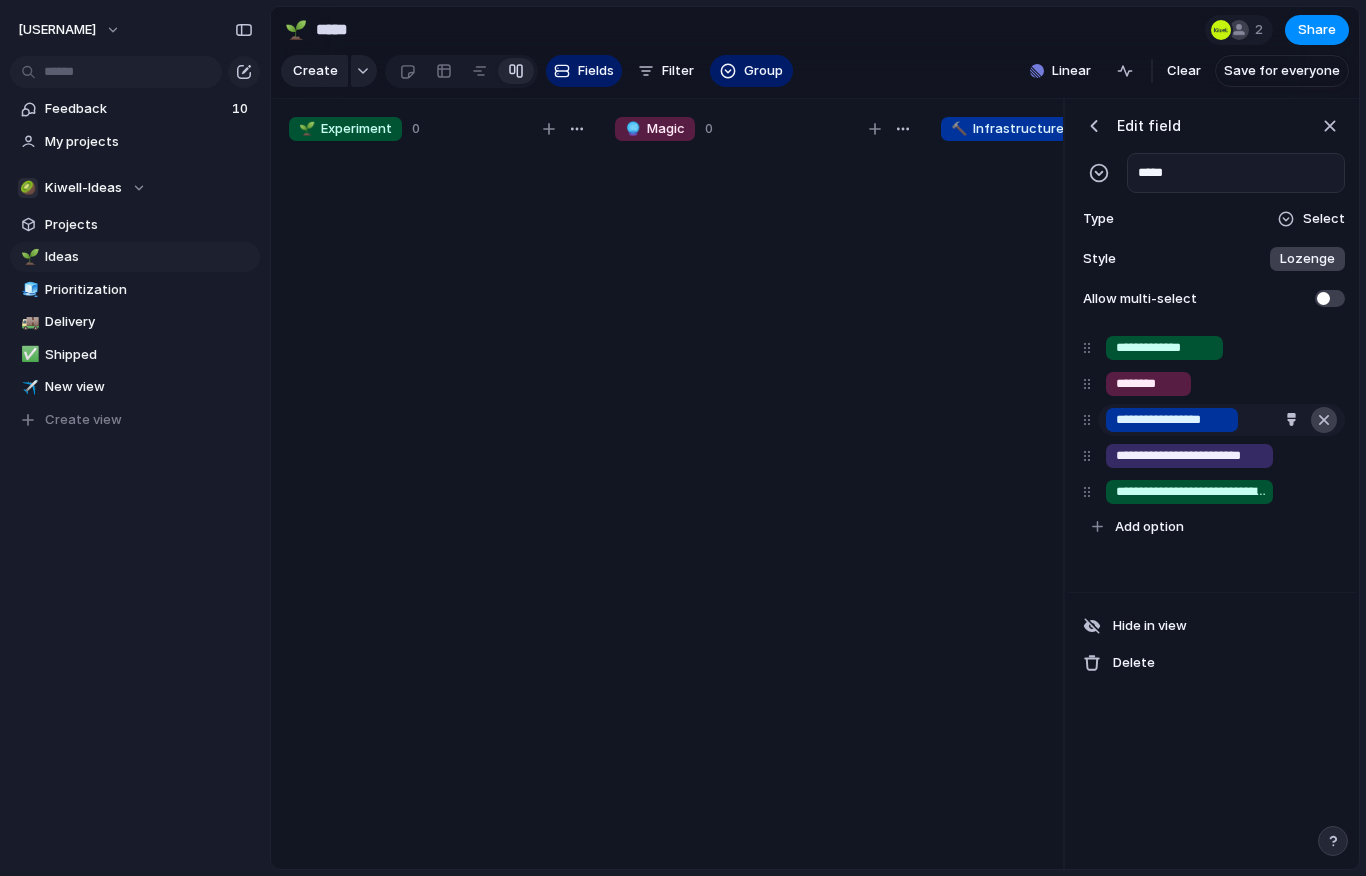 click at bounding box center (1324, 420) 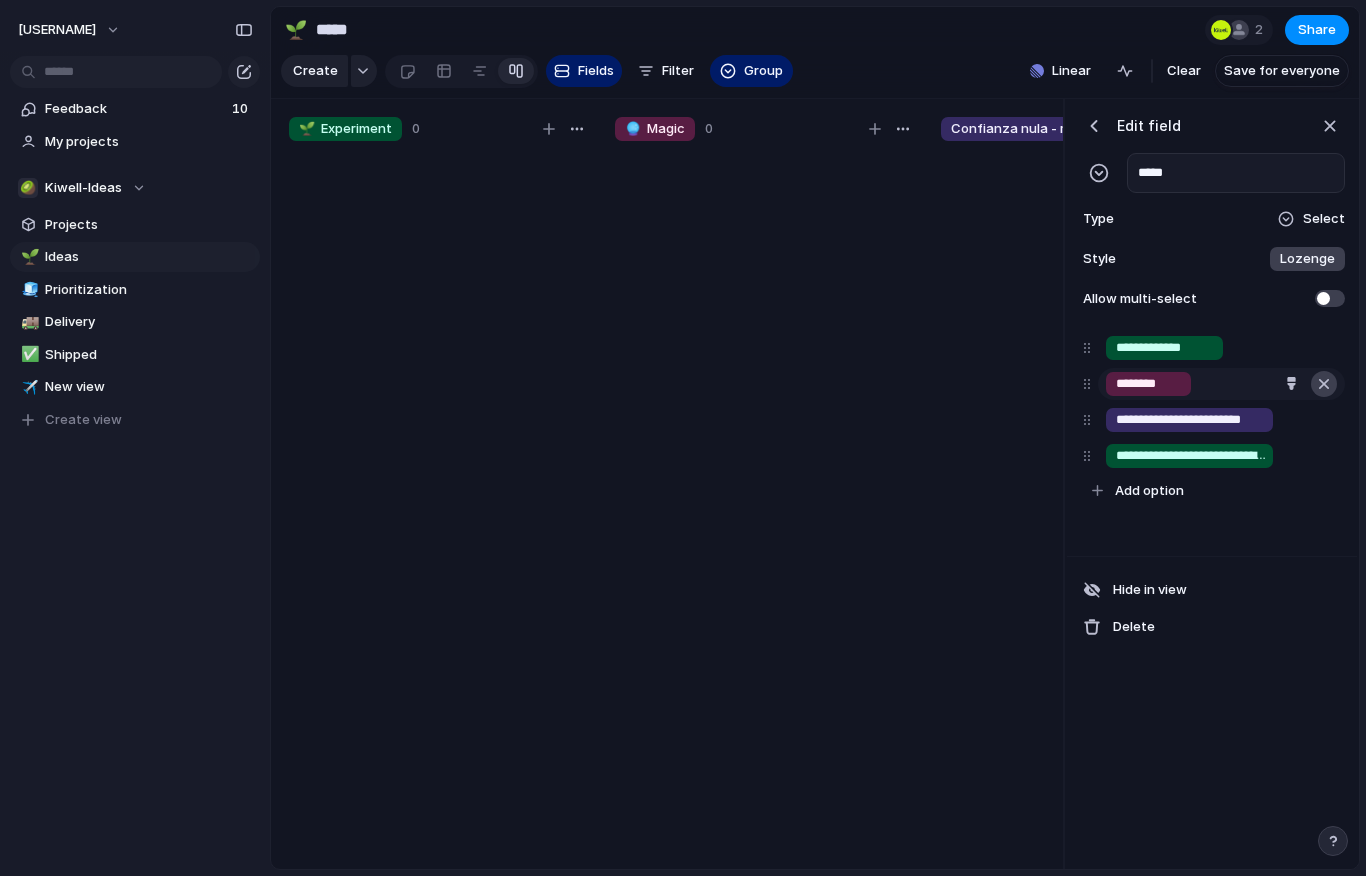click at bounding box center [1324, 384] 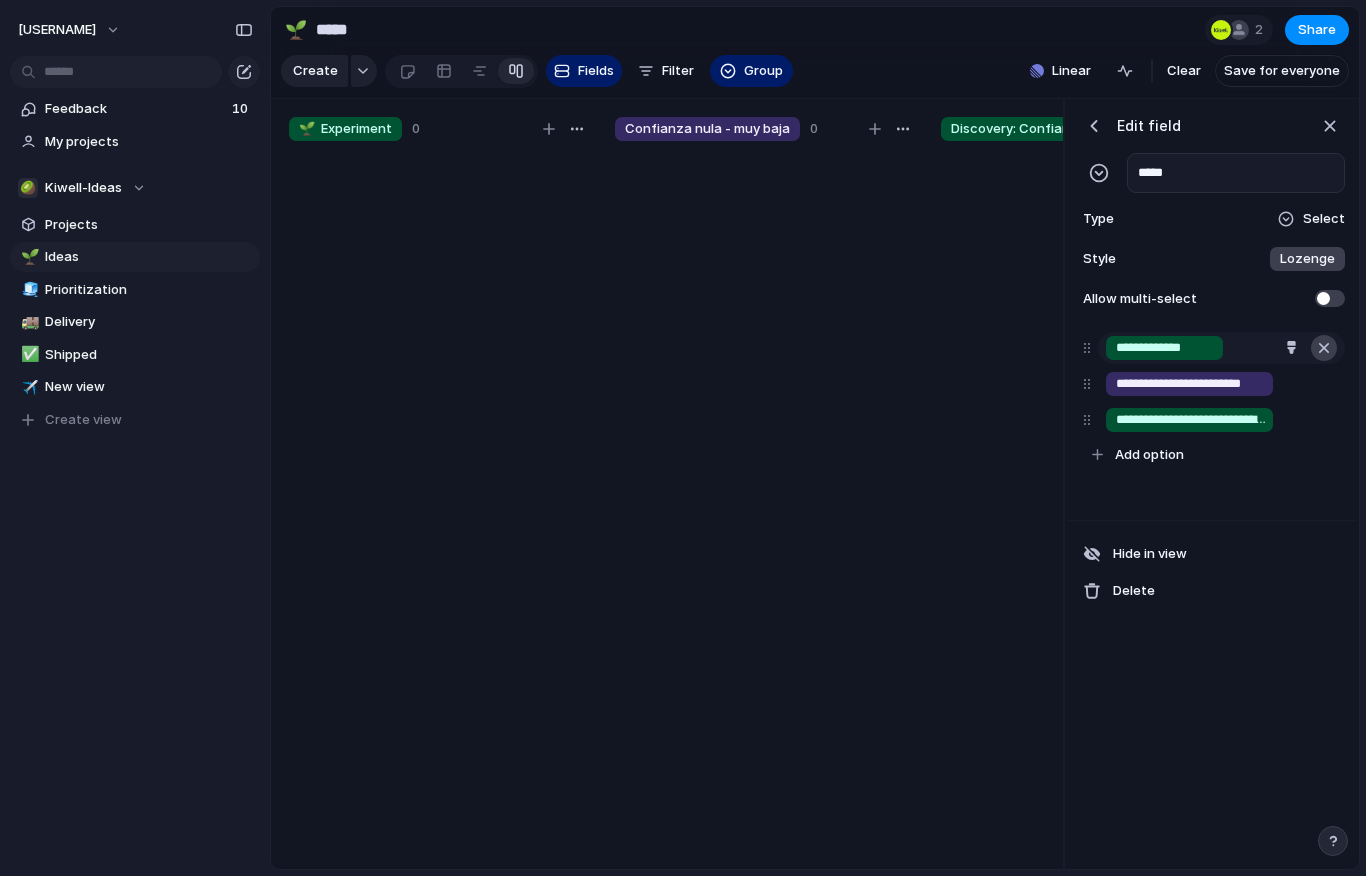click at bounding box center [1324, 348] 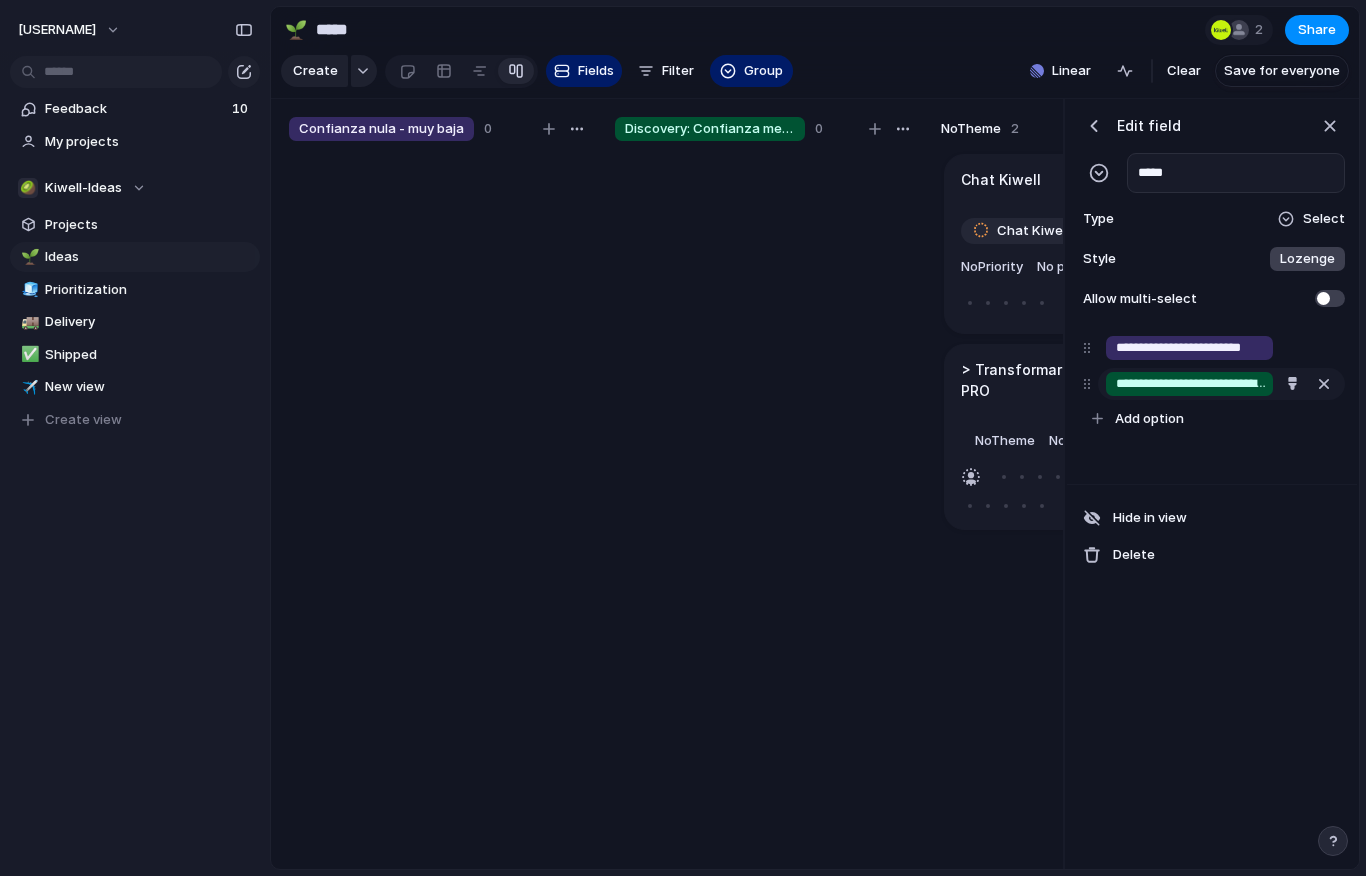 click on "**********" at bounding box center [1191, 384] 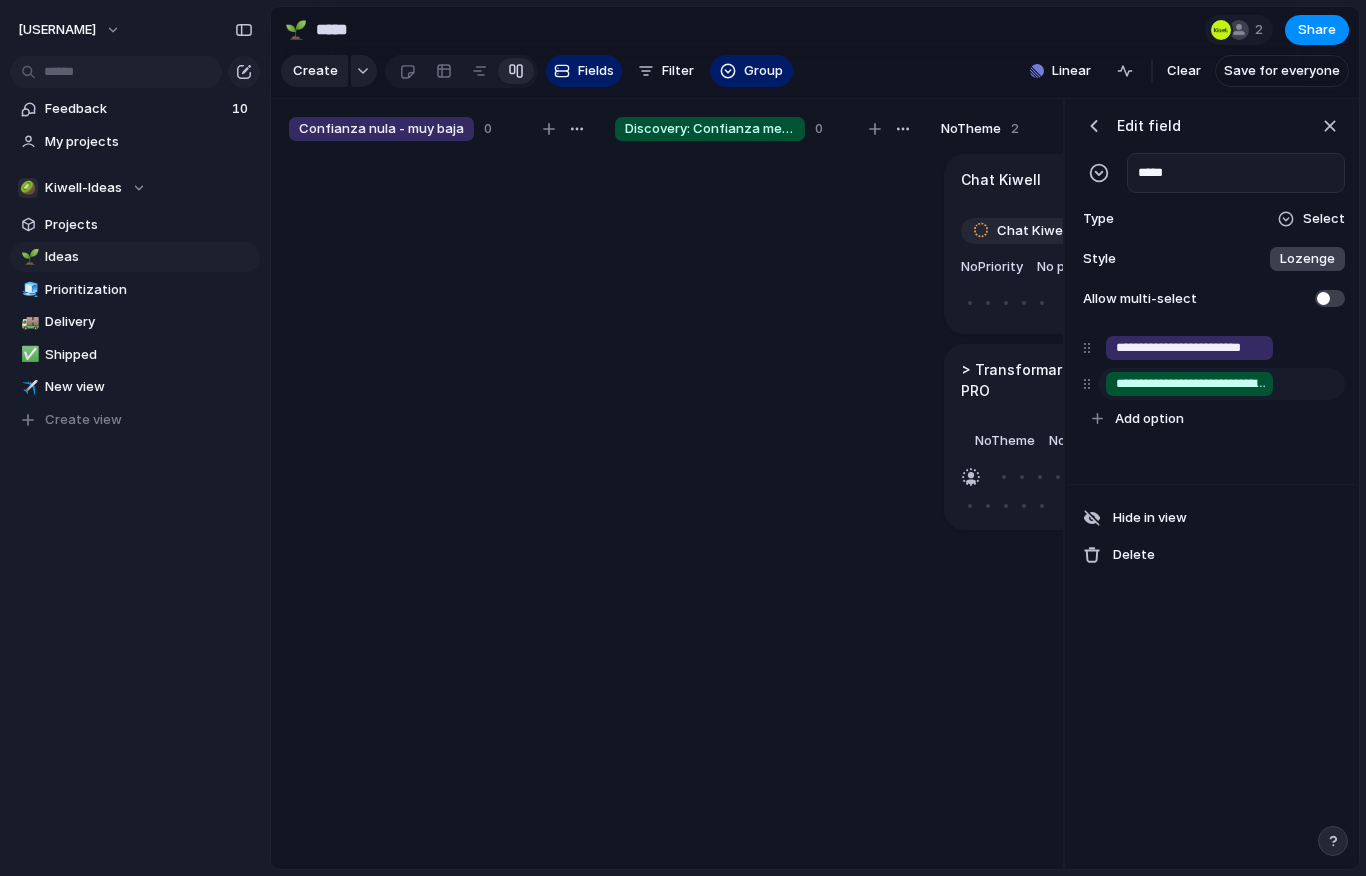 click at bounding box center (1090, 384) 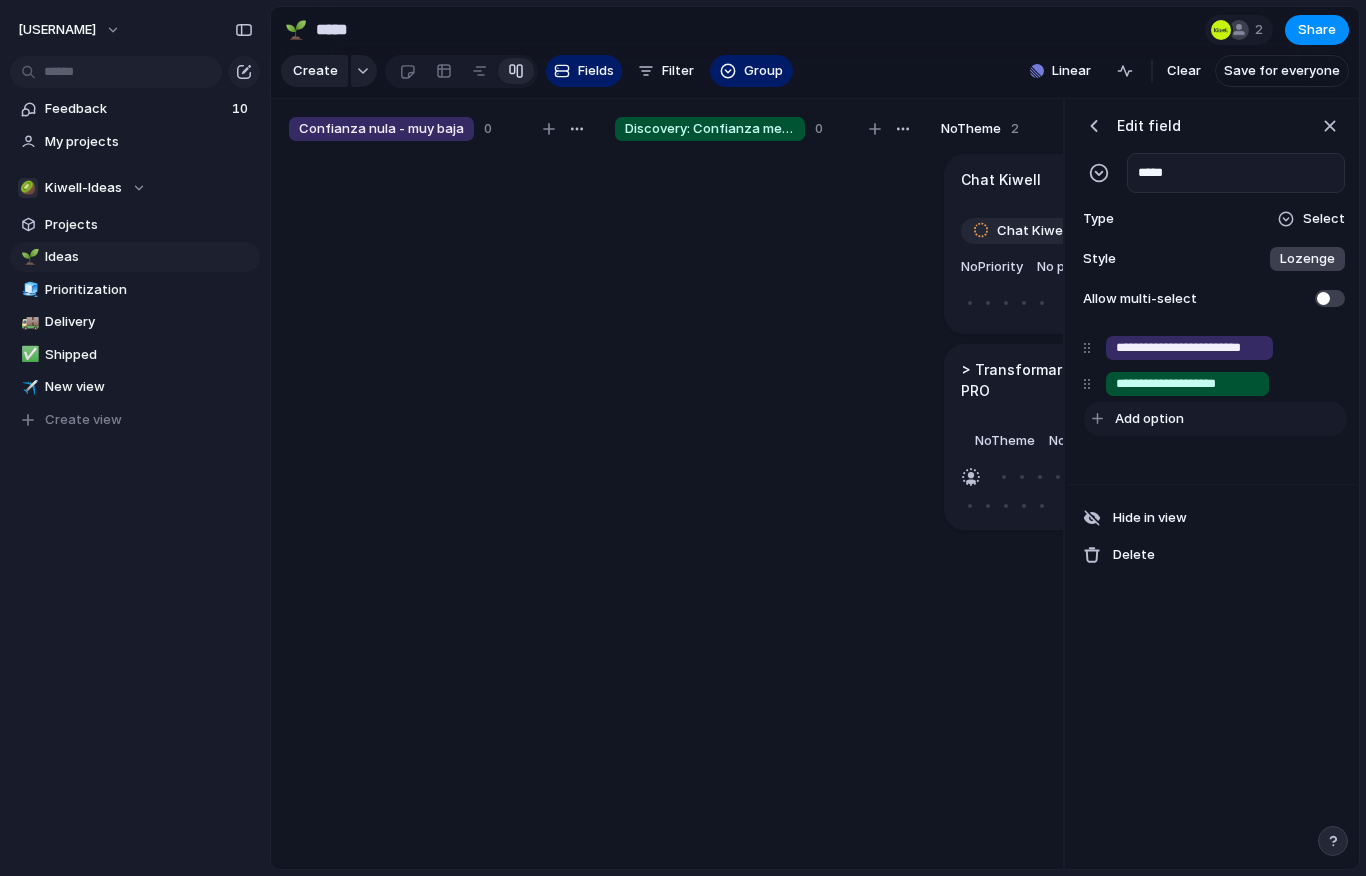 type on "**********" 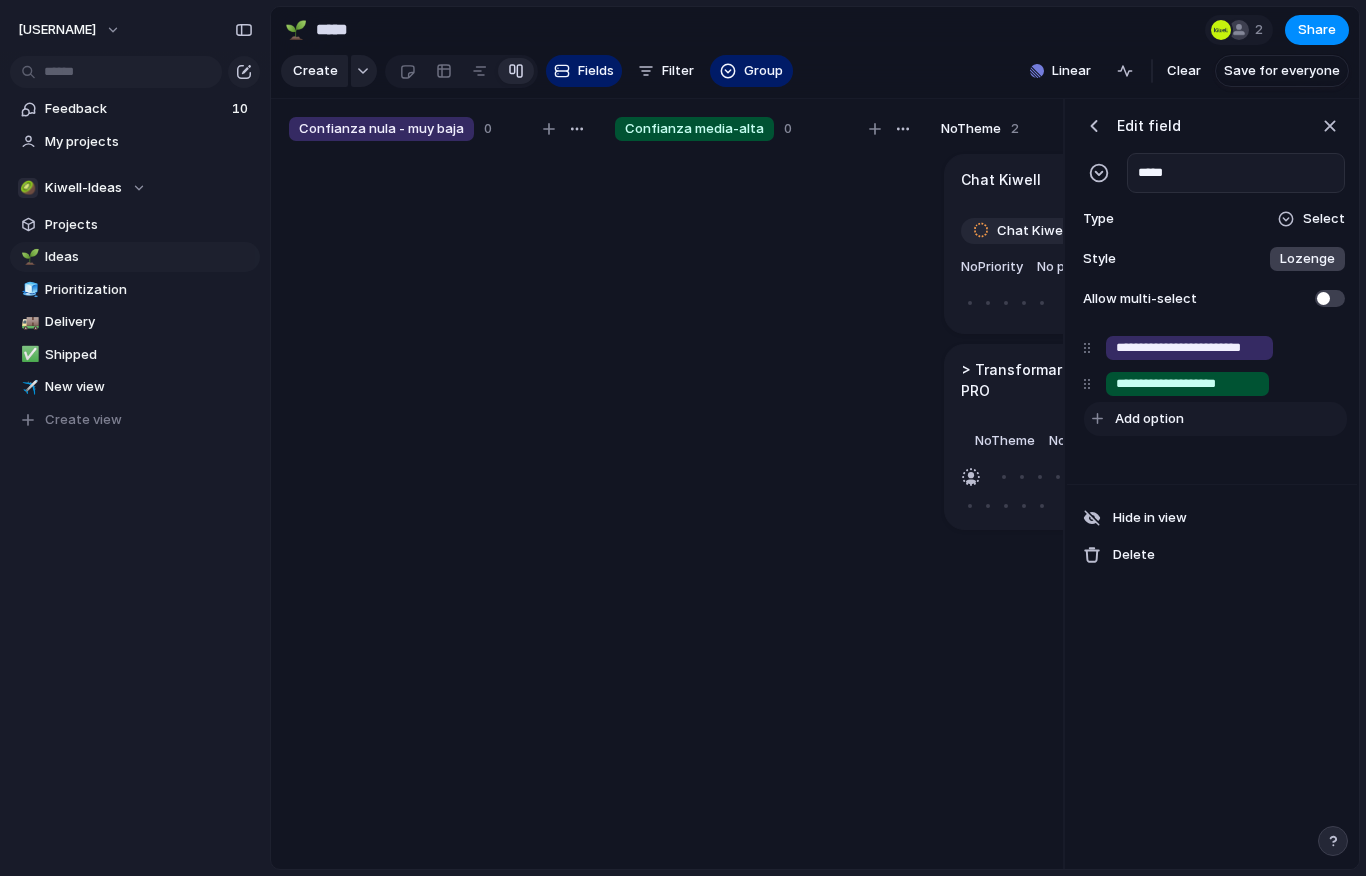 click on "Add option" at bounding box center (1149, 419) 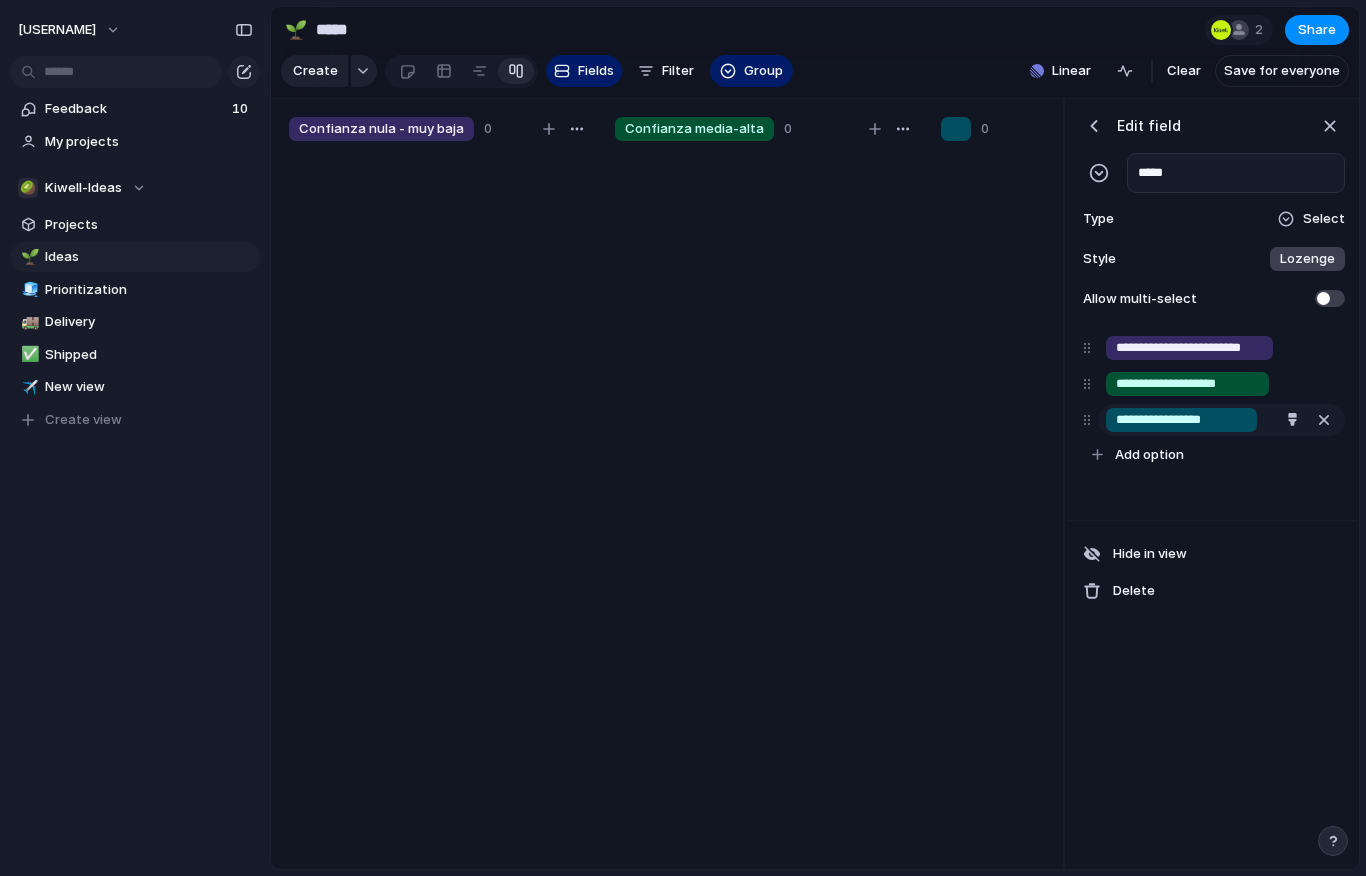 drag, startPoint x: 1200, startPoint y: 420, endPoint x: 1177, endPoint y: 420, distance: 23 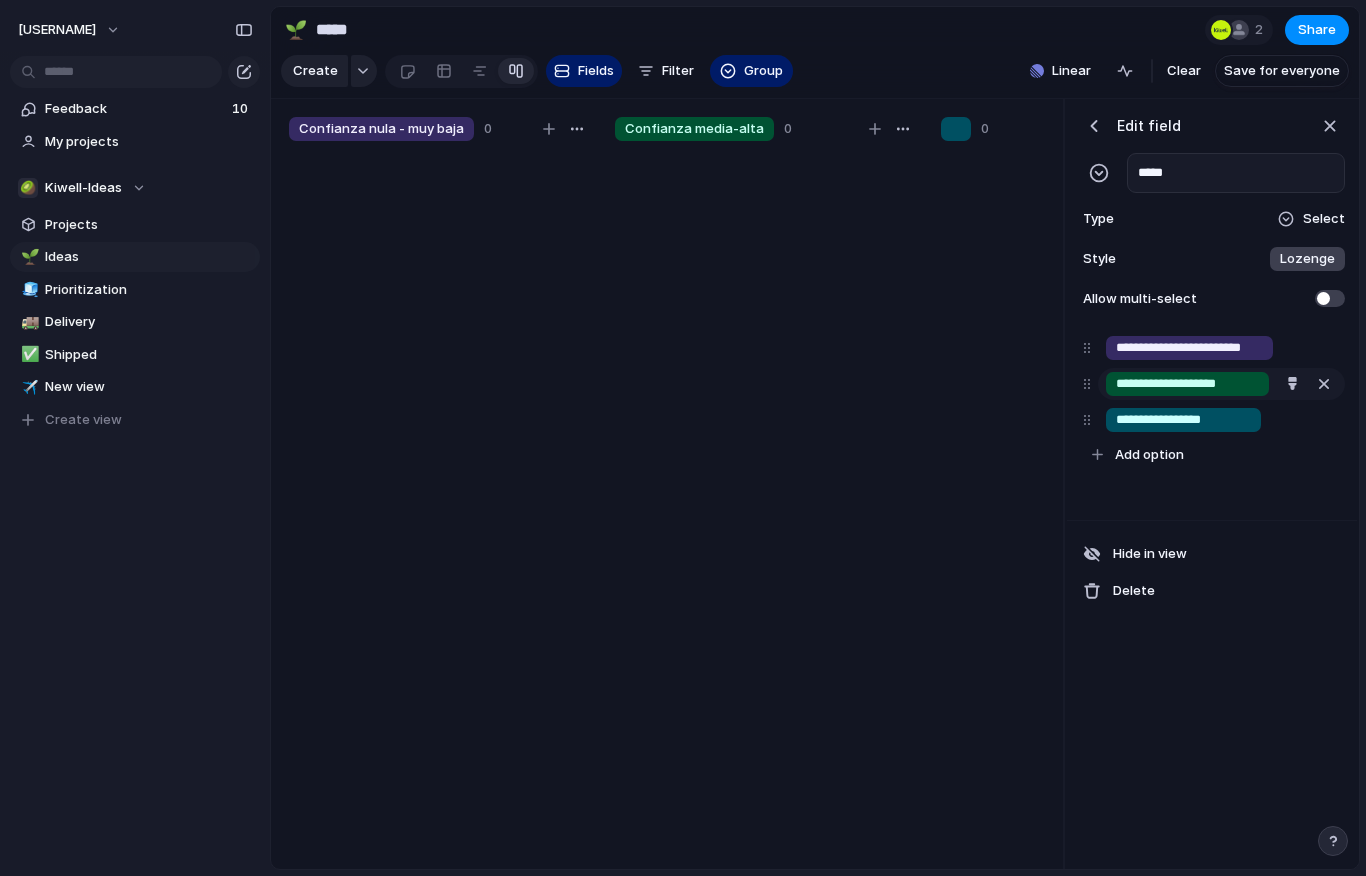 type on "**********" 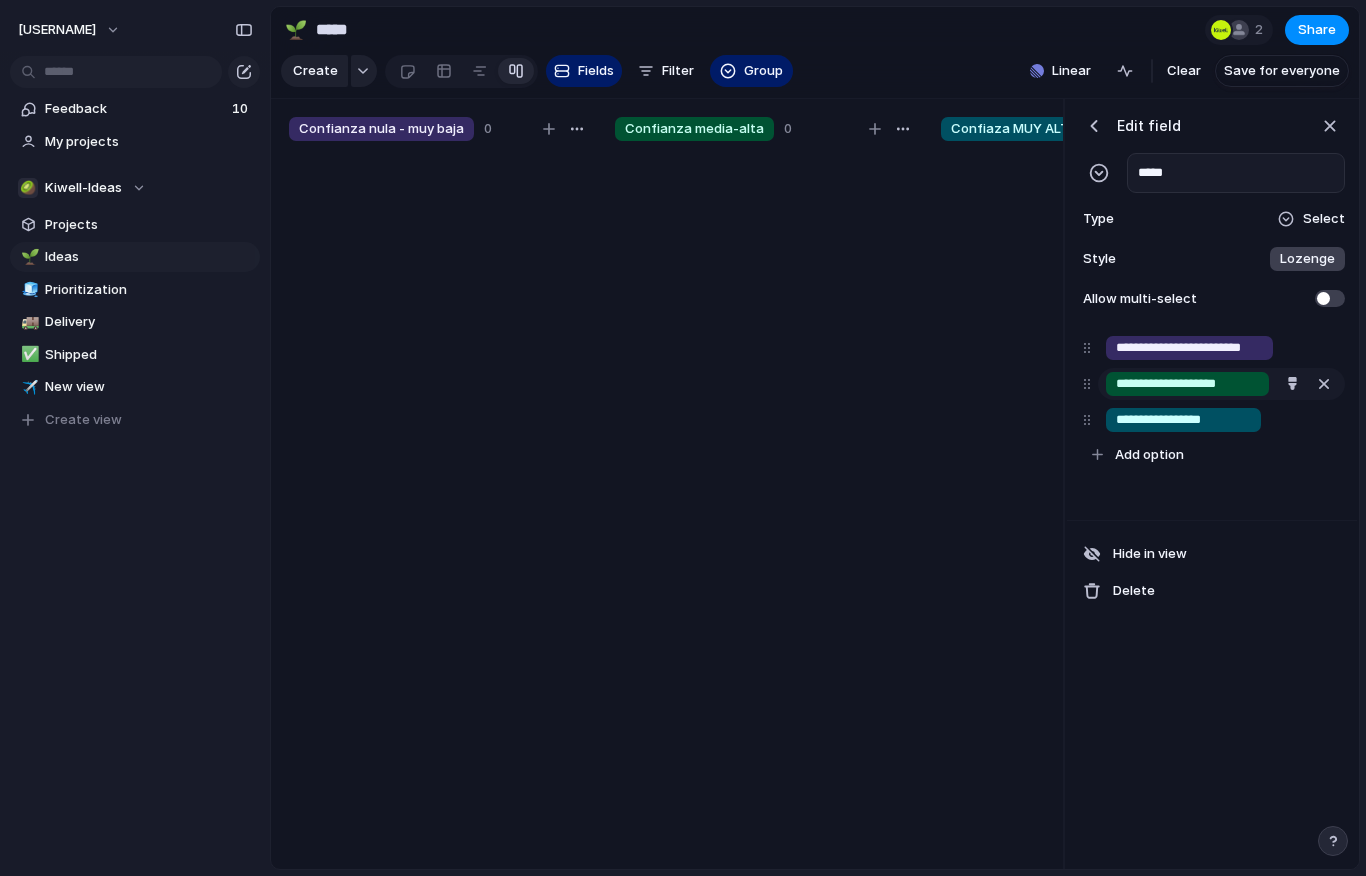 drag, startPoint x: 1182, startPoint y: 386, endPoint x: 1246, endPoint y: 383, distance: 64.070274 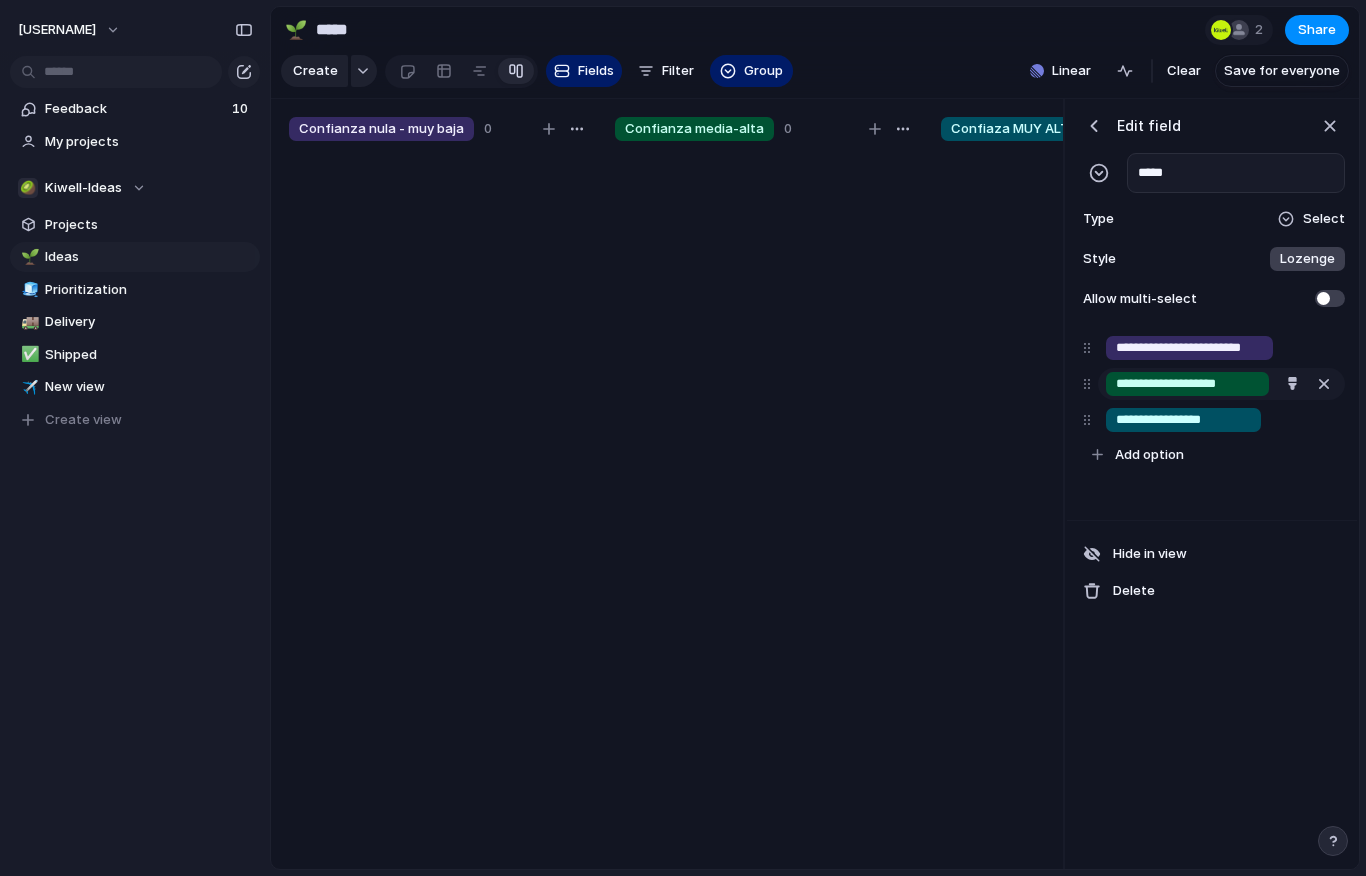 drag, startPoint x: 1249, startPoint y: 385, endPoint x: 1183, endPoint y: 388, distance: 66.068146 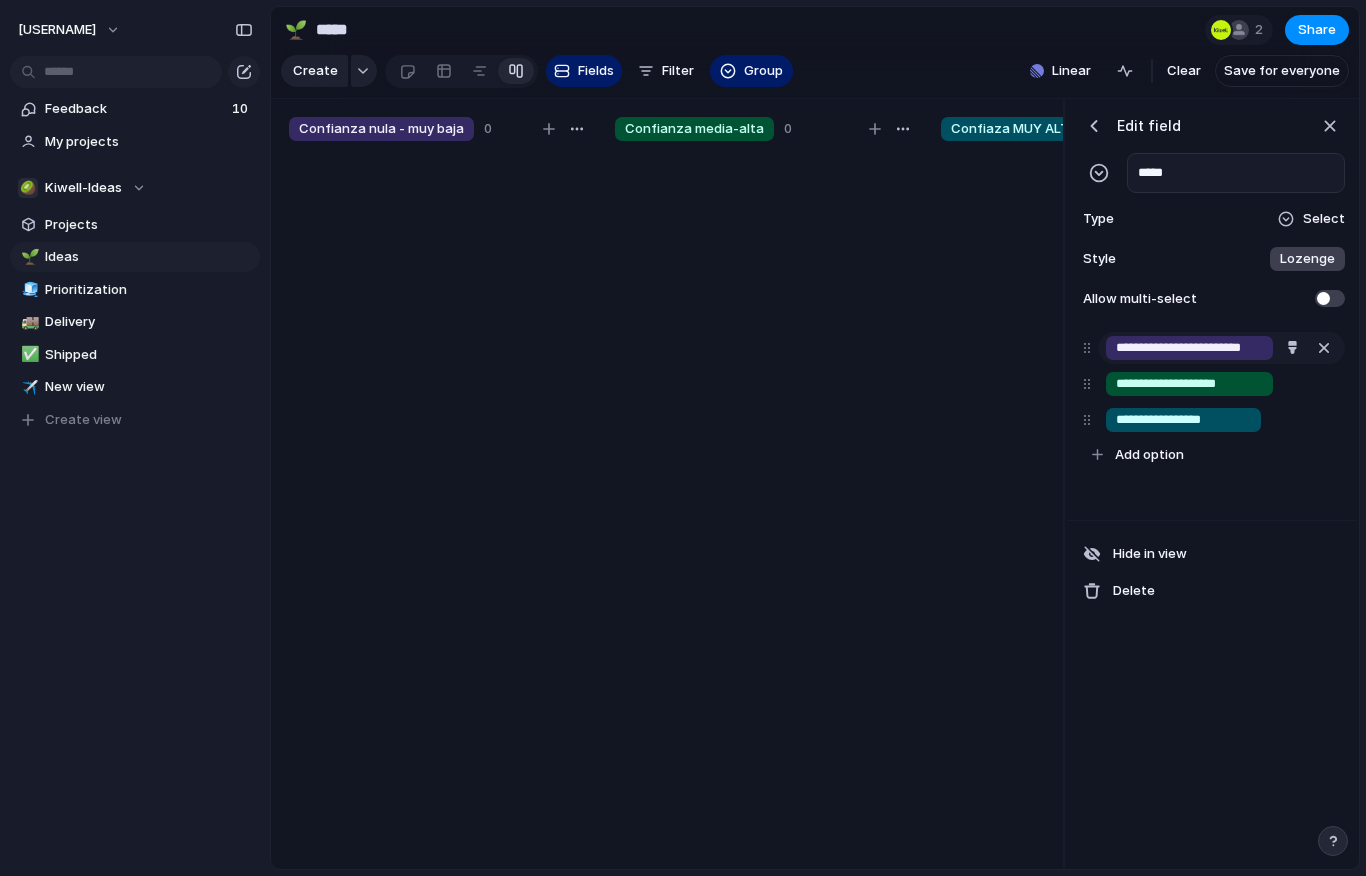 type on "**********" 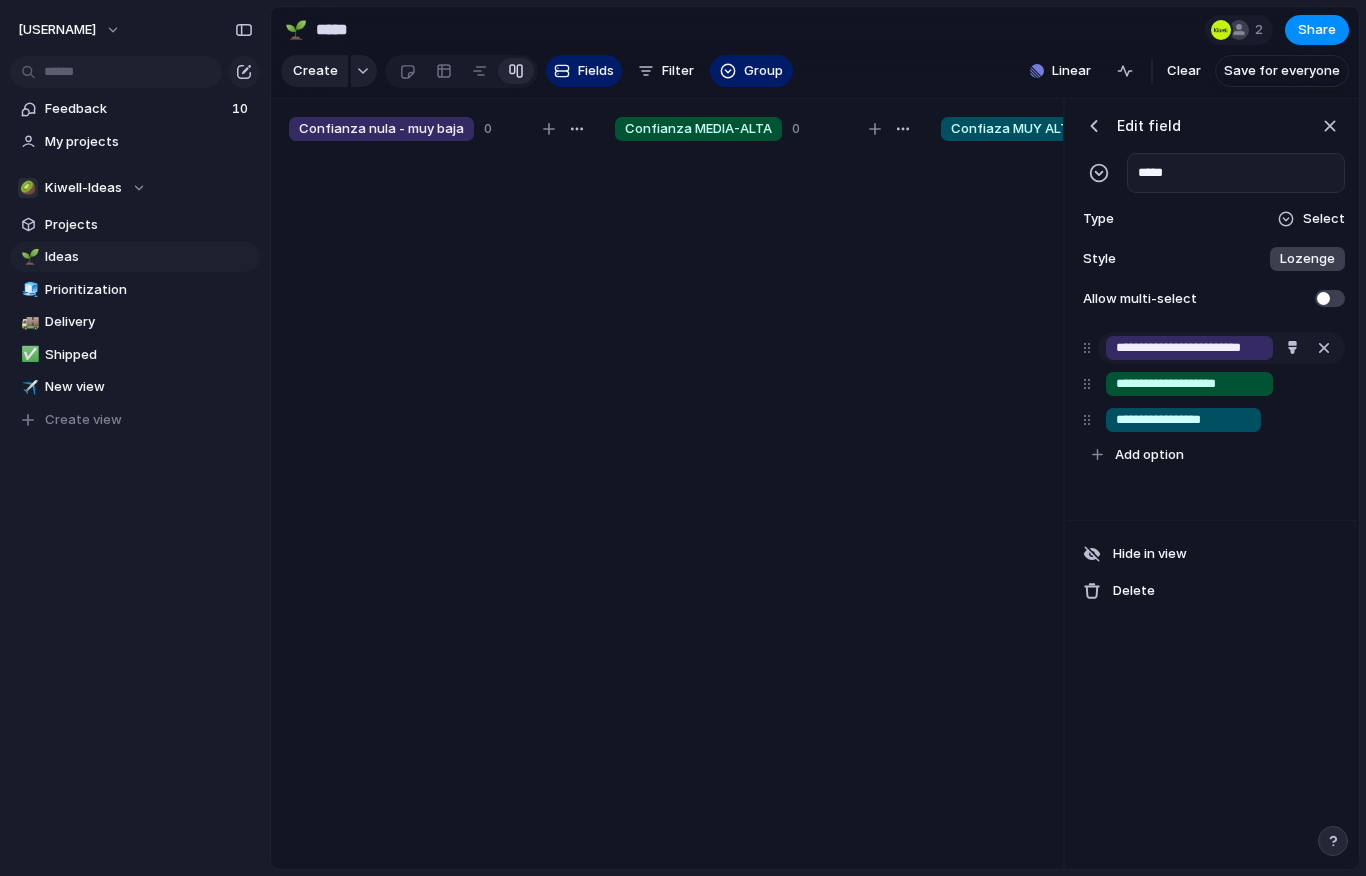 drag, startPoint x: 1183, startPoint y: 350, endPoint x: 1247, endPoint y: 350, distance: 64 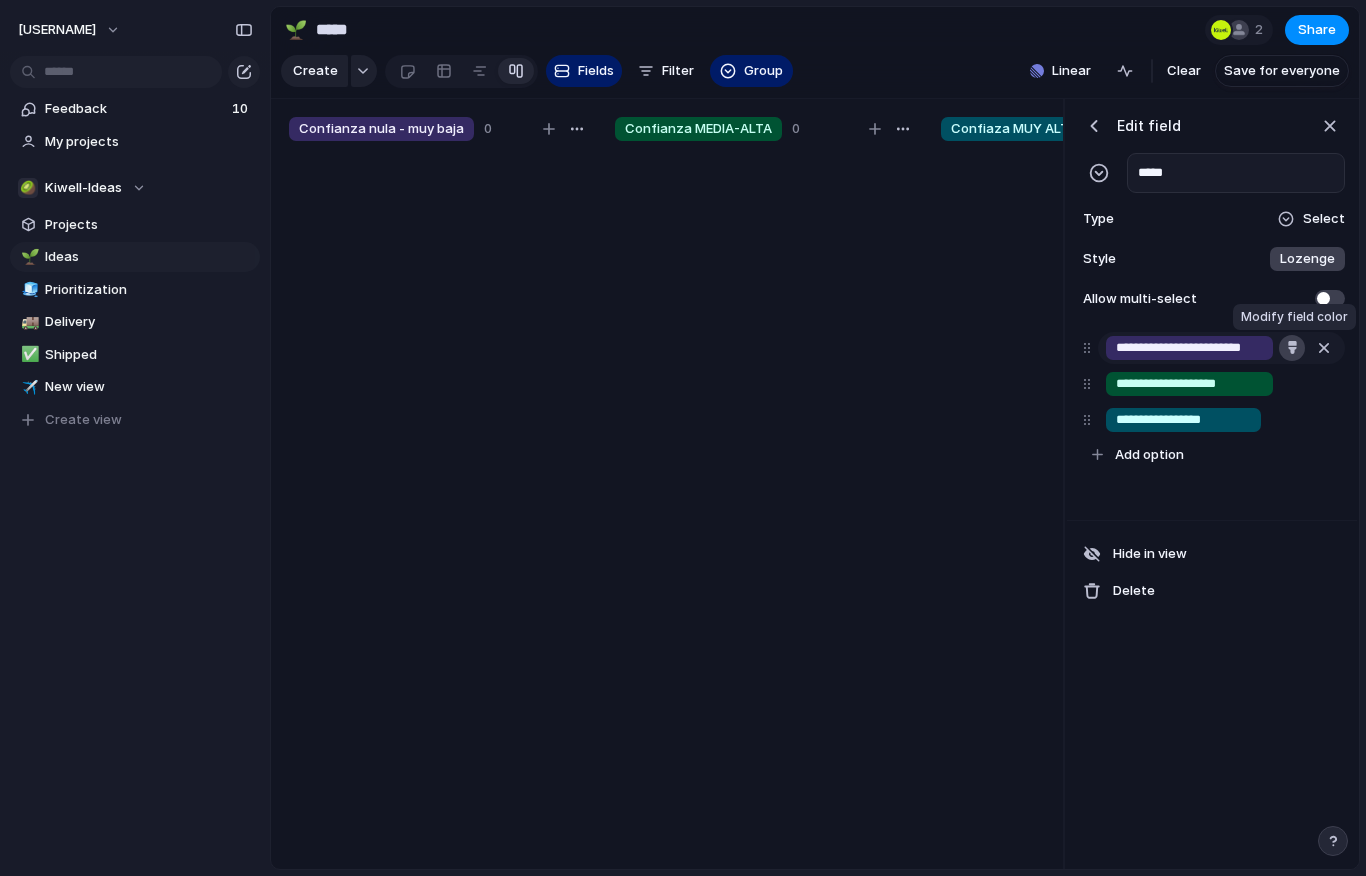 drag, startPoint x: 1184, startPoint y: 348, endPoint x: 1287, endPoint y: 346, distance: 103.01942 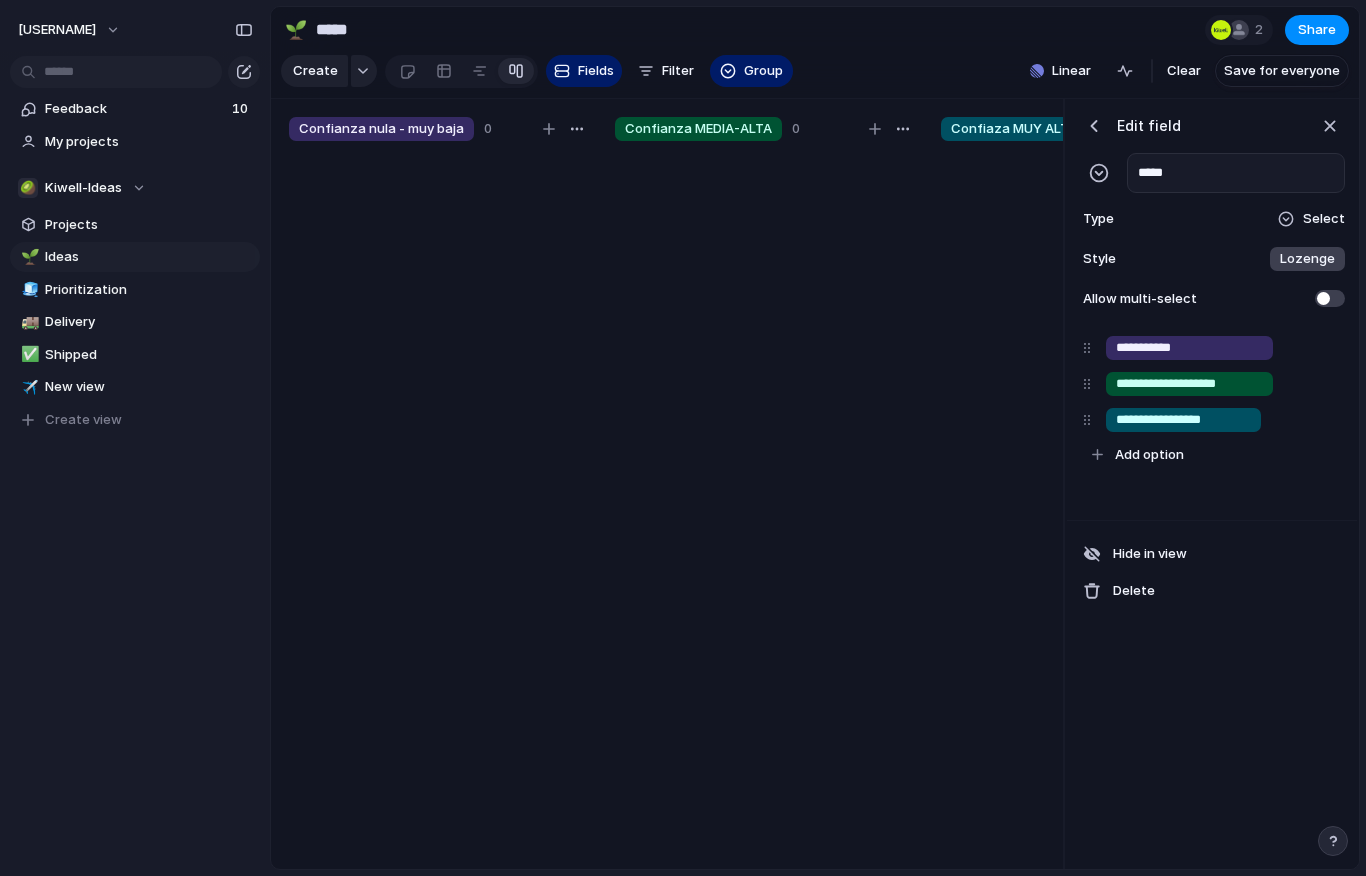 scroll, scrollTop: 0, scrollLeft: 0, axis: both 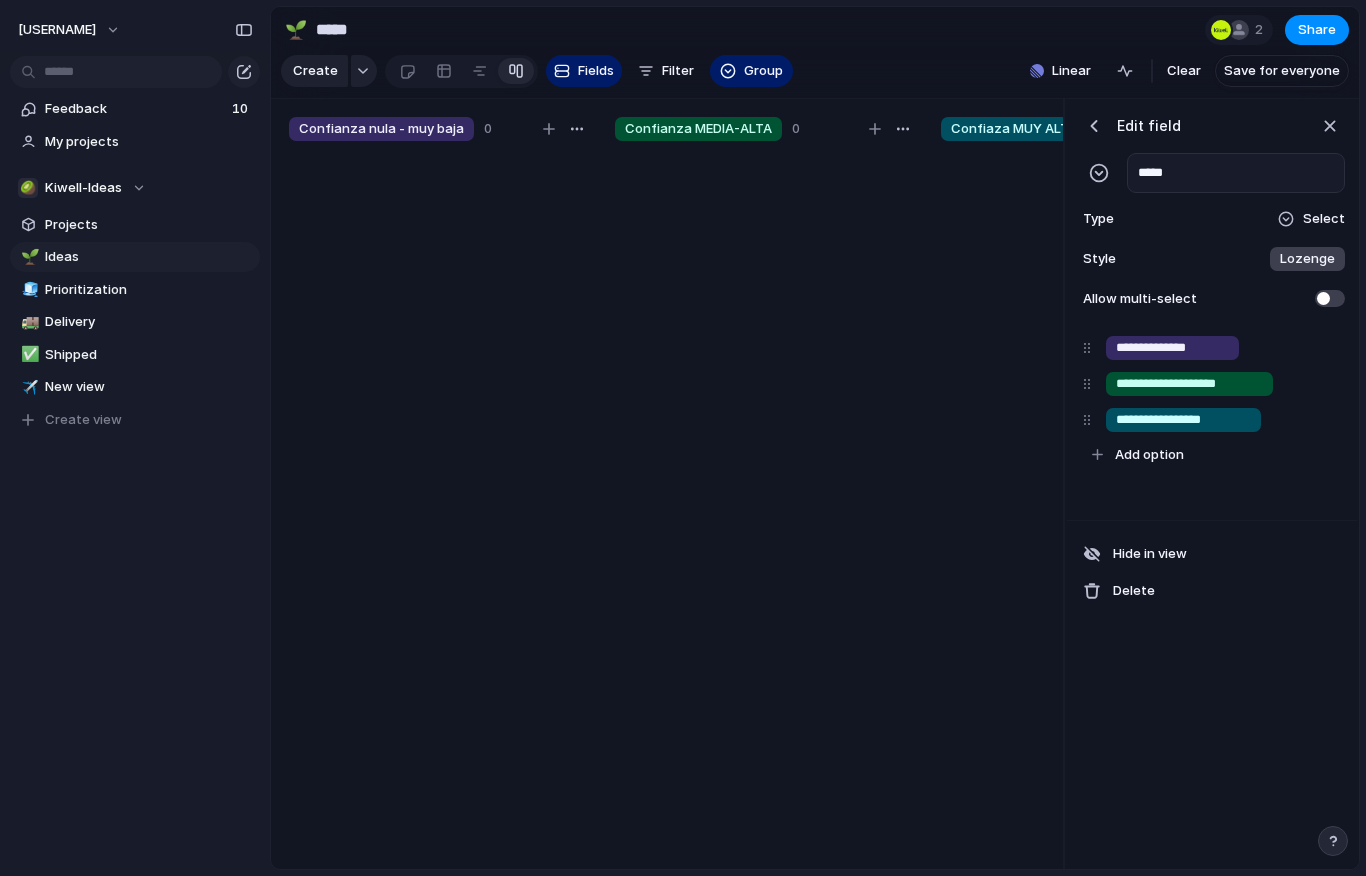 type on "**********" 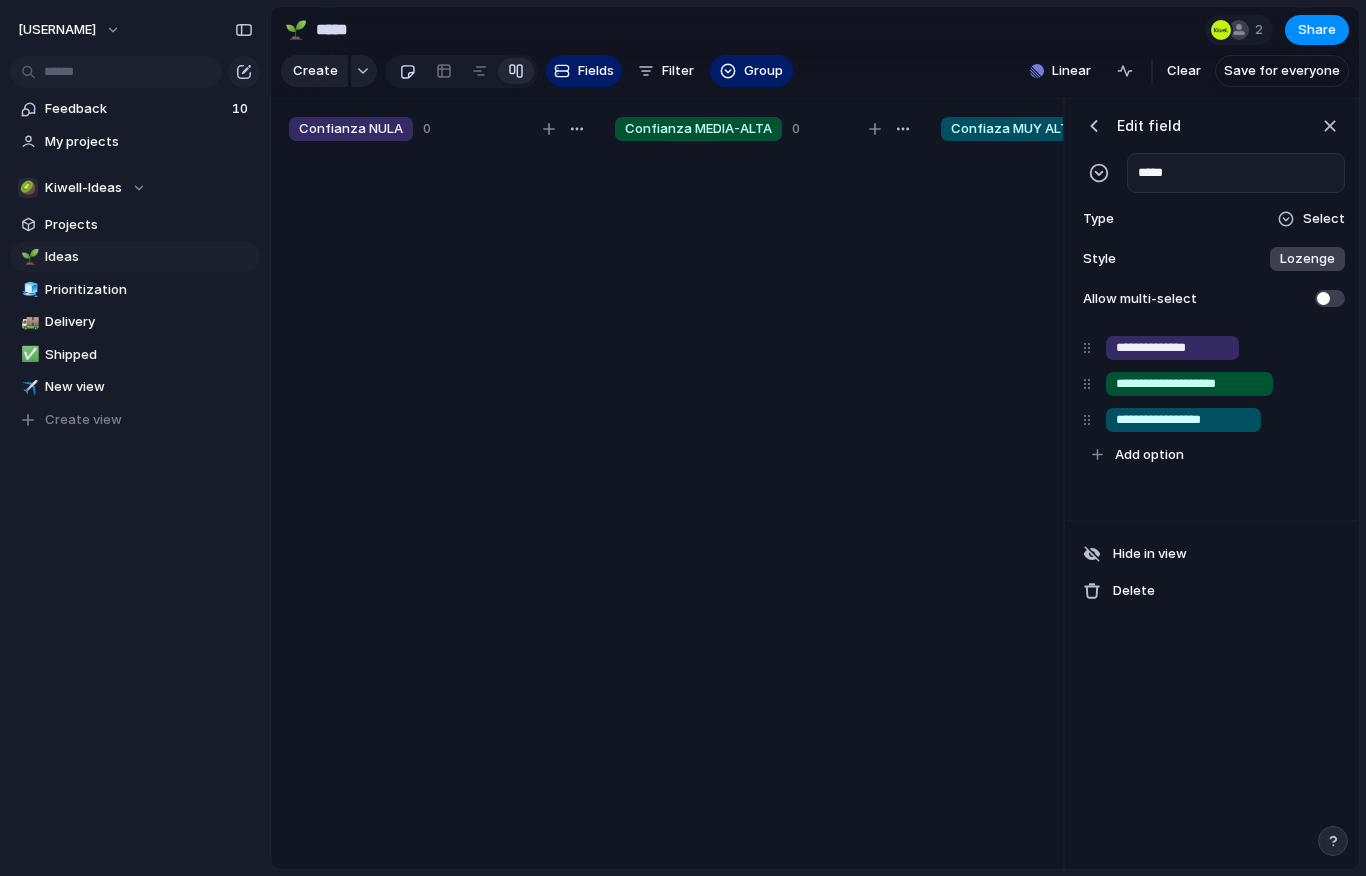 click at bounding box center [407, 71] 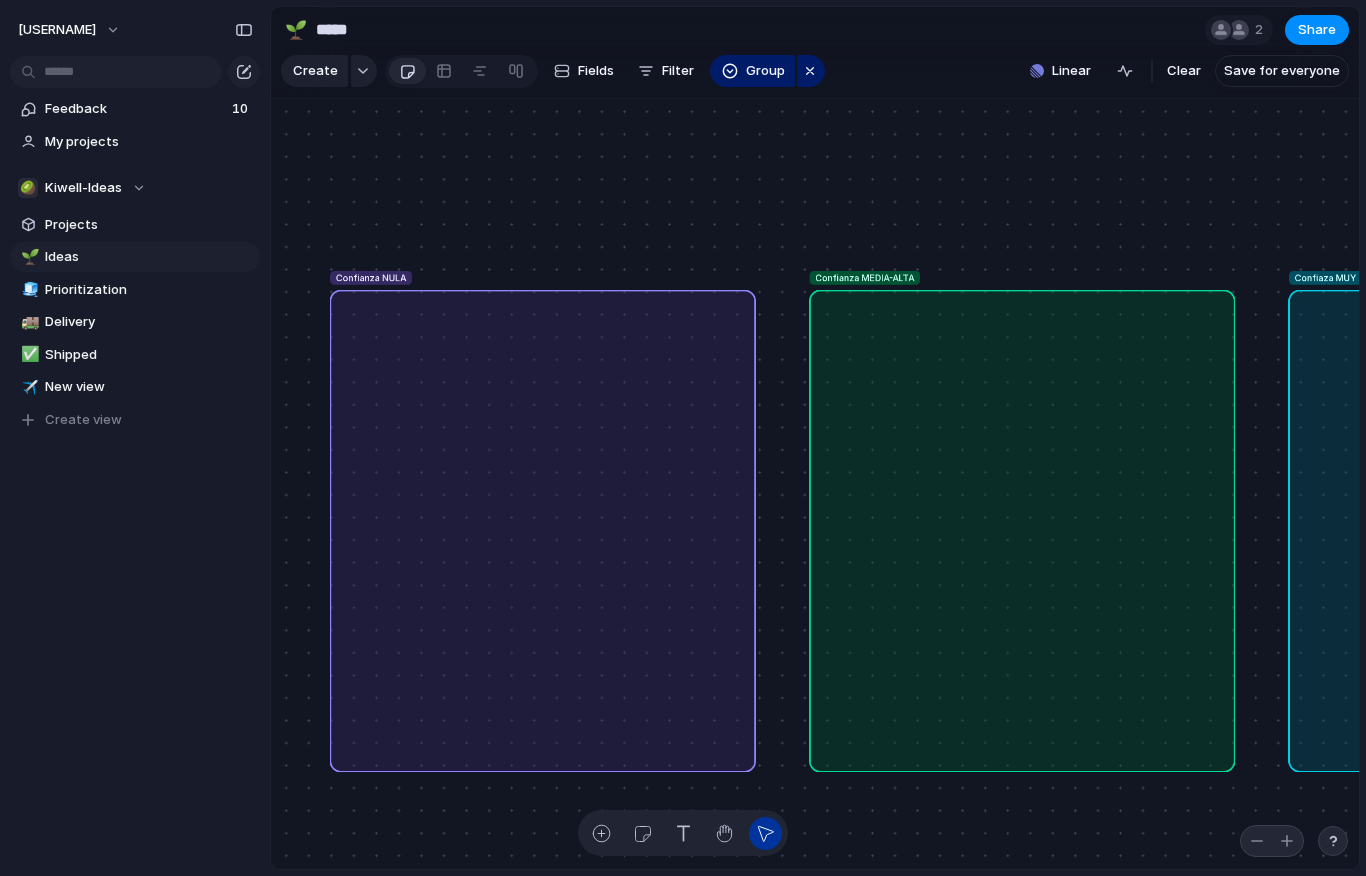 scroll, scrollTop: 0, scrollLeft: 0, axis: both 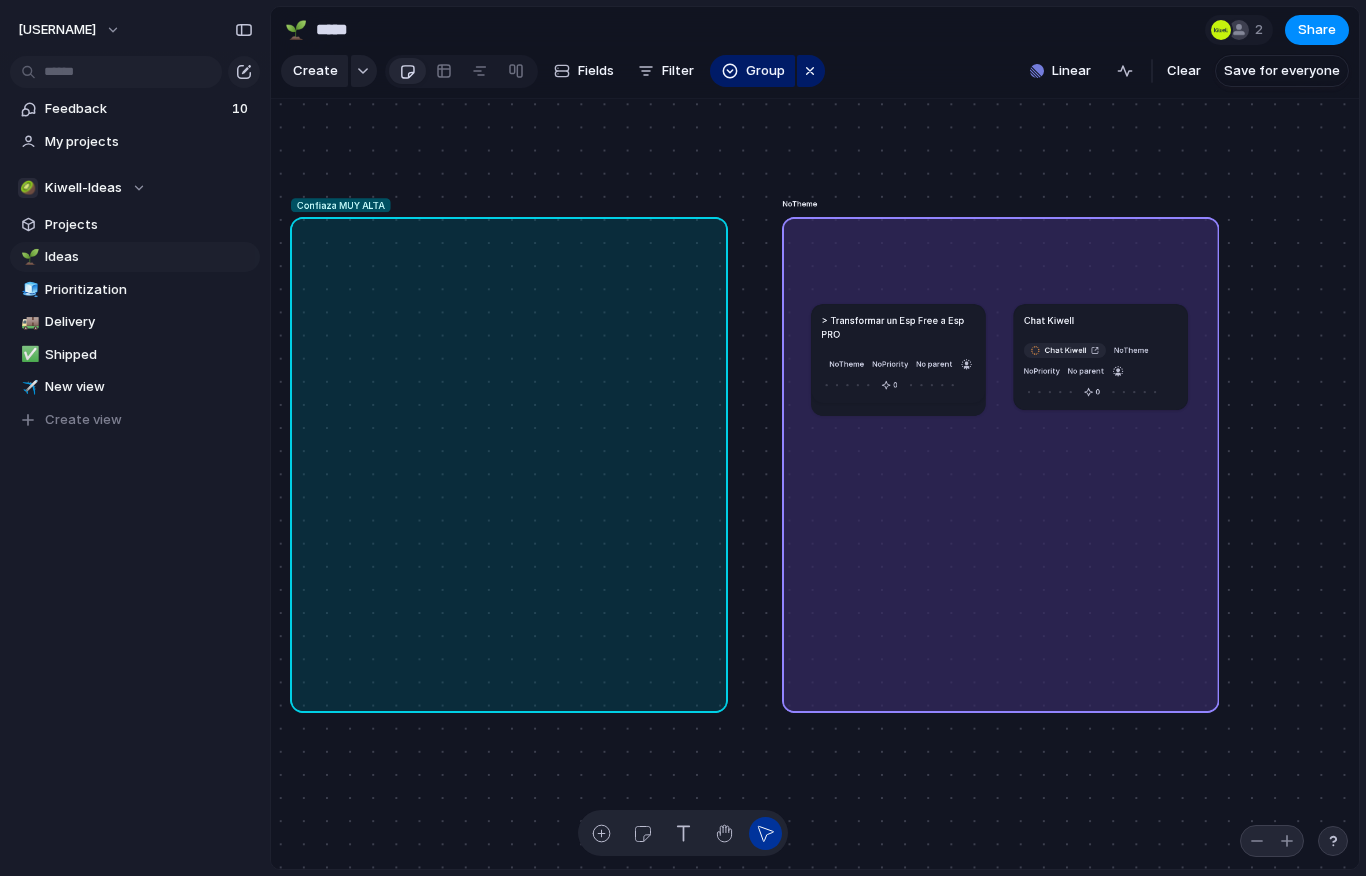 click on "> Transformar un Esp Free a Esp PRO" at bounding box center [898, 327] 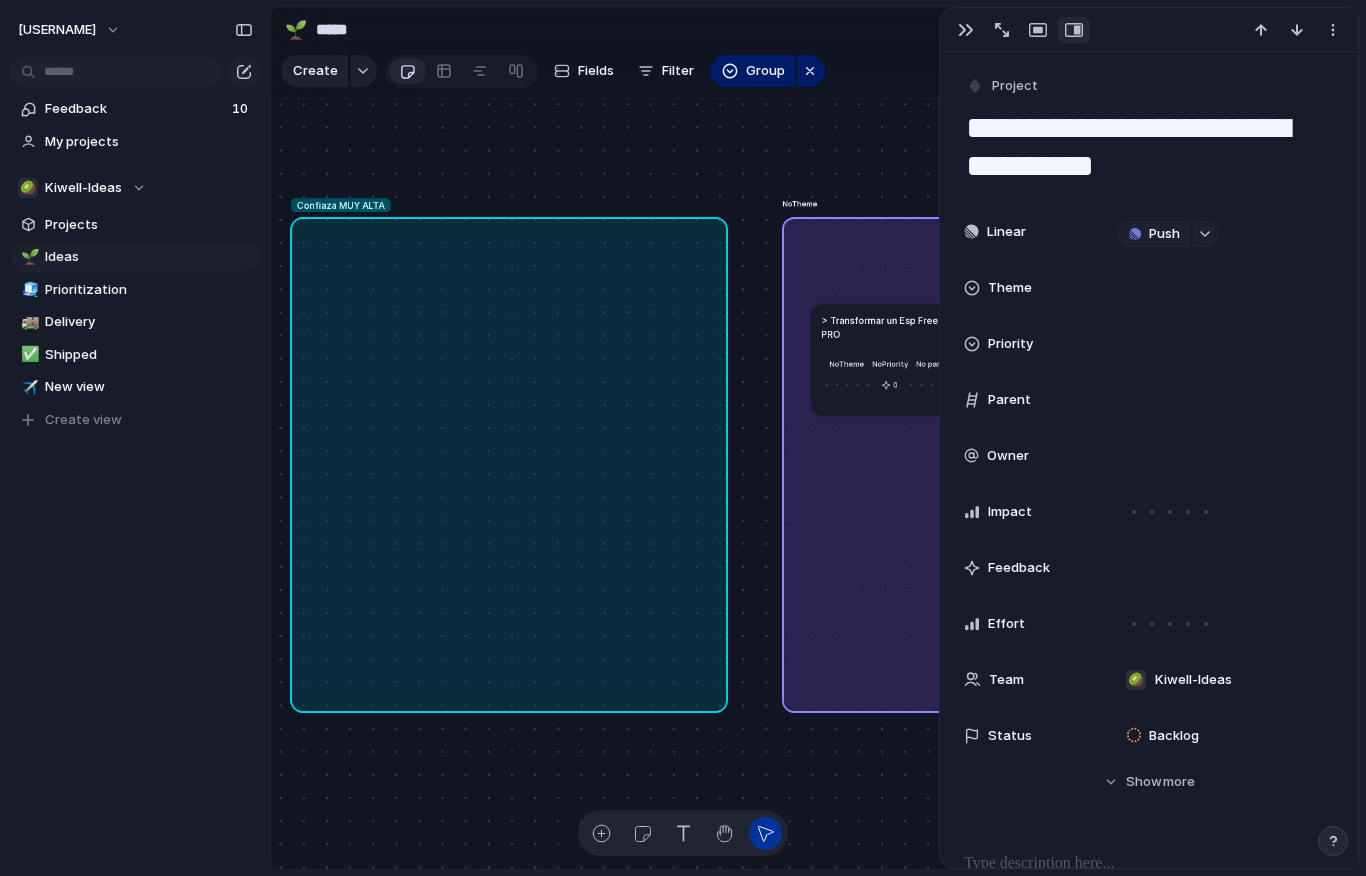 click on "Theme" at bounding box center [1010, 288] 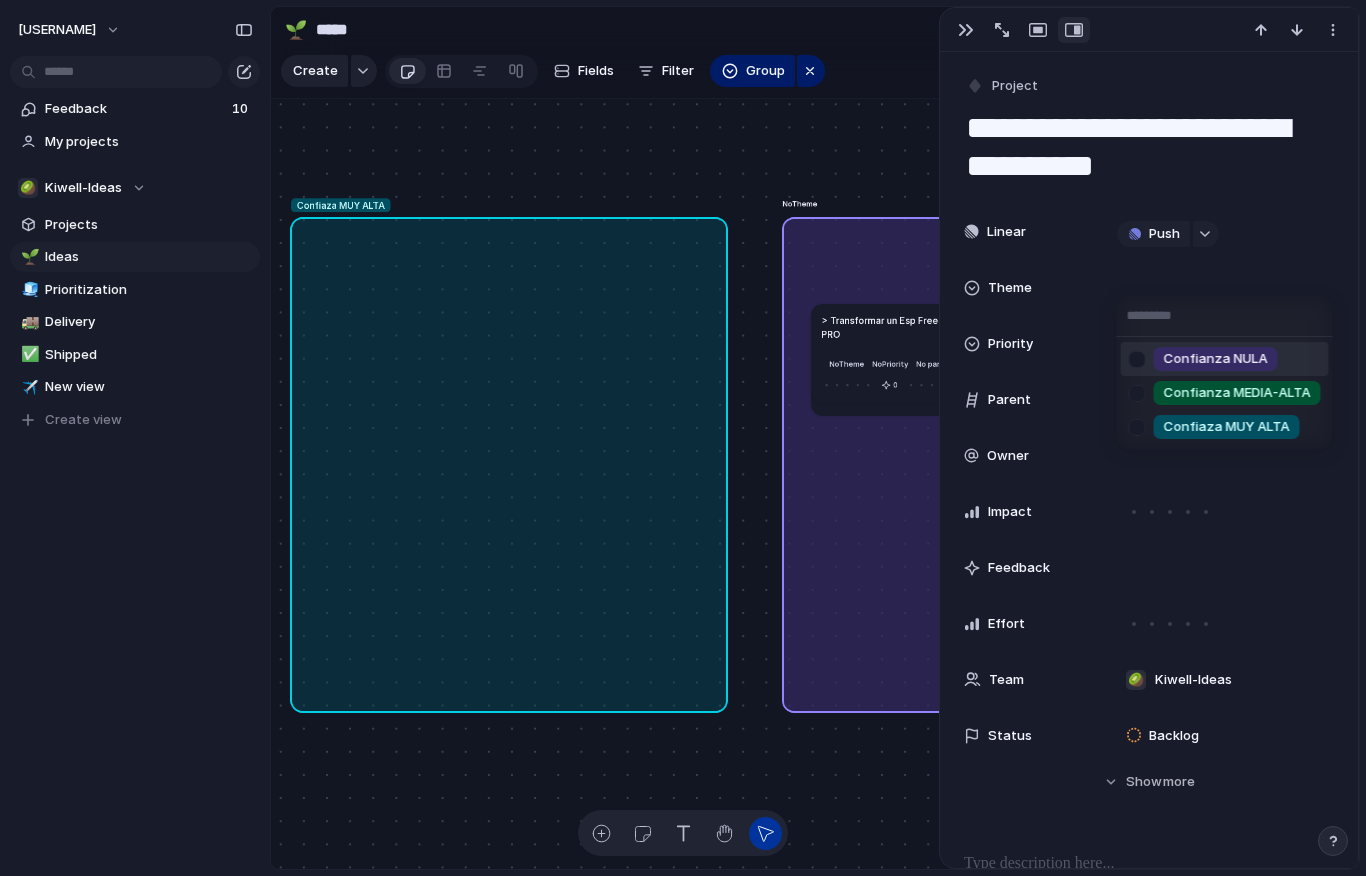 click on "Confianza NULA" at bounding box center (1216, 359) 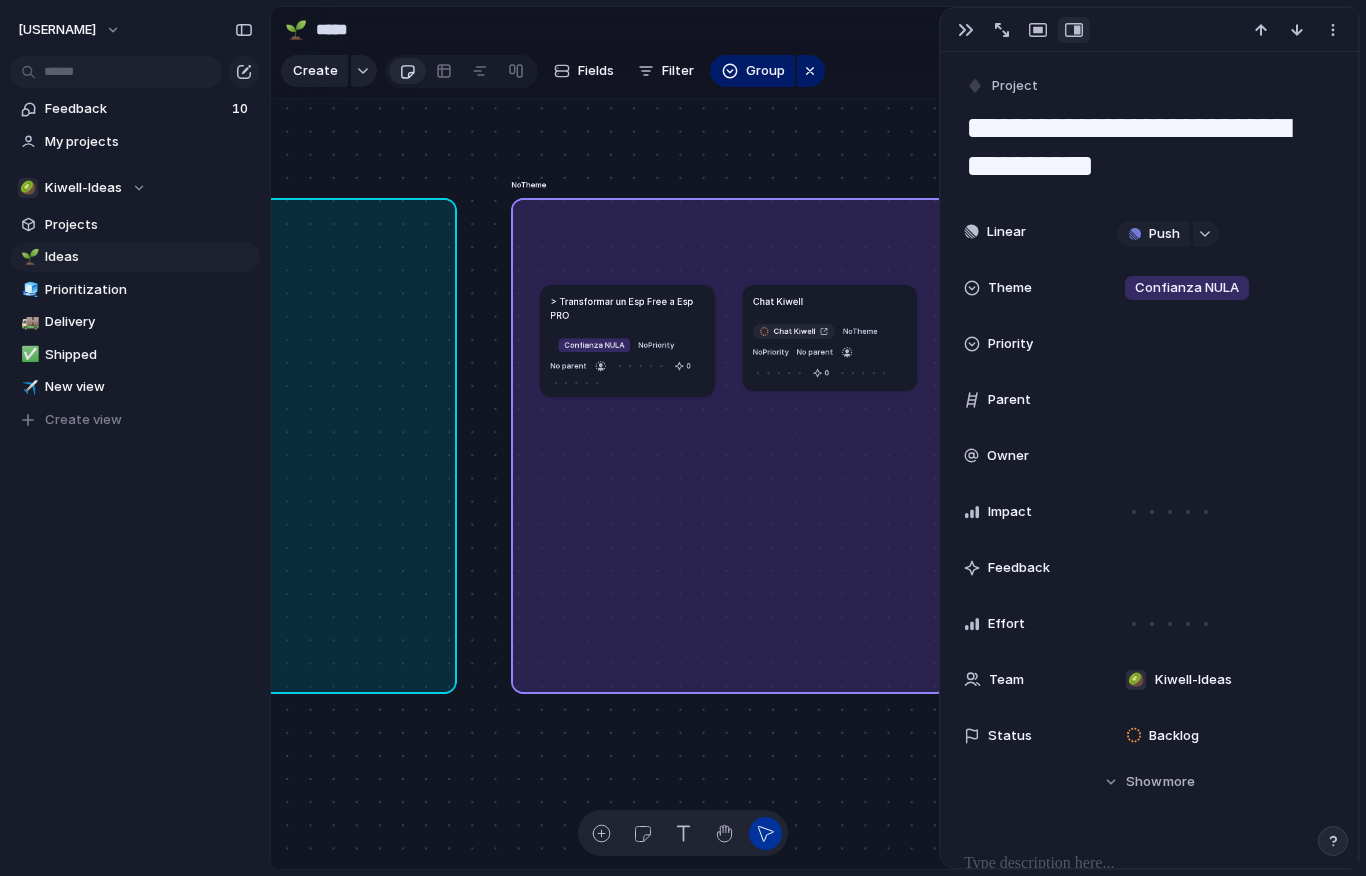click on "Chat Kiwell" at bounding box center [830, 301] 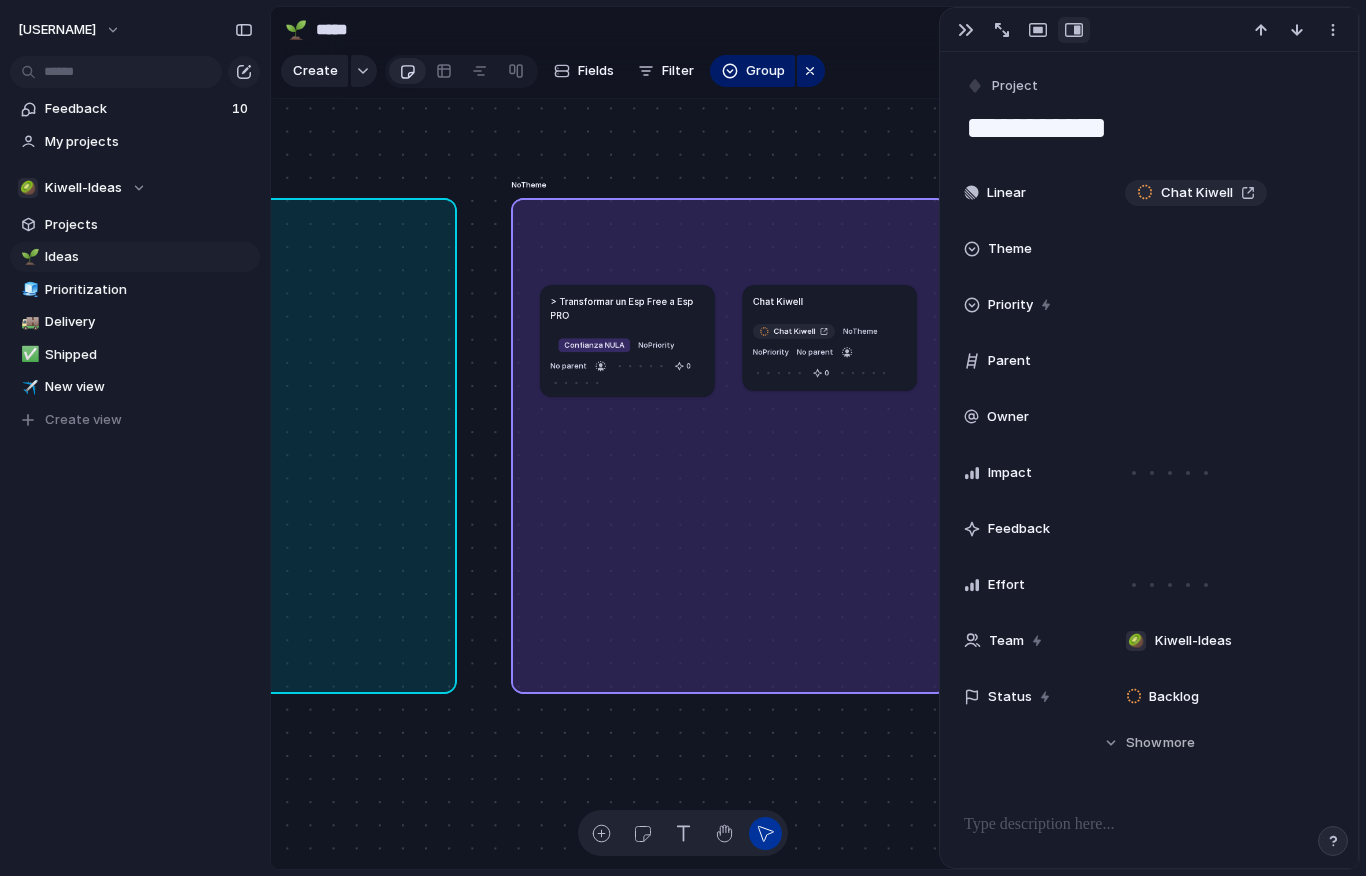 click on "Theme" at bounding box center (1010, 249) 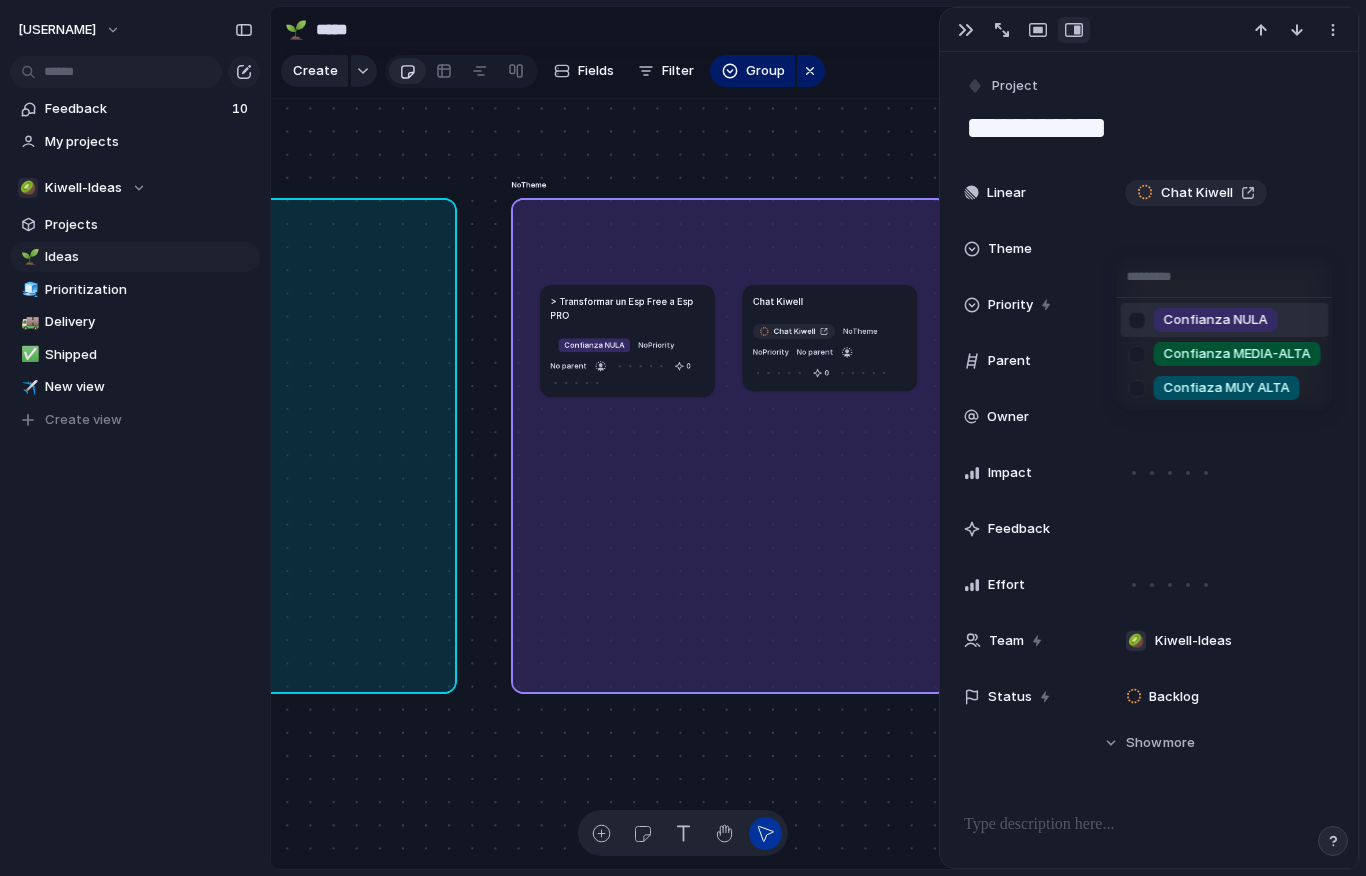 click on "Confianza NULA" at bounding box center (1216, 320) 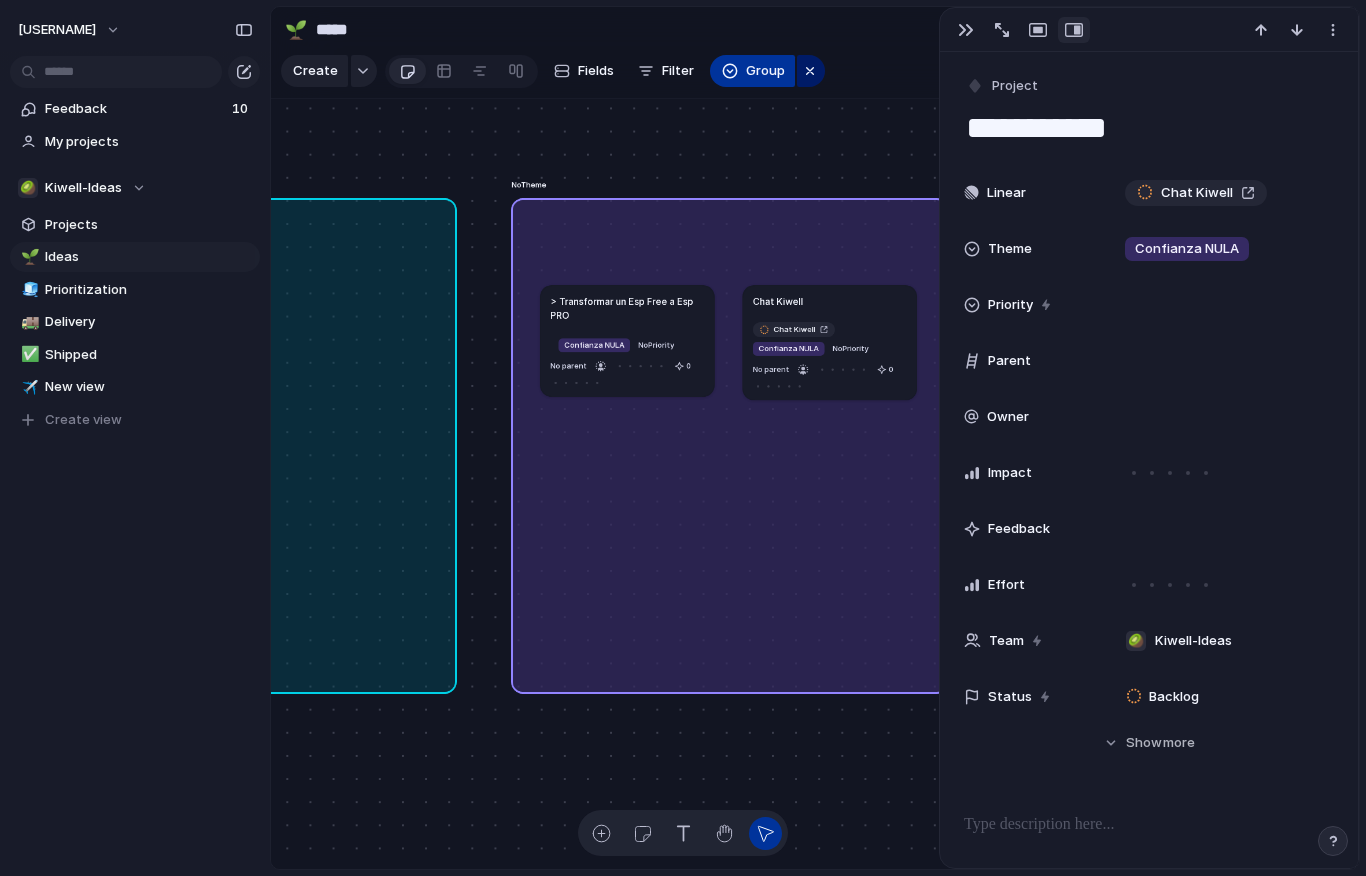 click on "Group" at bounding box center [765, 71] 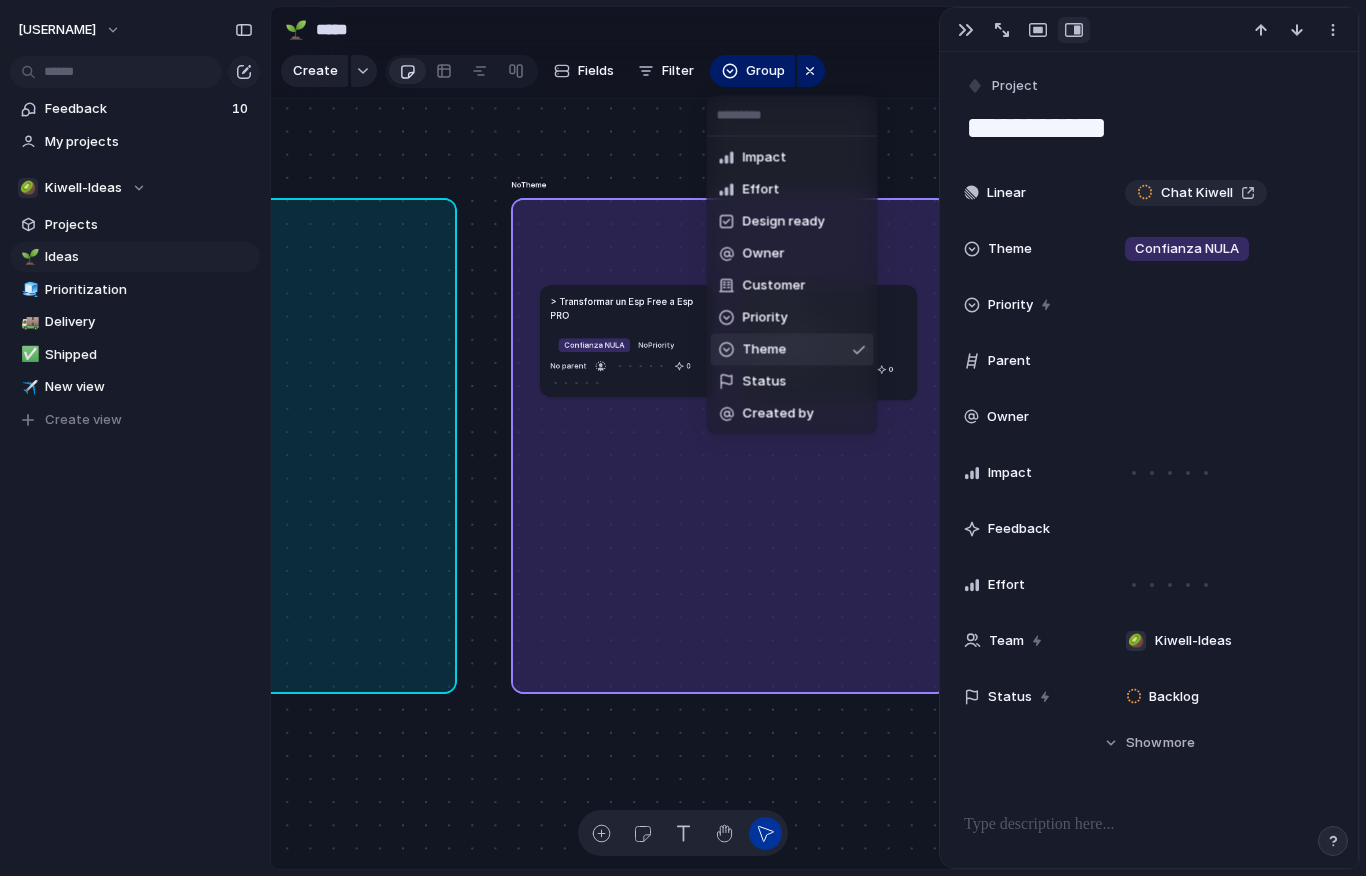 click on "Theme" at bounding box center (792, 350) 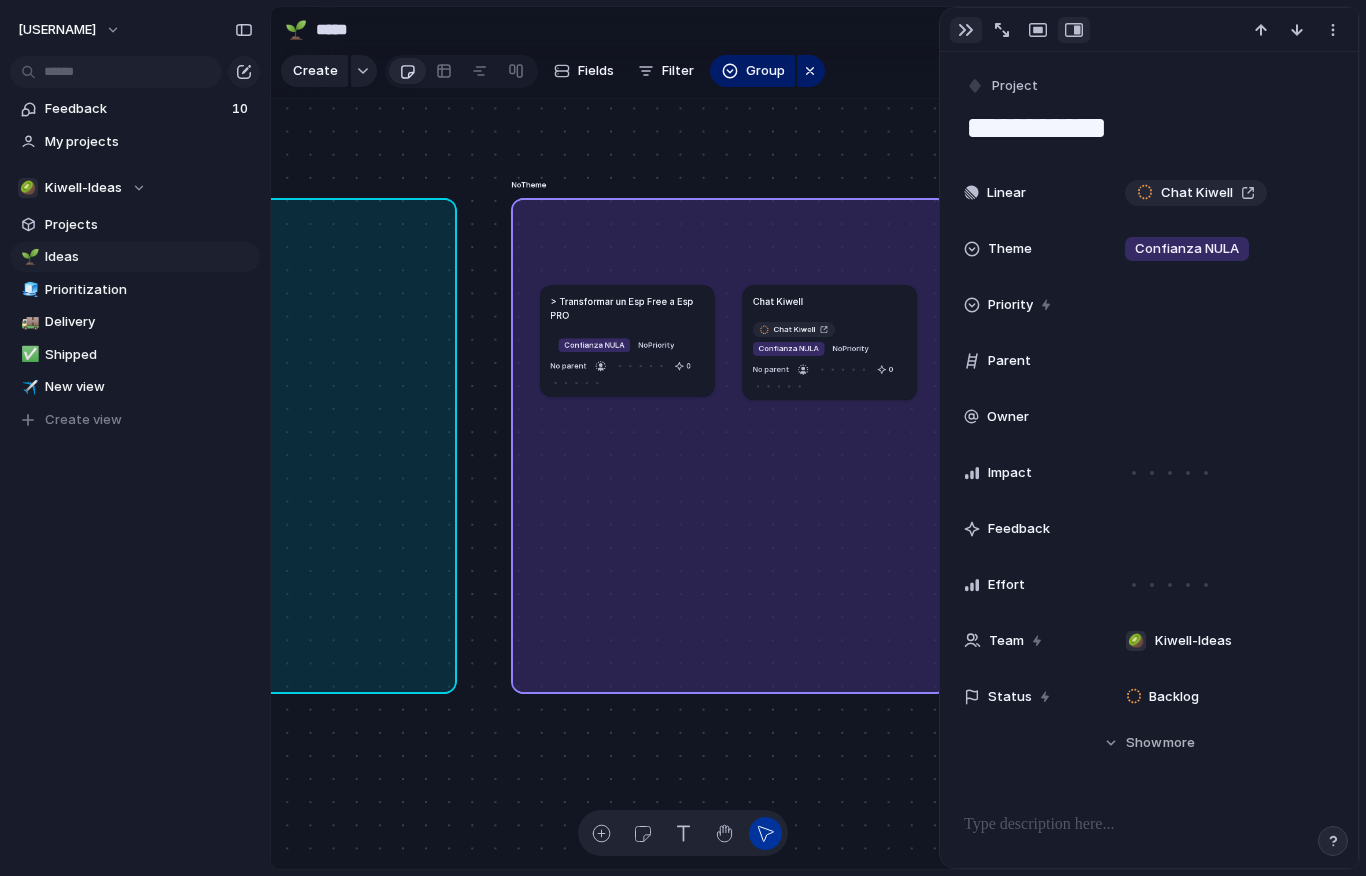 click at bounding box center (966, 30) 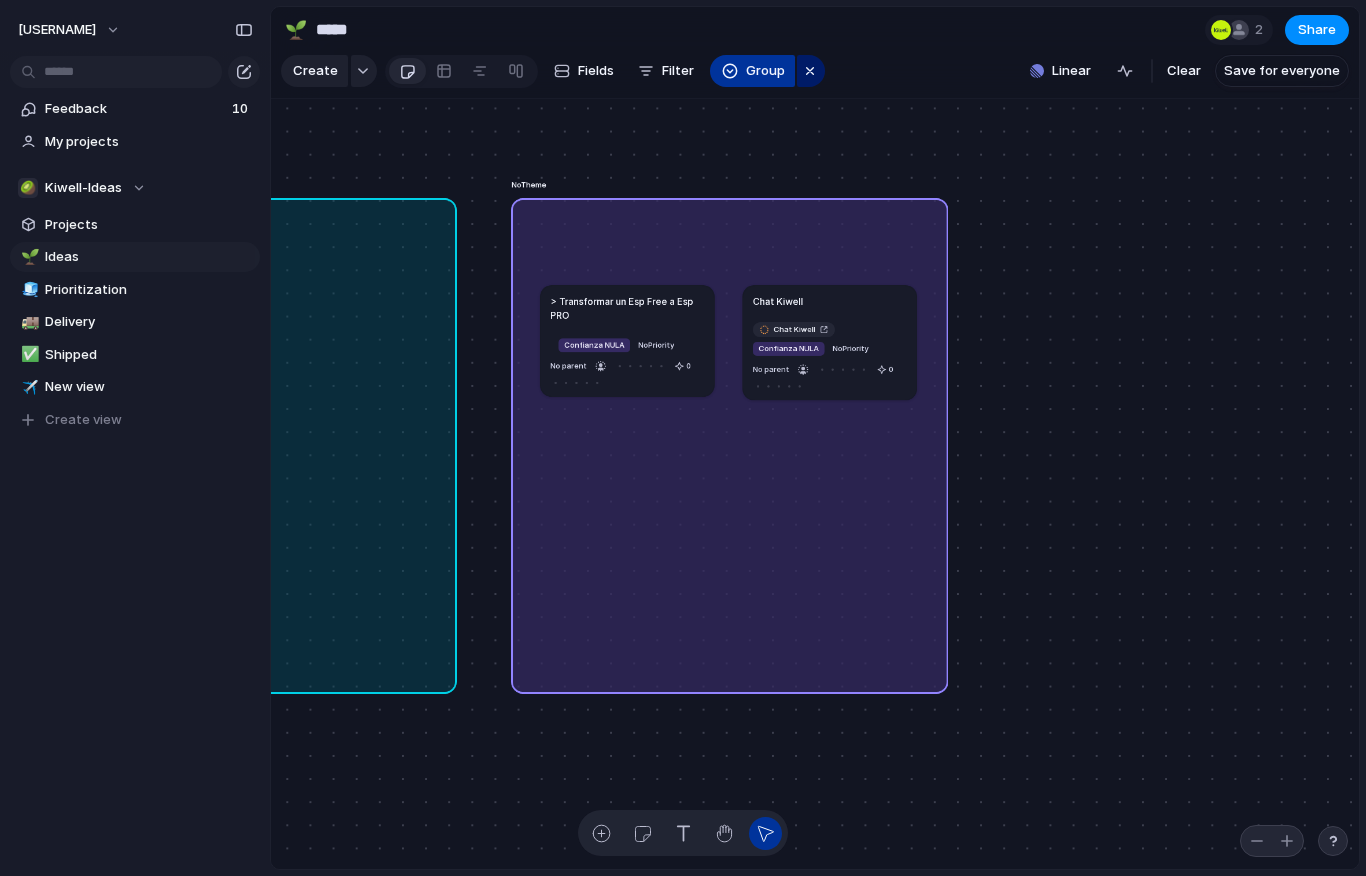 click on "Group" at bounding box center [752, 71] 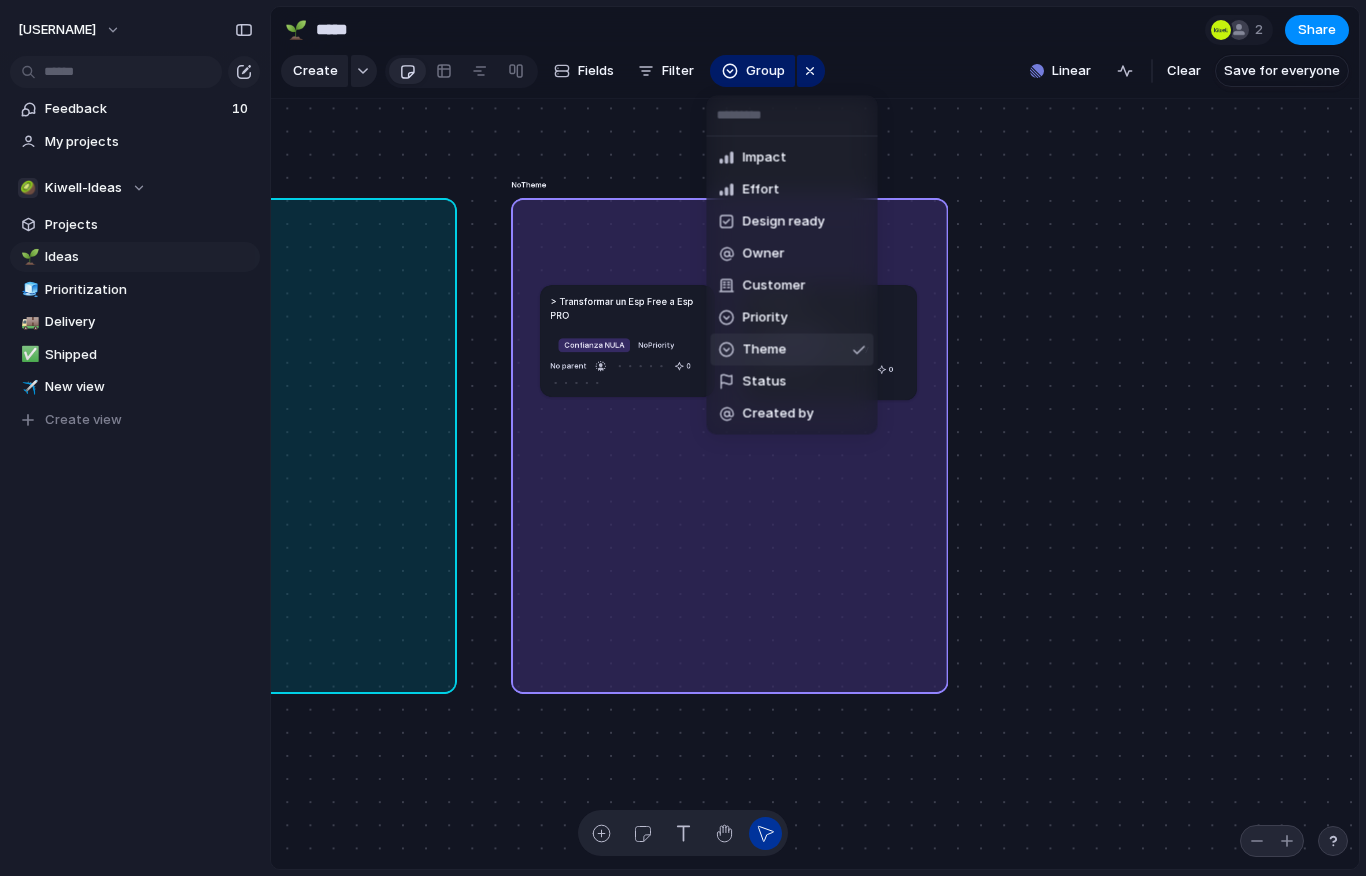 click on "Impact   Effort   Design ready             Owner   Customer   Priority   Theme   Status             Created by" at bounding box center [683, 438] 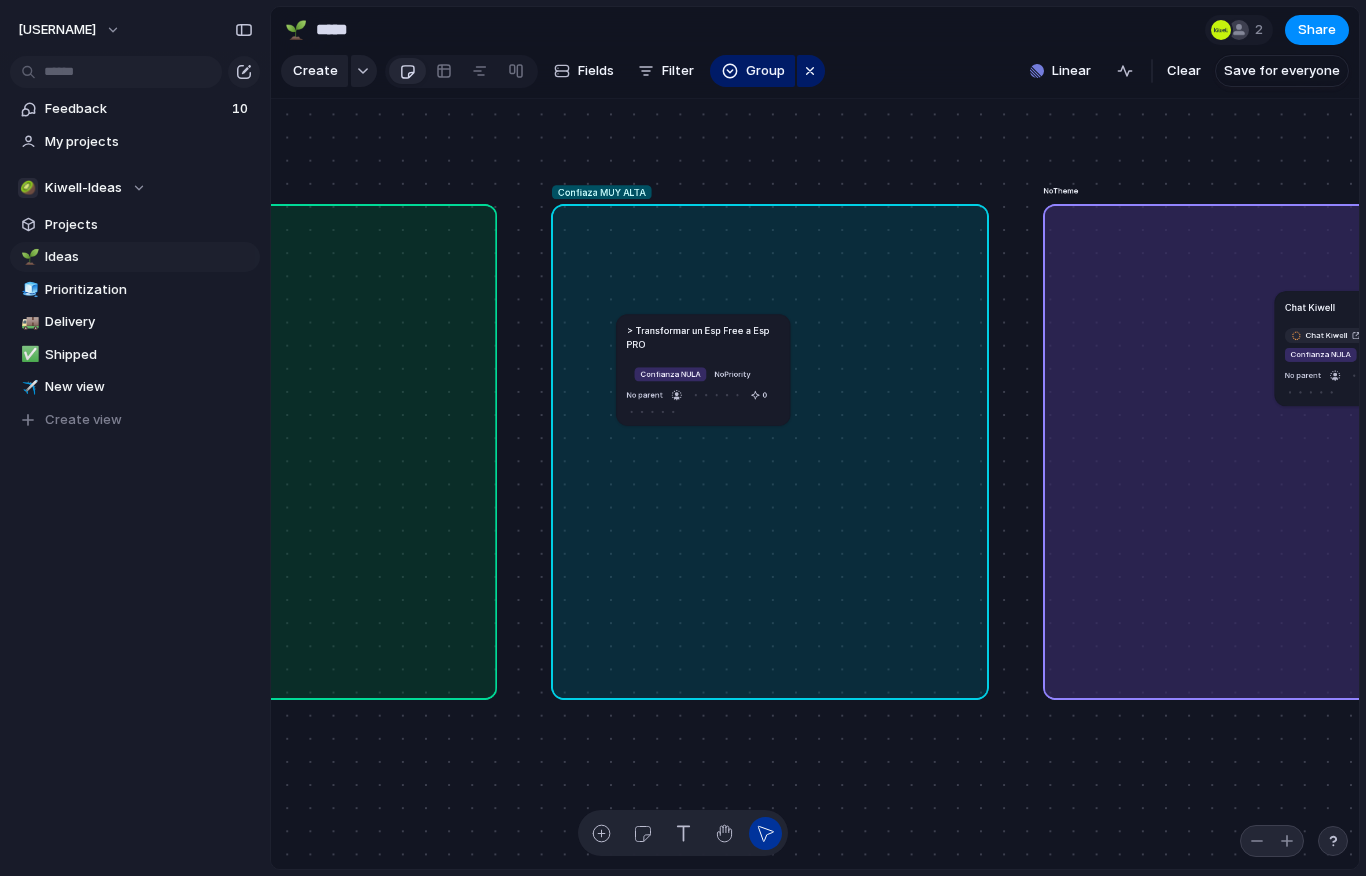 drag, startPoint x: 1156, startPoint y: 337, endPoint x: 700, endPoint y: 359, distance: 456.5304 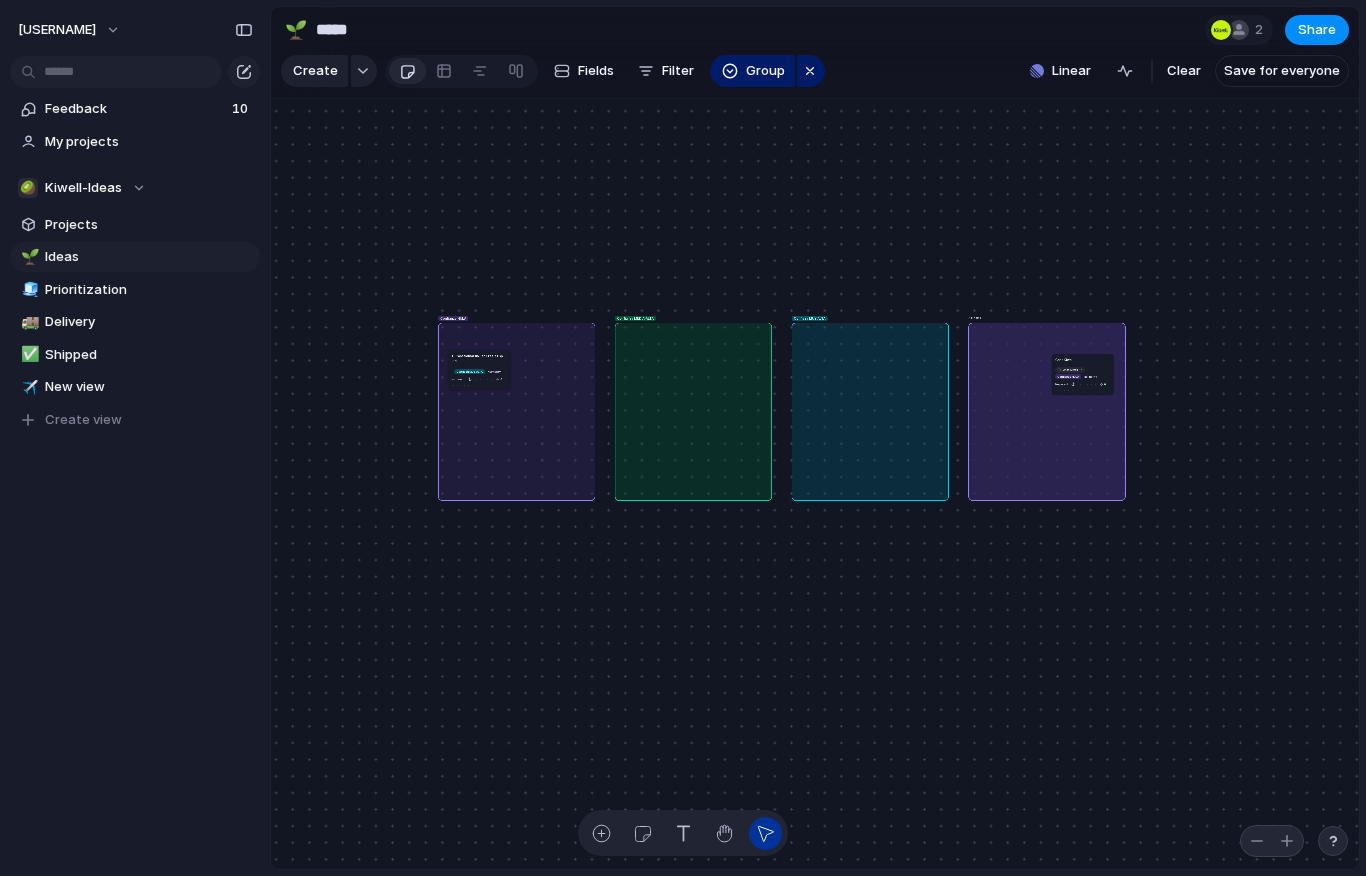 drag, startPoint x: 857, startPoint y: 372, endPoint x: 492, endPoint y: 357, distance: 365.30807 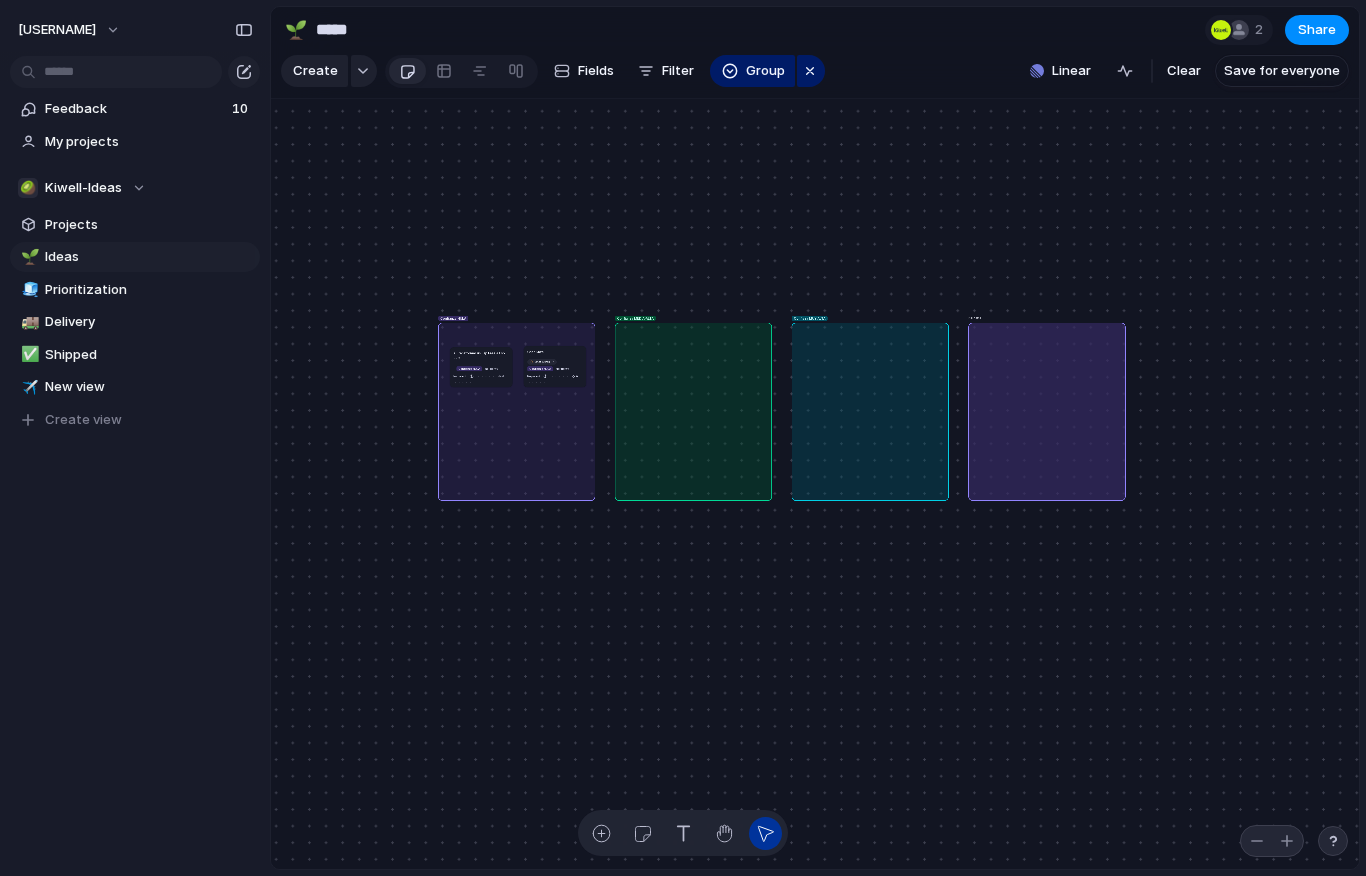 drag, startPoint x: 1077, startPoint y: 363, endPoint x: 549, endPoint y: 355, distance: 528.0606 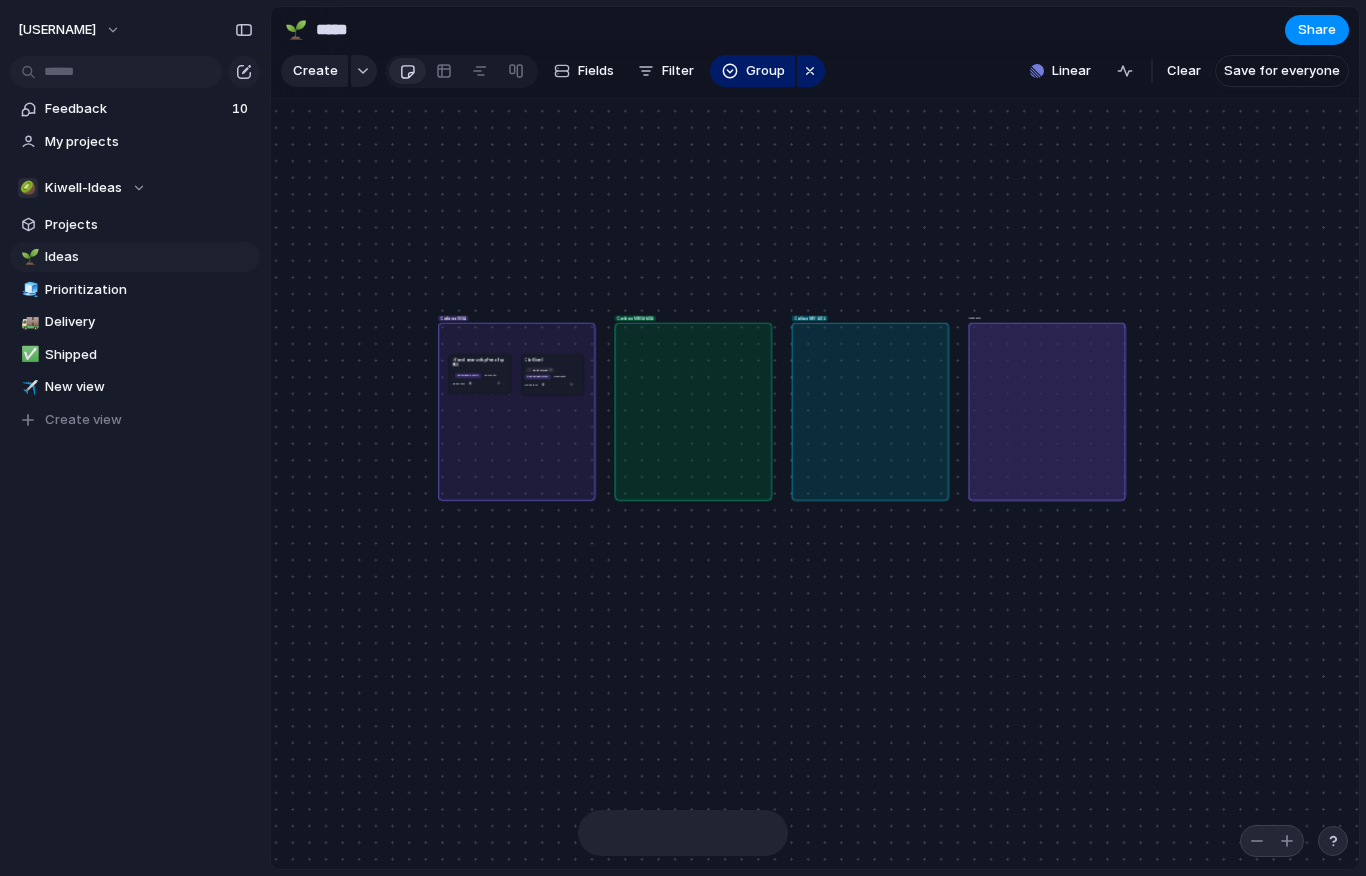 scroll, scrollTop: 0, scrollLeft: 0, axis: both 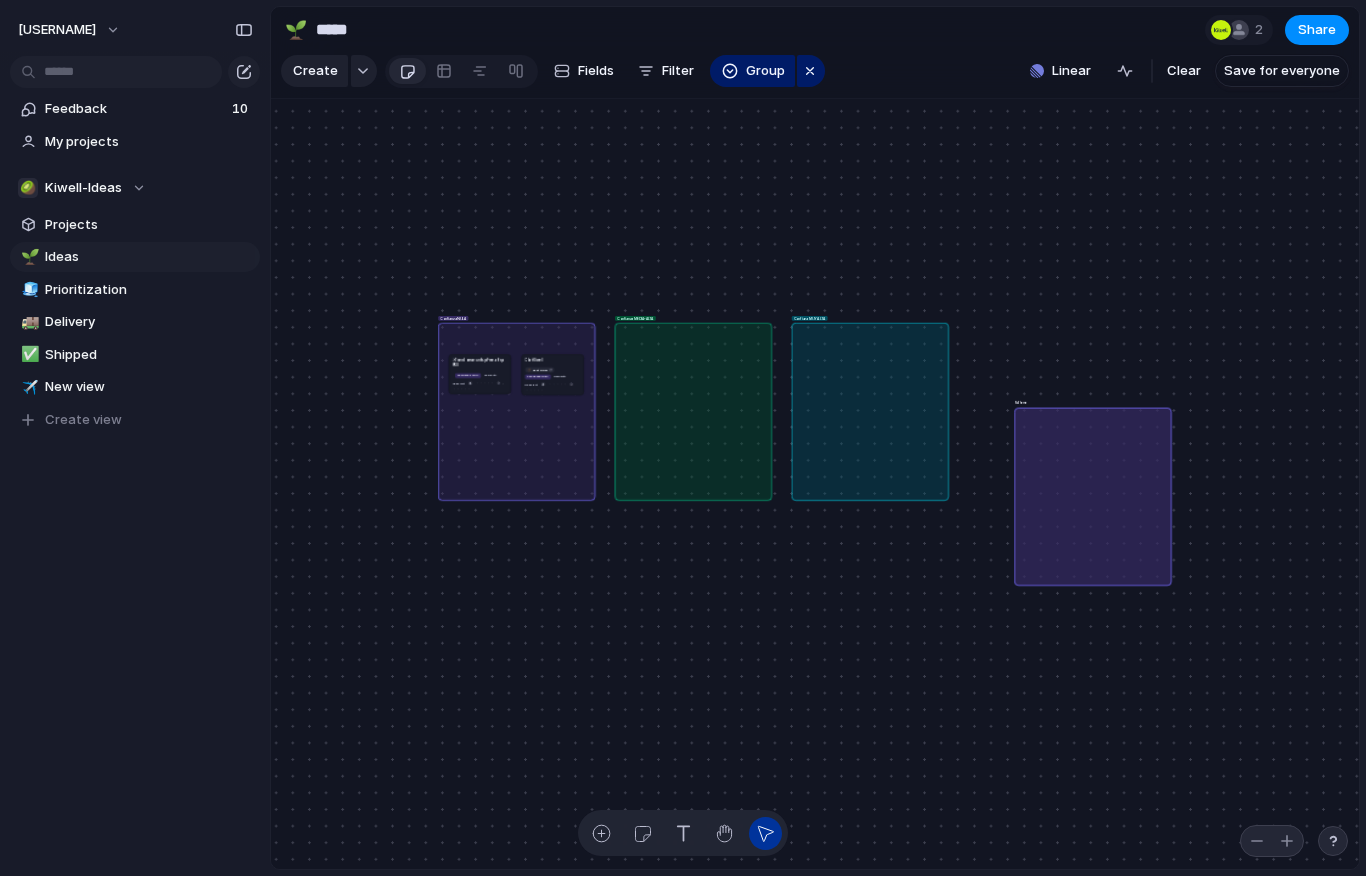 drag, startPoint x: 981, startPoint y: 318, endPoint x: 1027, endPoint y: 404, distance: 97.52948 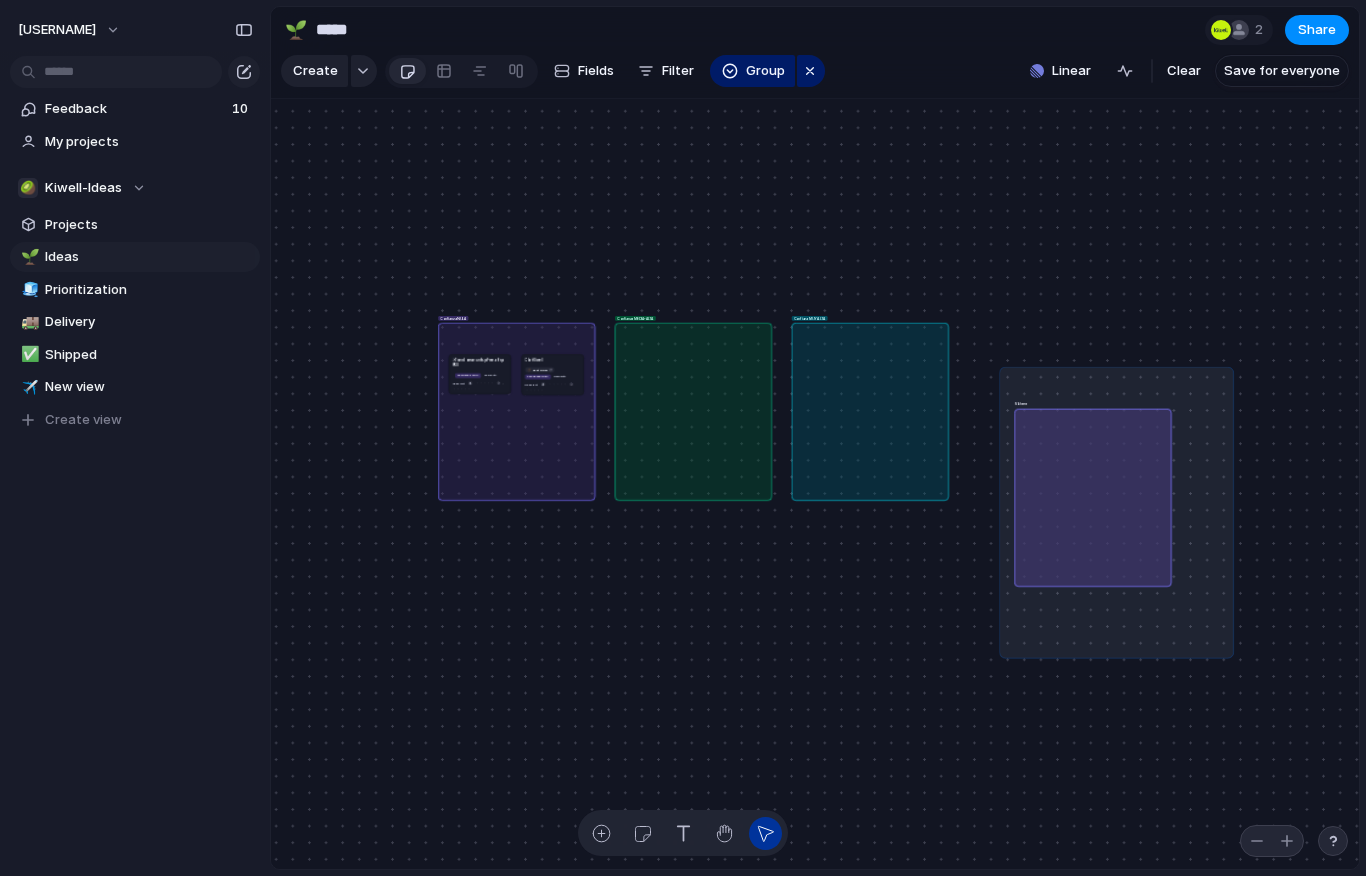 drag, startPoint x: 1002, startPoint y: 369, endPoint x: 1235, endPoint y: 658, distance: 371.2277 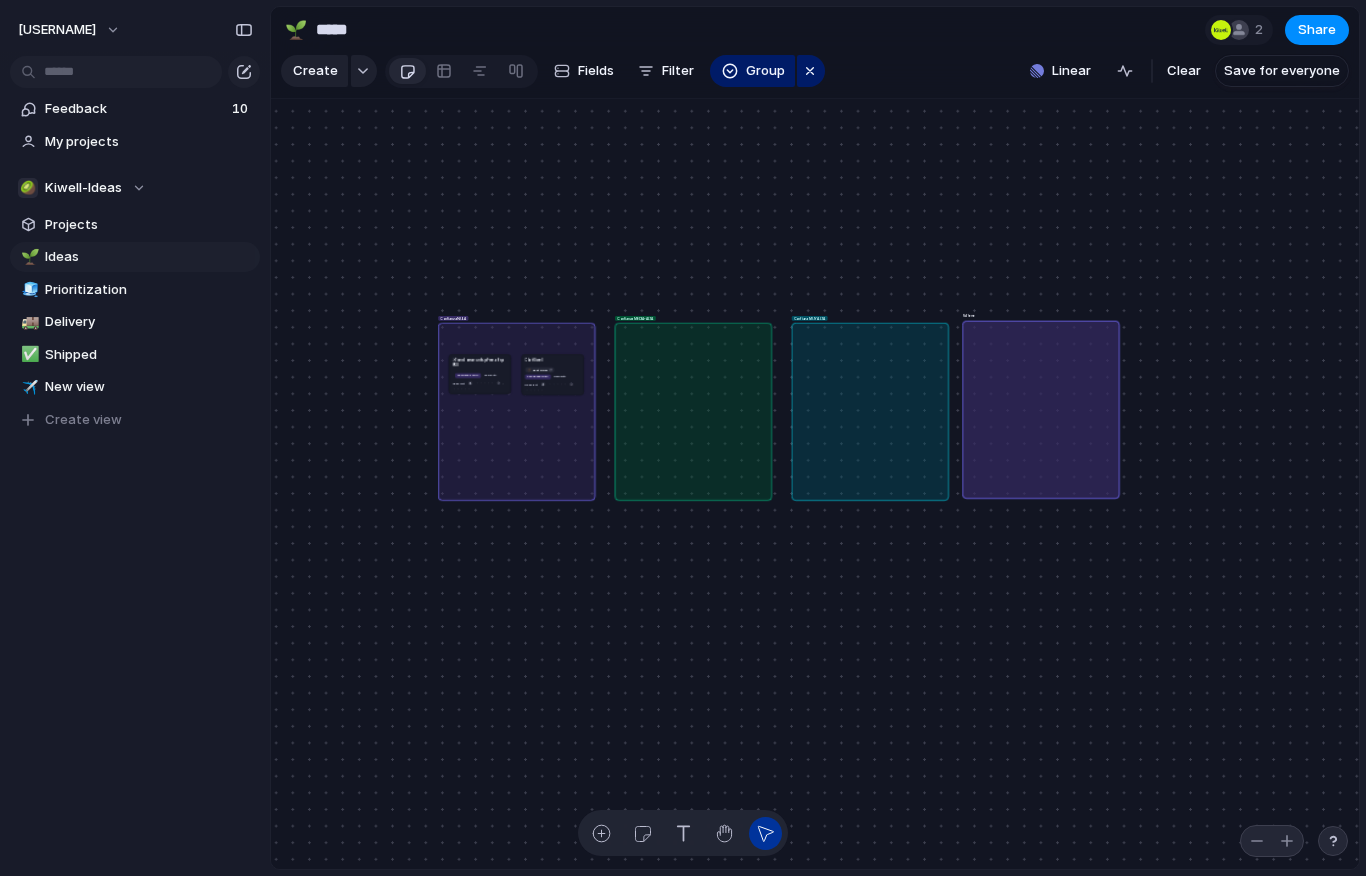 drag, startPoint x: 1048, startPoint y: 437, endPoint x: 996, endPoint y: 349, distance: 102.21546 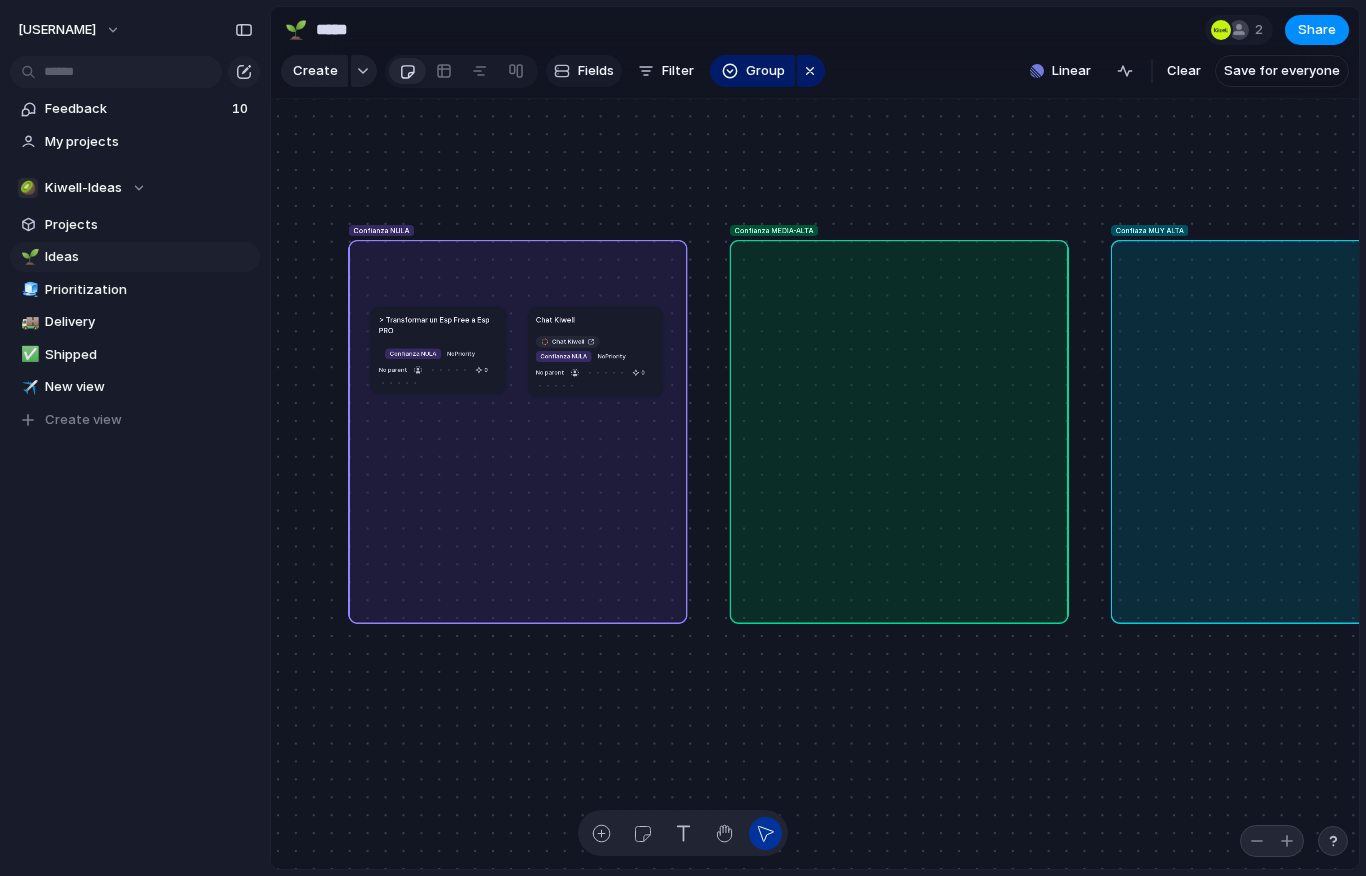 click on "Fields" at bounding box center (596, 71) 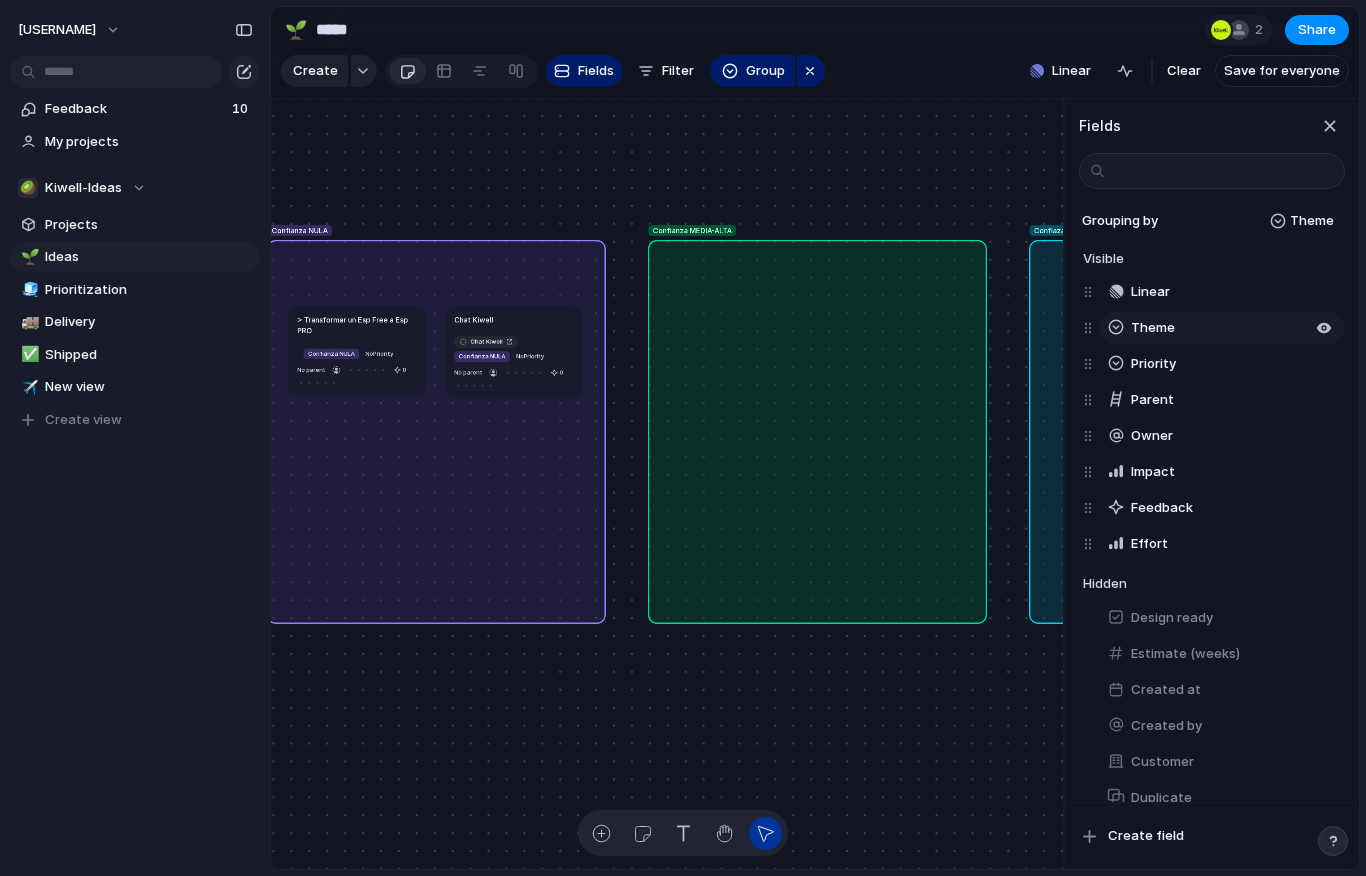 click on "Theme" at bounding box center (1153, 328) 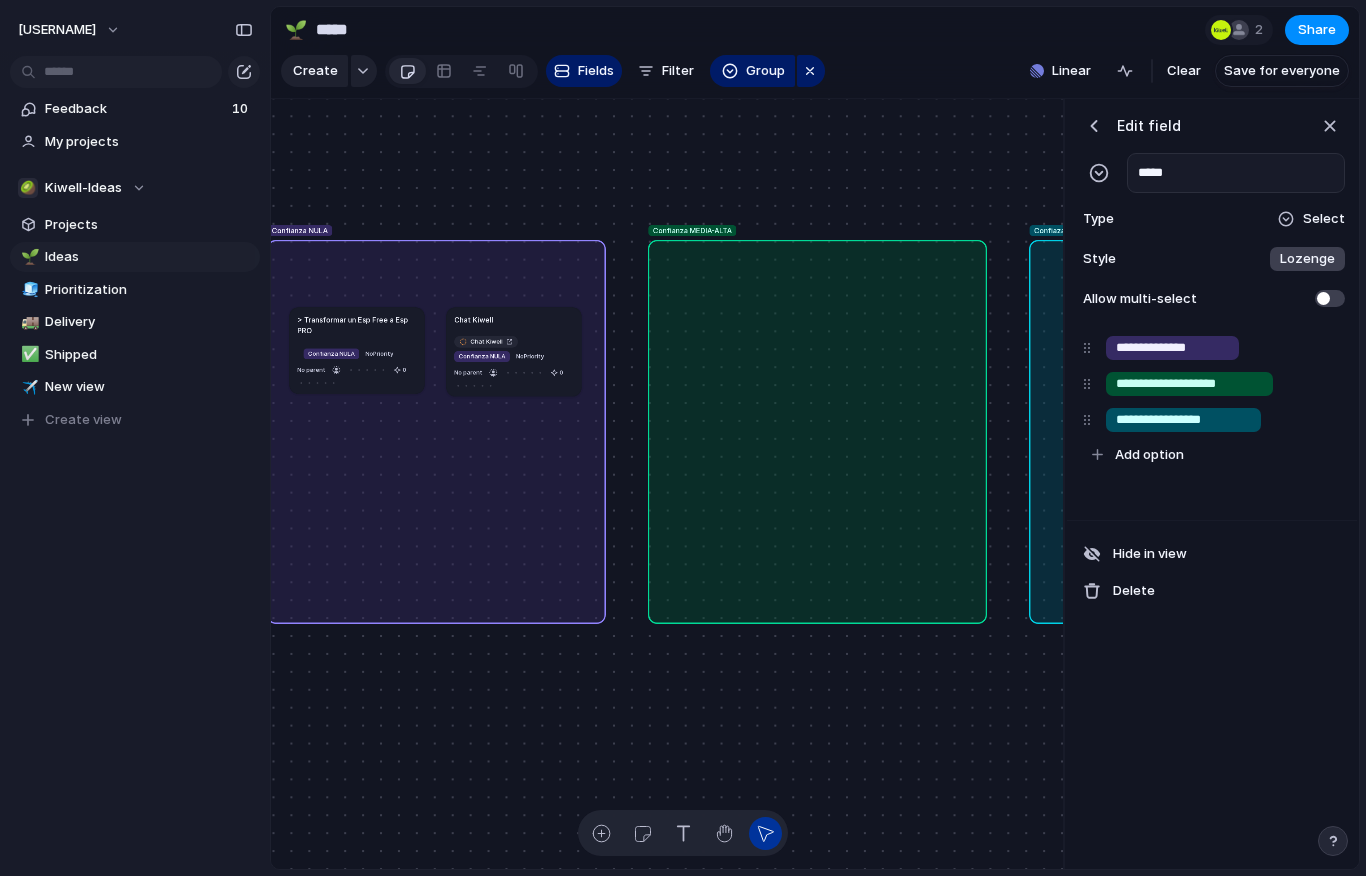 click on "Style" at bounding box center [1101, 259] 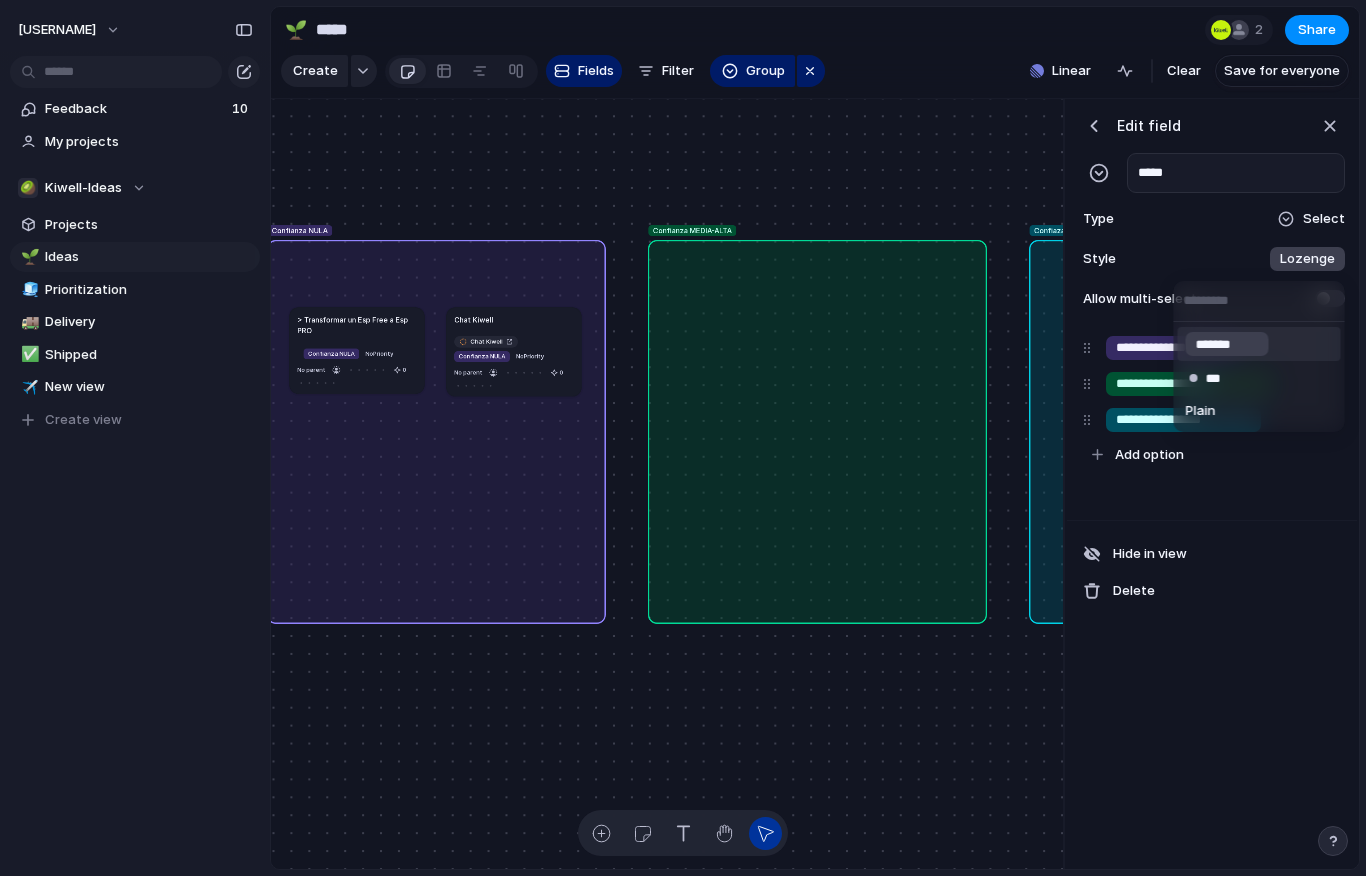 click on "*******   ***   Plain" at bounding box center (683, 438) 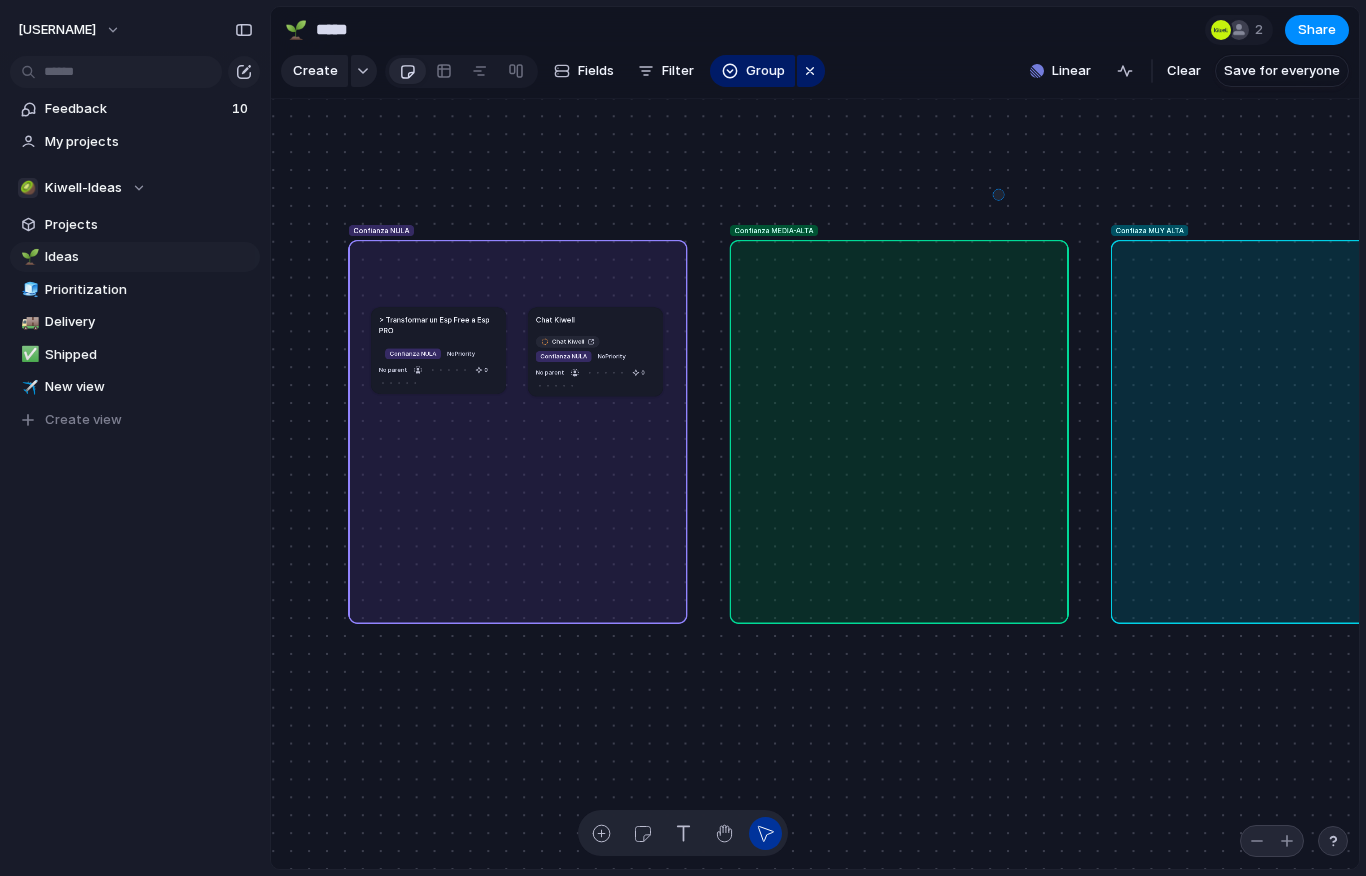 click on "Confianza NULA Confianza MEDIA-ALTA Confiaza MUY ALTA No  Theme > Transformar un Esp Free a Esp PRO Confianza NULA No  Priority No parent 0 Chat Kiwell Chat Kiwell Confianza NULA No  Priority No parent 0" at bounding box center [815, 484] 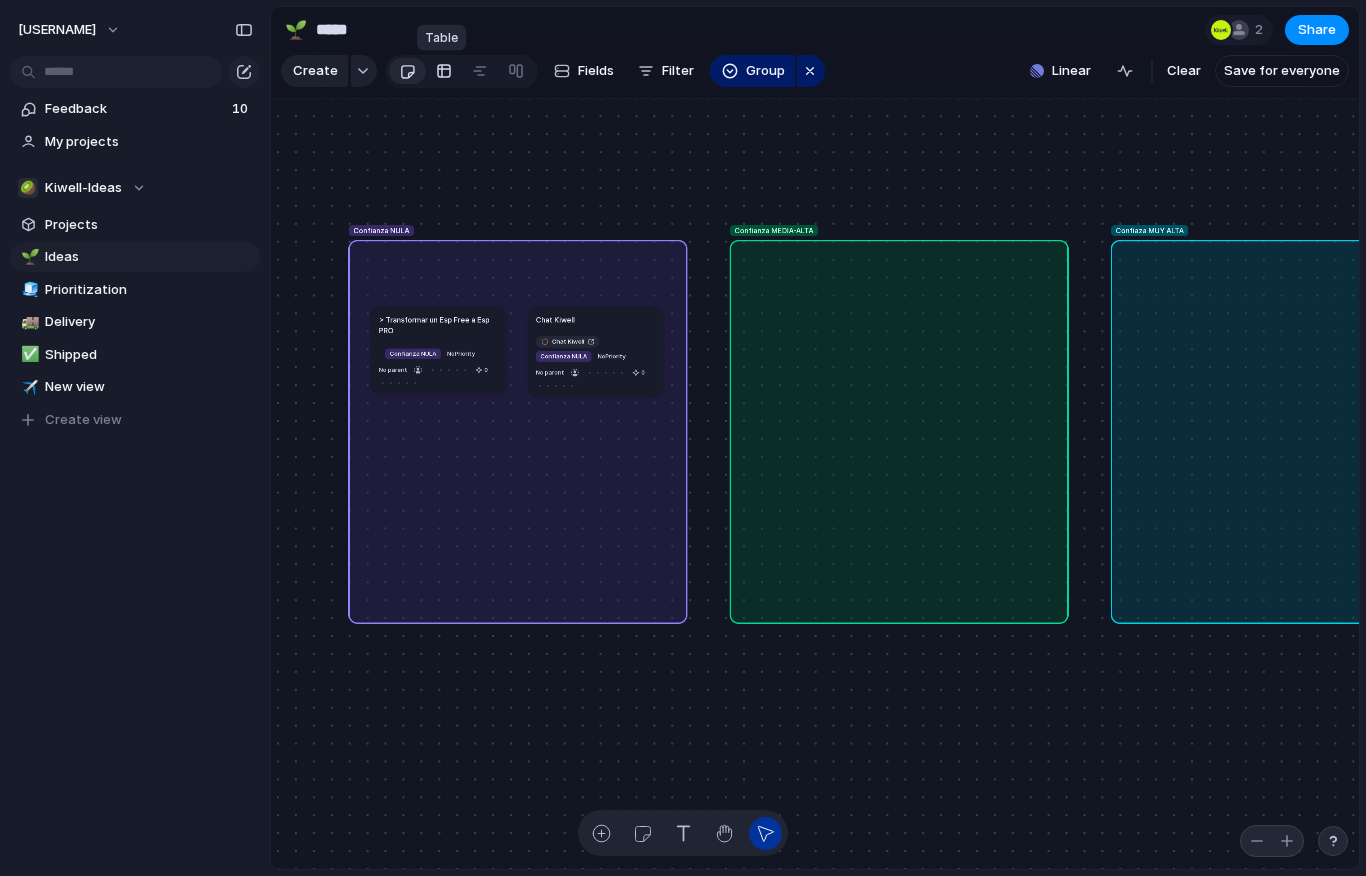 click at bounding box center (444, 71) 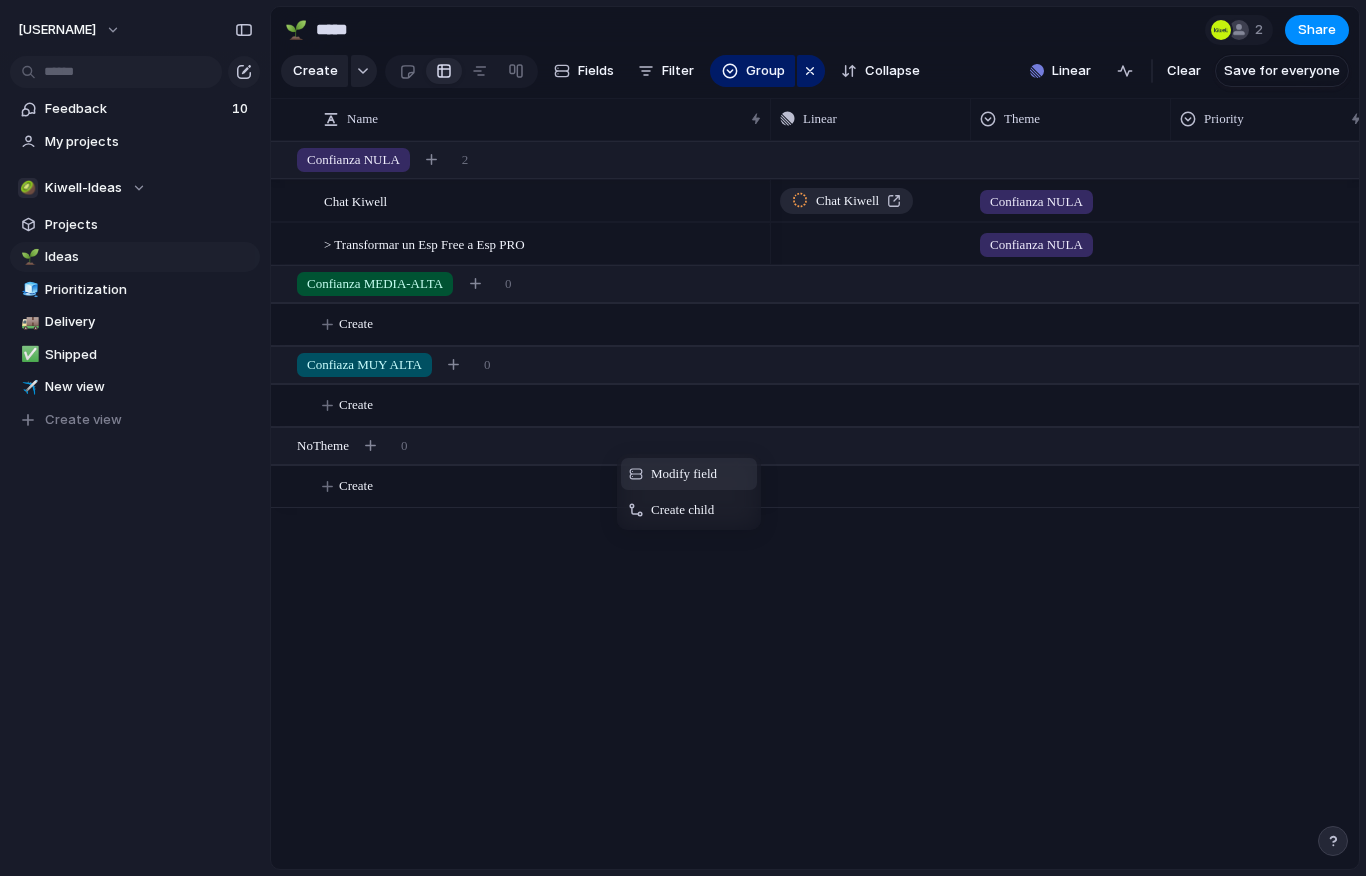 click on "Modify field" at bounding box center (689, 474) 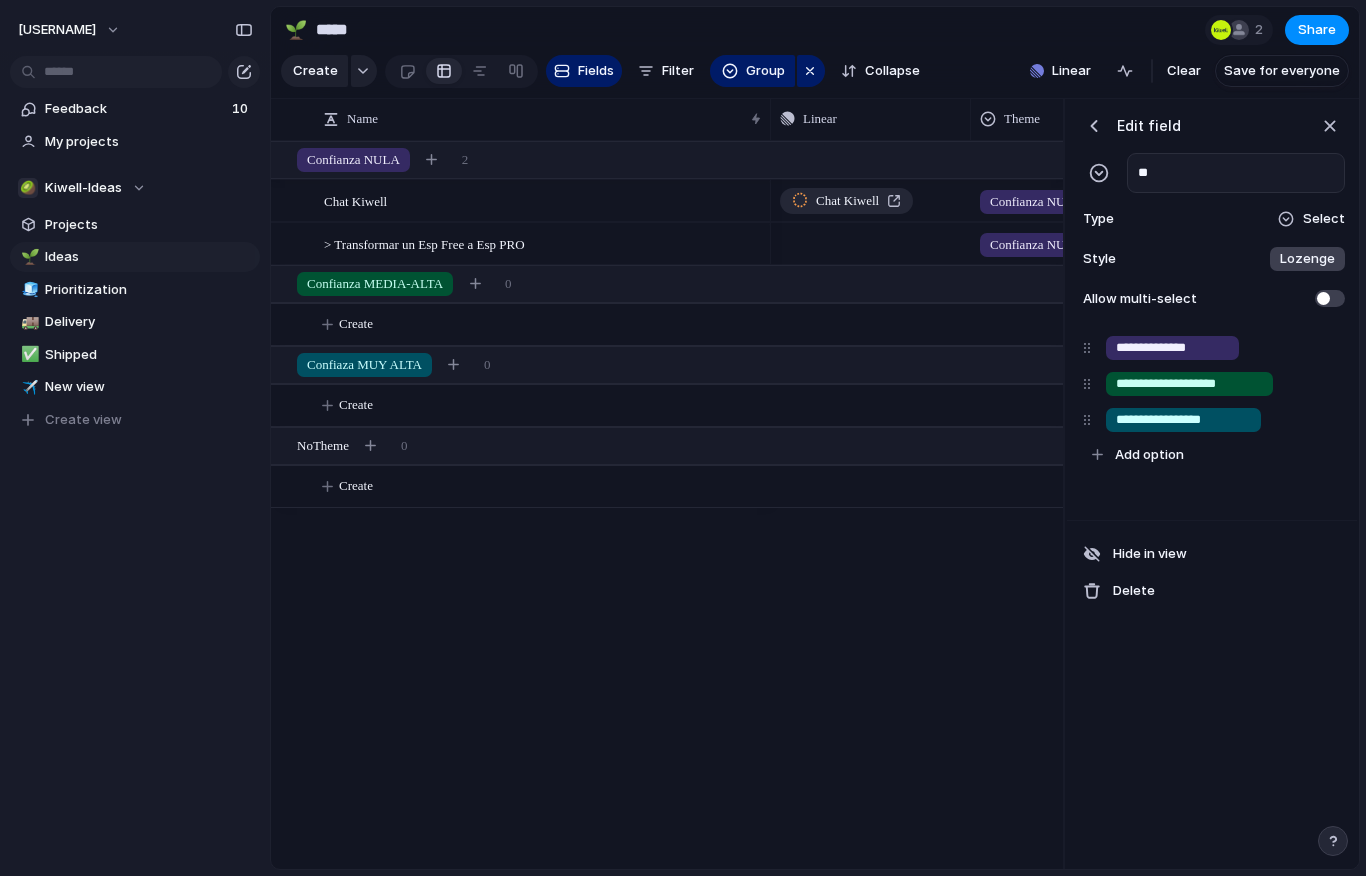 type on "*" 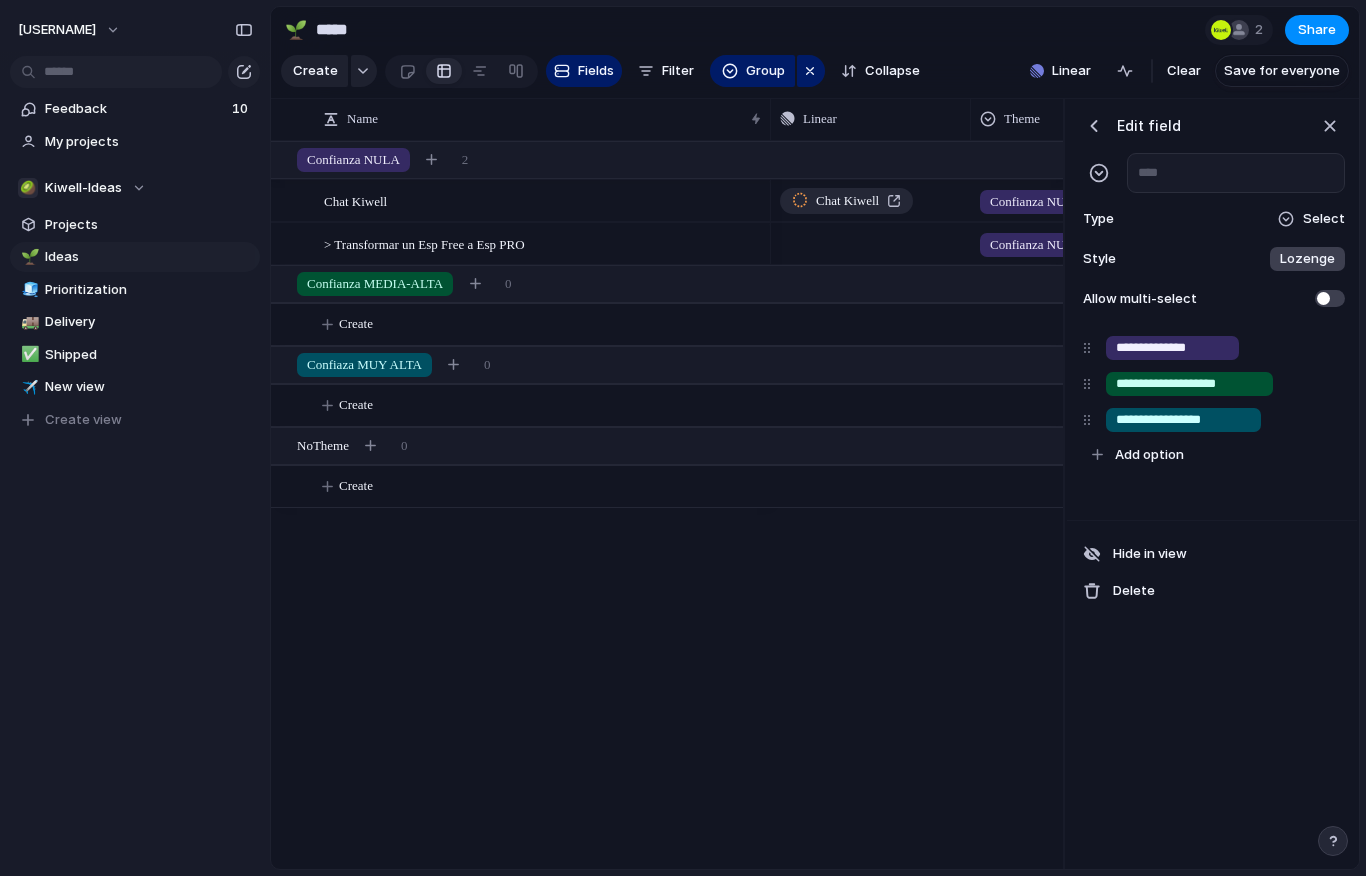 type 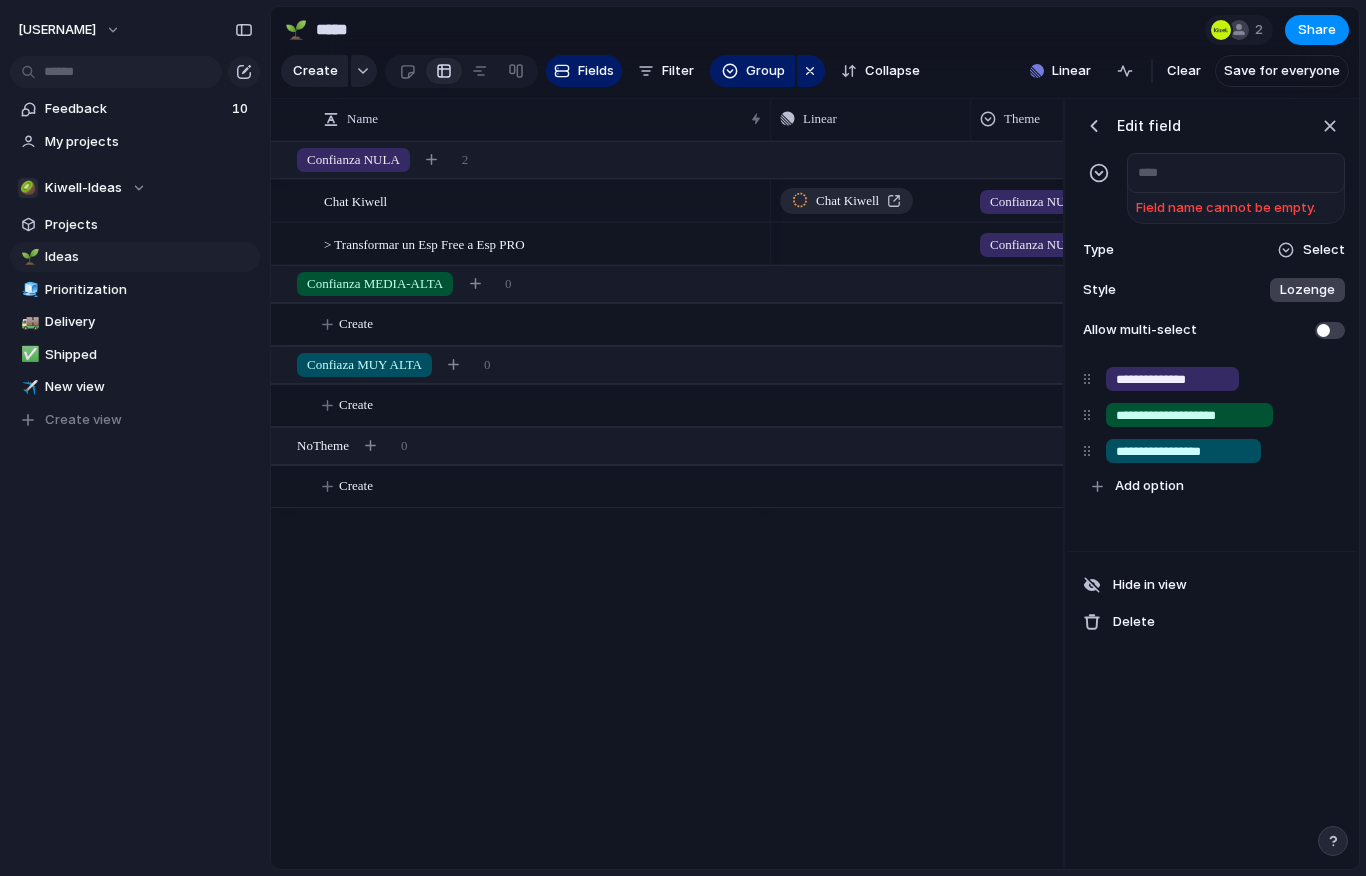 click at bounding box center (1099, 173) 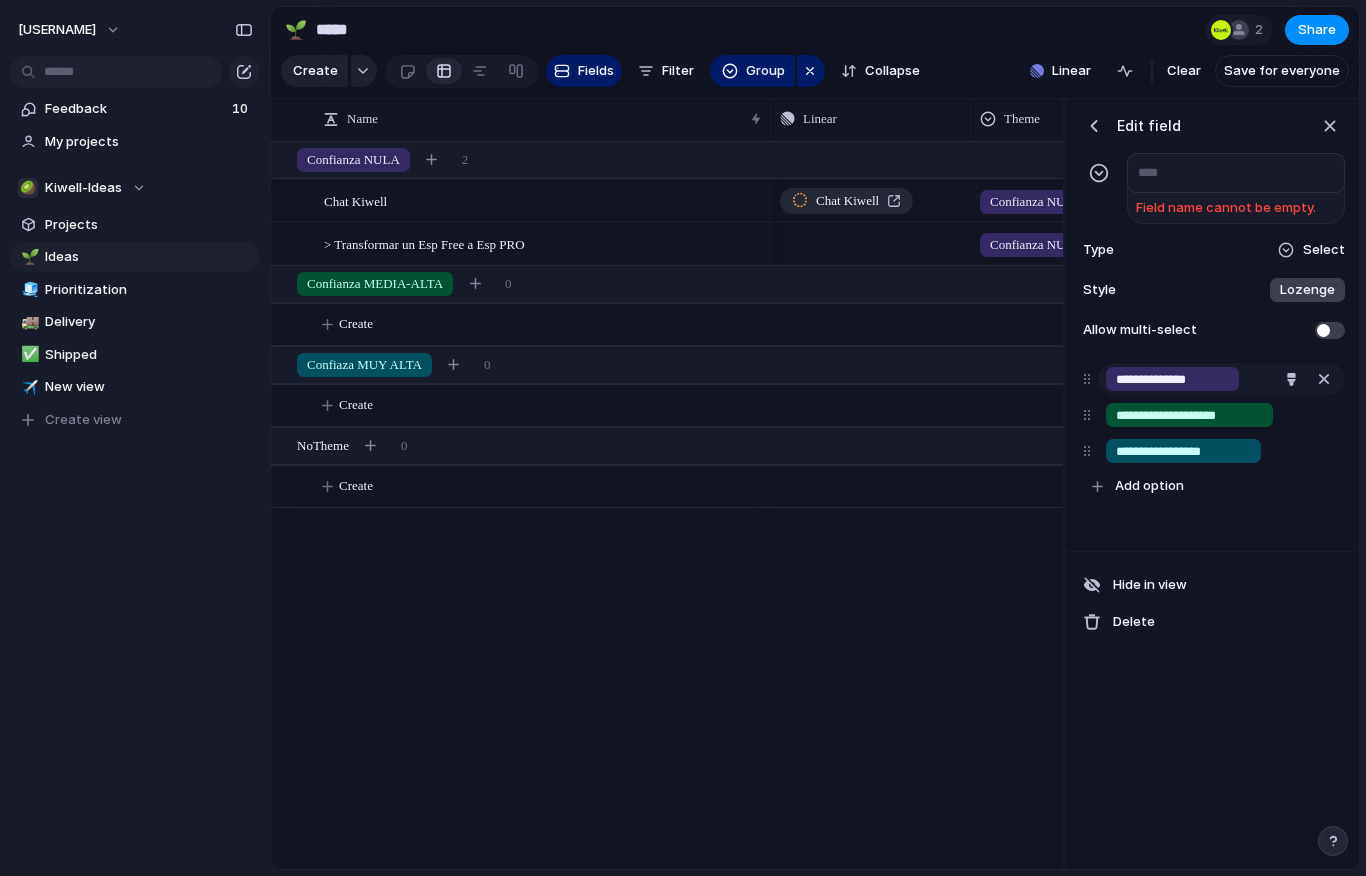 click on "**********" at bounding box center (1172, 379) 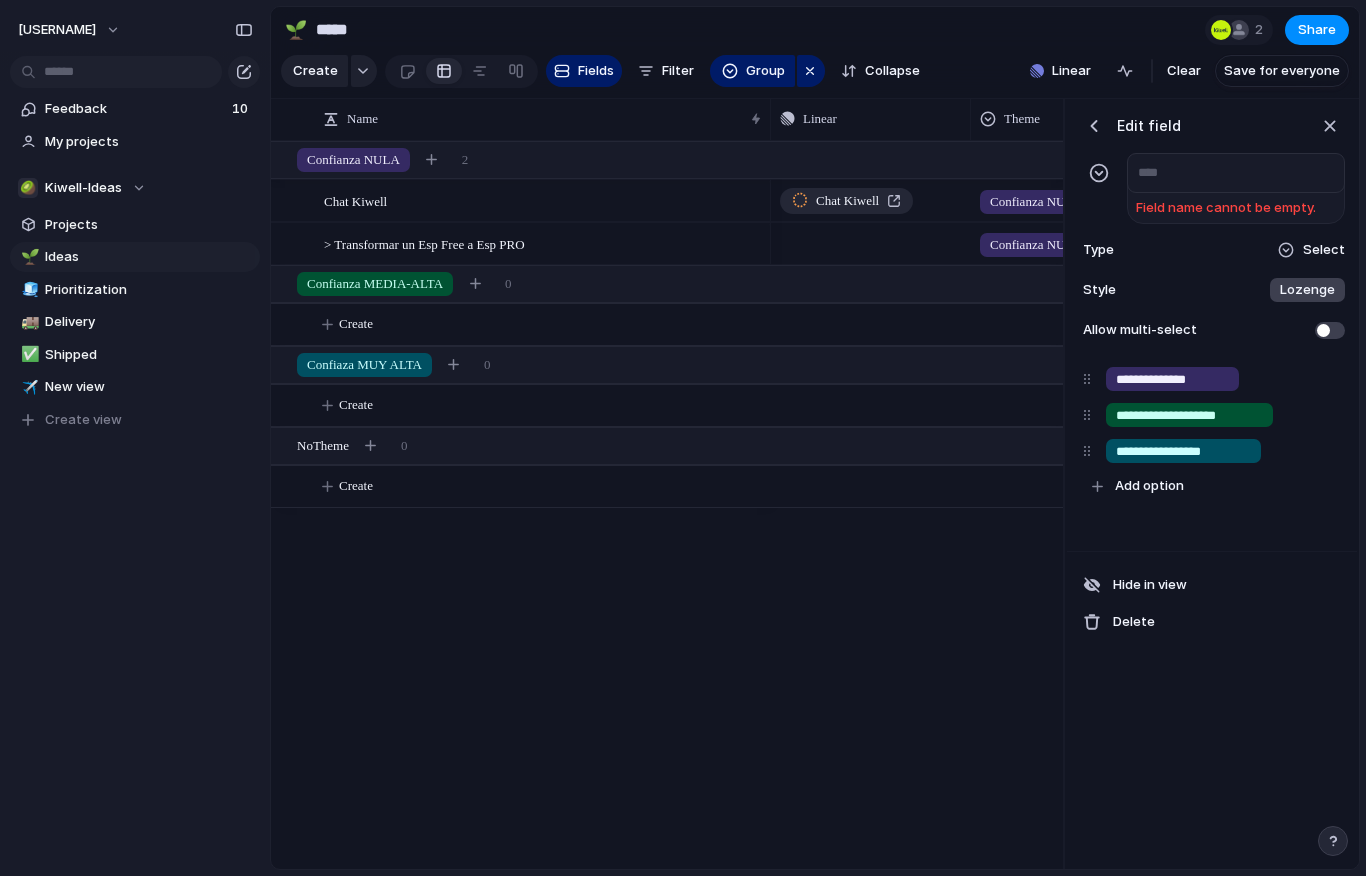 click on "Chat Kiwell Confianza NULA Push Confianza NULA" at bounding box center [917, 505] 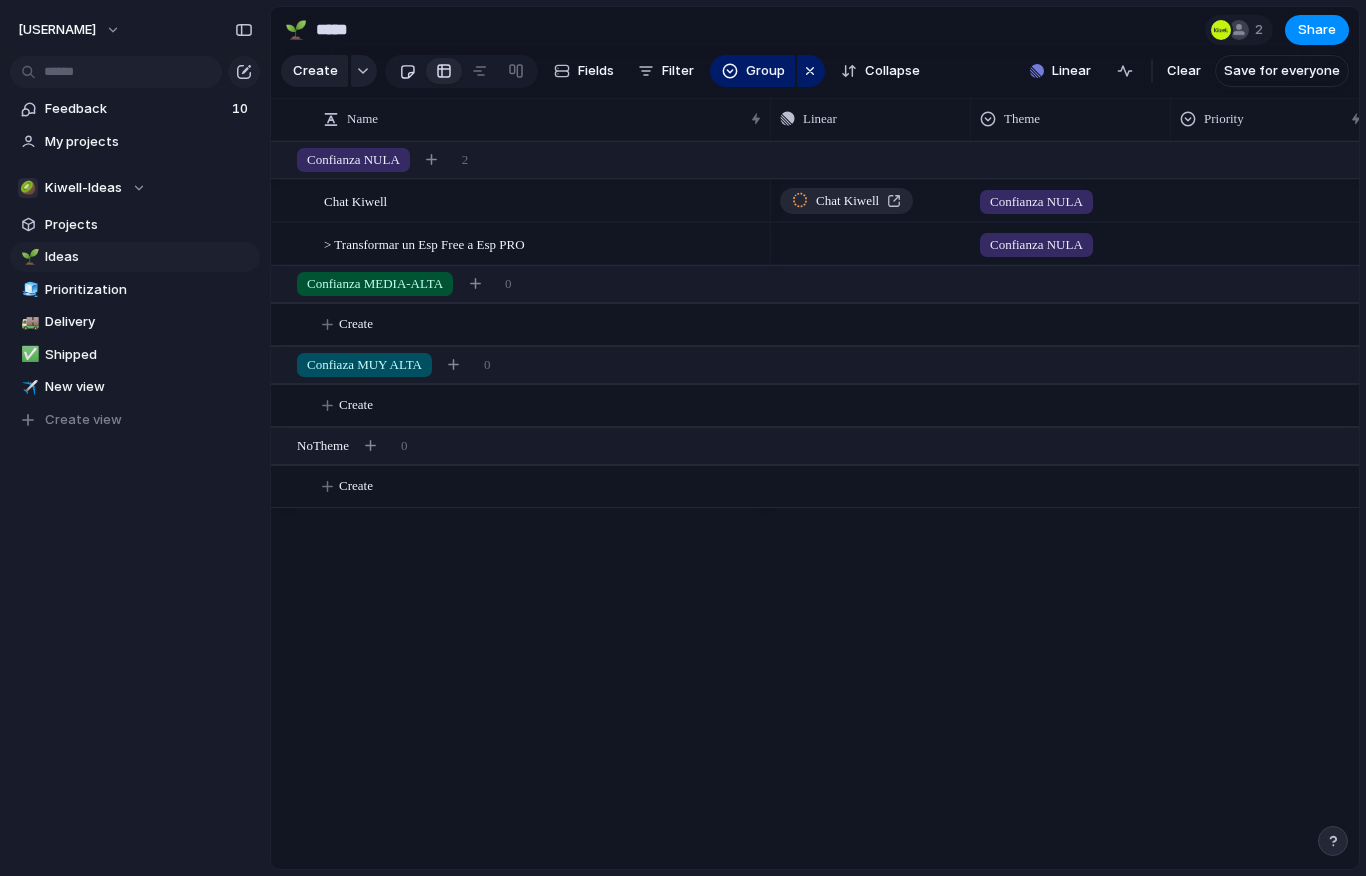 click at bounding box center [407, 71] 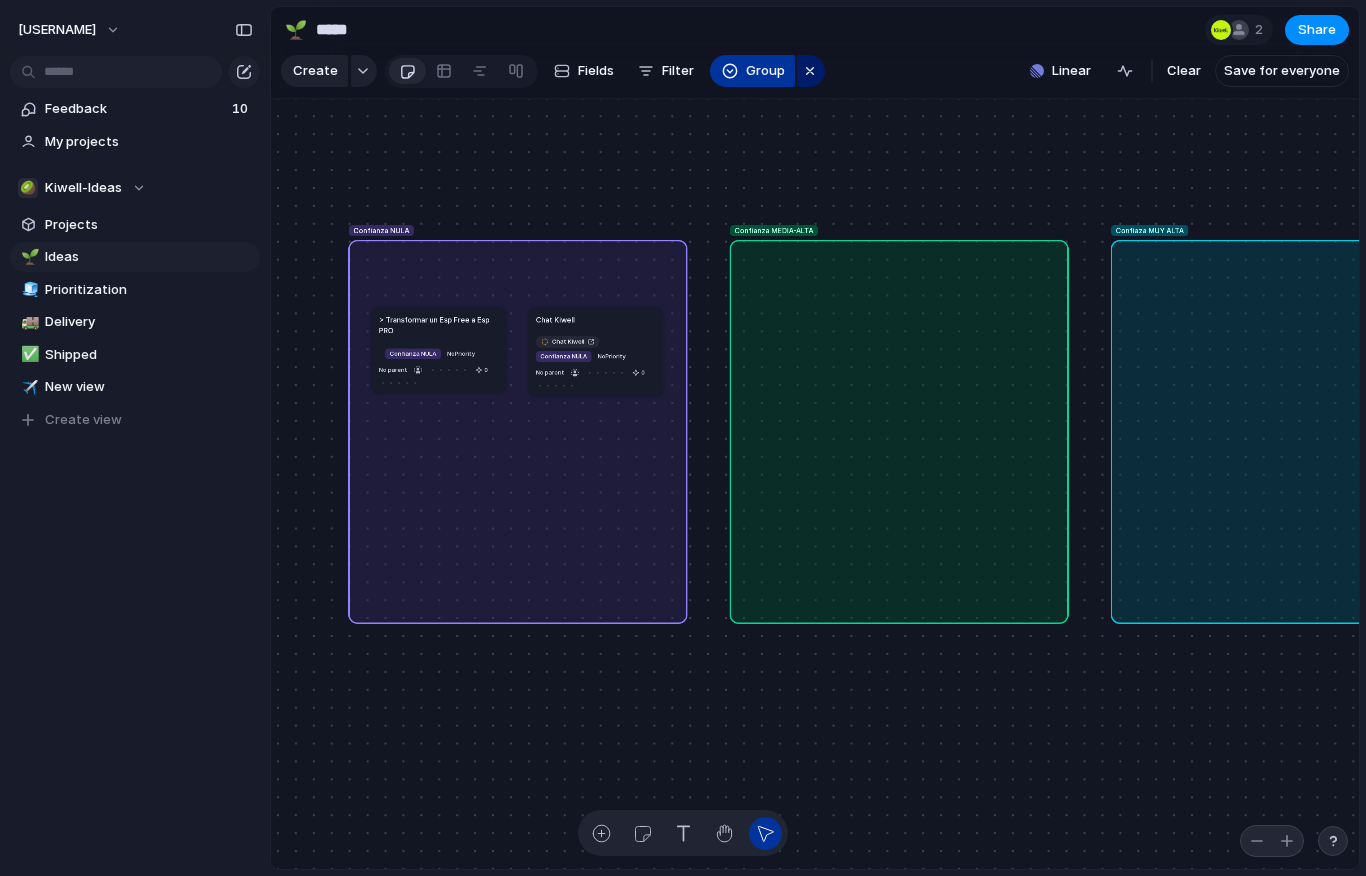 click on "Group" at bounding box center (765, 71) 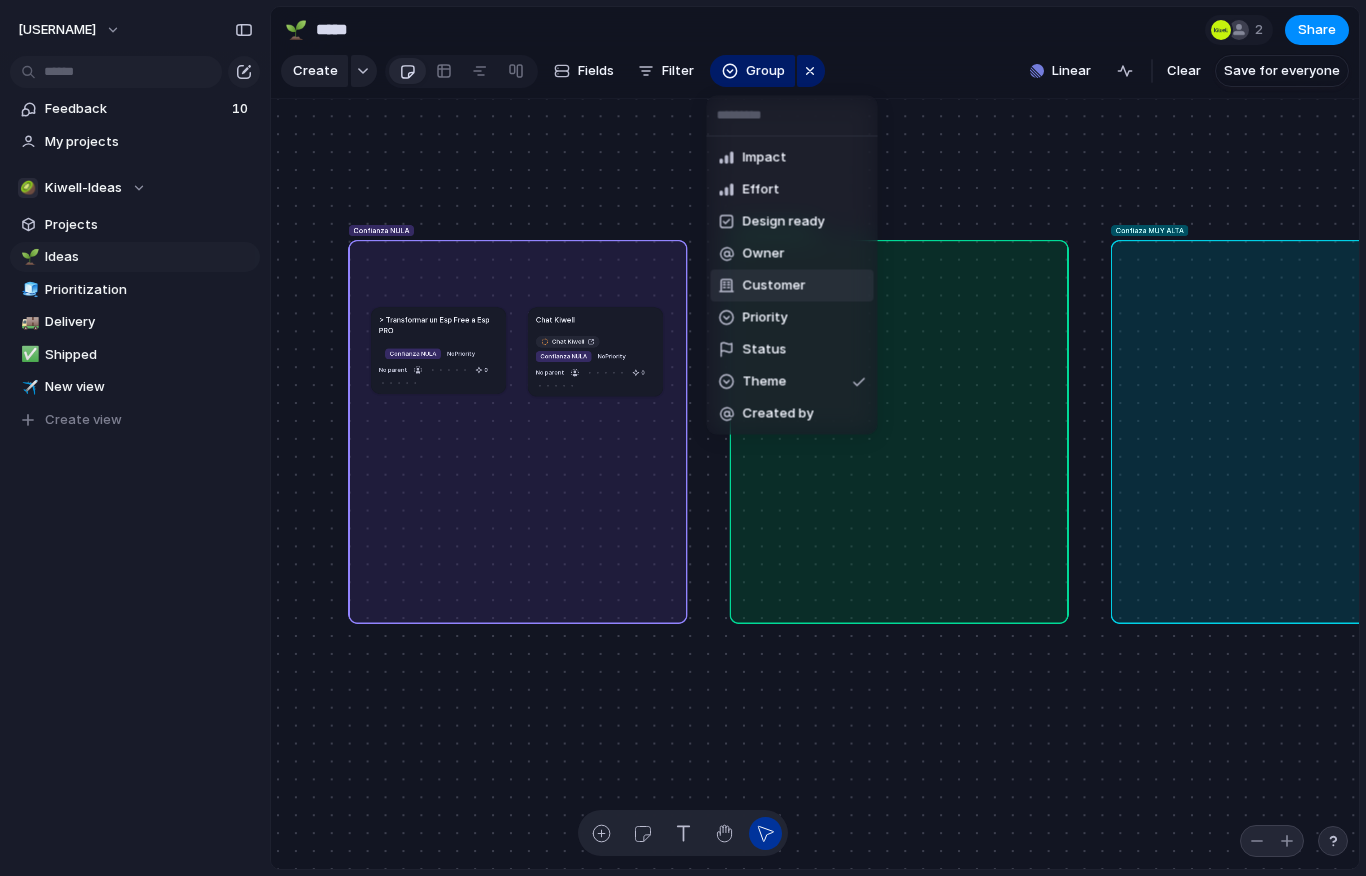 click on "Customer" at bounding box center (774, 286) 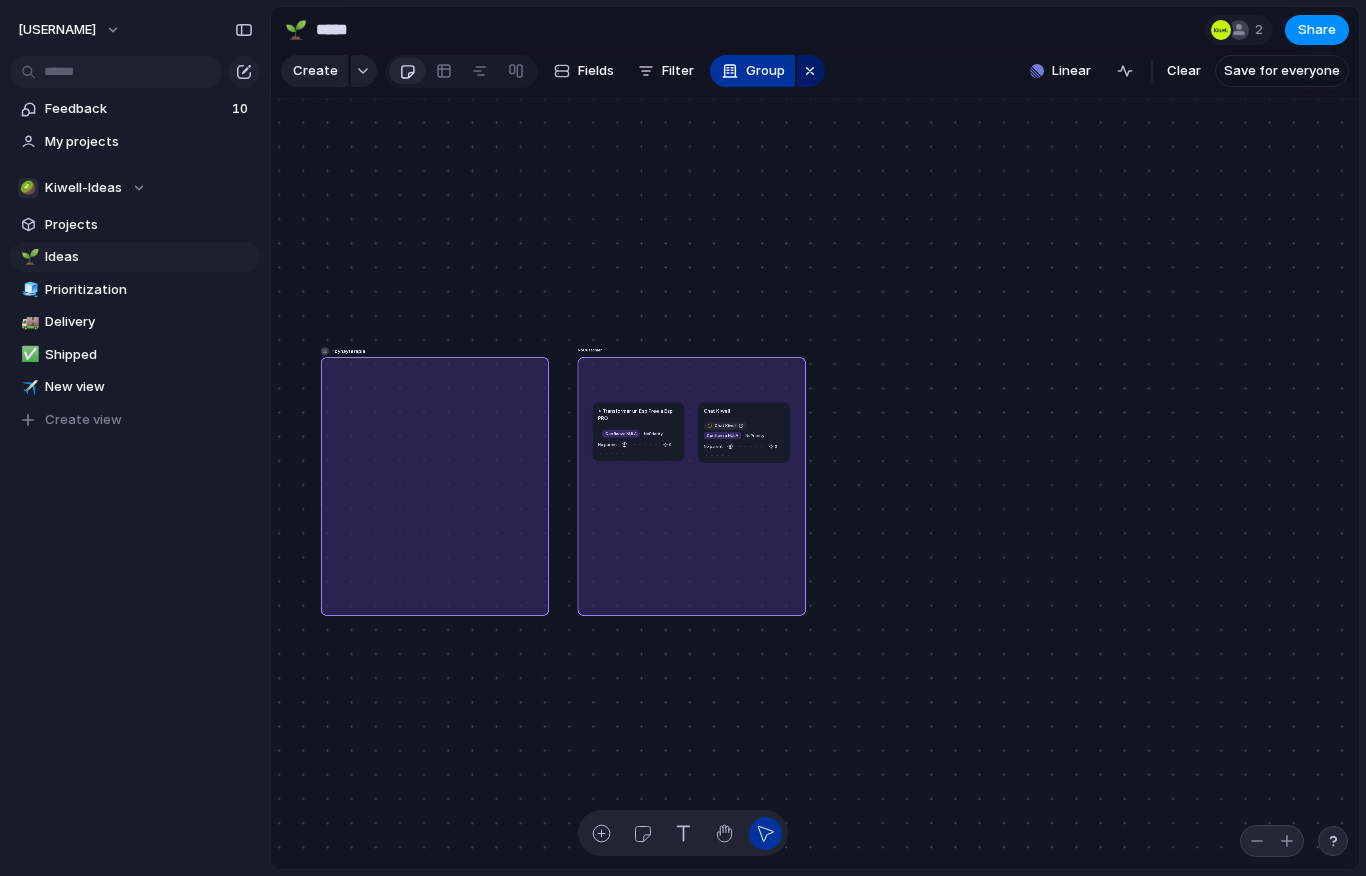 click on "Group" at bounding box center [752, 71] 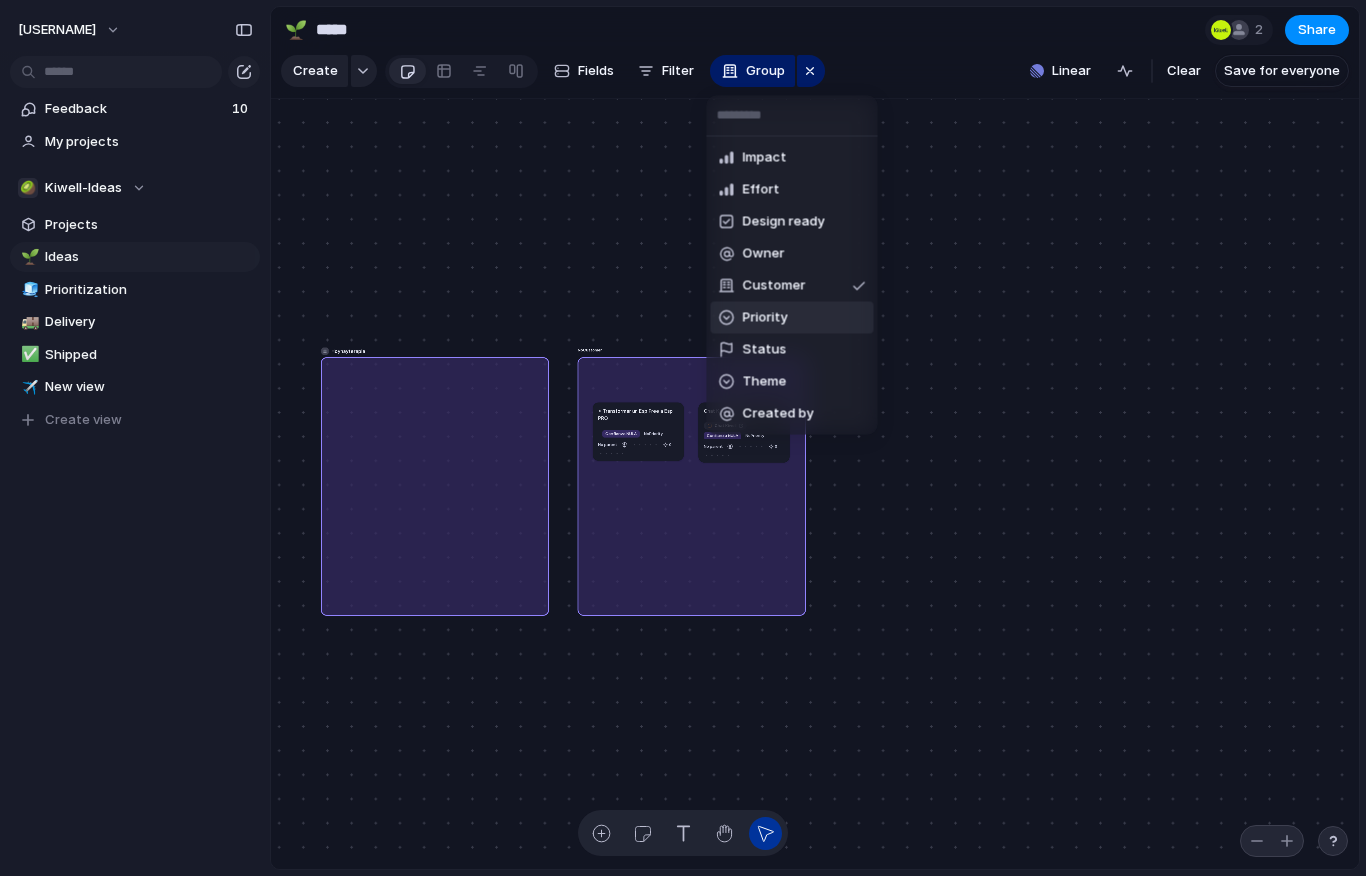click on "Priority" at bounding box center (765, 318) 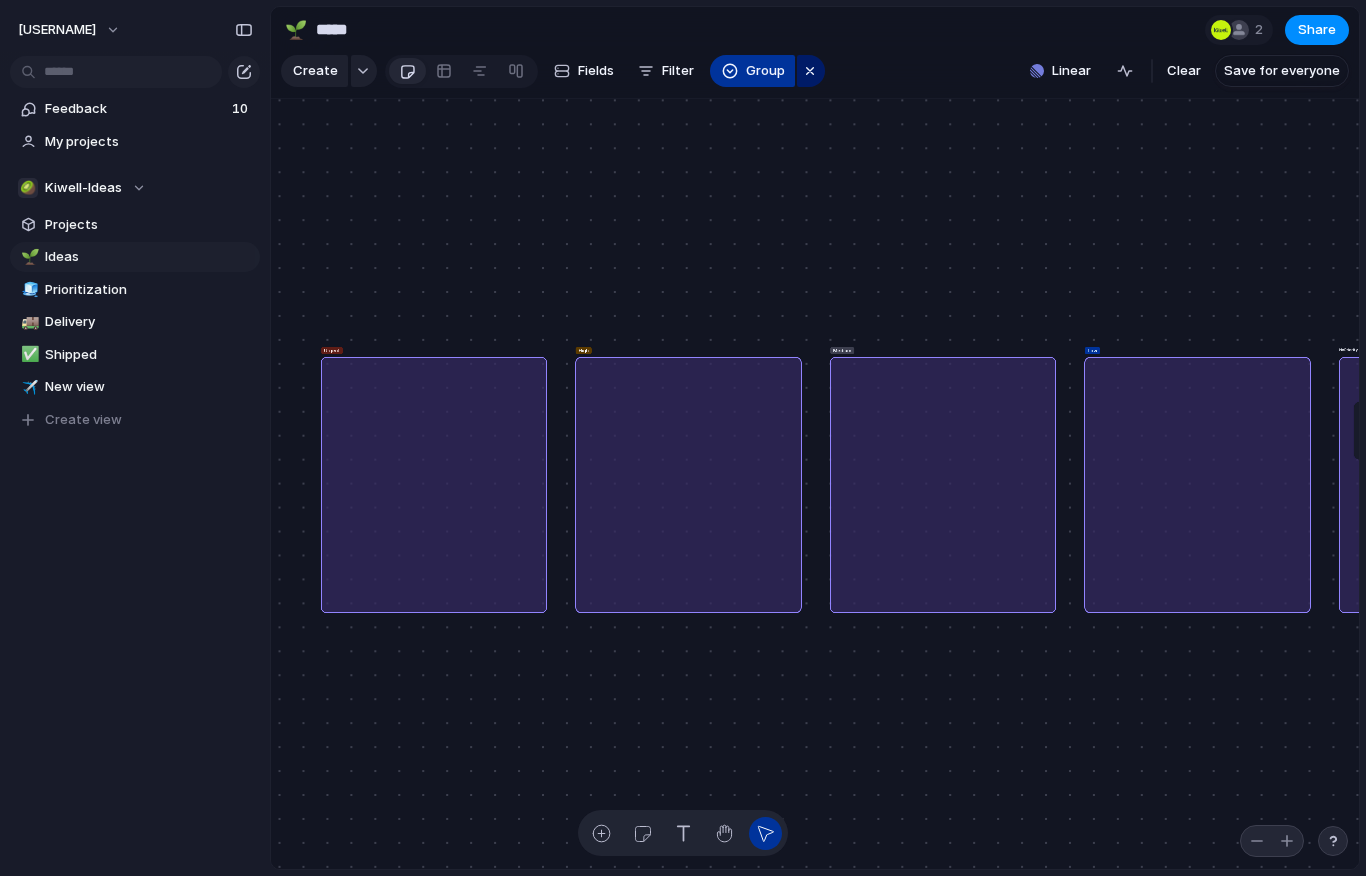 click at bounding box center [730, 71] 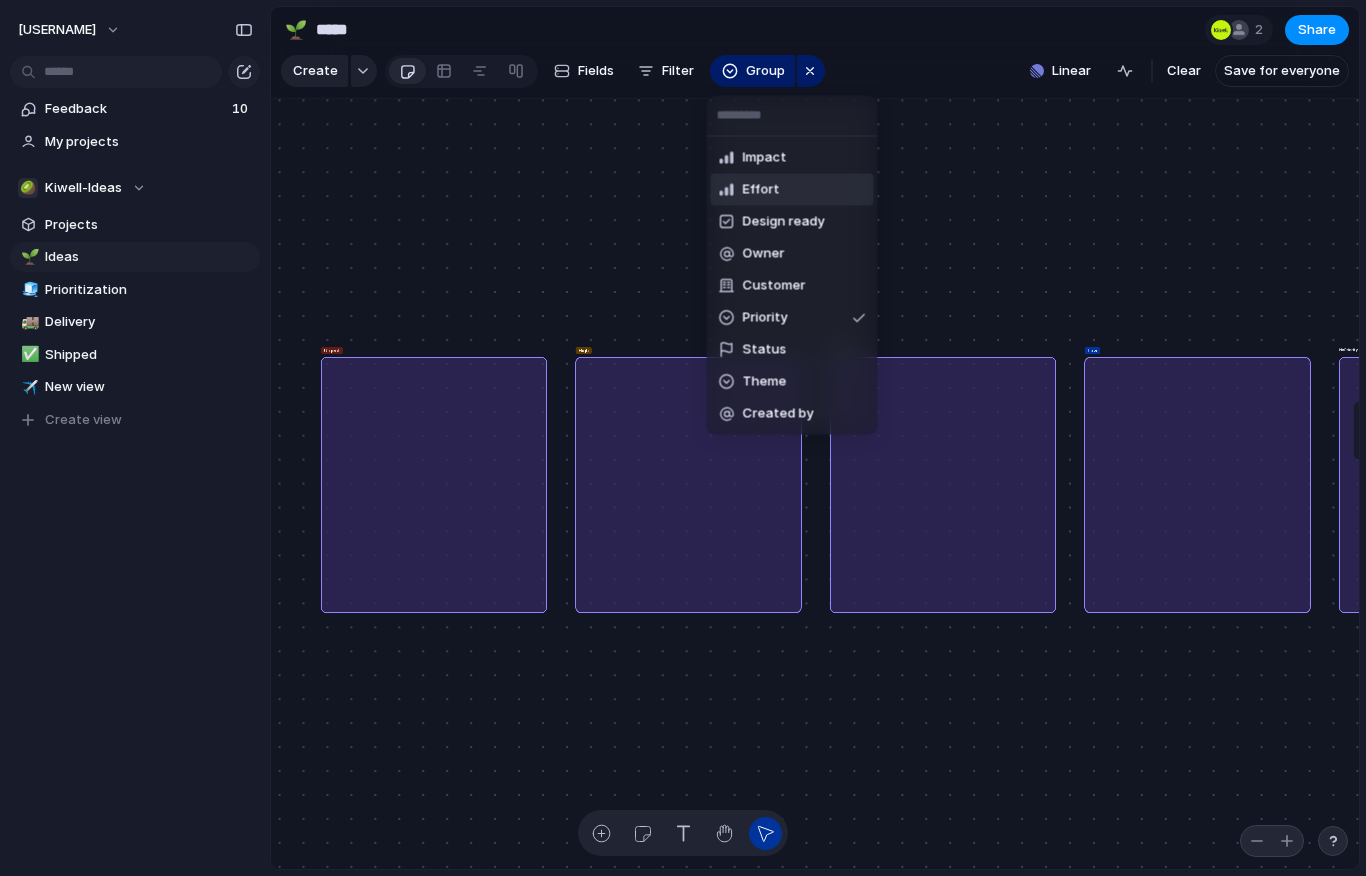 click on "Effort" at bounding box center [761, 190] 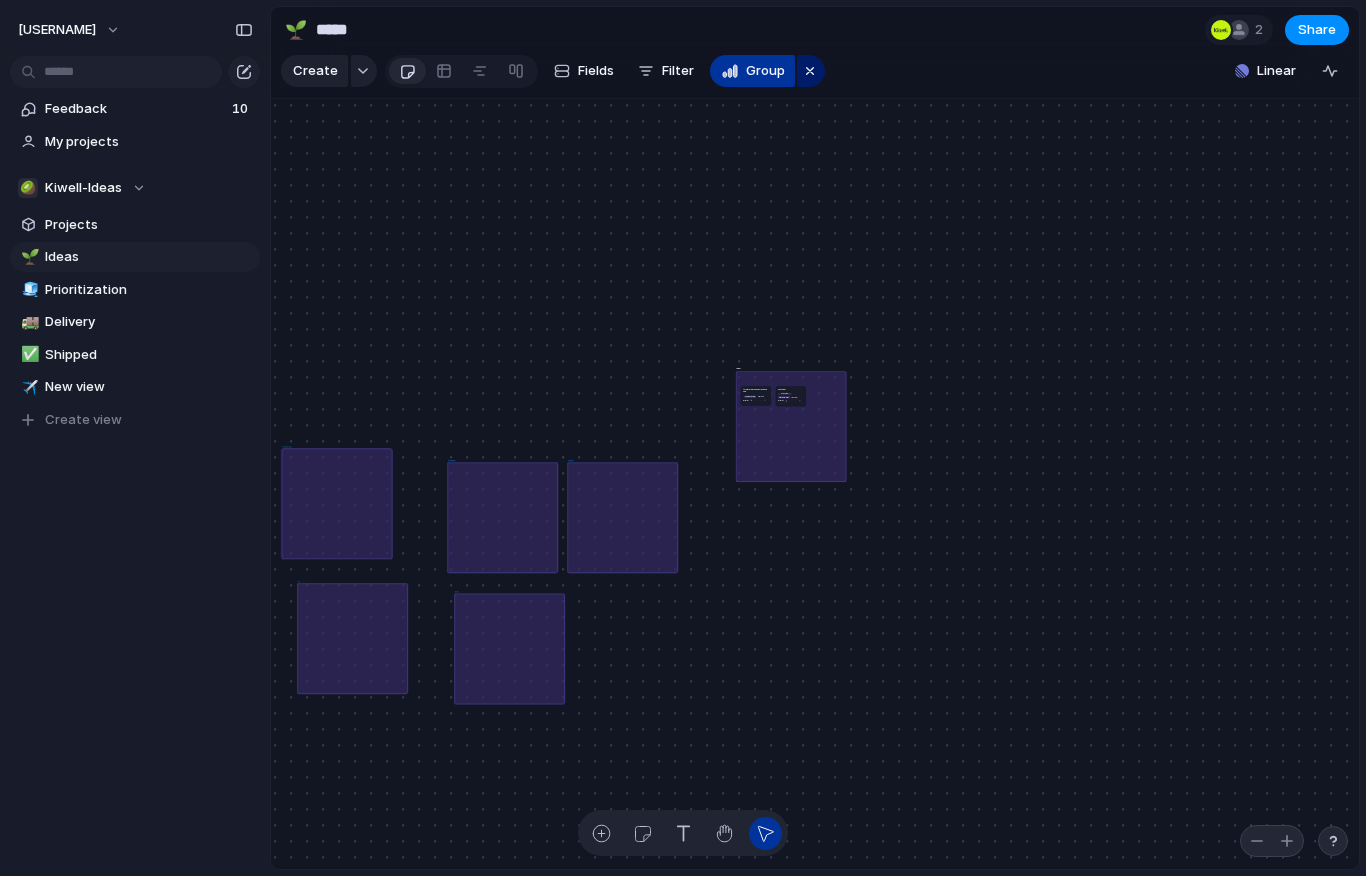 click at bounding box center (730, 71) 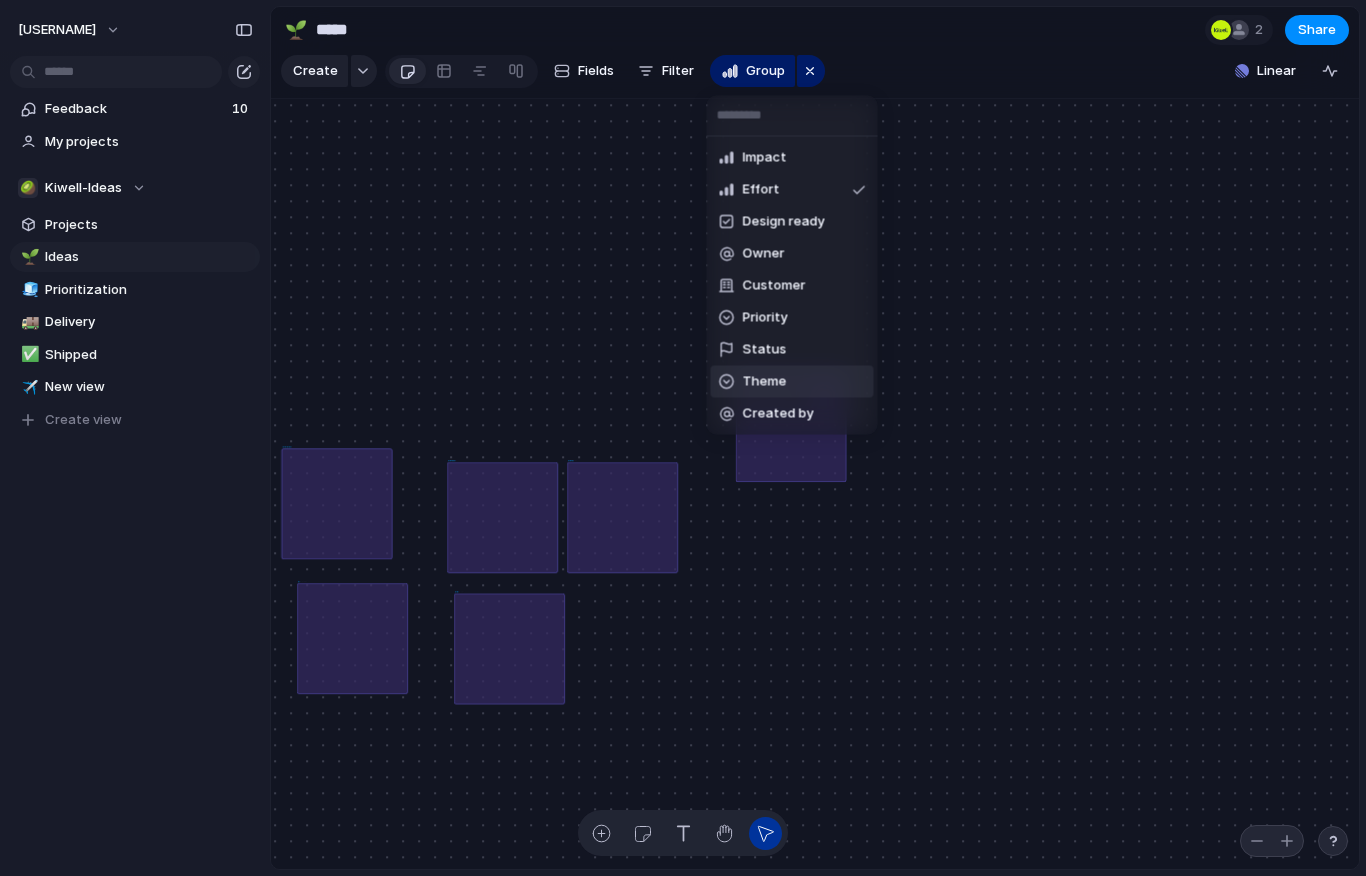 click on "Theme" at bounding box center [765, 382] 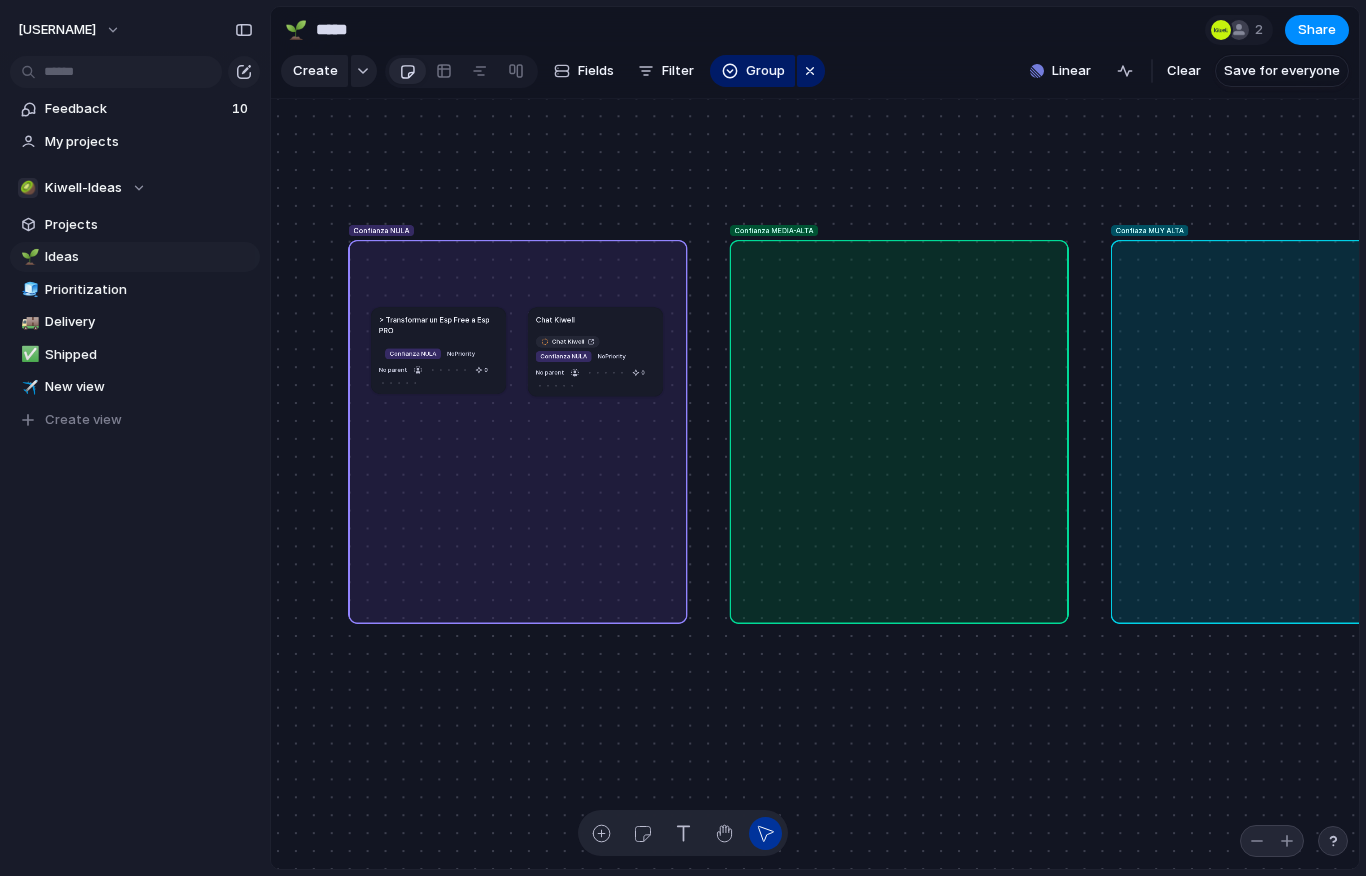 click on "Chat Kiwell Chat Kiwell Confianza NULA No  Priority No parent 0" at bounding box center [595, 351] 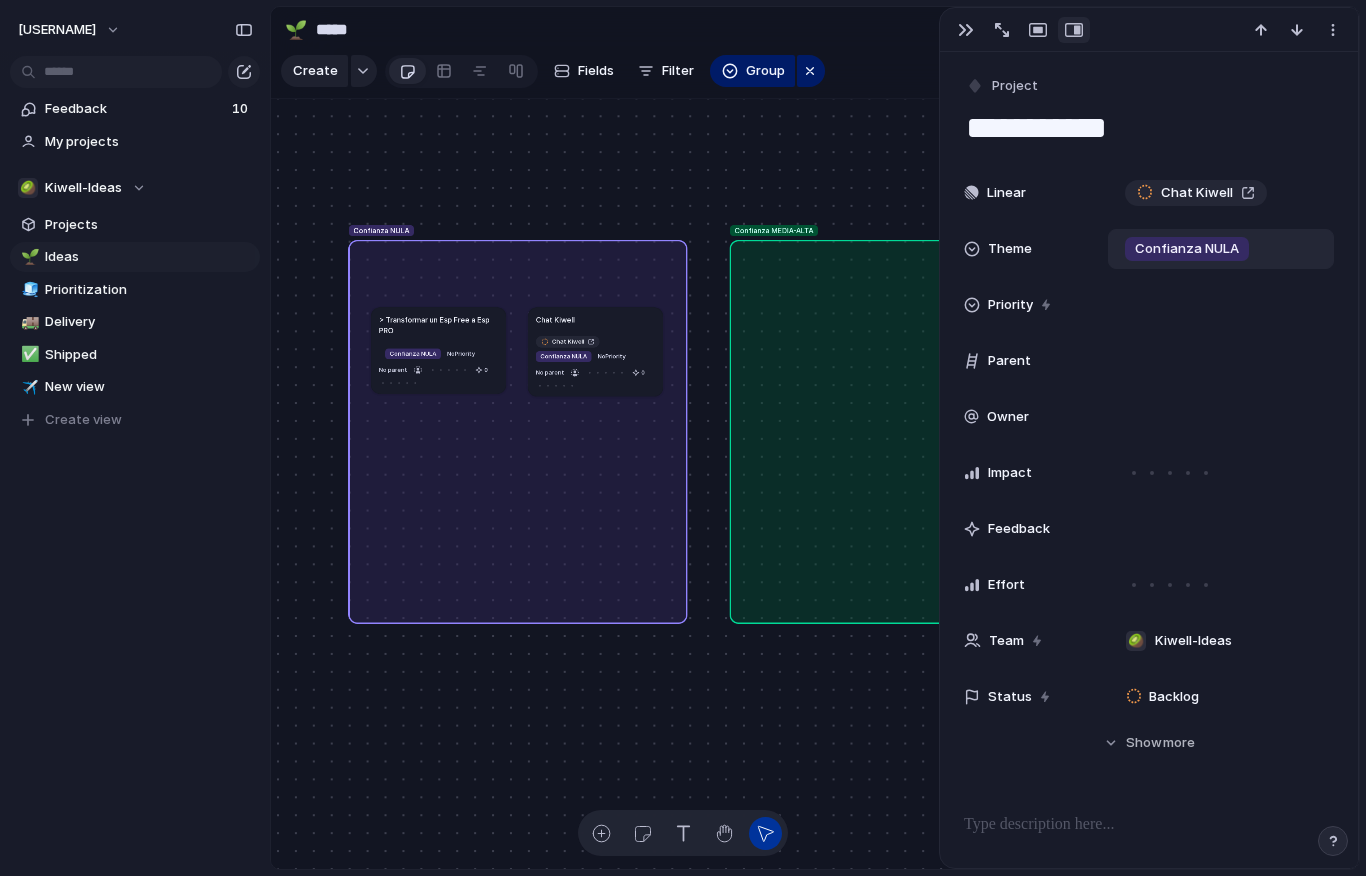 click on "Confianza NULA" at bounding box center (1187, 249) 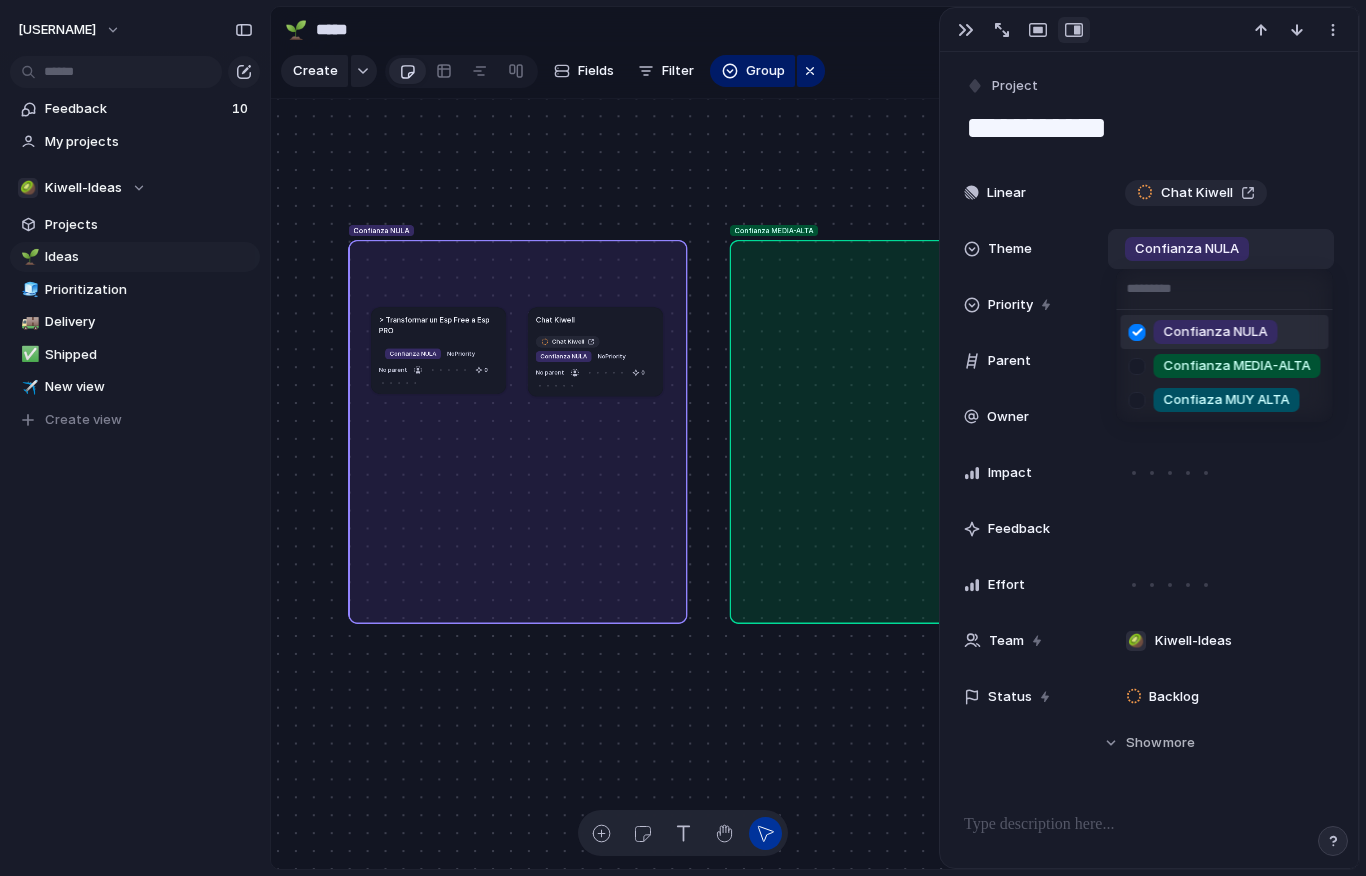 click at bounding box center [1137, 332] 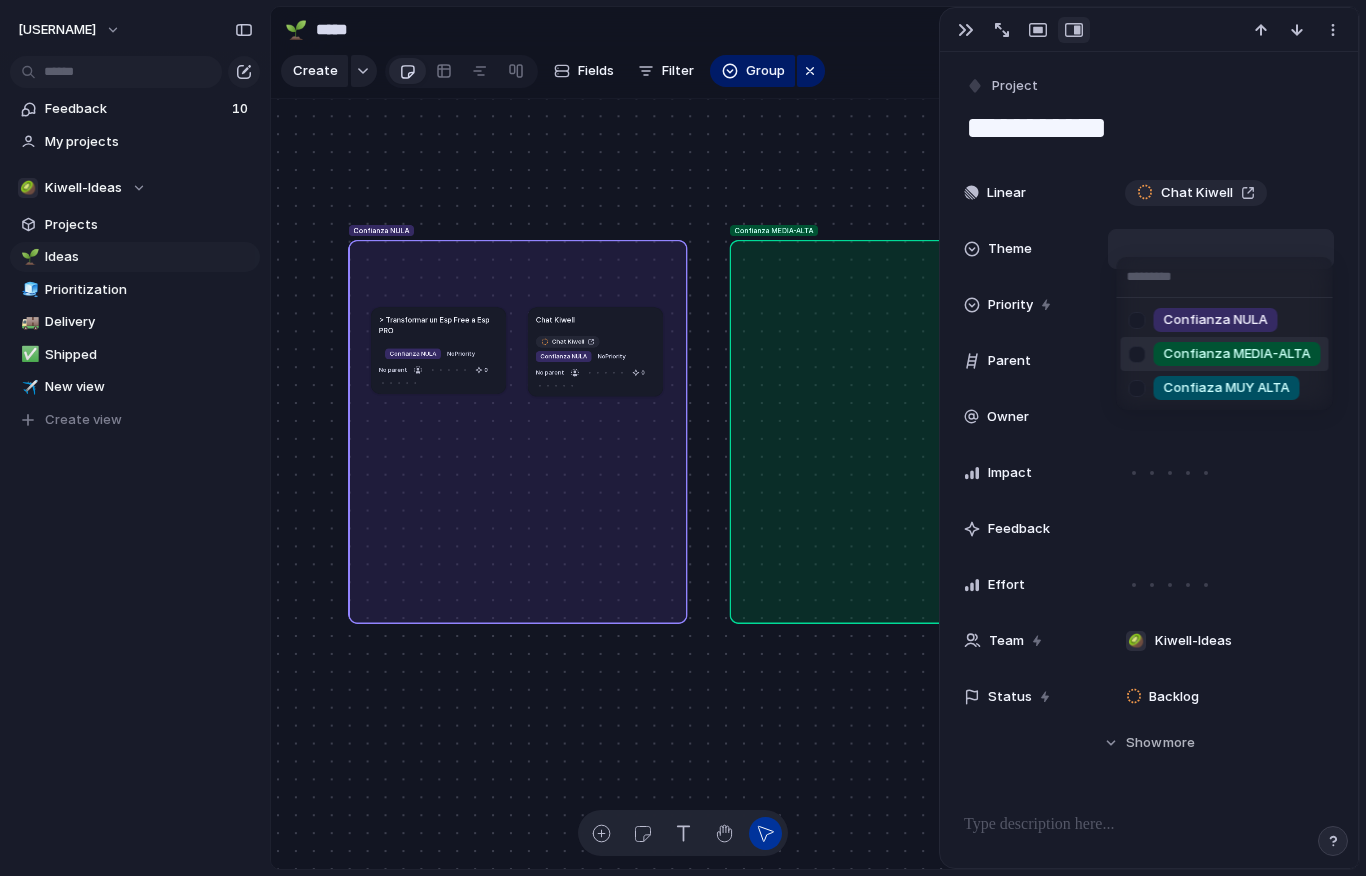 click on "Confianza NULA   Confianza MEDIA-ALTA   Confiaza MUY ALTA" at bounding box center [683, 438] 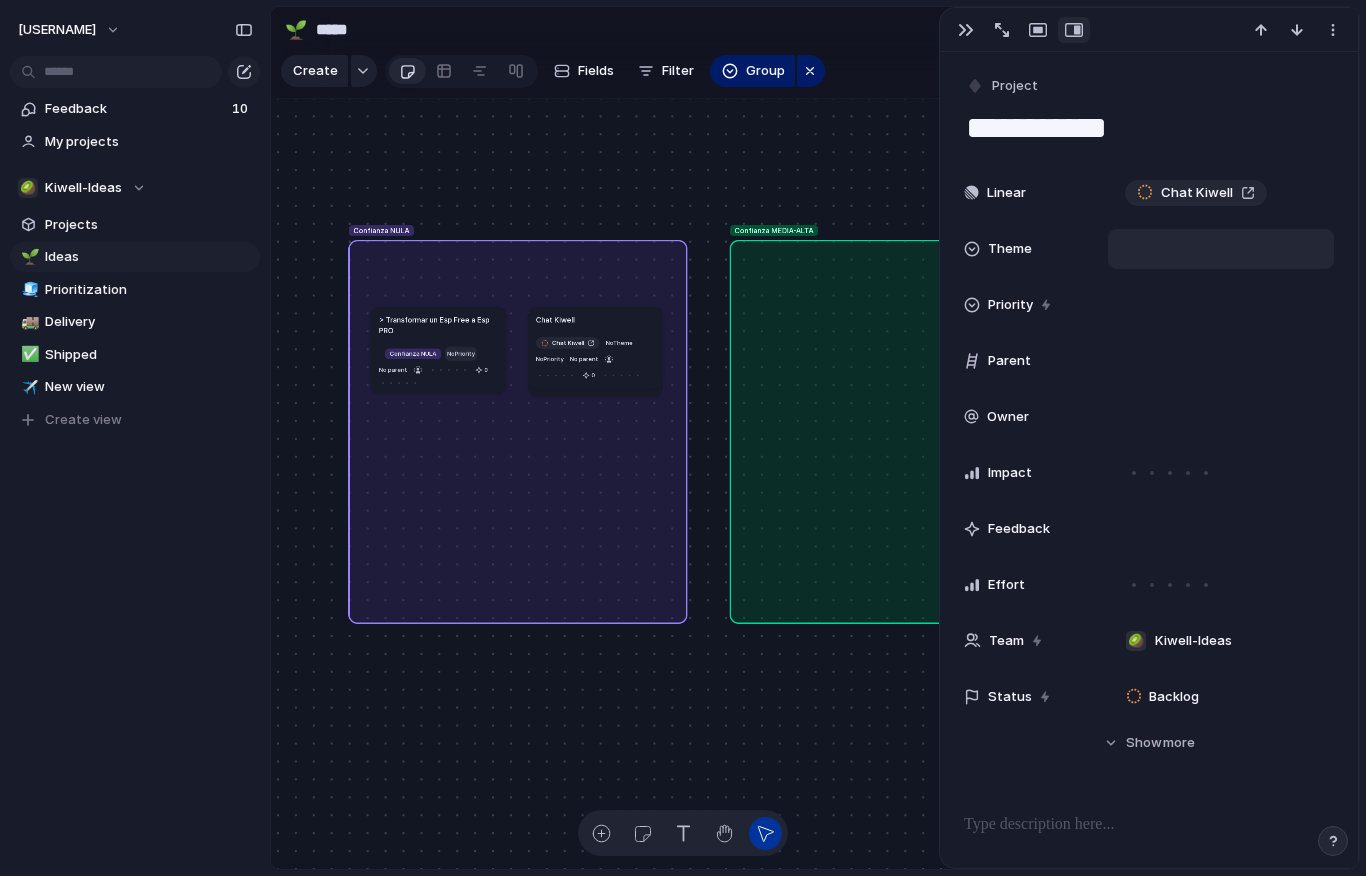 click on "No  Priority" at bounding box center [461, 353] 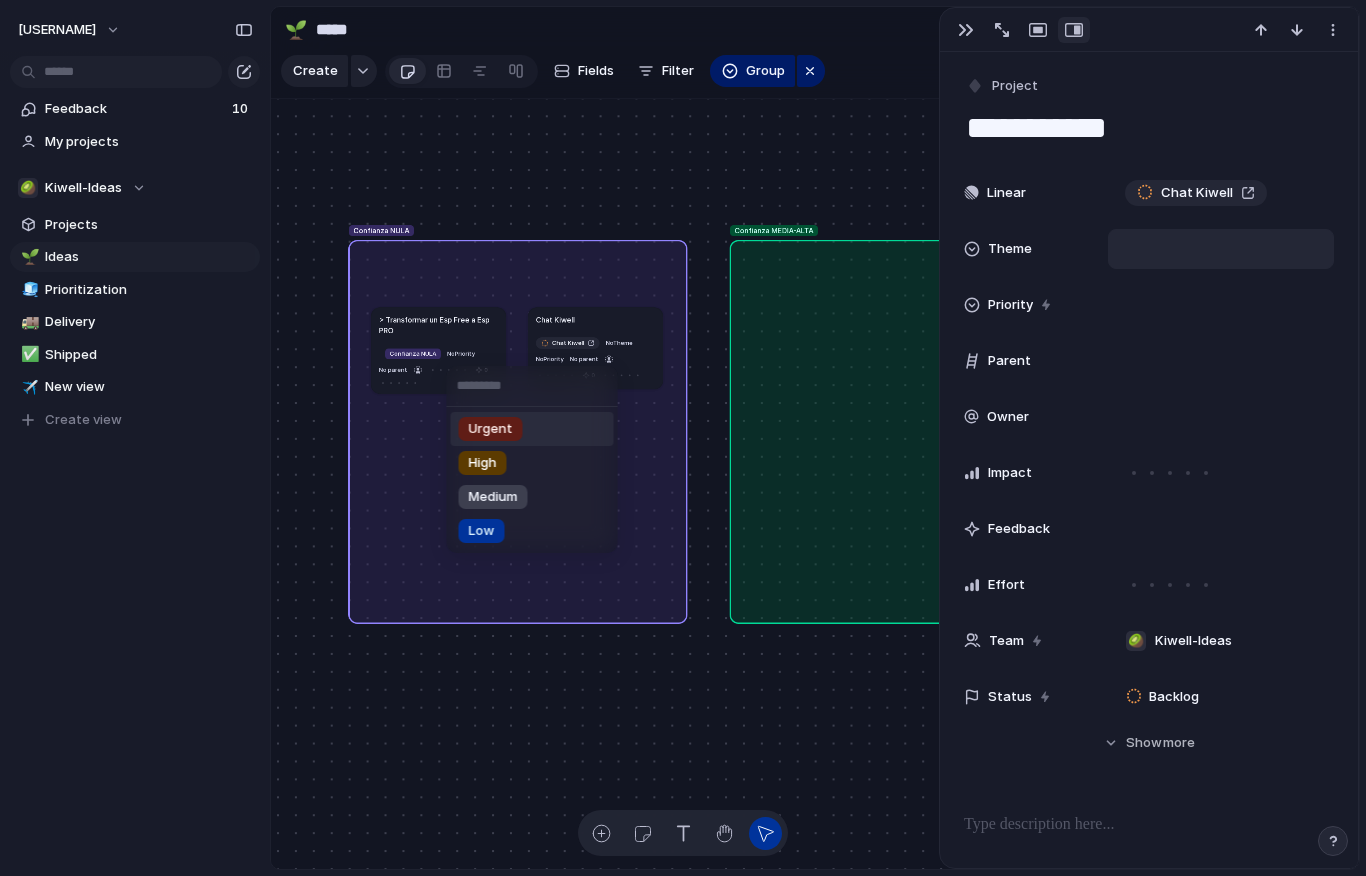 click on "Urgent   High   Medium   Low" at bounding box center [683, 438] 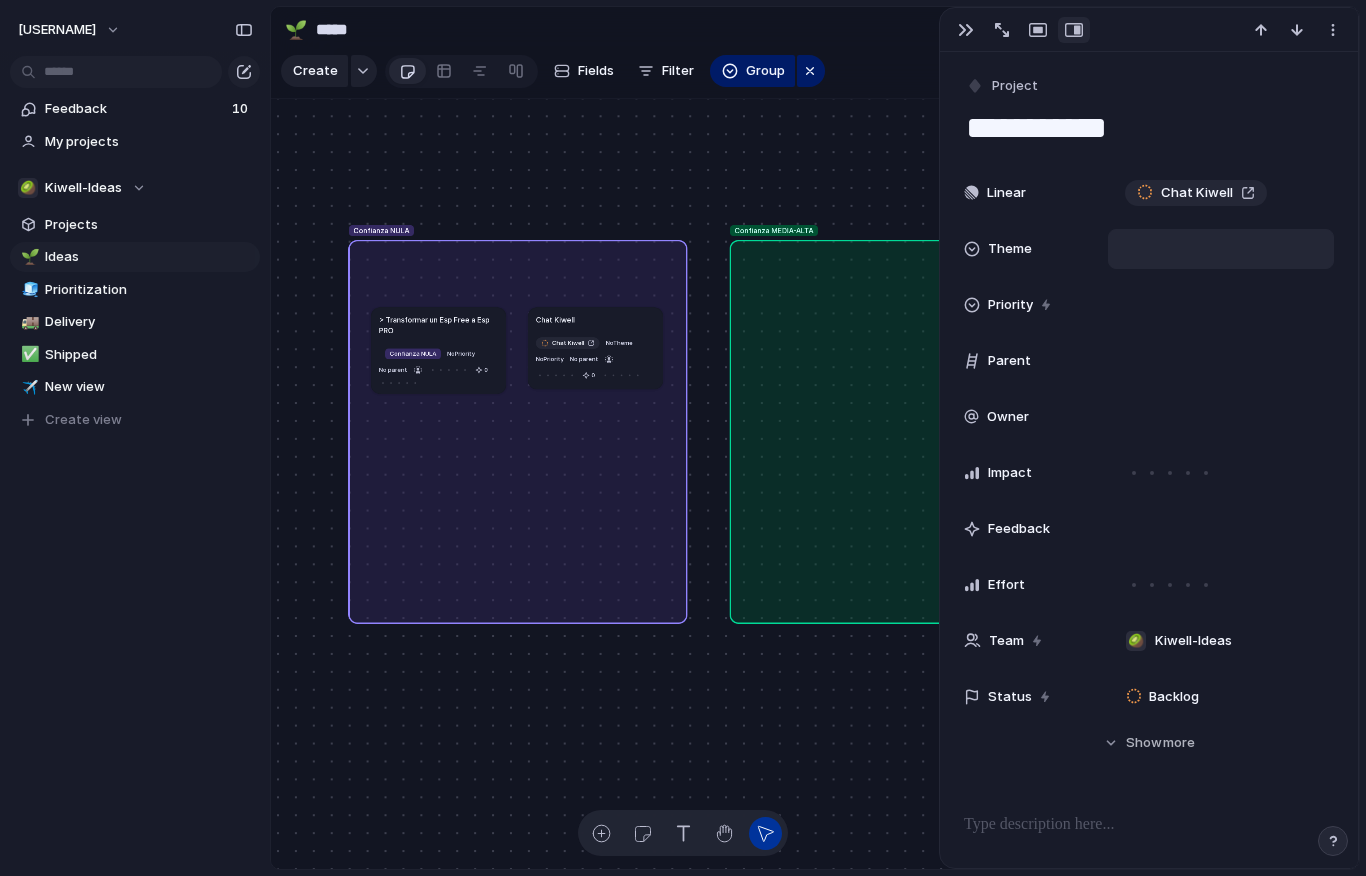 click on "> Transformar un Esp Free a Esp PRO" at bounding box center [438, 325] 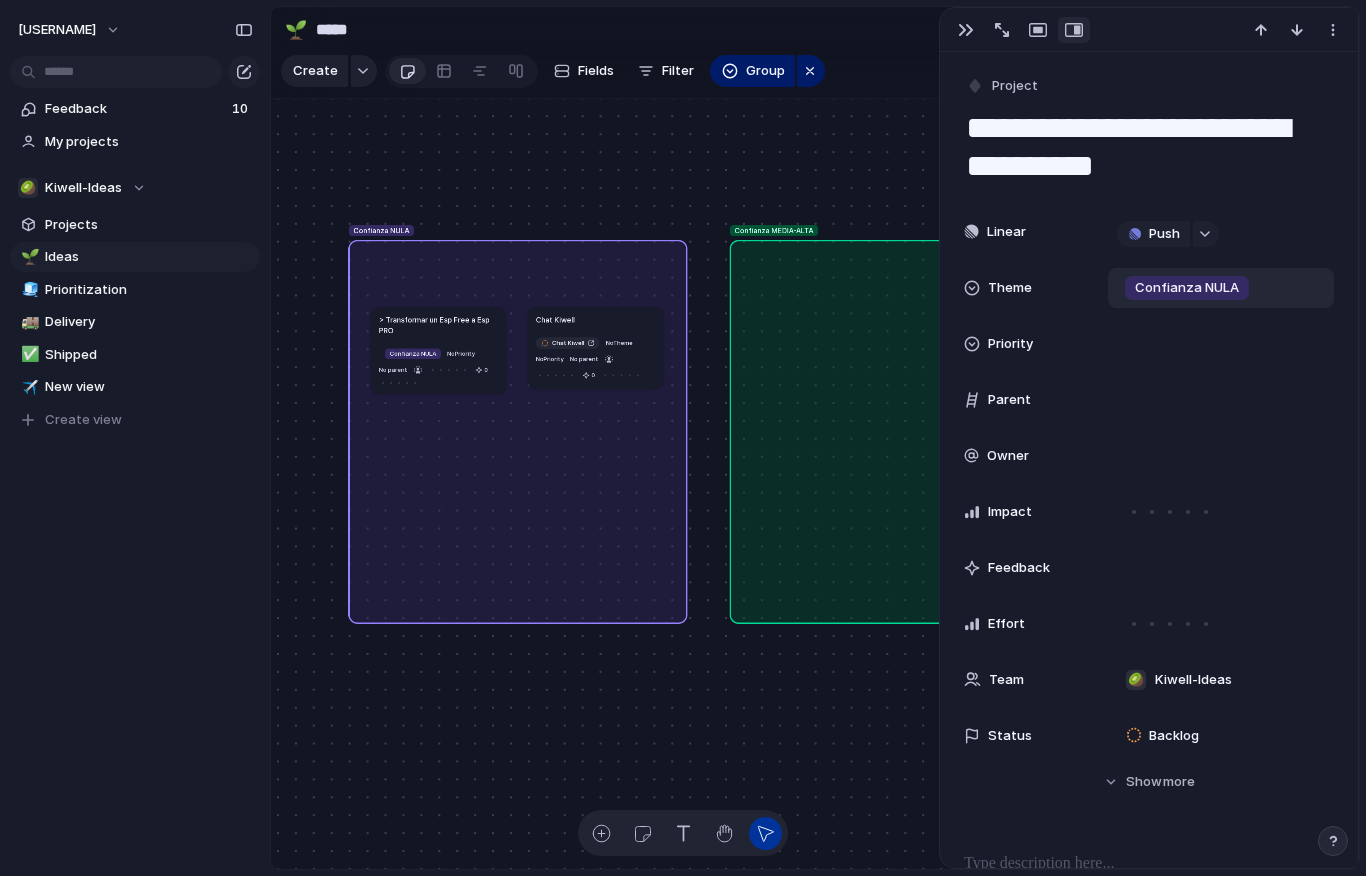 click on "Confianza NULA" at bounding box center [1187, 288] 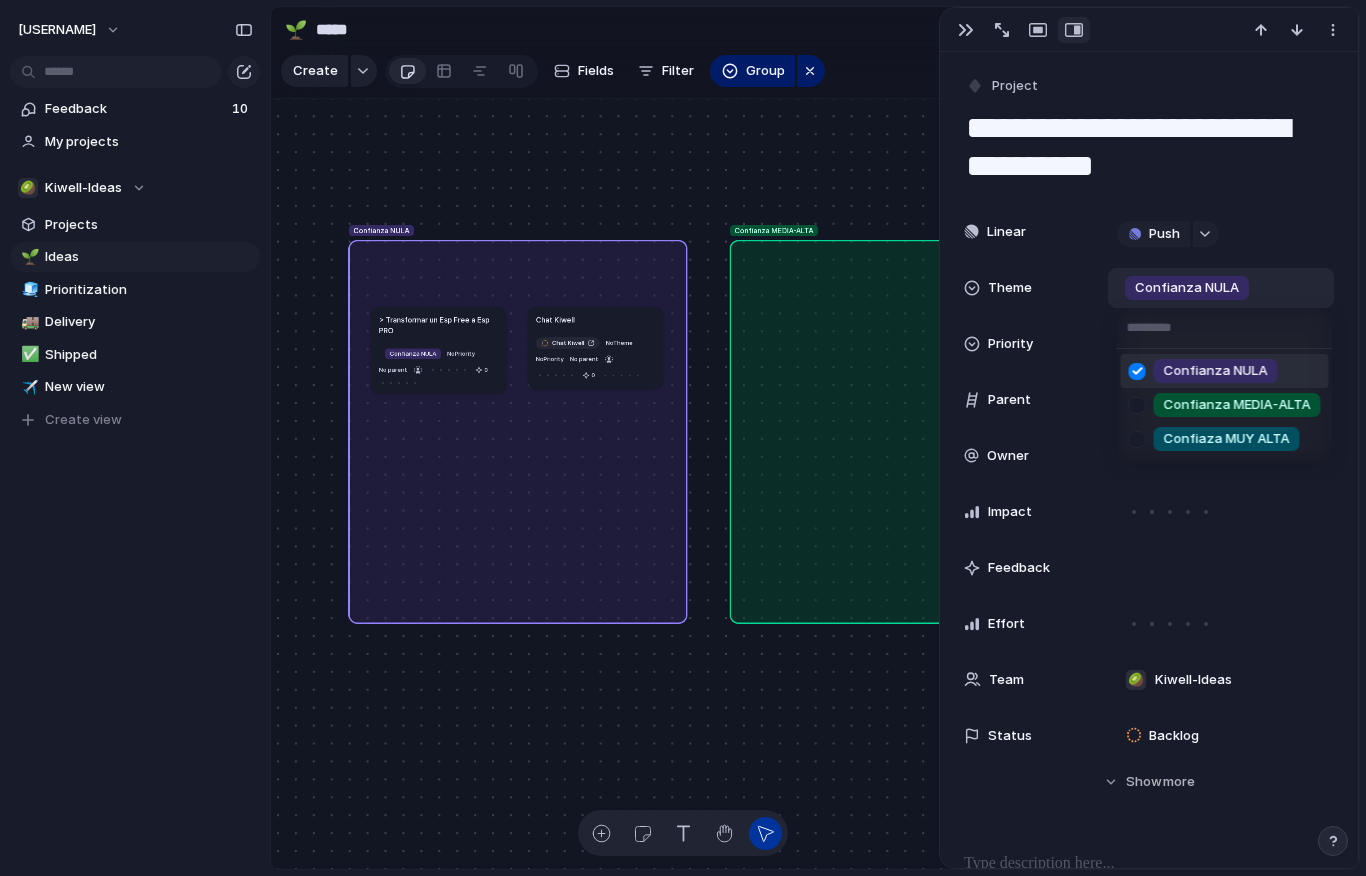 click at bounding box center (1137, 371) 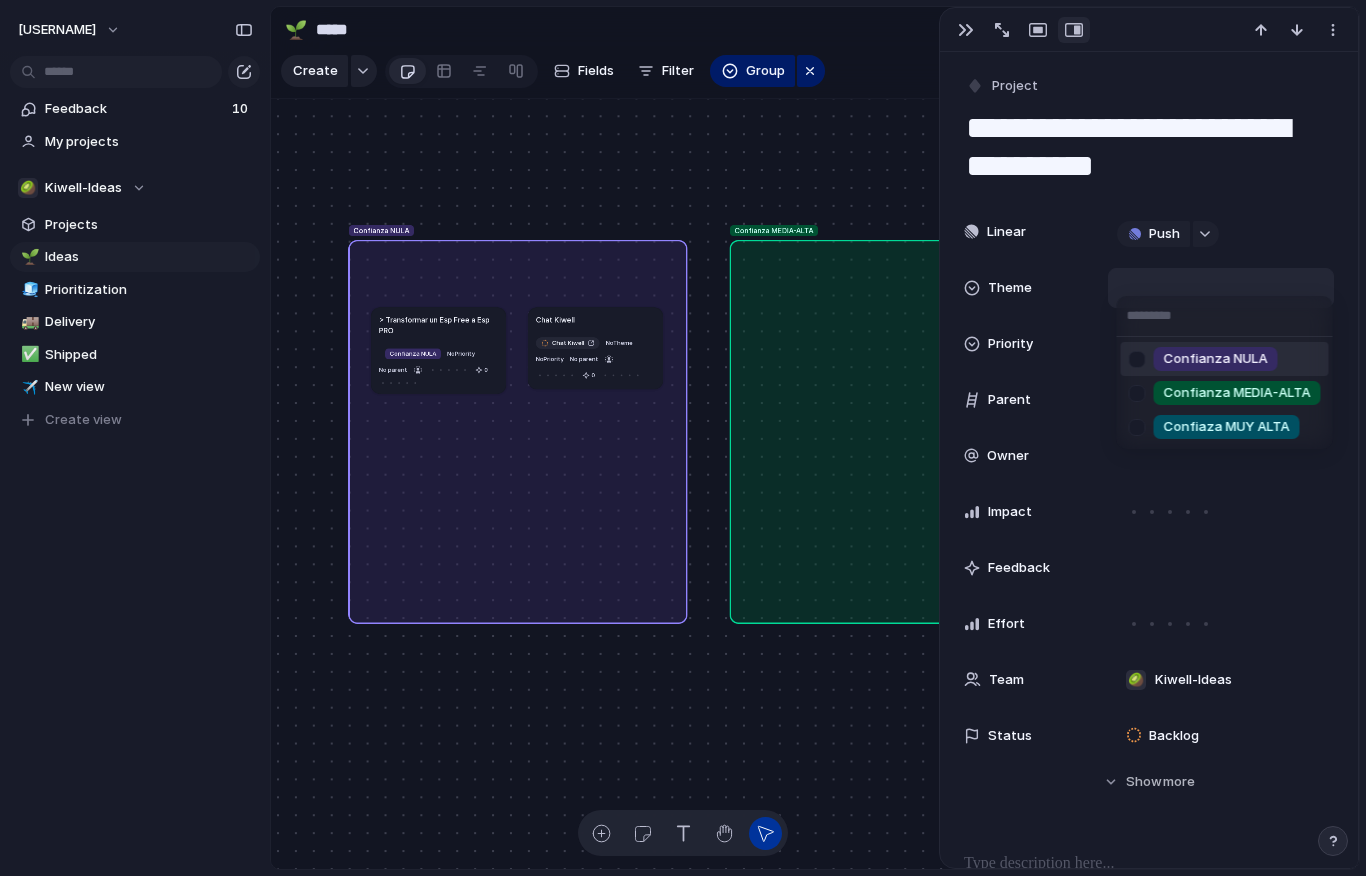 click on "Confianza NULA   Confianza MEDIA-ALTA   Confiaza MUY ALTA" at bounding box center [683, 438] 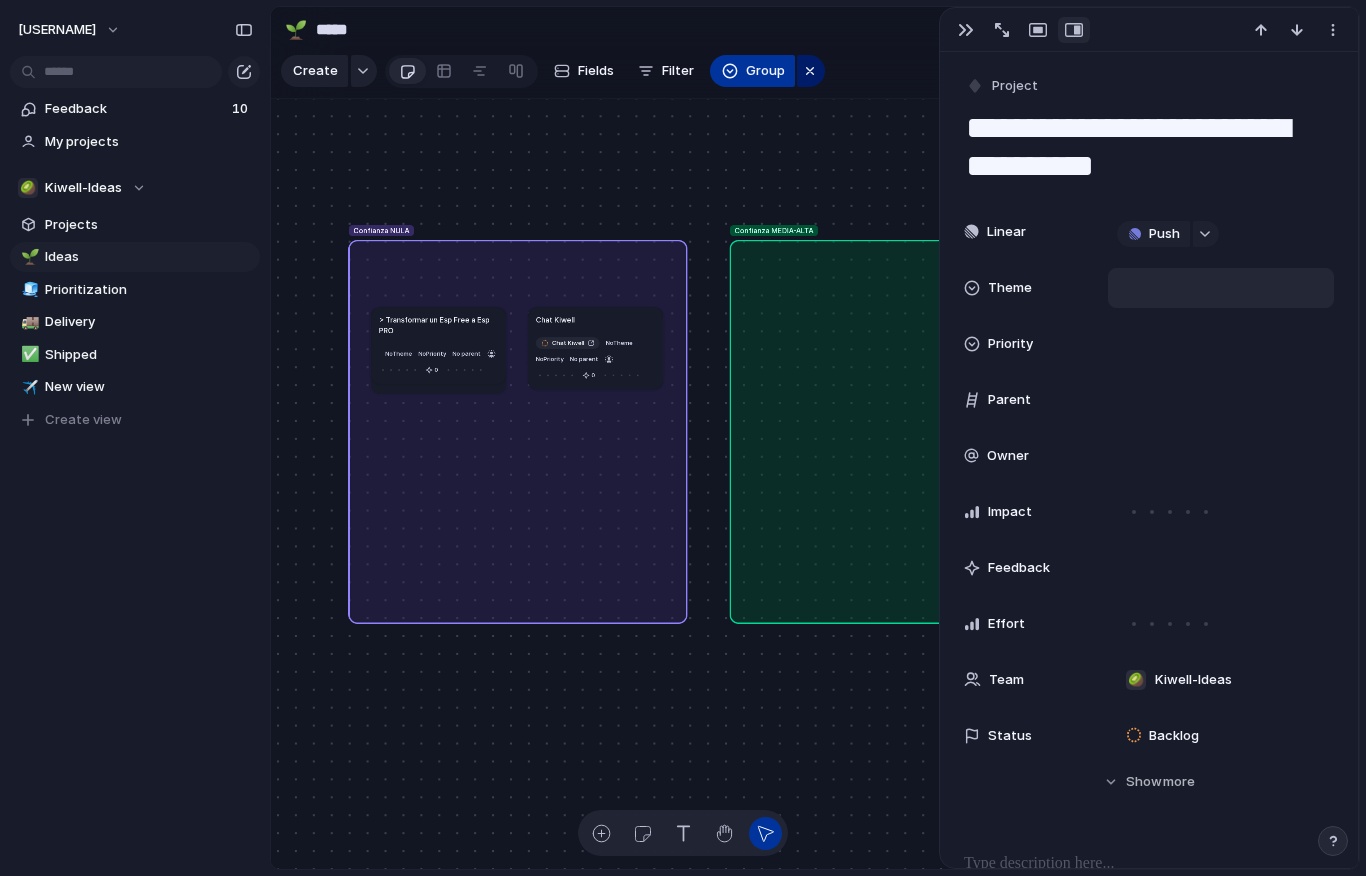 click on "Group" at bounding box center [765, 71] 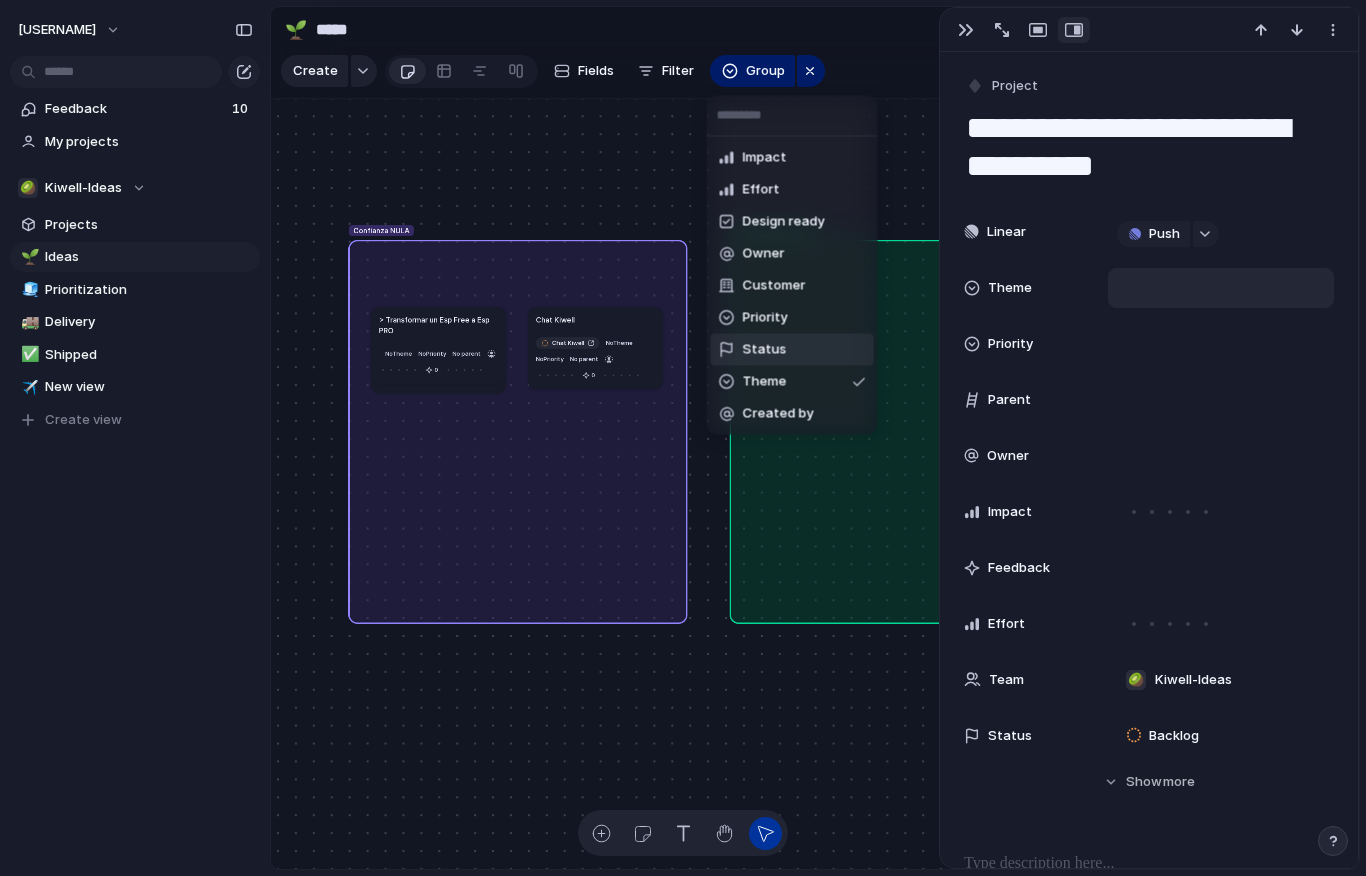 click on "Status" at bounding box center [792, 350] 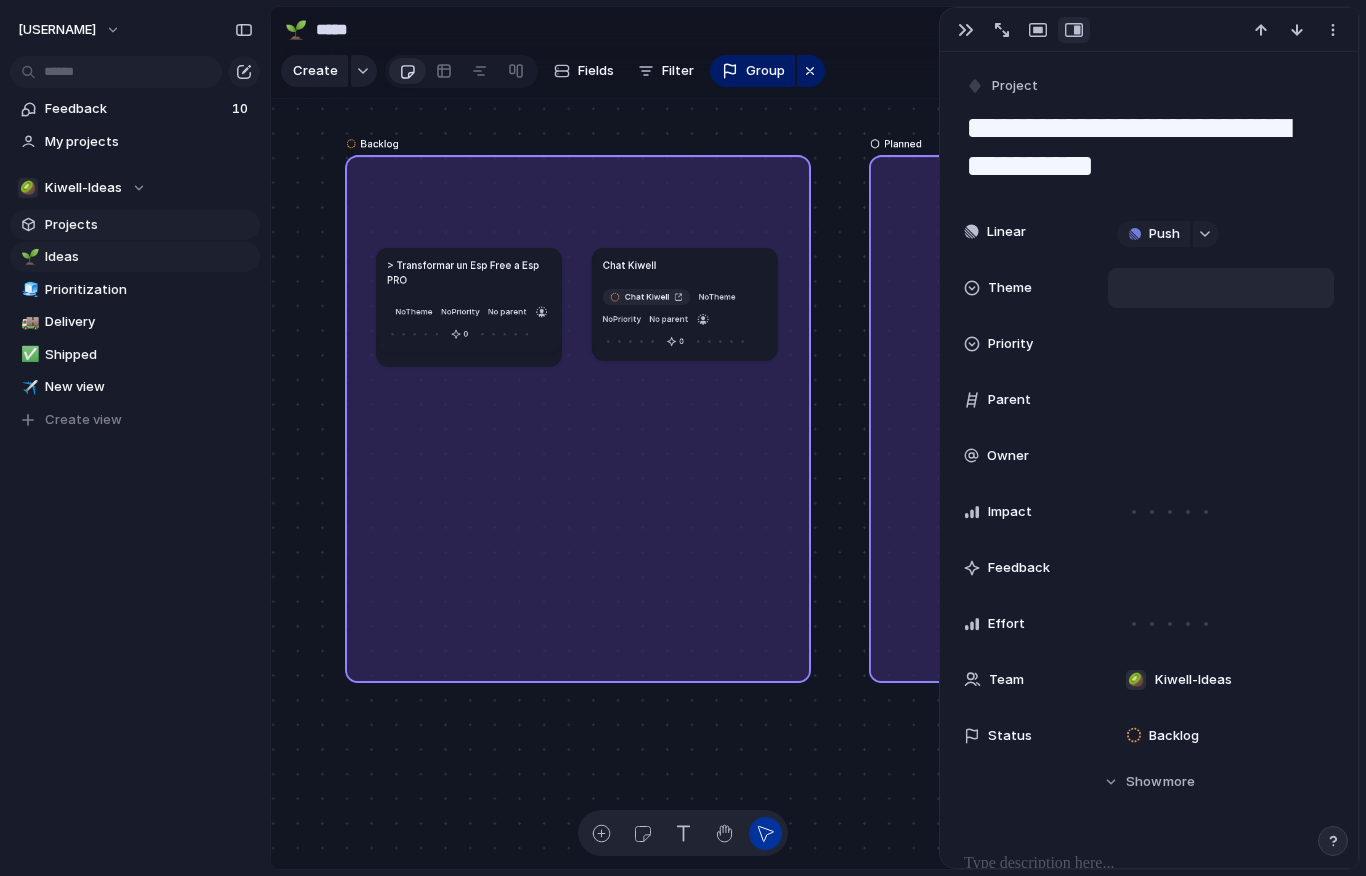 click on "Projects" at bounding box center (149, 225) 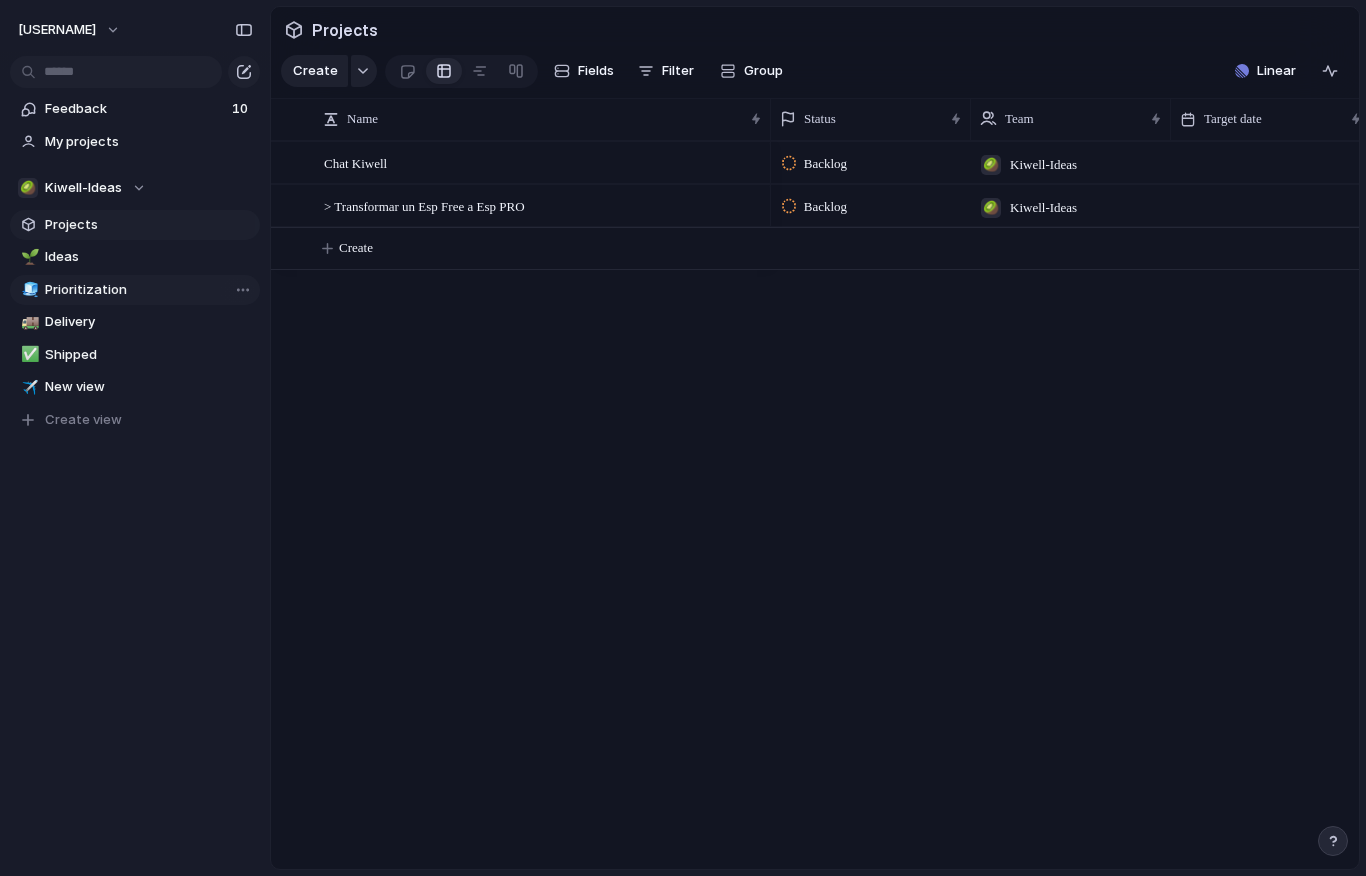 click on "🧊 Prioritization" at bounding box center [135, 290] 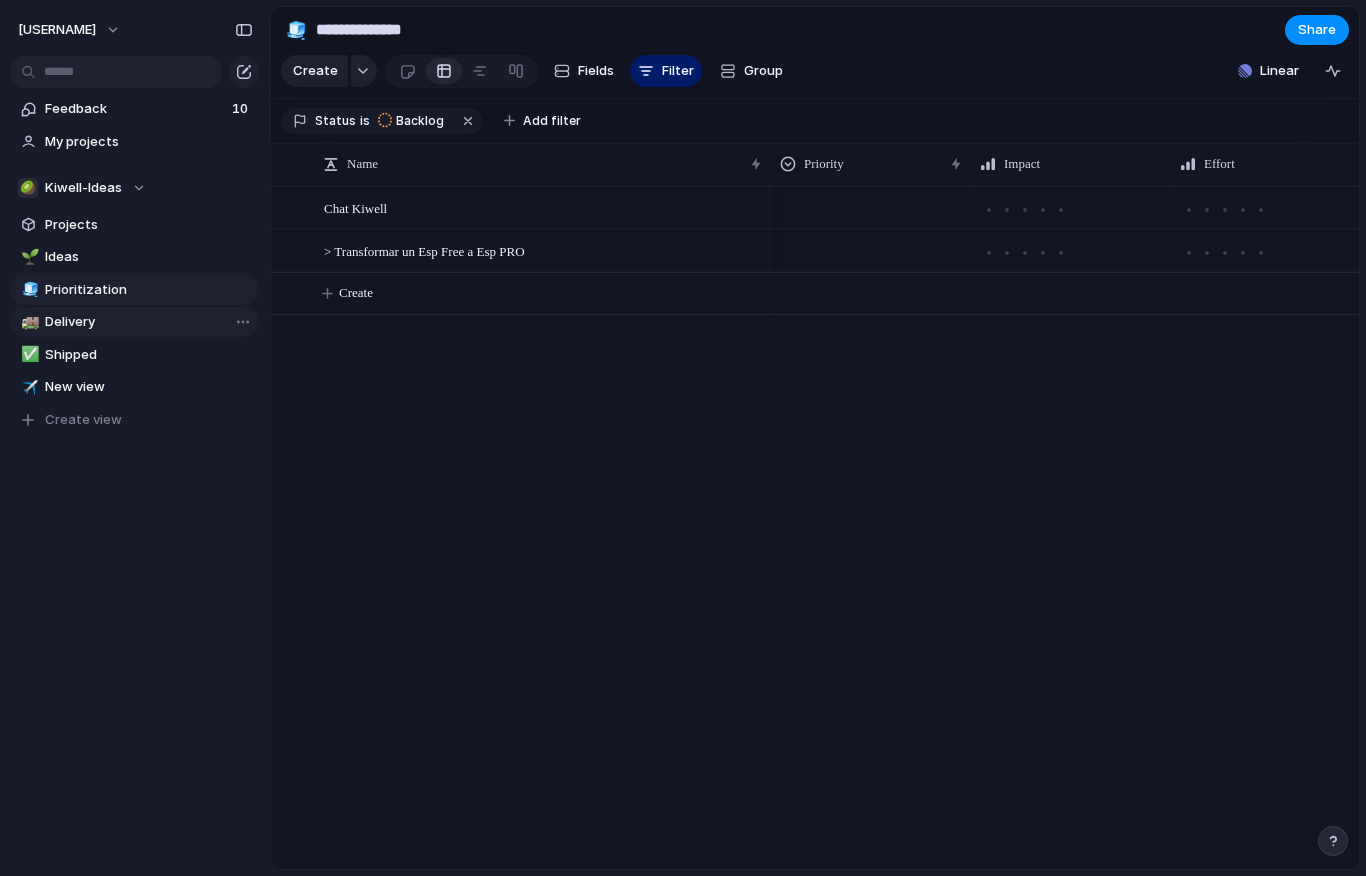 click on "Delivery" at bounding box center [149, 322] 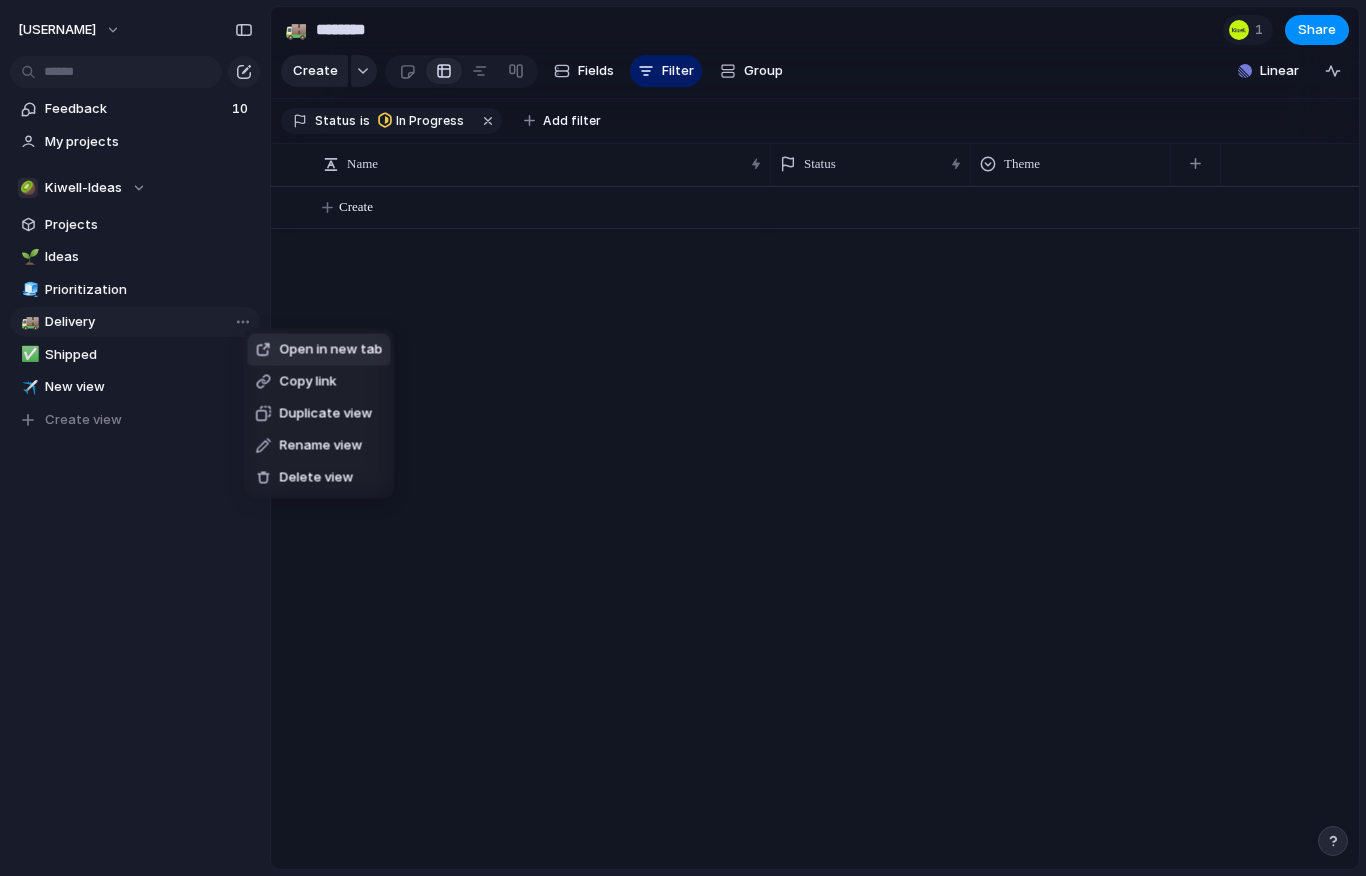 click on "Delete view" at bounding box center [319, 478] 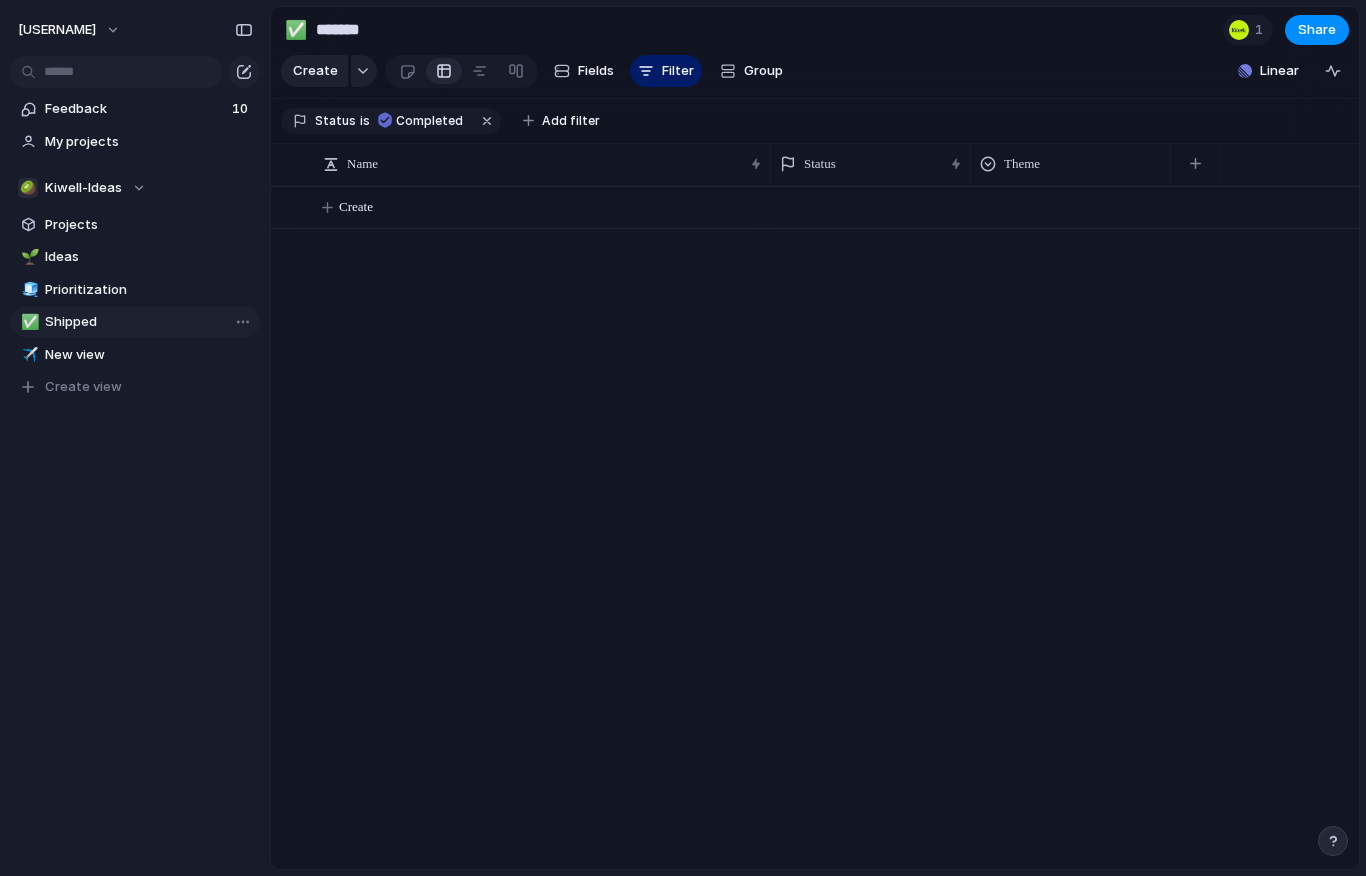 click at bounding box center [237, 322] 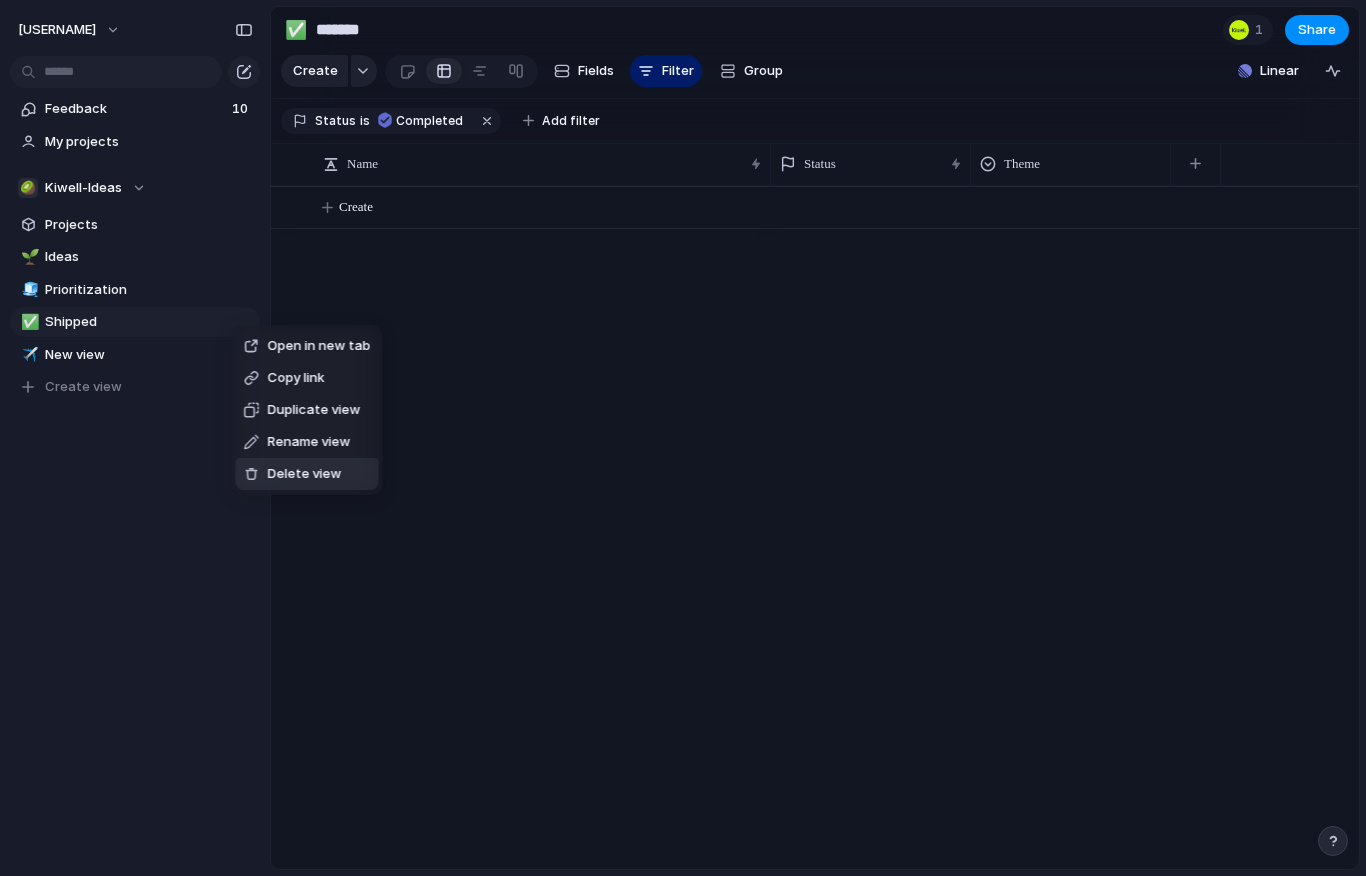 click on "Delete view" at bounding box center [305, 474] 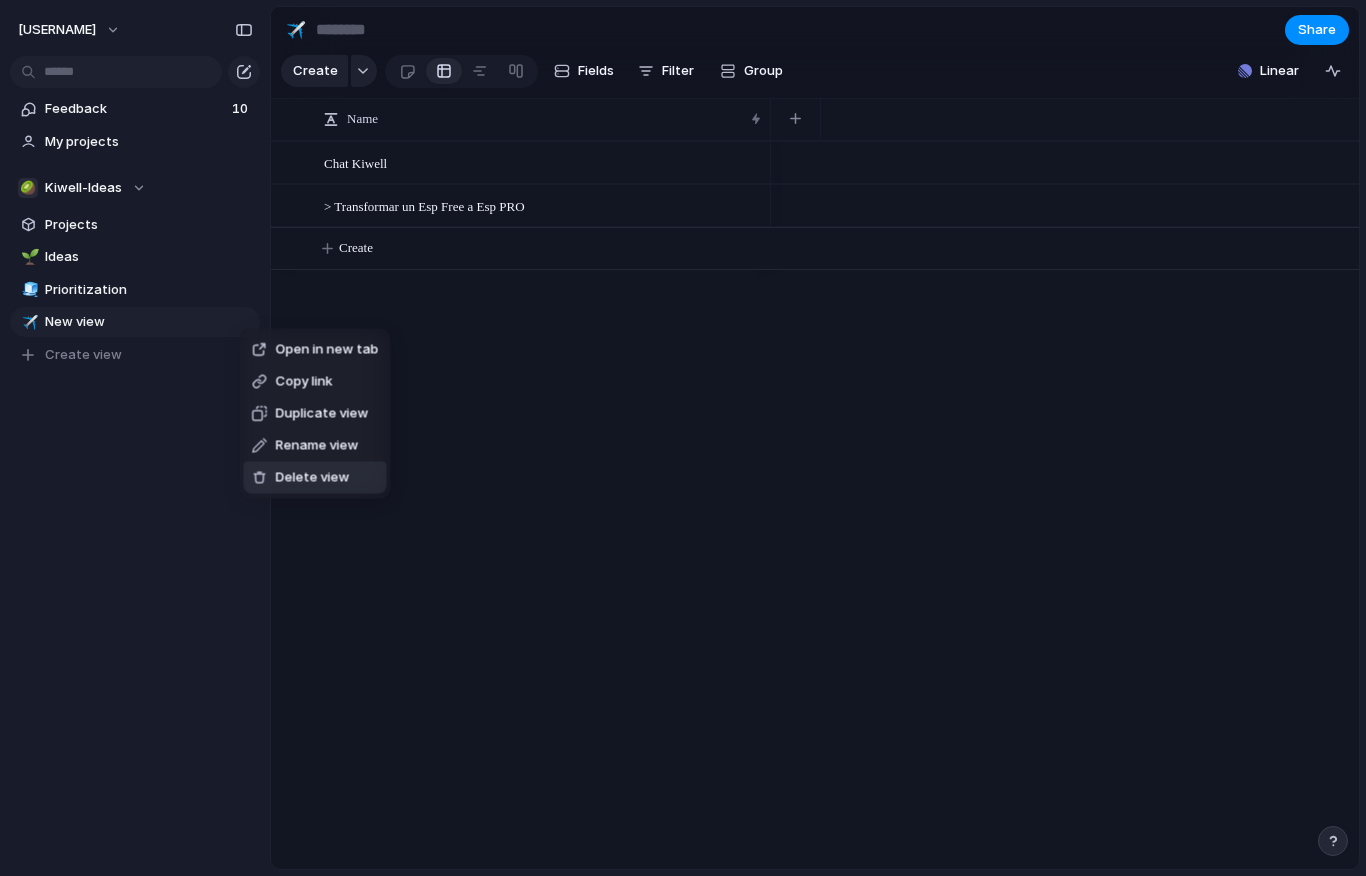 click on "Delete view" at bounding box center (313, 478) 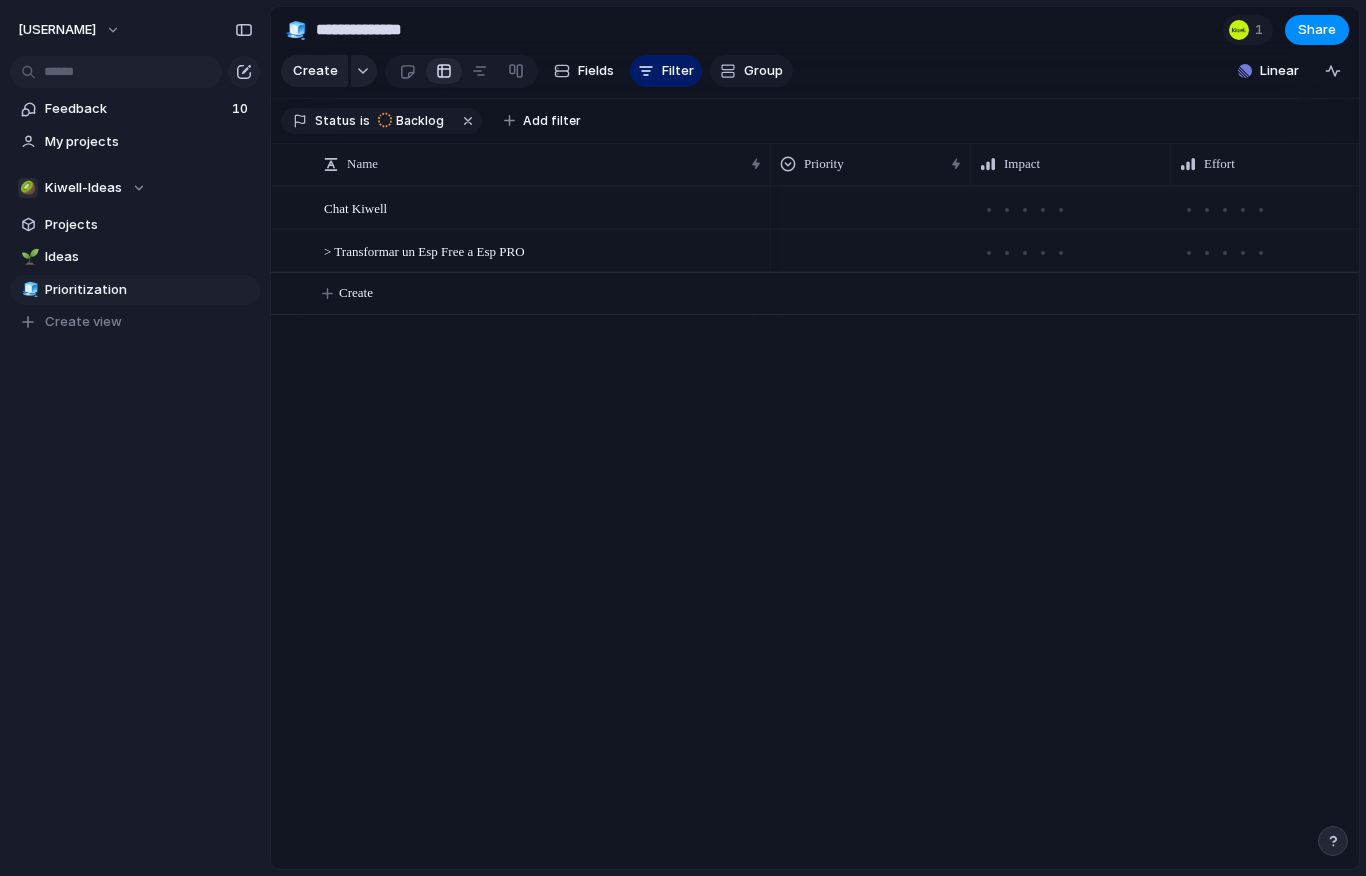 click on "Group" at bounding box center (751, 71) 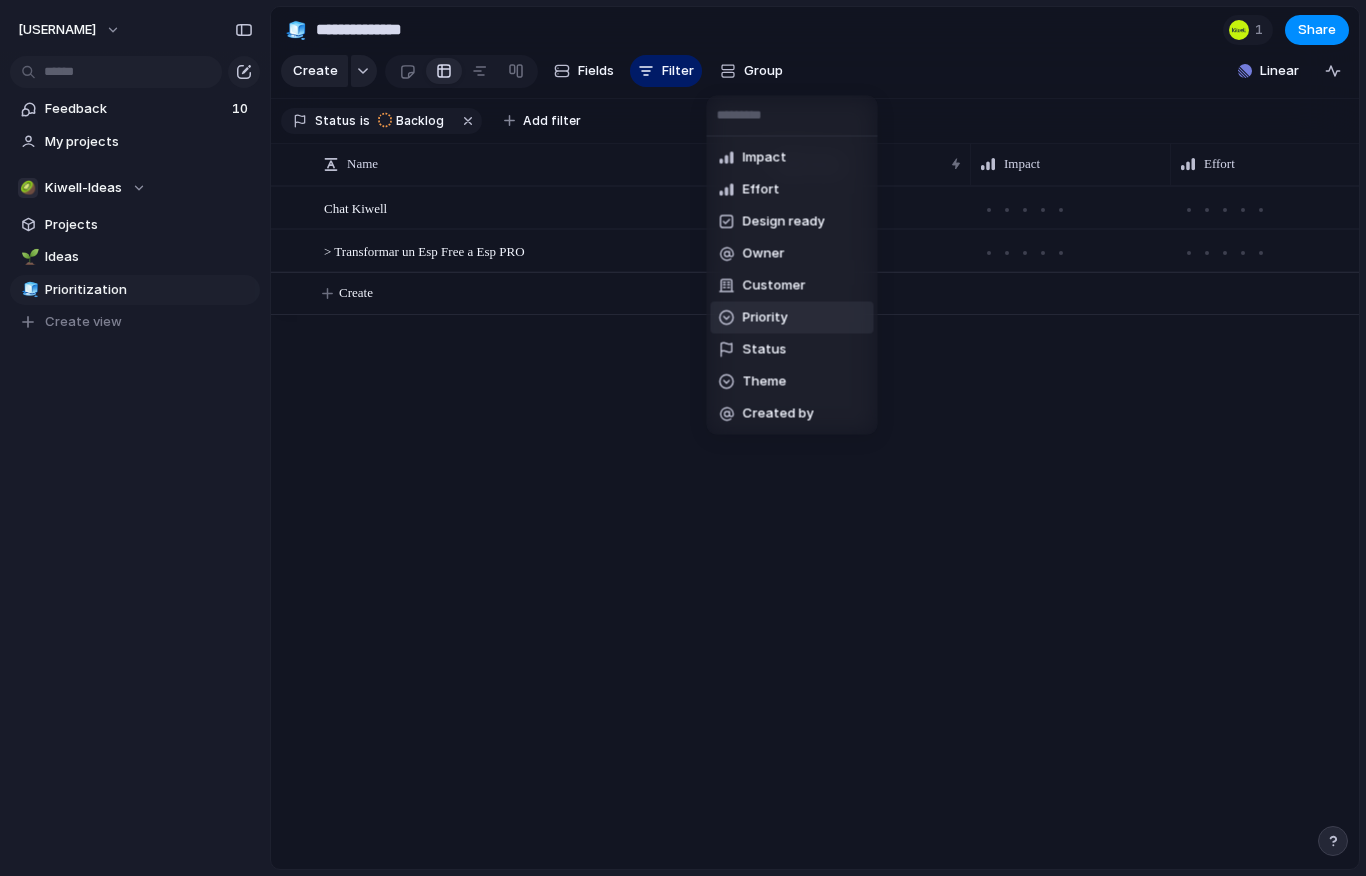 click on "Priority" at bounding box center [753, 318] 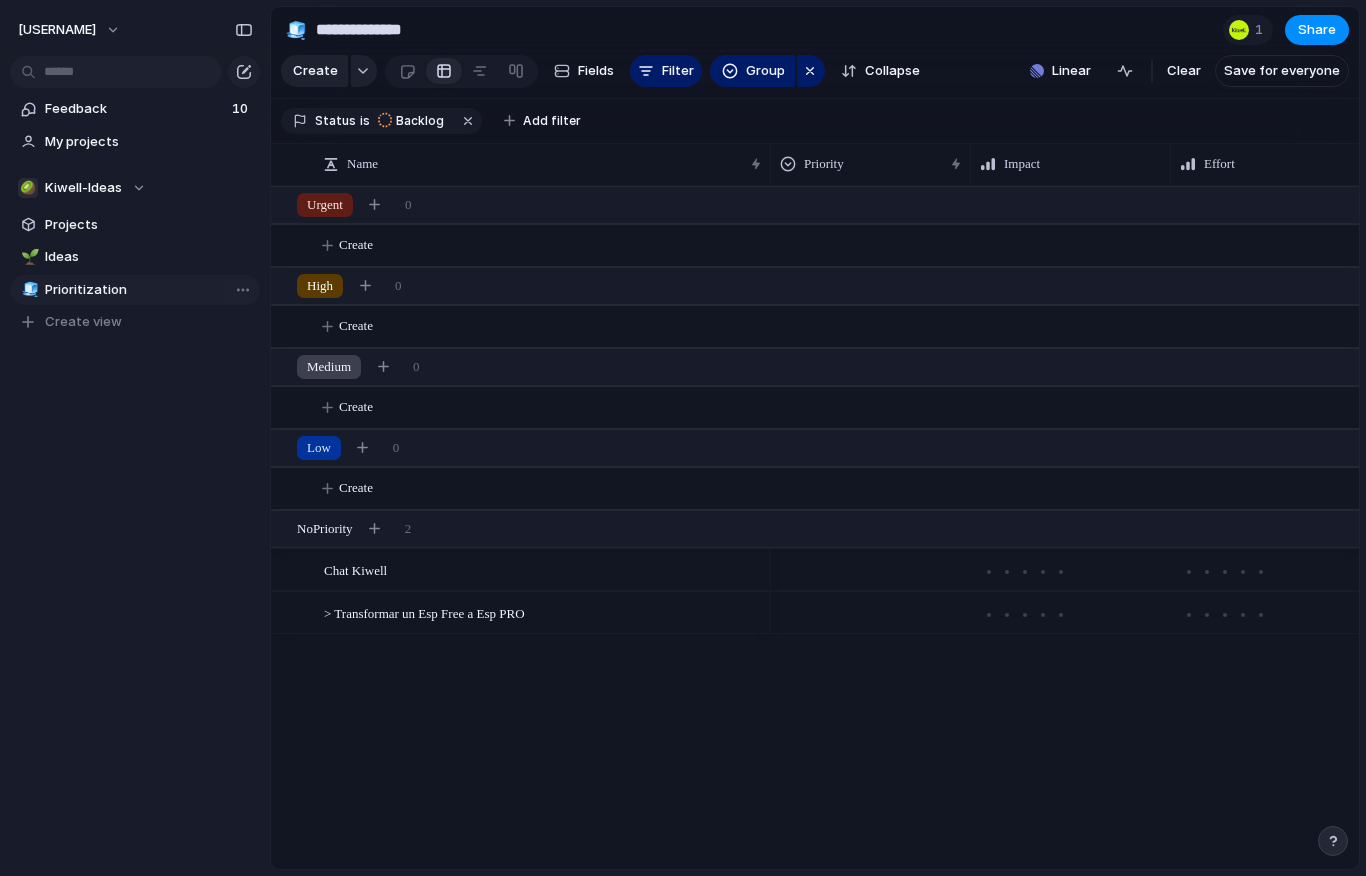 click on "Prioritization" at bounding box center (149, 290) 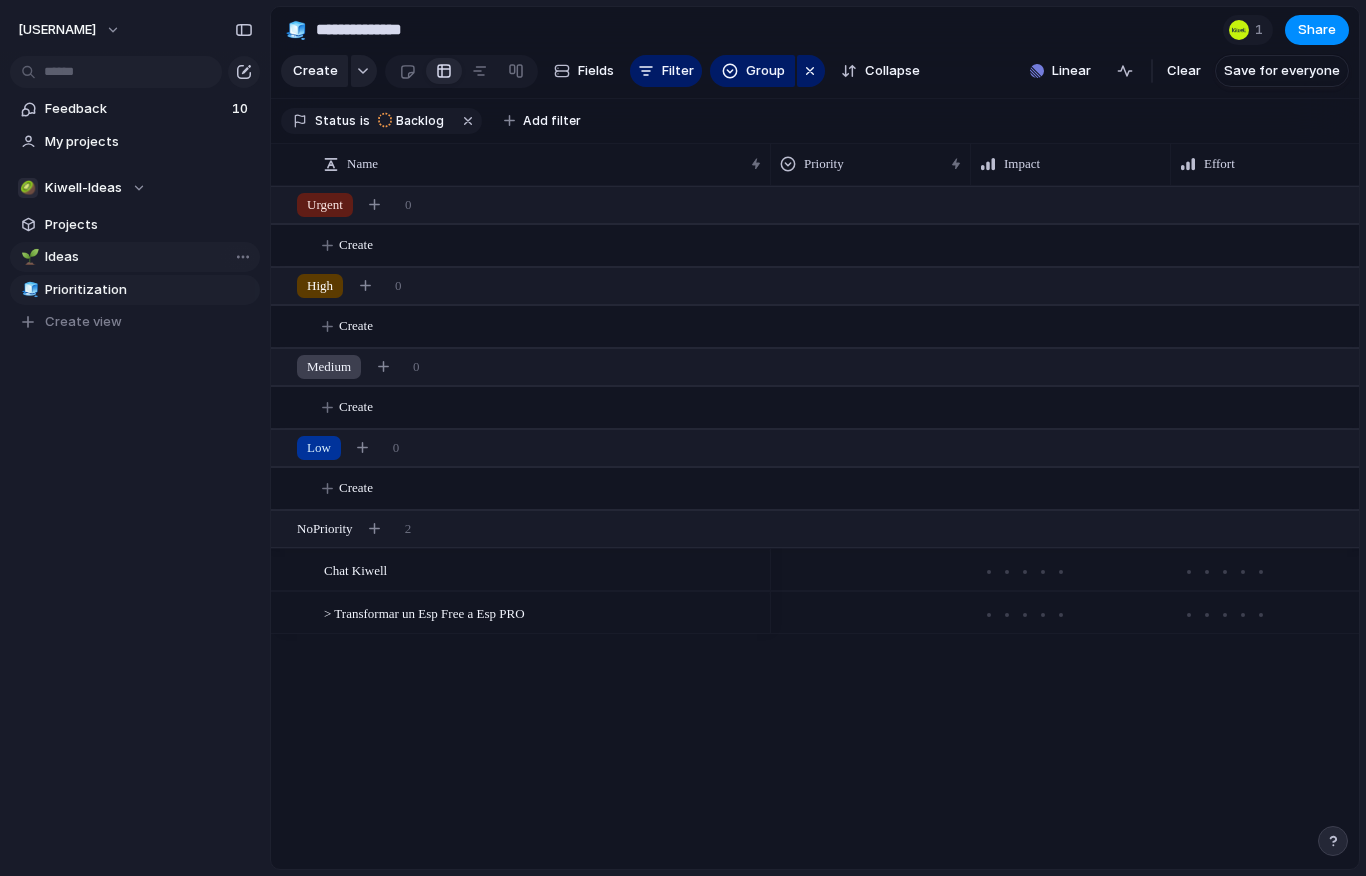 click on "🌱 Ideas" at bounding box center (135, 257) 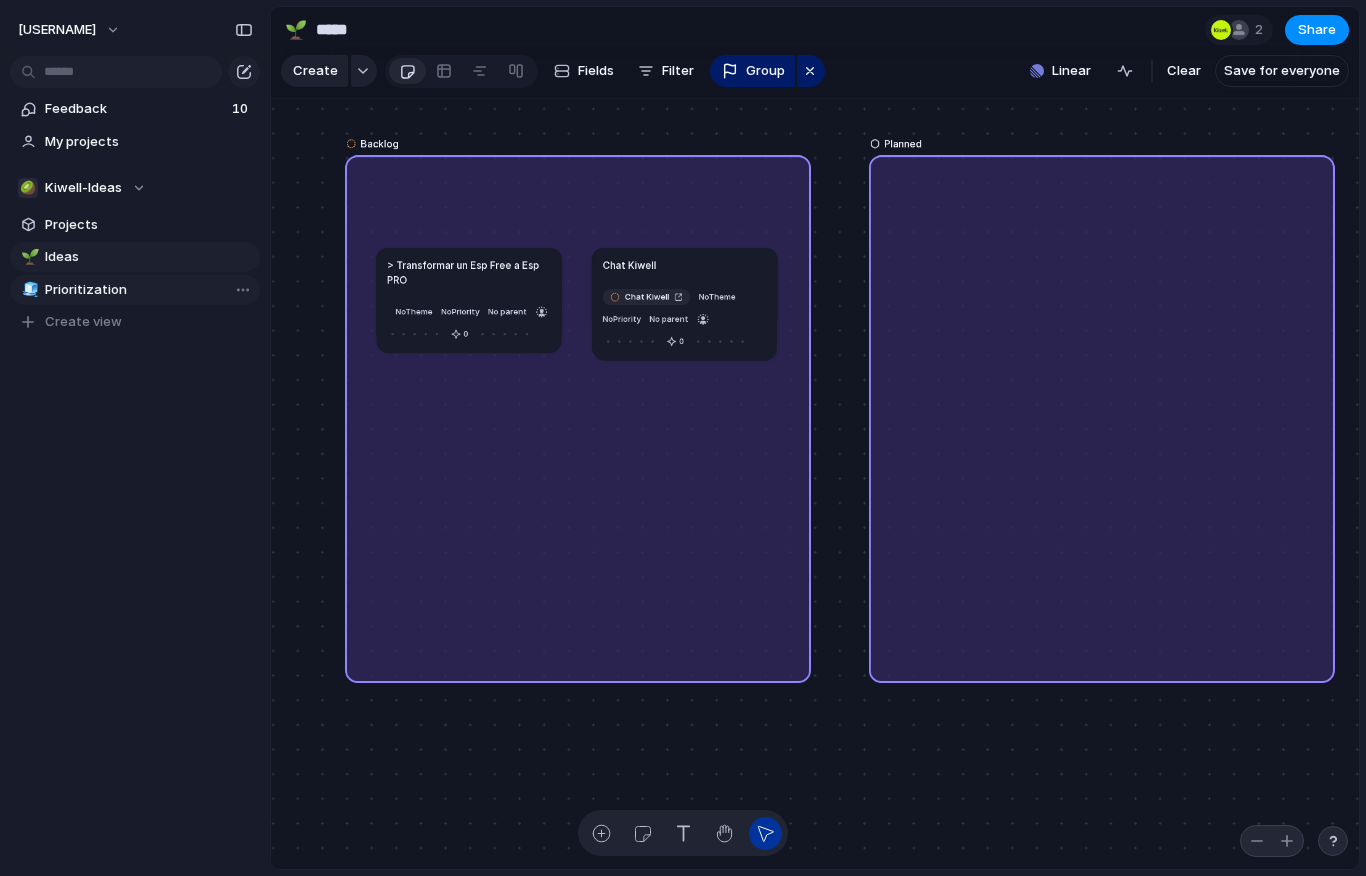 click on "Prioritization" at bounding box center (149, 290) 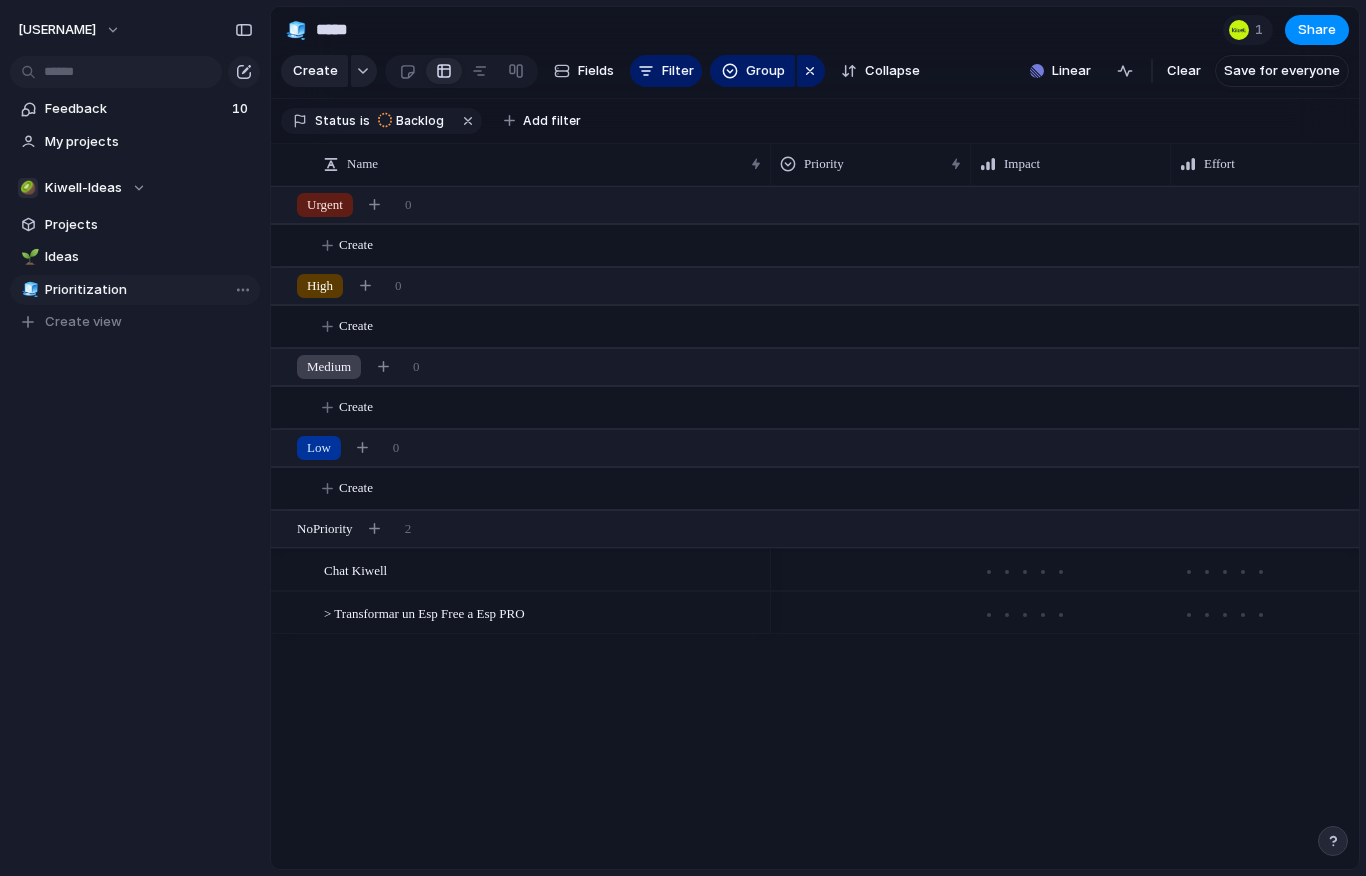 type on "**********" 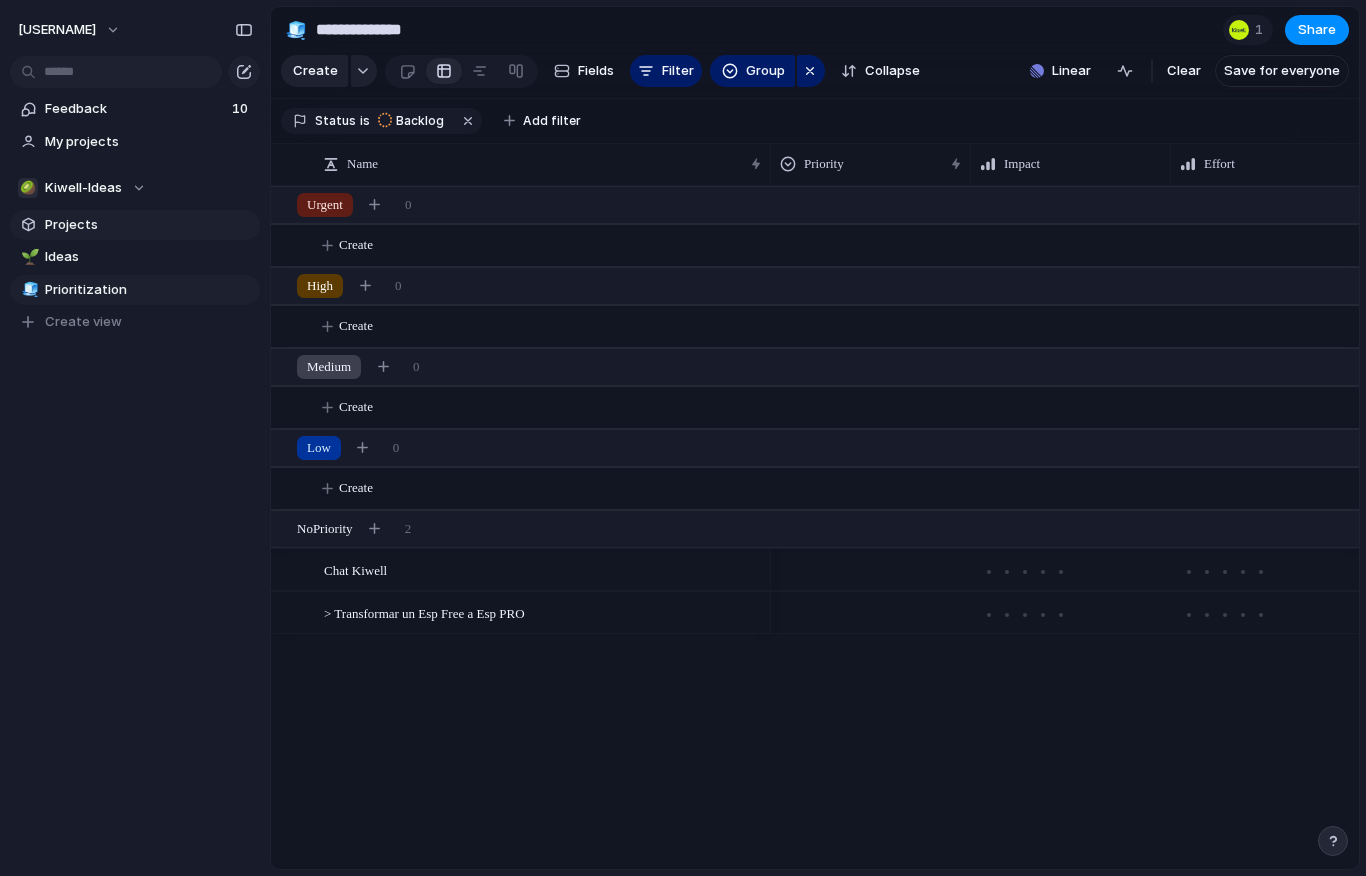 click on "Projects" at bounding box center [149, 225] 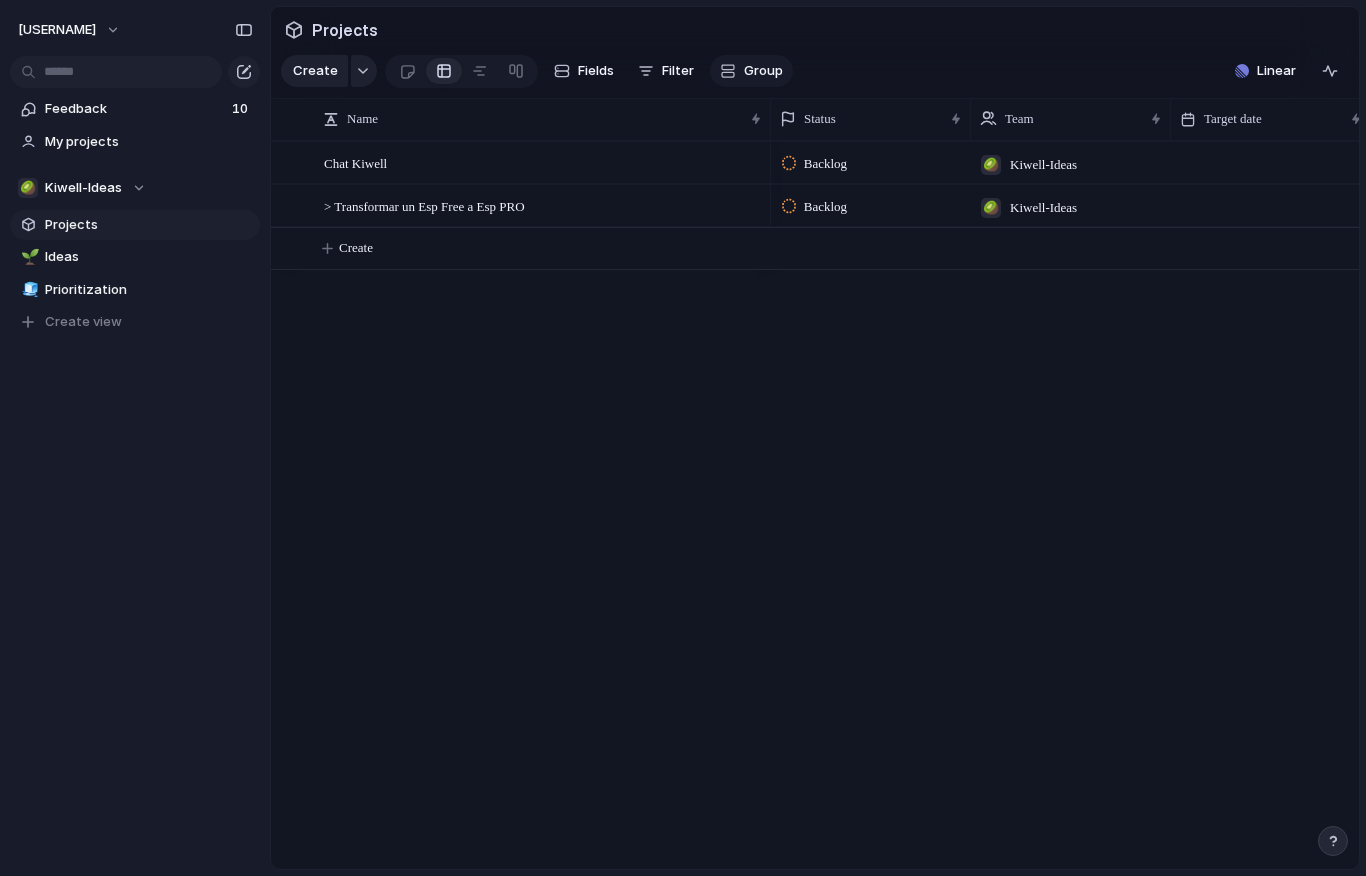 click on "Group" at bounding box center (751, 71) 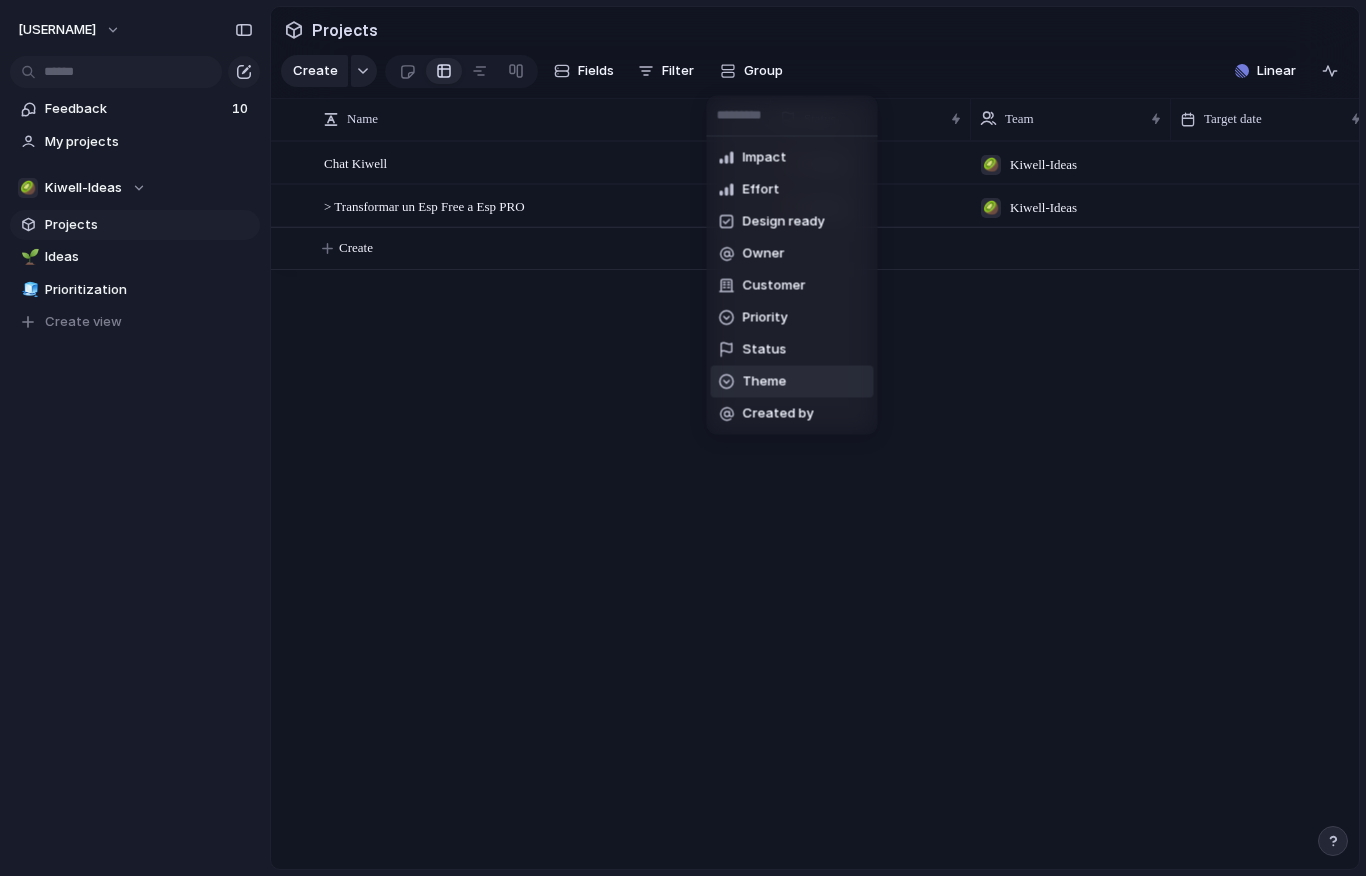 click on "Theme" at bounding box center (765, 382) 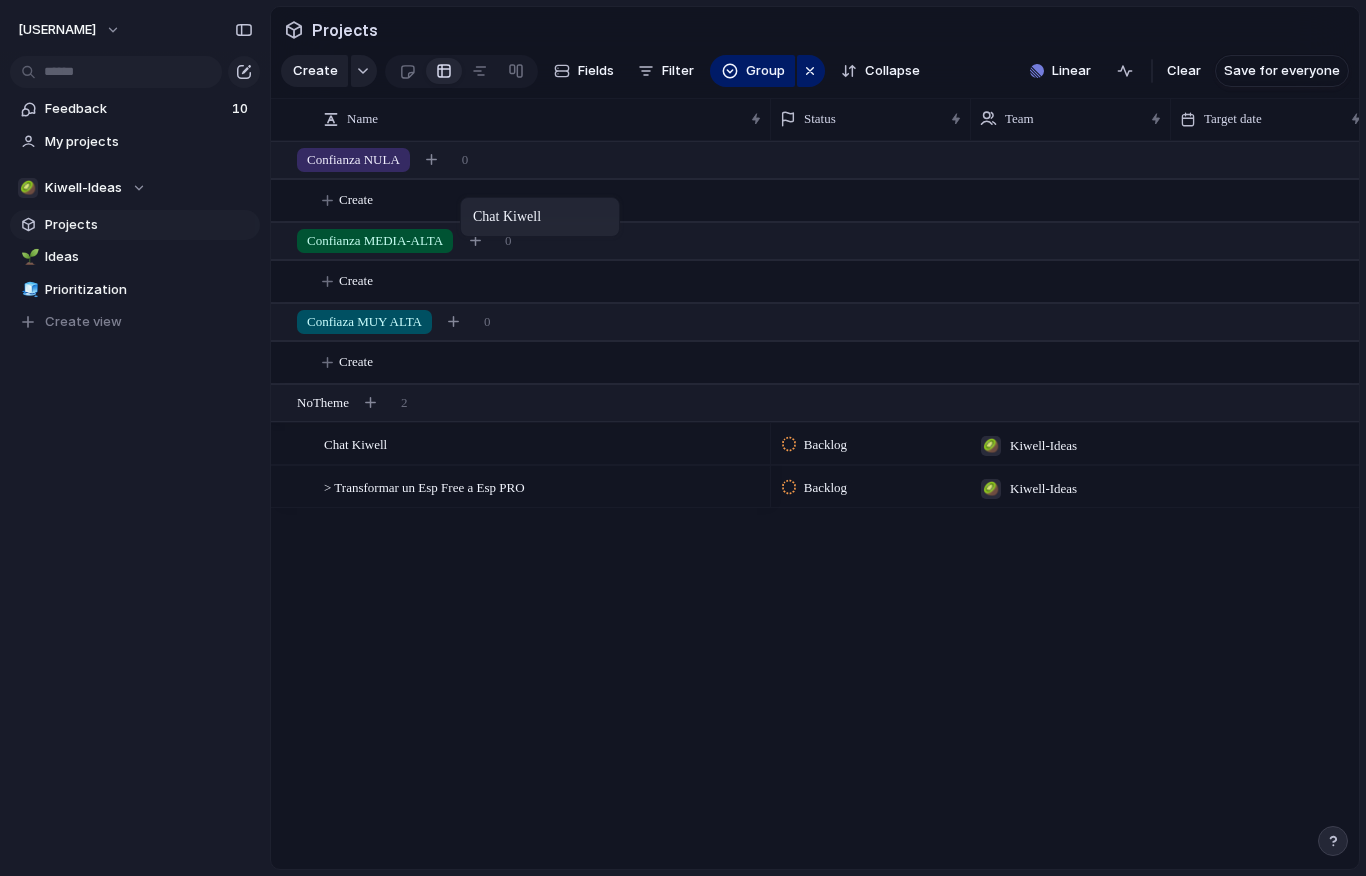 drag, startPoint x: 496, startPoint y: 453, endPoint x: 470, endPoint y: 201, distance: 253.33772 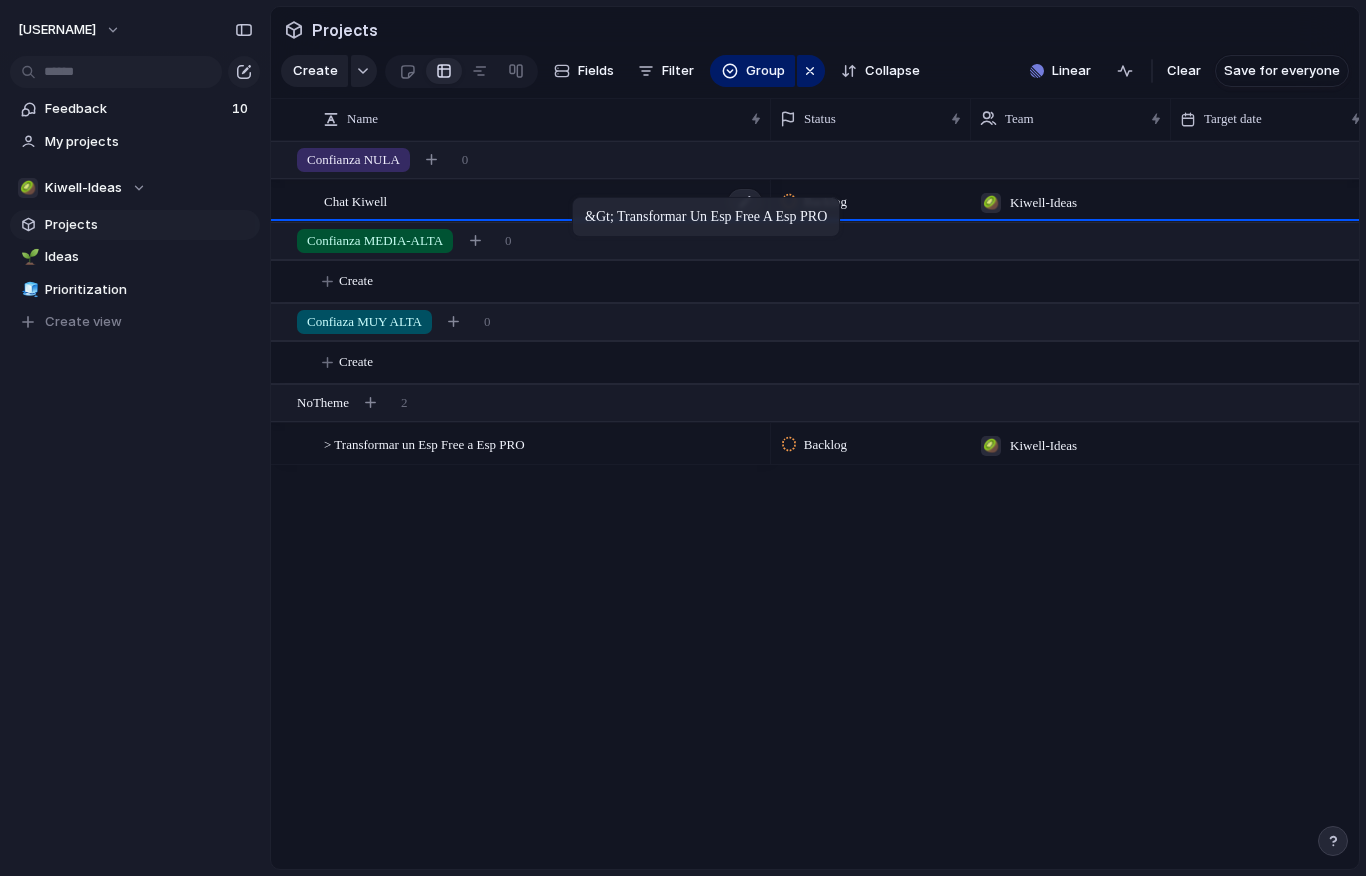 drag, startPoint x: 603, startPoint y: 457, endPoint x: 582, endPoint y: 206, distance: 251.87695 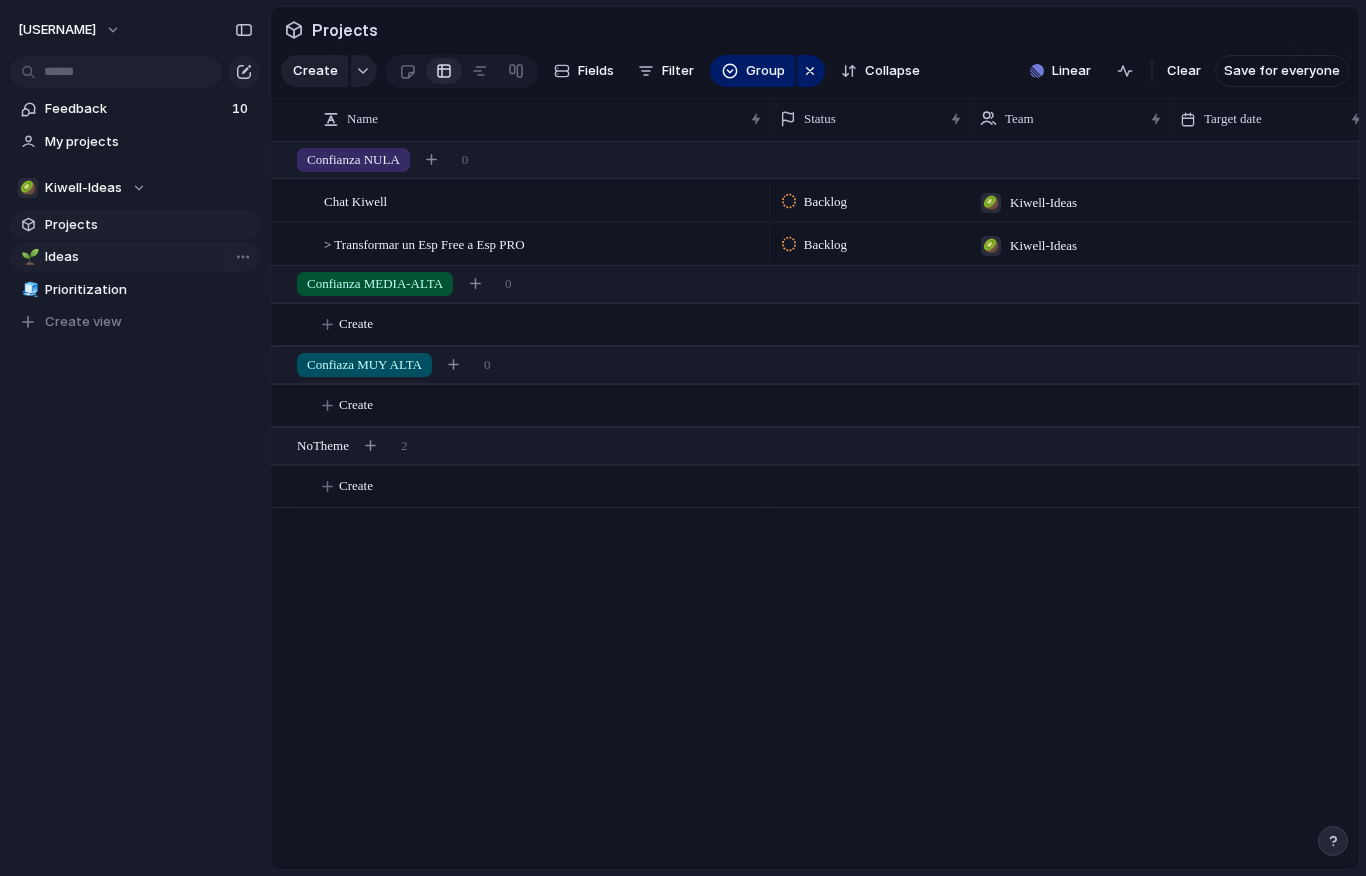 click on "Ideas" at bounding box center [149, 257] 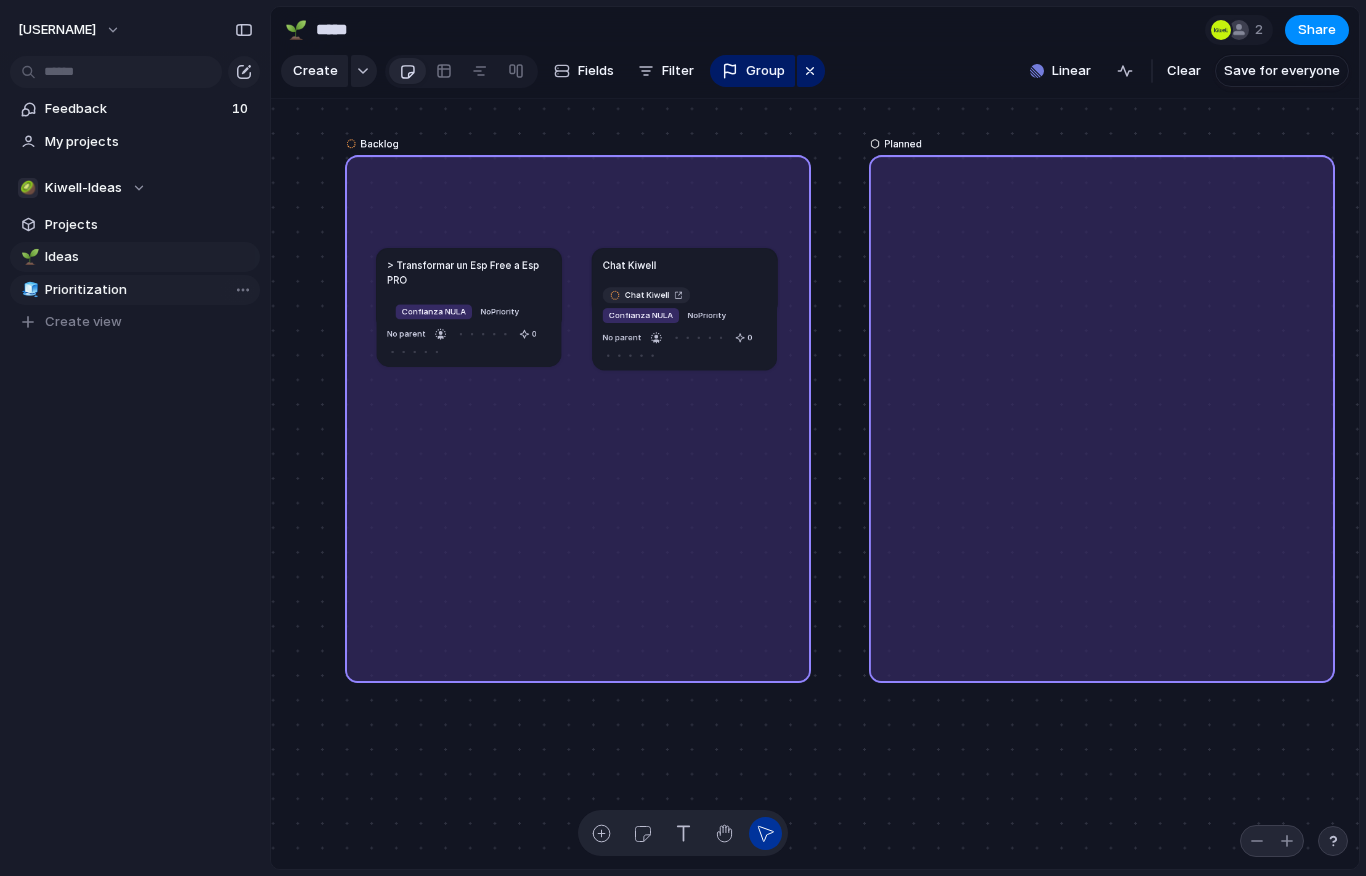 click on "Prioritization" at bounding box center (149, 290) 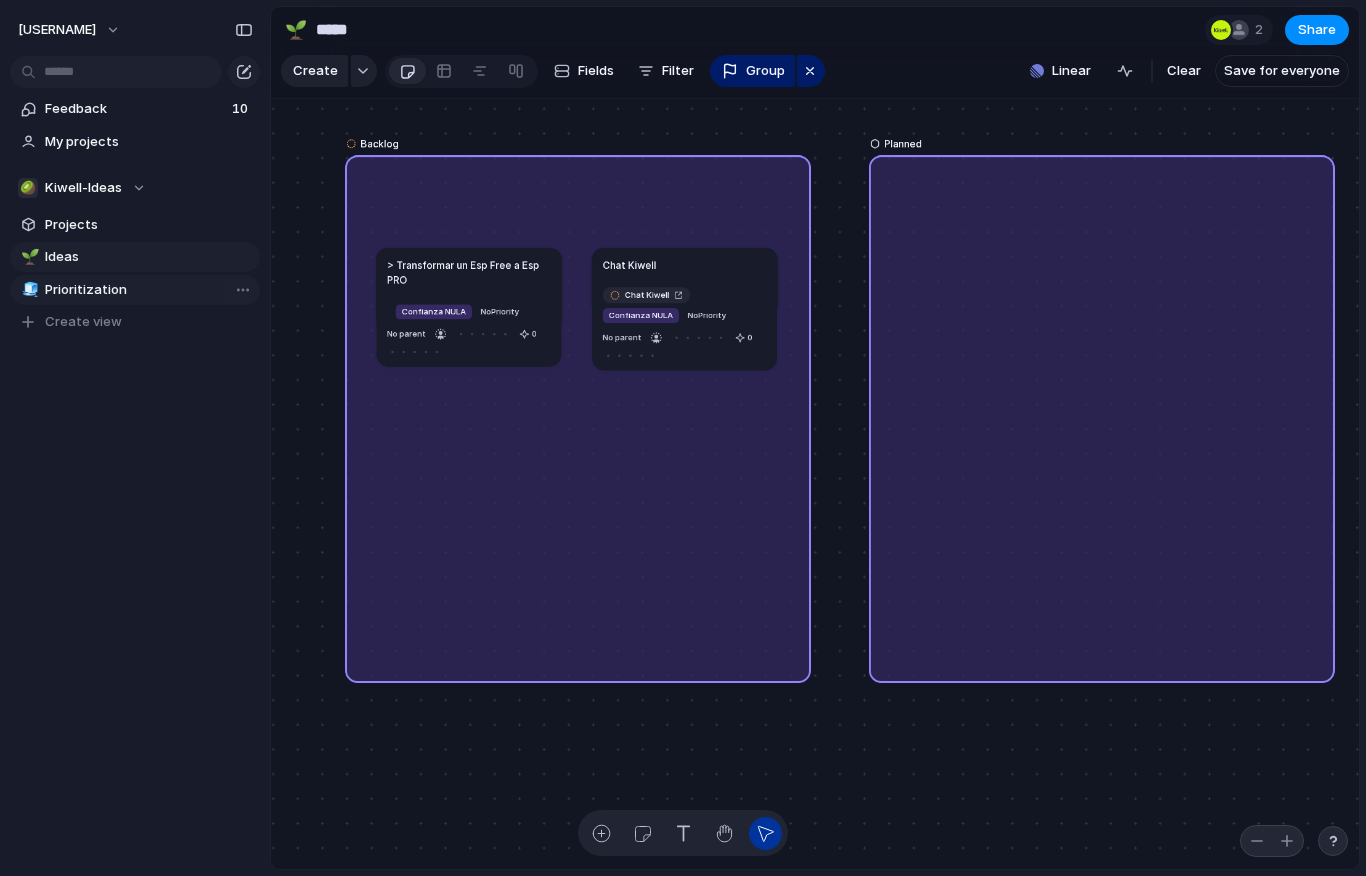 type on "**********" 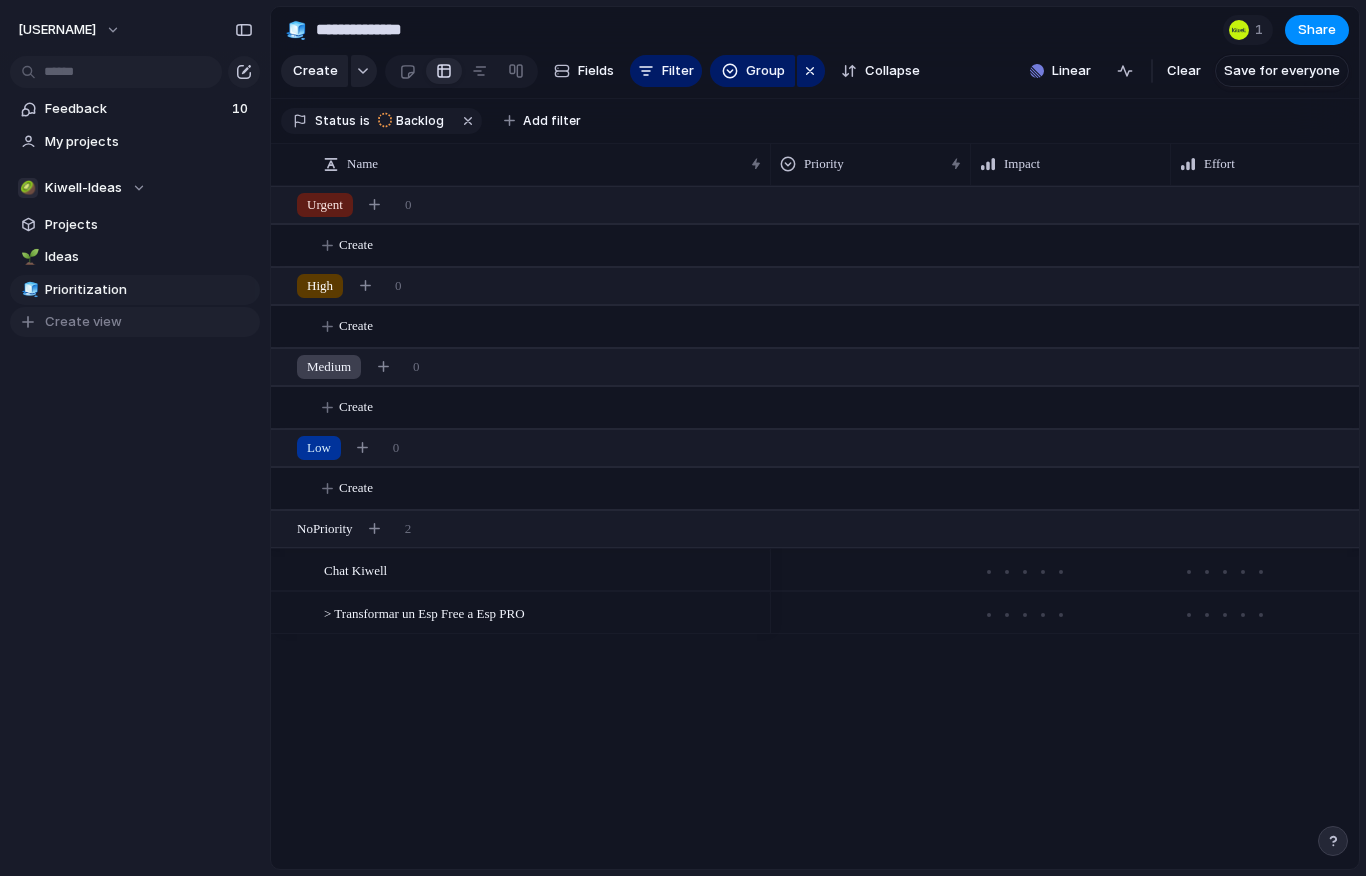 click on "Create view" at bounding box center (135, 322) 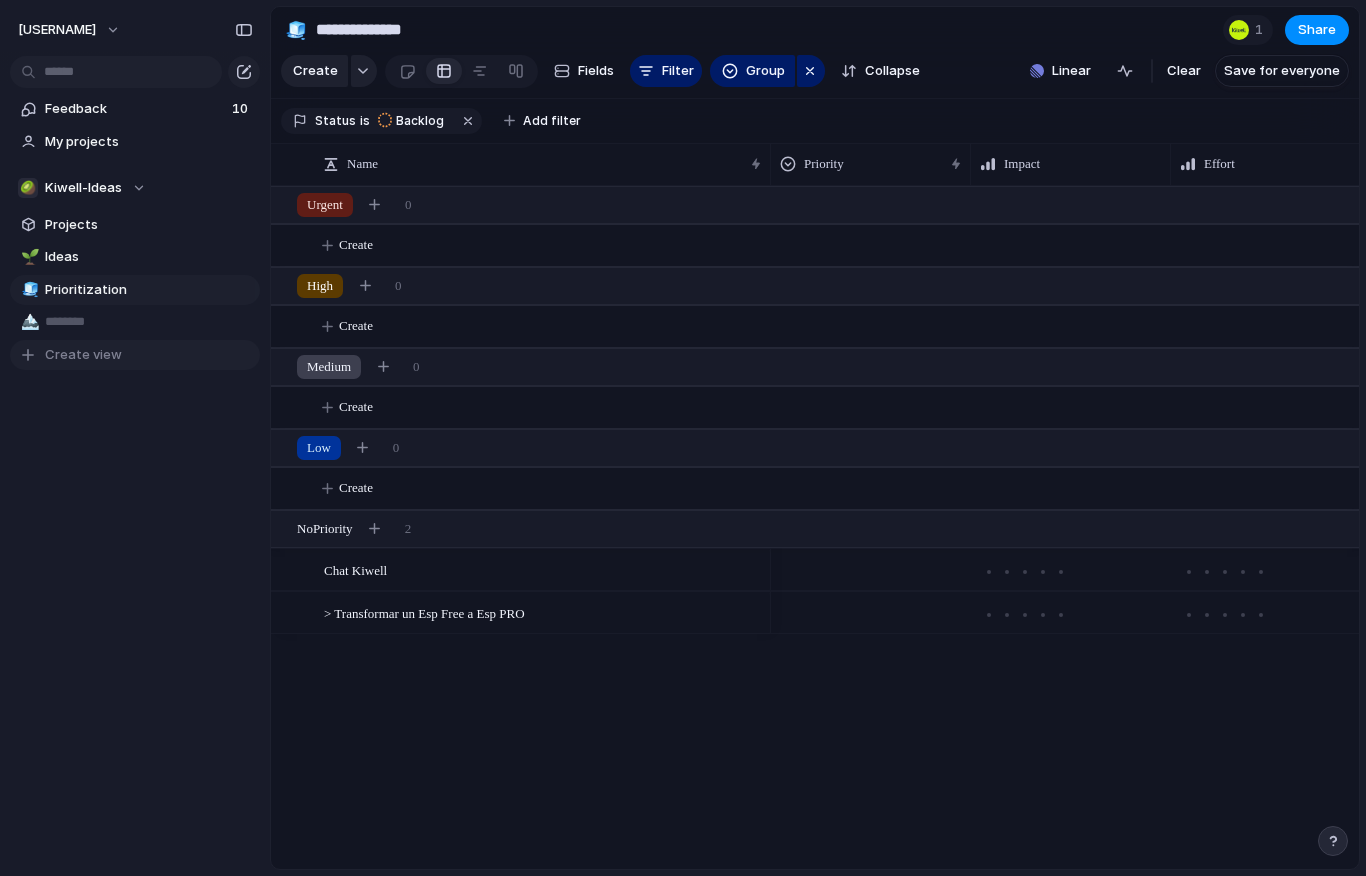 type 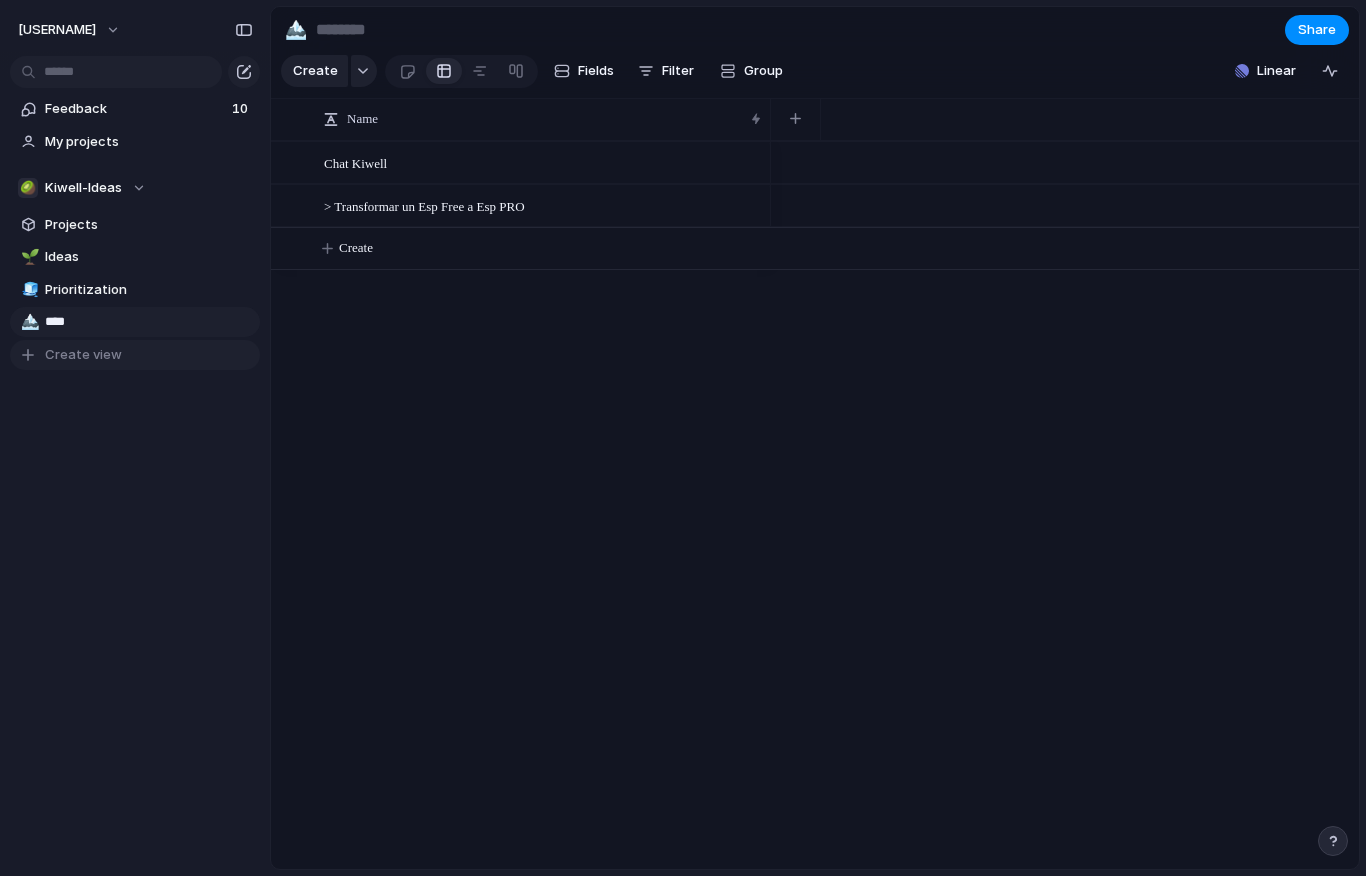 type on "*****" 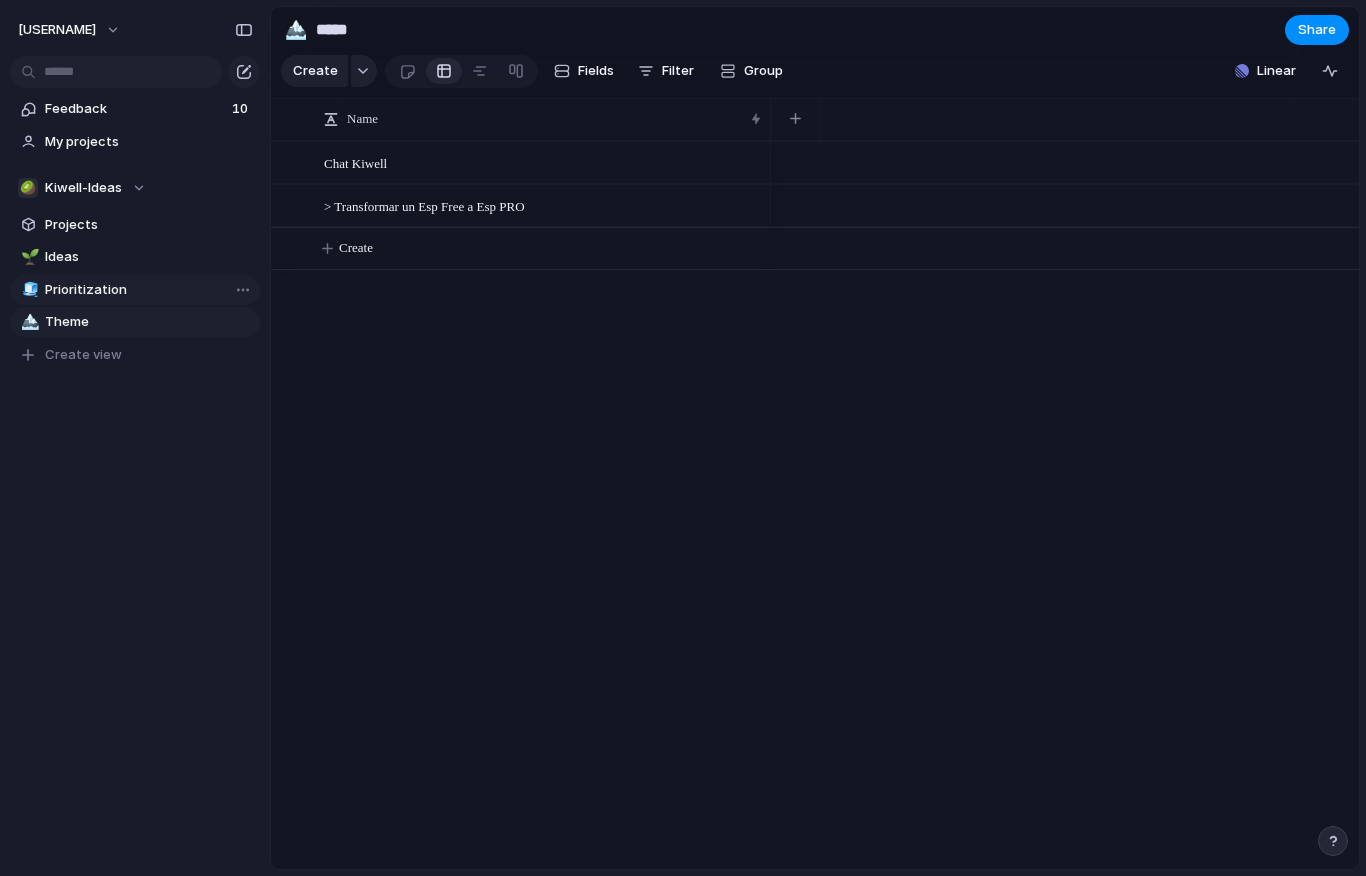 click on "Prioritization" at bounding box center (149, 290) 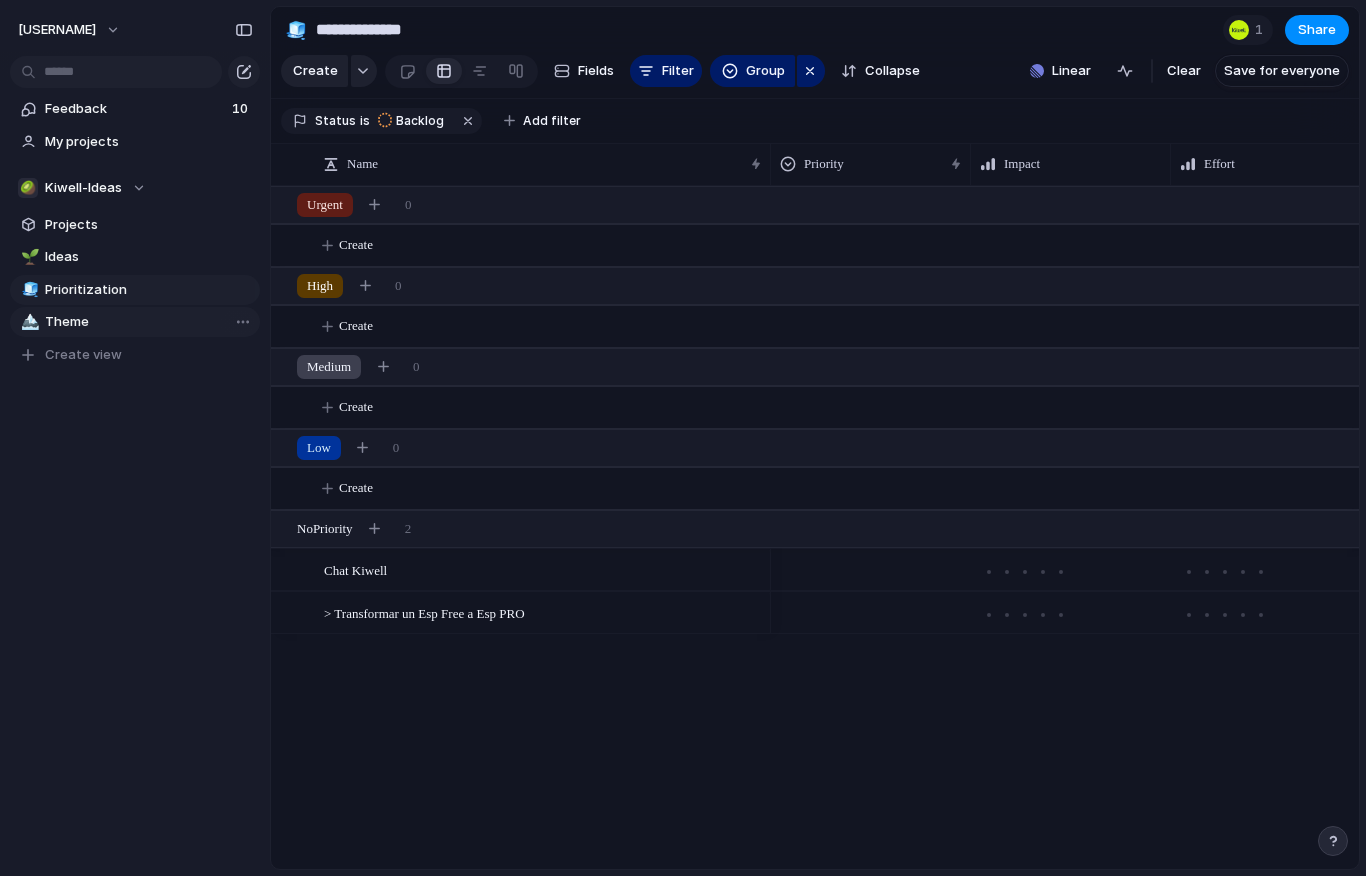 click on "Theme" at bounding box center (149, 322) 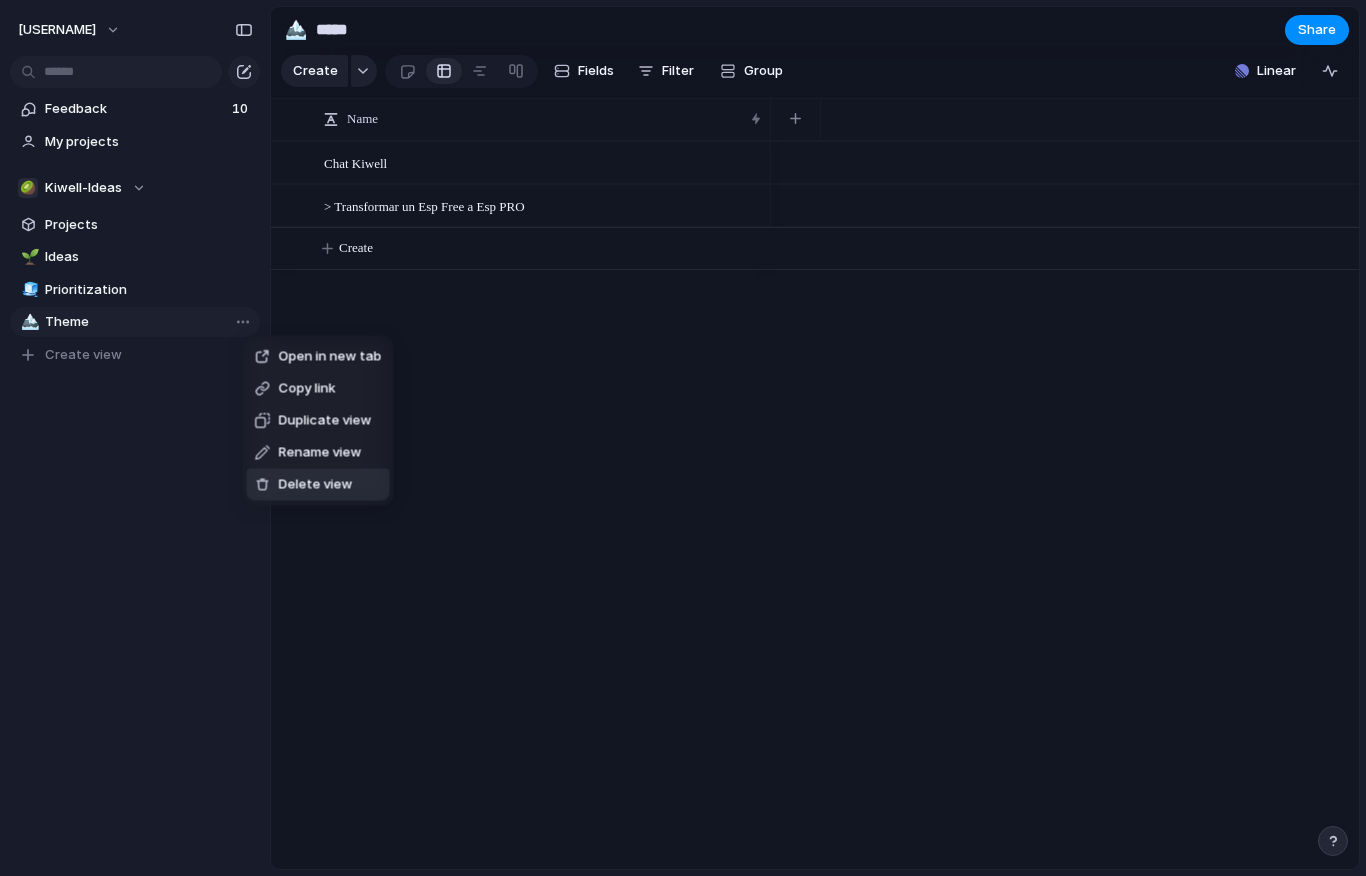 click on "Delete view" at bounding box center [316, 485] 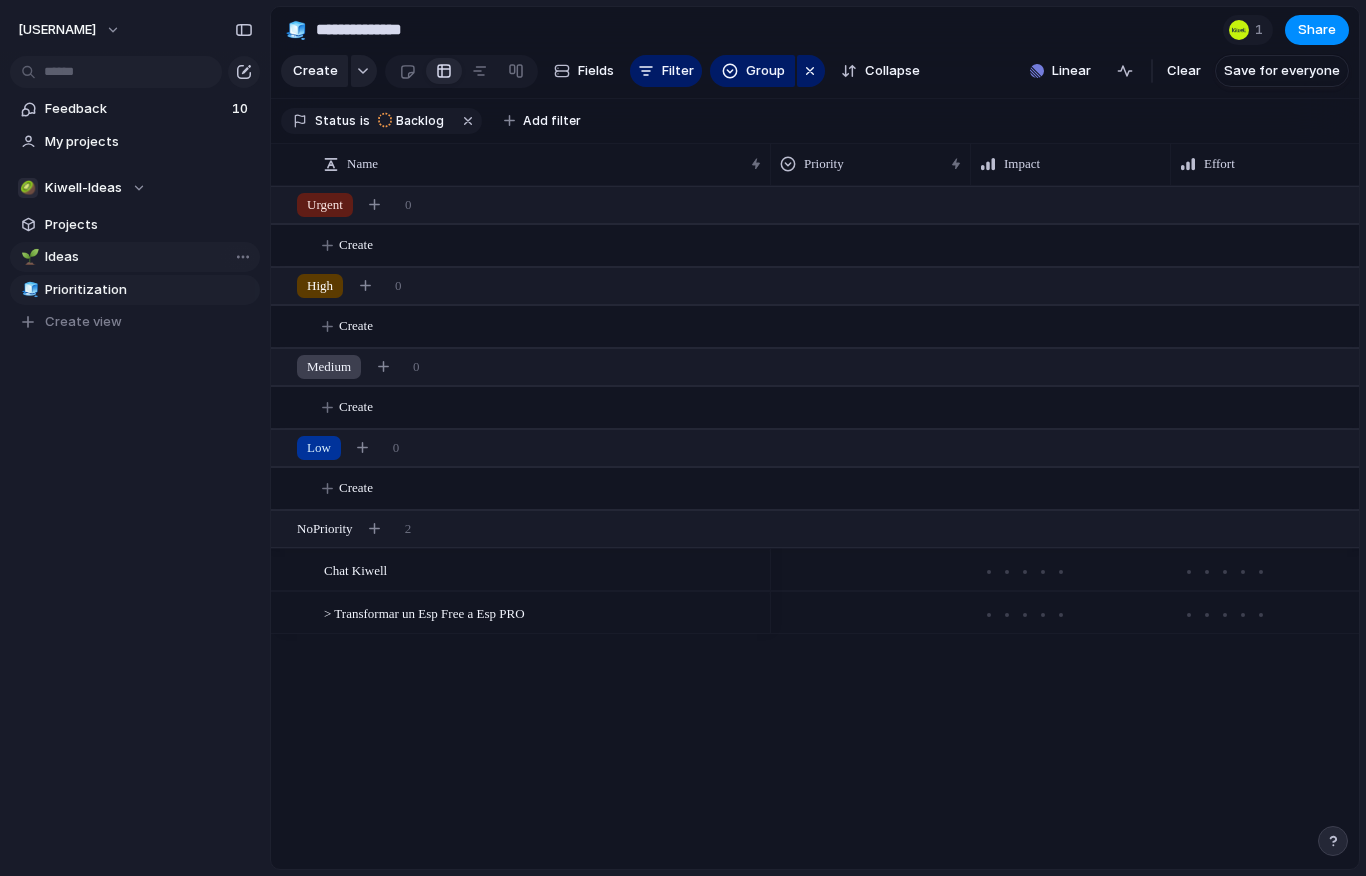 click on "Ideas" at bounding box center [149, 257] 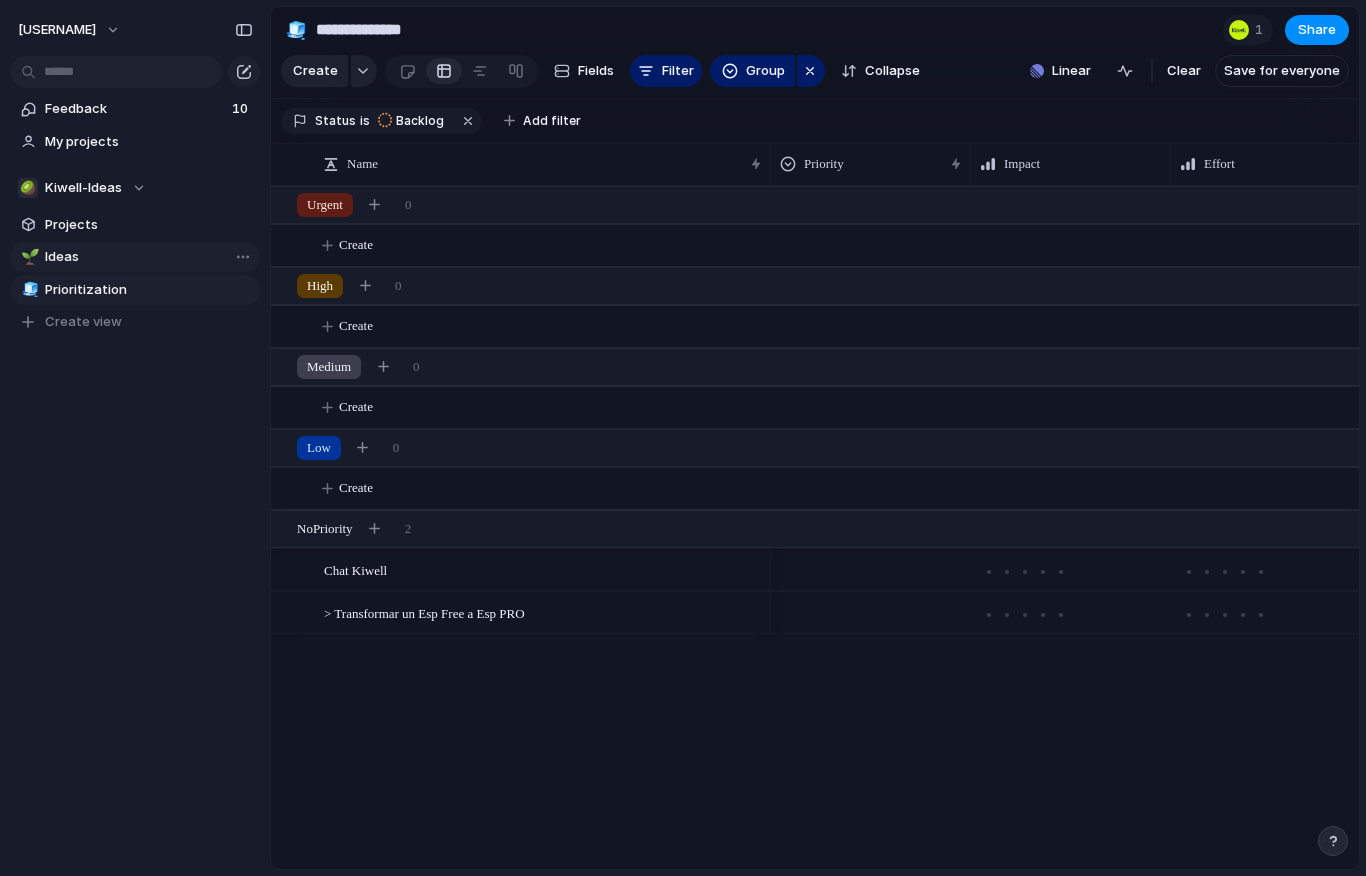 type on "*****" 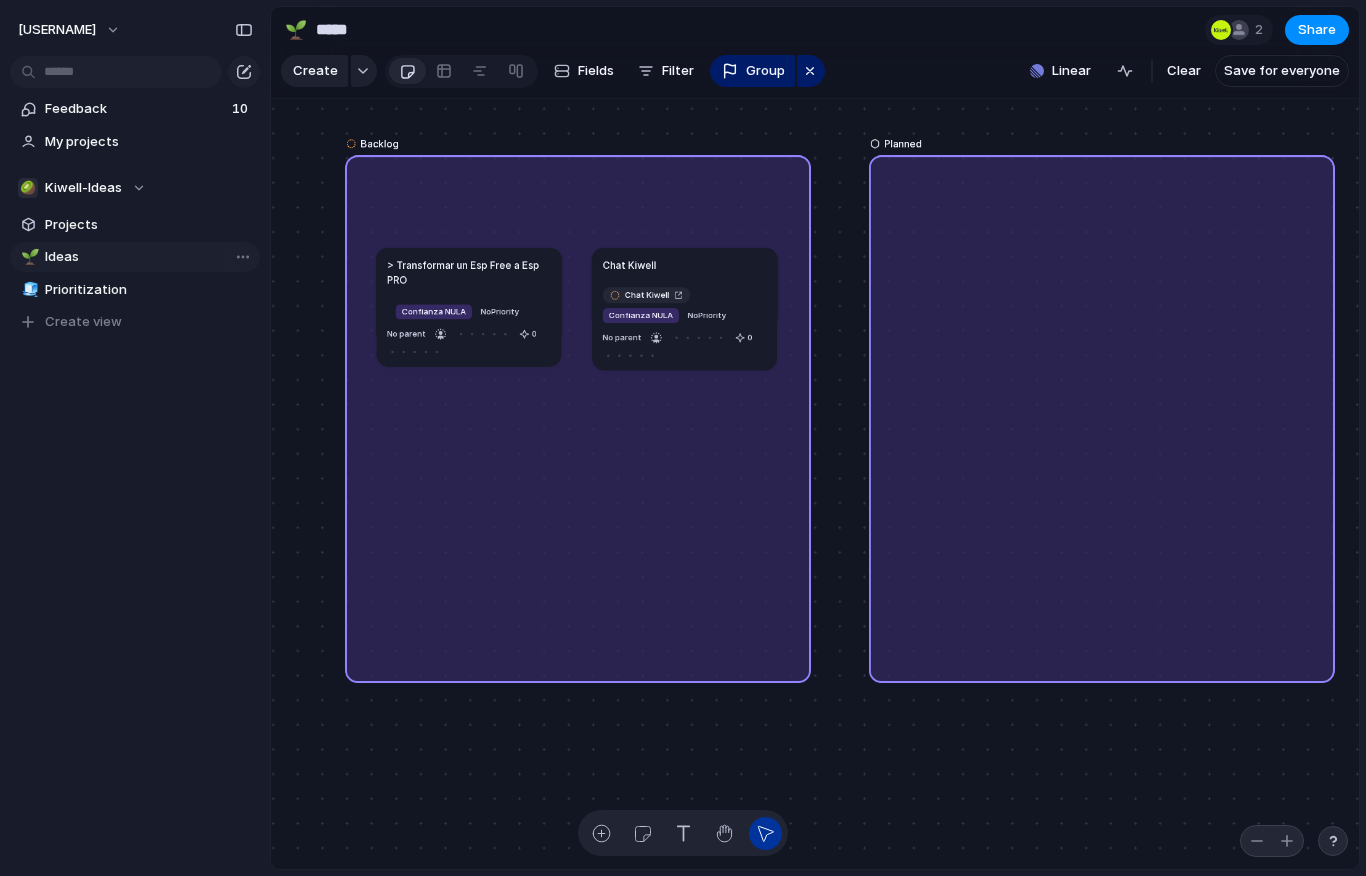 click on "Ideas" at bounding box center [149, 257] 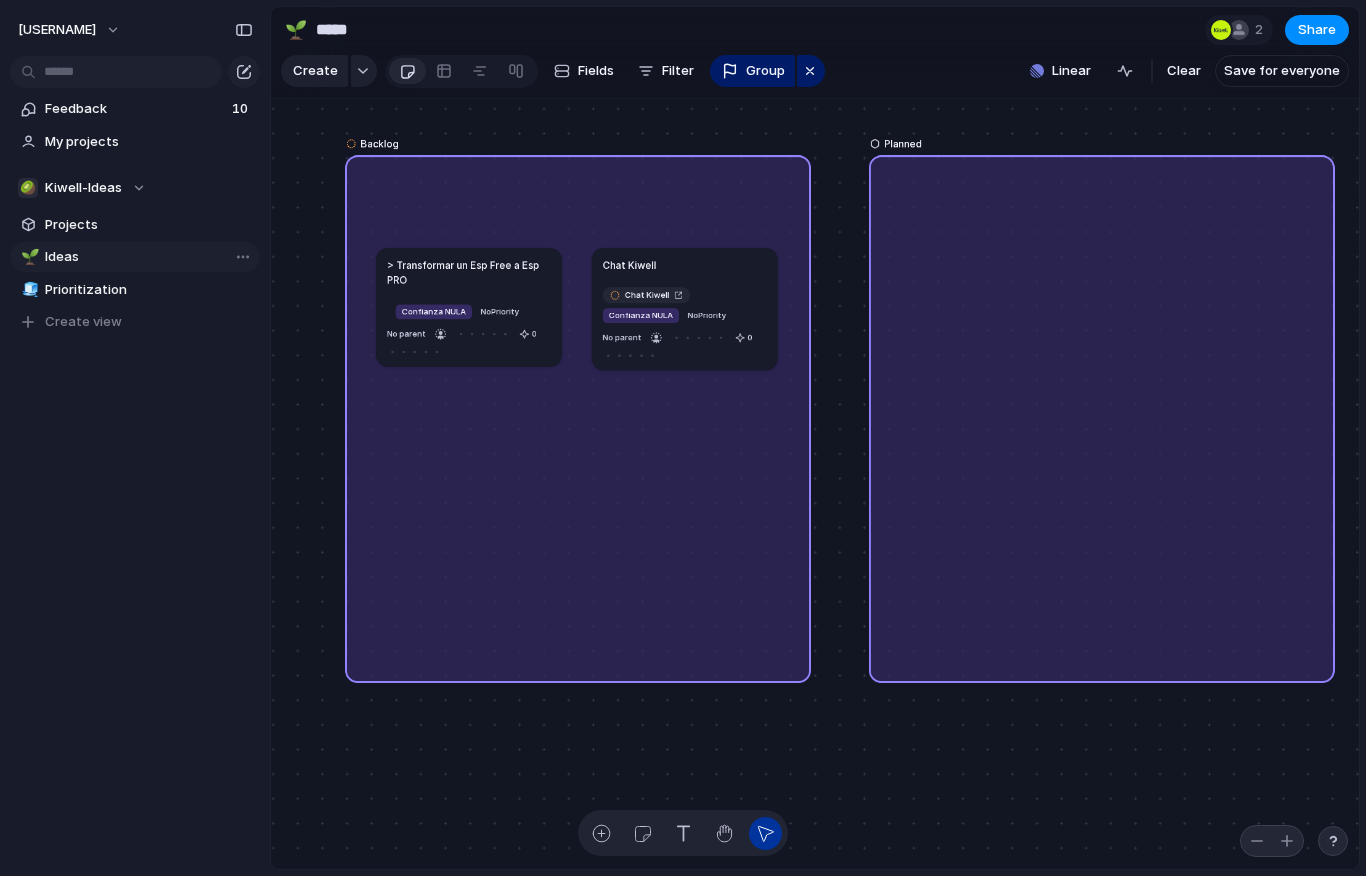 click on "Ideas" at bounding box center (149, 257) 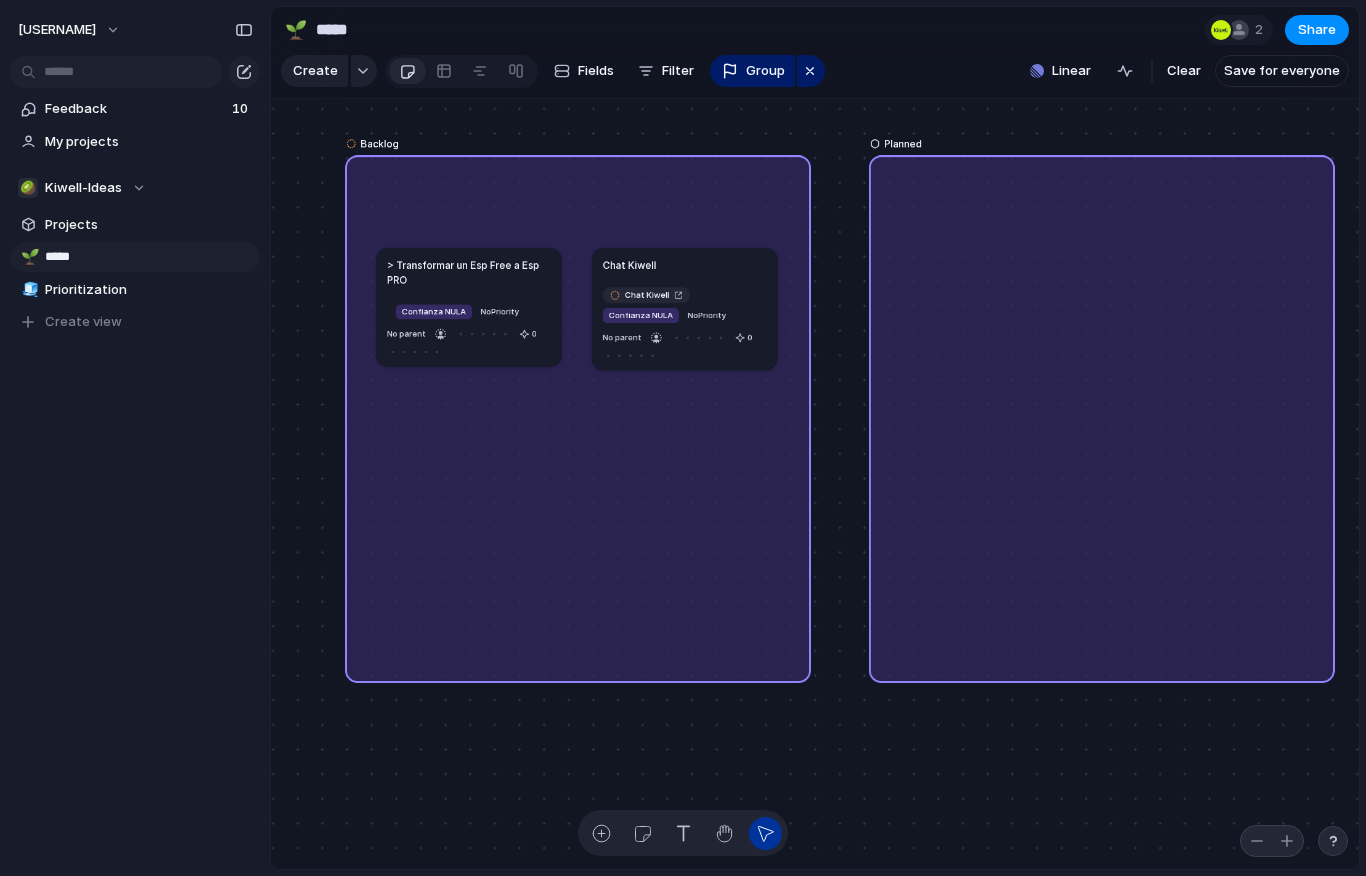type on "*" 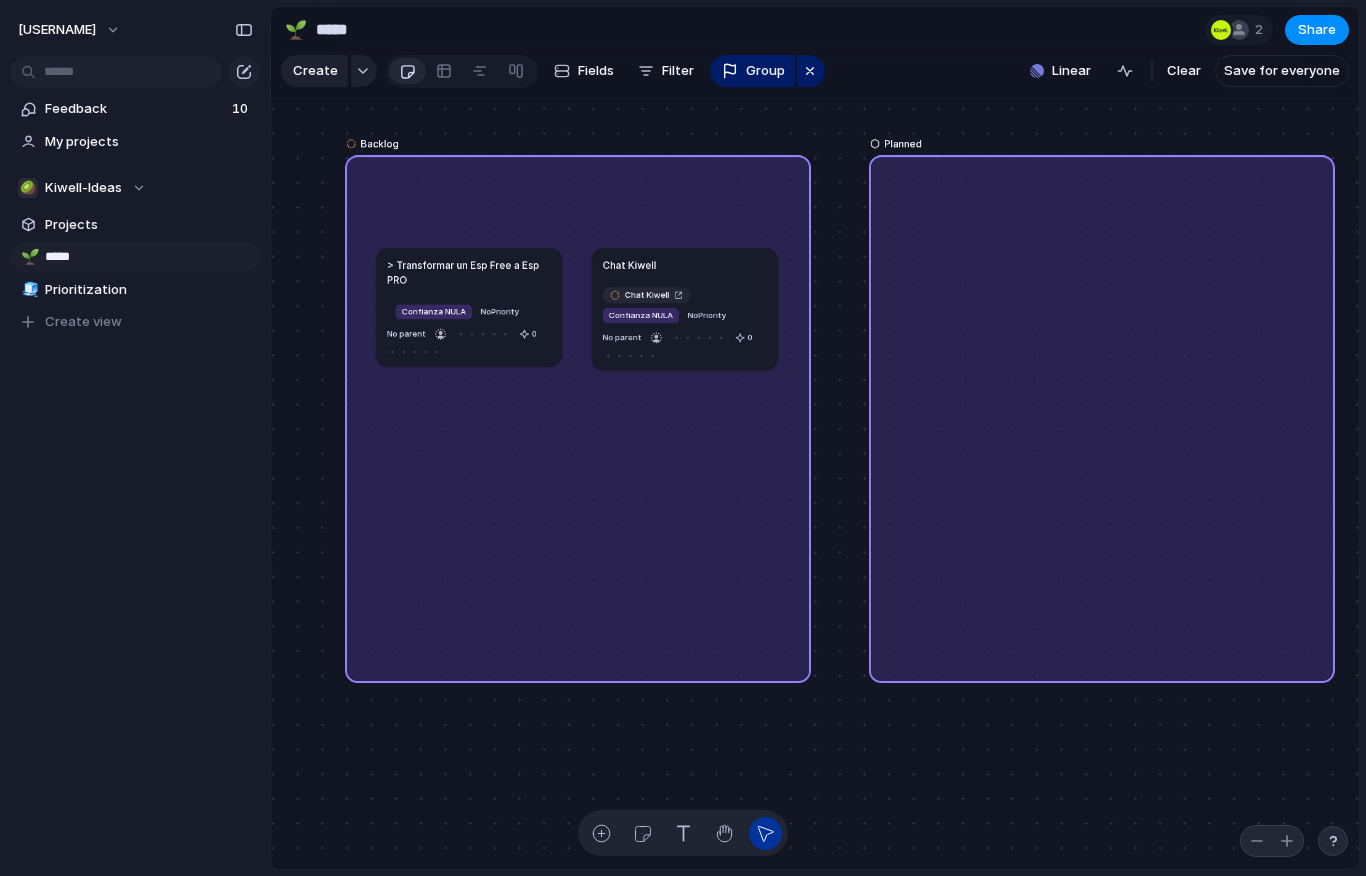 type on "******" 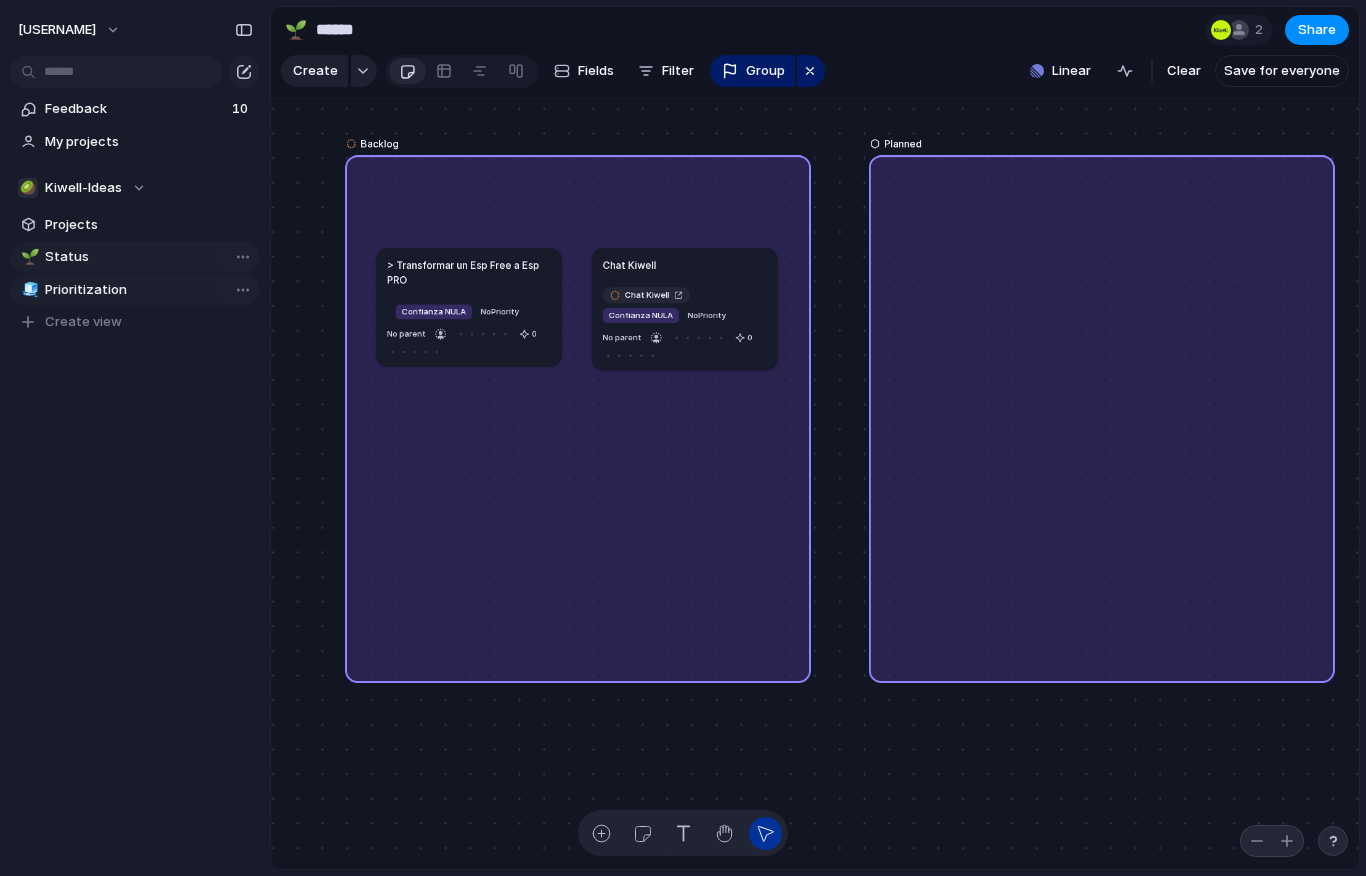 click on "Prioritization" at bounding box center [149, 290] 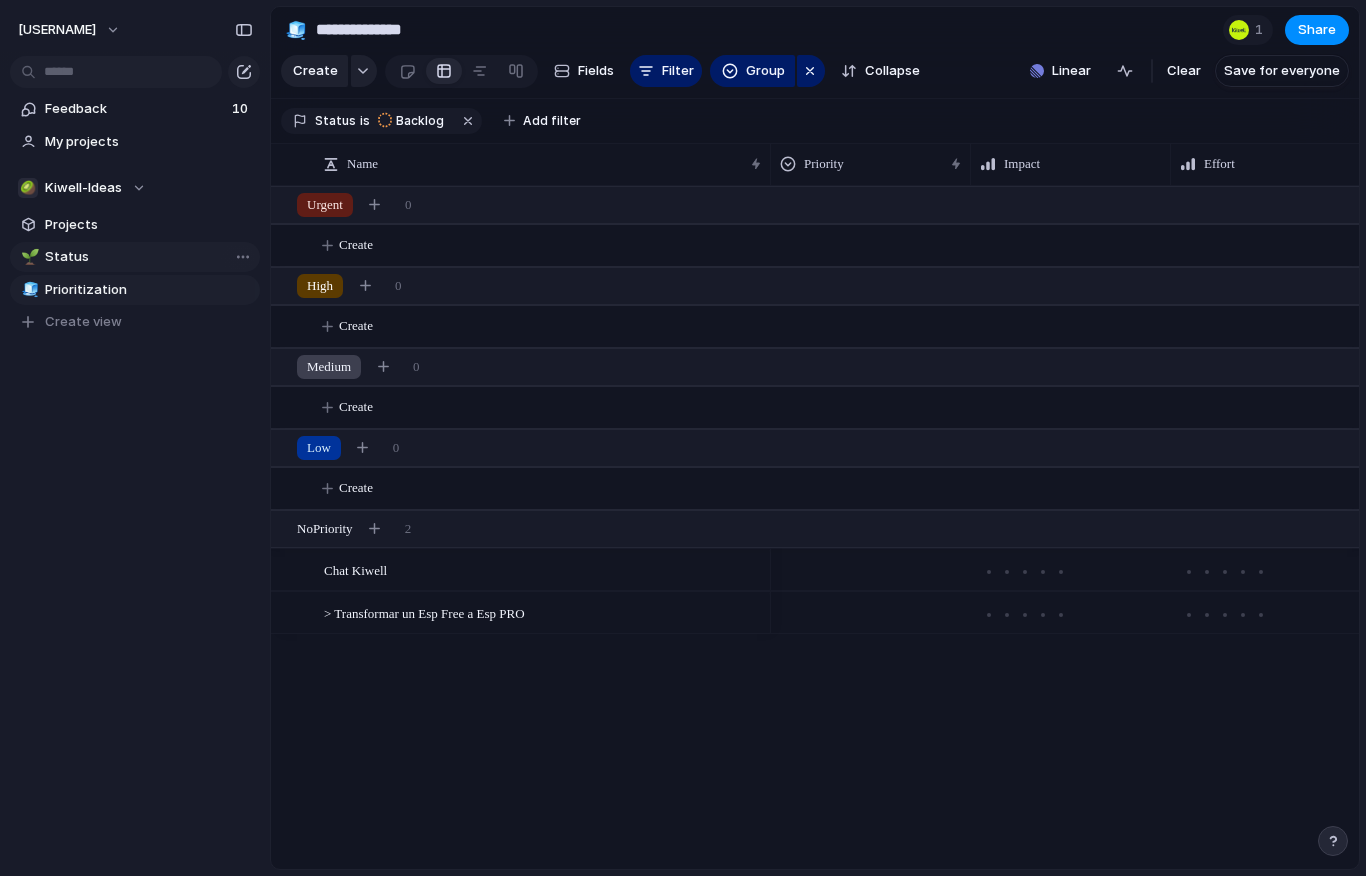 click on "Status" at bounding box center (149, 257) 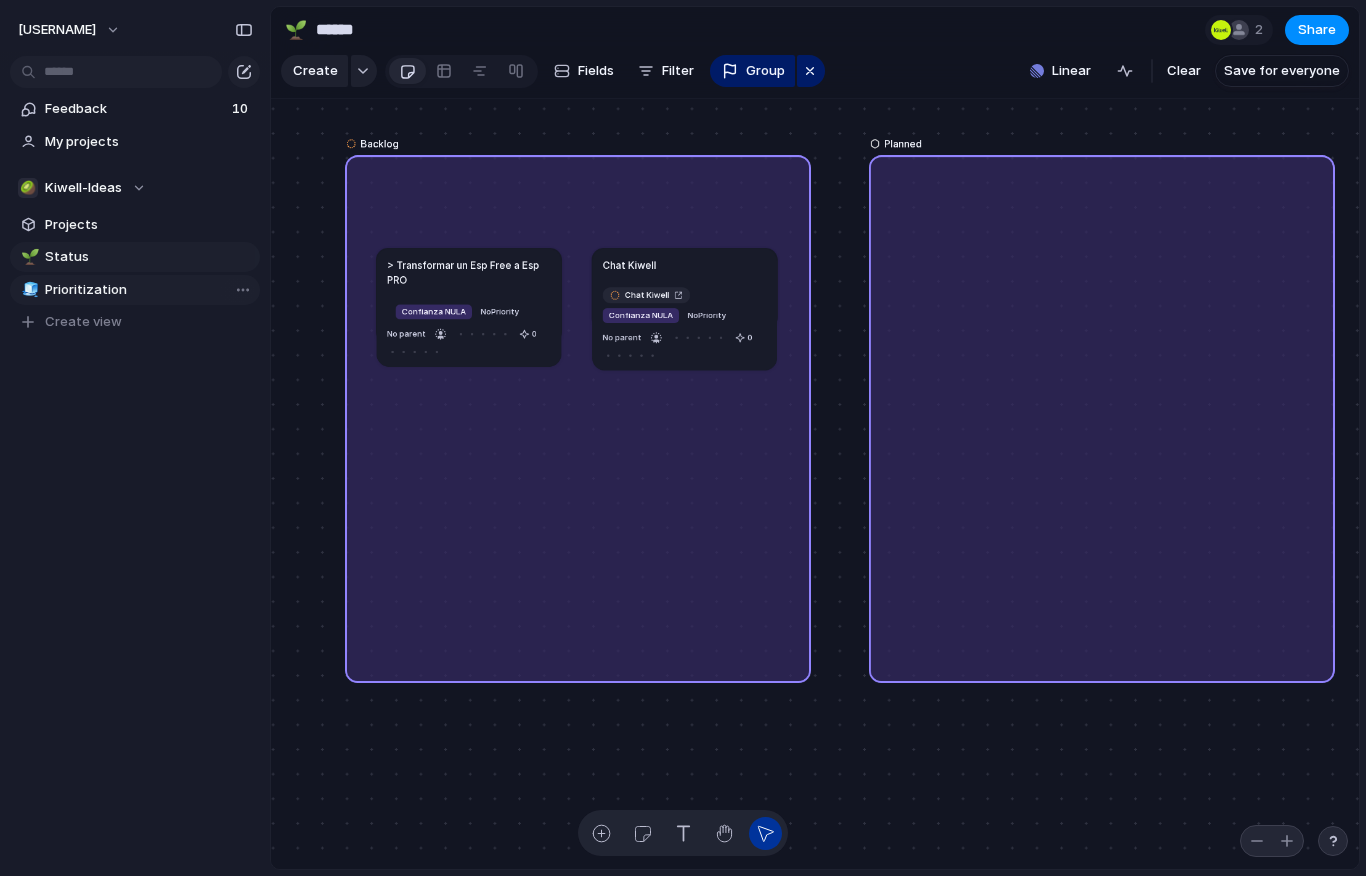 click on "Prioritization" at bounding box center (149, 290) 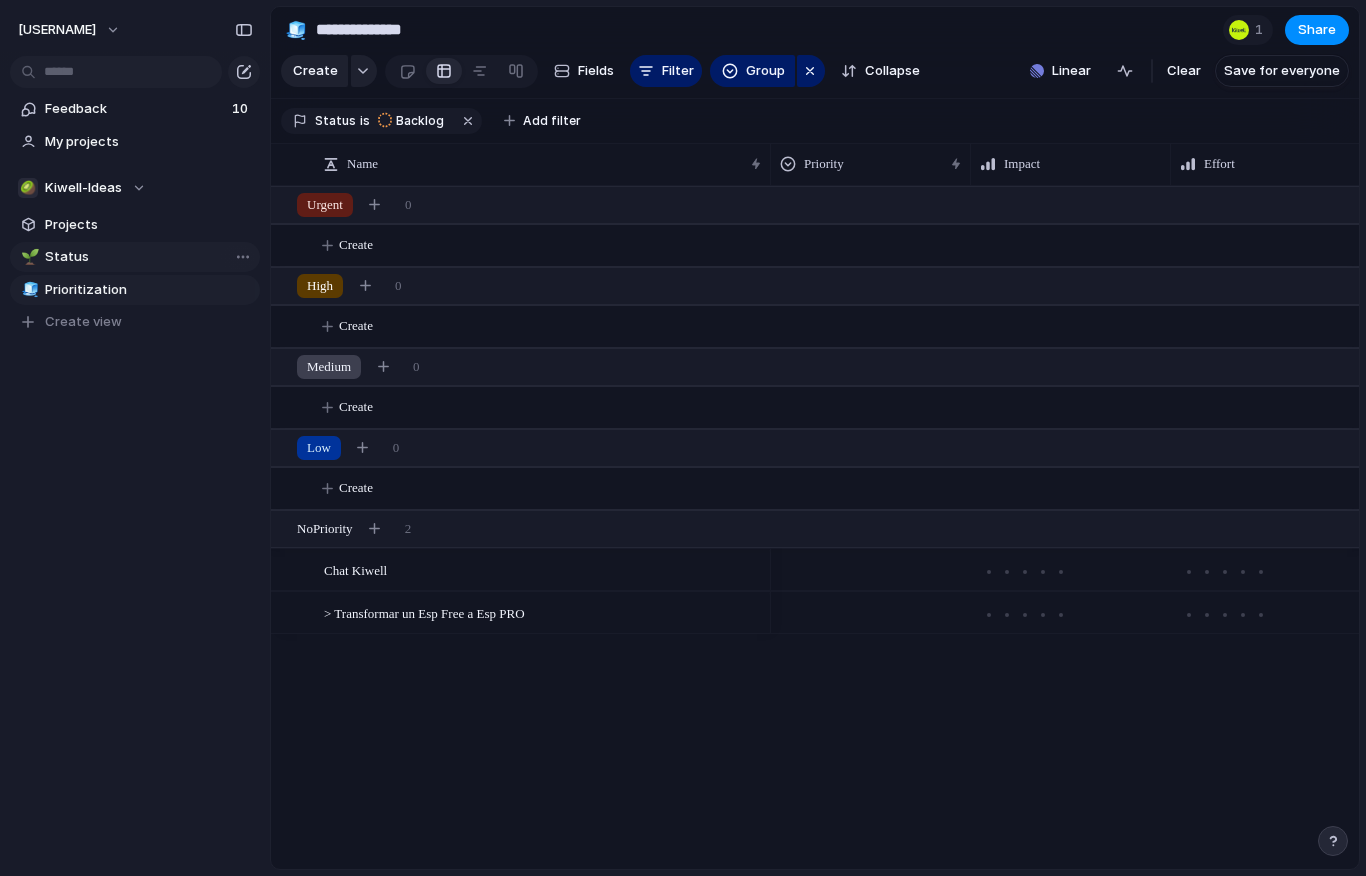 click on "Status" at bounding box center [149, 257] 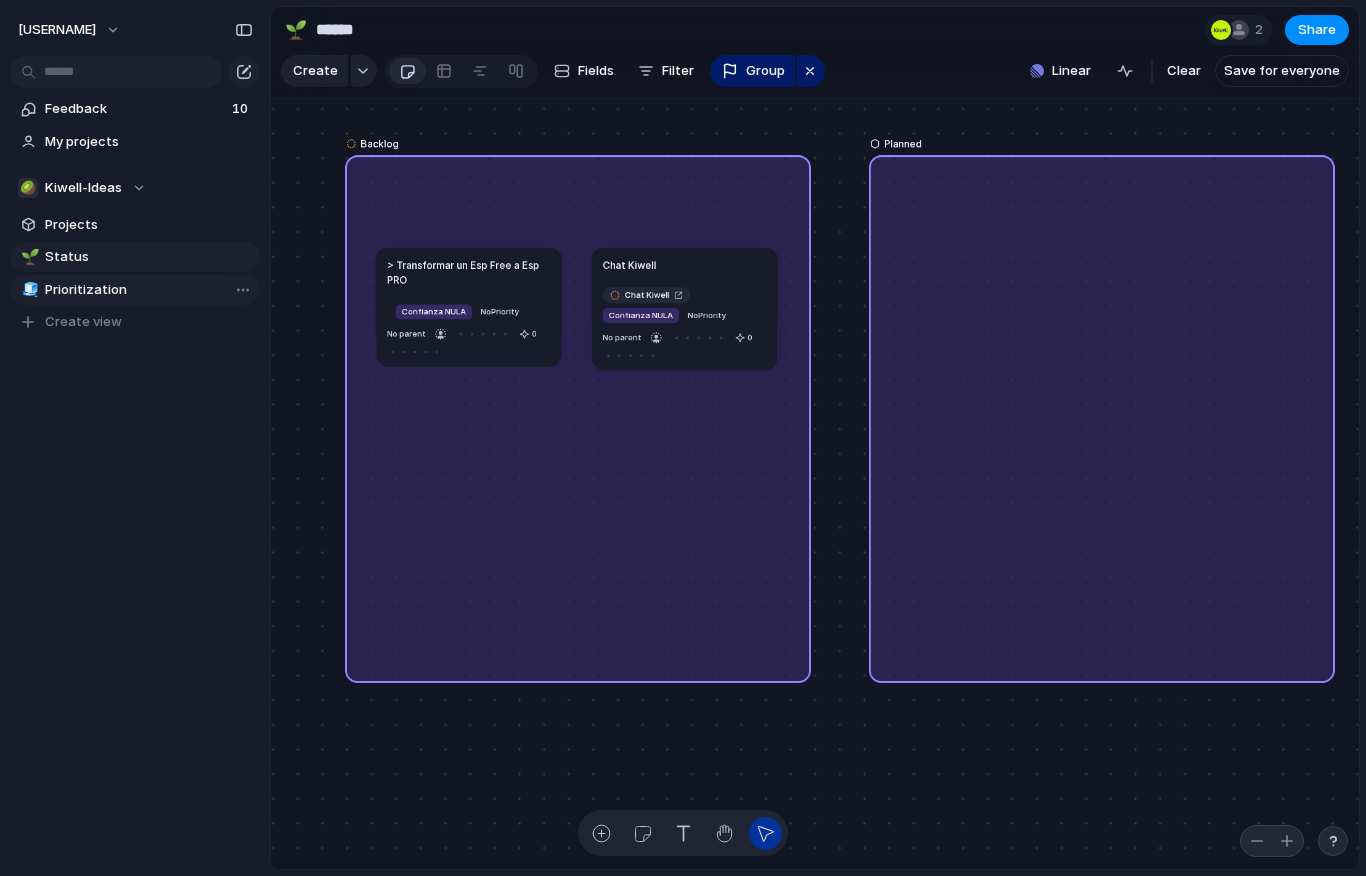 click on "Prioritization" at bounding box center [149, 290] 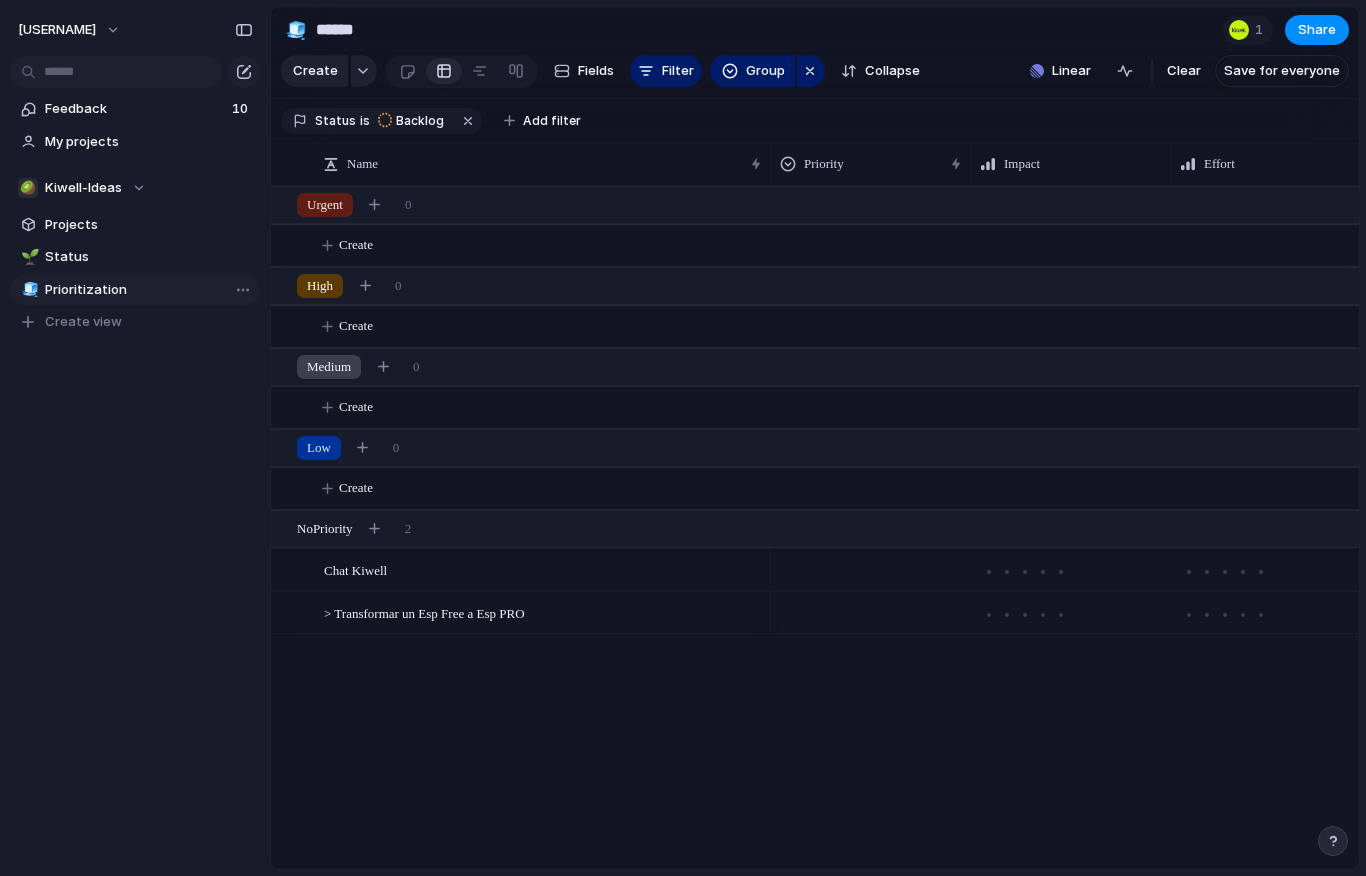 type on "**********" 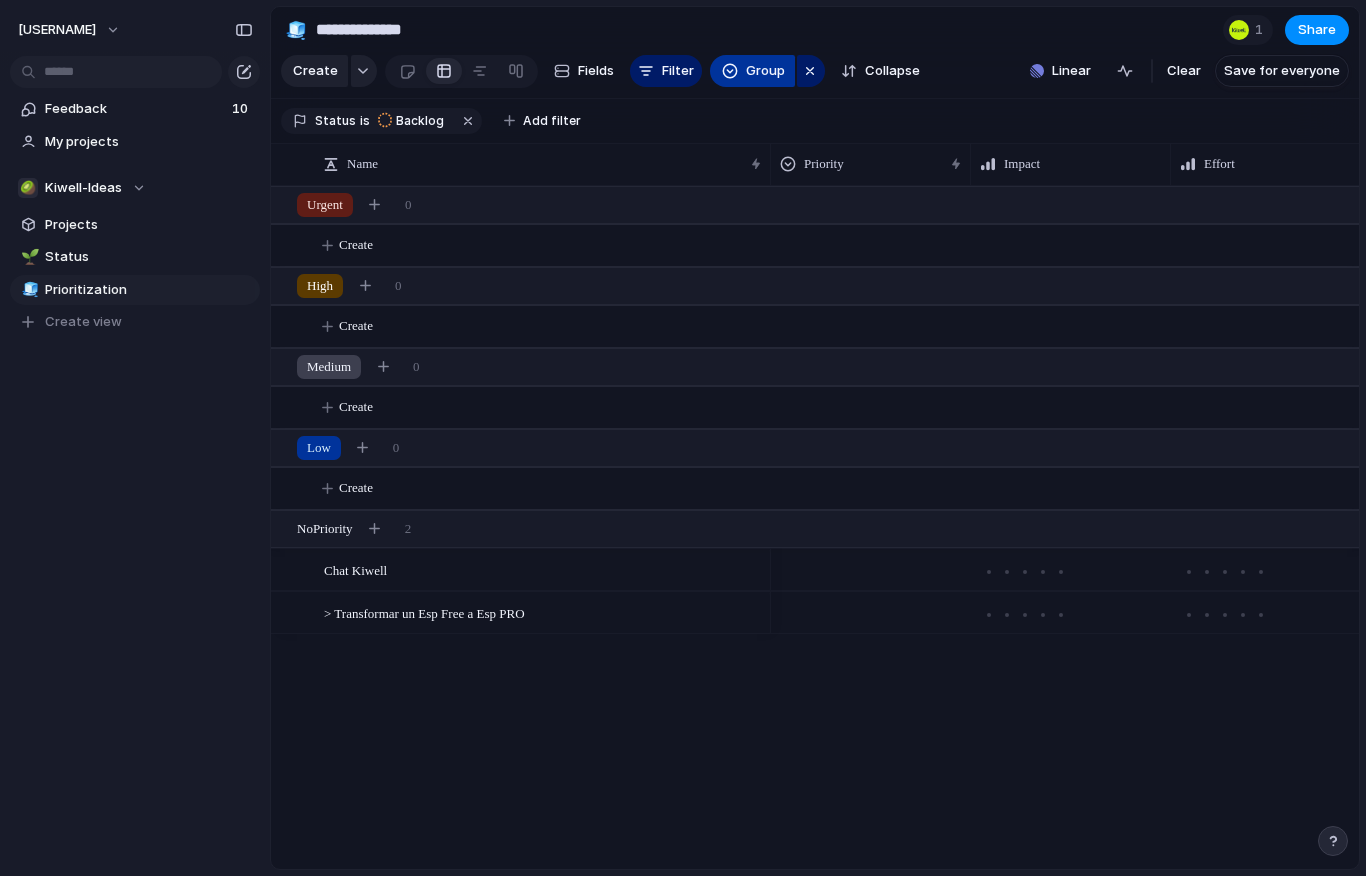 click on "Group" at bounding box center [752, 71] 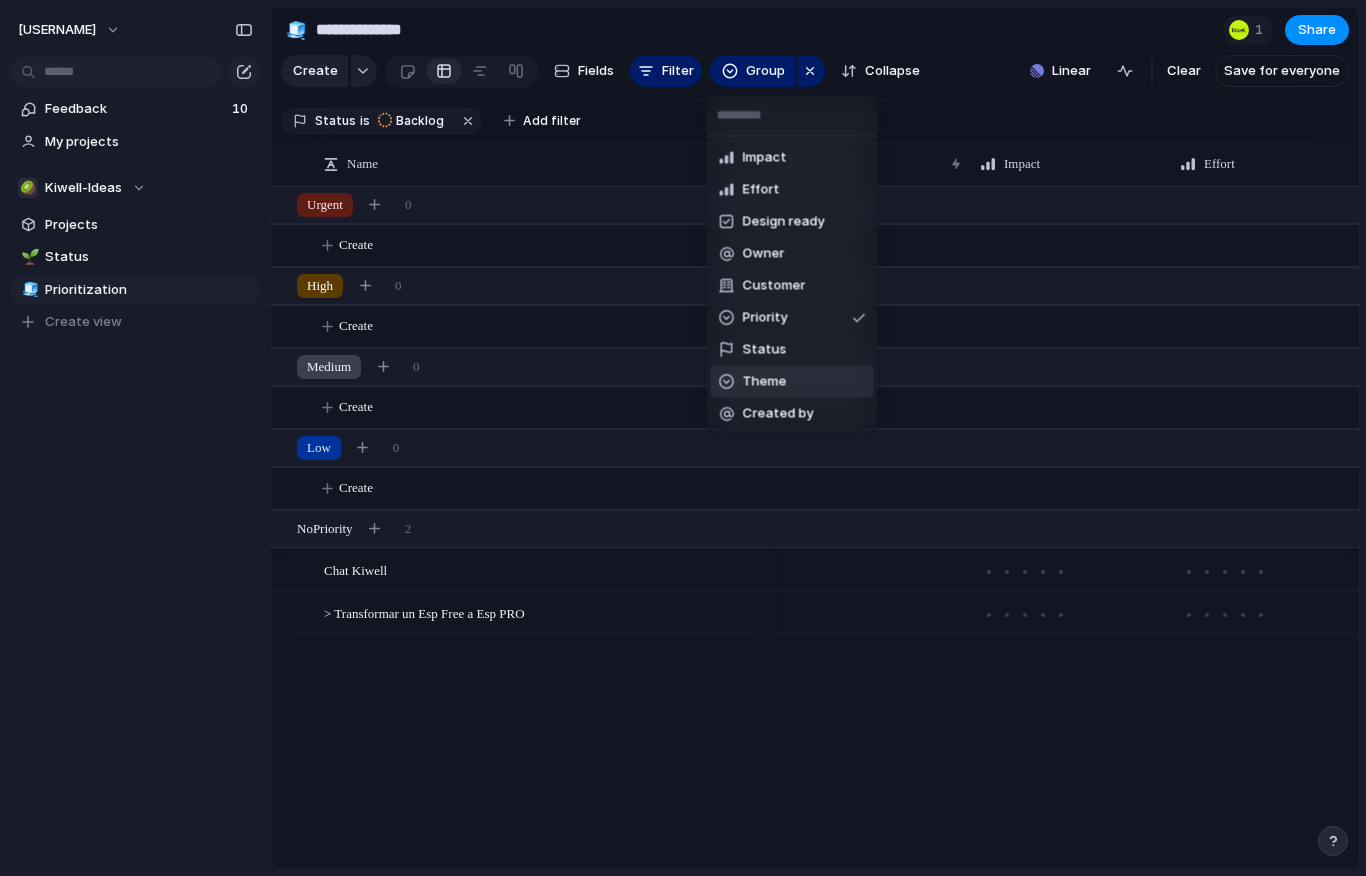 click on "Theme" at bounding box center (765, 382) 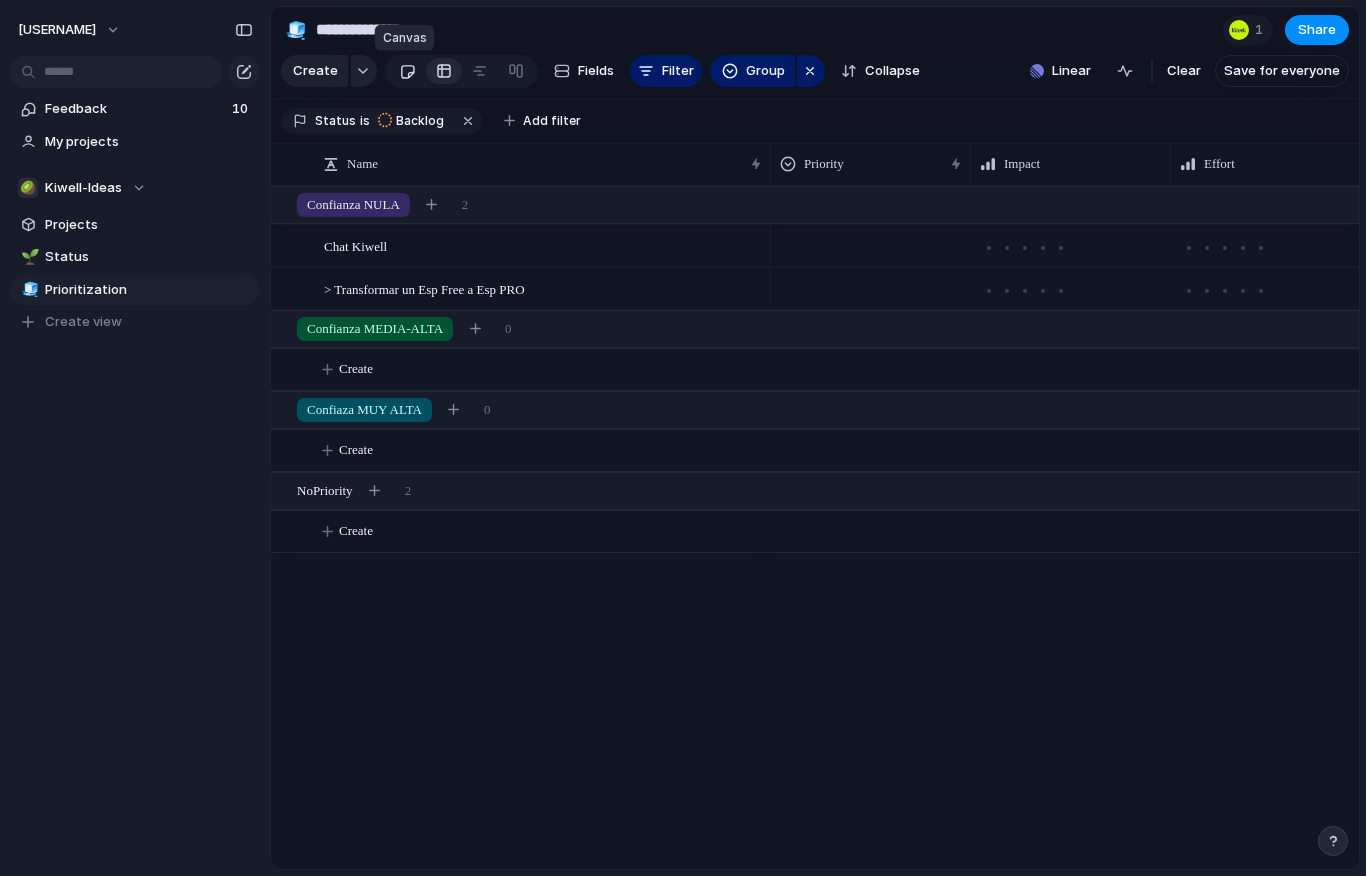click at bounding box center (407, 71) 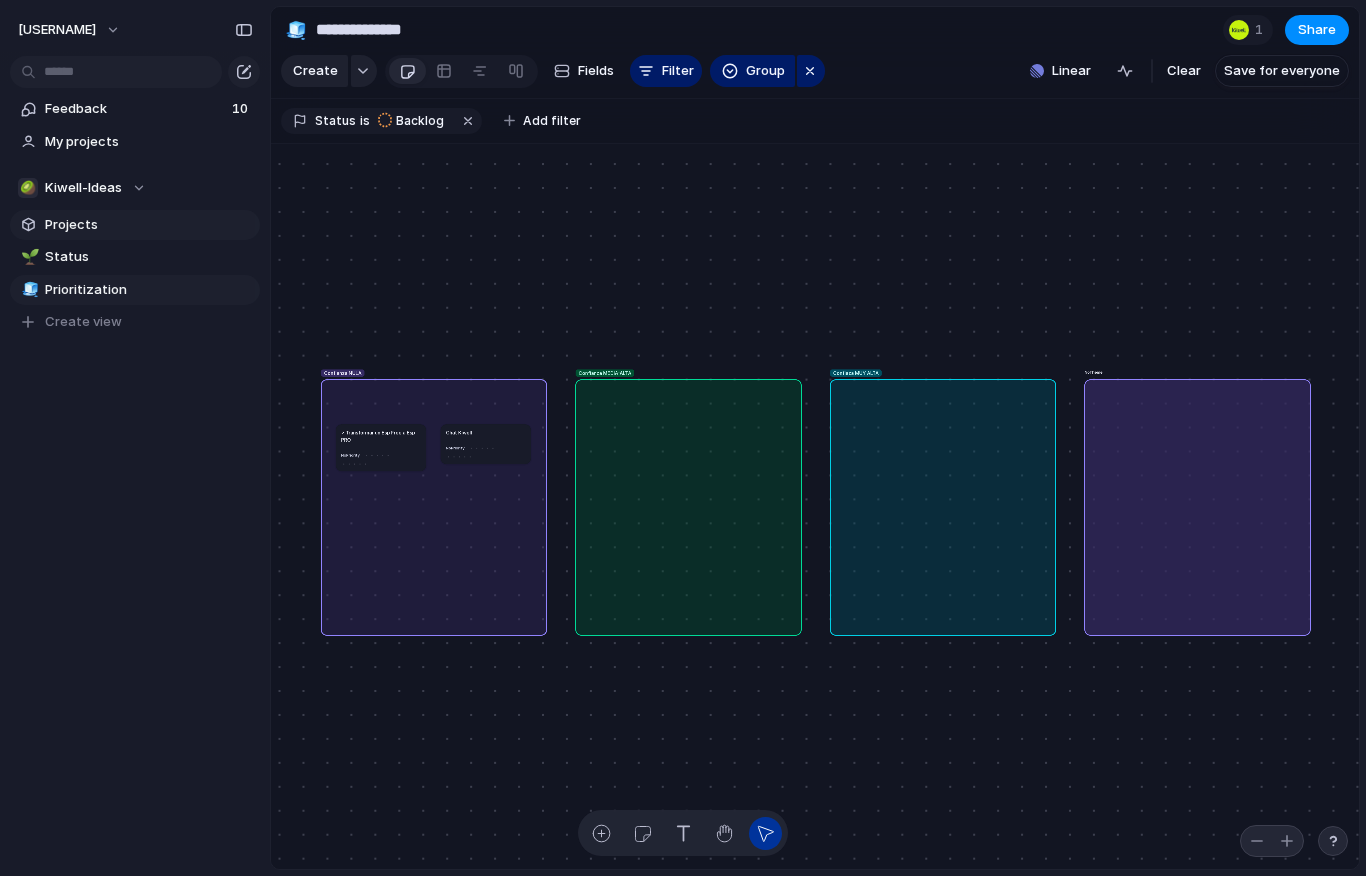 click on "Projects" at bounding box center (149, 225) 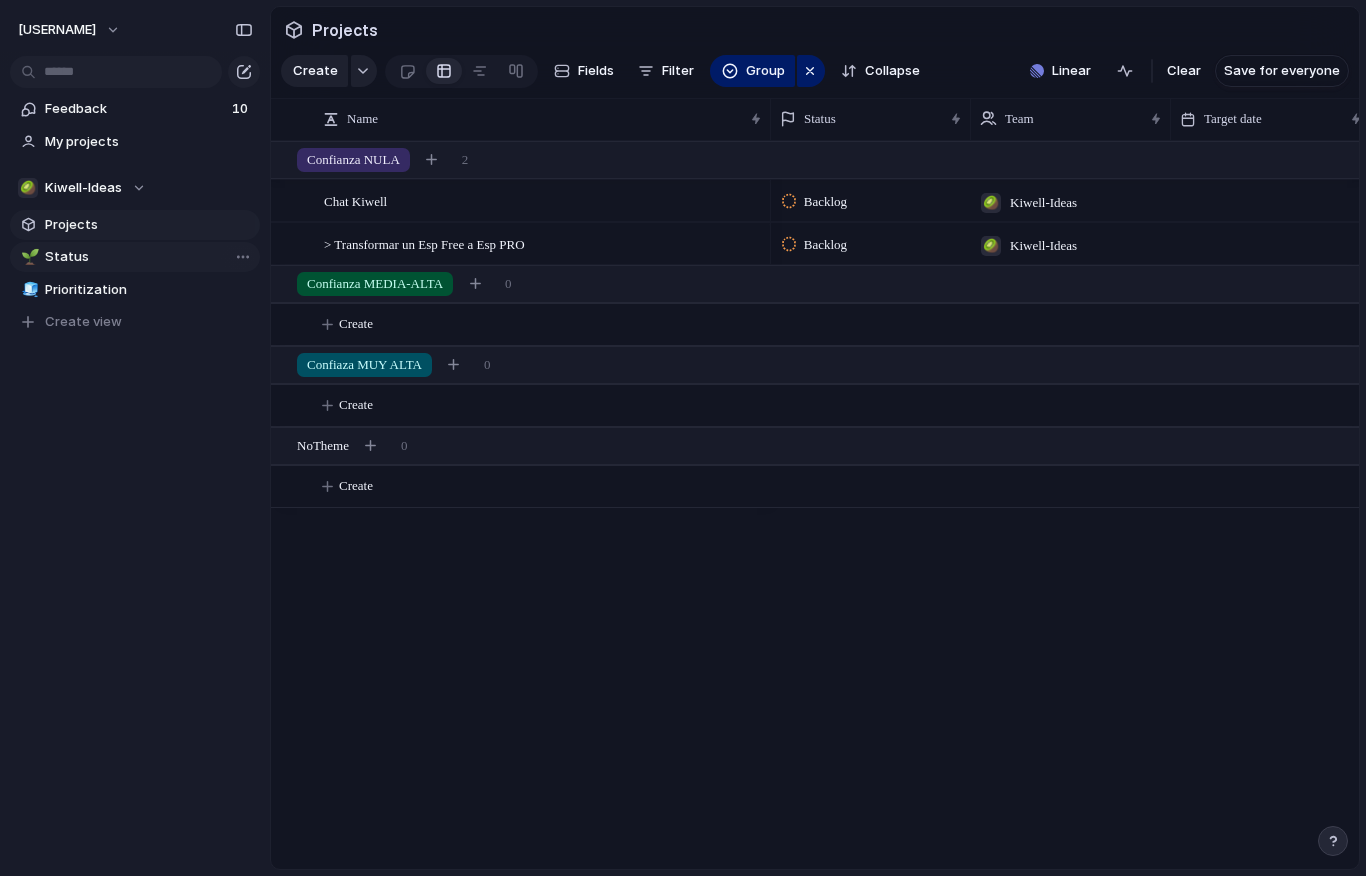 click on "Status" at bounding box center (149, 257) 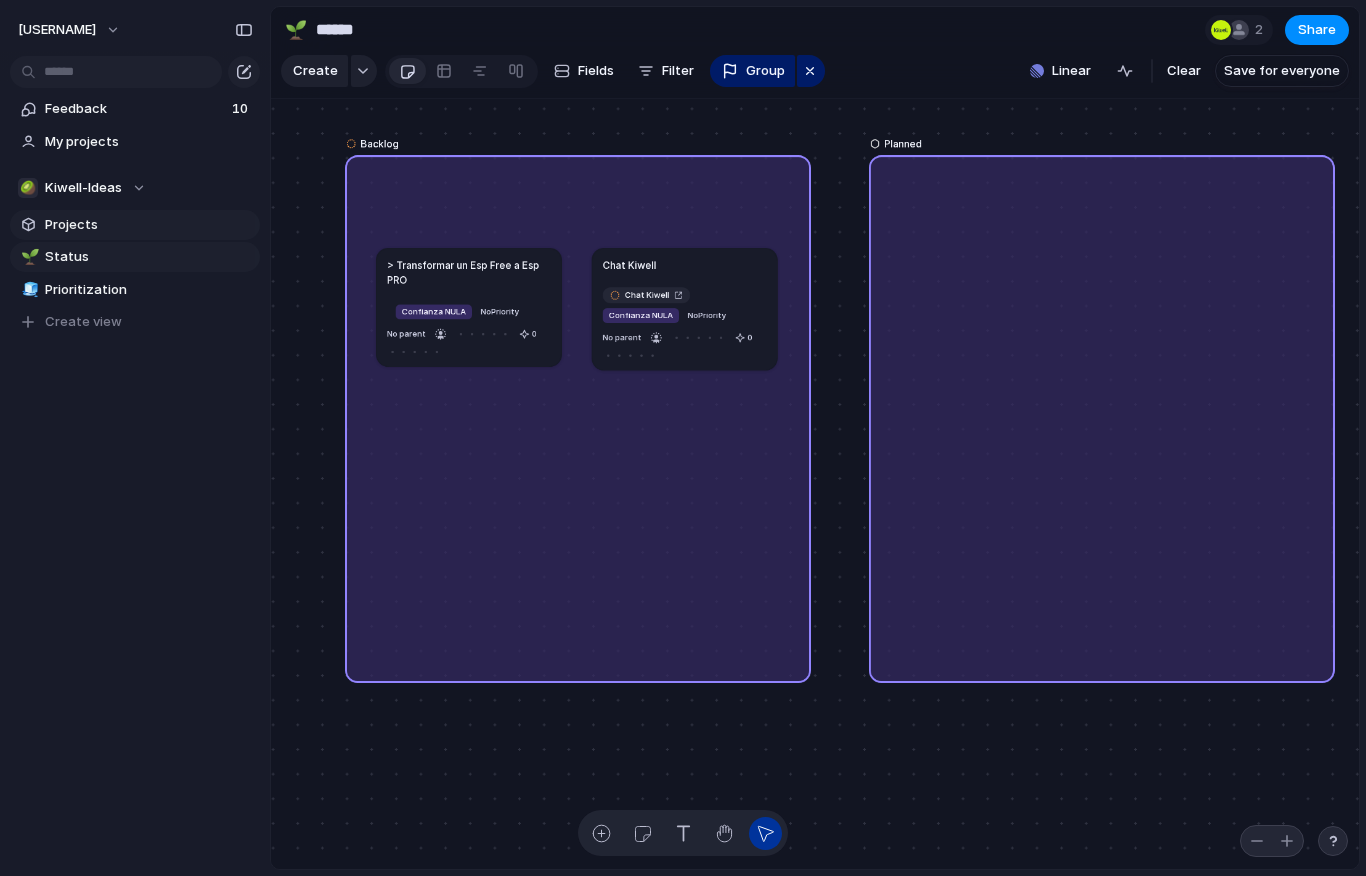 click on "Projects" at bounding box center (149, 225) 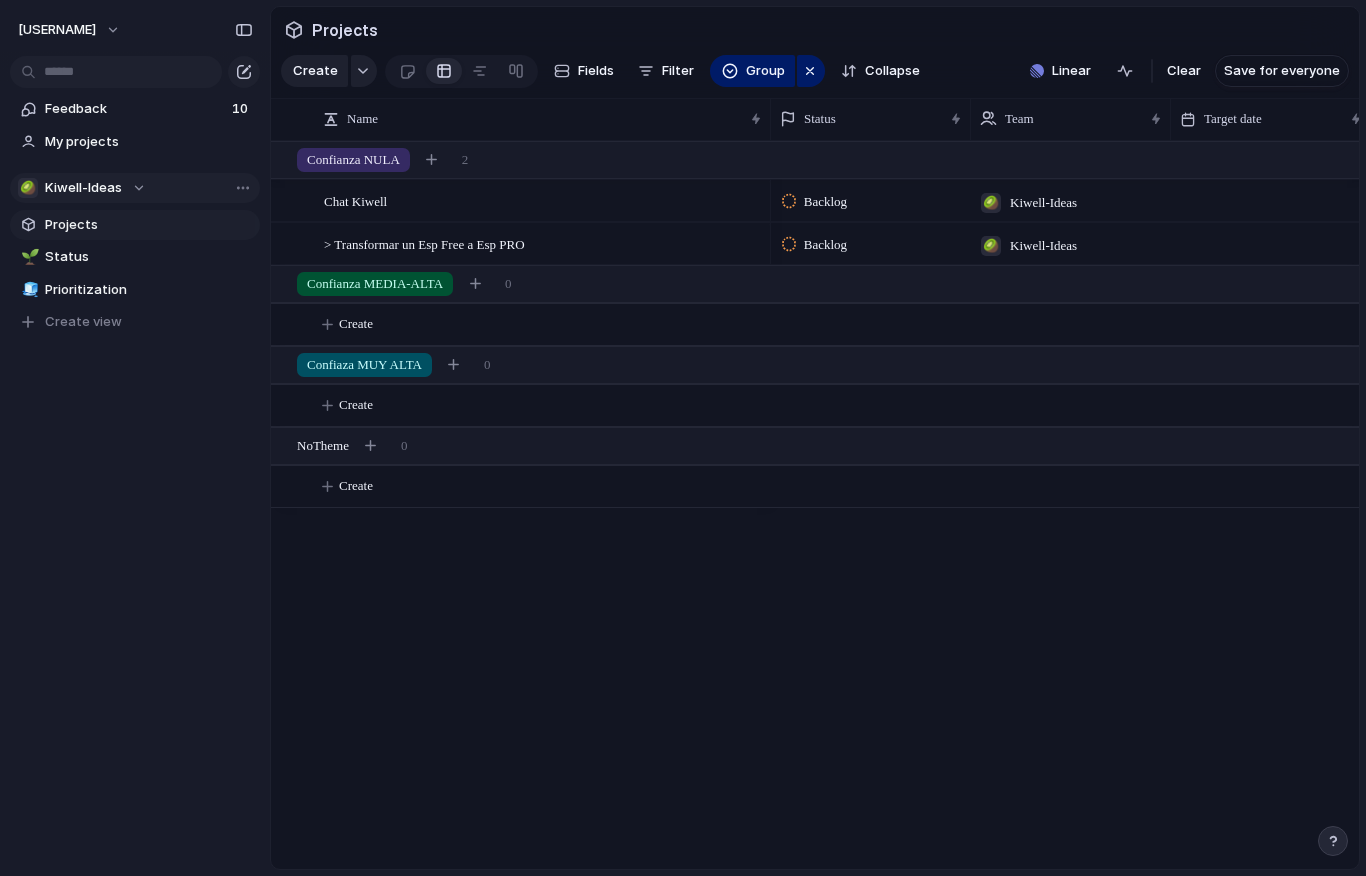 click on "Kiwell-Ideas" at bounding box center [83, 188] 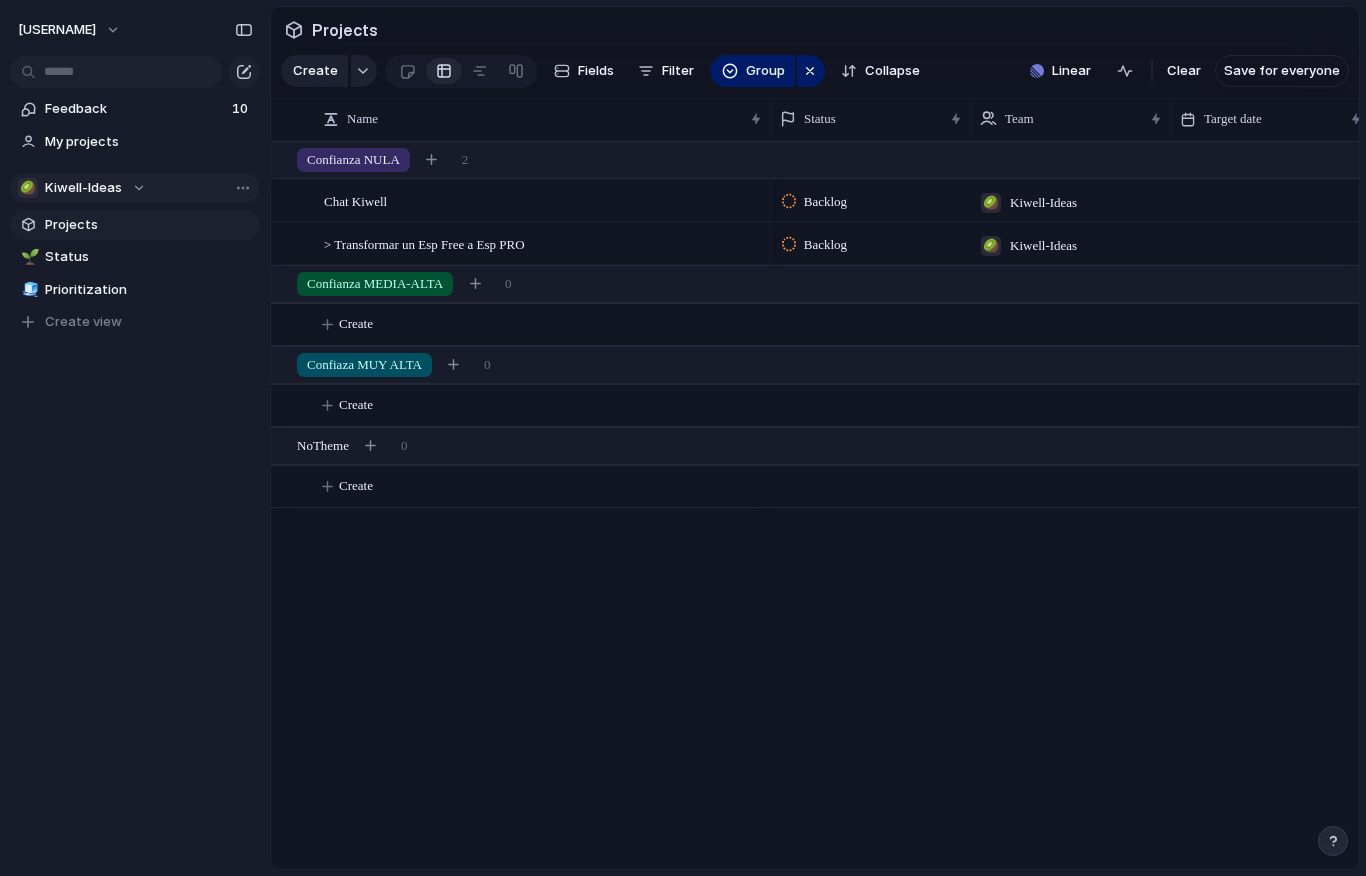 click on "Kiwell-Ideas" at bounding box center (83, 188) 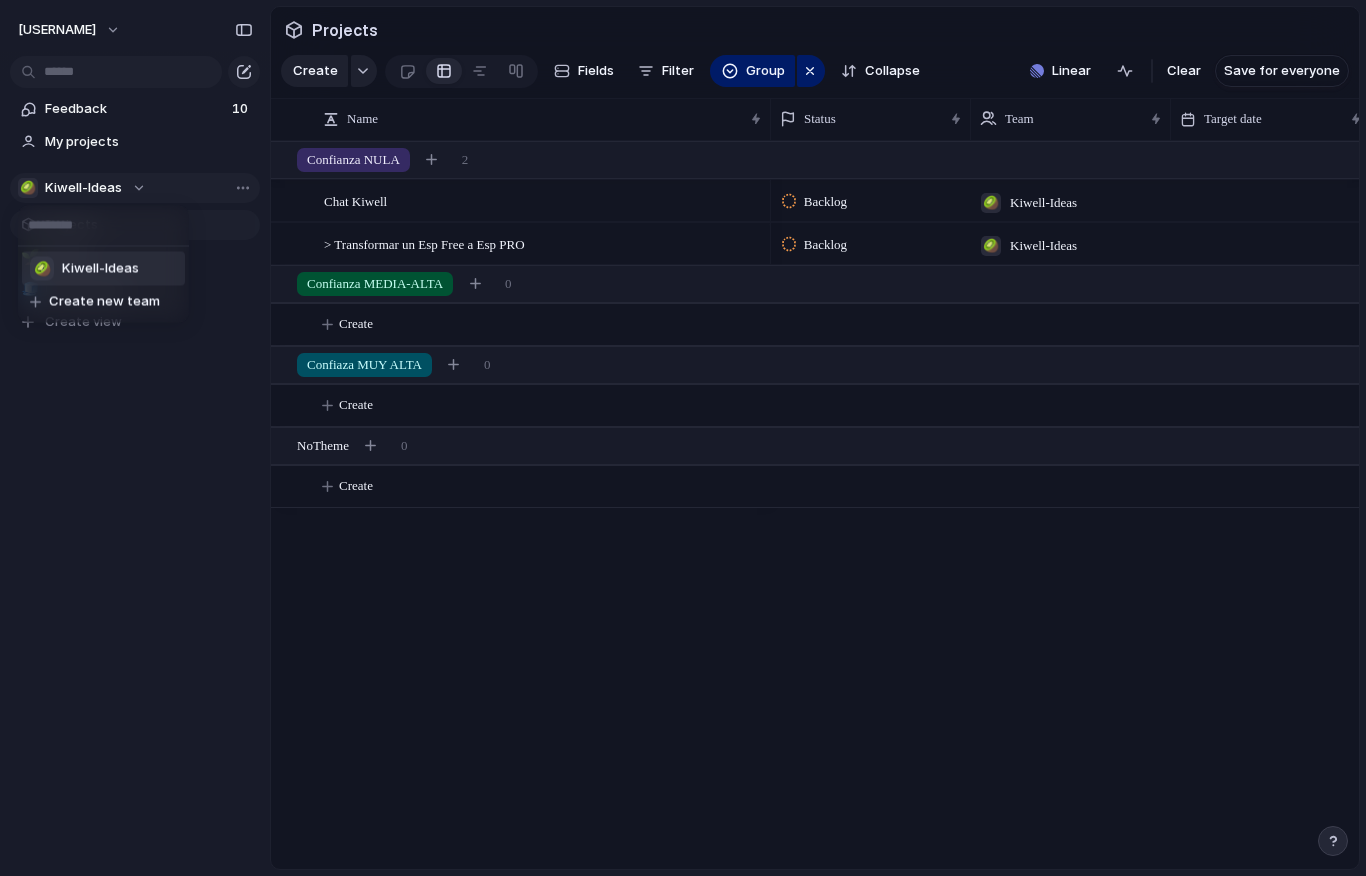 click on "🥝 Kiwell-Ideas   Create new team" at bounding box center [683, 438] 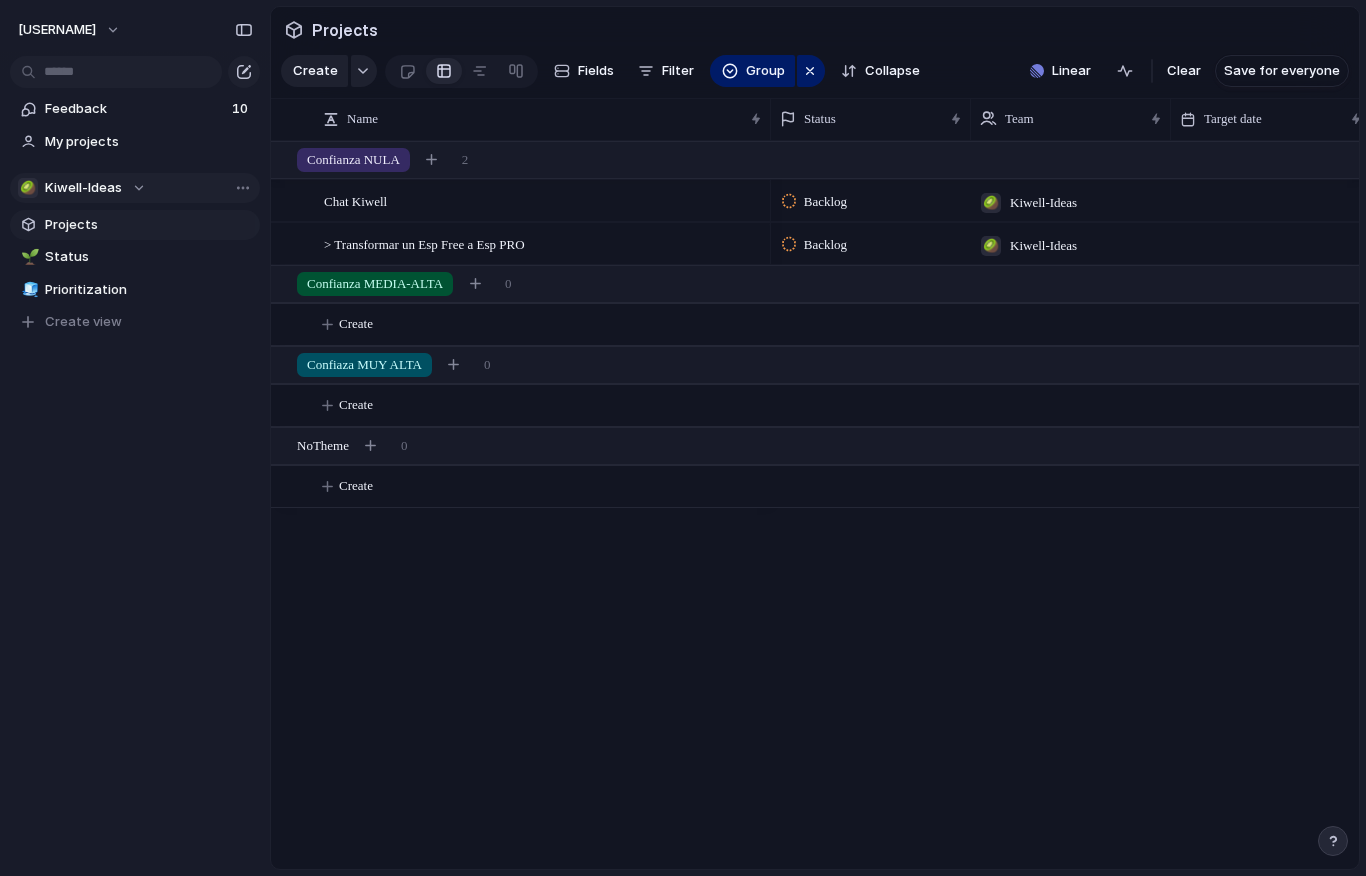 click on "🥝 Kiwell-Ideas" at bounding box center (135, 188) 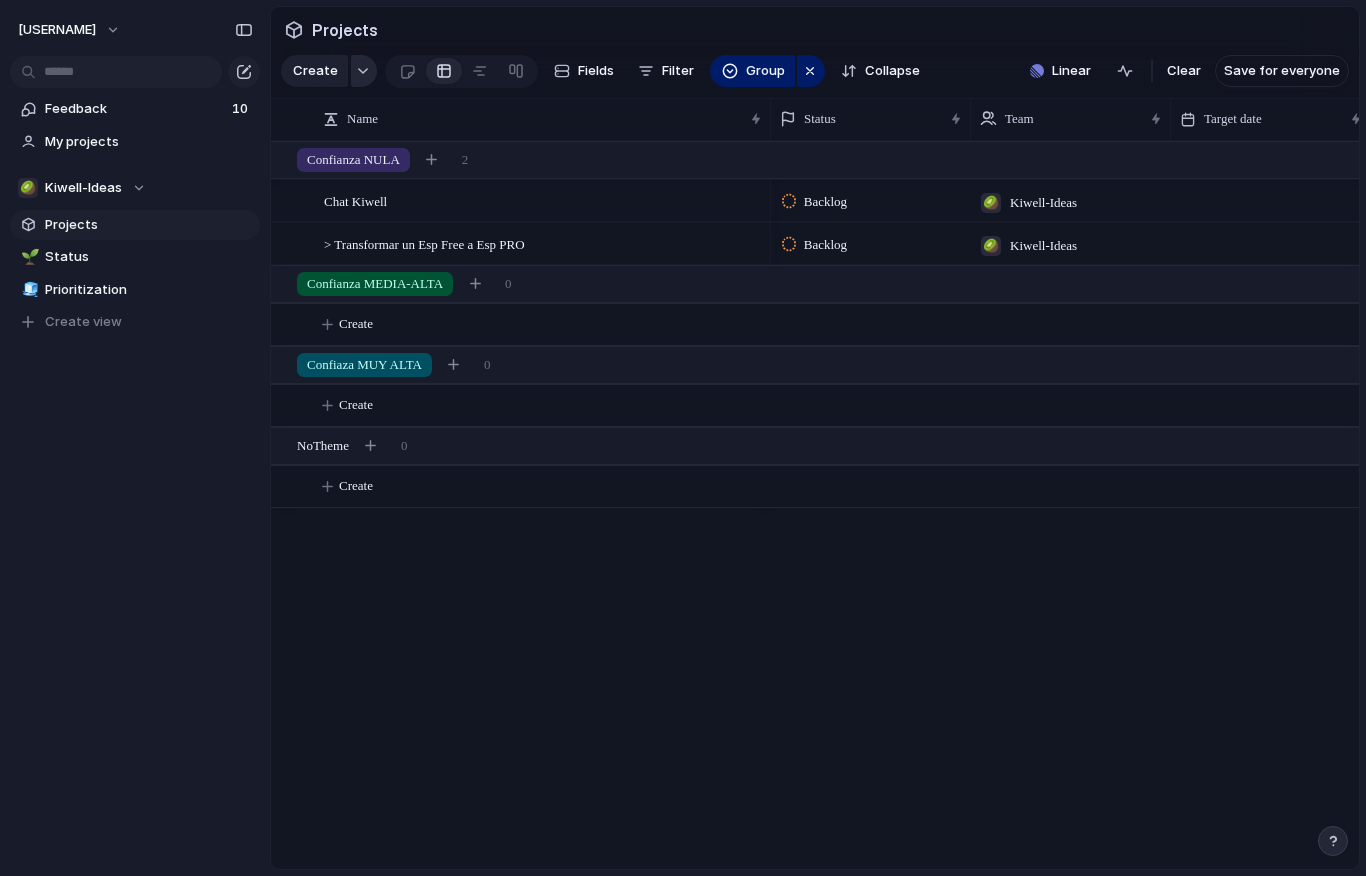 click at bounding box center [364, 71] 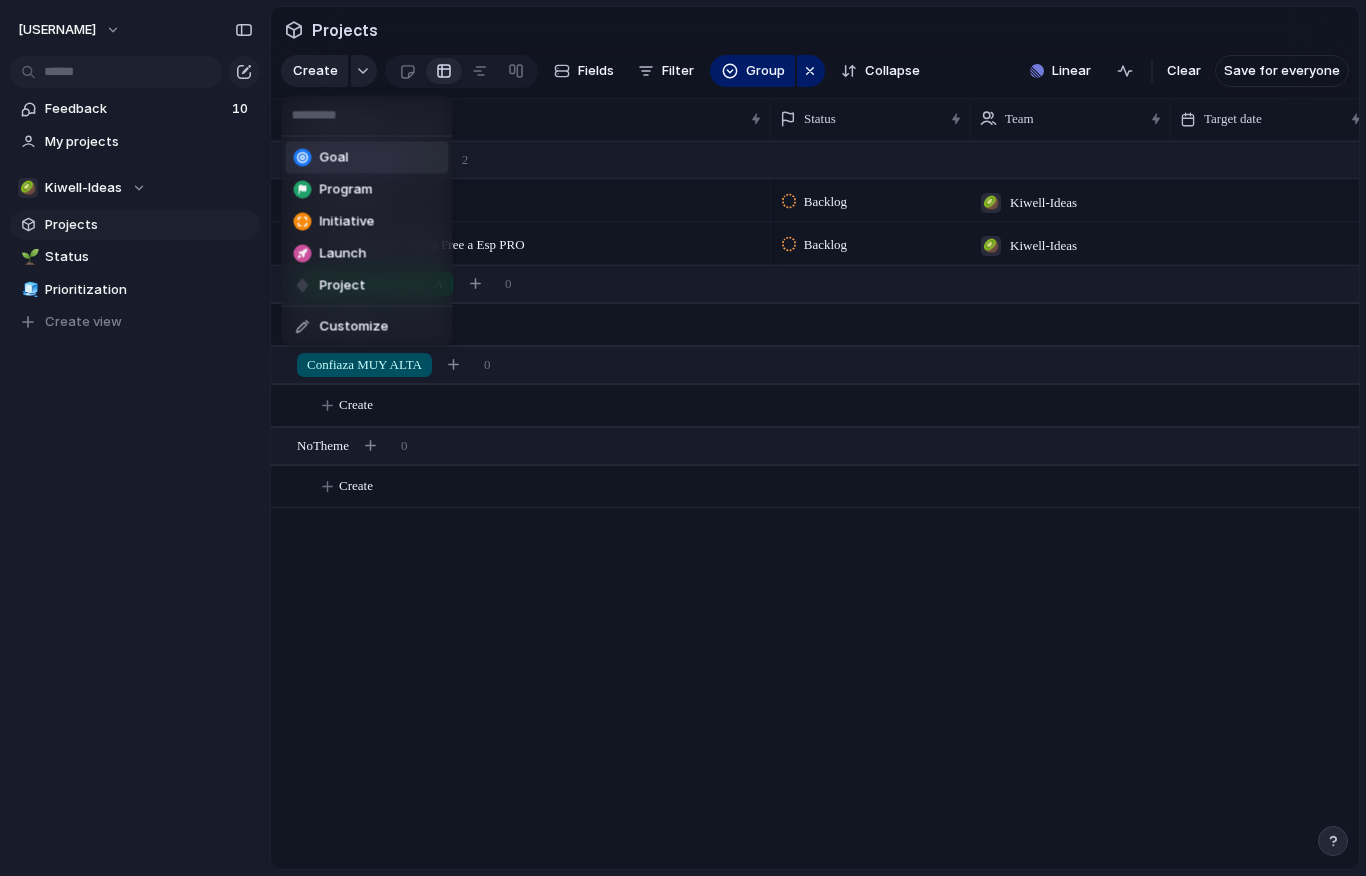 click on "Goal" at bounding box center [334, 158] 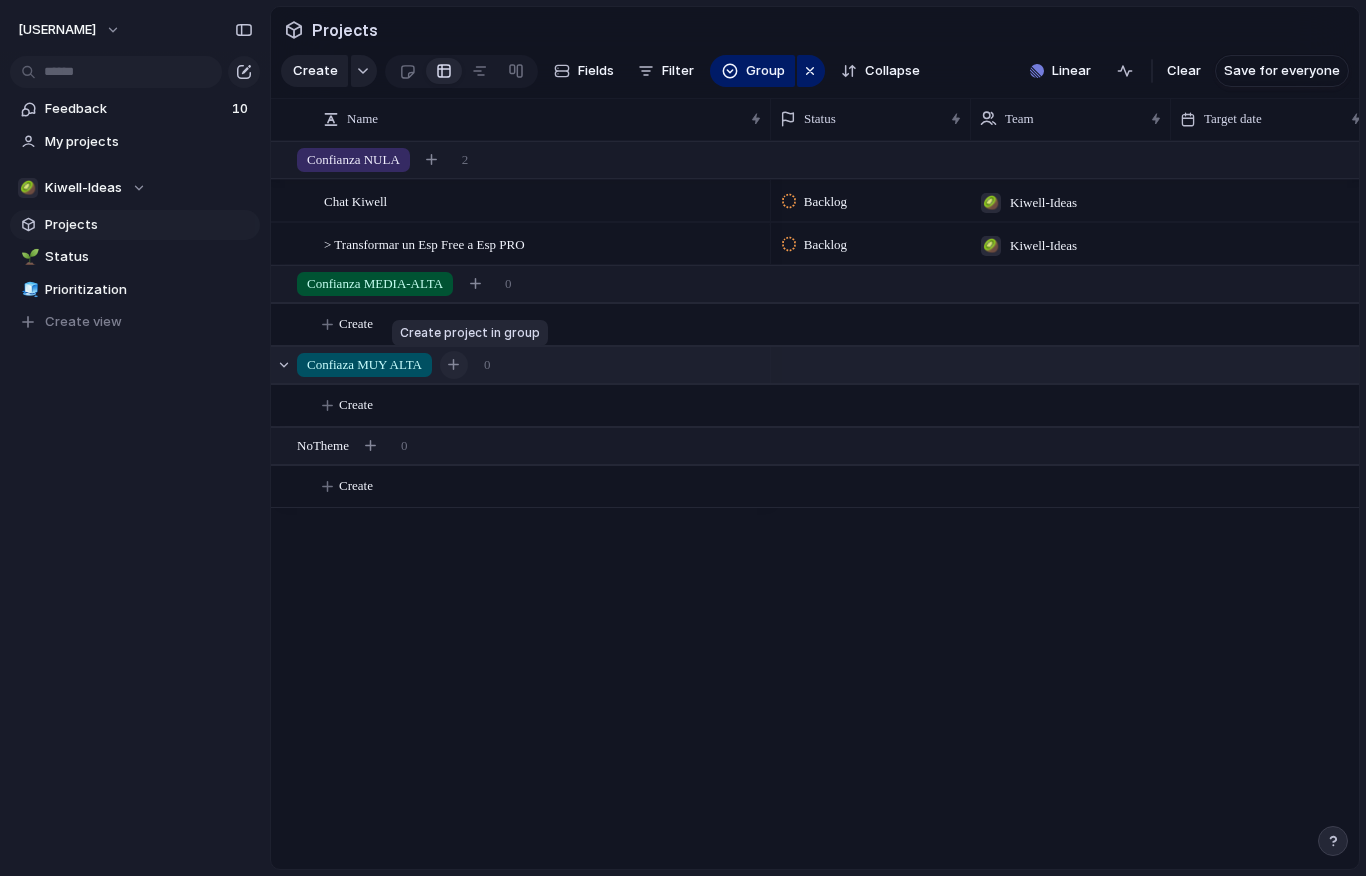 click at bounding box center [453, 364] 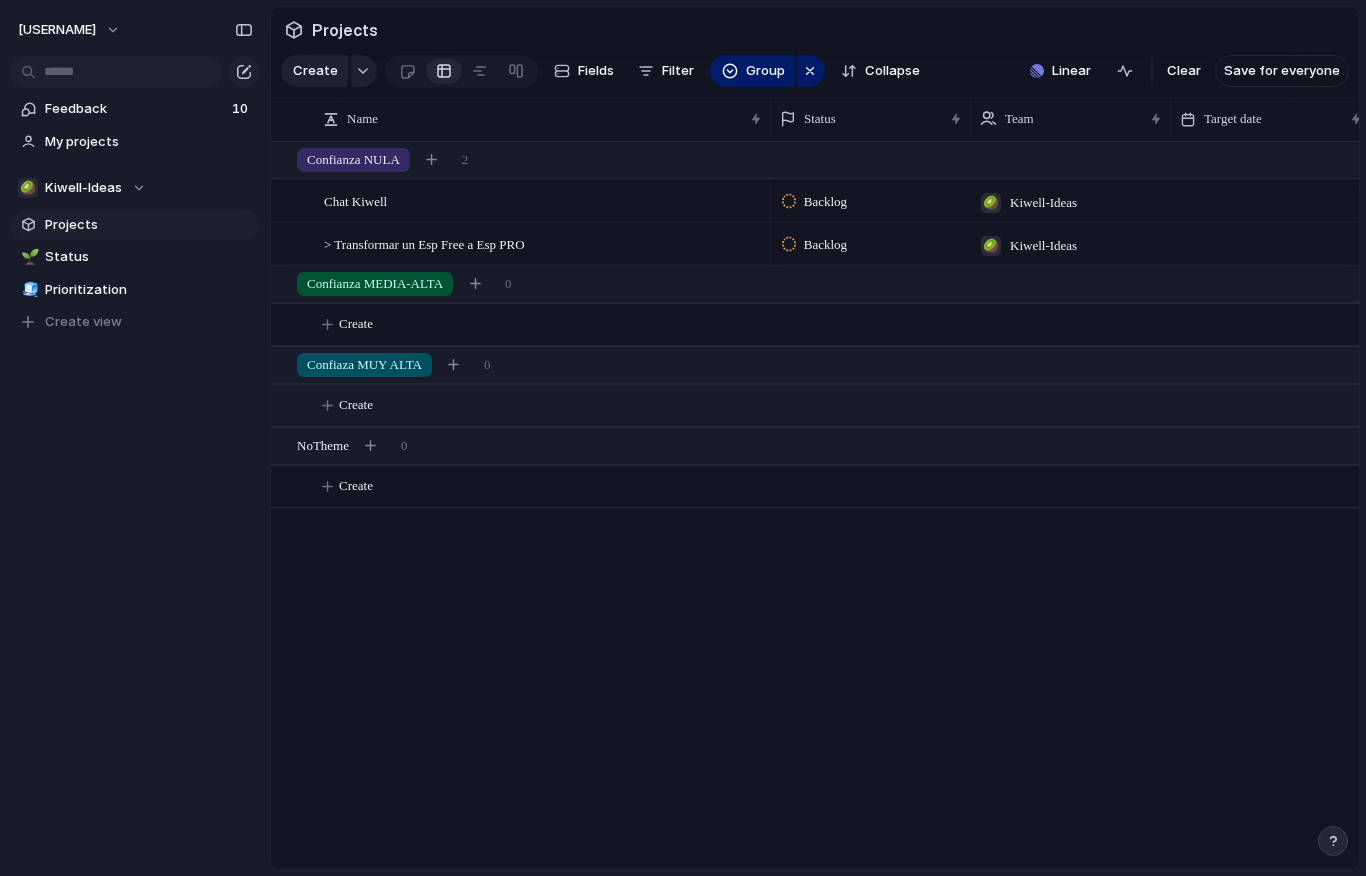 click on "Chat Kiwell > Transformar un Esp Free a Esp PRO Backlog 🥝 Kiwell-Ideas Backlog 🥝 Kiwell-Ideas Confianza NULA 2 Confianza MEDIA-ALTA 0 Create Confiaza MUY ALTA 0 Create No  Theme 0 Create" at bounding box center (815, 505) 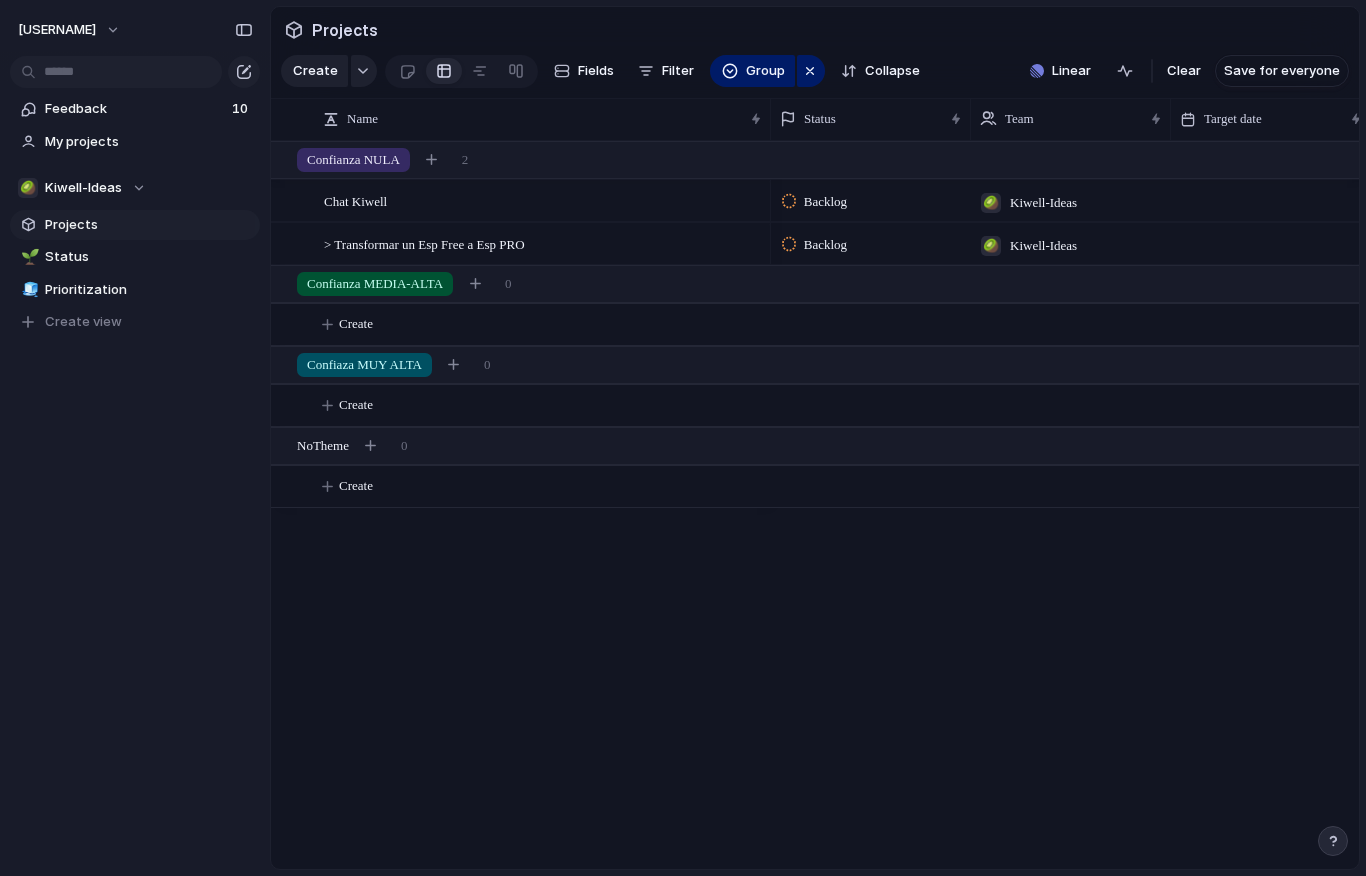 click on "Chat Kiwell > Transformar un Esp Free a Esp PRO Backlog 🥝 Kiwell-Ideas Backlog 🥝 Kiwell-Ideas Confianza NULA 2 Confianza MEDIA-ALTA 0 Create Confiaza MUY ALTA 0 Create No  Theme 0 Create" at bounding box center [815, 505] 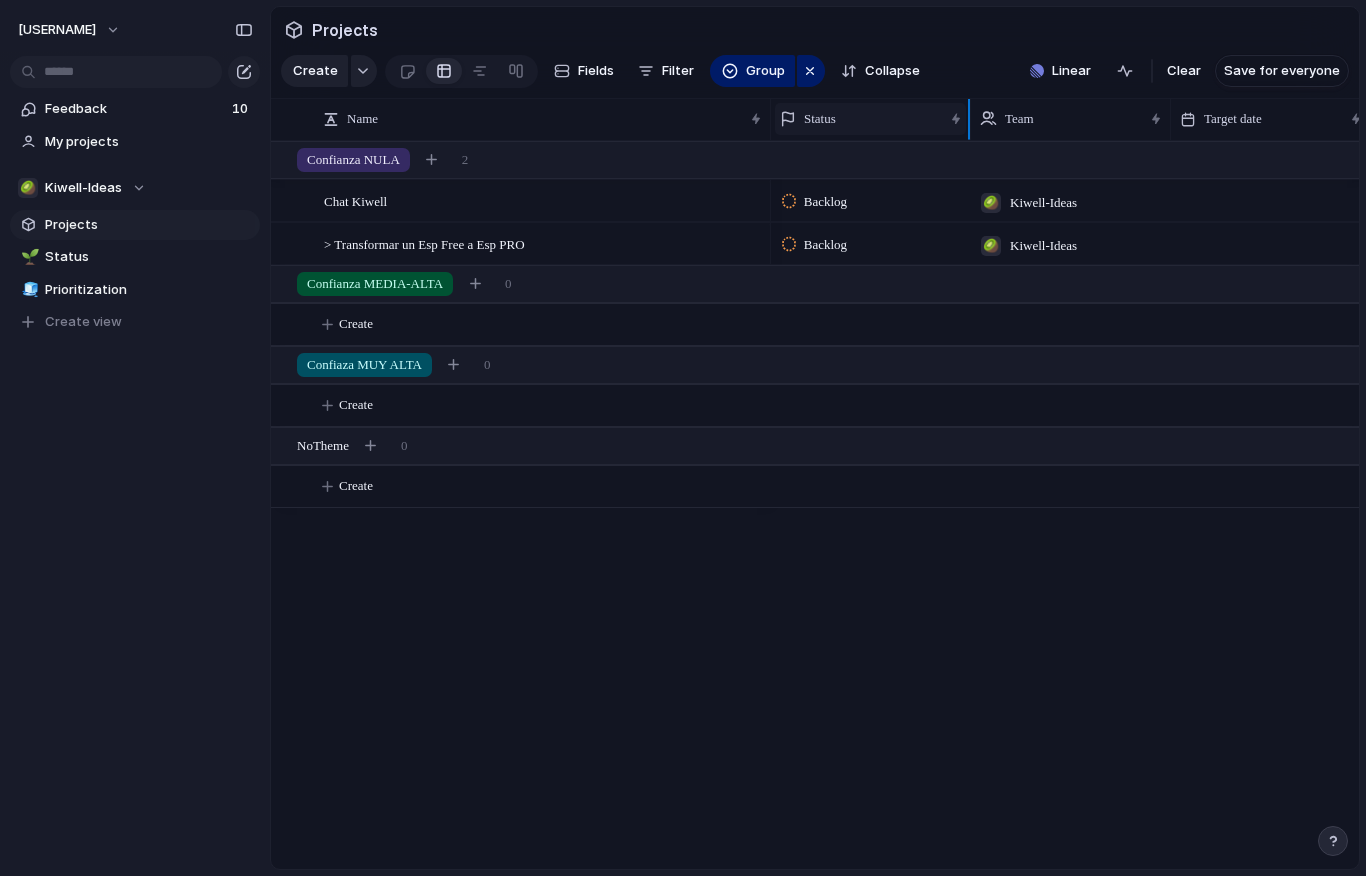 click on "Status" at bounding box center [820, 119] 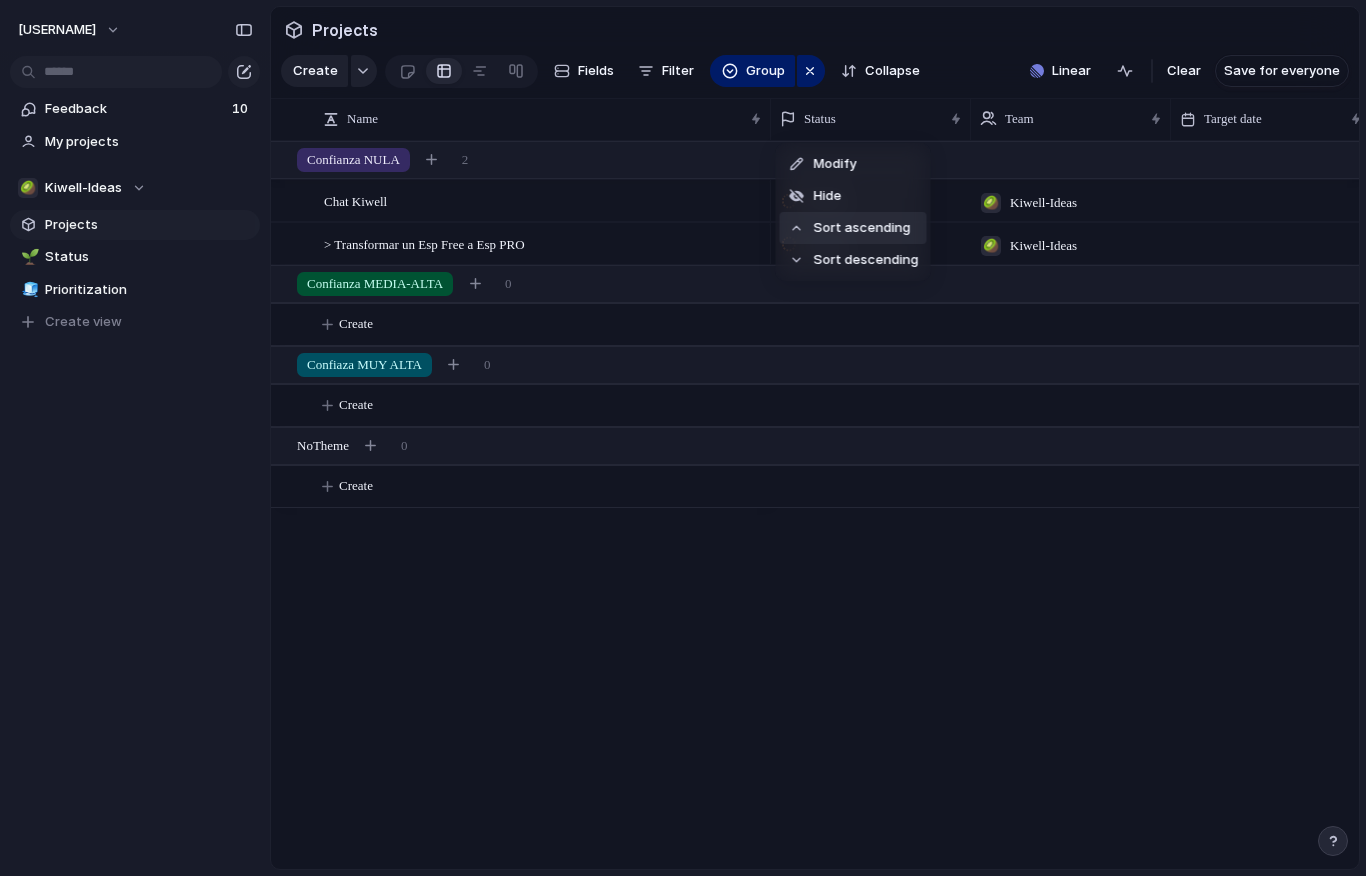 click on "Sort ascending" at bounding box center [862, 228] 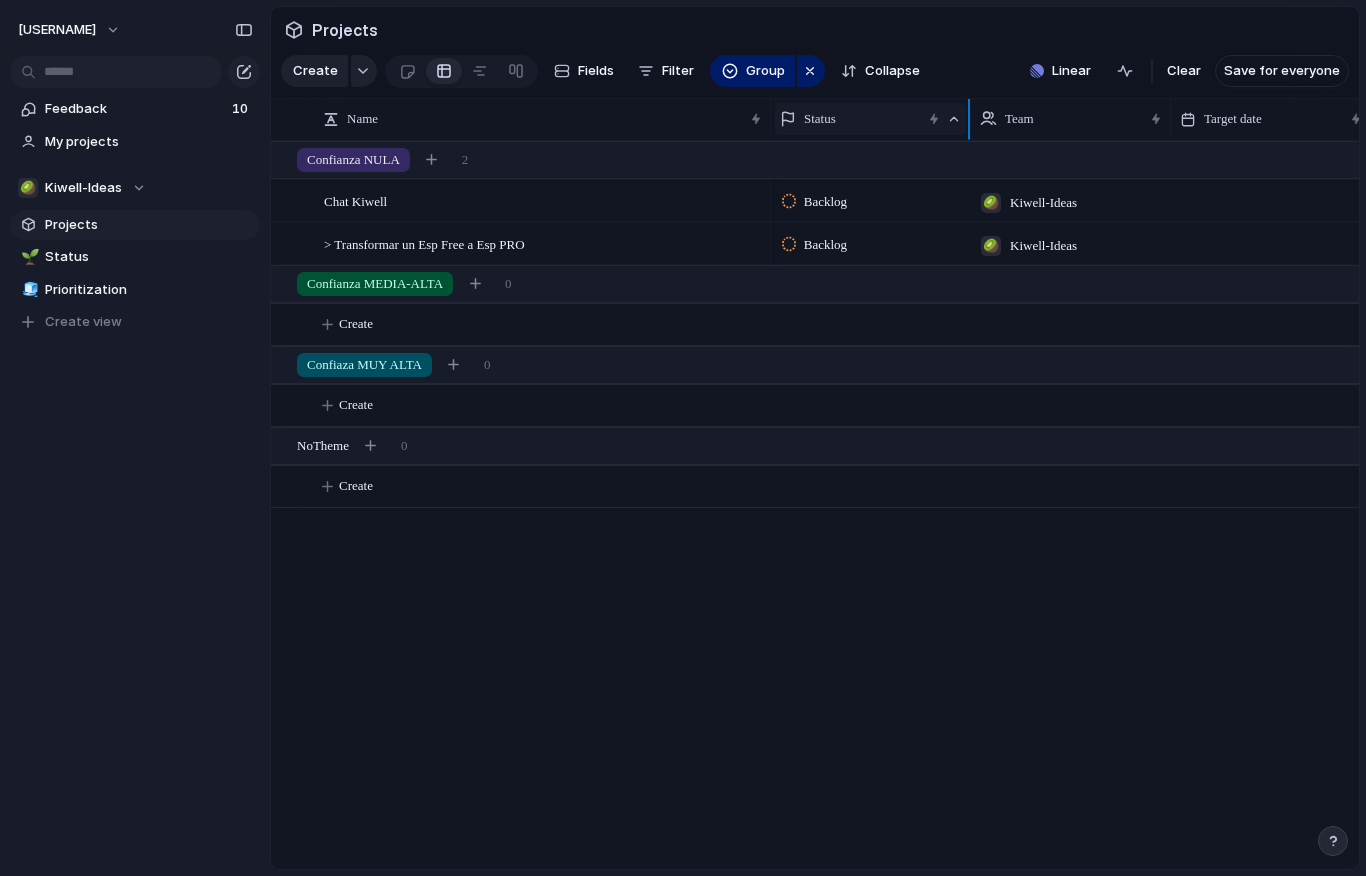 click on "Status" at bounding box center (820, 119) 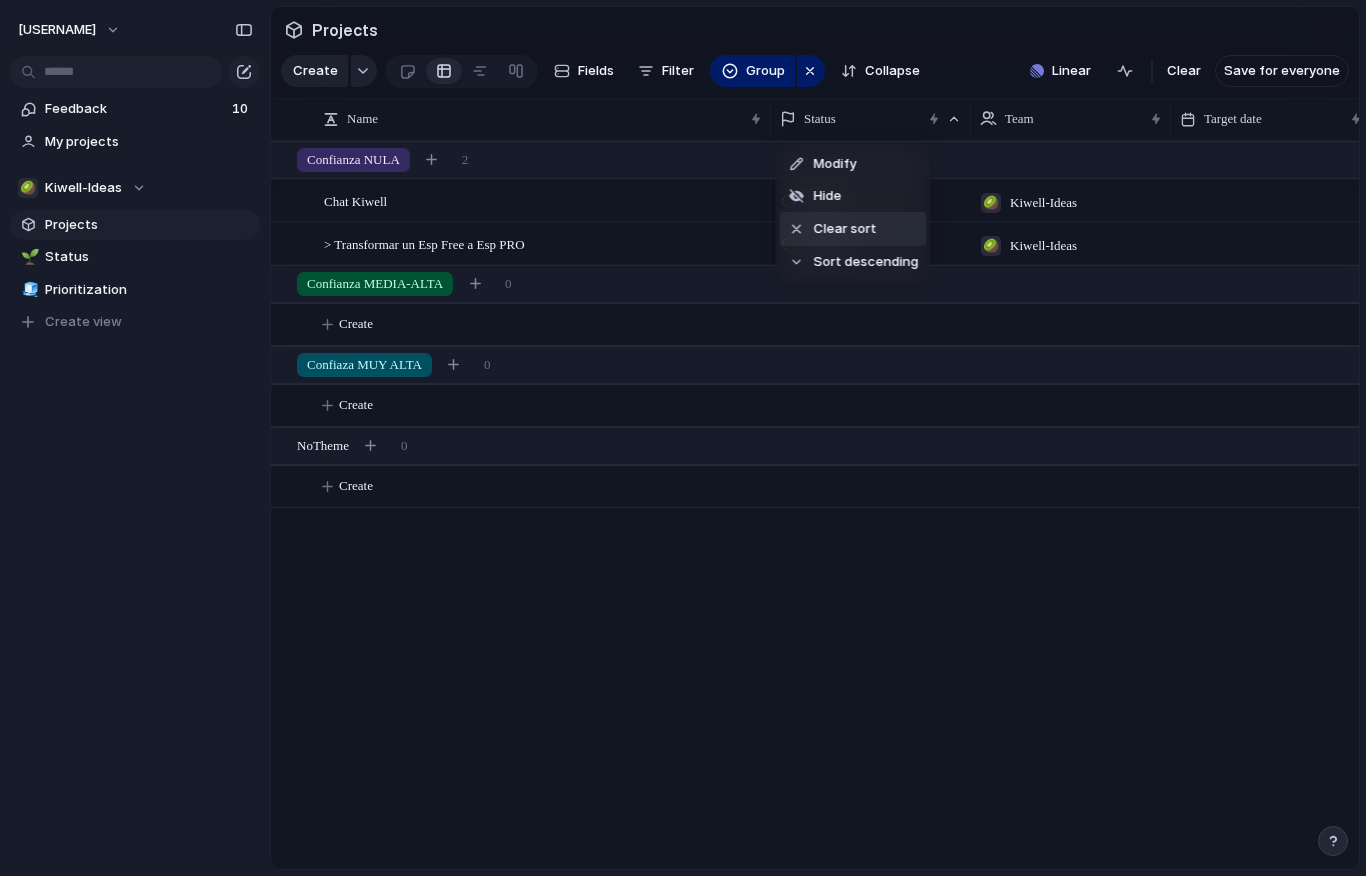 click on "Clear sort" at bounding box center (845, 229) 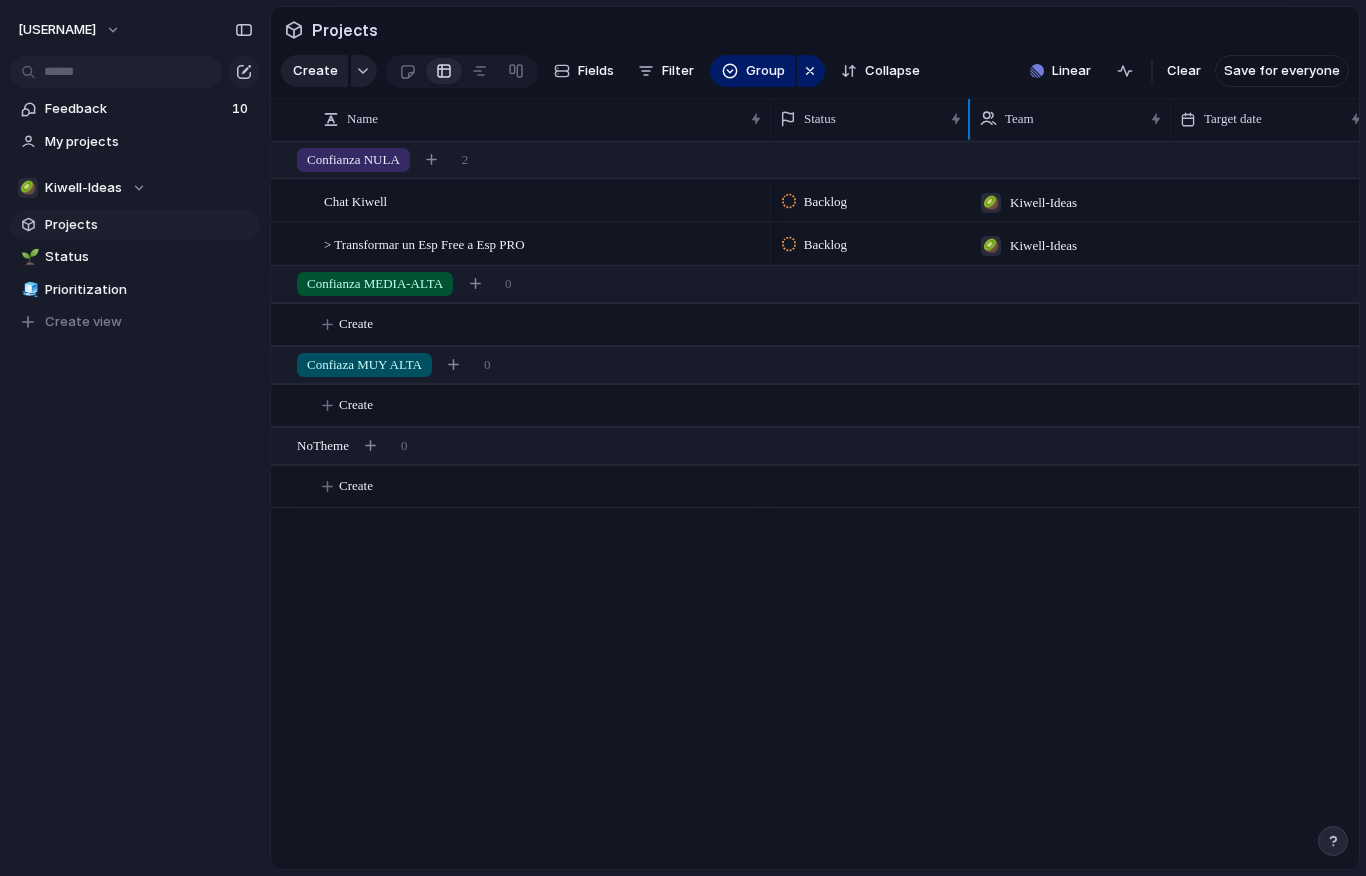 click on "Status" at bounding box center [870, 119] 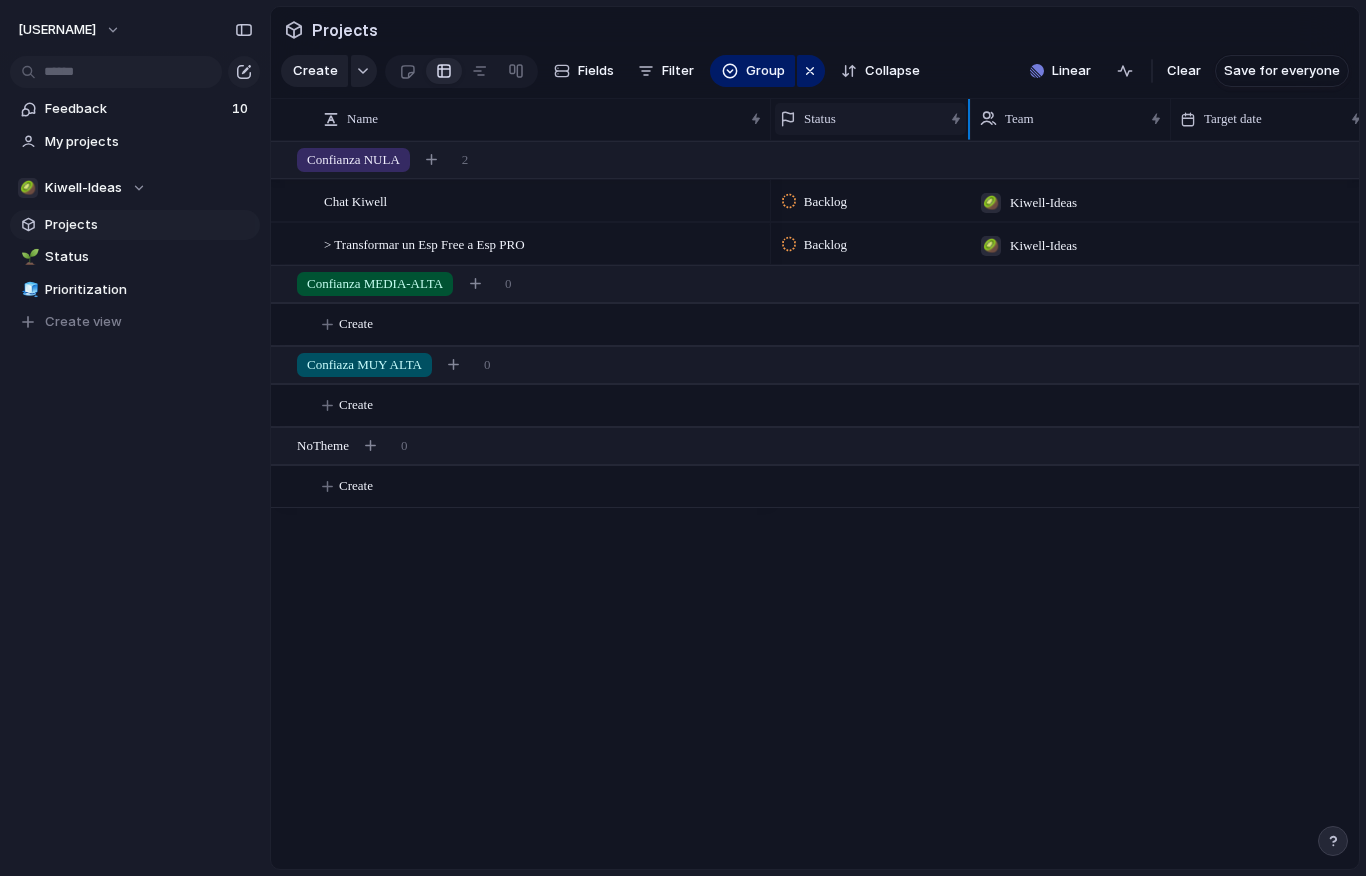 click on "Status" at bounding box center (820, 119) 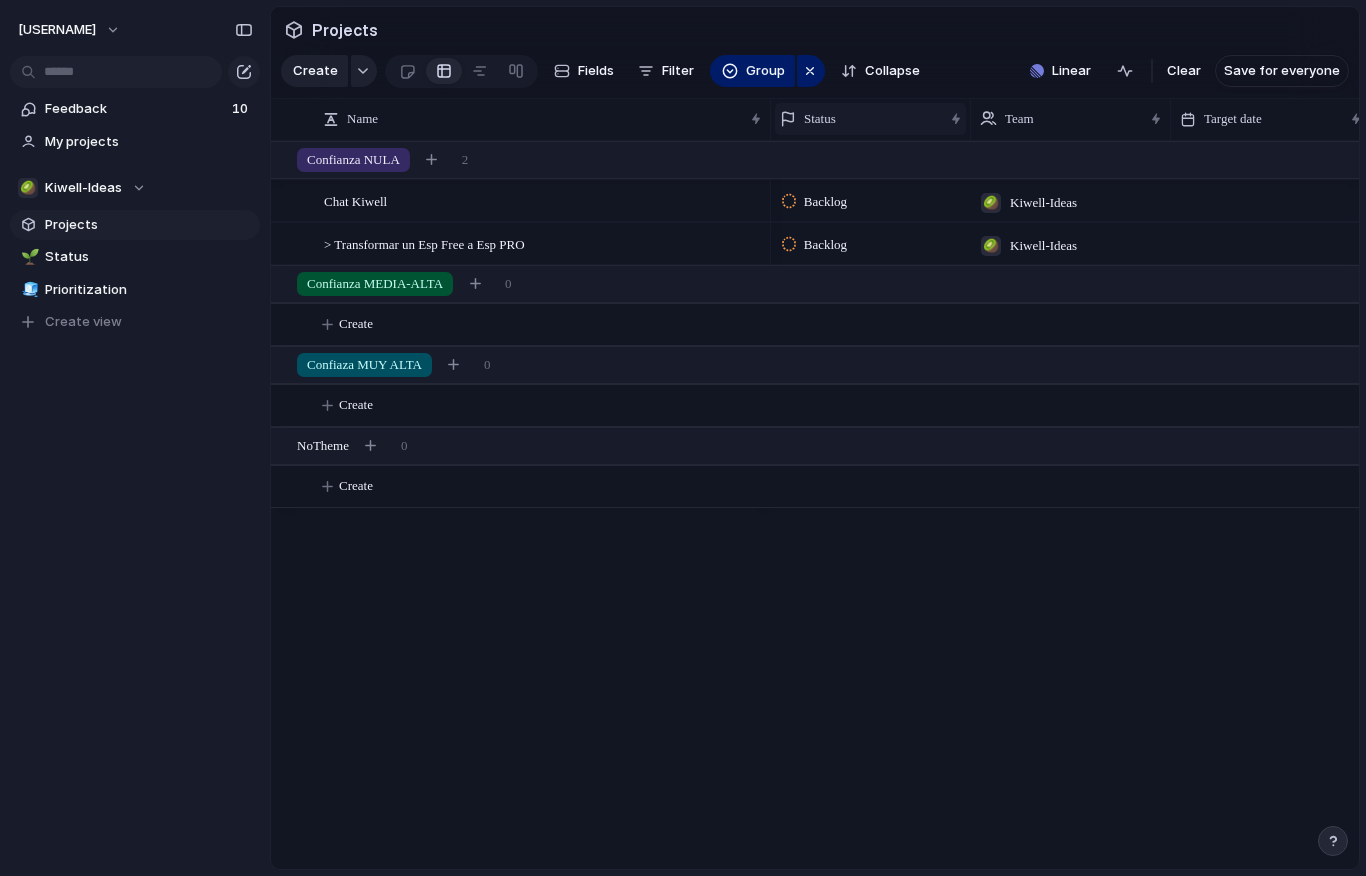 click on "Modify   Hide   Sort ascending   Sort descending" at bounding box center (683, 438) 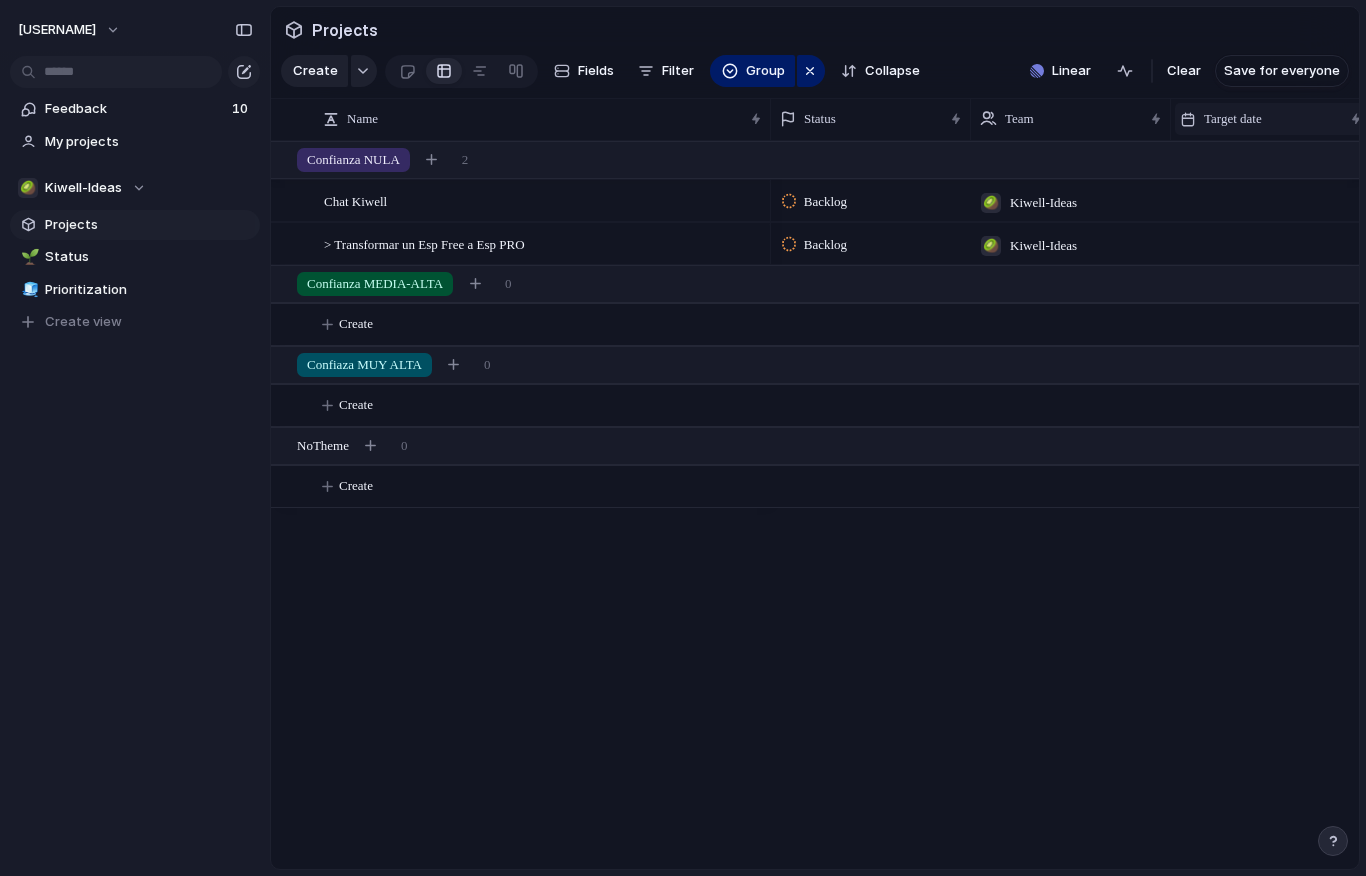 click on "Target date" at bounding box center [1261, 119] 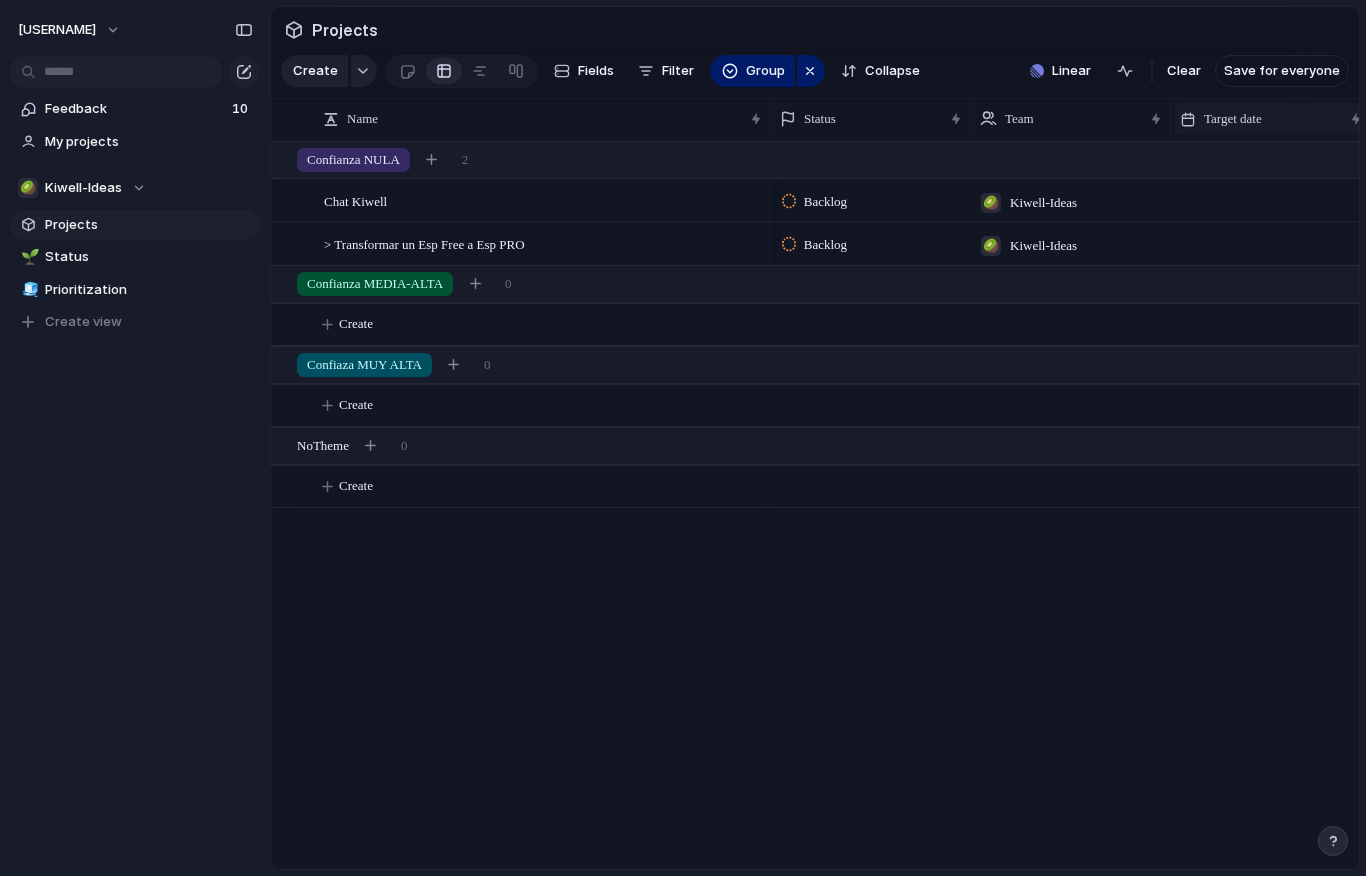 scroll, scrollTop: 0, scrollLeft: 62, axis: horizontal 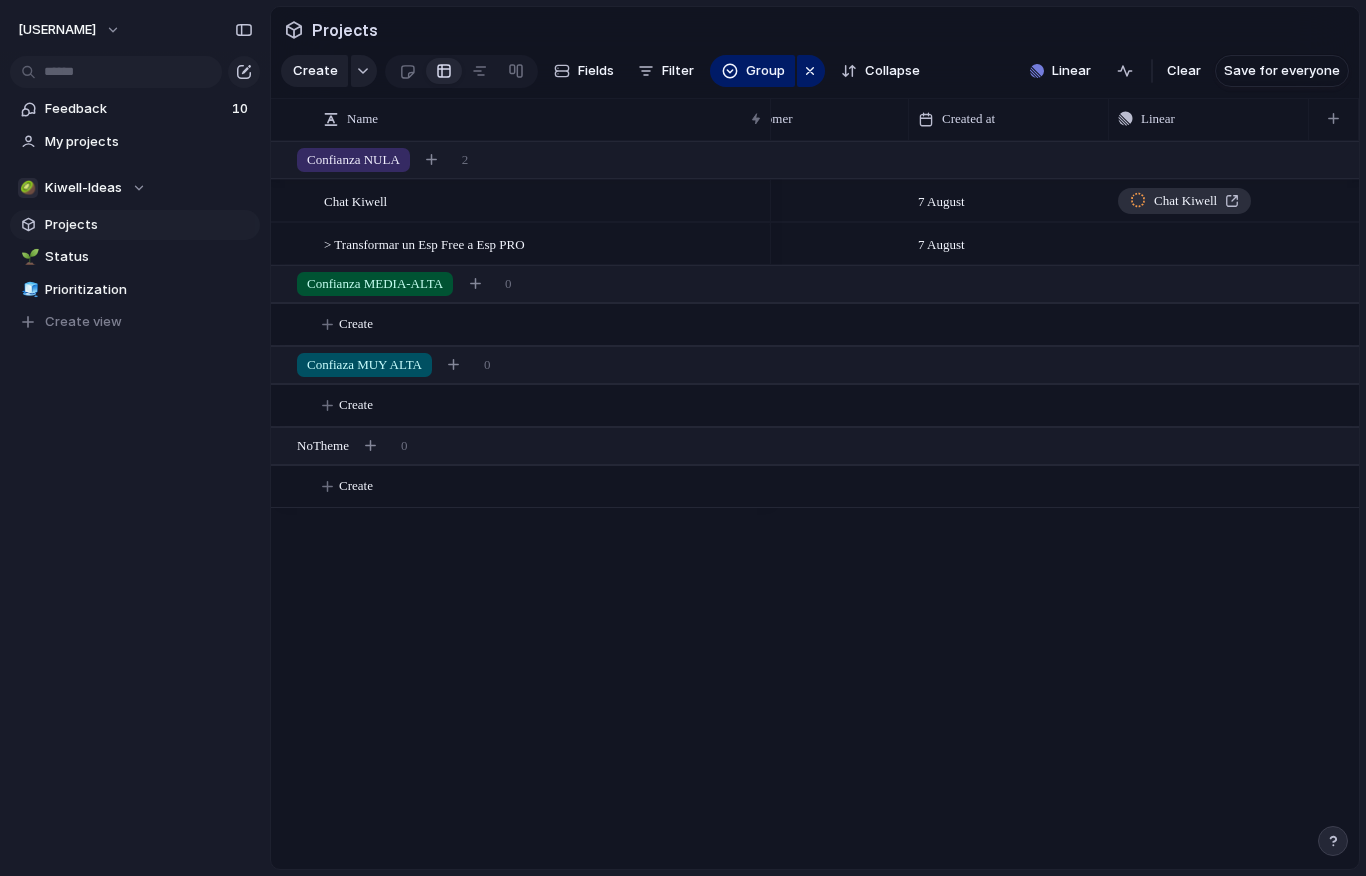 click on "Chat Kiwell" at bounding box center [1185, 201] 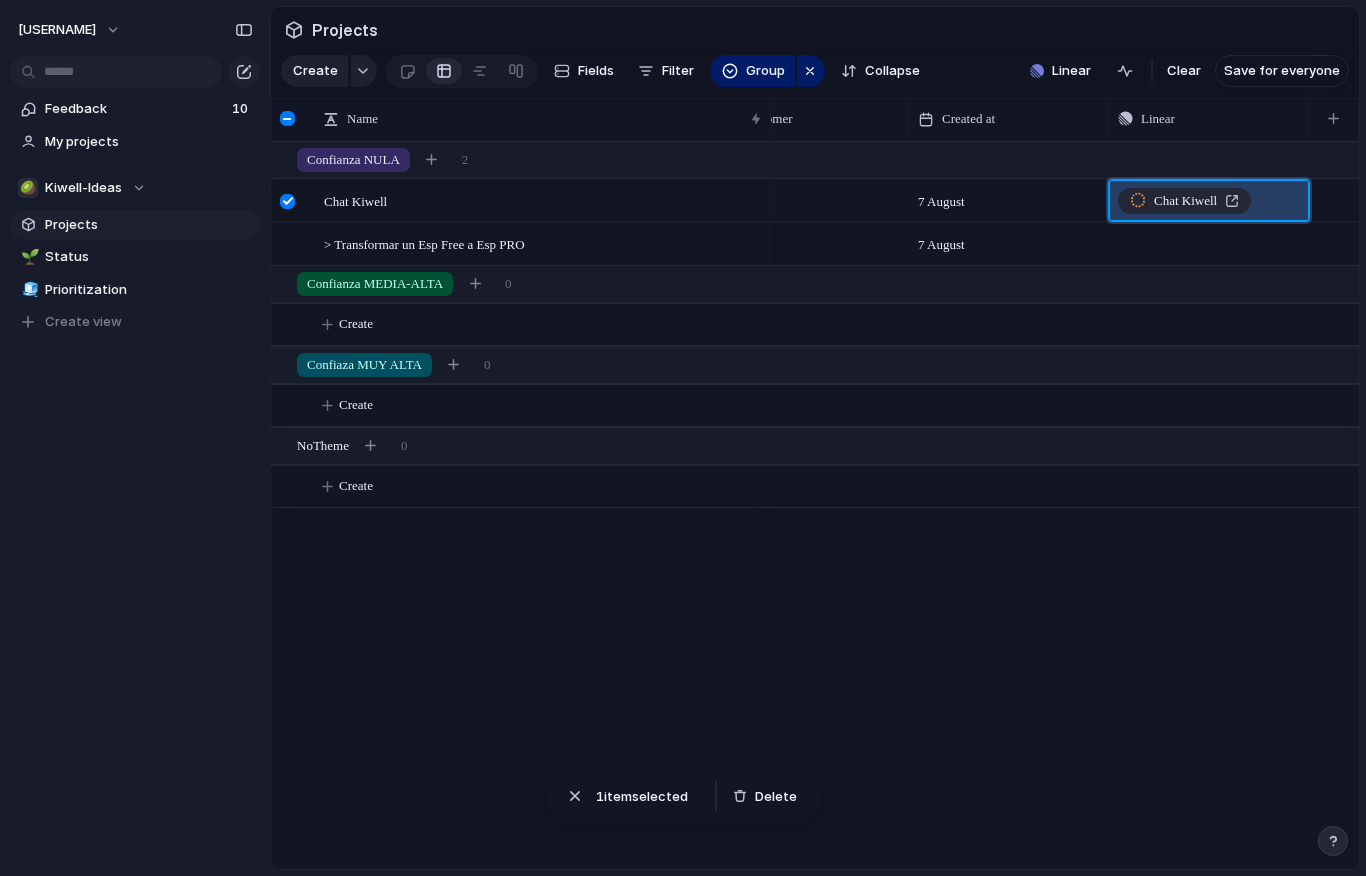 click on "Chat Kiwell > Transformar un Esp Free a Esp PRO 7 August Chat Kiwell 7 August Push Confianza NULA 2 Confianza MEDIA-ALTA 0 Create Confiaza MUY ALTA 0 Create No  Theme 0 Create" at bounding box center [815, 505] 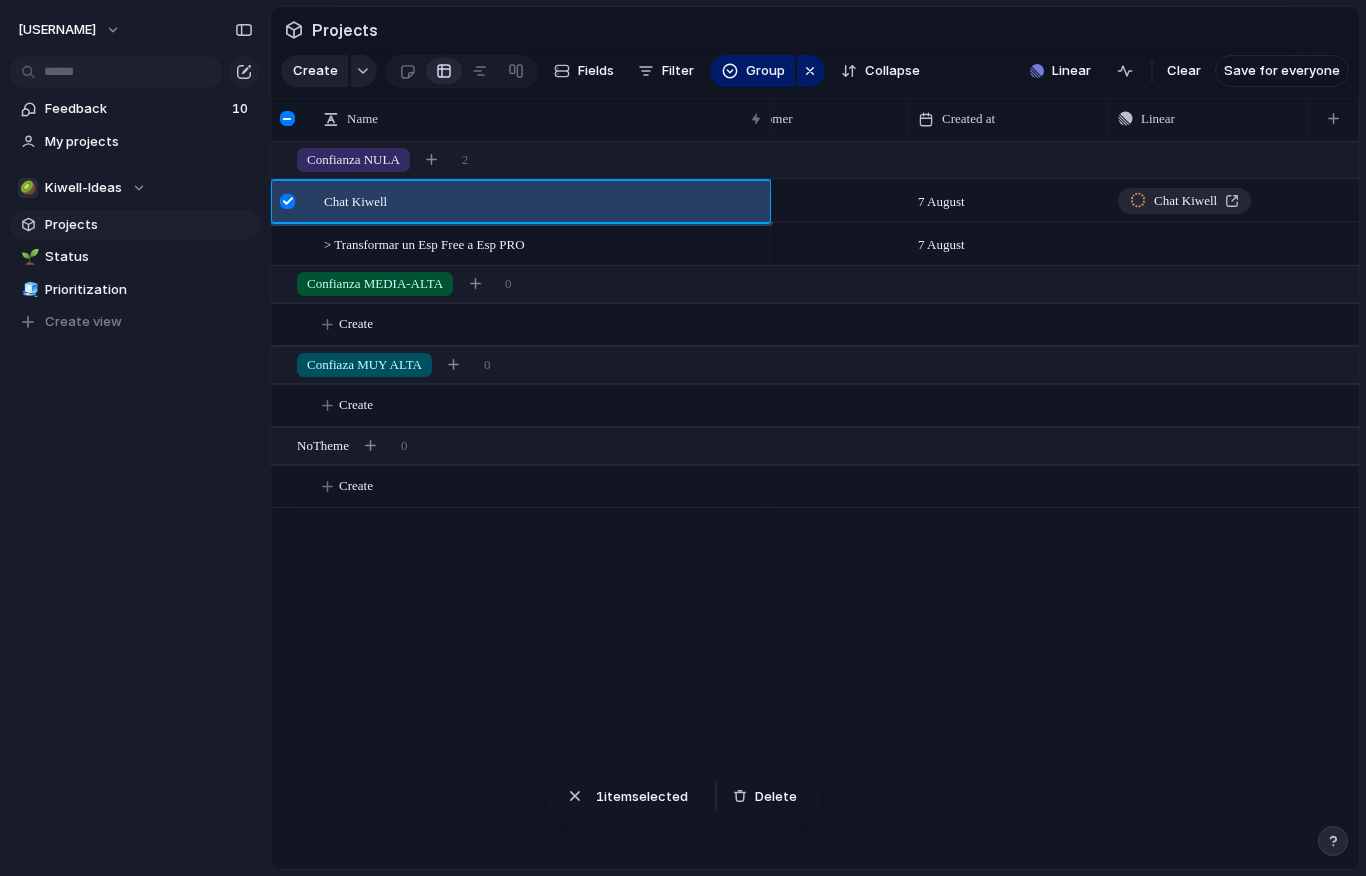 click at bounding box center (287, 201) 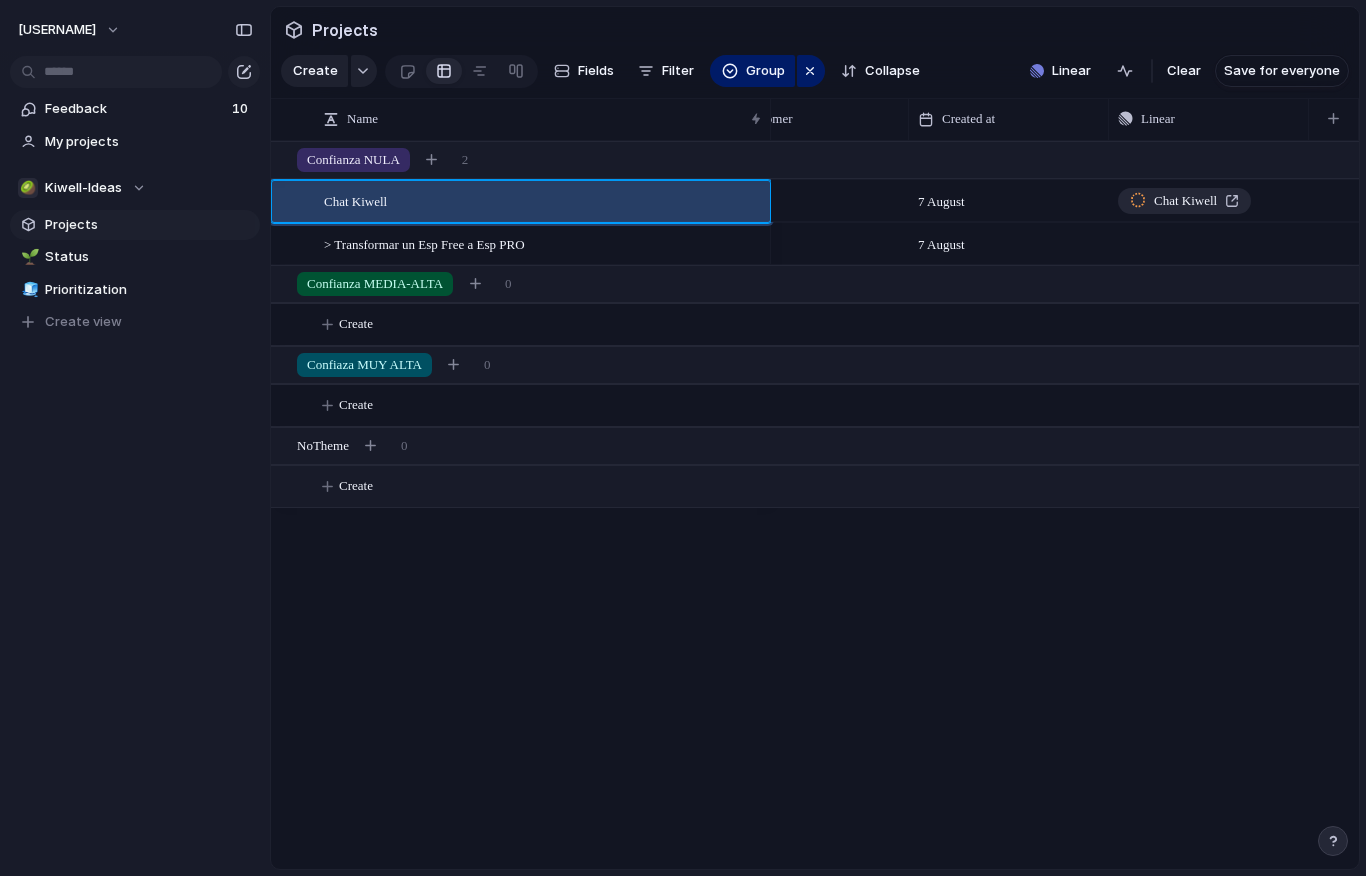 click on "Create" at bounding box center [840, 486] 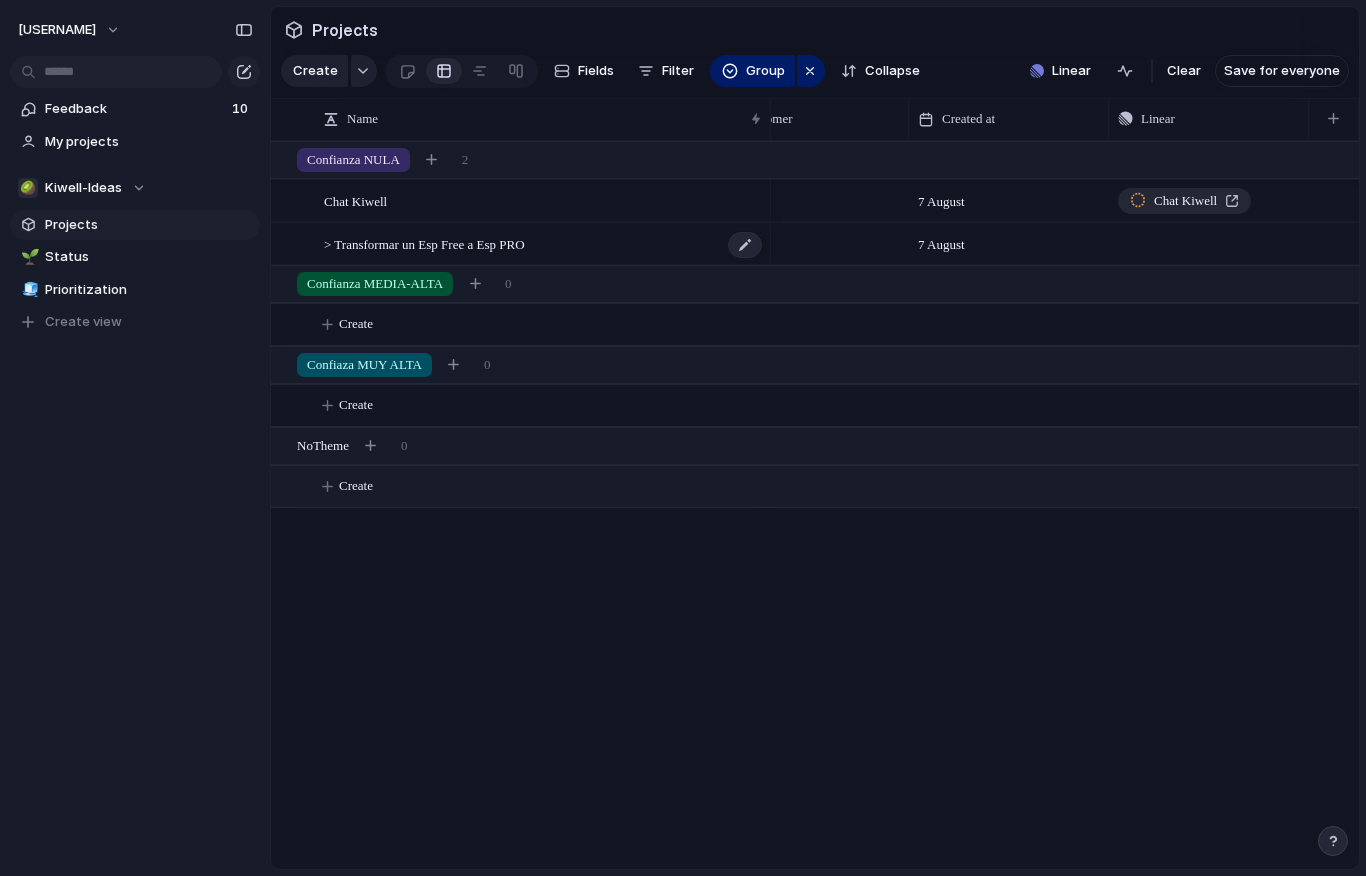 click on "> Transformar un Esp Free a Esp PRO" at bounding box center [424, 243] 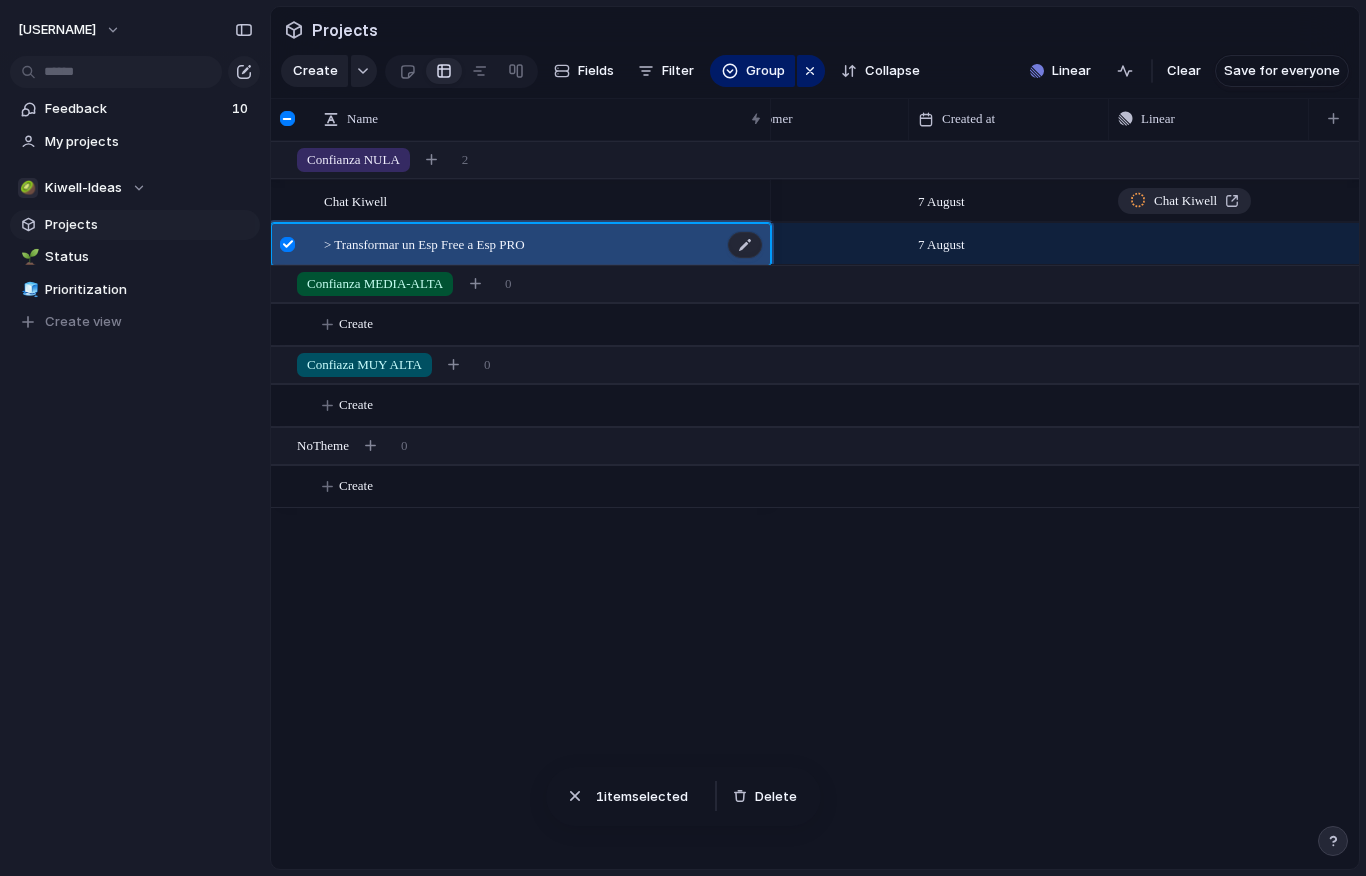 click on "> Transformar un Esp Free a Esp PRO" at bounding box center [424, 243] 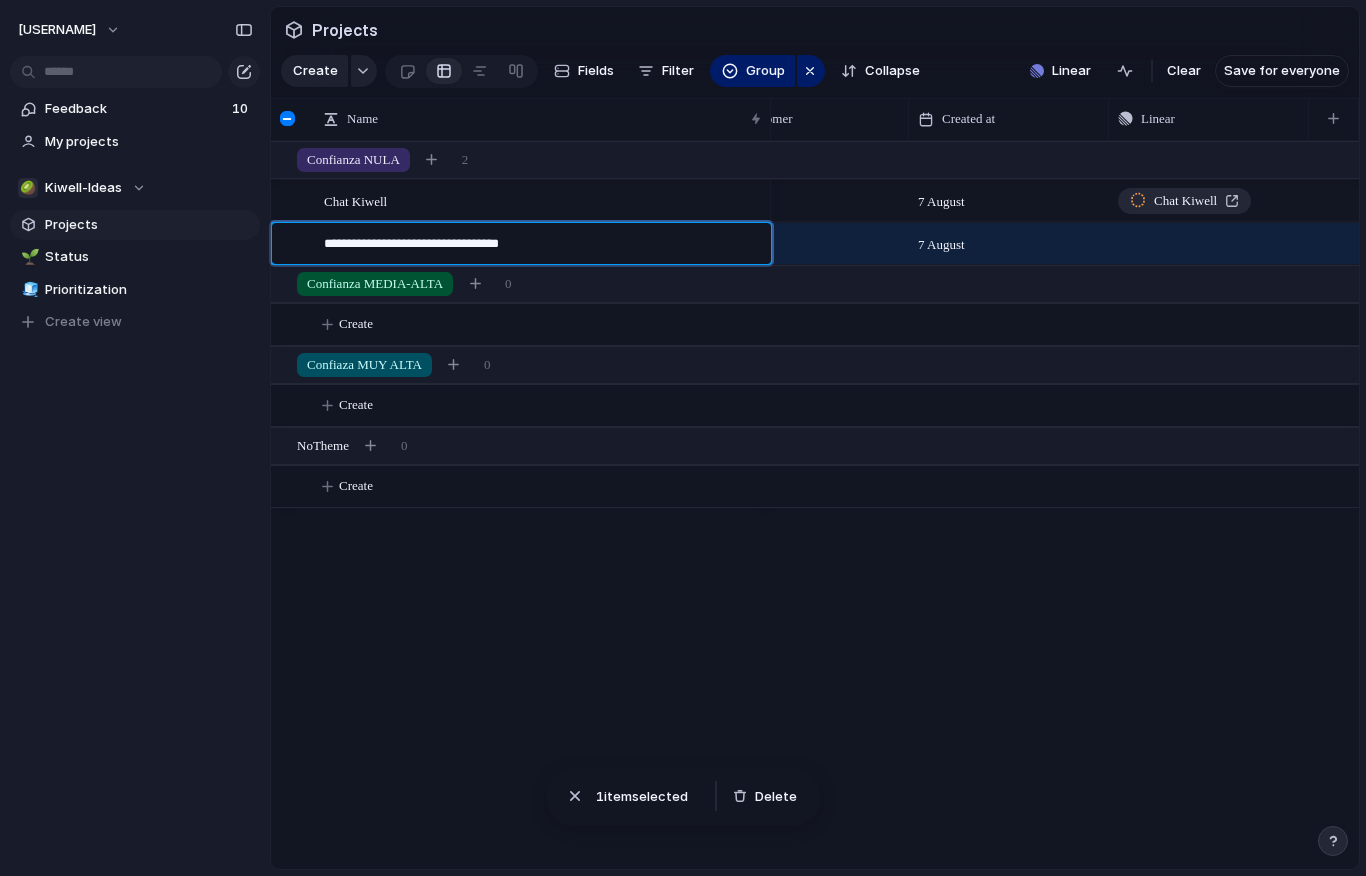 click on "**********" at bounding box center [540, 246] 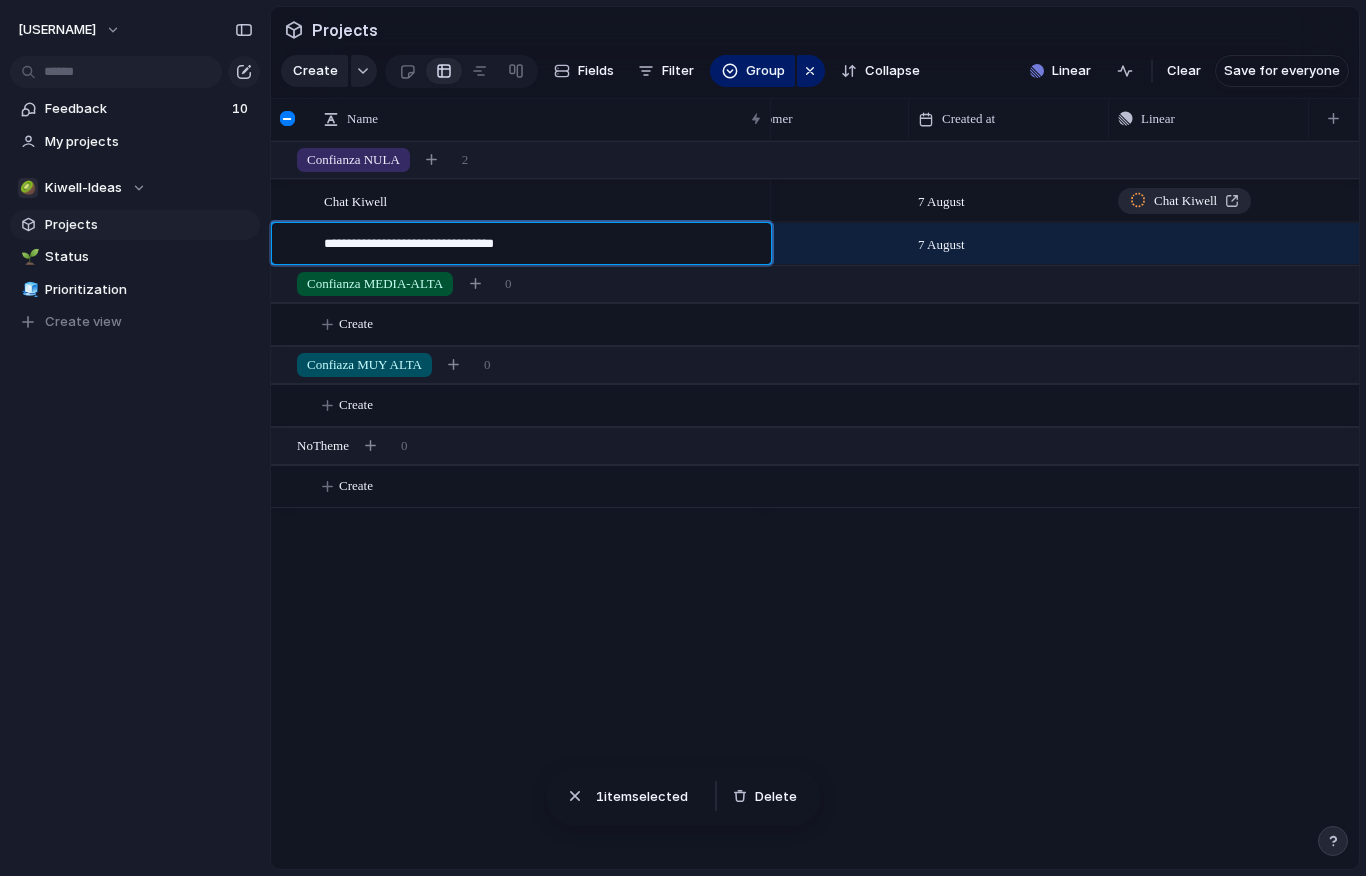 type on "**********" 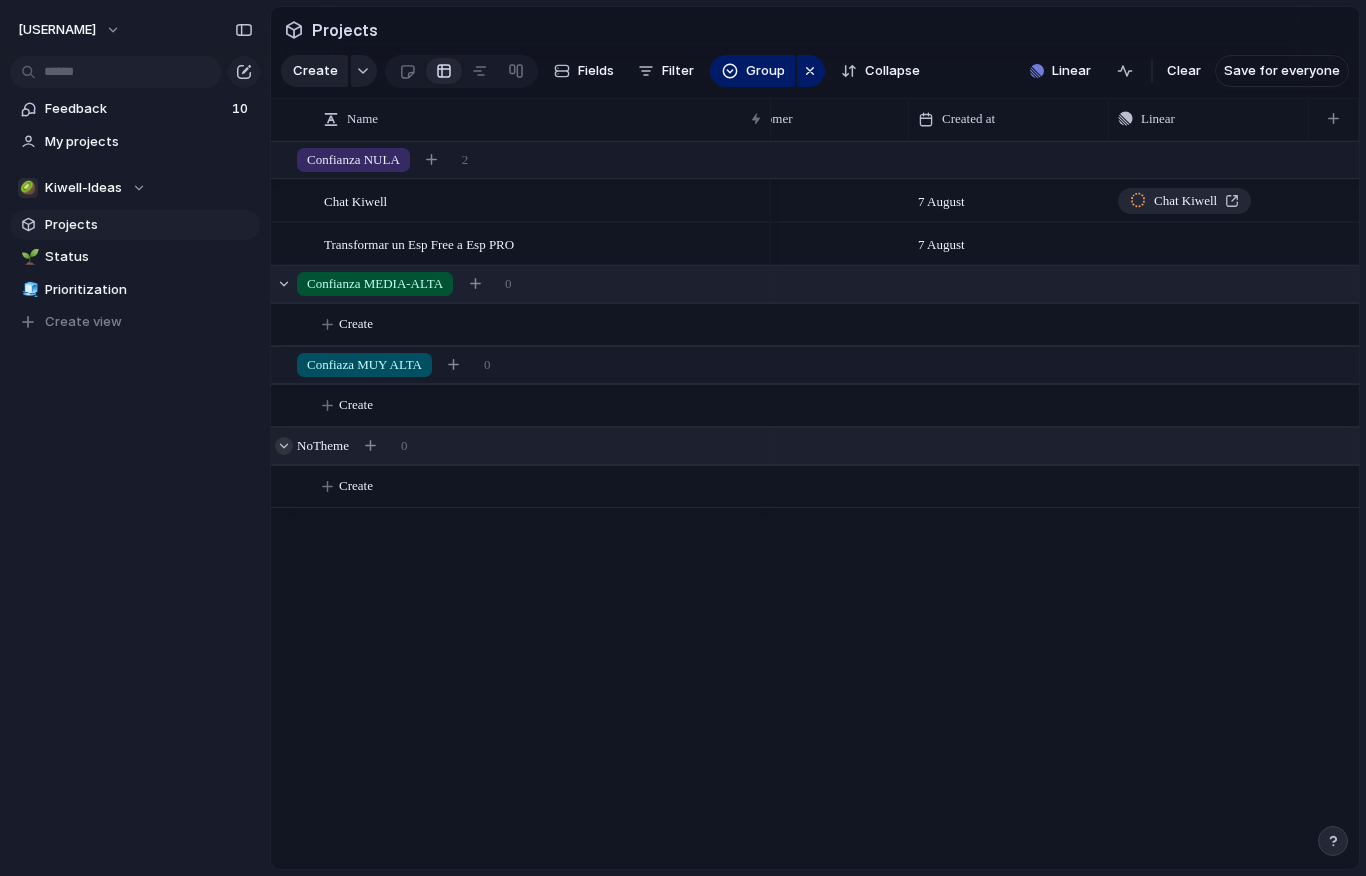 click at bounding box center [284, 446] 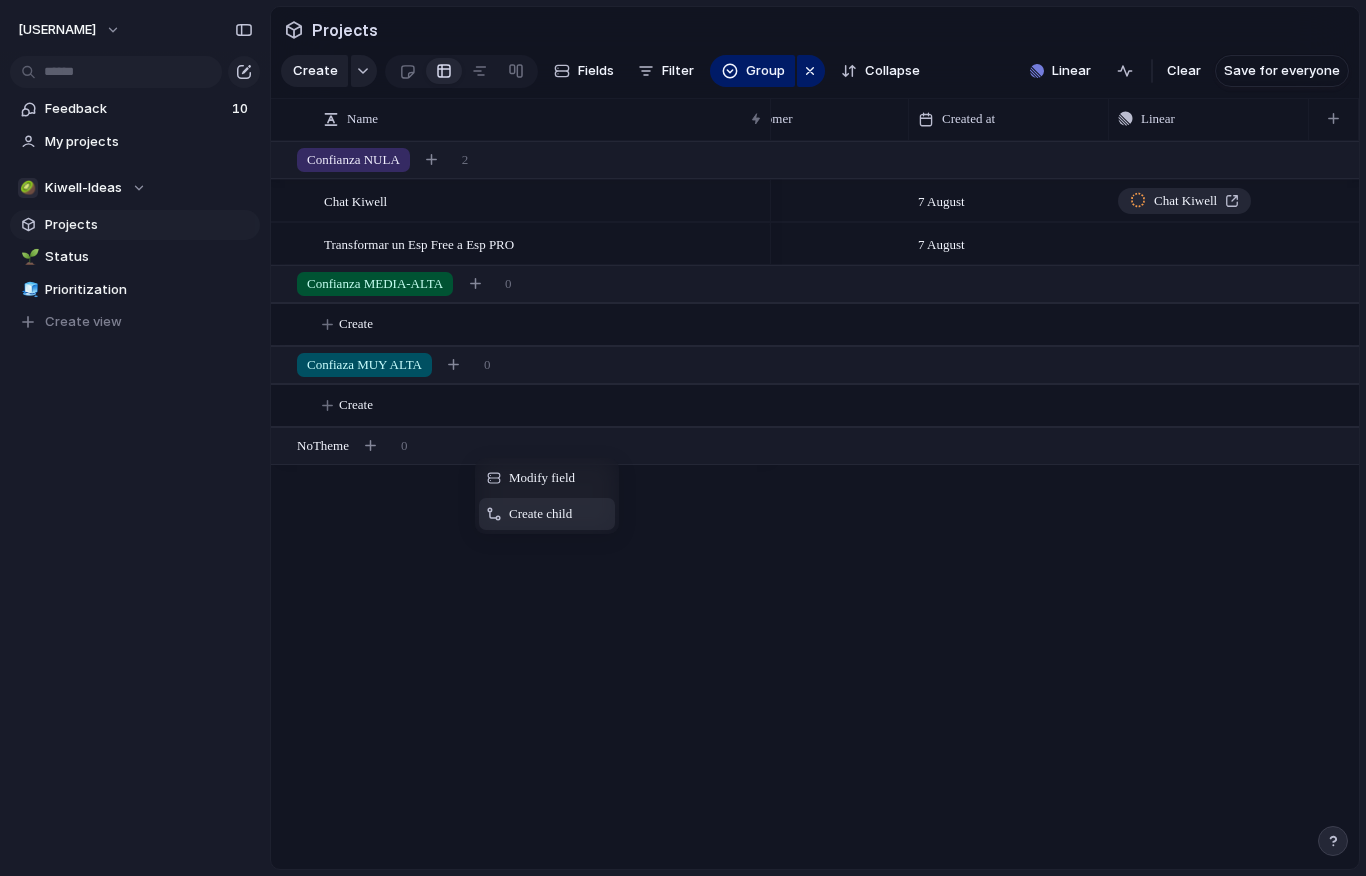 click on "Create child" at bounding box center (540, 514) 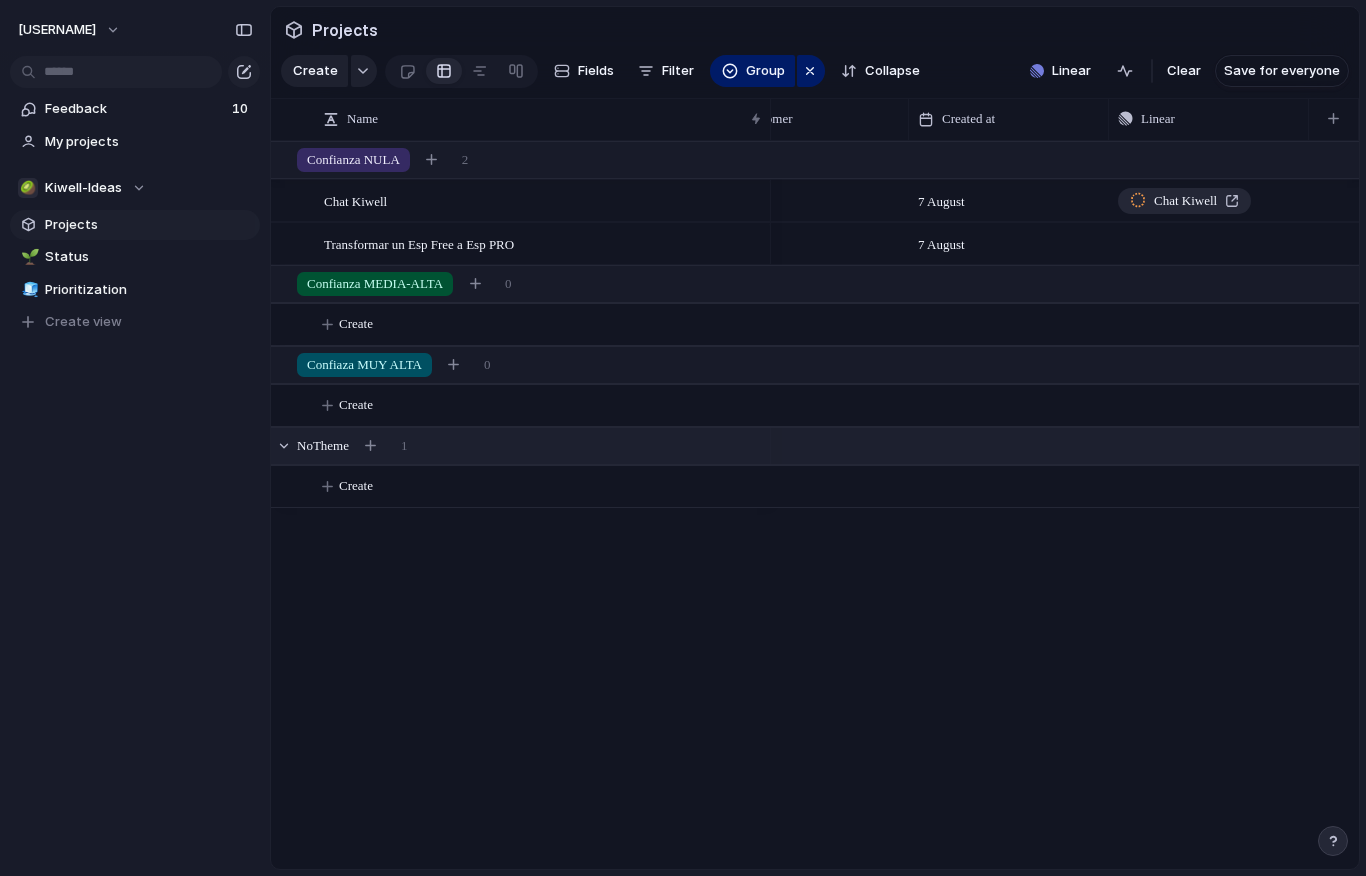 click on "No  Theme 1" at bounding box center (817, 446) 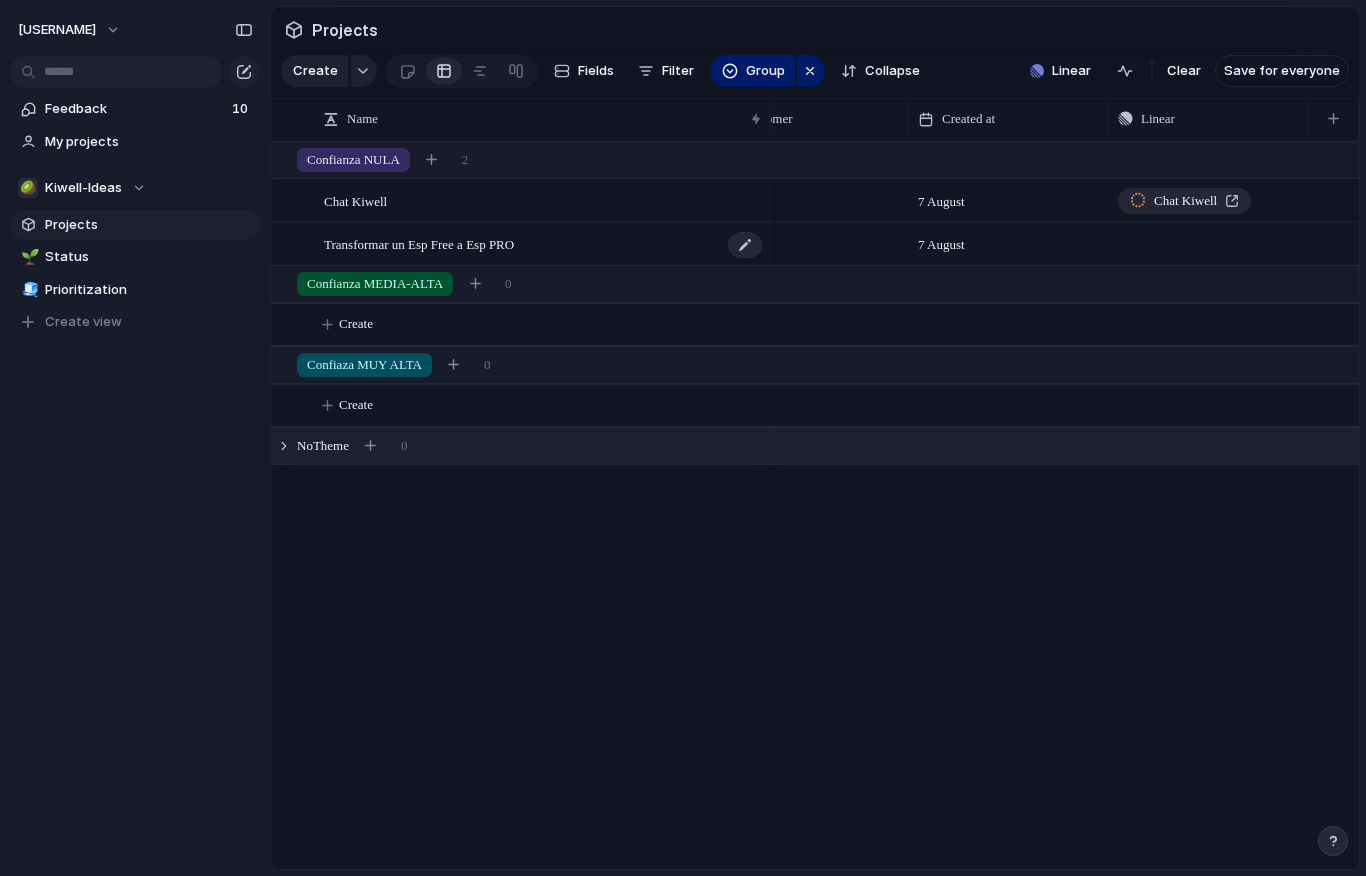 click on "Transformar un Esp Free a Esp PRO" at bounding box center [419, 243] 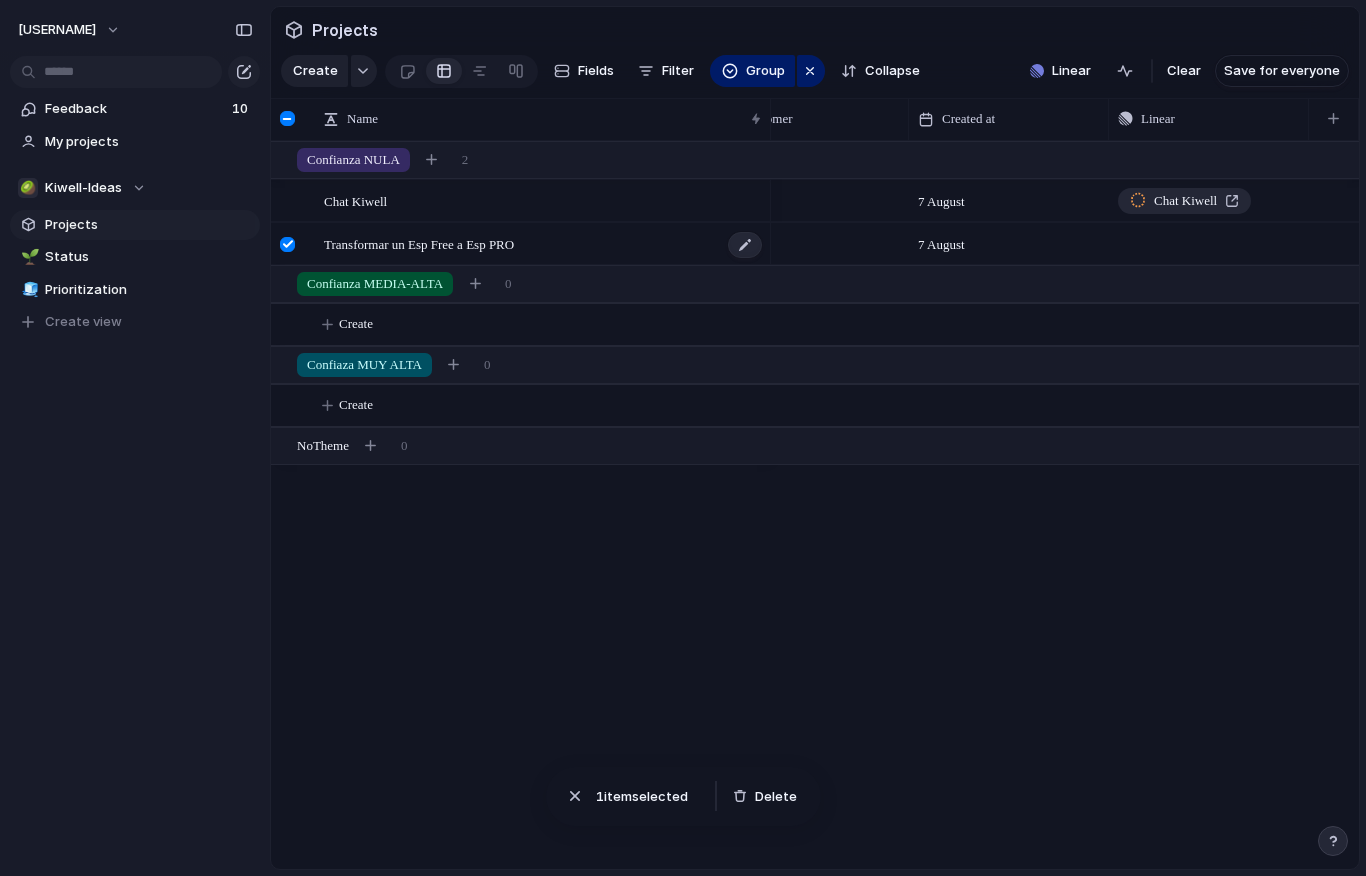 click on "Transformar un Esp Free a Esp PRO" at bounding box center [419, 243] 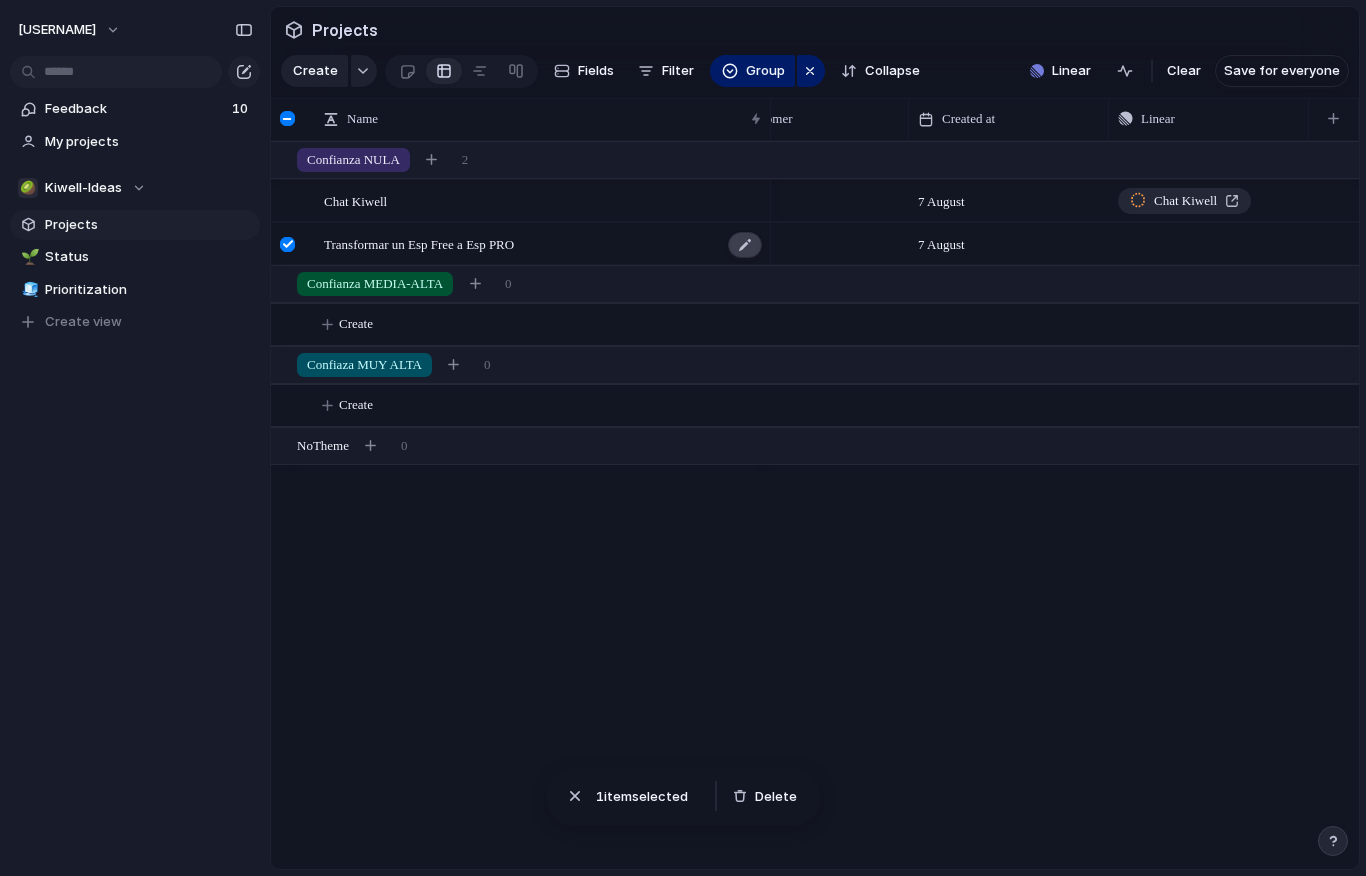 click at bounding box center (745, 245) 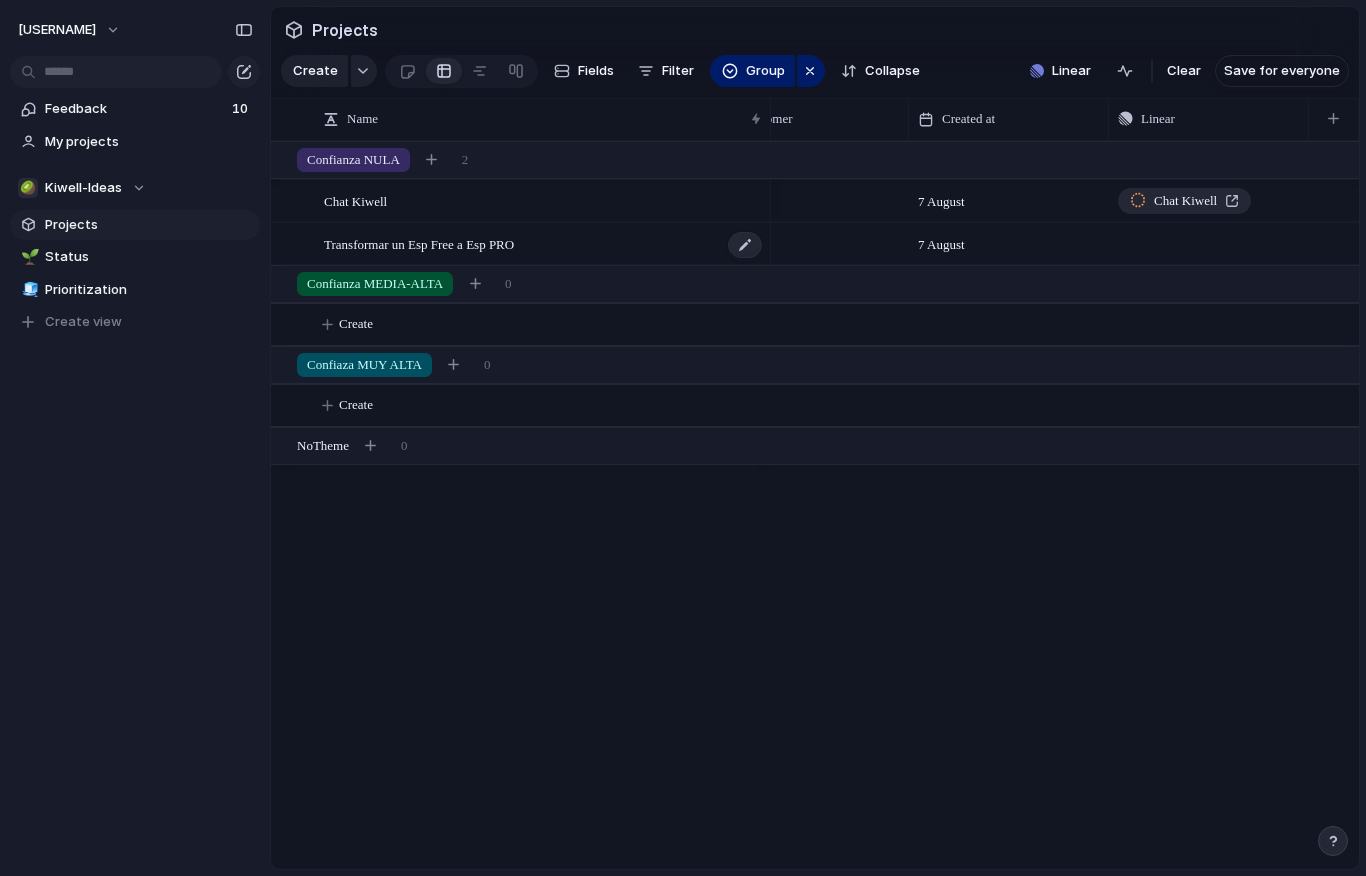 click on "Transformar un Esp Free a Esp PRO" at bounding box center [419, 243] 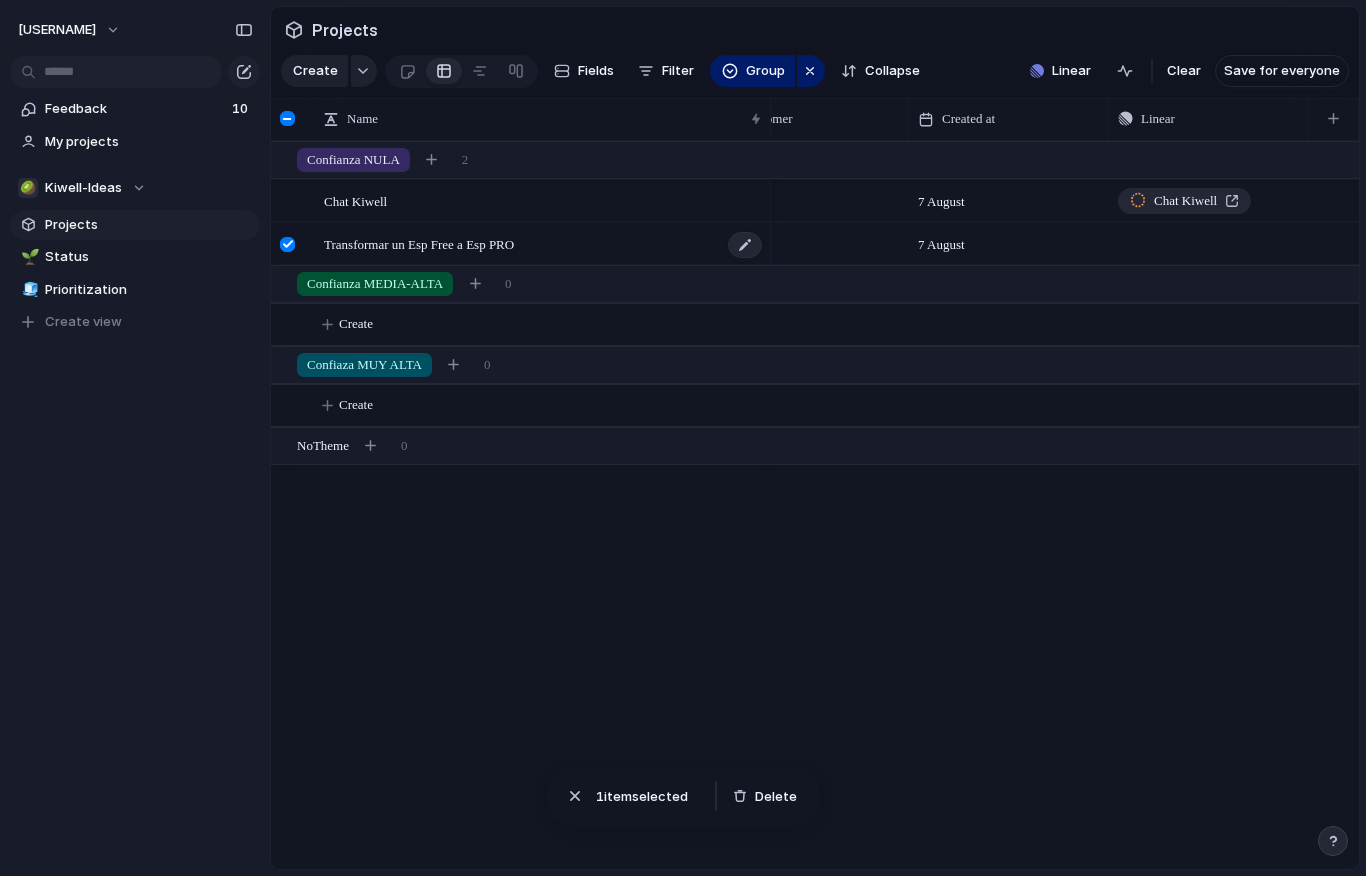 click on "Transformar un Esp Free a Esp PRO" at bounding box center (419, 243) 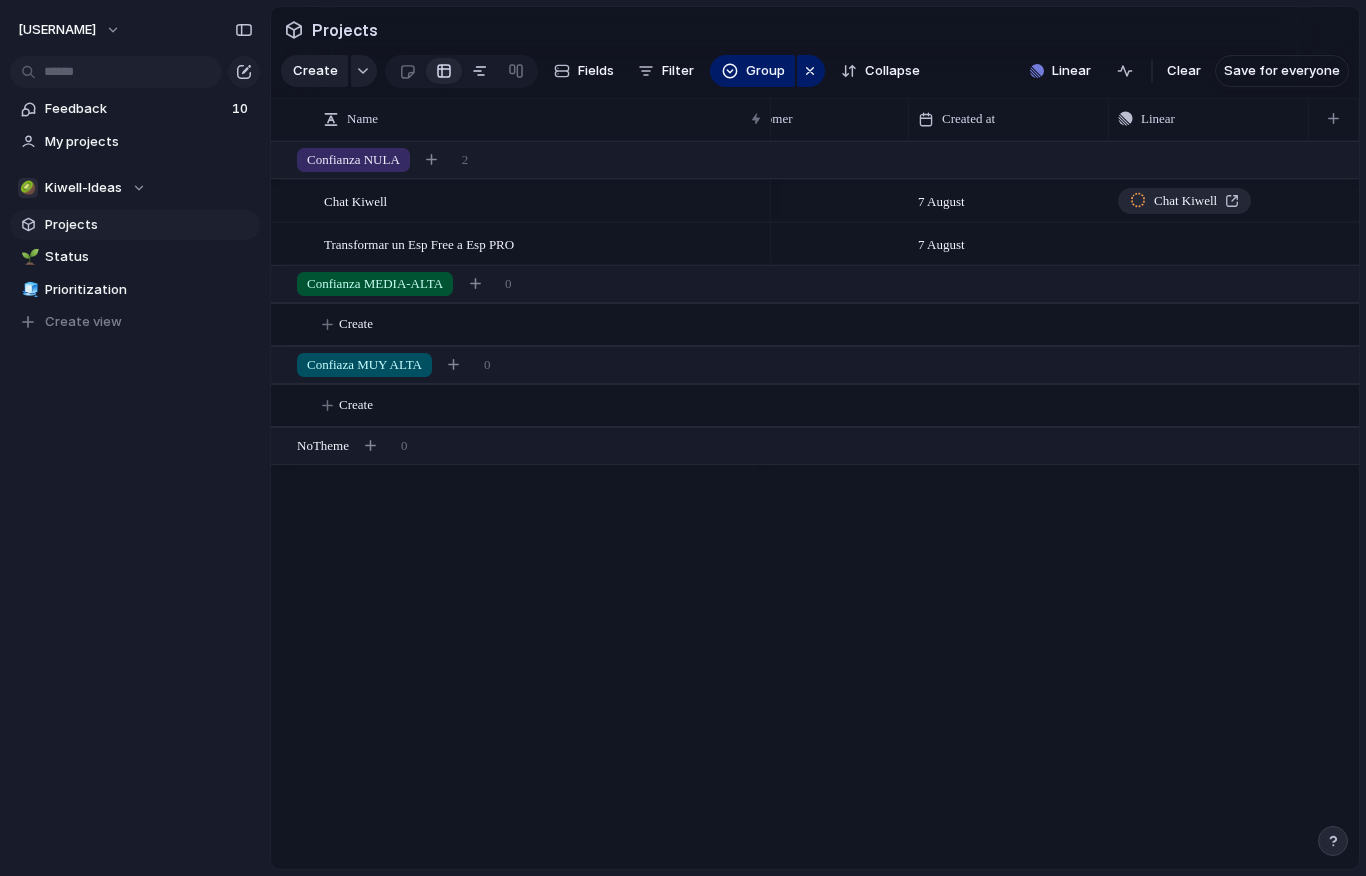 click at bounding box center (480, 71) 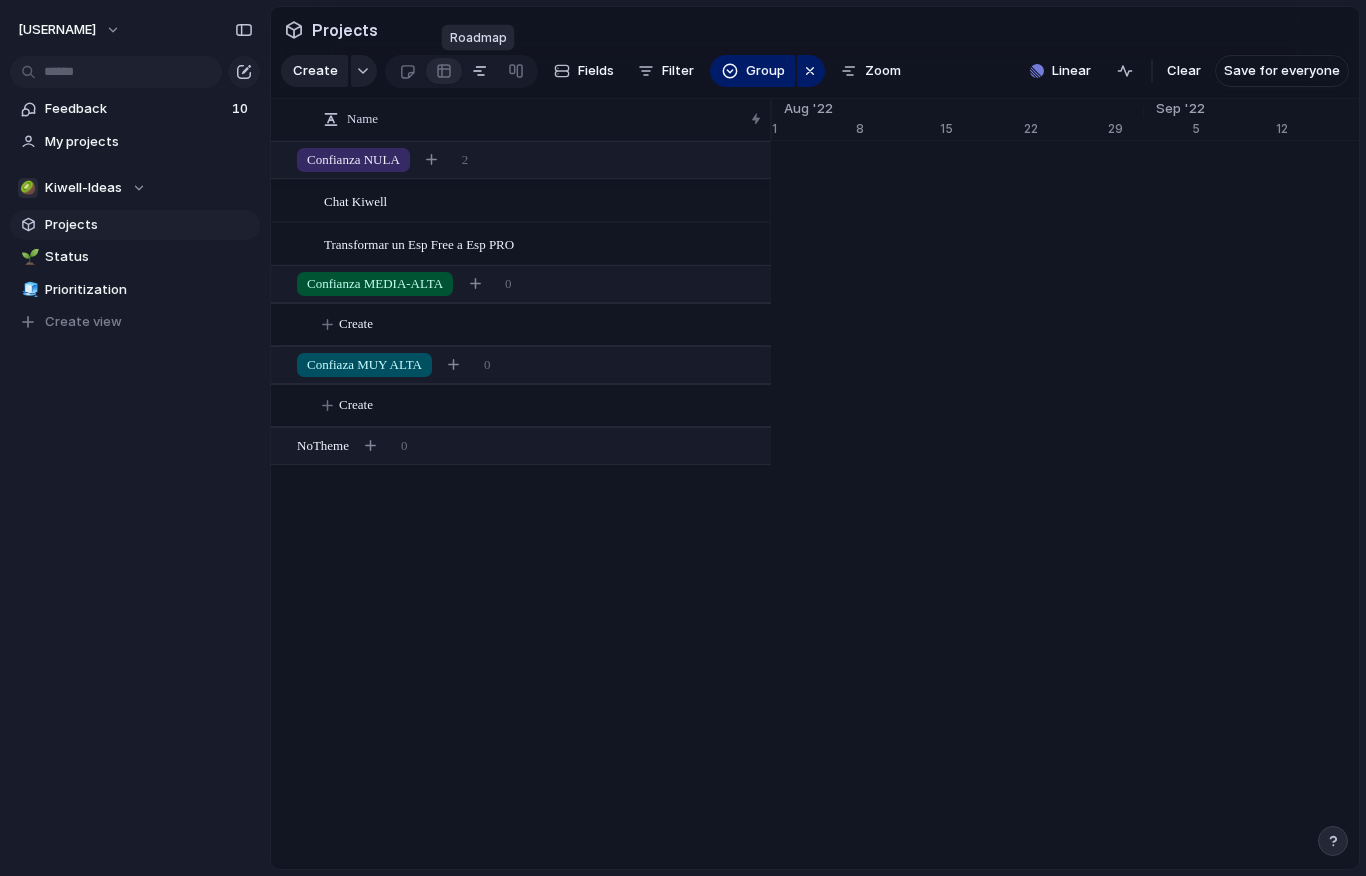 scroll, scrollTop: 0, scrollLeft: 12931, axis: horizontal 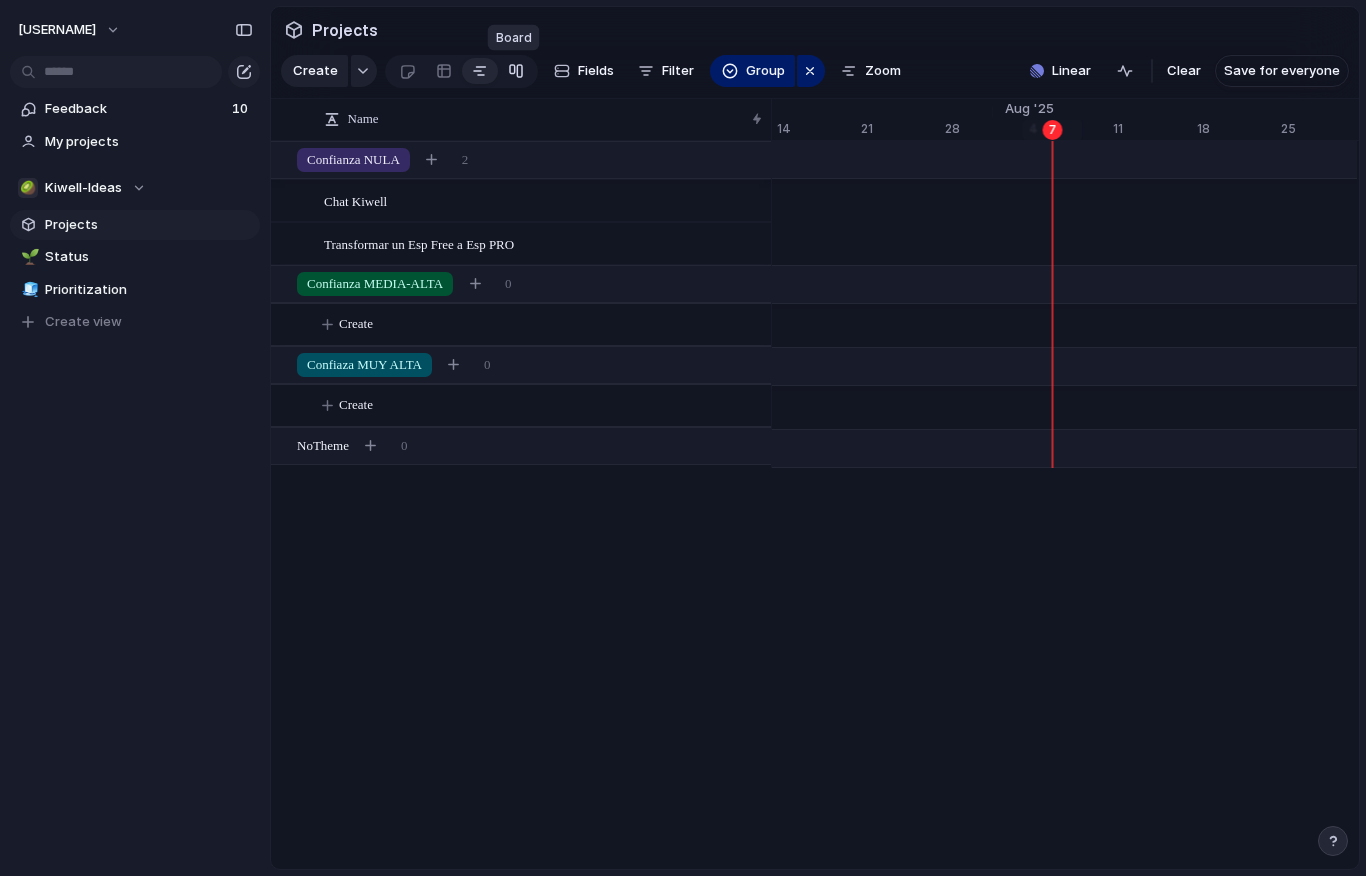 click at bounding box center (516, 71) 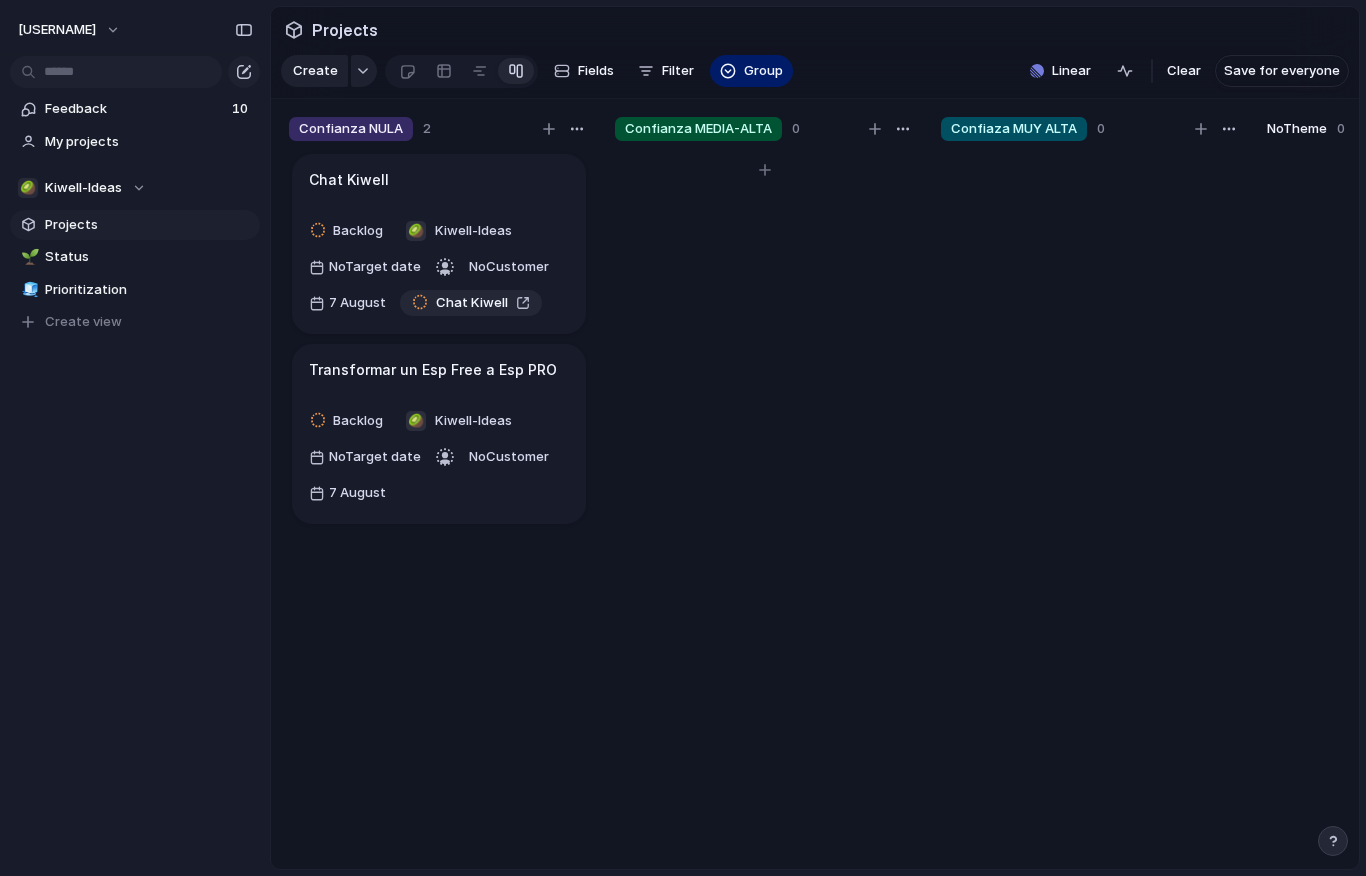 scroll, scrollTop: 0, scrollLeft: 227, axis: horizontal 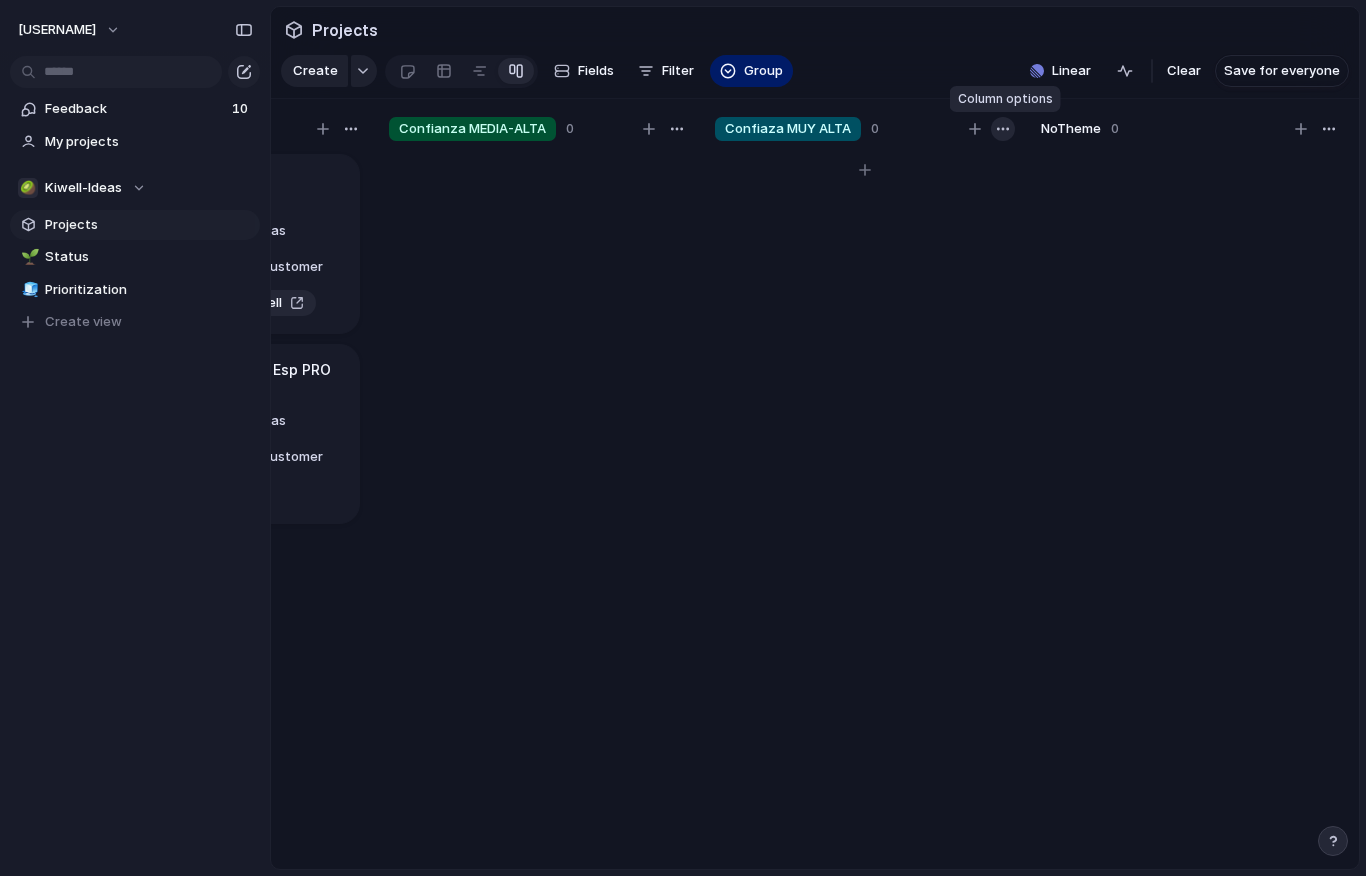 click at bounding box center (1003, 129) 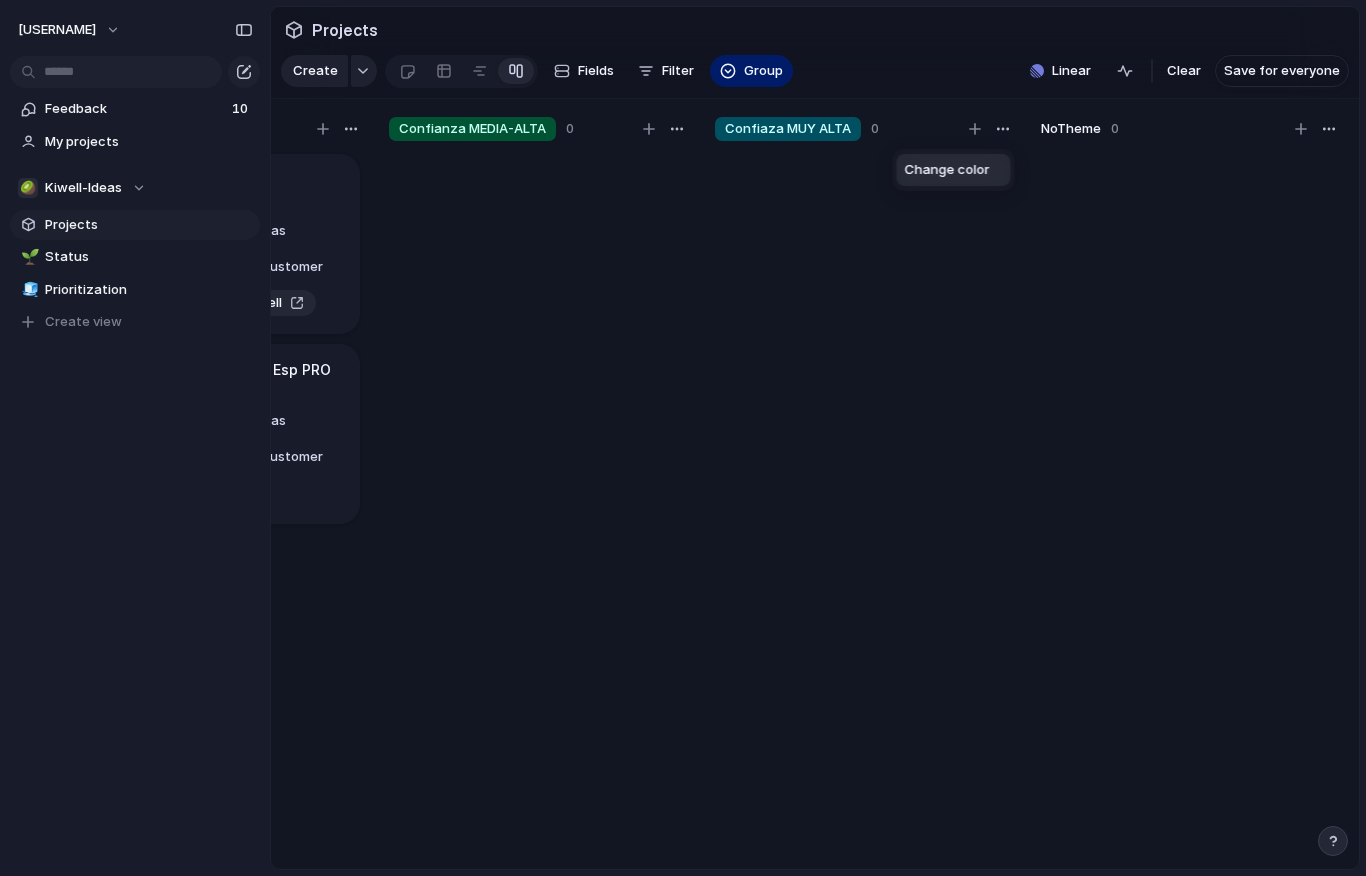click on "Change color" at bounding box center (683, 438) 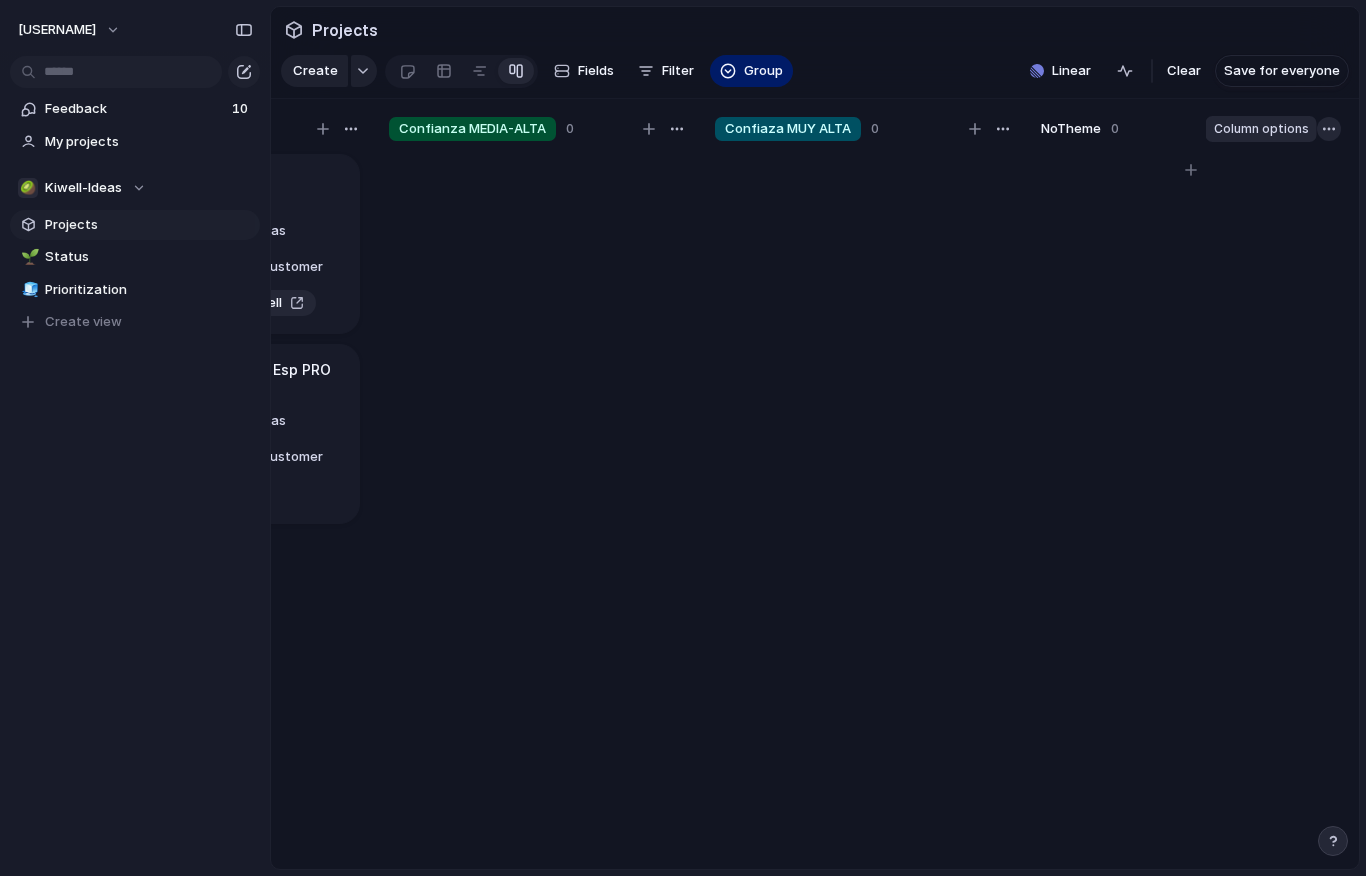 click at bounding box center [1329, 129] 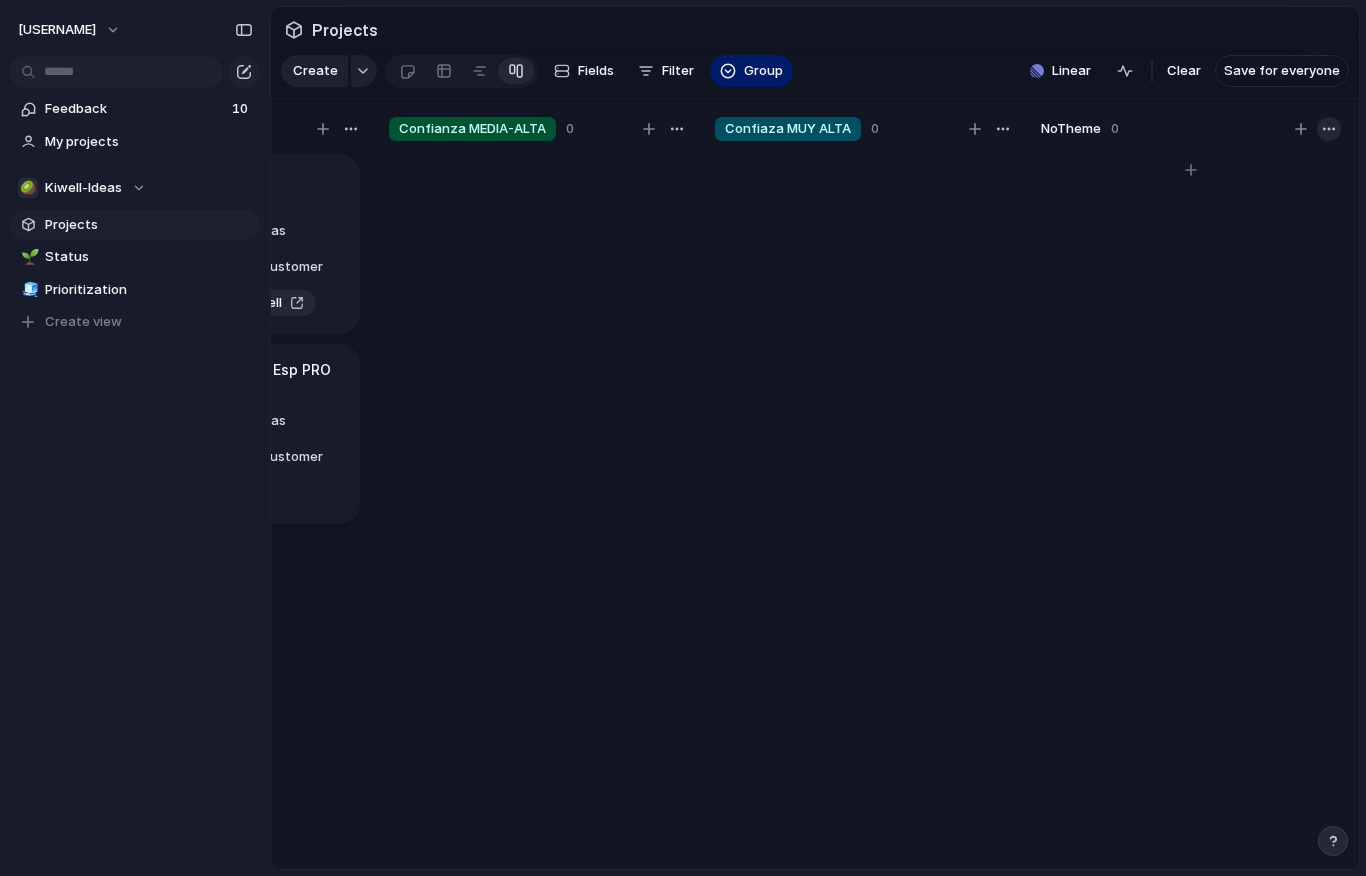 click on "Change color" at bounding box center (683, 438) 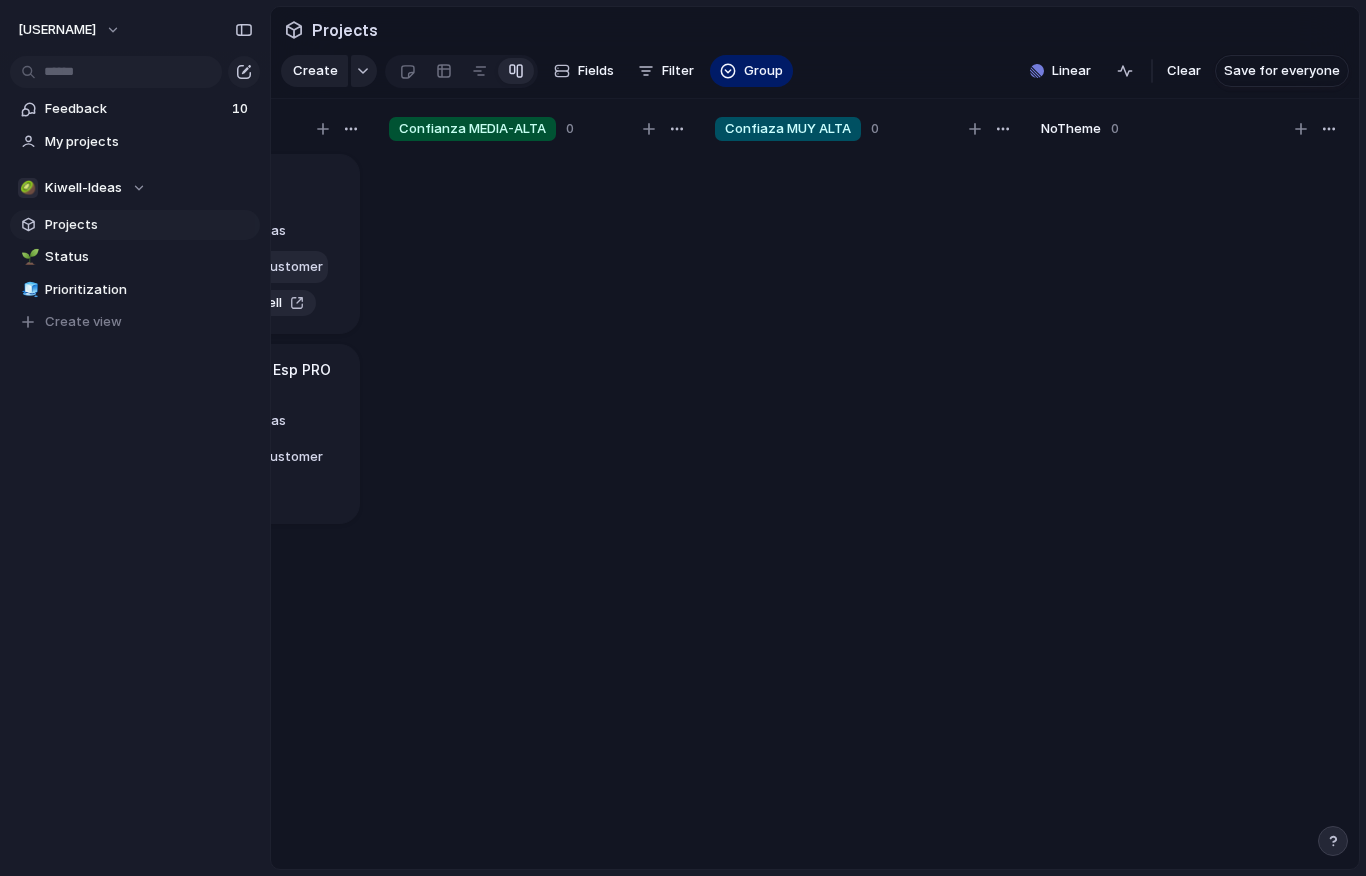 click on "No  Customer" at bounding box center (283, 266) 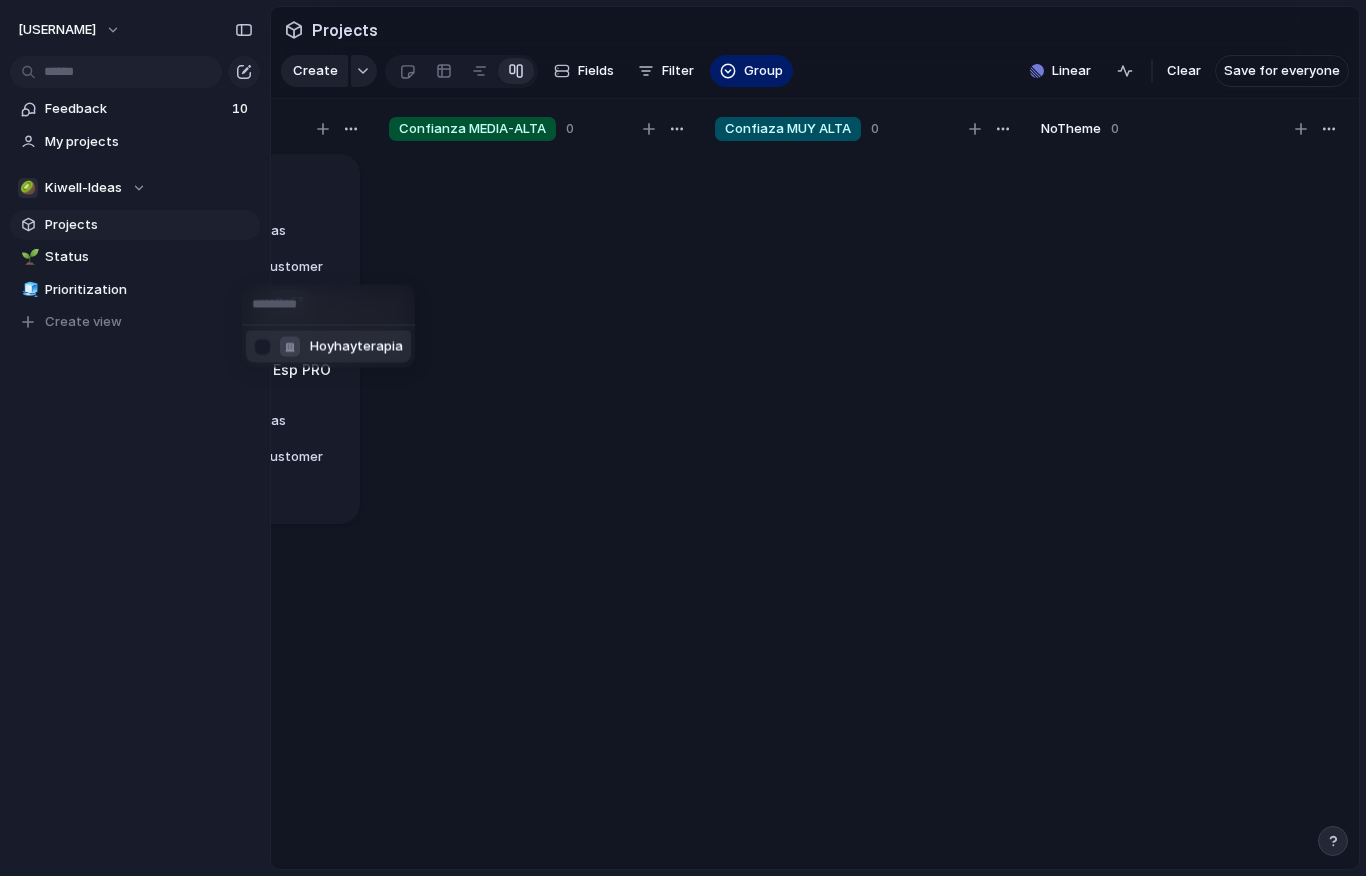 click on "Hoyhayterapia" at bounding box center (683, 438) 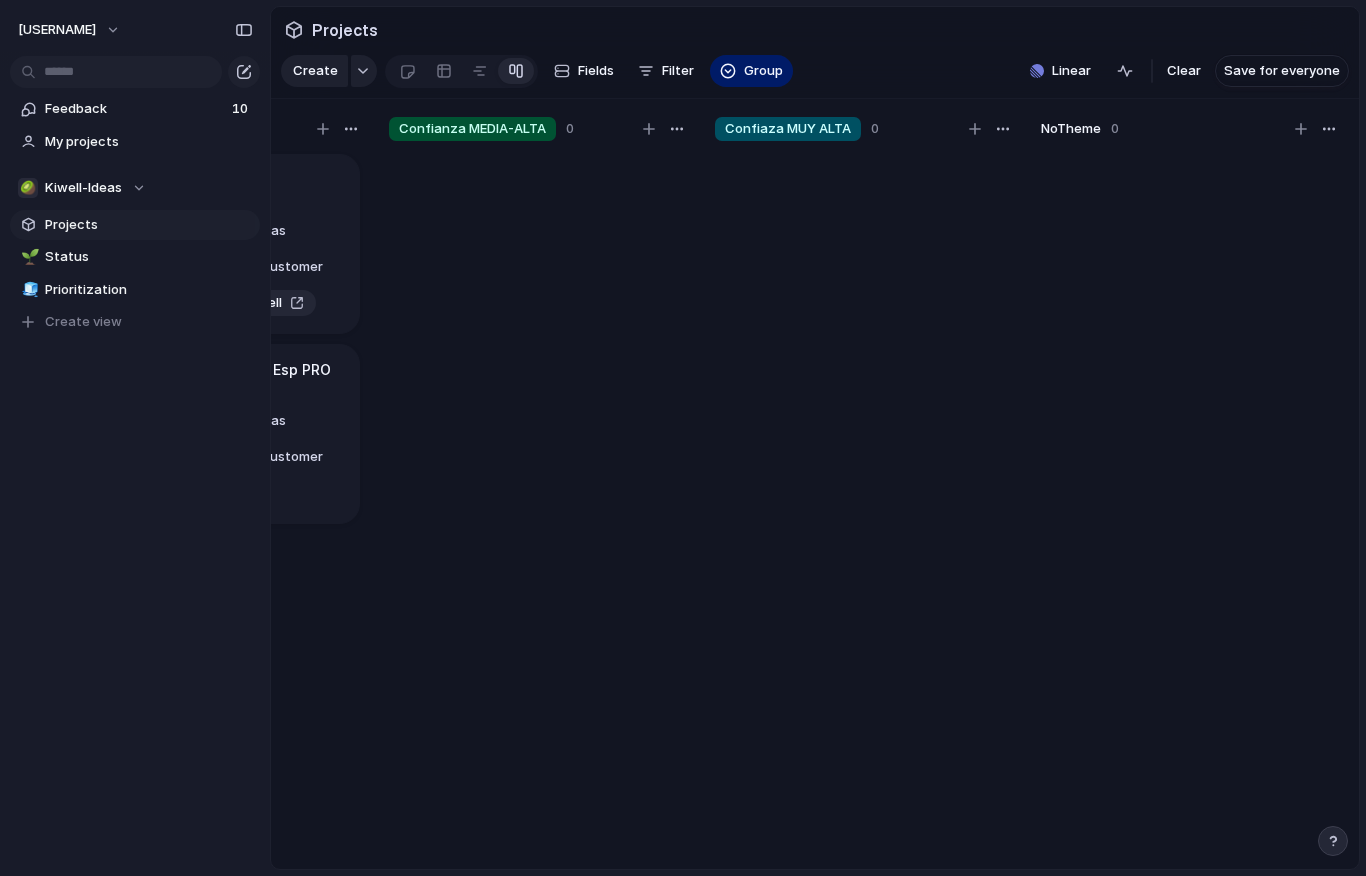 scroll, scrollTop: 0, scrollLeft: 0, axis: both 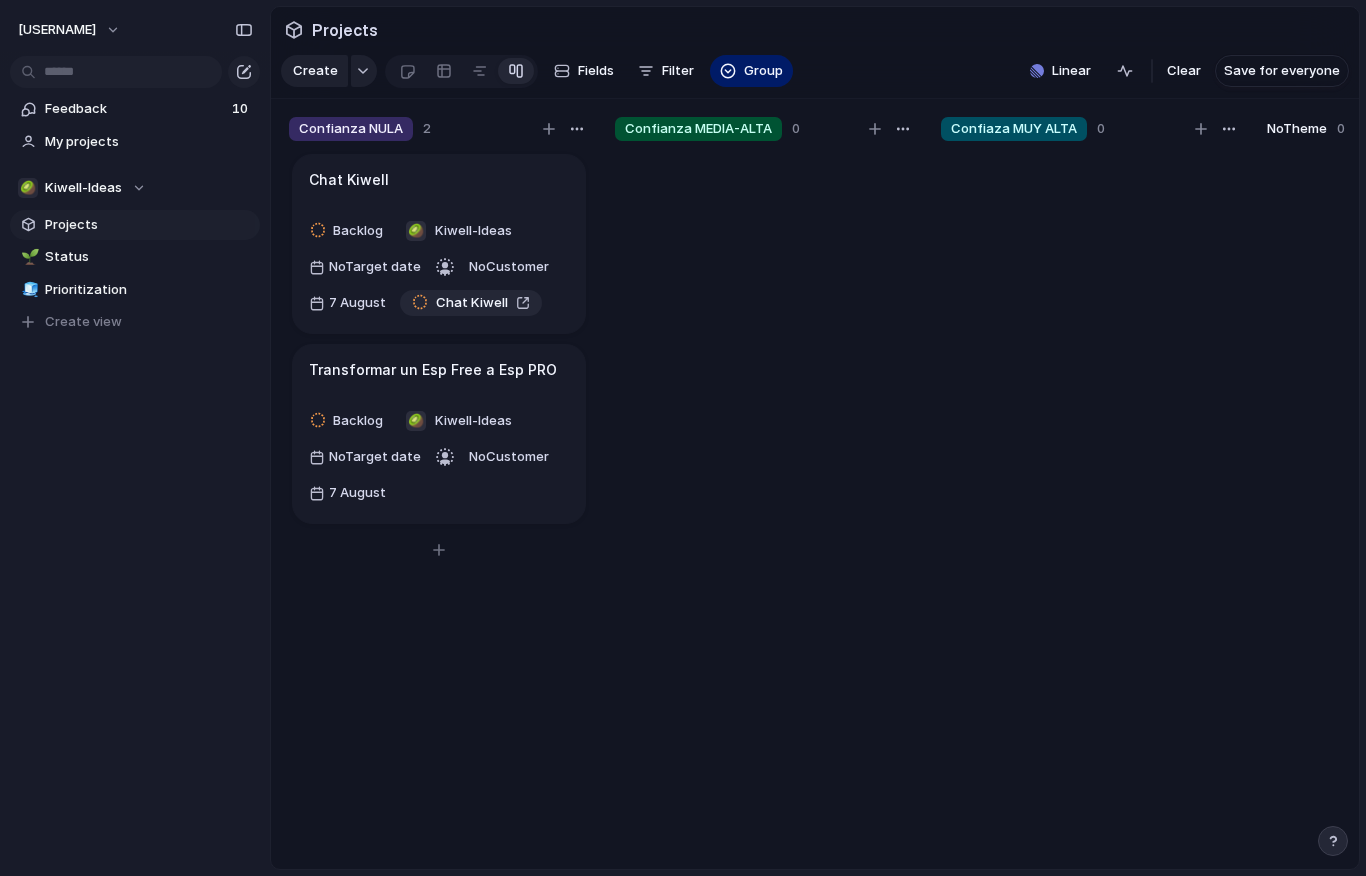 click on "Transformar un Esp Free a Esp PRO" at bounding box center [433, 370] 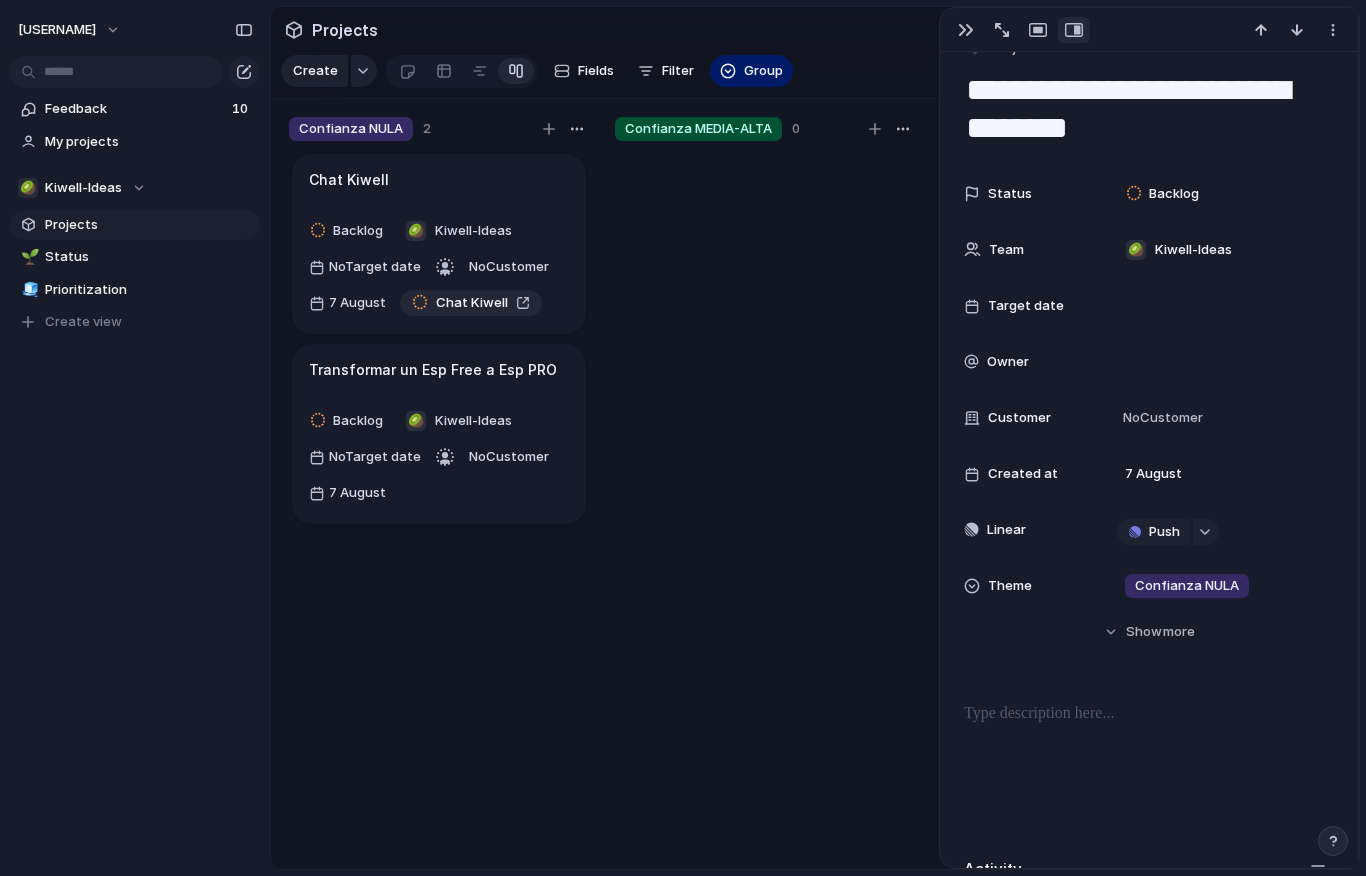 scroll, scrollTop: 41, scrollLeft: 0, axis: vertical 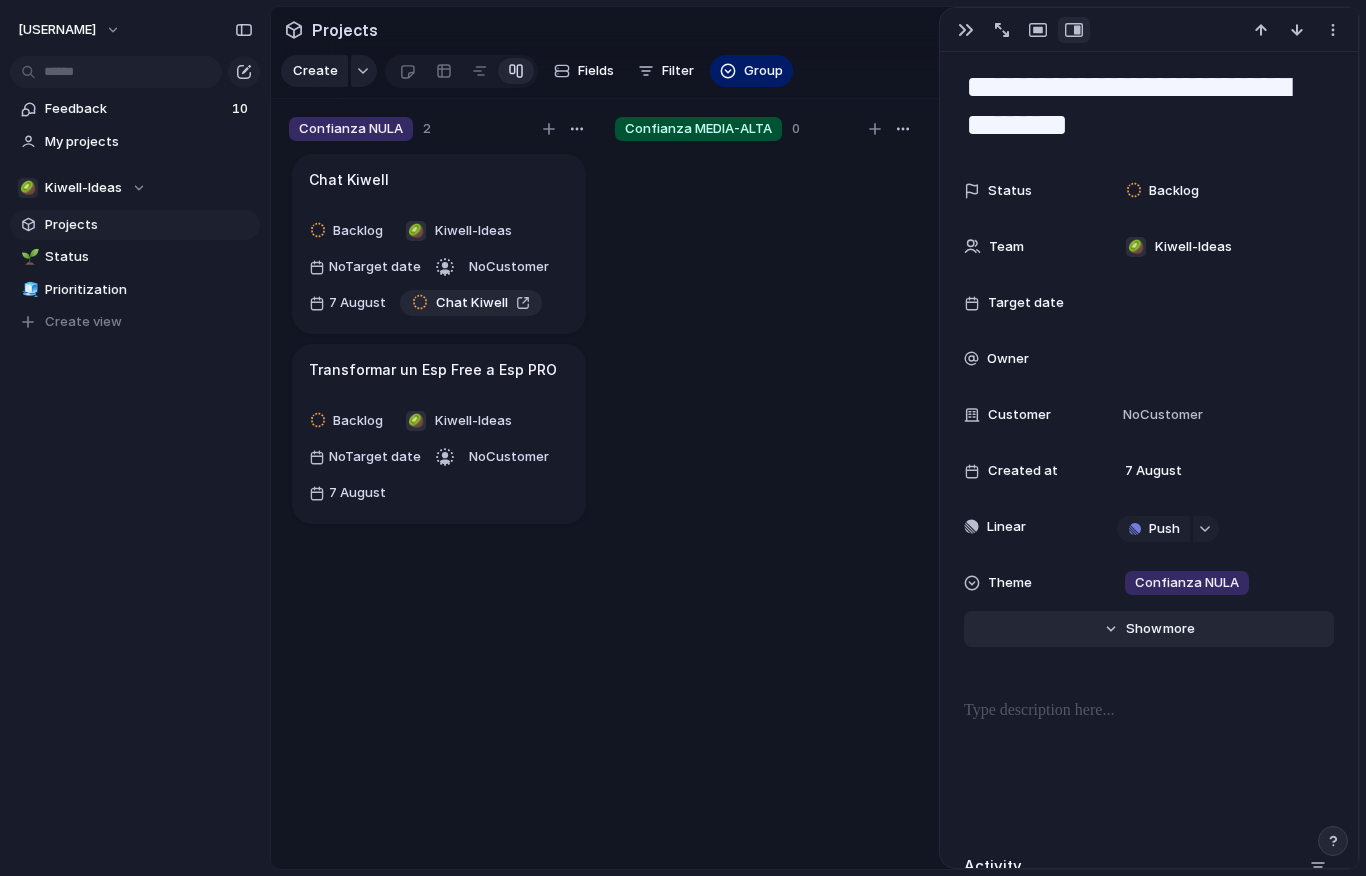 click on "Hide Show more" at bounding box center [1149, 629] 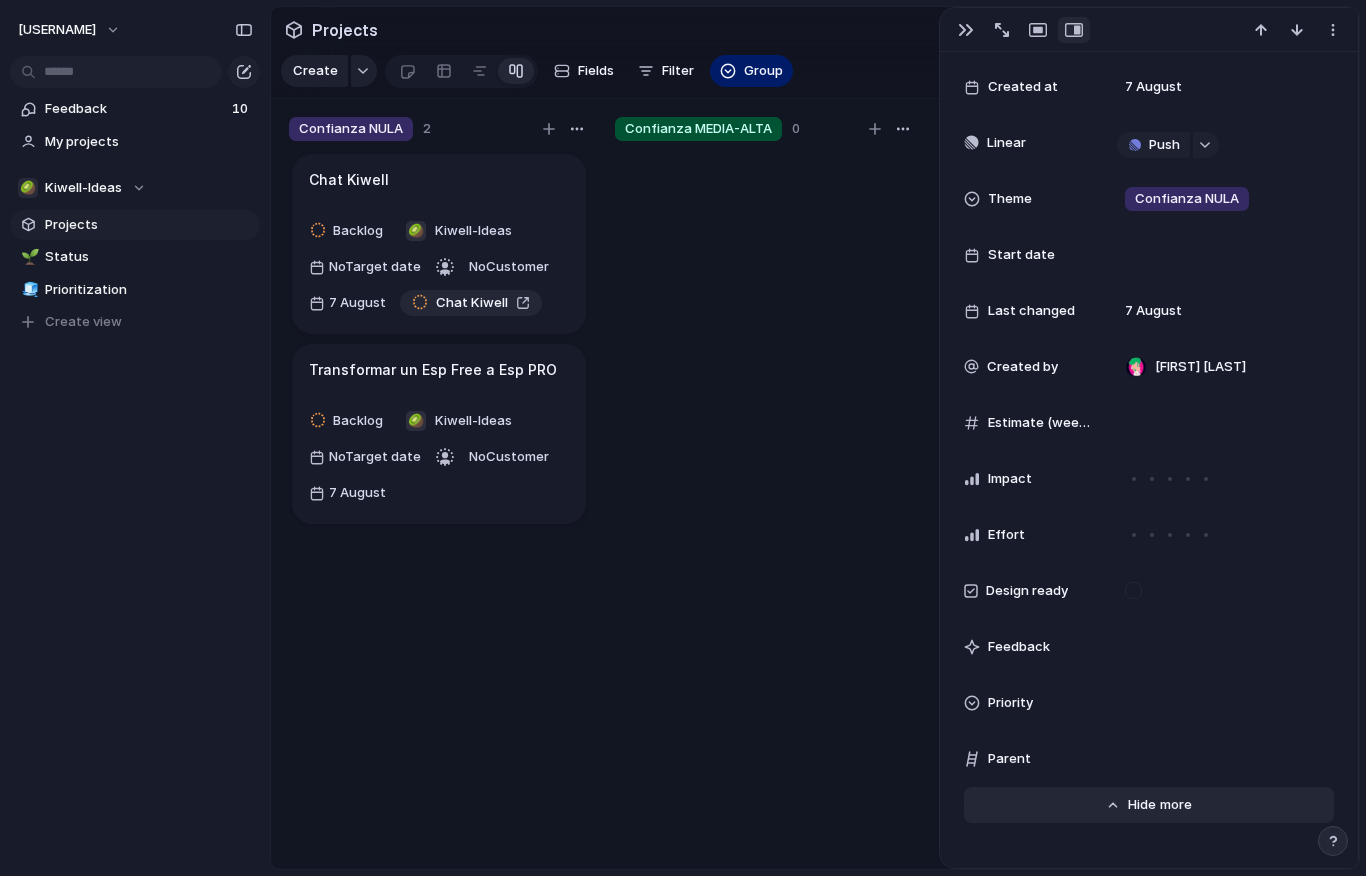 scroll, scrollTop: 424, scrollLeft: 0, axis: vertical 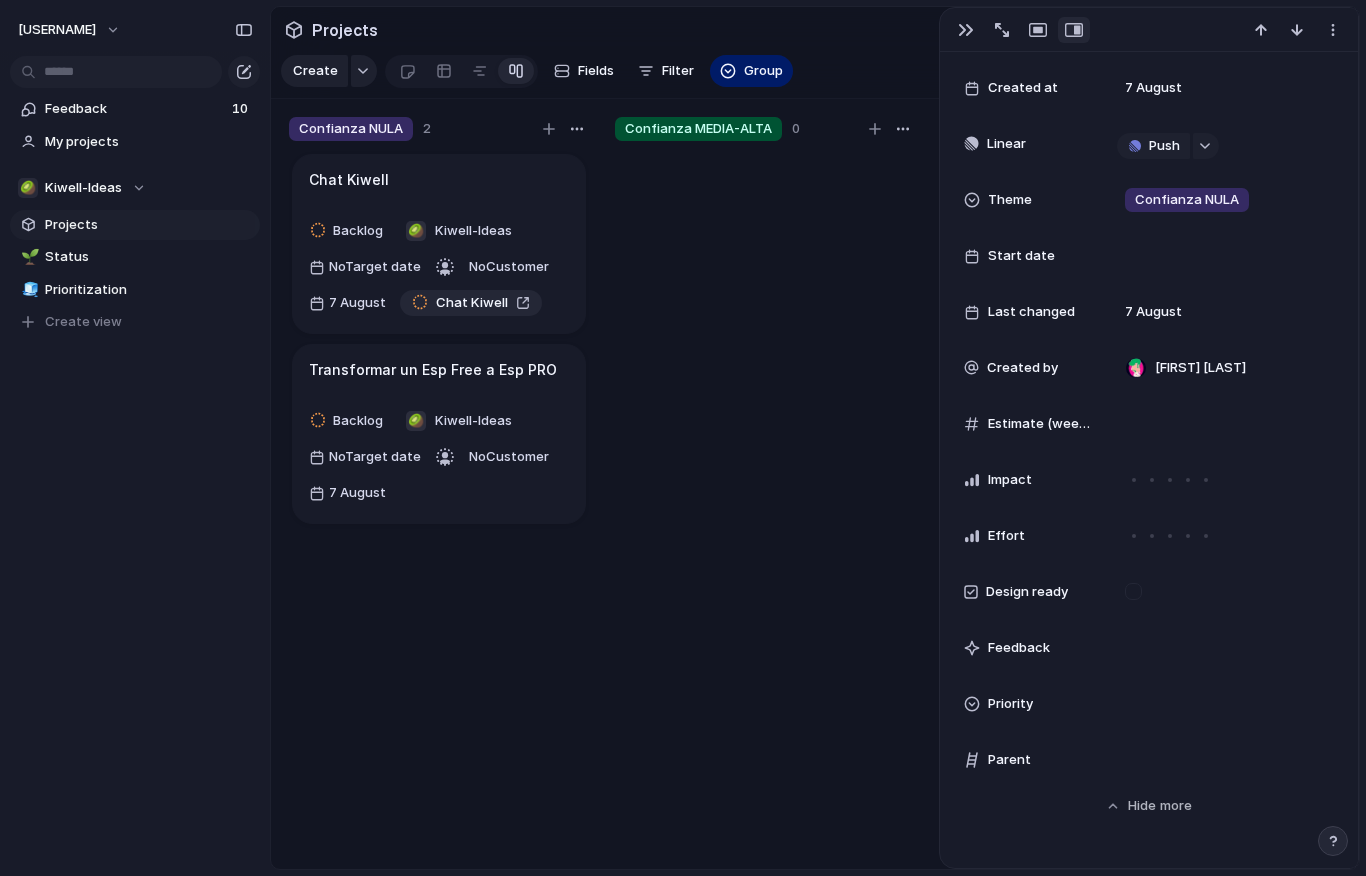 drag, startPoint x: 1021, startPoint y: 481, endPoint x: 1020, endPoint y: 400, distance: 81.00617 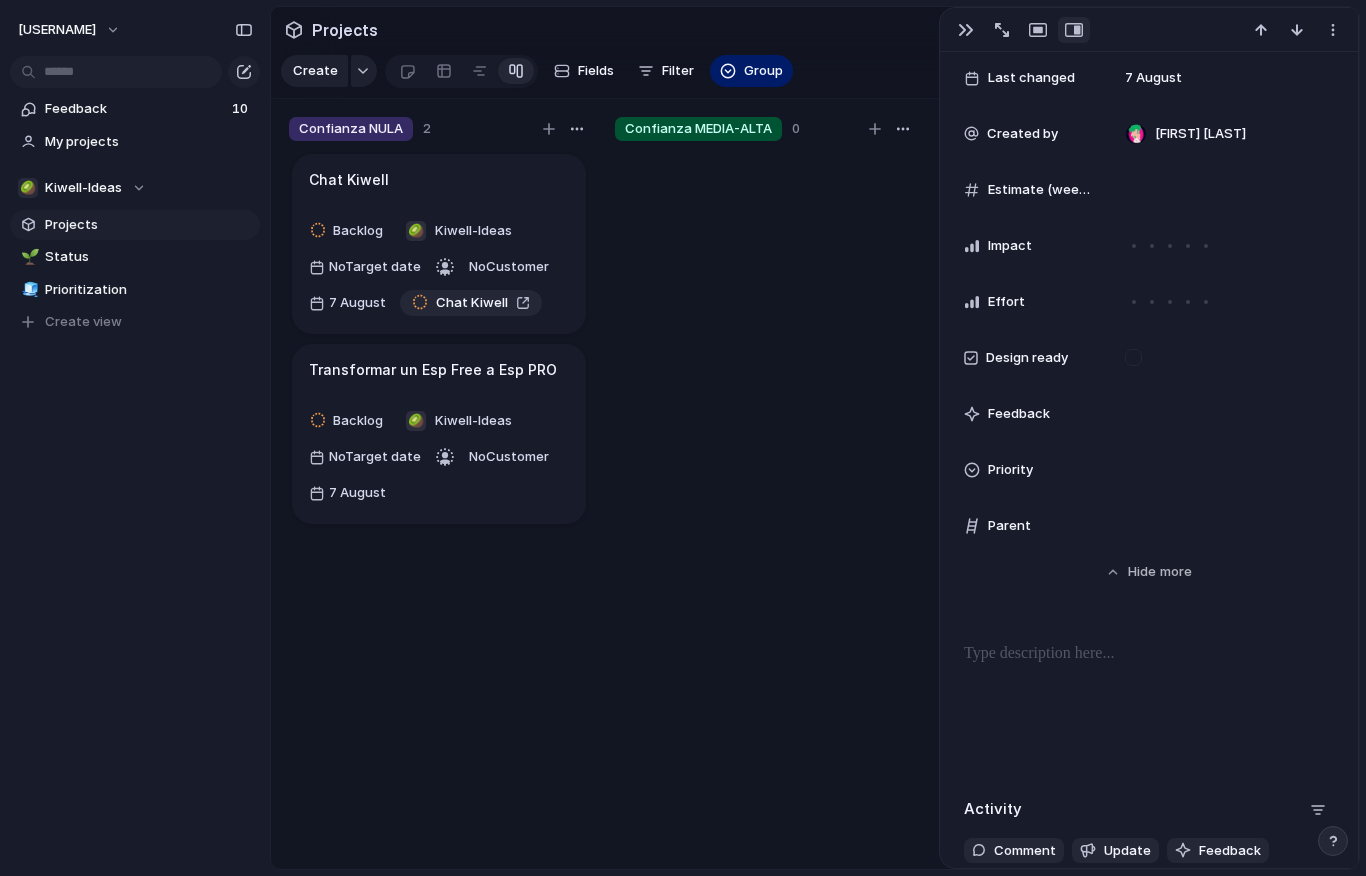 scroll, scrollTop: 691, scrollLeft: 0, axis: vertical 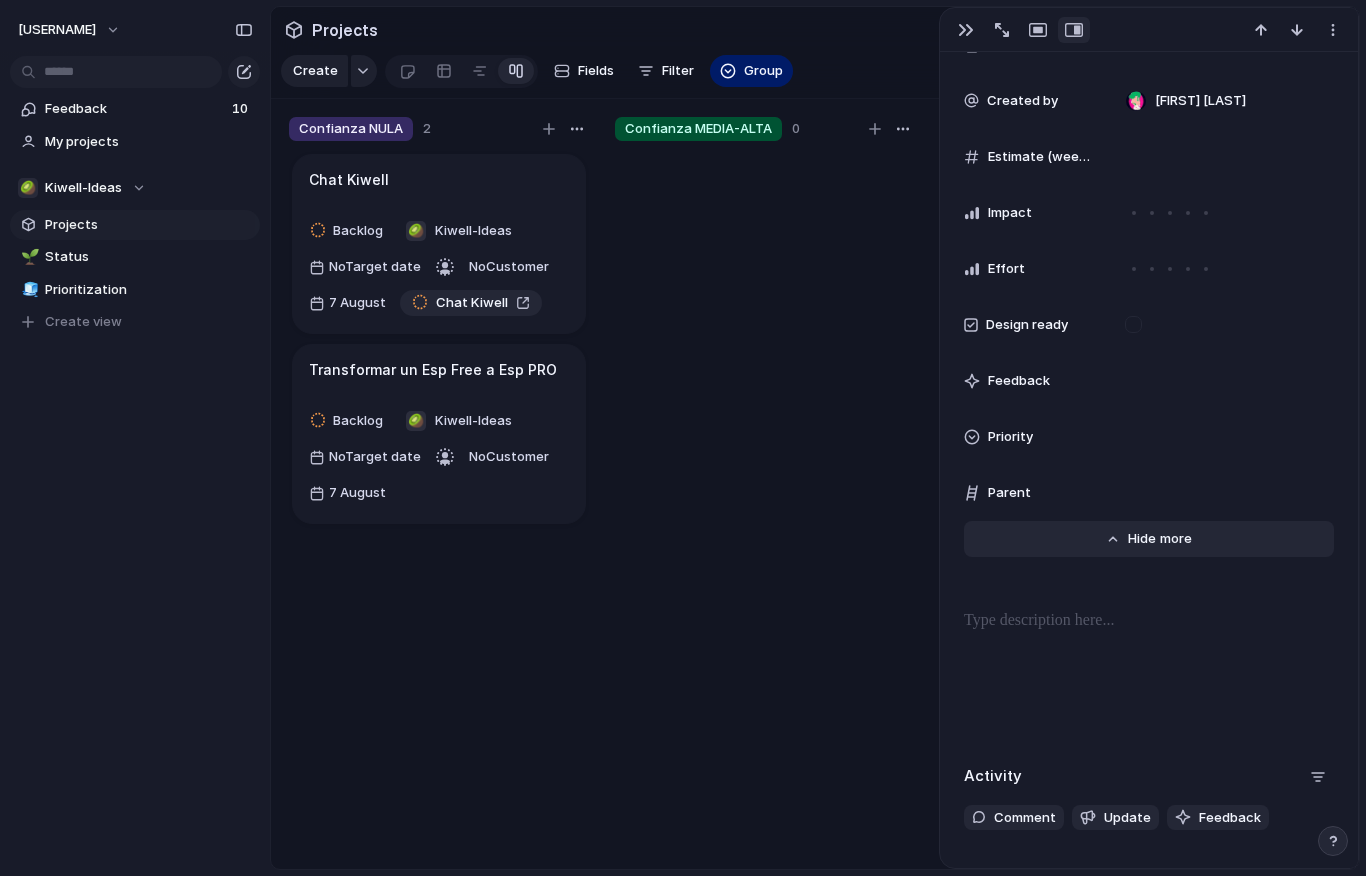 click on "Show" at bounding box center (1146, 539) 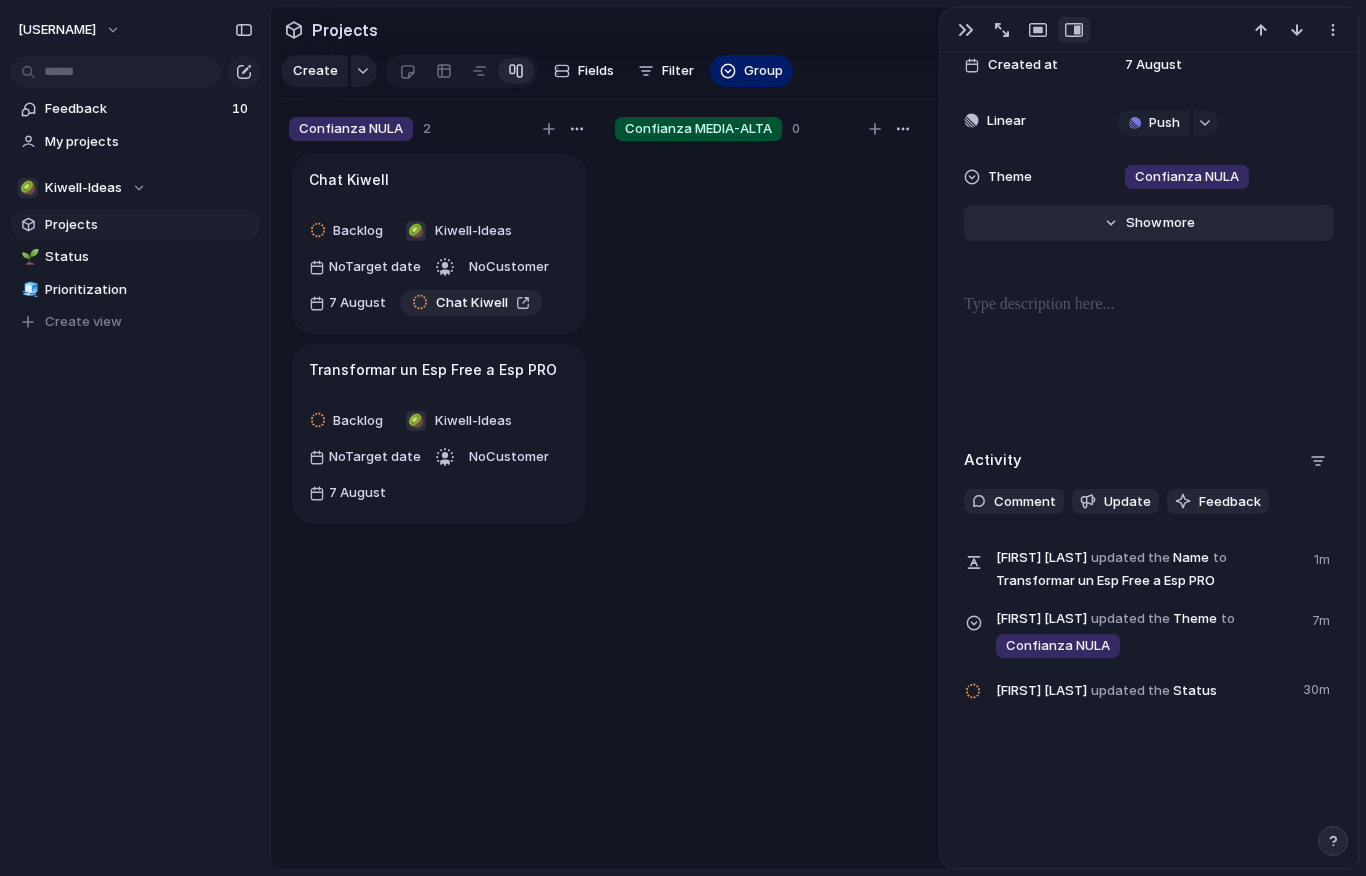 scroll, scrollTop: 447, scrollLeft: 0, axis: vertical 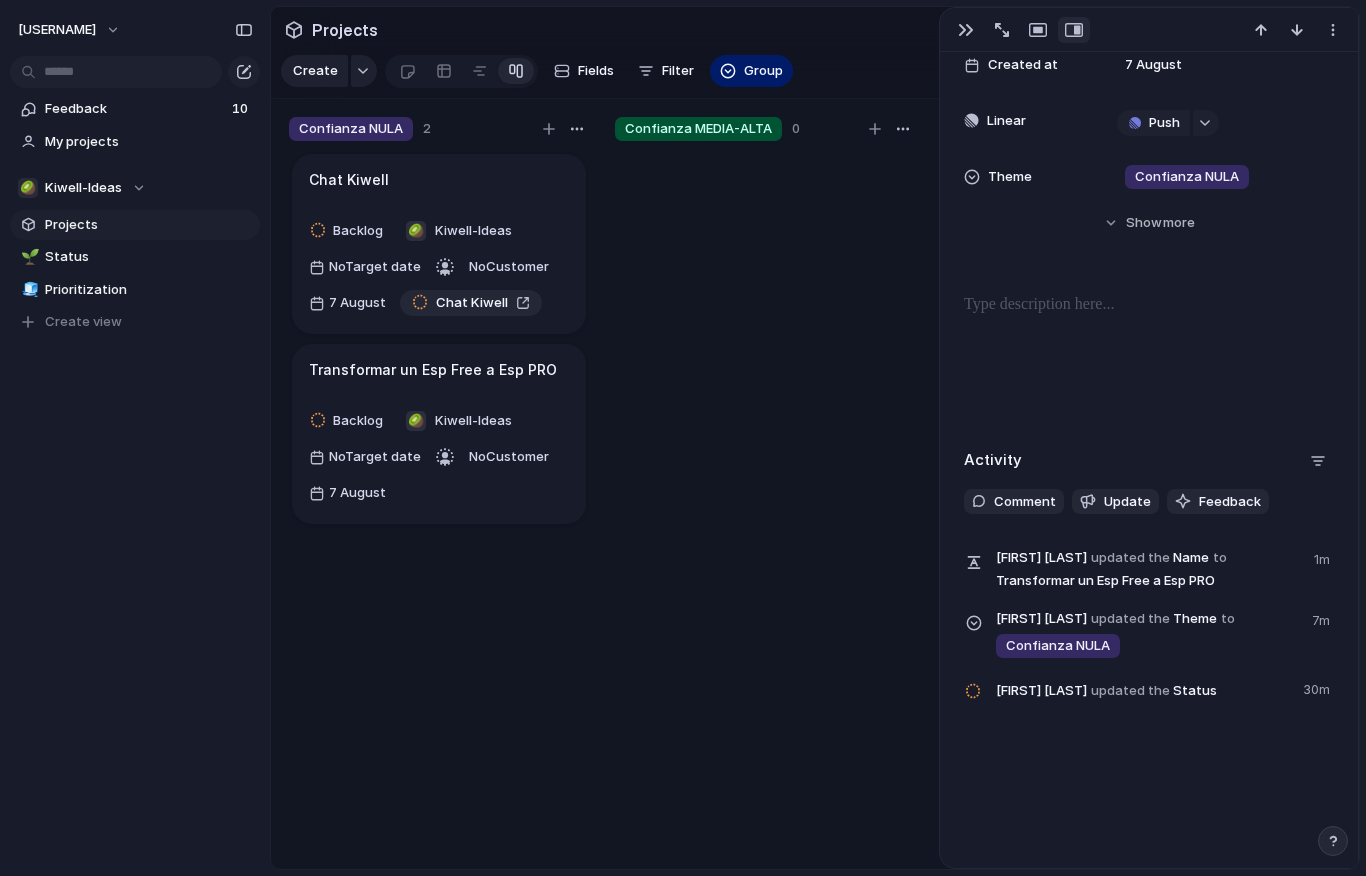 click at bounding box center (1318, 461) 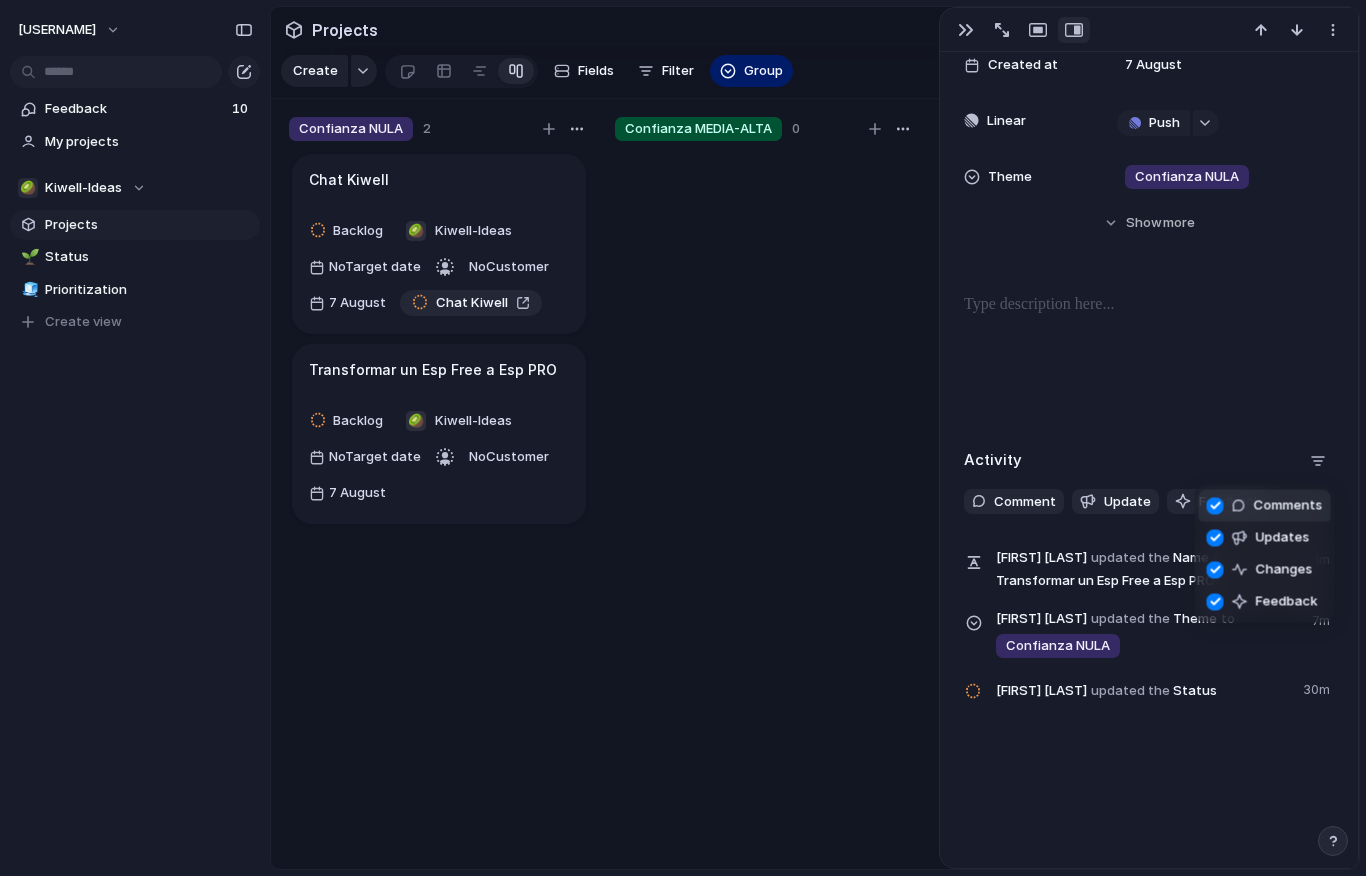 click on "Comments   Updates   Changes   Feedback" at bounding box center (683, 438) 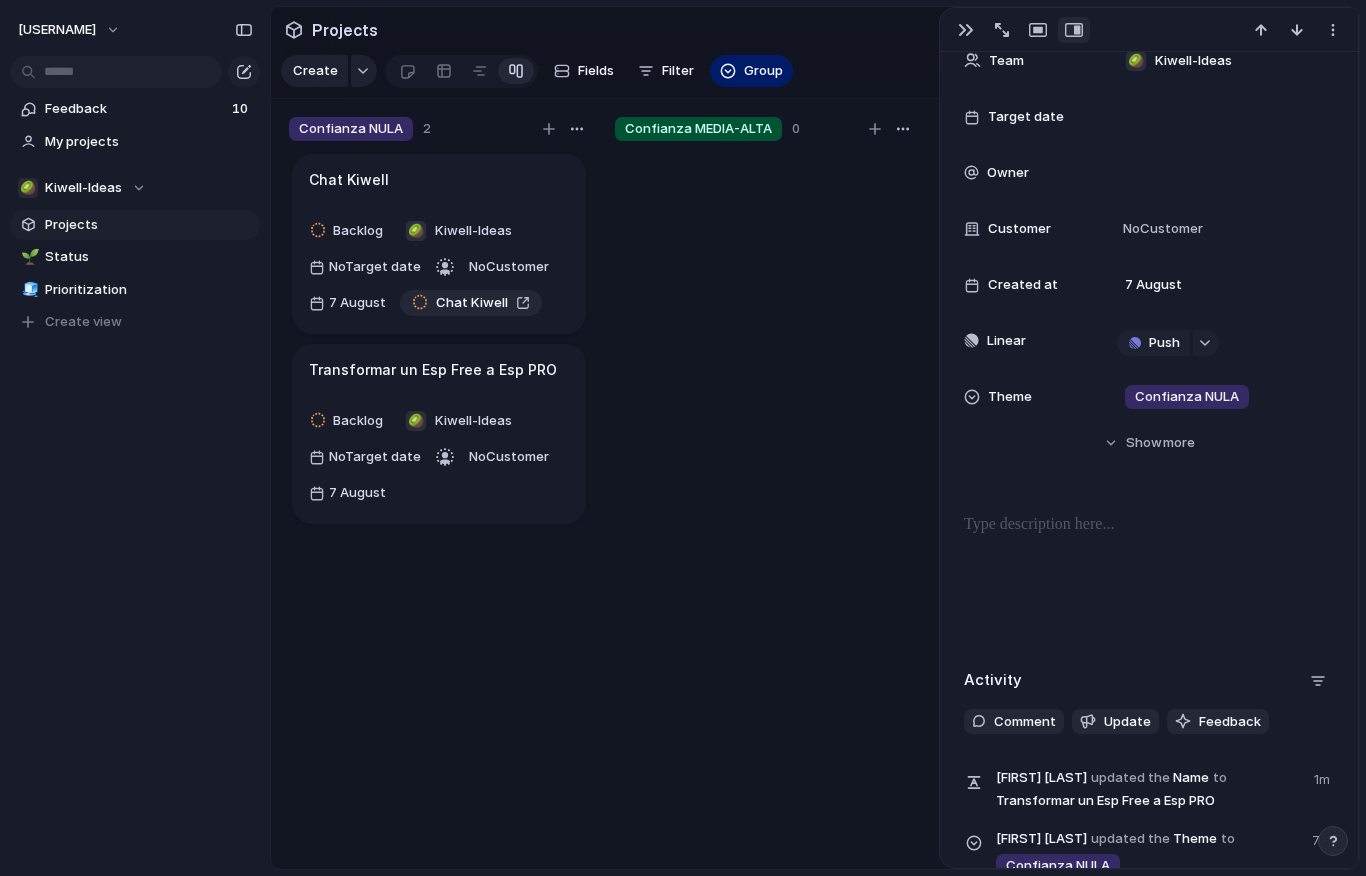scroll, scrollTop: 447, scrollLeft: 0, axis: vertical 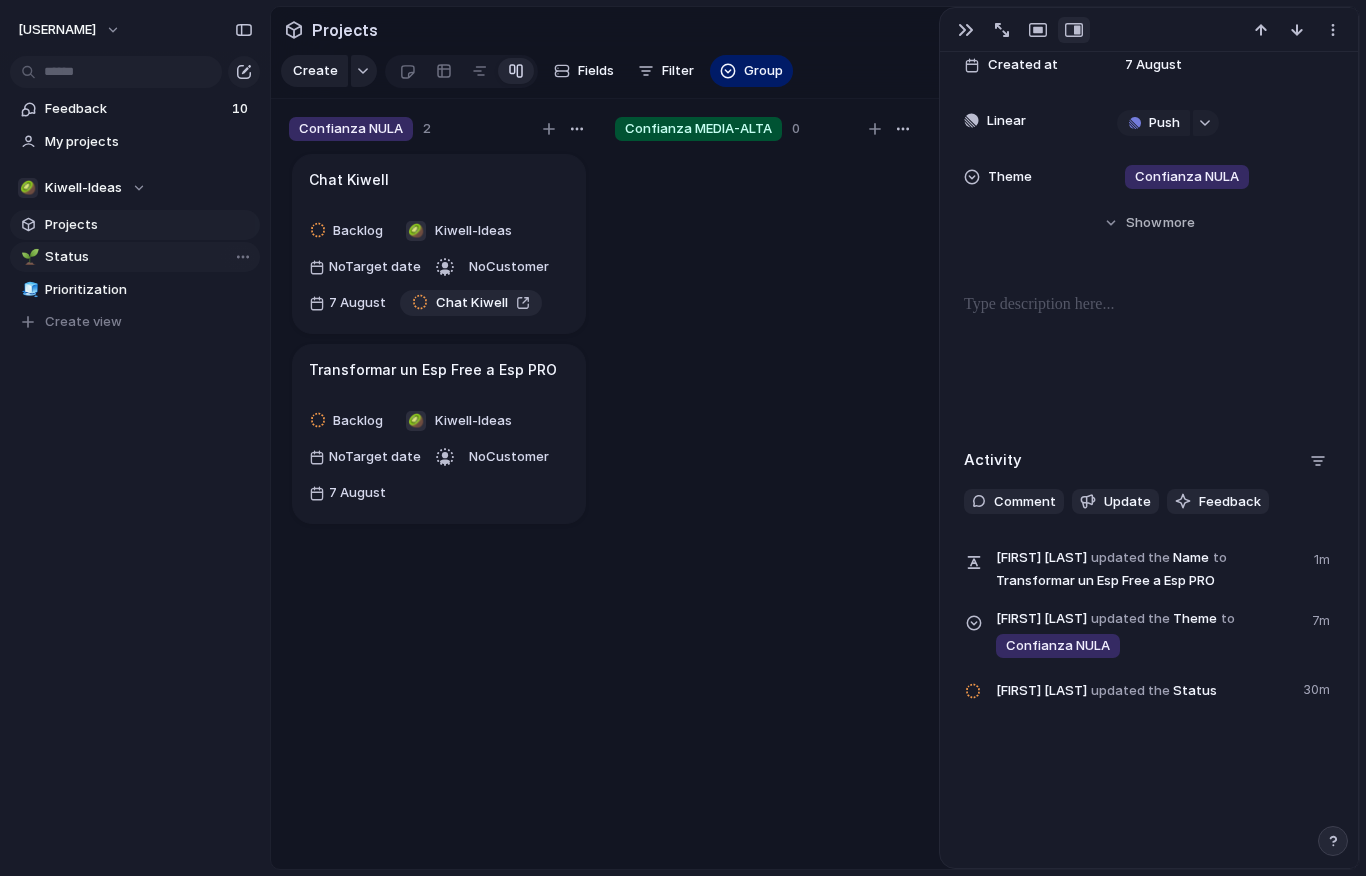 click on "🌱 Status" at bounding box center [135, 257] 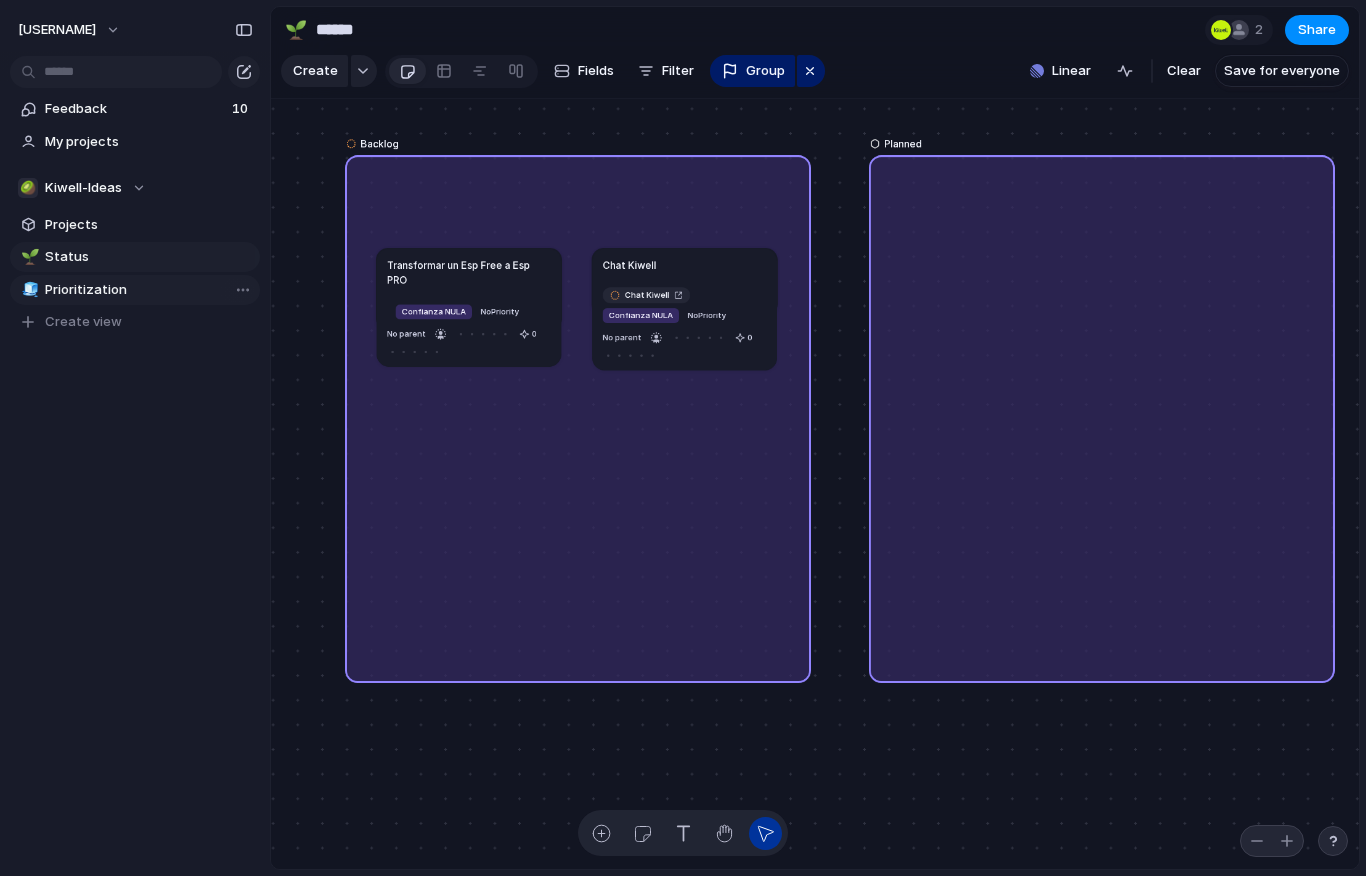 click on "Prioritization" at bounding box center (149, 290) 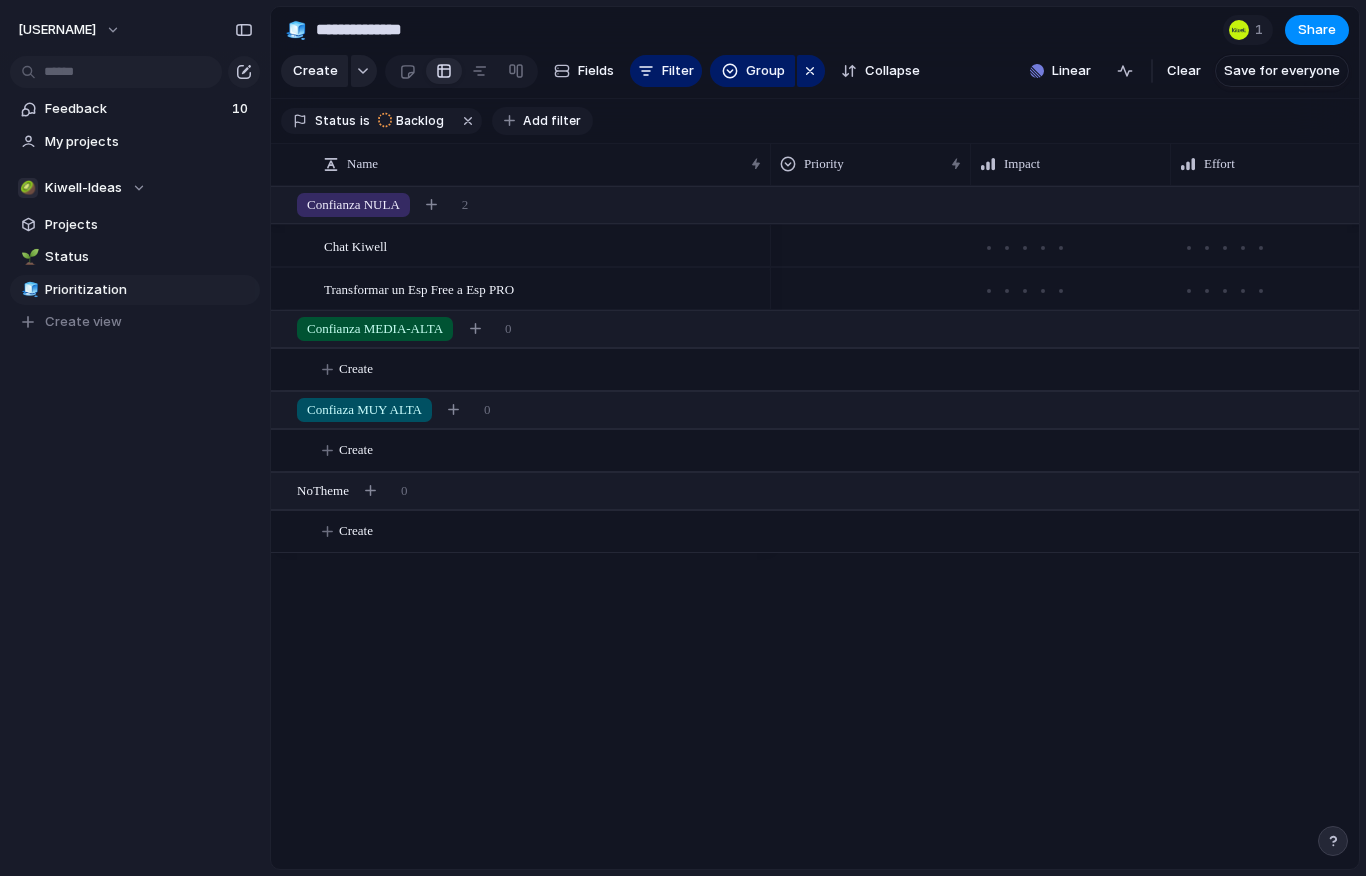 click on "Add filter" at bounding box center (552, 121) 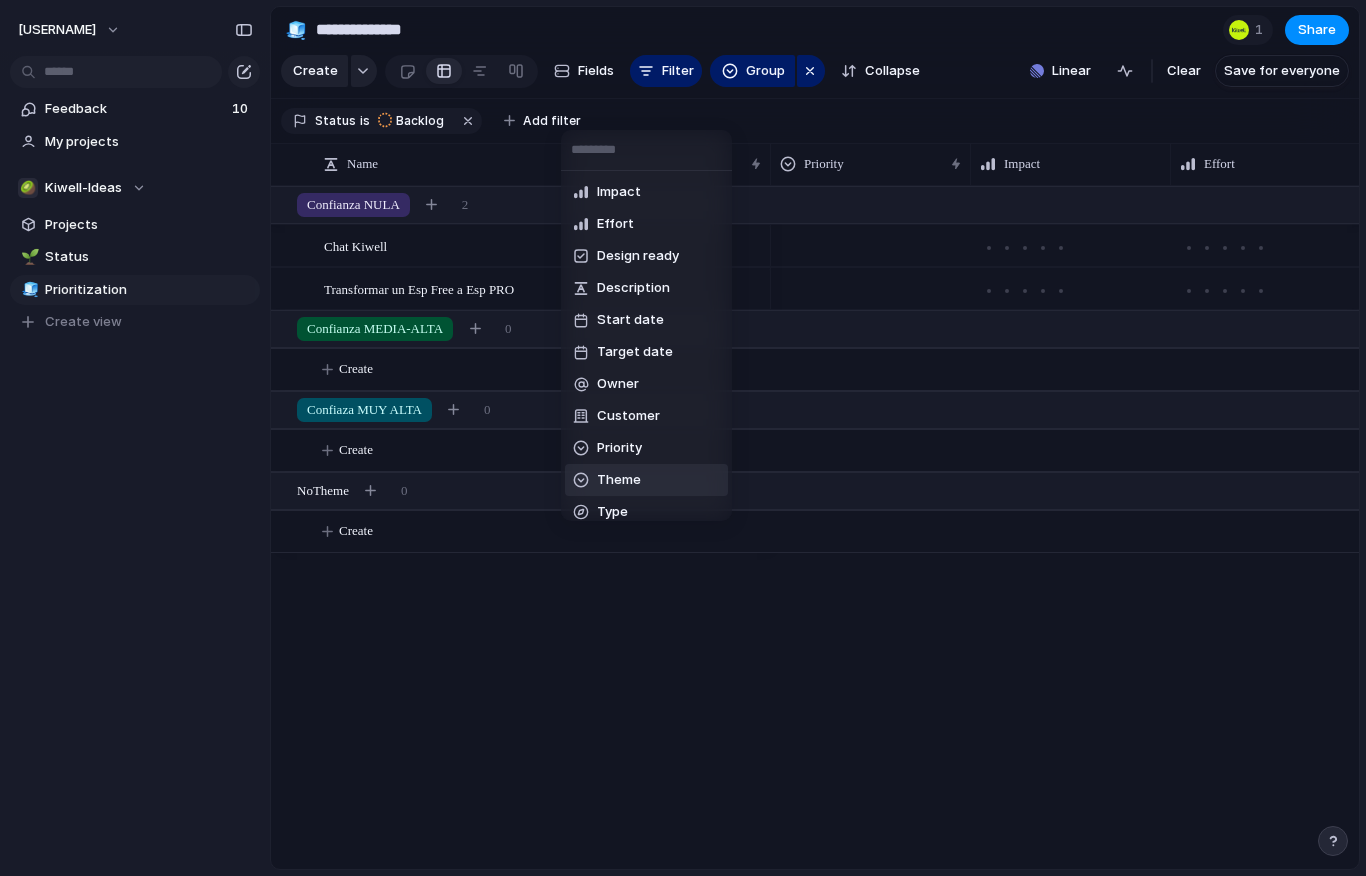 click on "Theme" at bounding box center [646, 480] 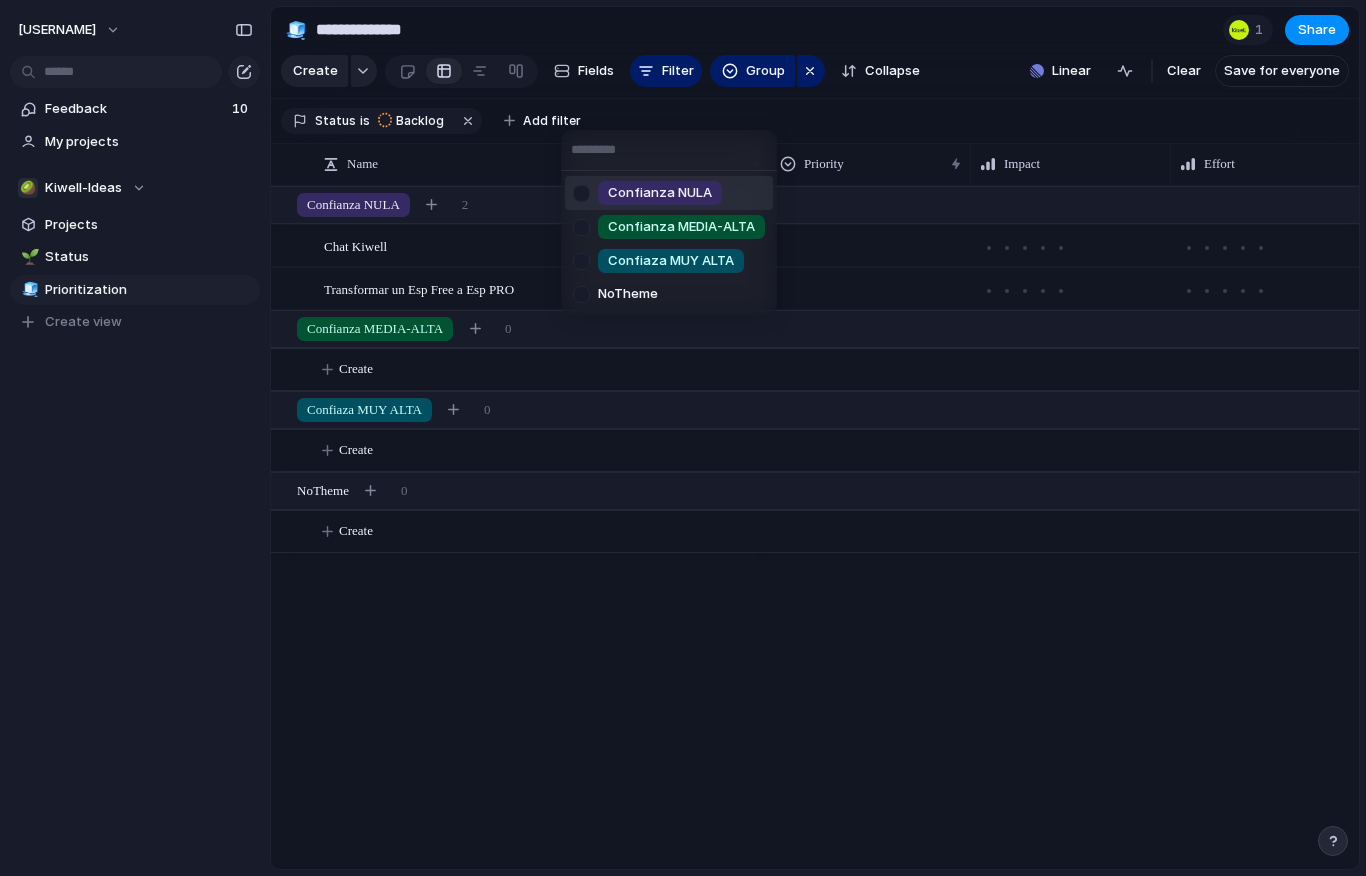 click on "Confianza NULA   Confianza MEDIA-ALTA   Confiaza MUY ALTA   No  Theme" at bounding box center (683, 438) 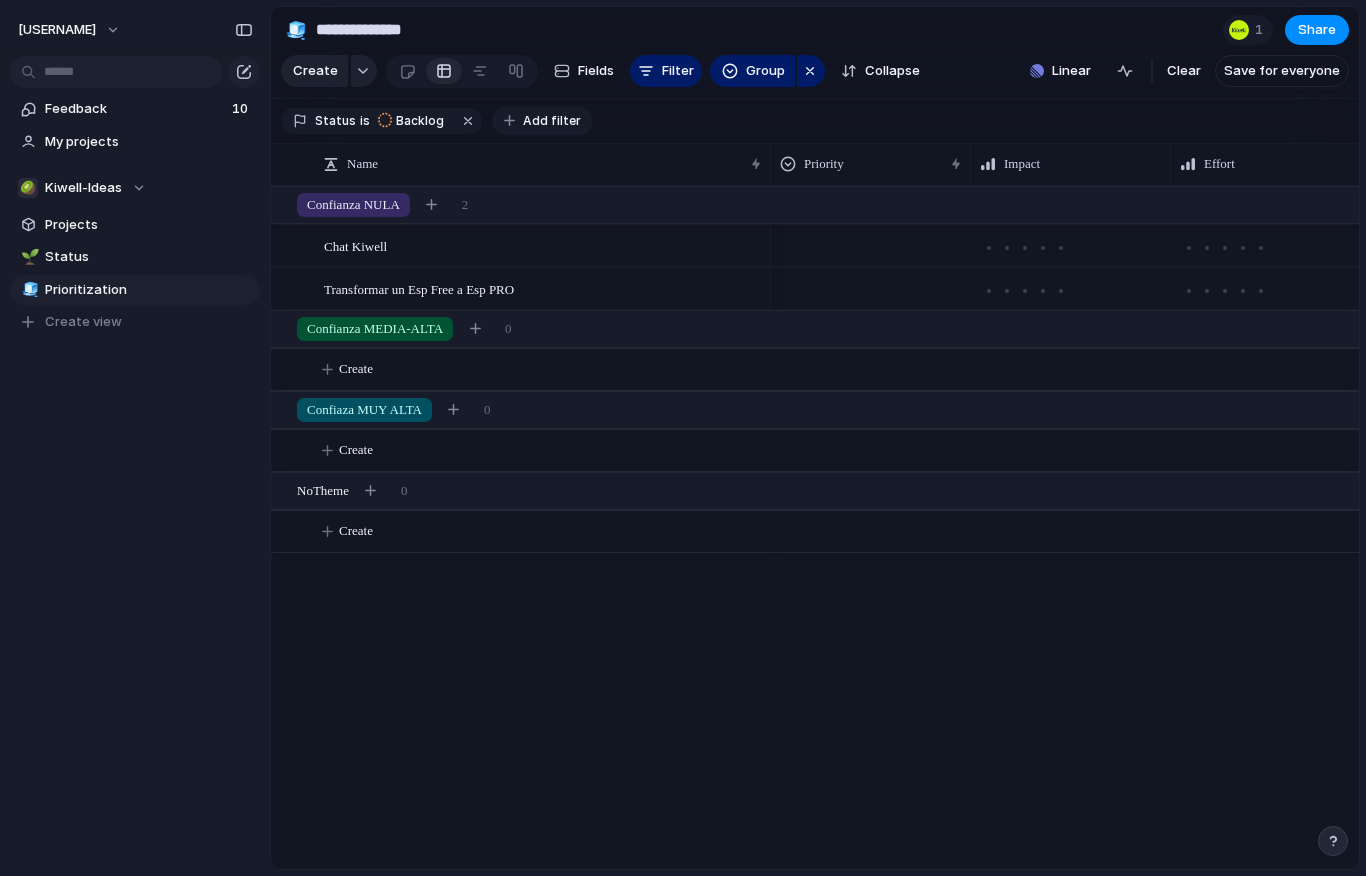 click on "Add filter" at bounding box center (552, 121) 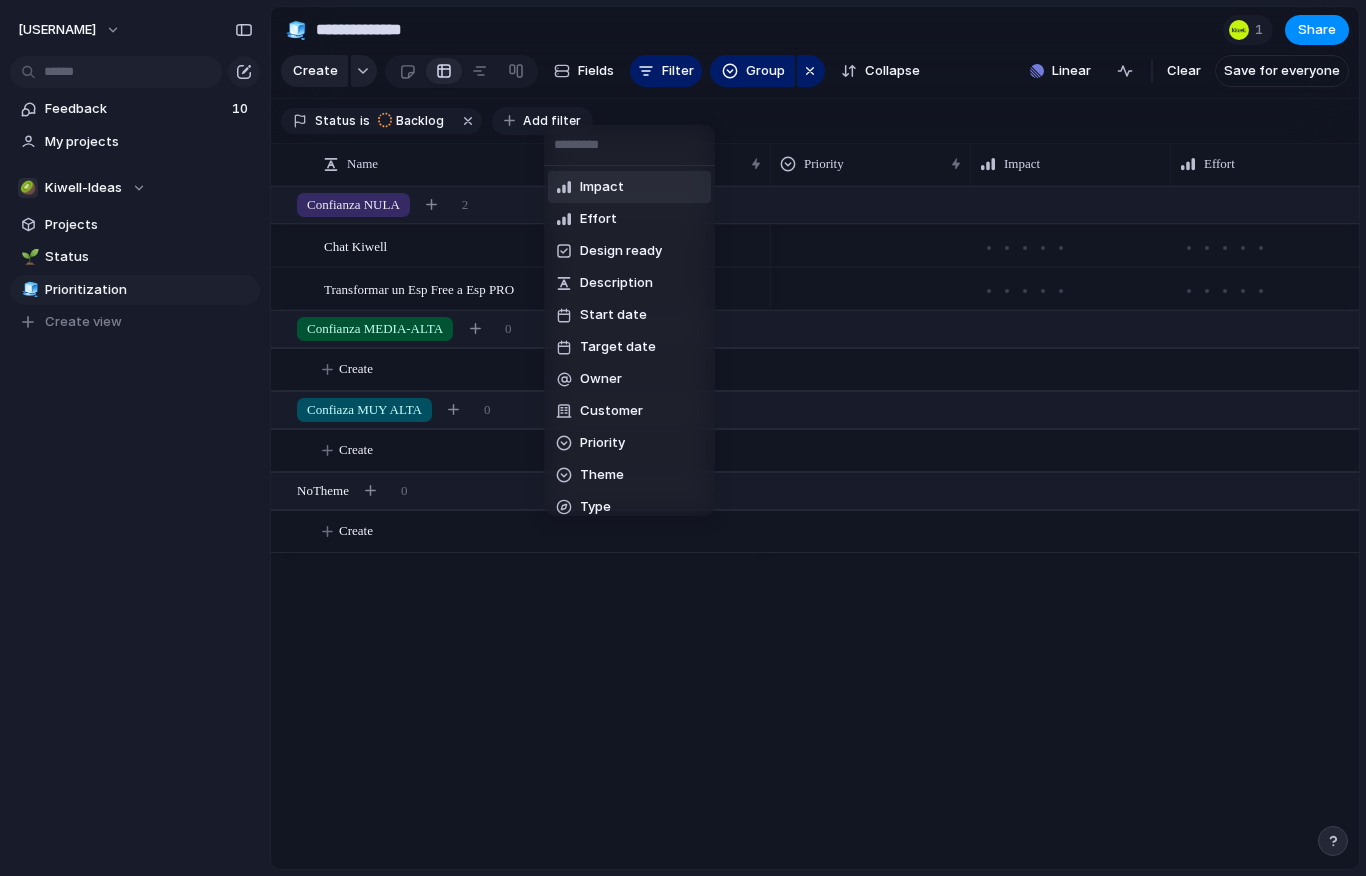 click on "Impact   Effort   Design ready   Description   Start date   Target date             Owner   Customer   Priority   Theme   Type   Parent             Created by   Created at   Last changed" at bounding box center (683, 438) 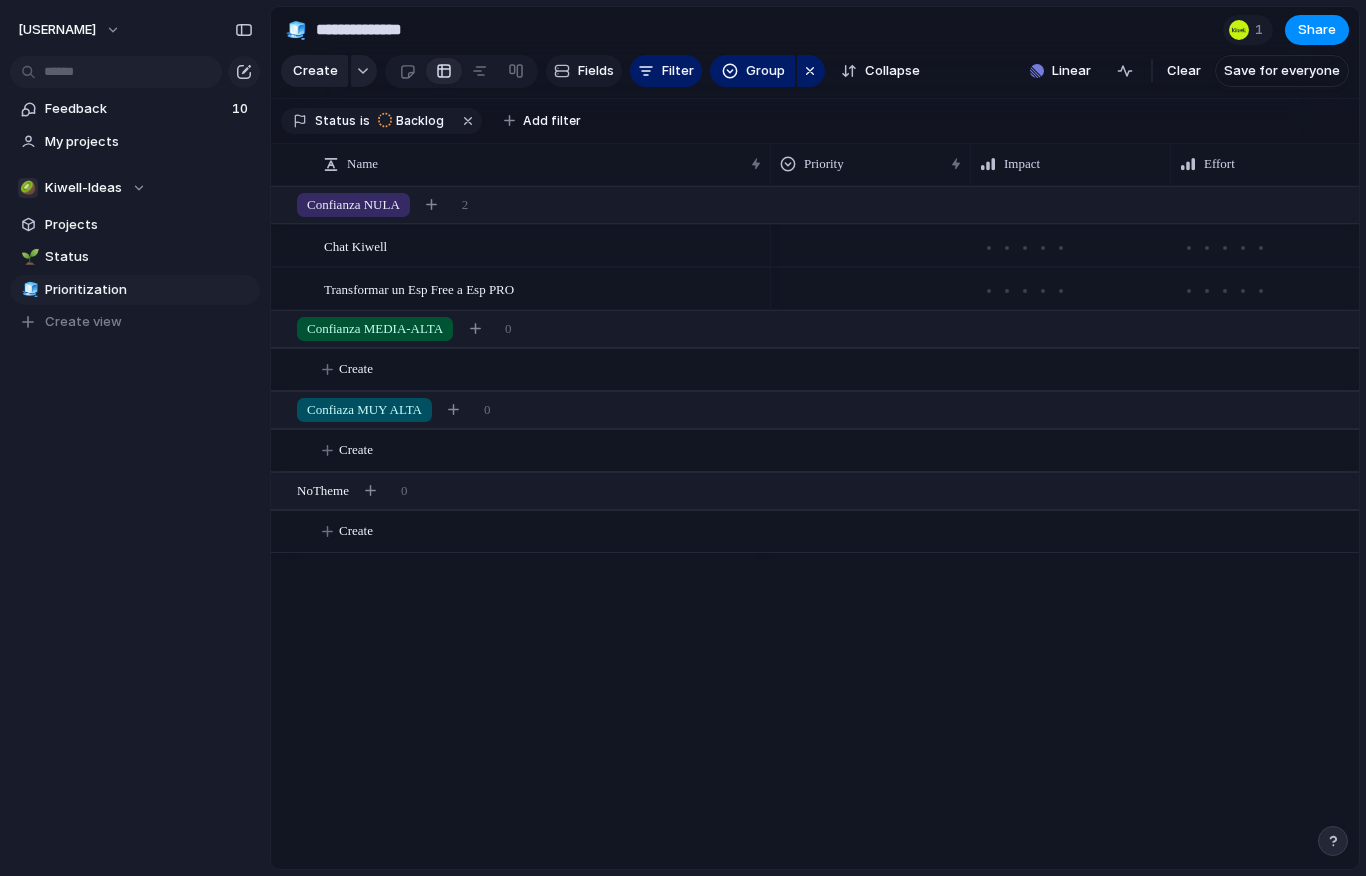 click at bounding box center (562, 71) 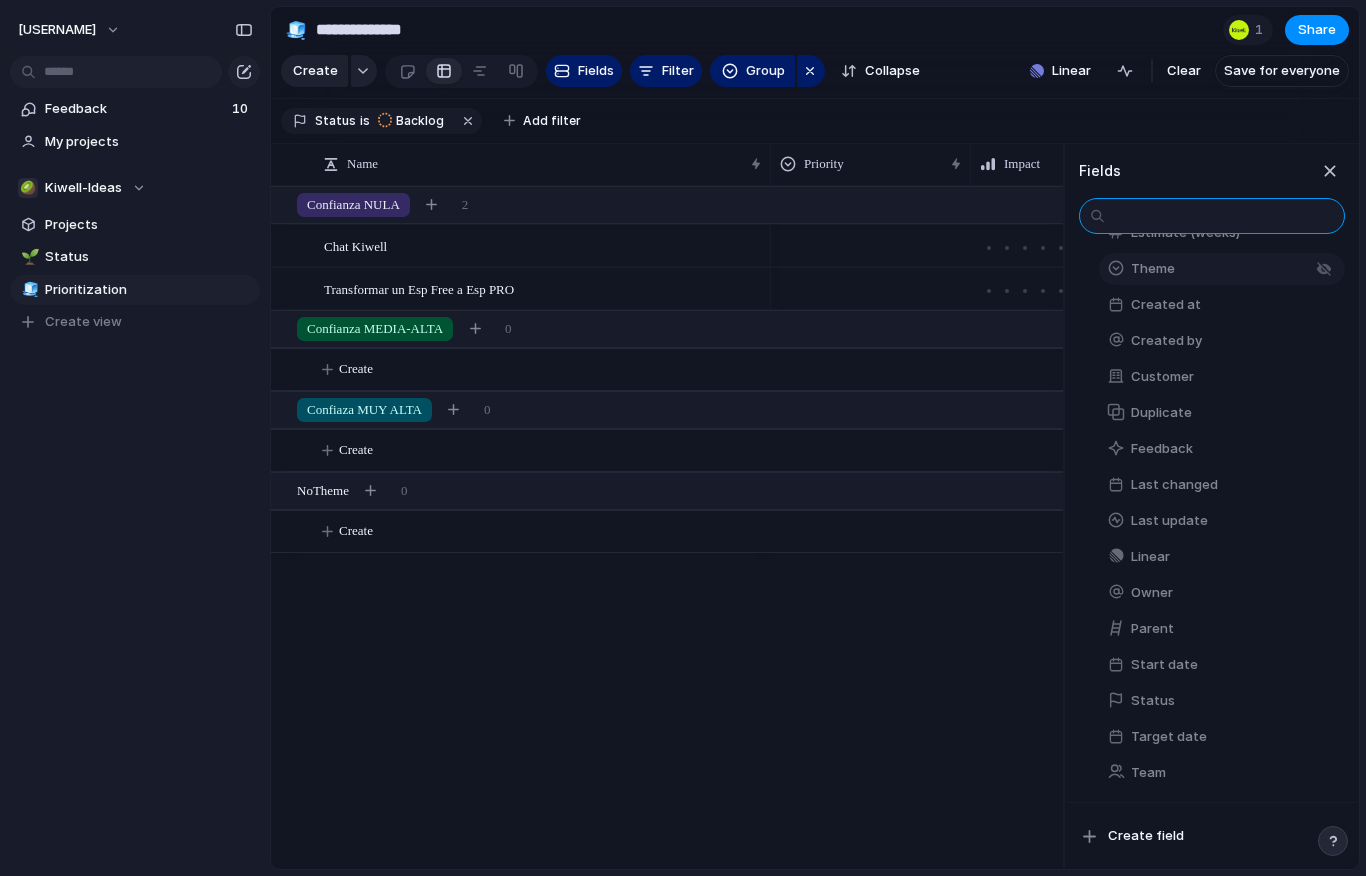 scroll, scrollTop: 0, scrollLeft: 0, axis: both 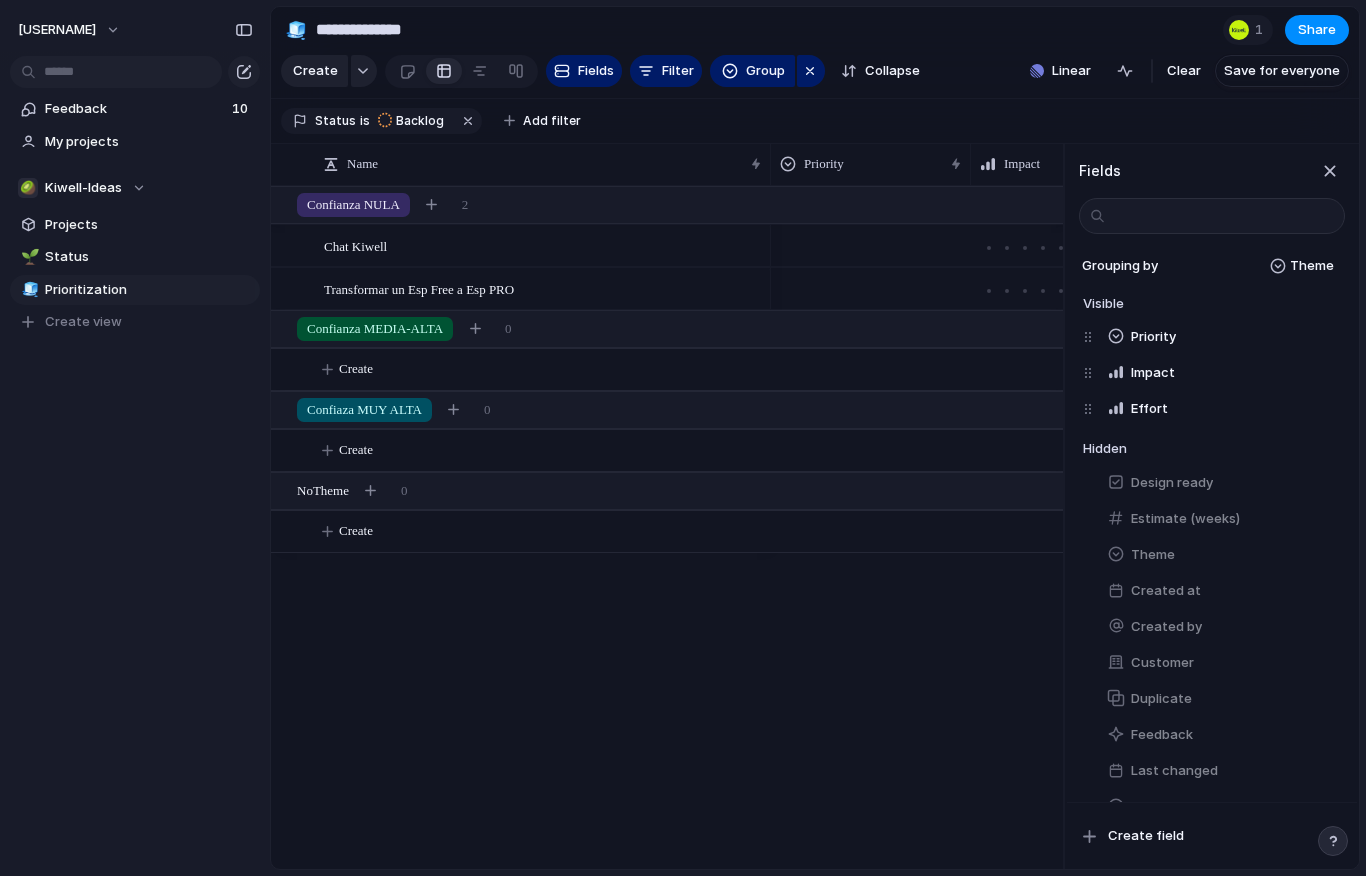 click at bounding box center (917, 527) 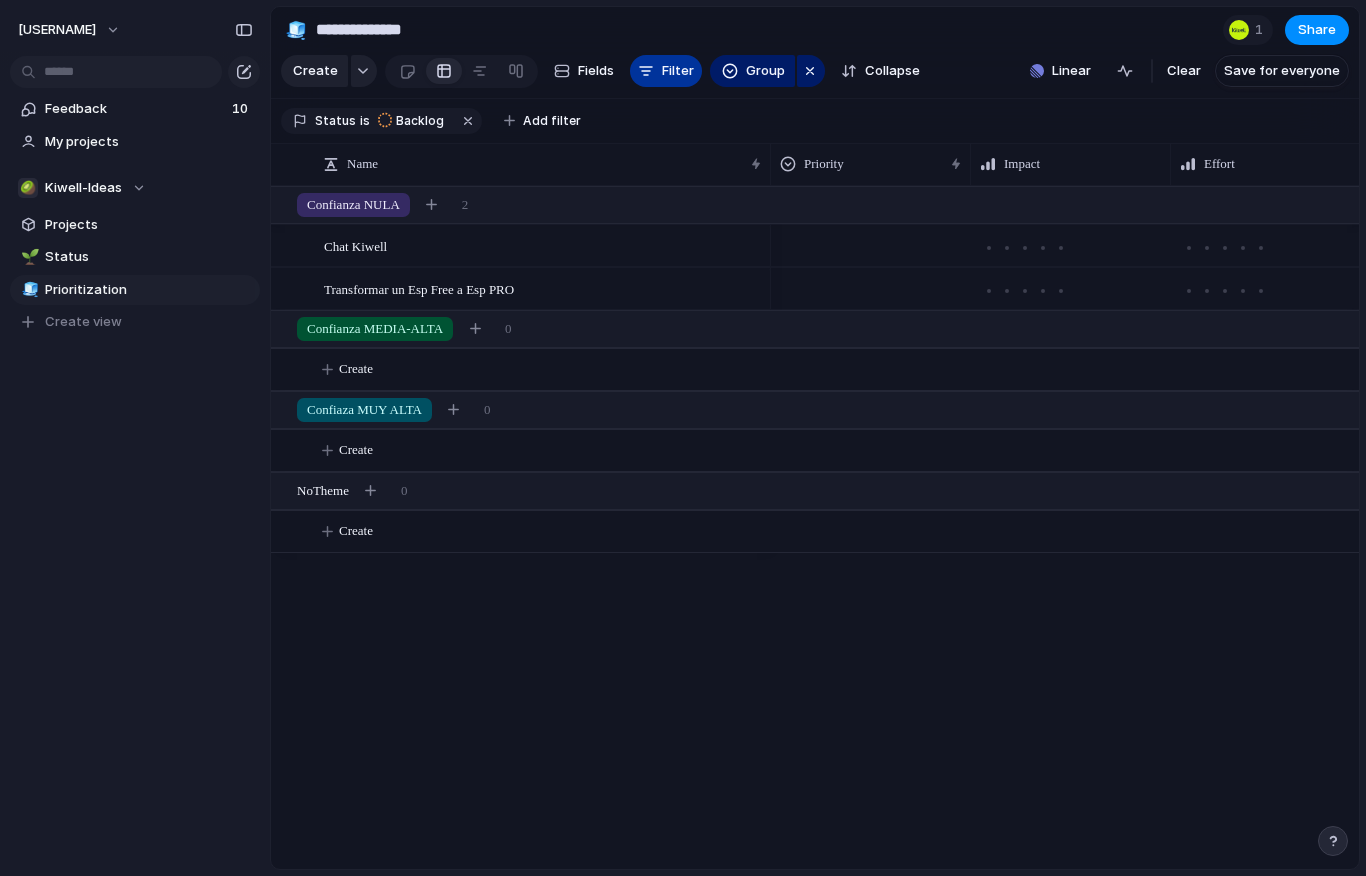 click at bounding box center (646, 71) 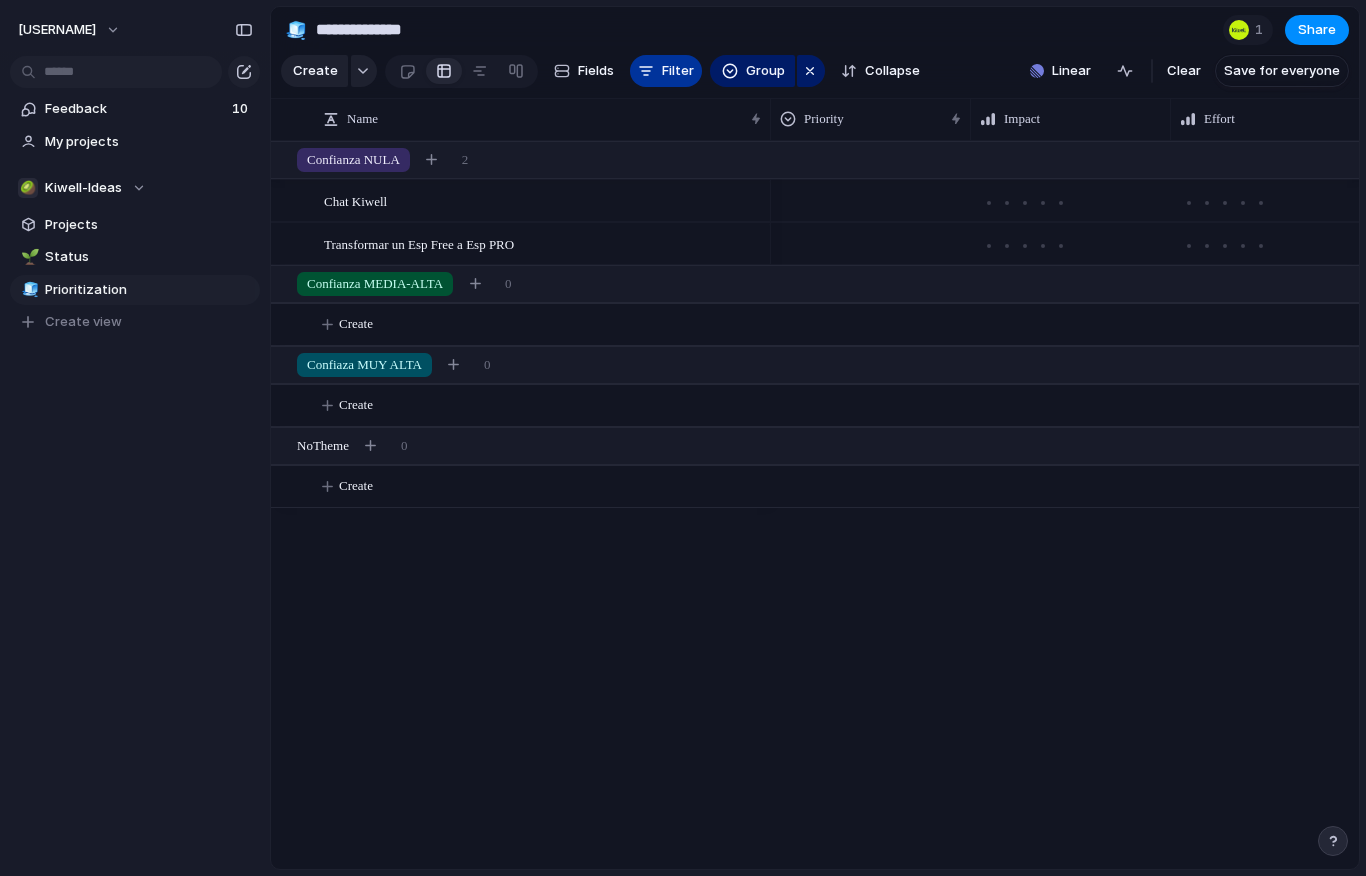 click at bounding box center (646, 71) 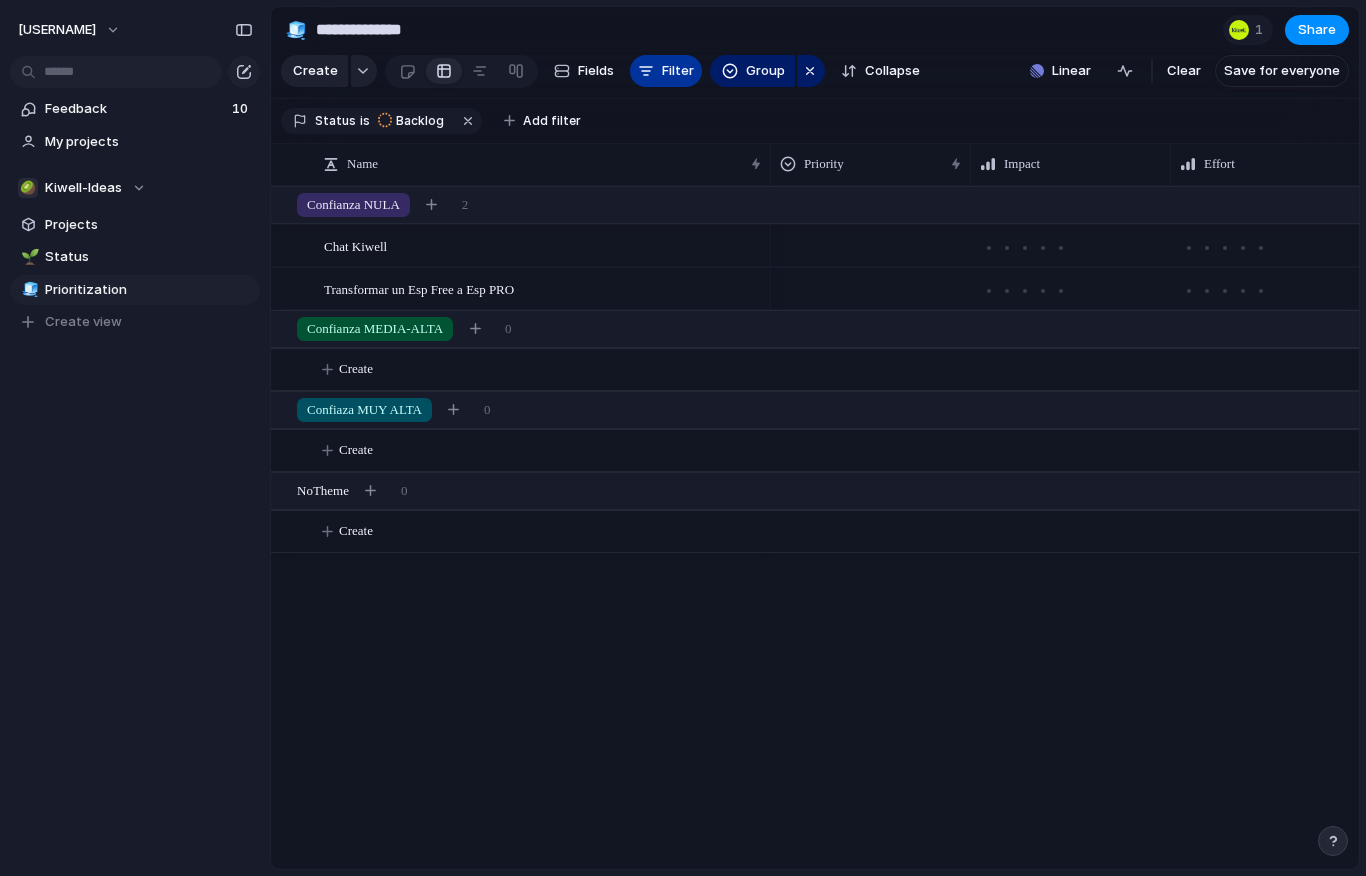 click at bounding box center [646, 71] 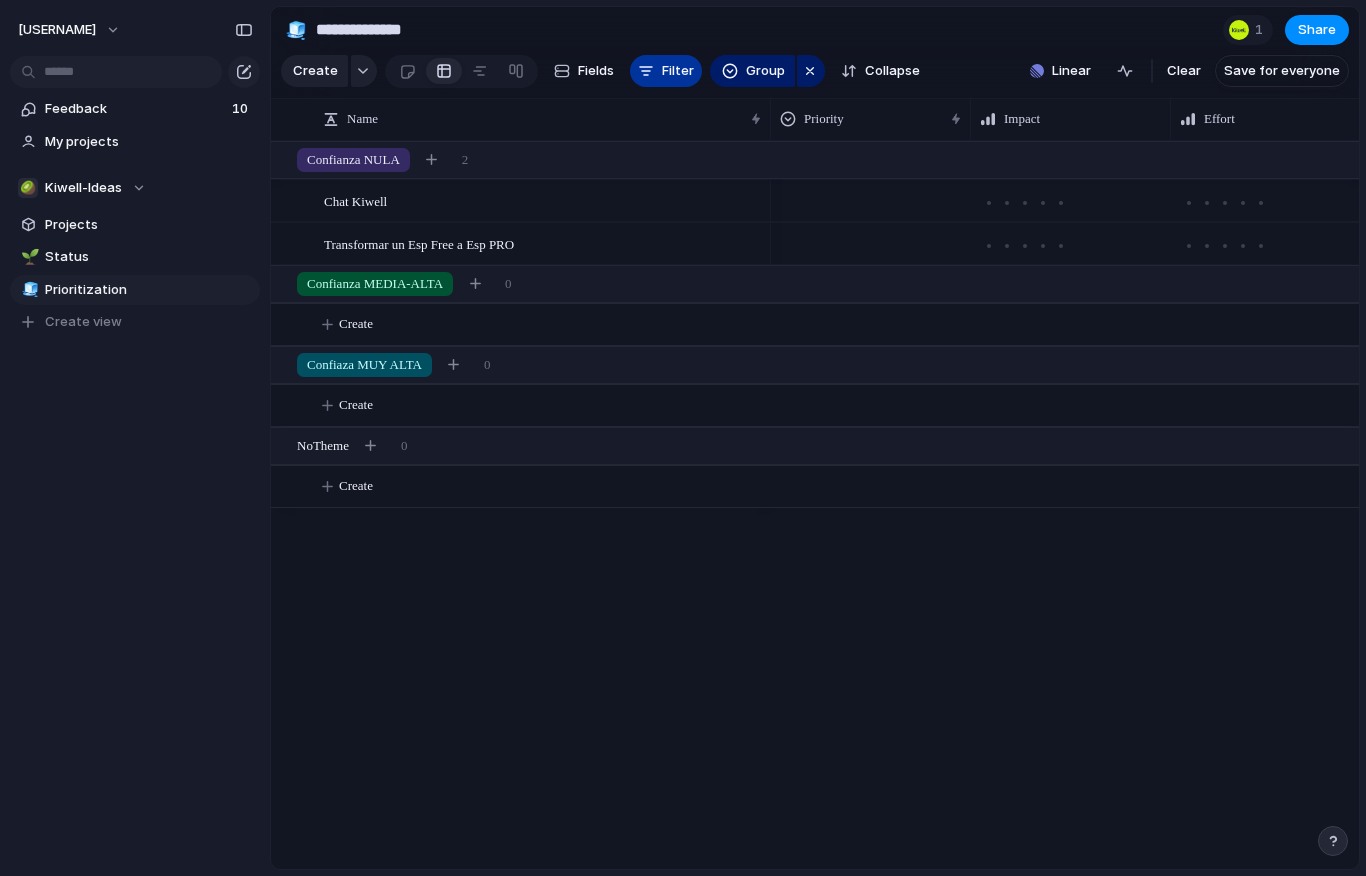 click at bounding box center [646, 71] 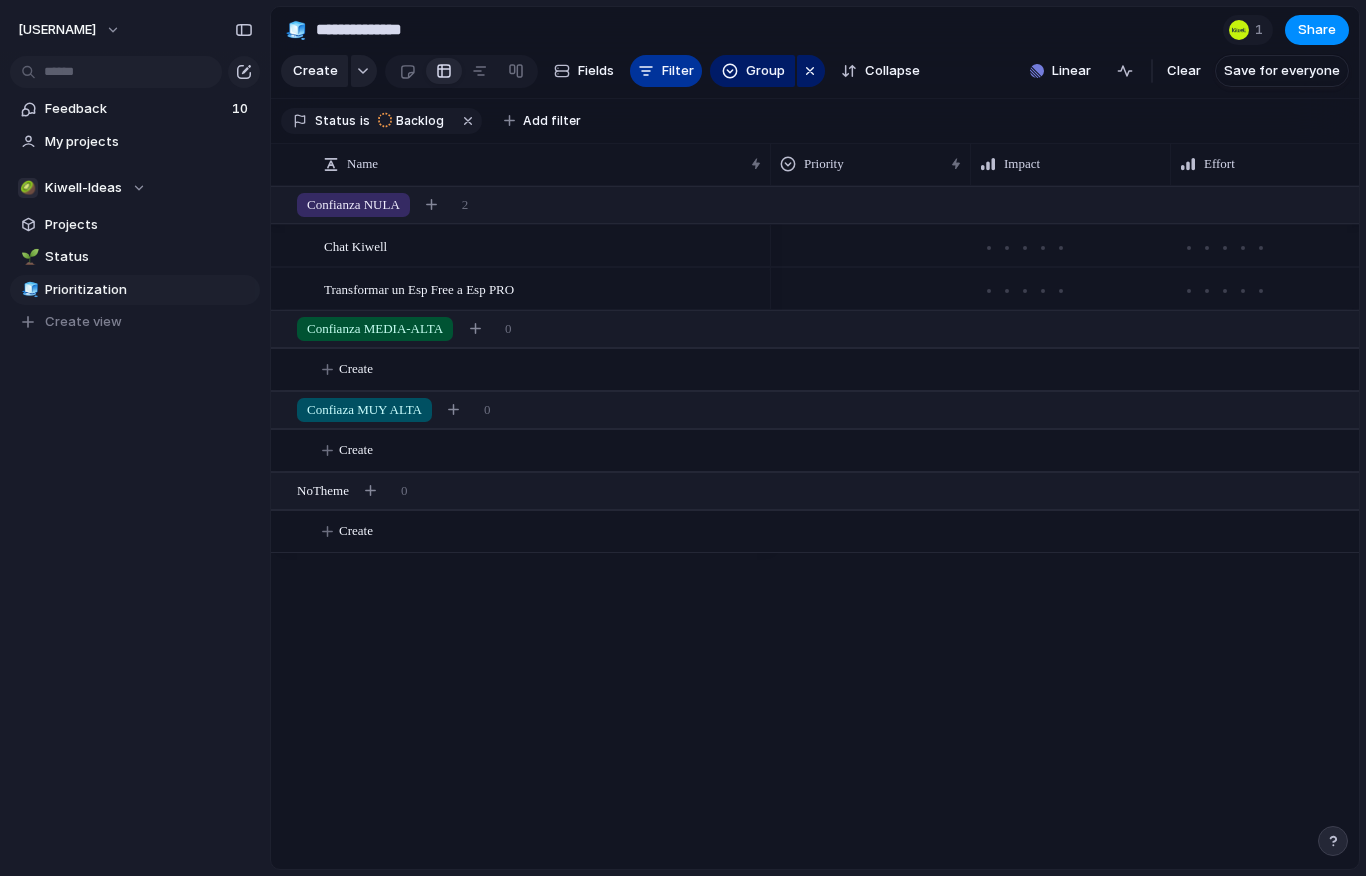 click at bounding box center [646, 71] 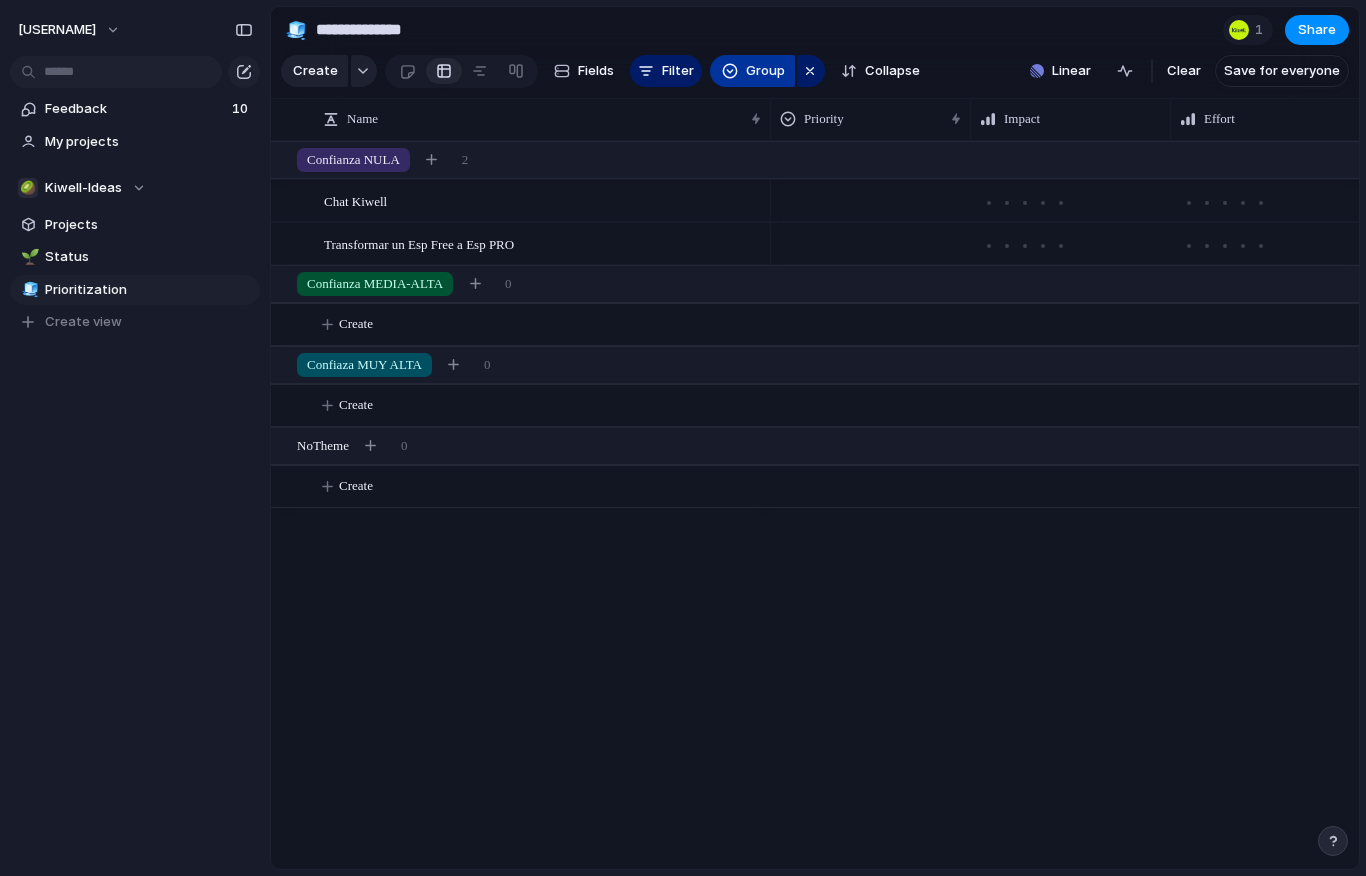 click on "Group" at bounding box center [752, 71] 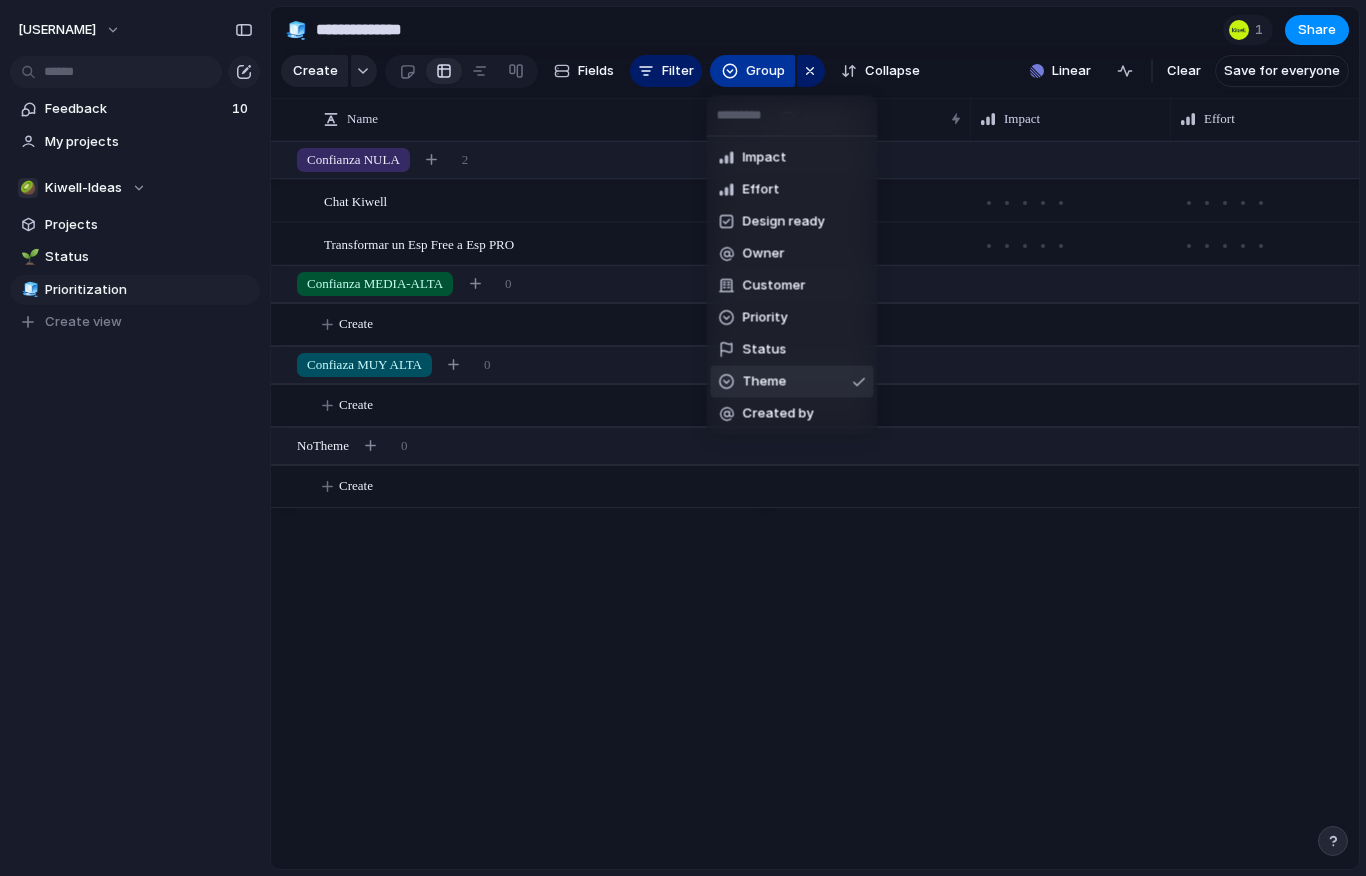 click on "Impact   Effort   Design ready             Owner   Customer   Priority   Status   Theme             Created by" at bounding box center [683, 438] 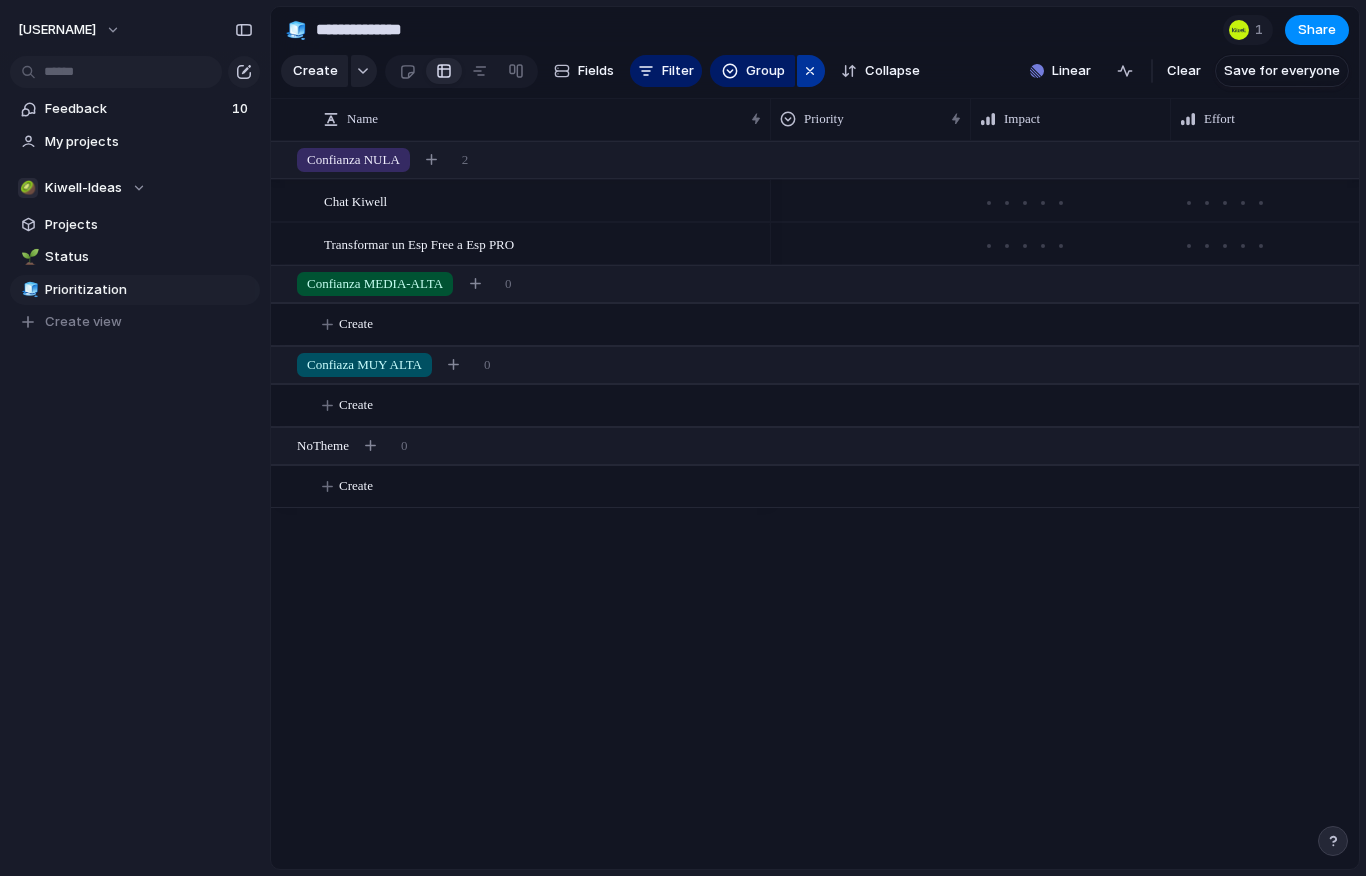 click at bounding box center (810, 71) 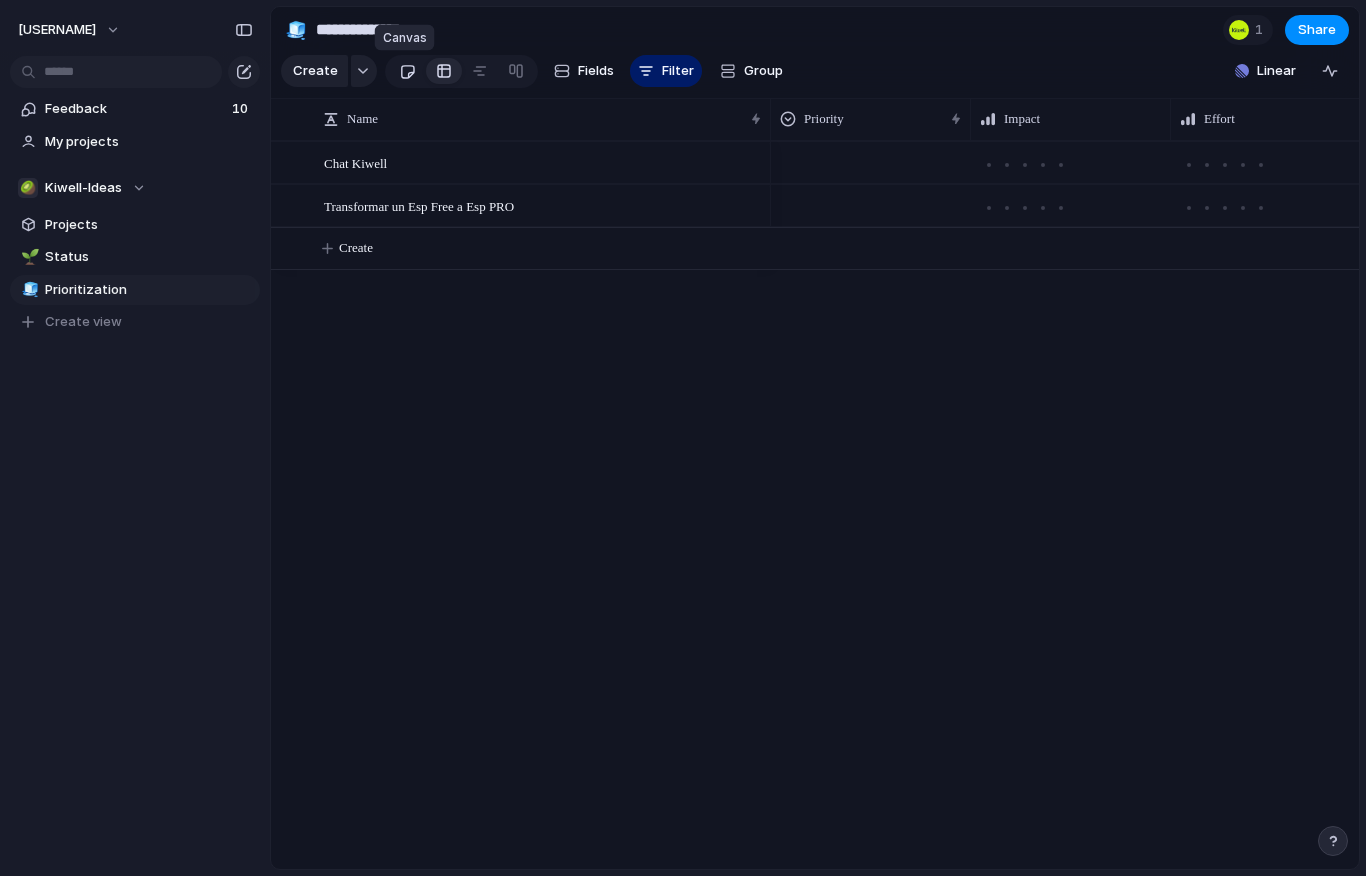 click at bounding box center (407, 71) 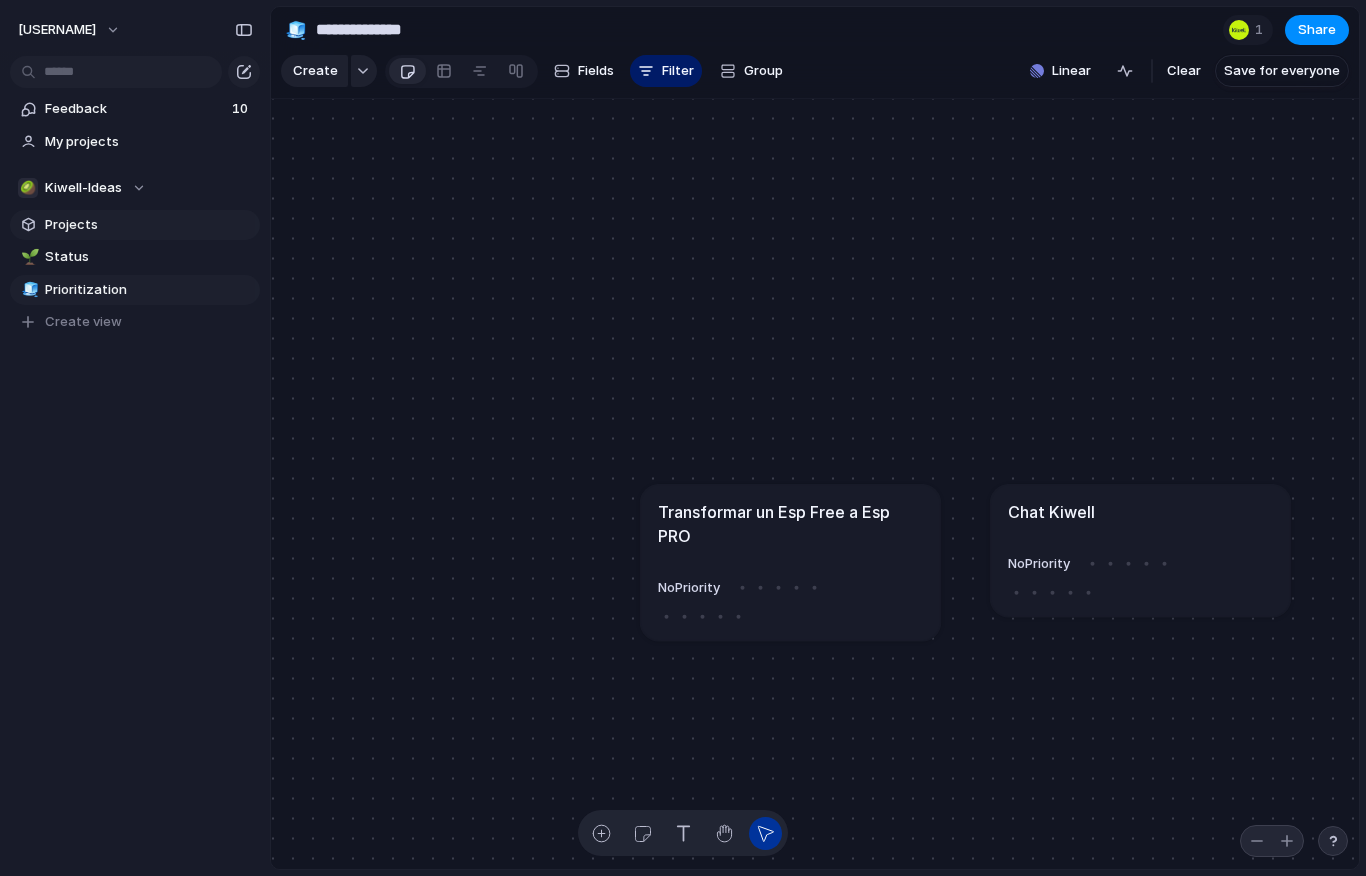 click on "Projects" at bounding box center (149, 225) 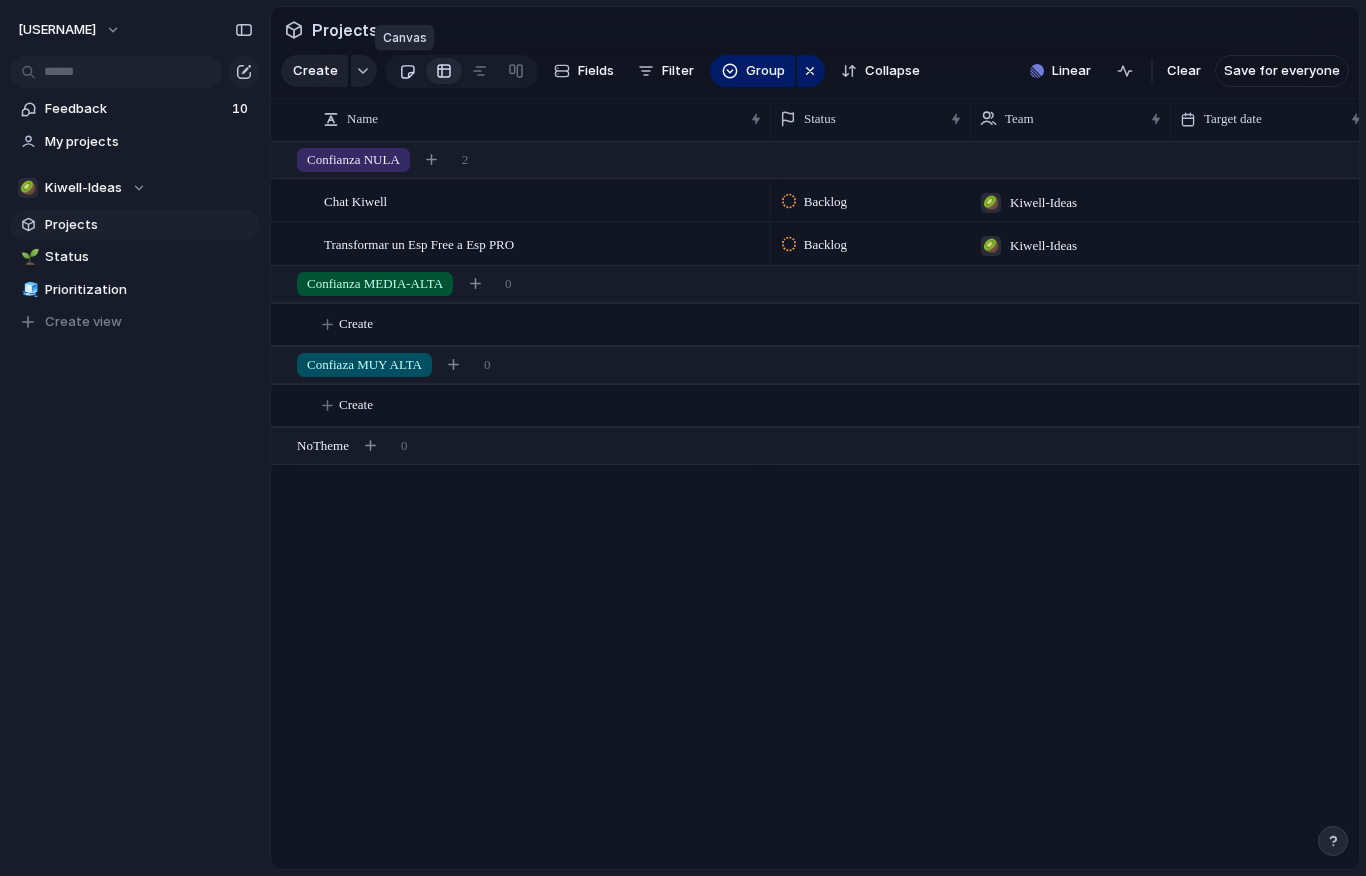 click at bounding box center [407, 71] 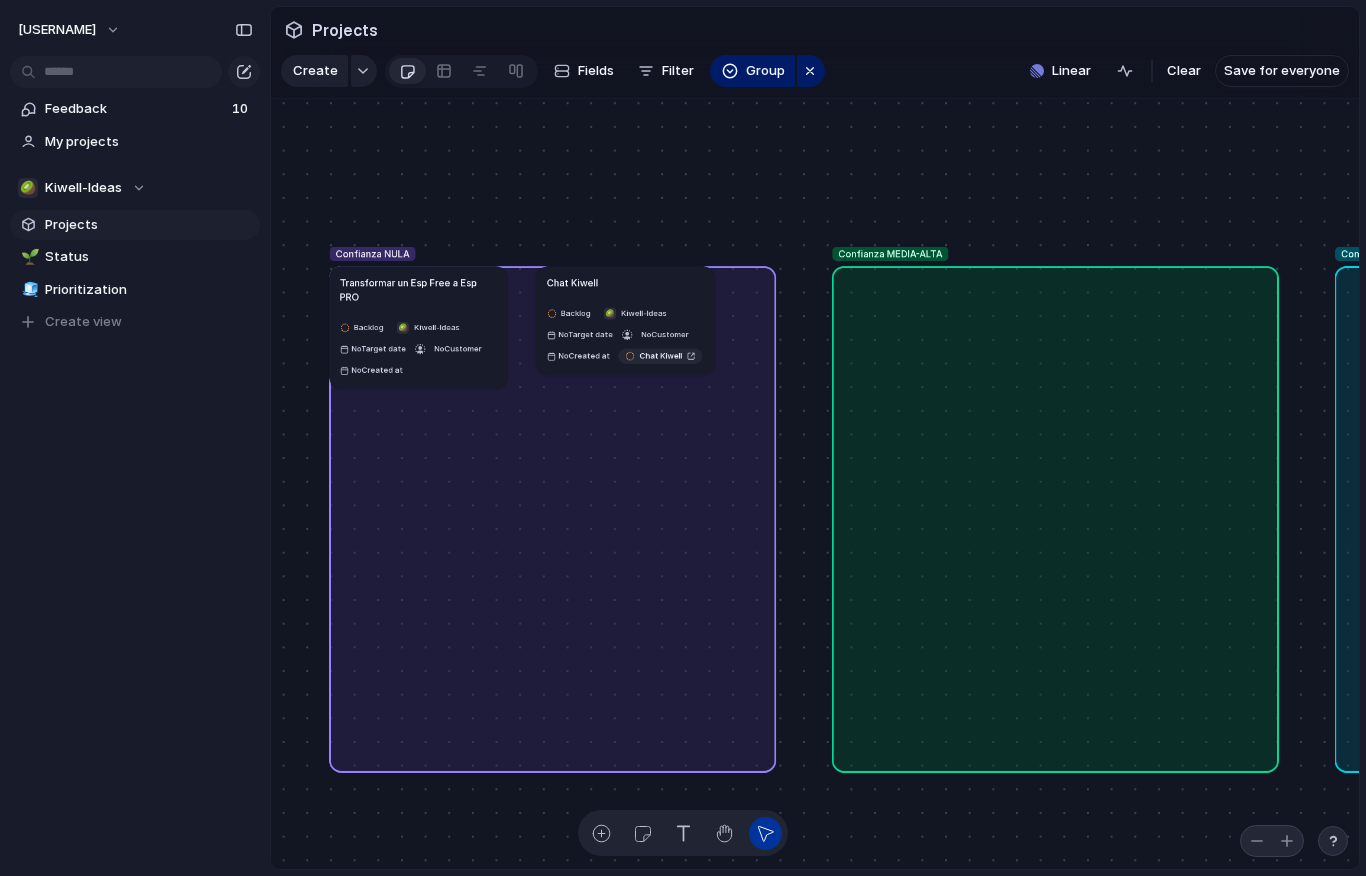 click on "Confianza NULA" at bounding box center (373, 253) 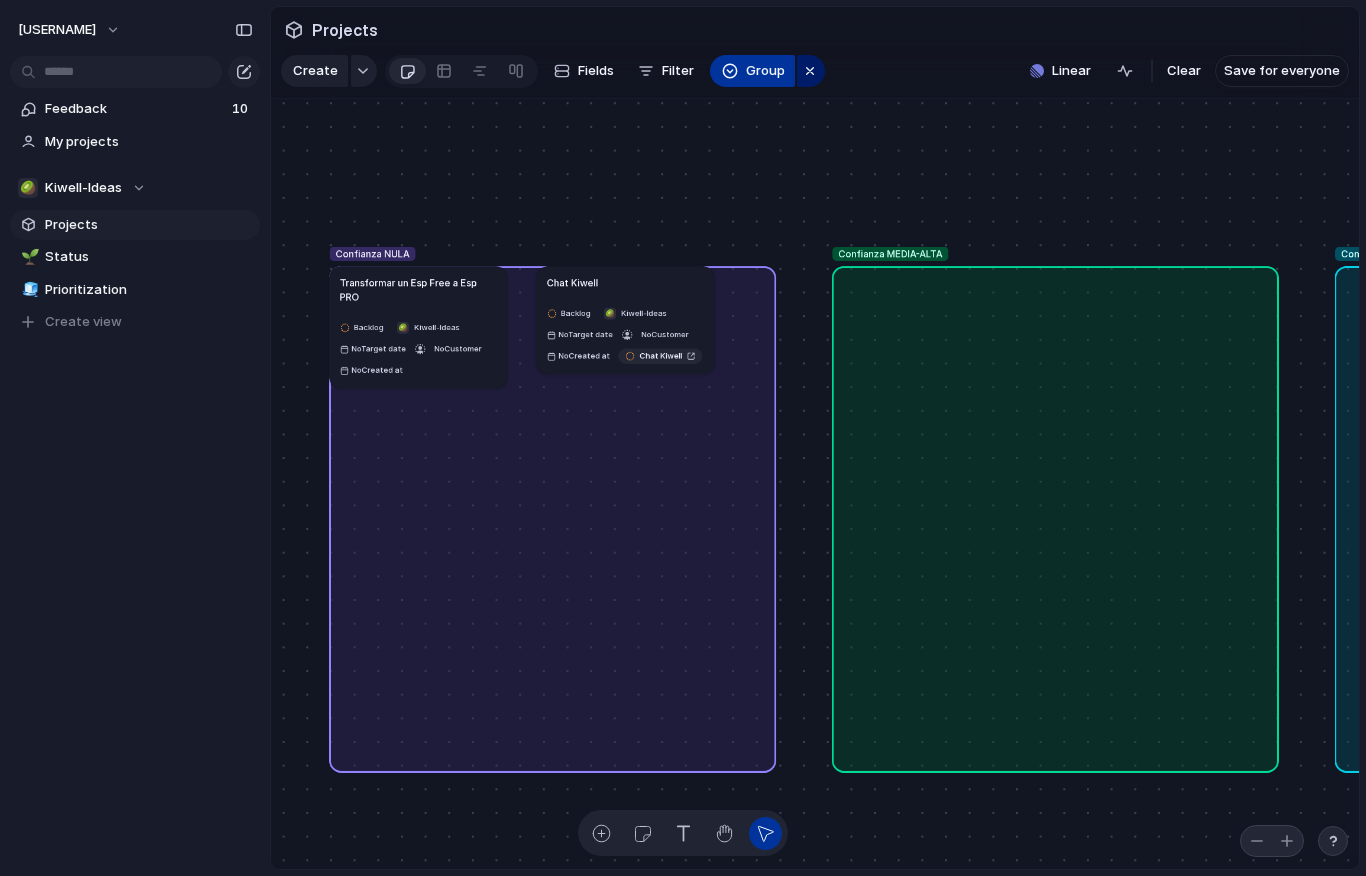 click on "Group" at bounding box center (765, 71) 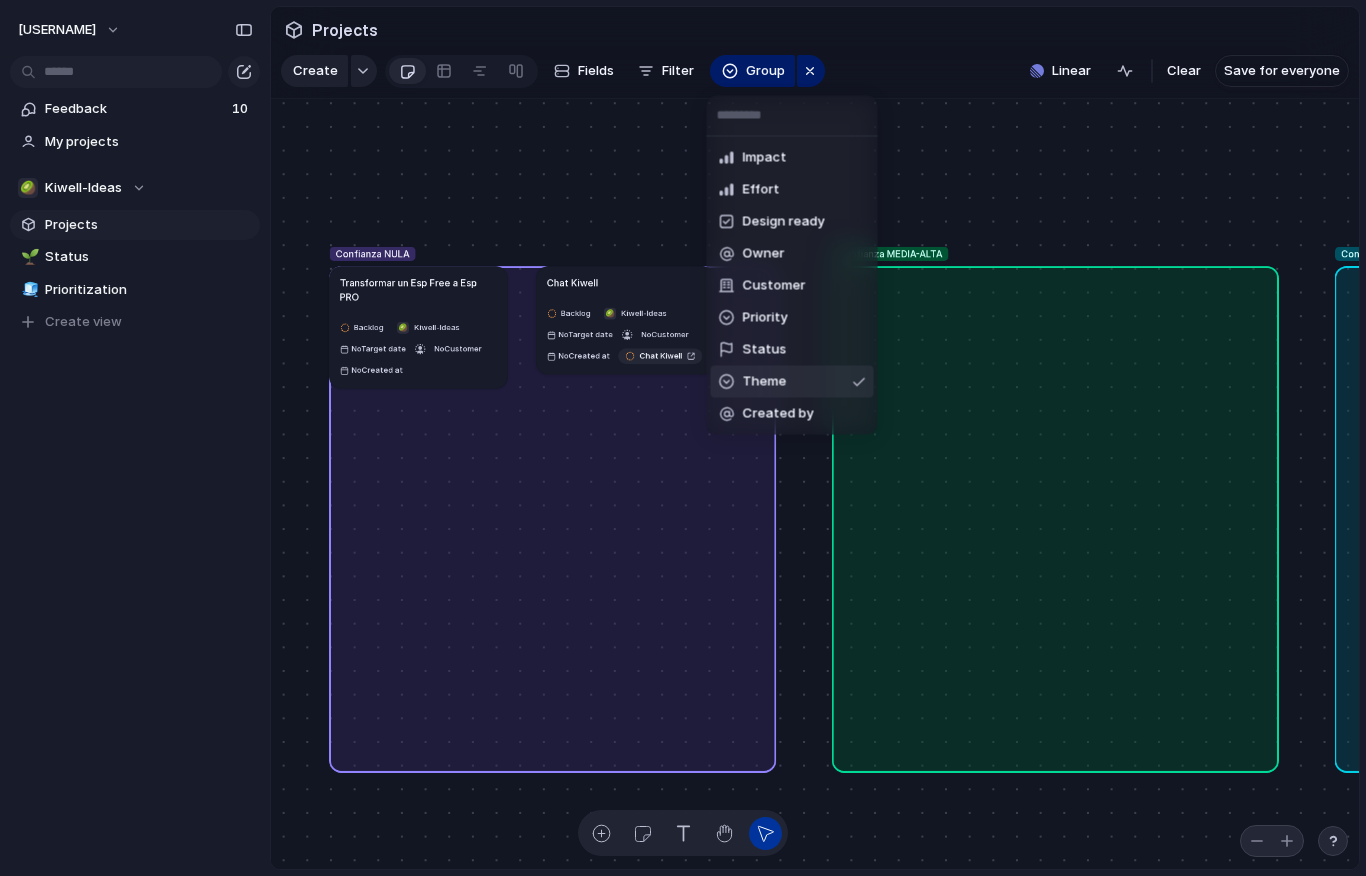 click on "Theme" at bounding box center (792, 382) 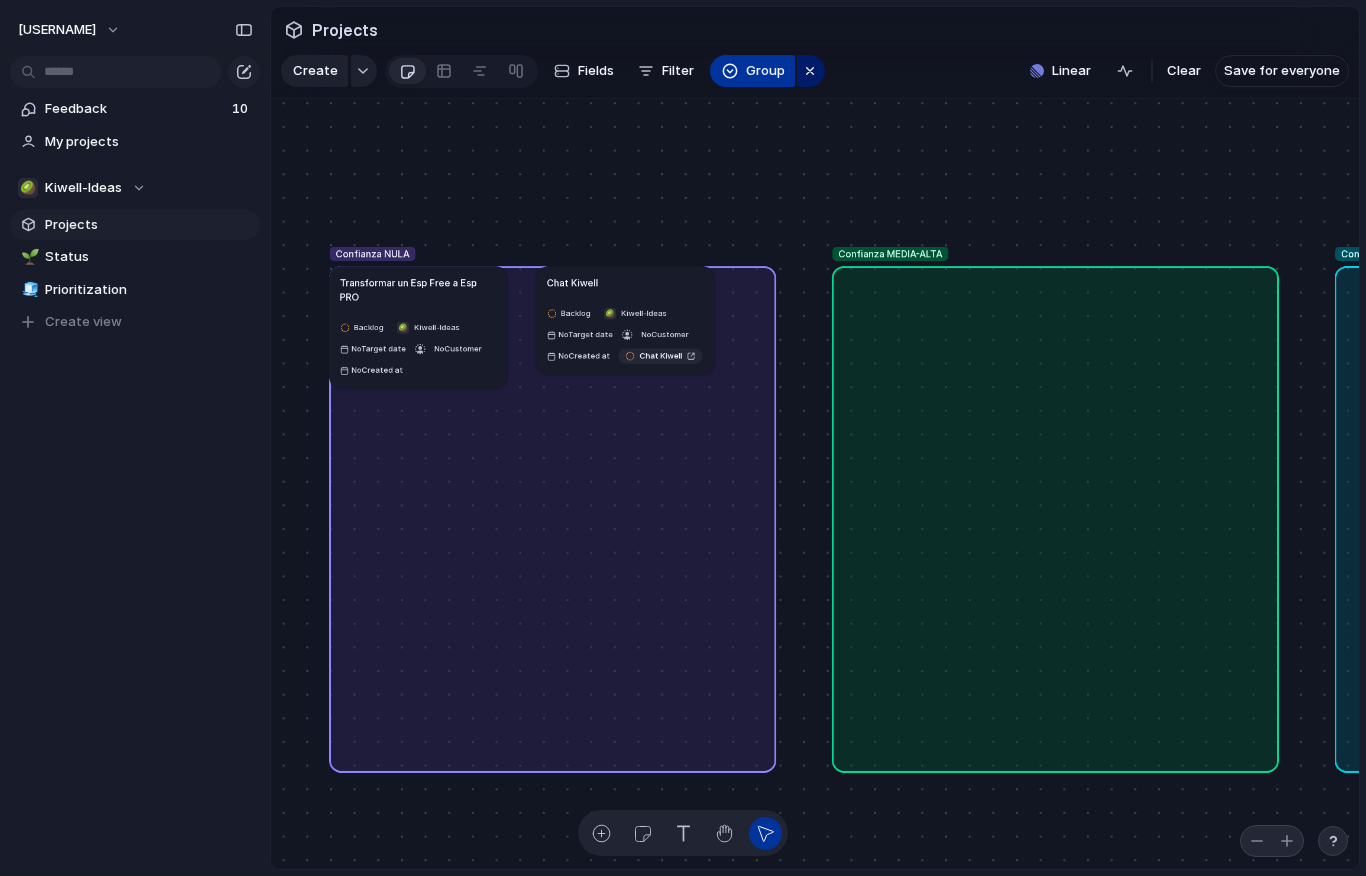 click on "Group" at bounding box center (752, 71) 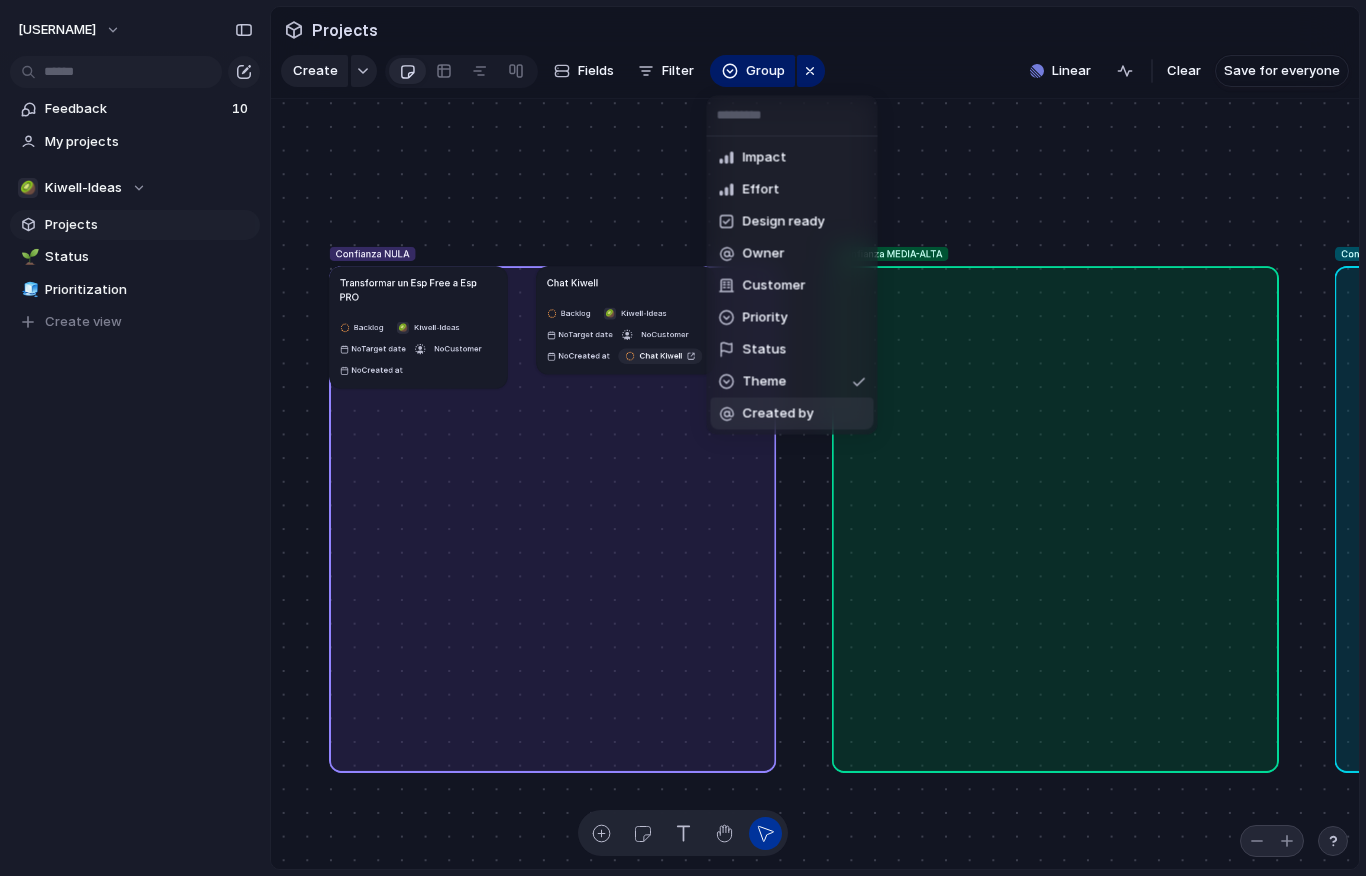 click on "Created by" at bounding box center [778, 414] 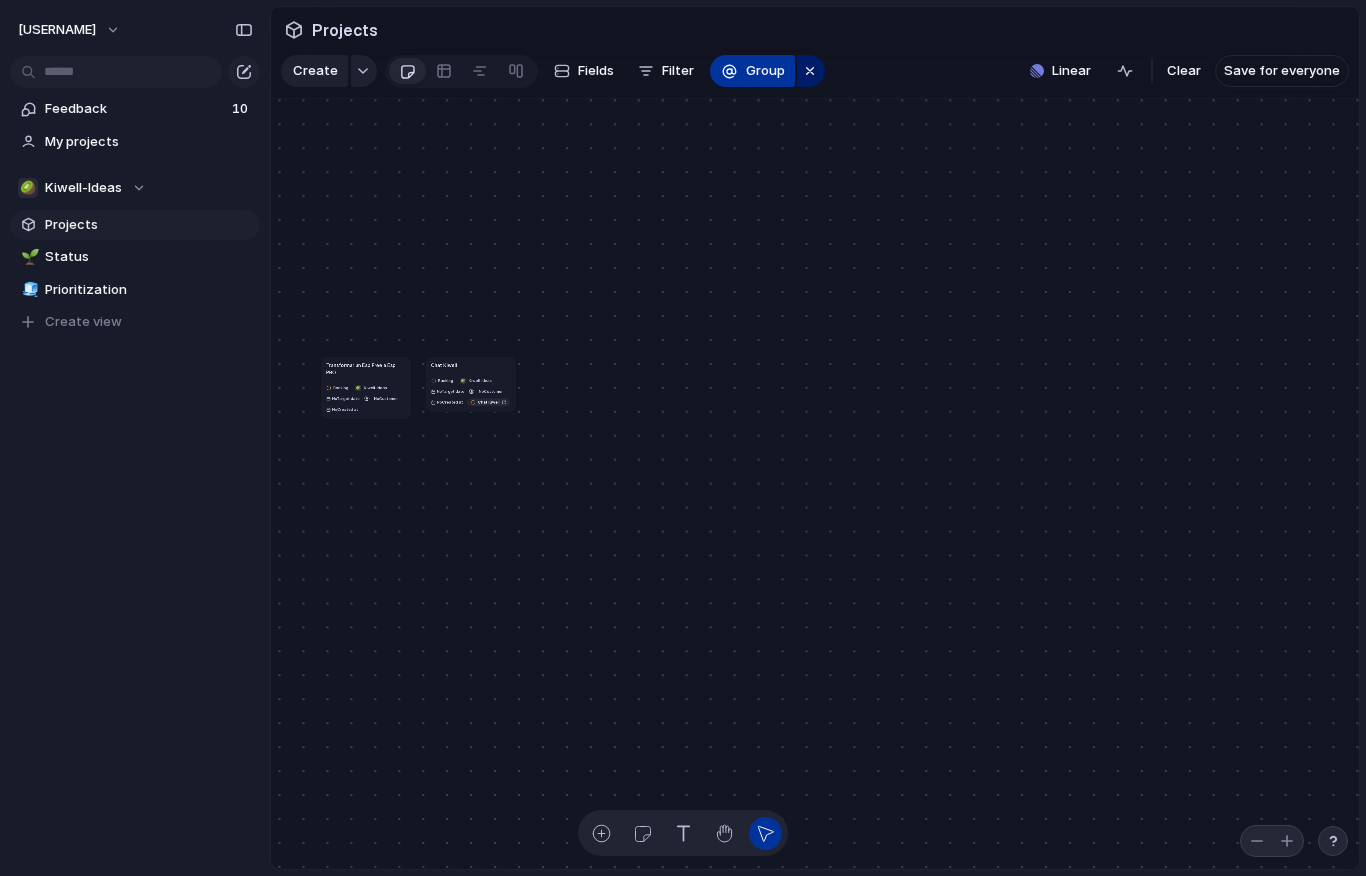 click on "Group" at bounding box center [765, 71] 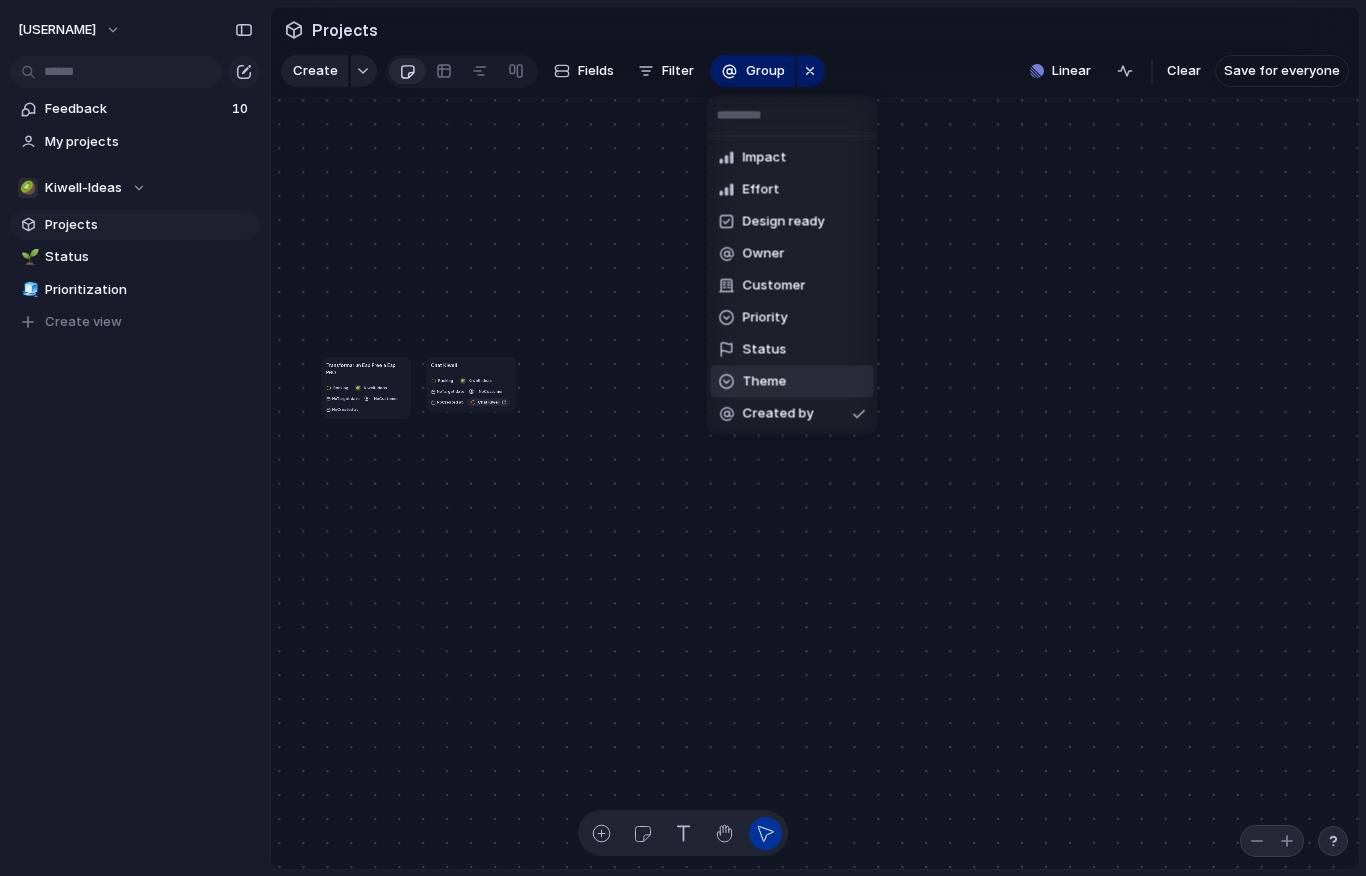 click on "Theme" at bounding box center [792, 382] 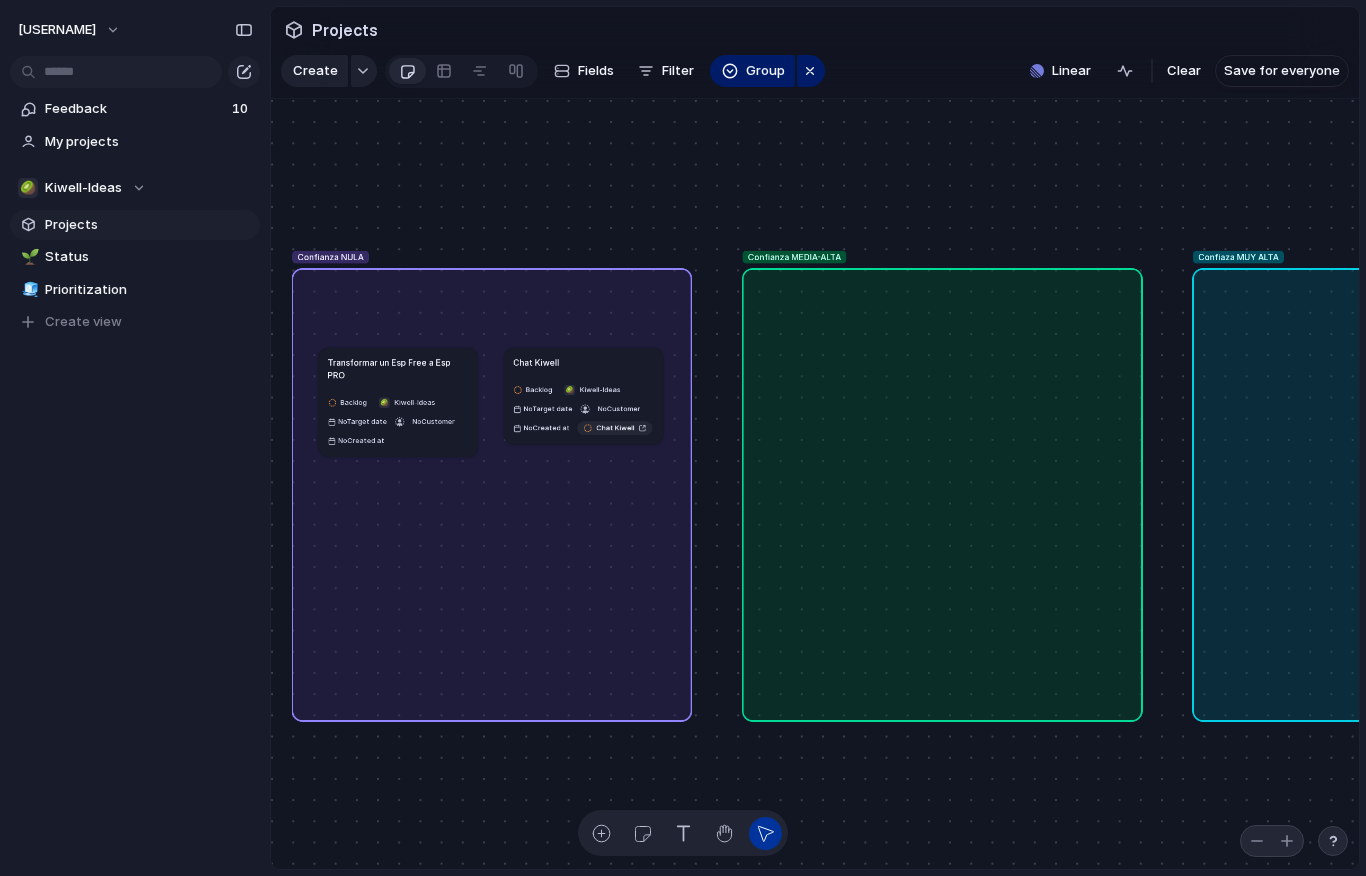 click on "Chat Kiwell" at bounding box center (583, 362) 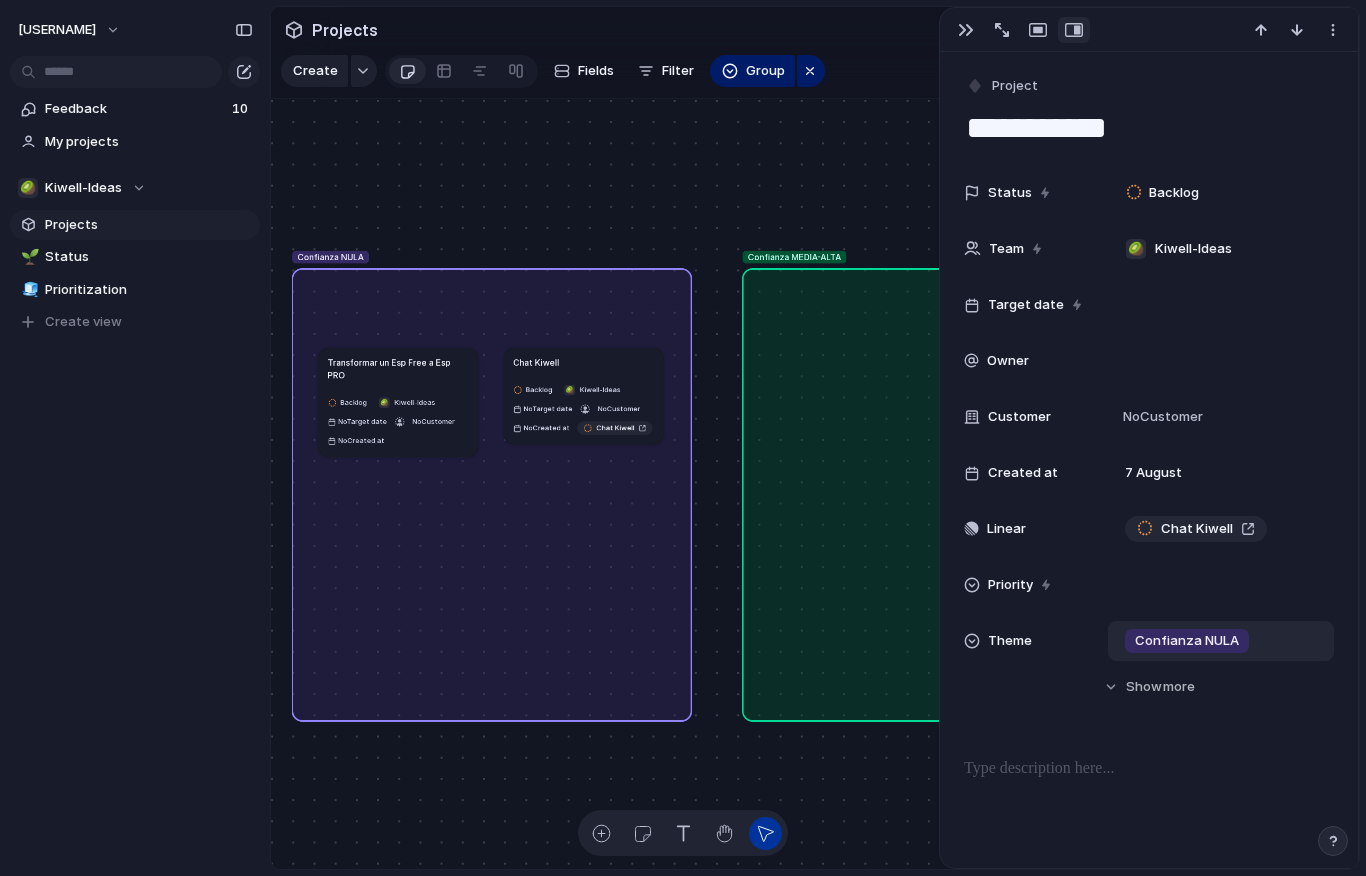click on "Confianza NULA" at bounding box center (1187, 641) 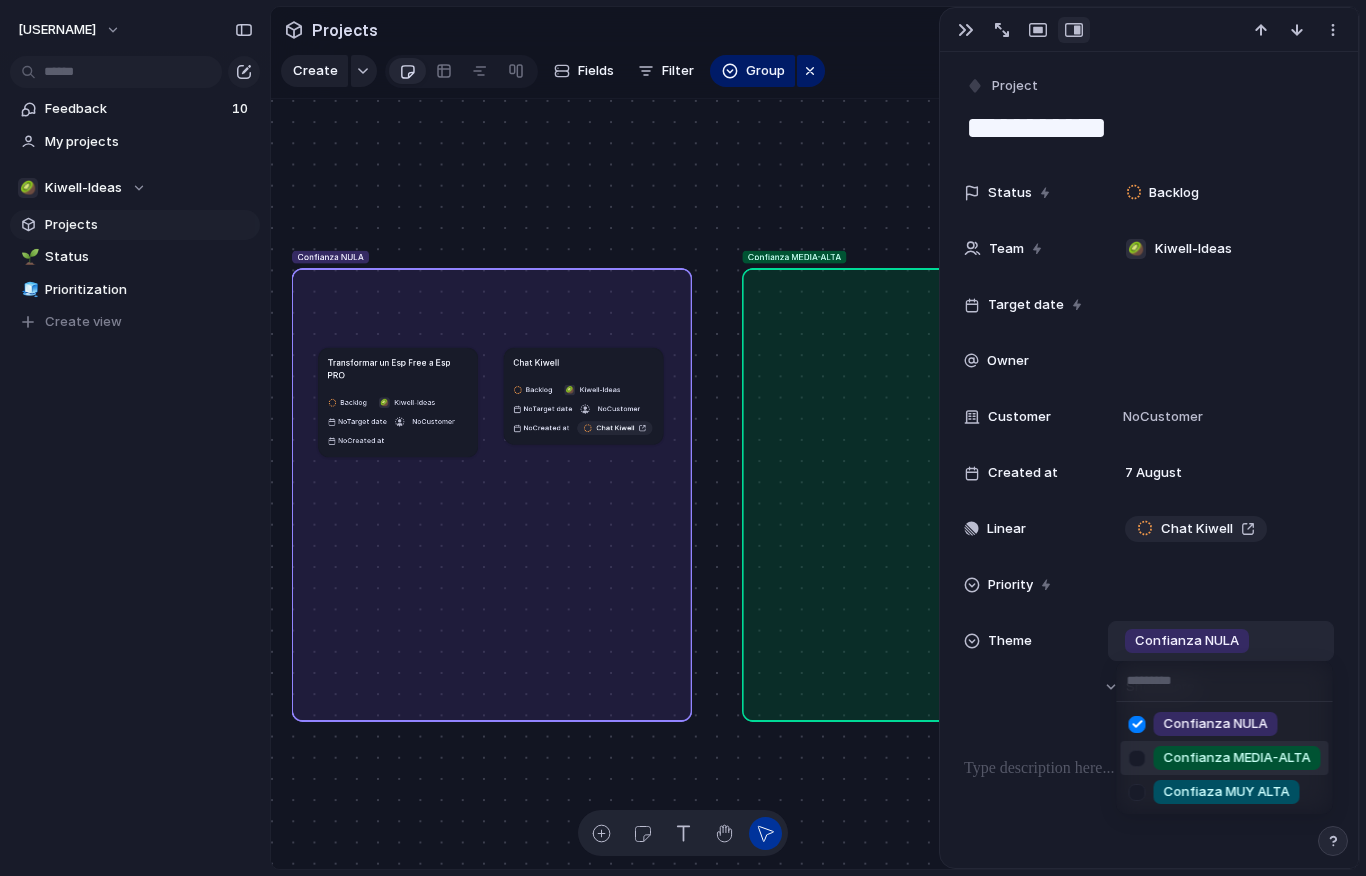 click on "Confianza MEDIA-ALTA" at bounding box center (1237, 758) 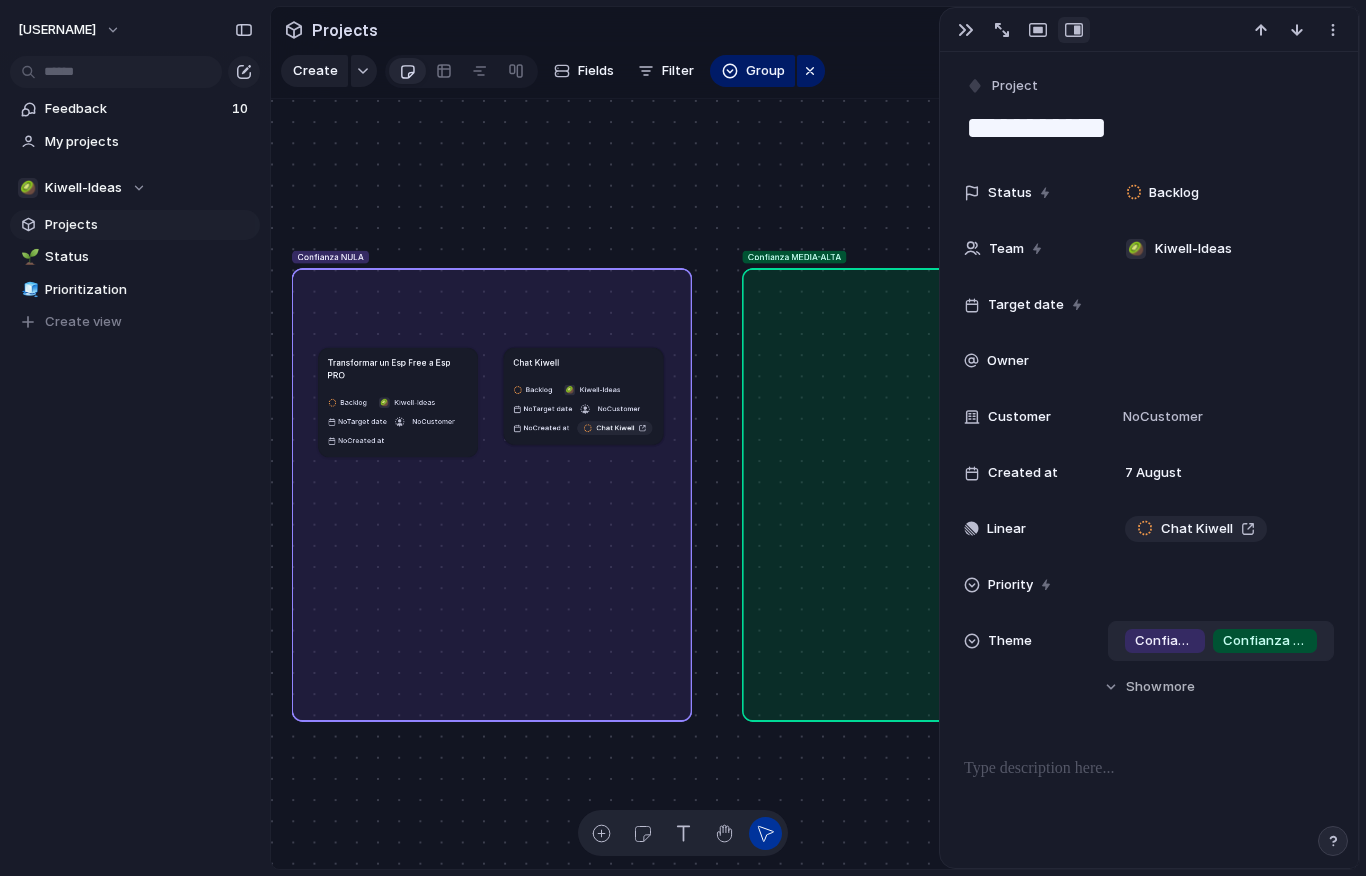 click on "Confianza NULA" at bounding box center [1165, 641] 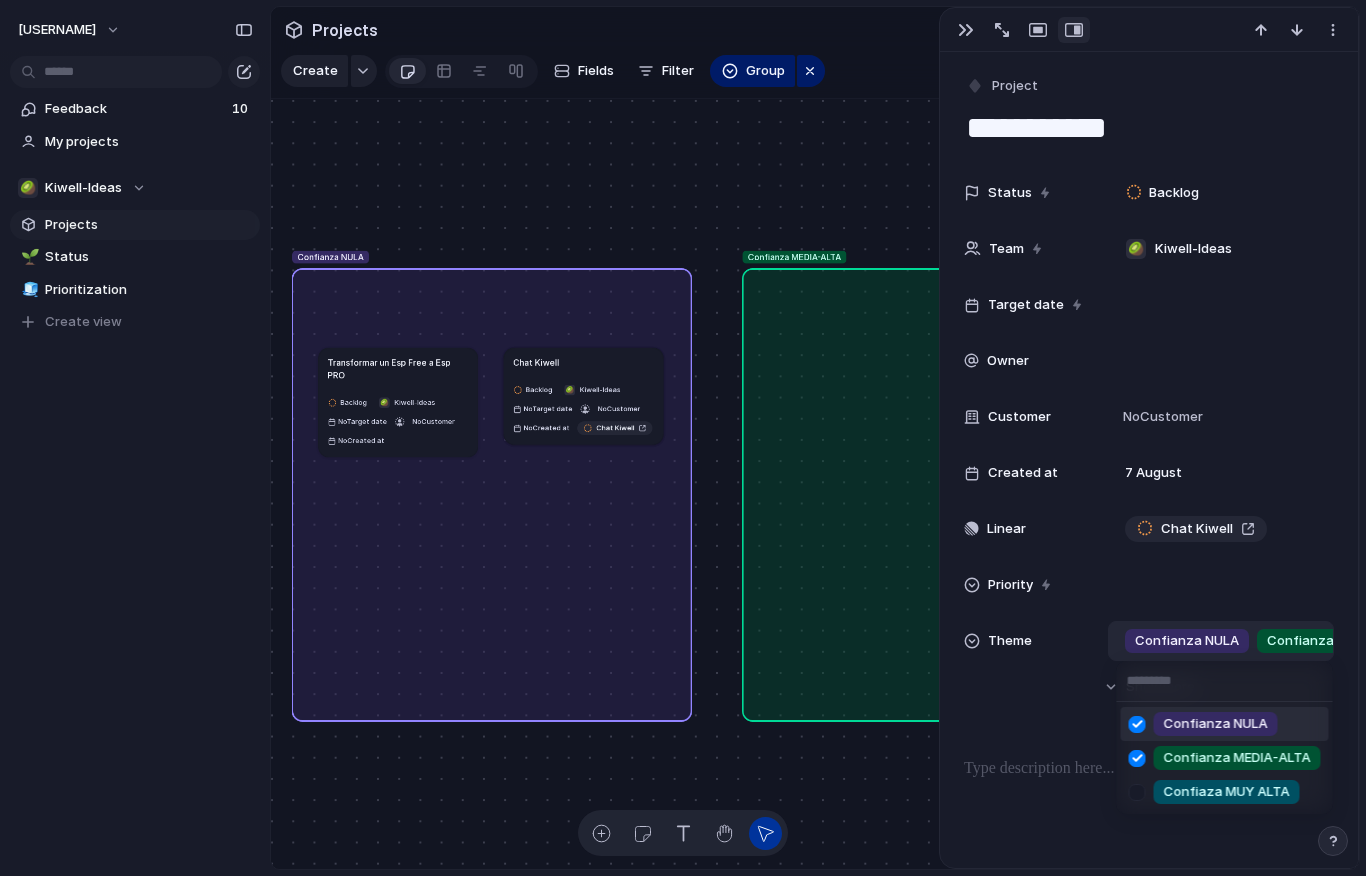 click at bounding box center (1137, 724) 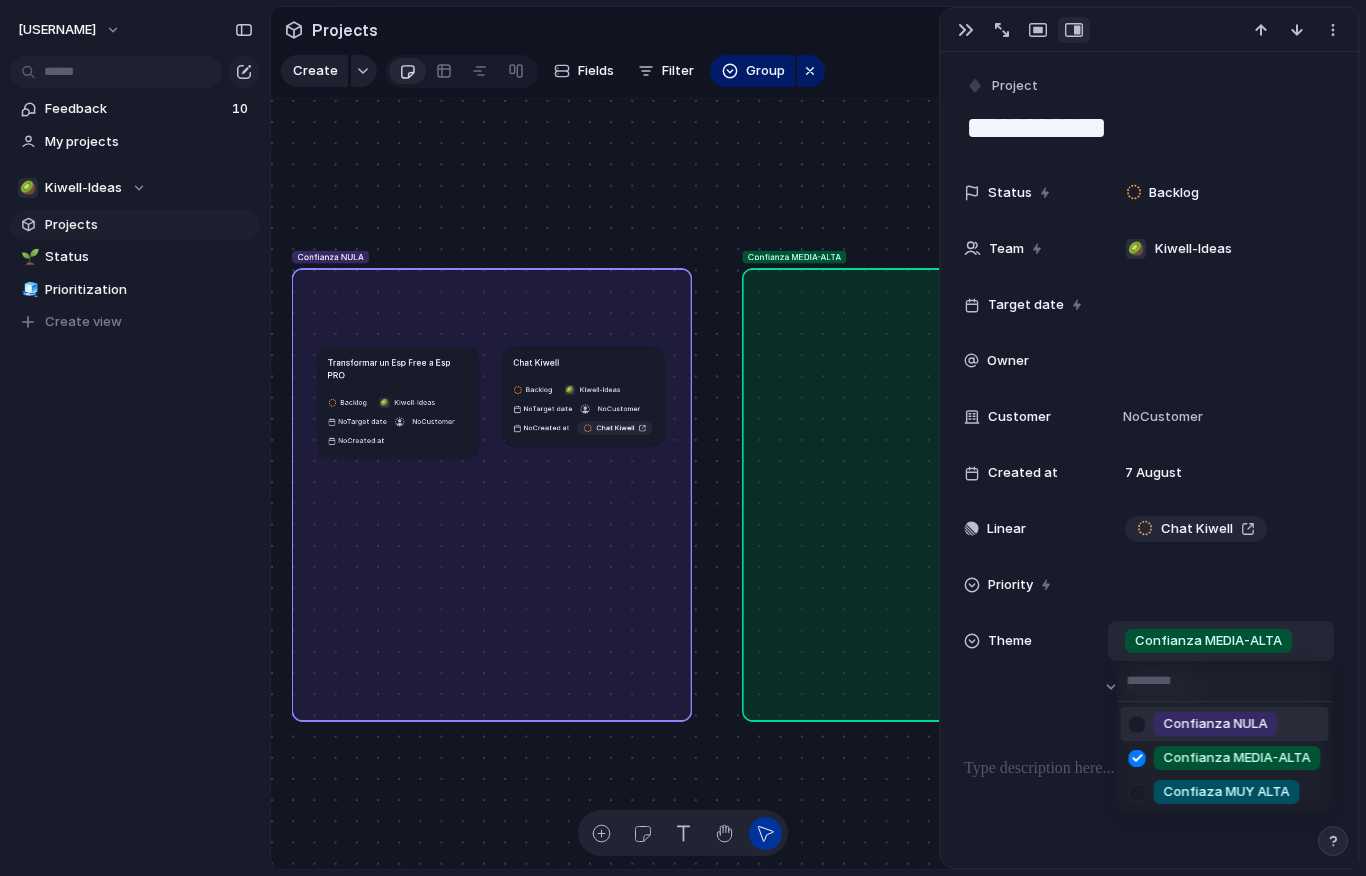 click on "Confianza NULA   Confianza MEDIA-ALTA   Confiaza MUY ALTA" at bounding box center [683, 438] 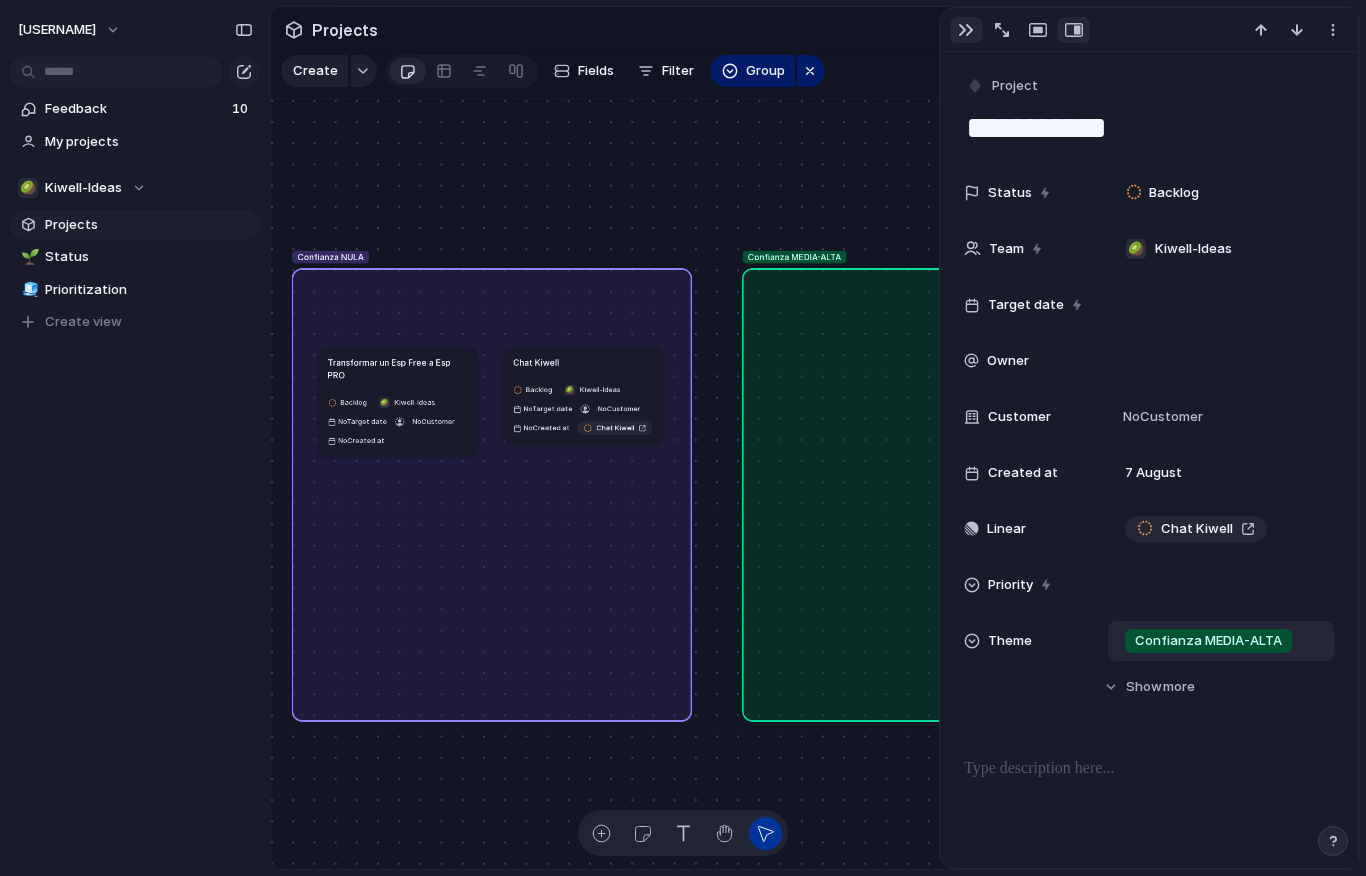 click at bounding box center [966, 30] 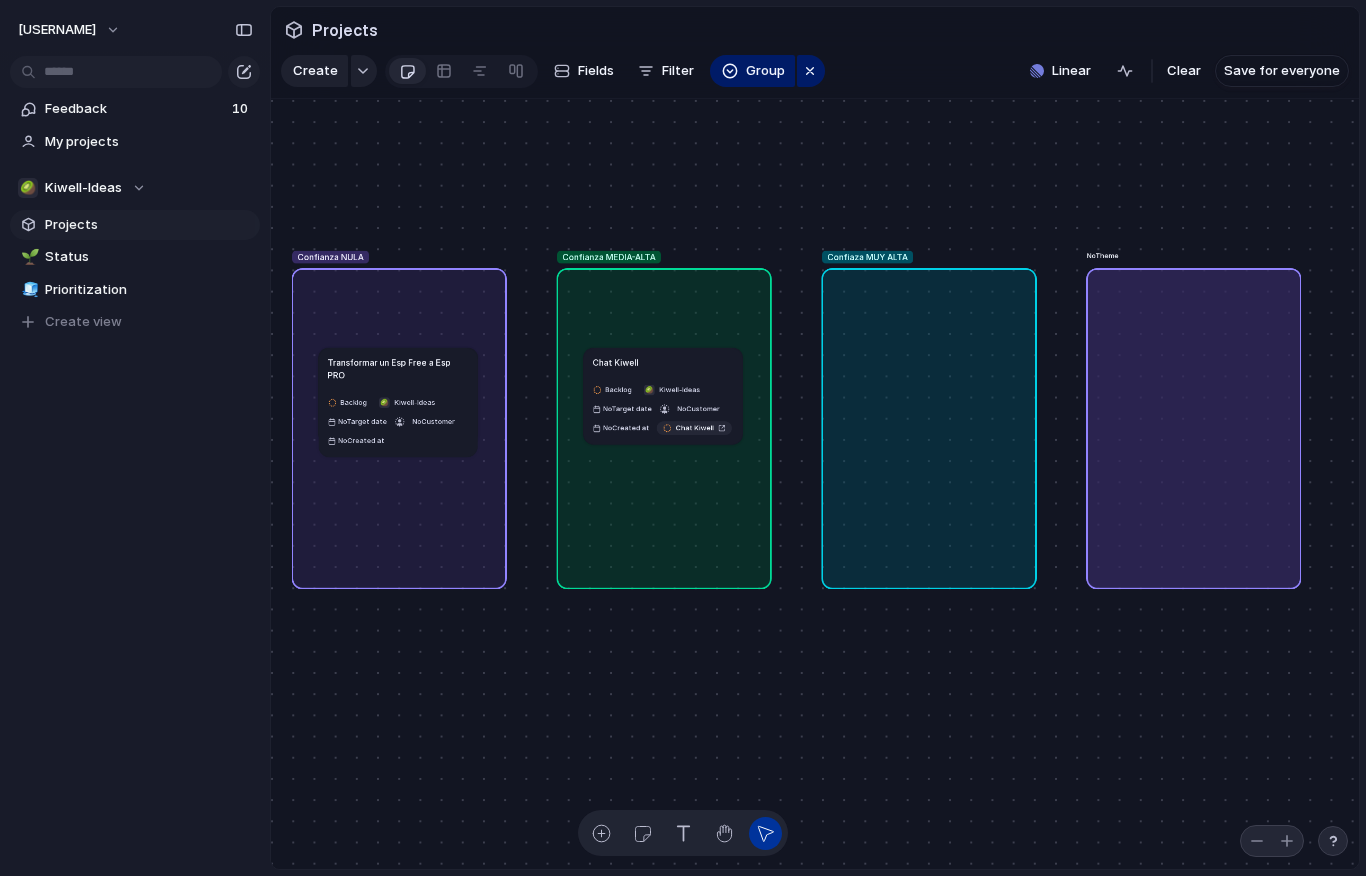 scroll, scrollTop: 0, scrollLeft: 0, axis: both 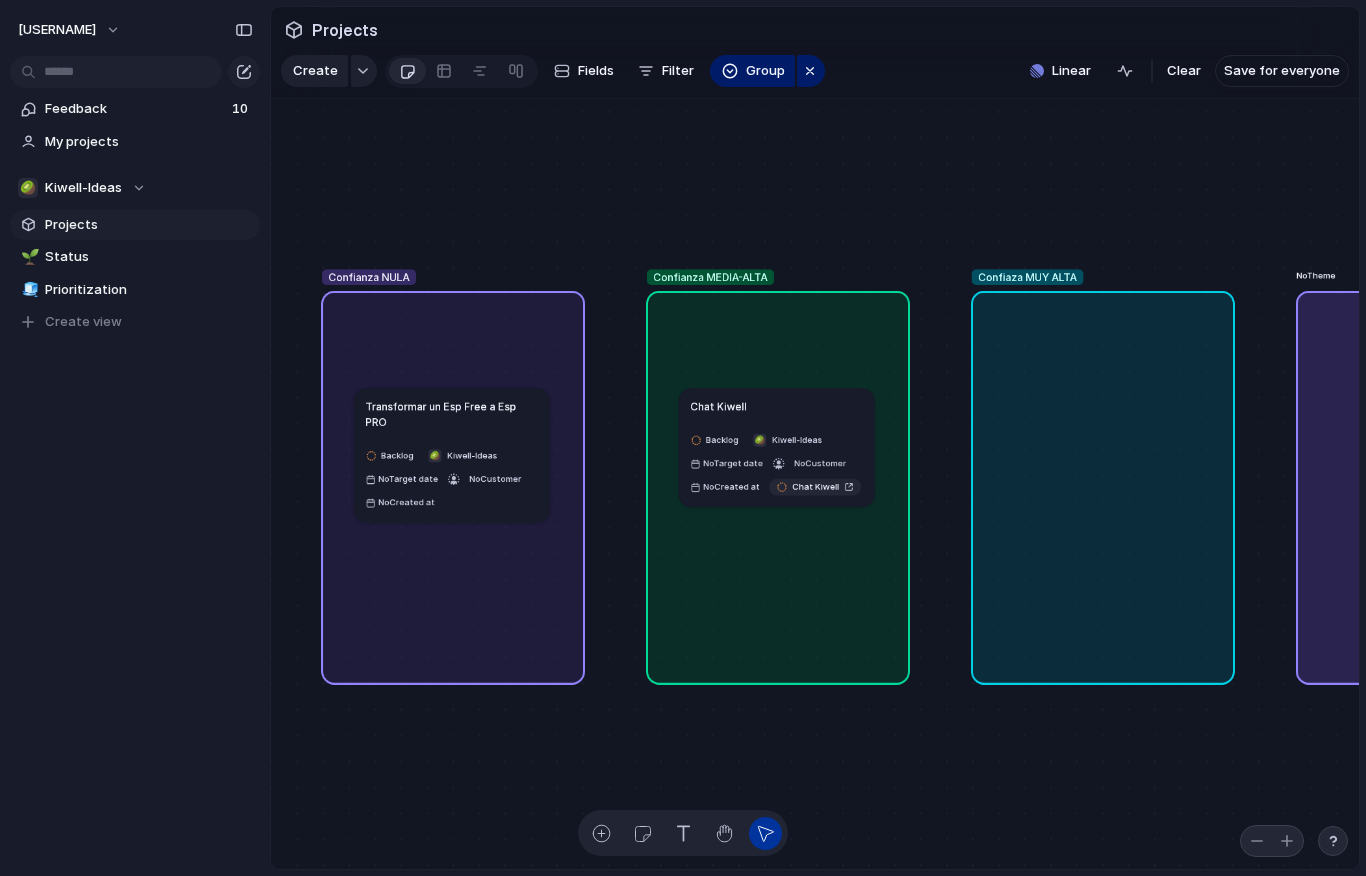 click on "Chat Kiwell" at bounding box center [776, 406] 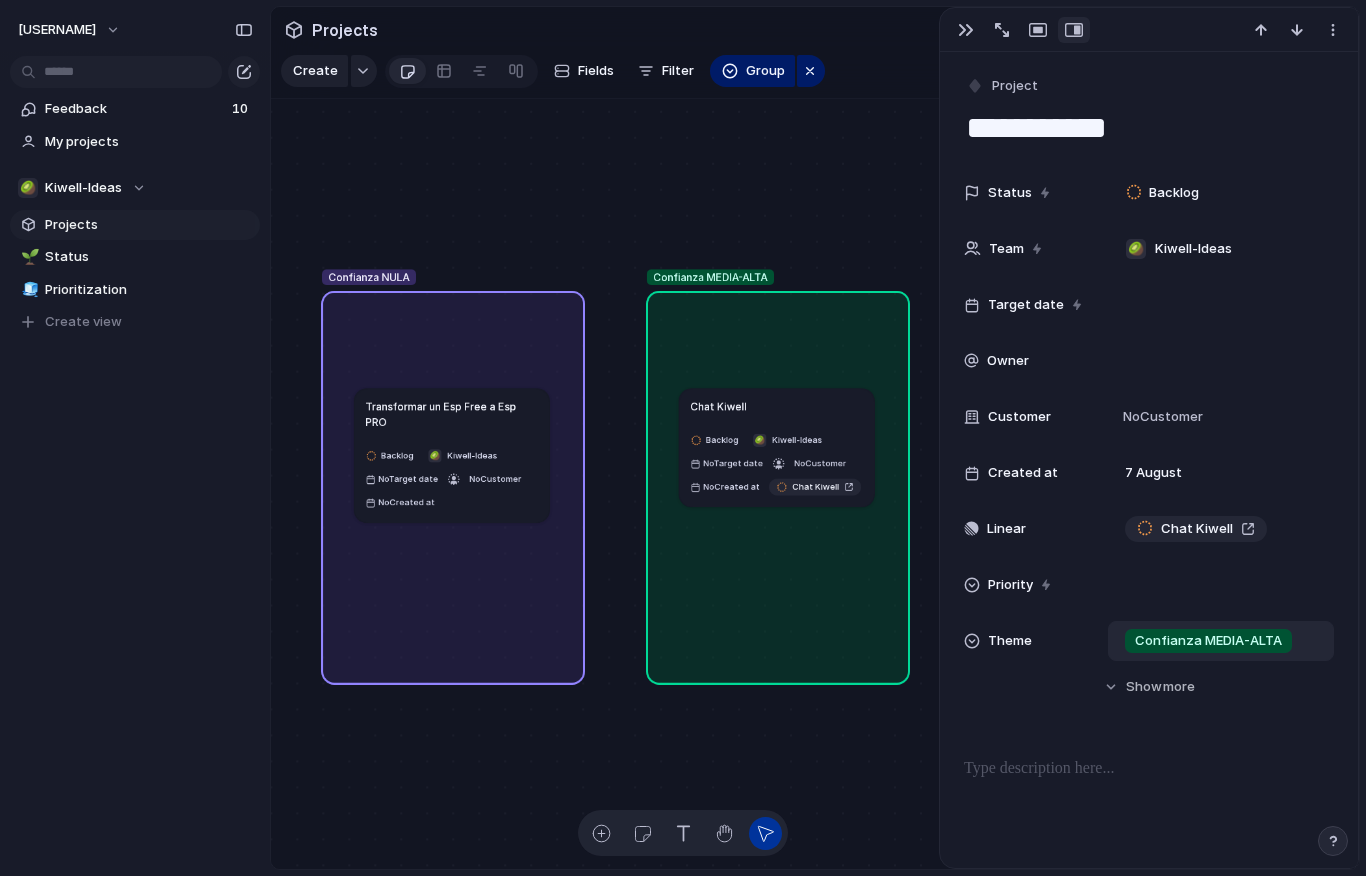 click on "Confianza MEDIA-ALTA" at bounding box center [1208, 641] 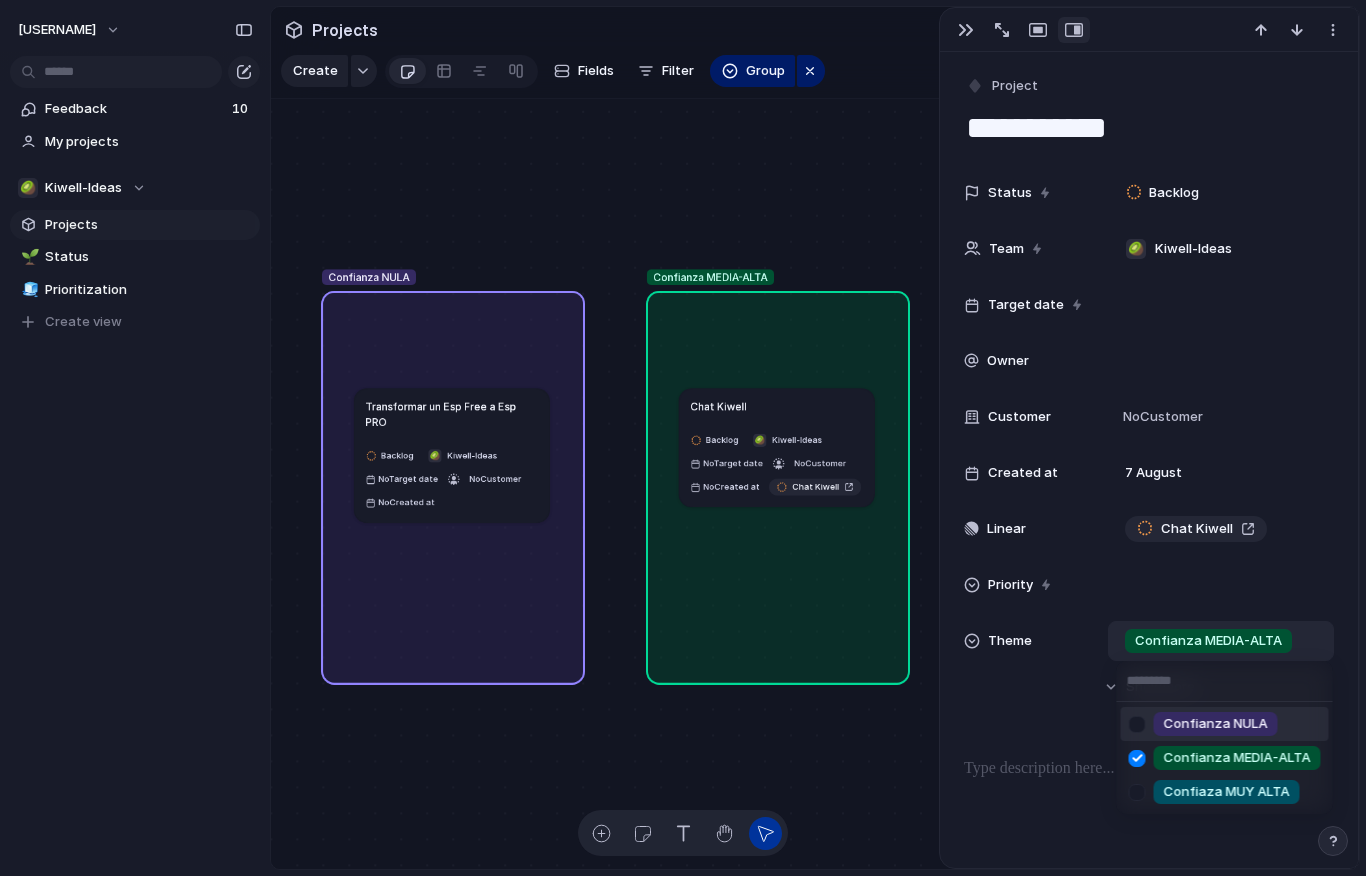 click at bounding box center (1137, 724) 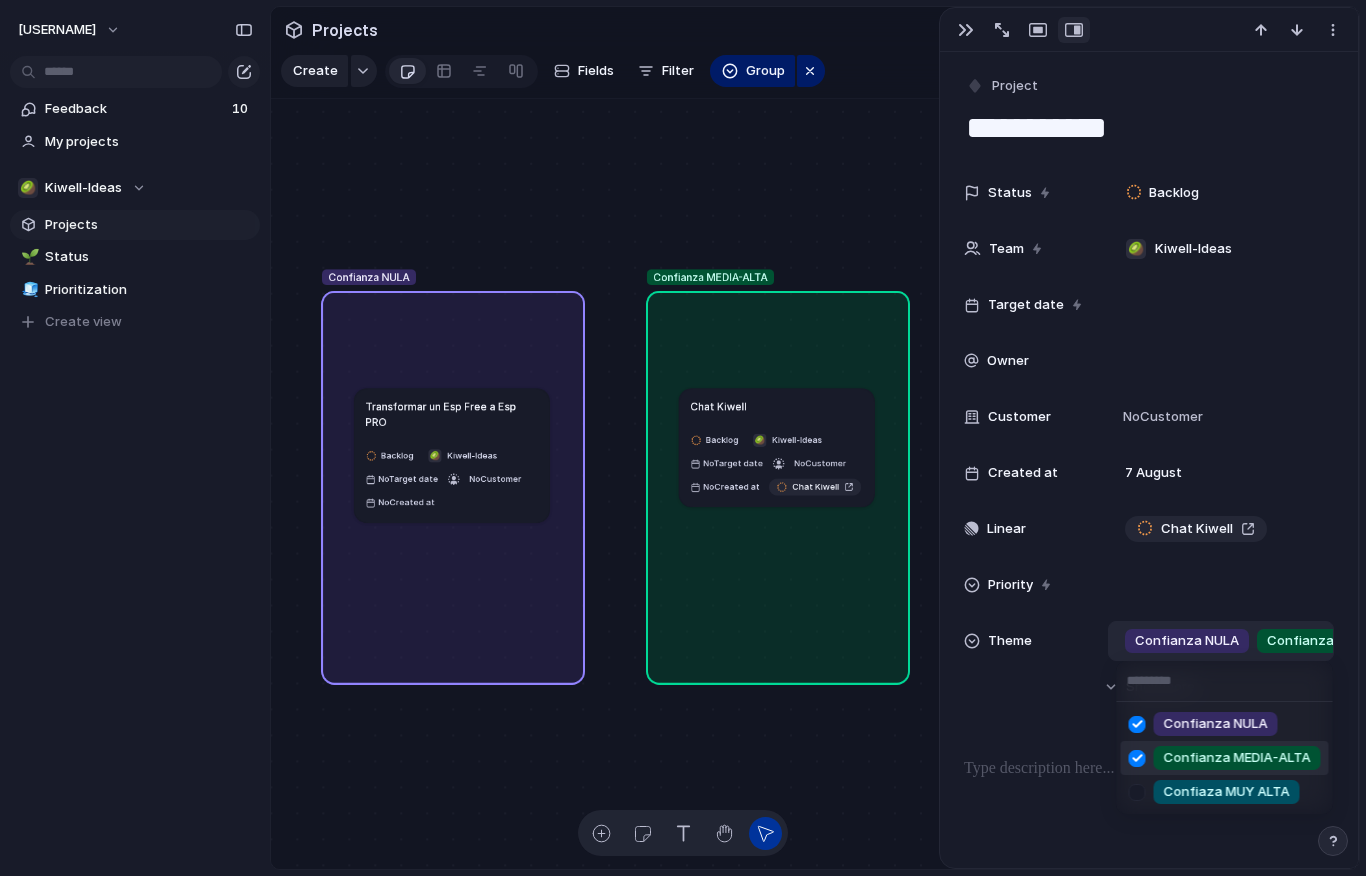 click at bounding box center [1137, 758] 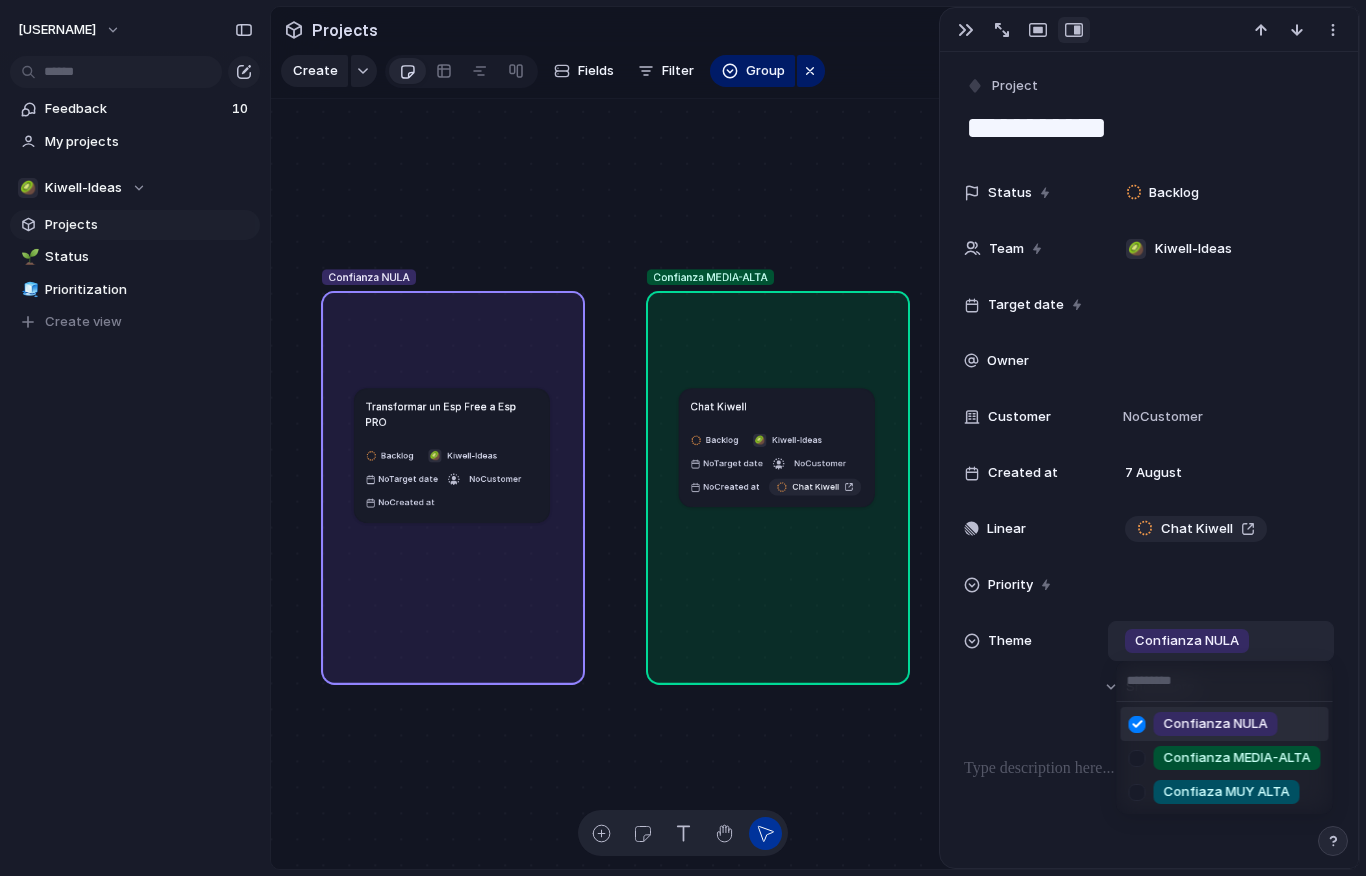 click on "Confianza NULA   Confianza MEDIA-ALTA   Confiaza MUY ALTA" at bounding box center [683, 438] 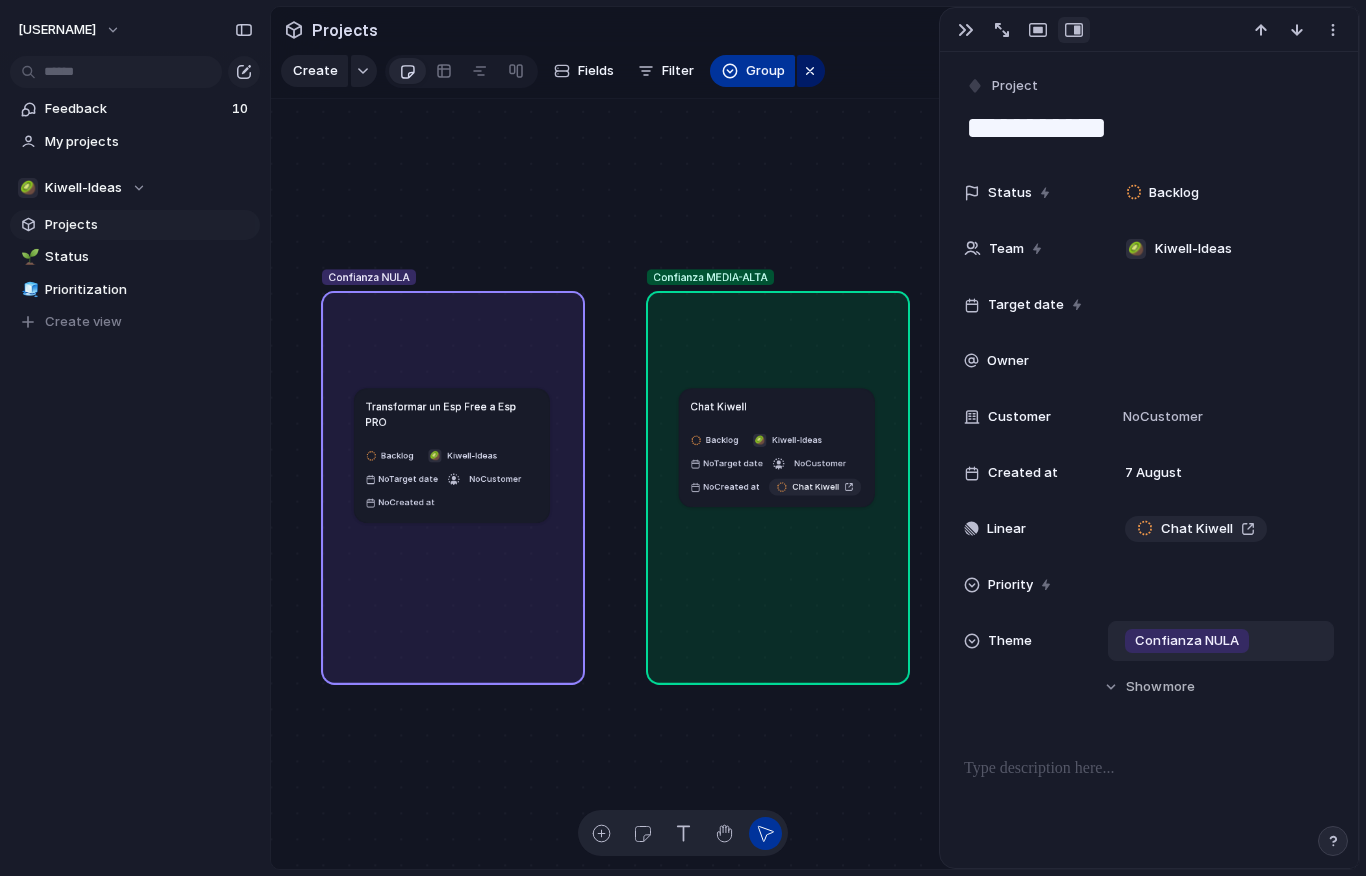 click on "Group" at bounding box center [752, 71] 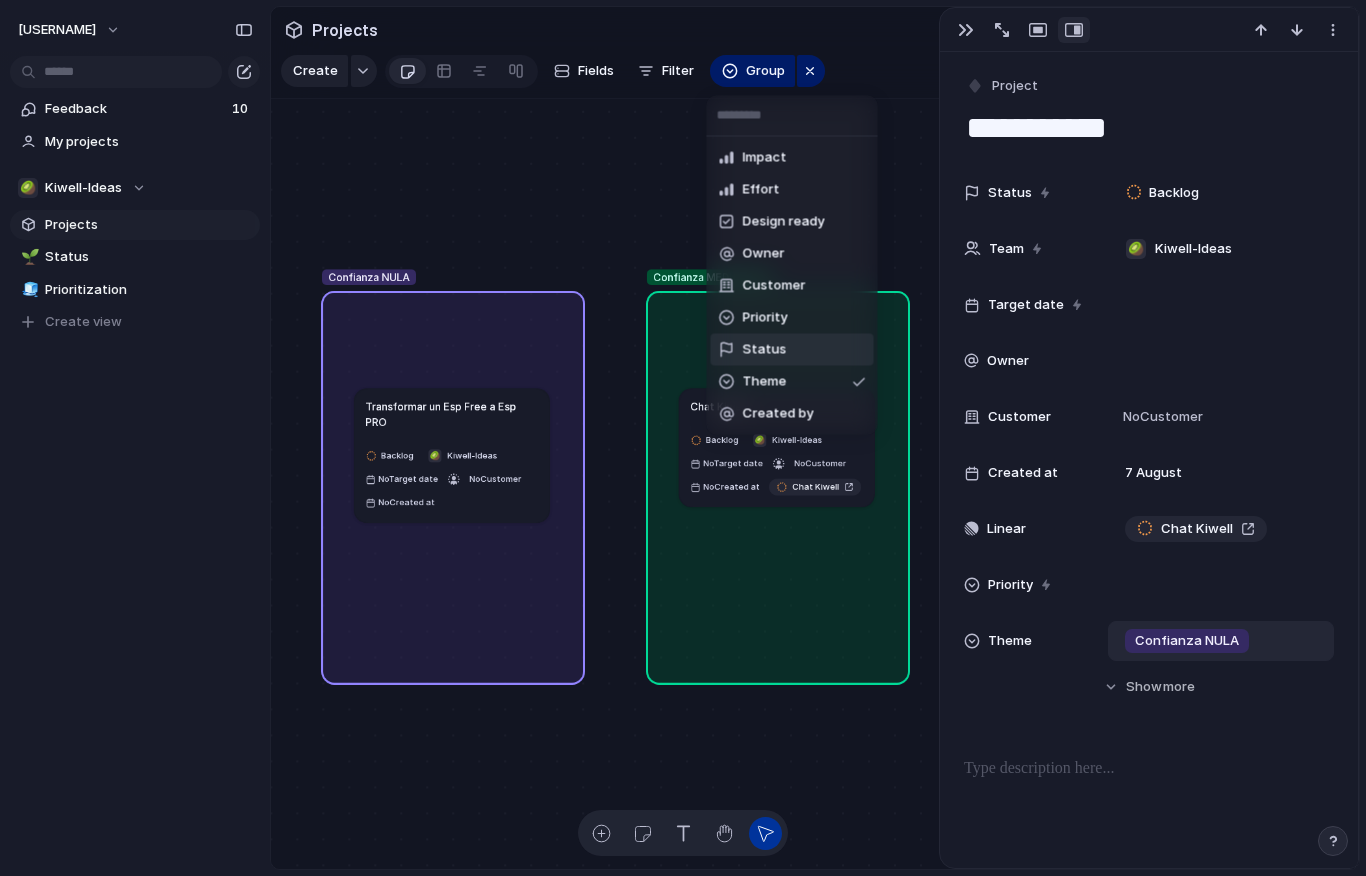 click on "Status" at bounding box center (765, 350) 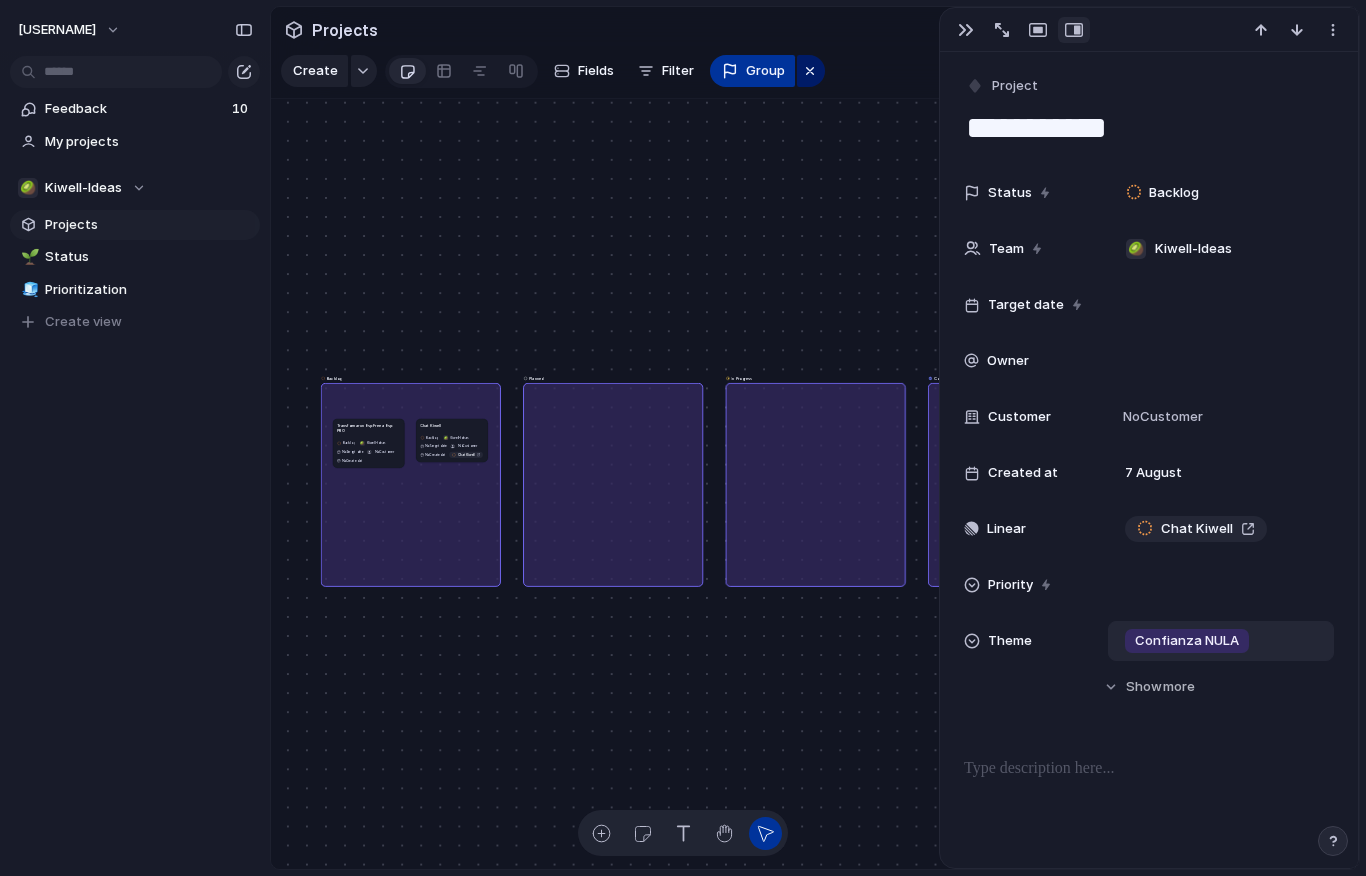 click on "Group" at bounding box center (752, 71) 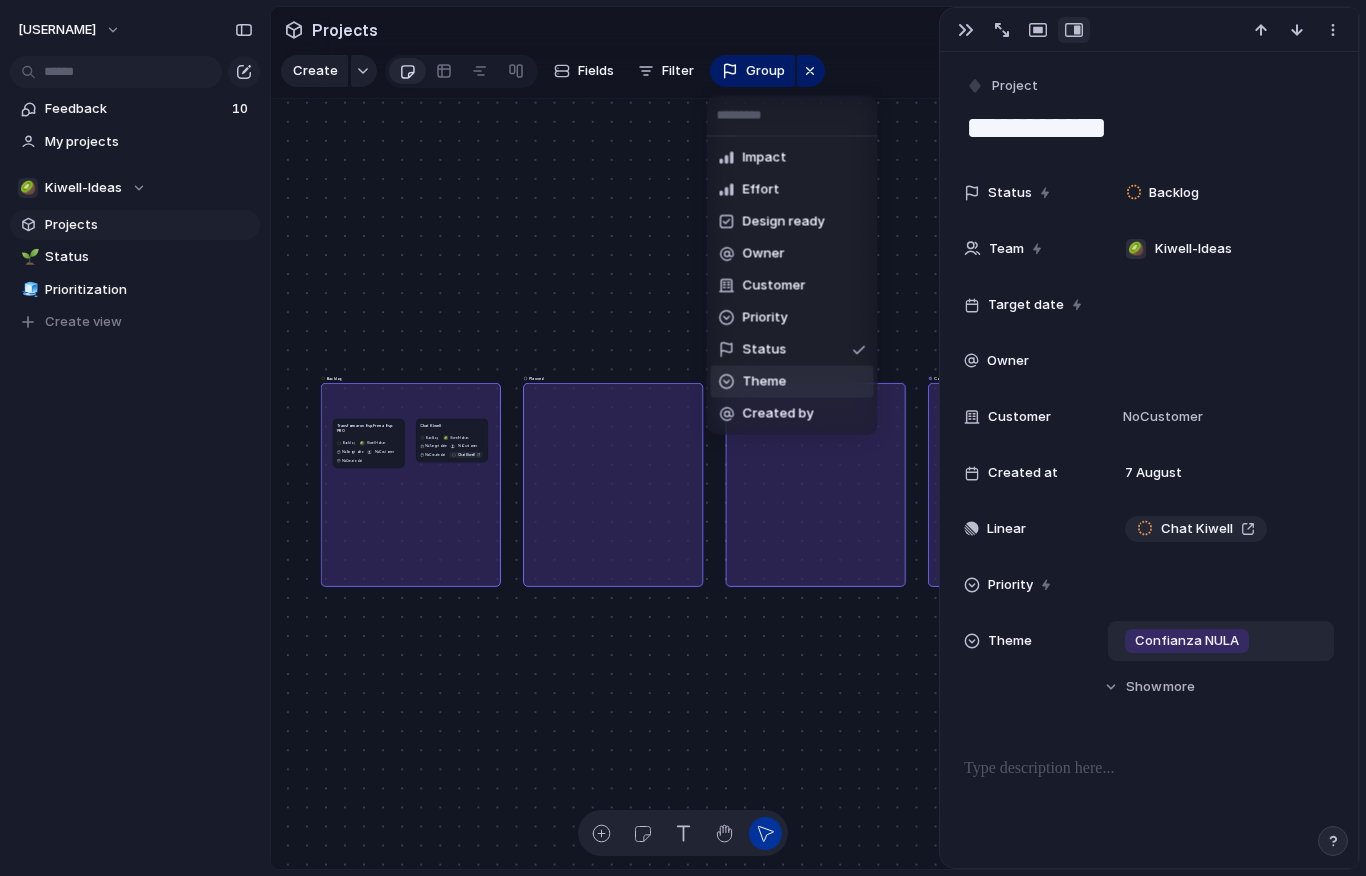 click on "Theme" at bounding box center (792, 382) 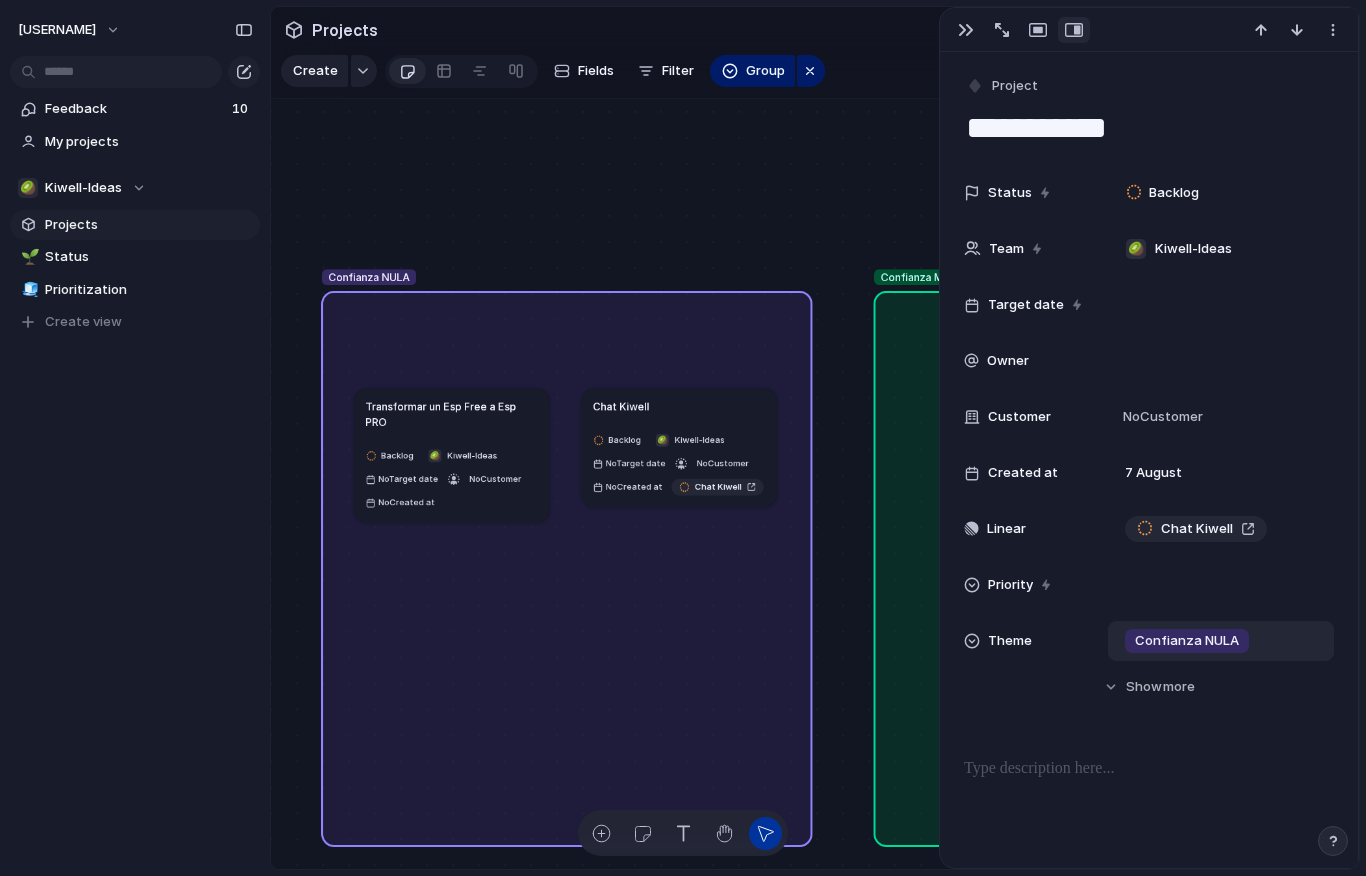 click on "Confianza NULA" at bounding box center [1187, 641] 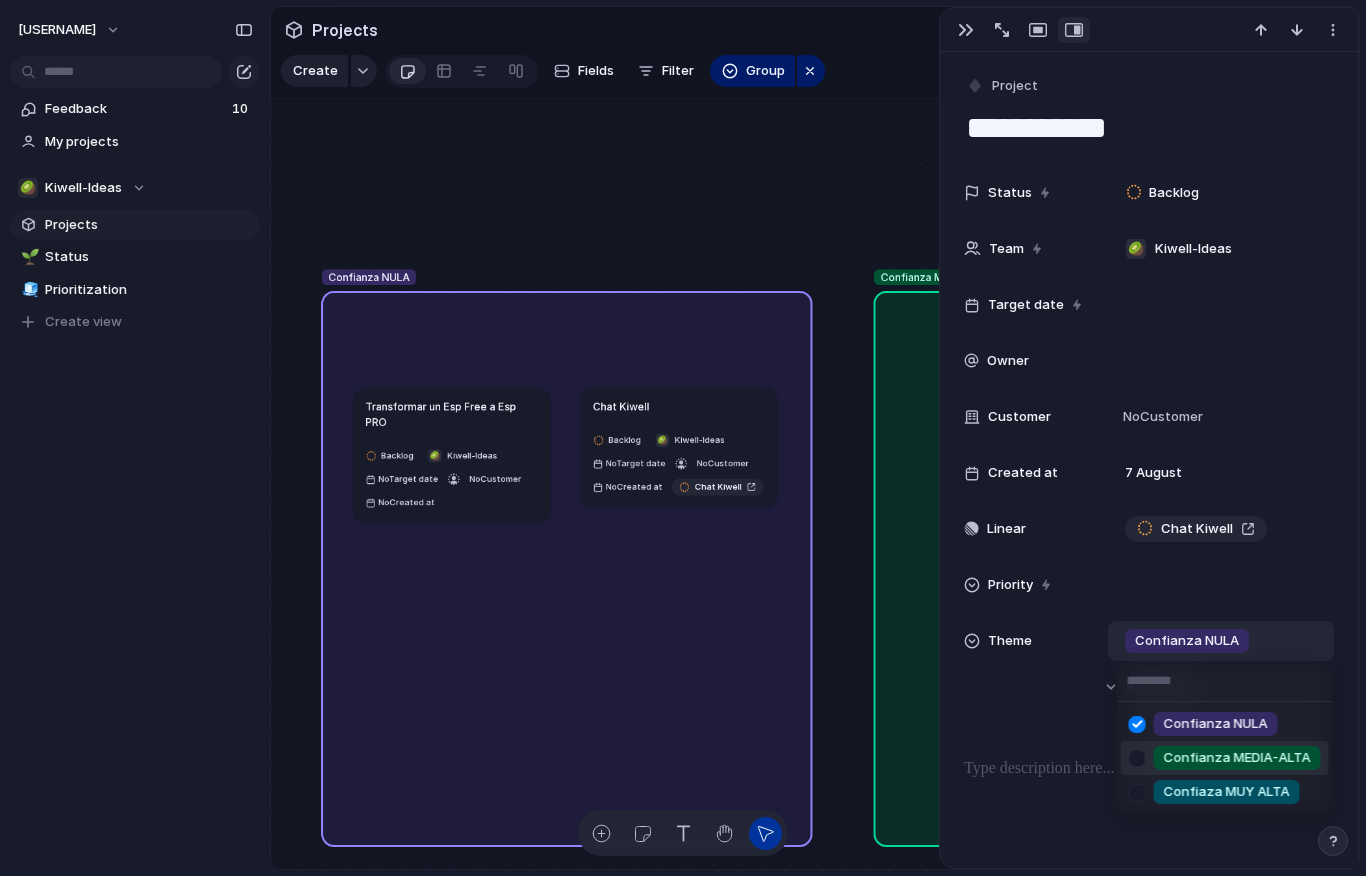 click at bounding box center (1137, 758) 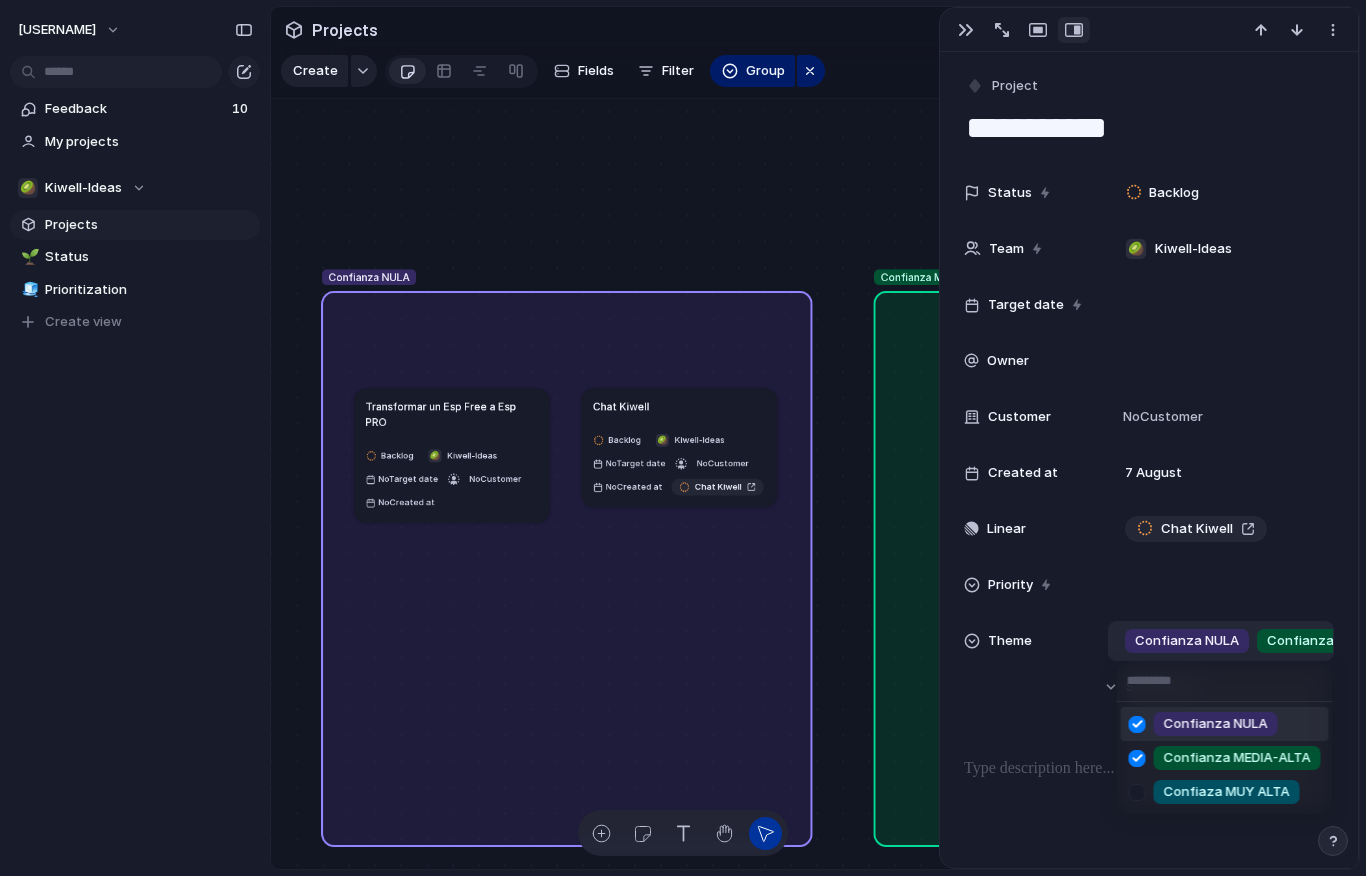 click at bounding box center (1137, 724) 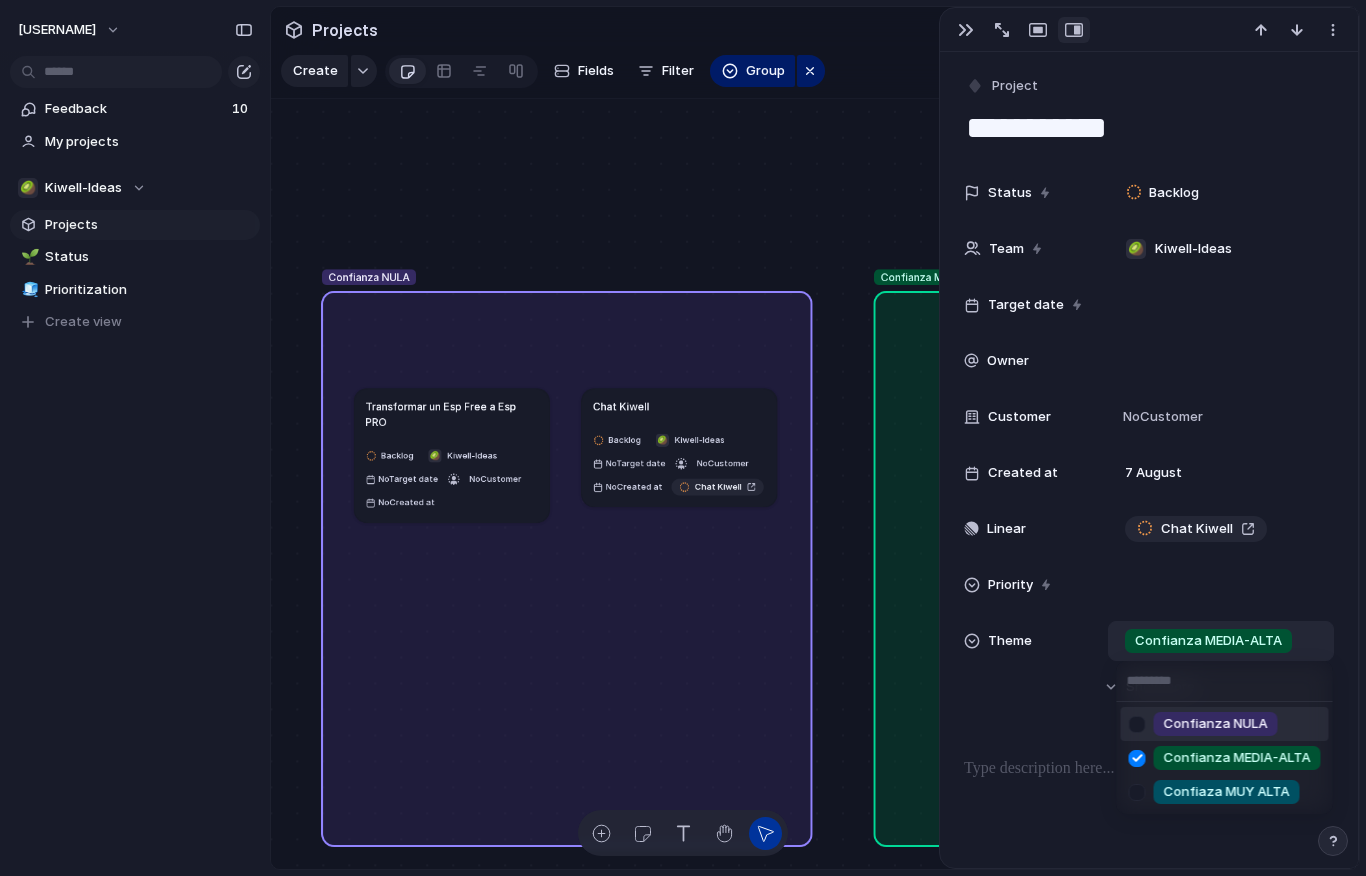 click on "Confianza NULA   Confianza MEDIA-ALTA   Confiaza MUY ALTA" at bounding box center (683, 438) 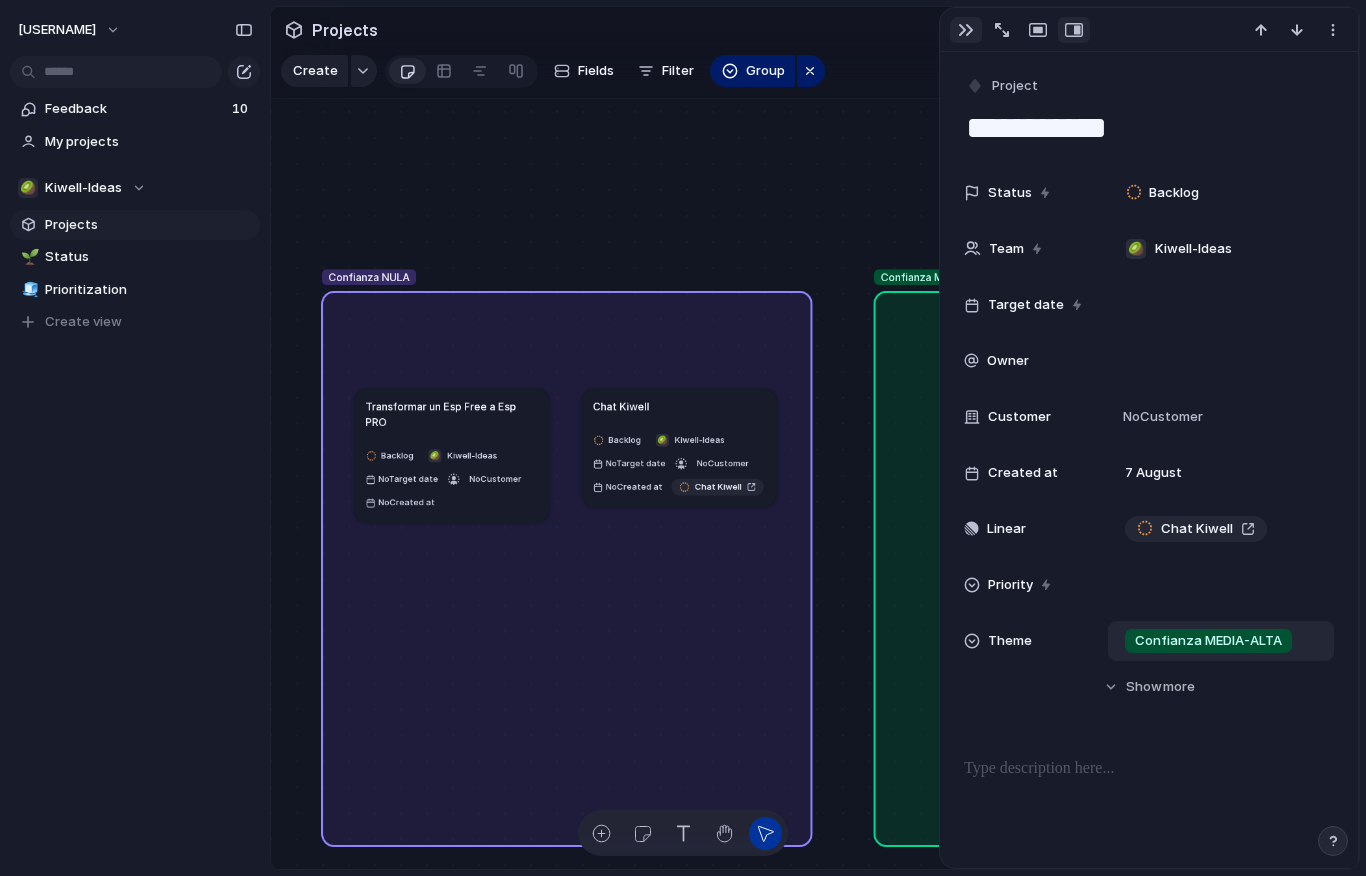 click at bounding box center [966, 30] 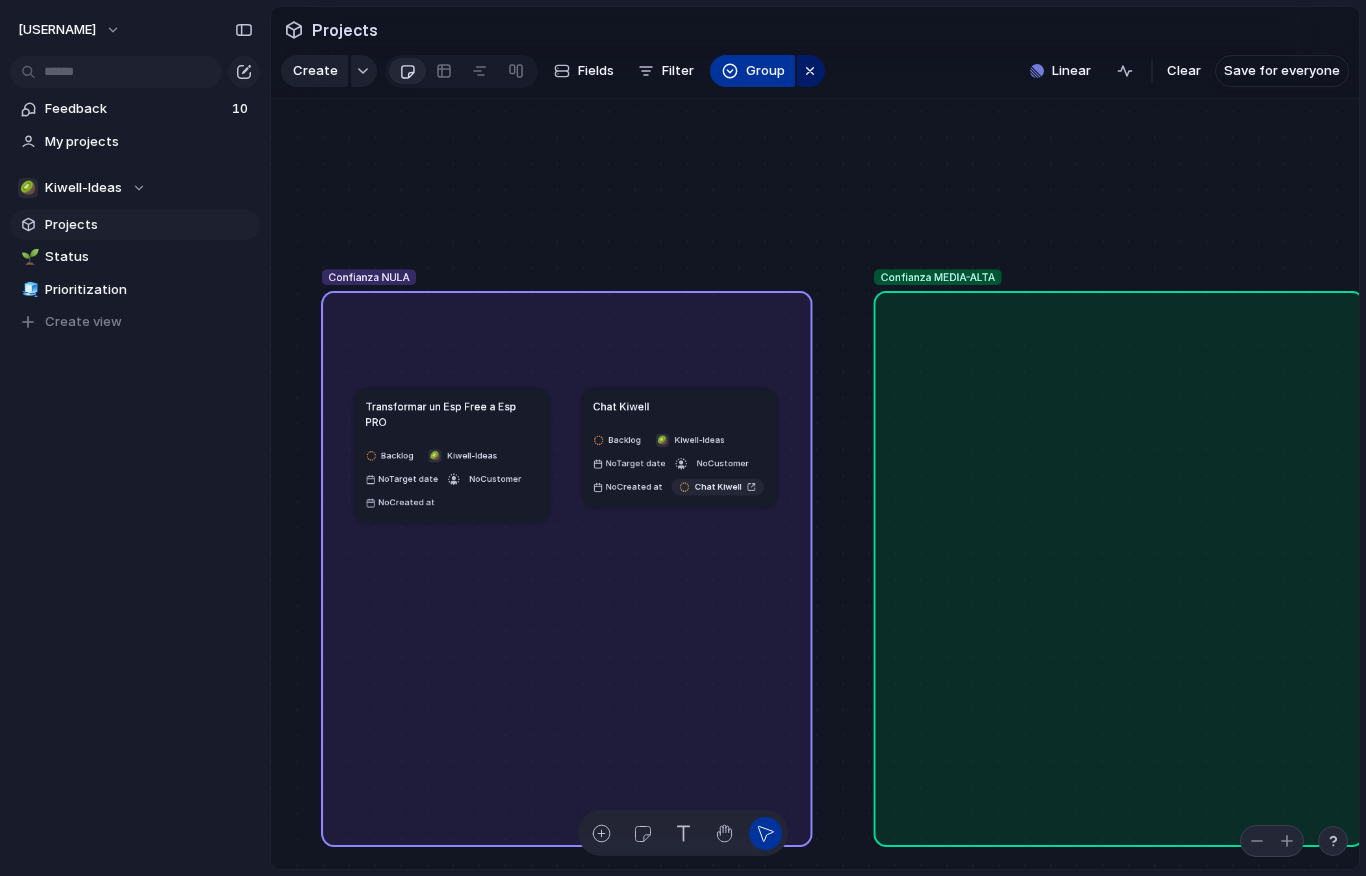 click on "Group" at bounding box center [765, 71] 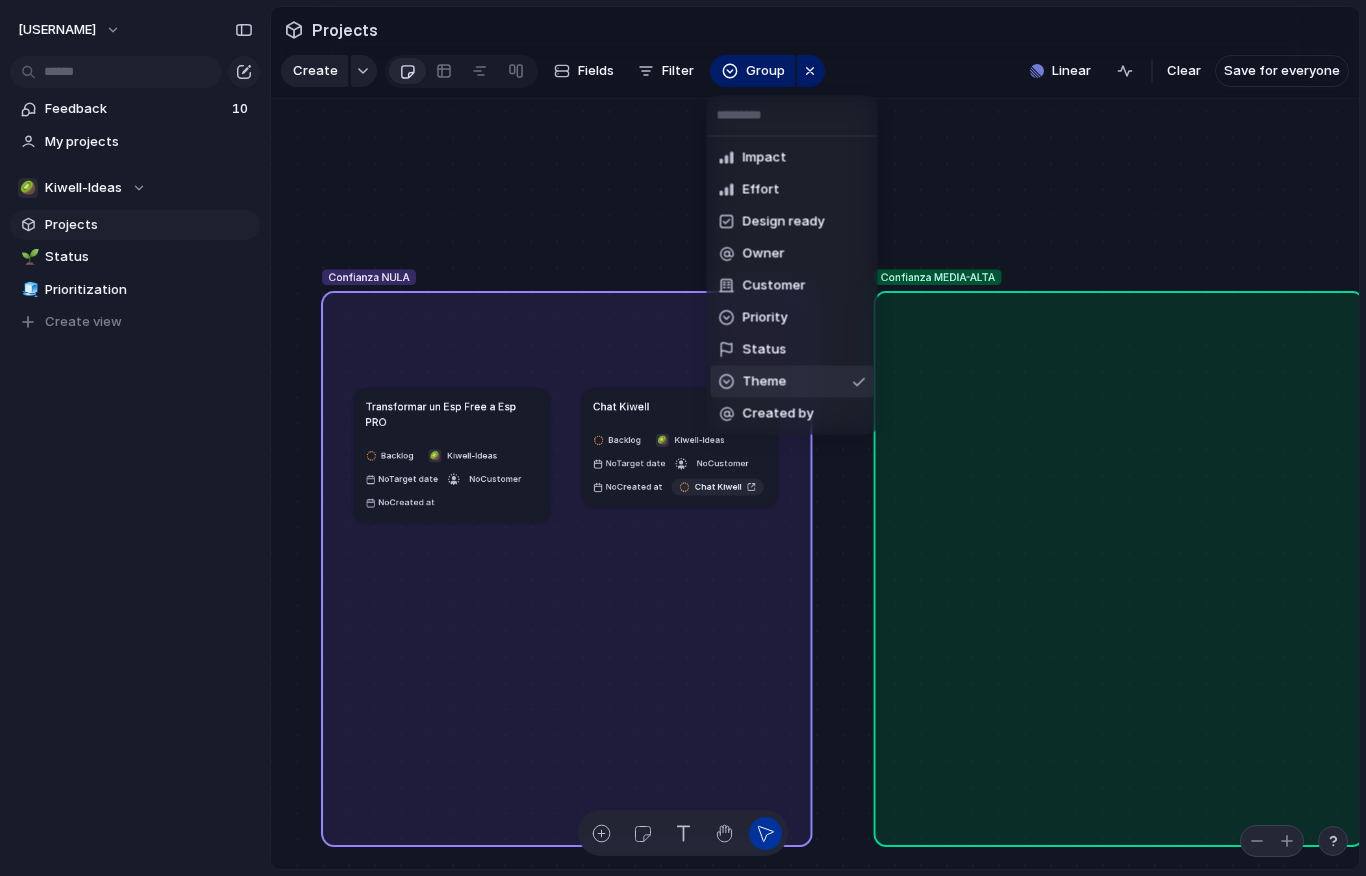 click on "Theme" at bounding box center [792, 382] 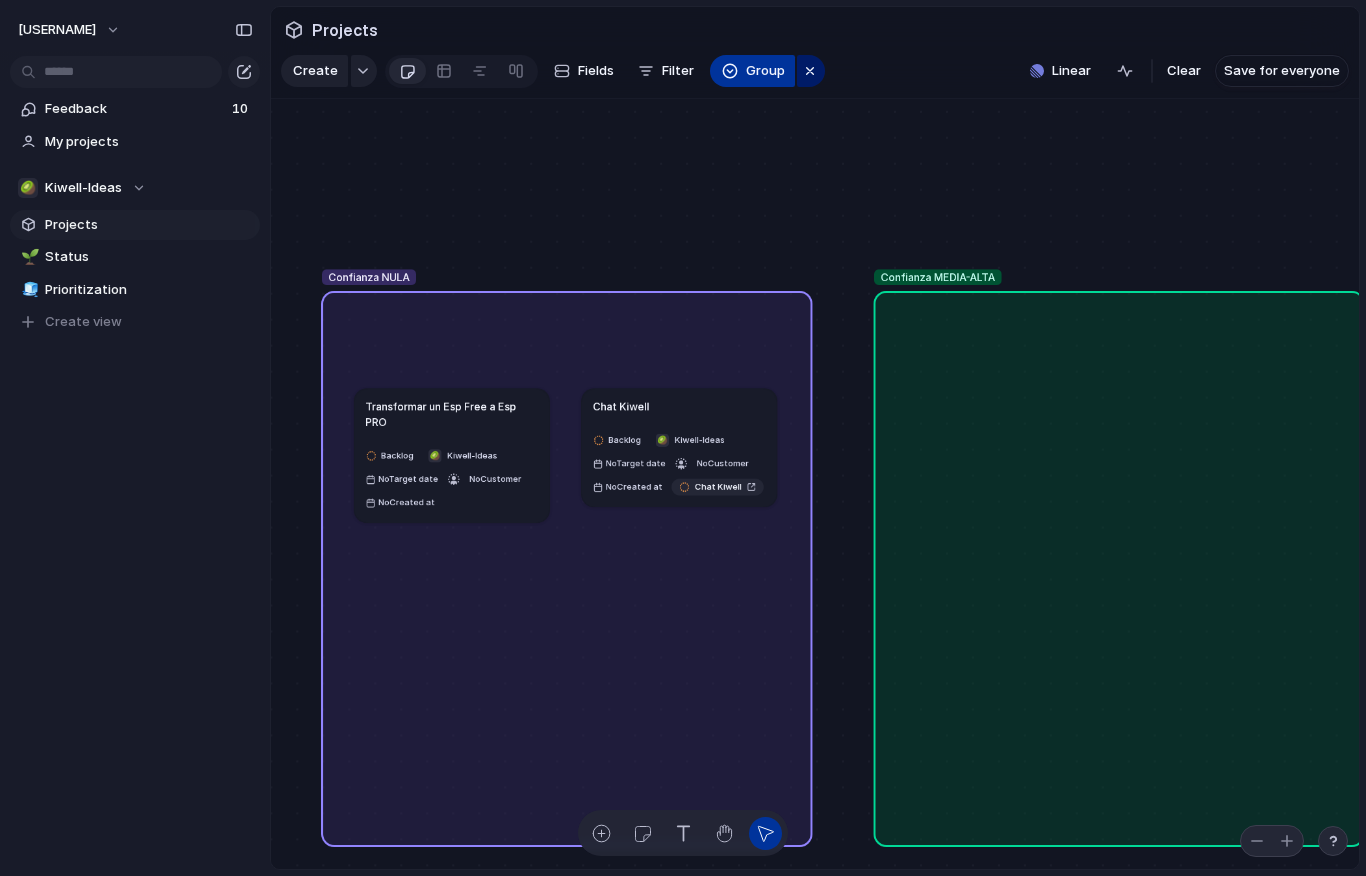 click on "Group" at bounding box center (765, 71) 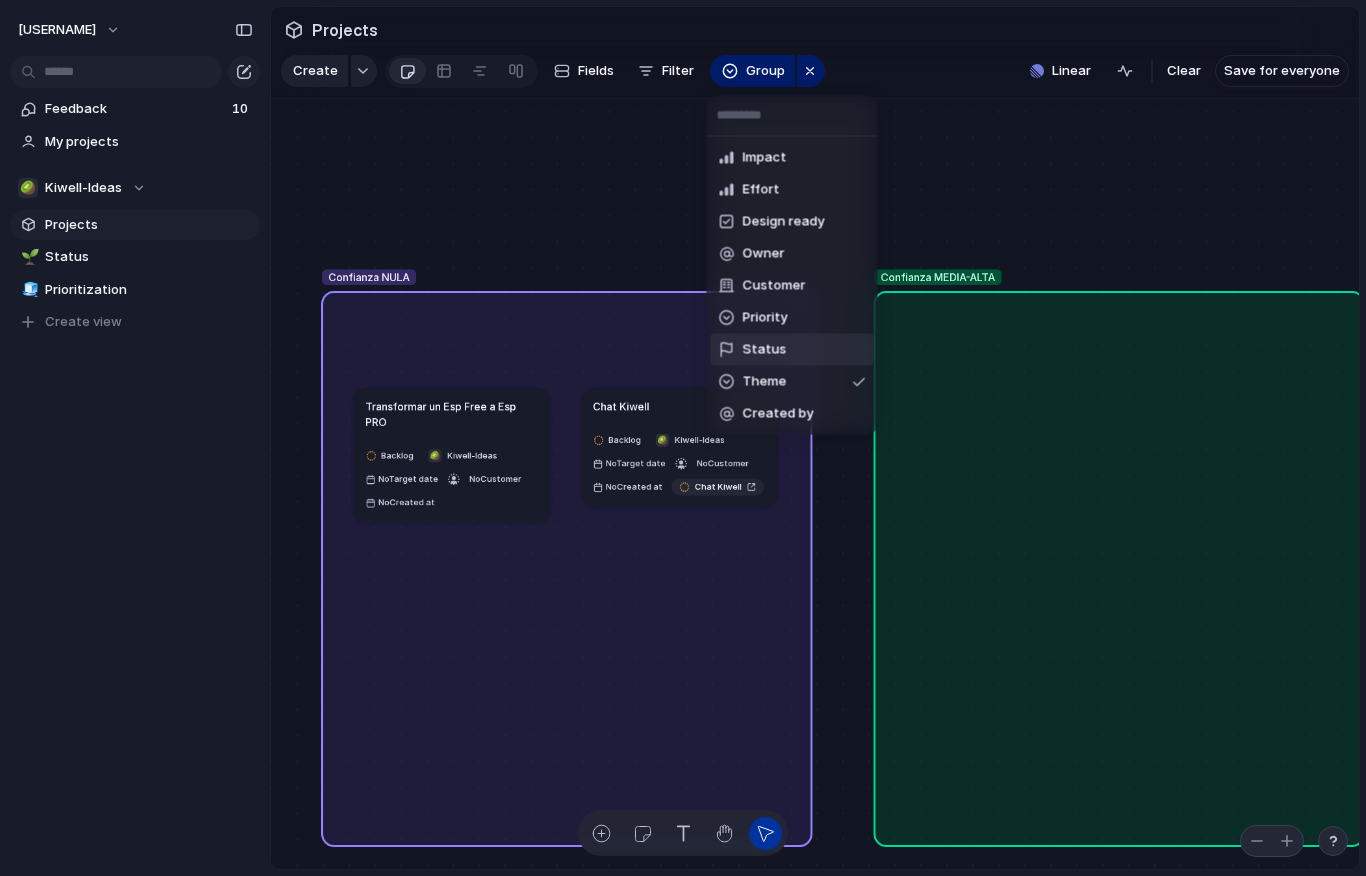 click on "Status" at bounding box center [765, 350] 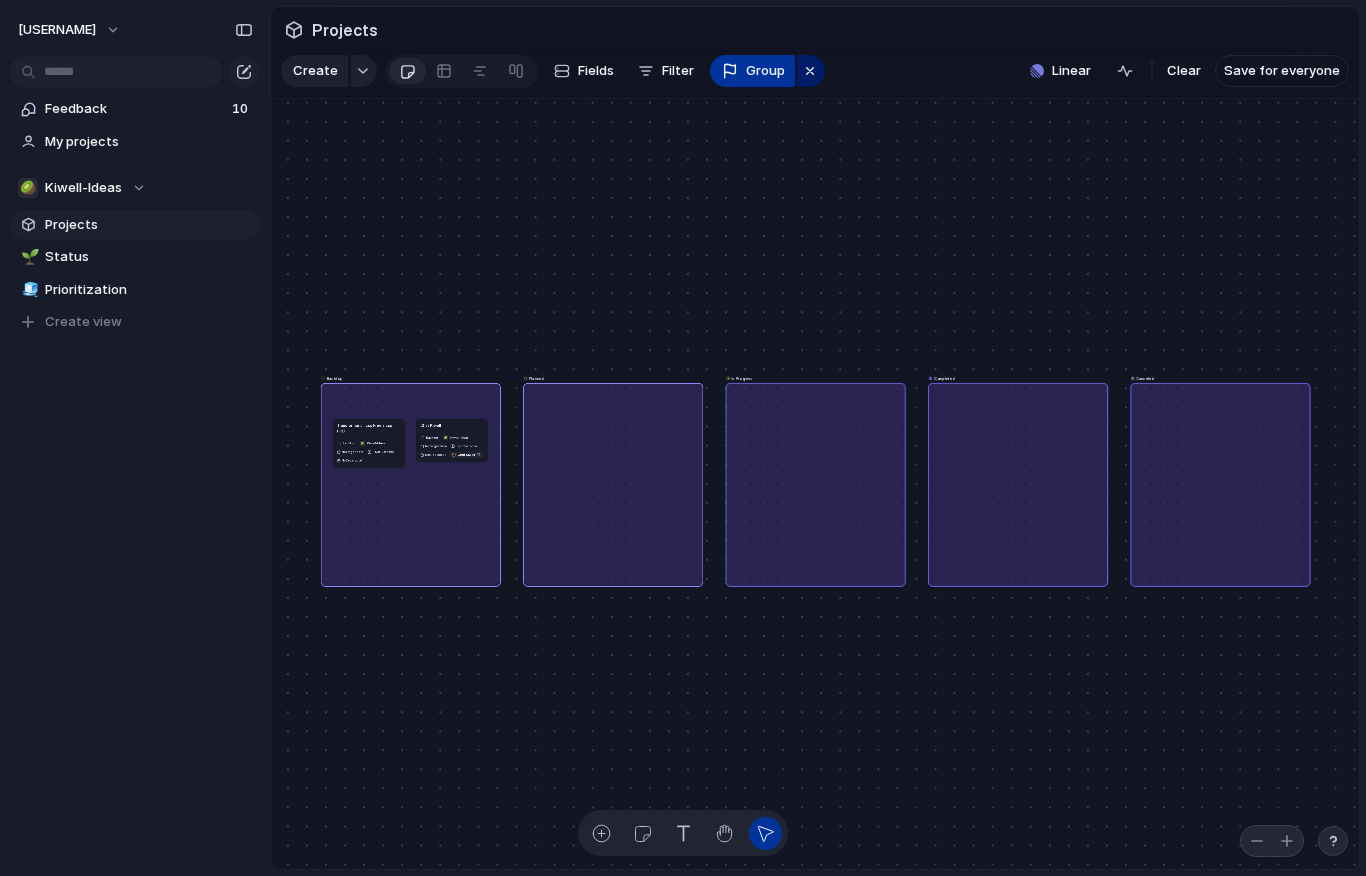 click on "Group" at bounding box center [752, 71] 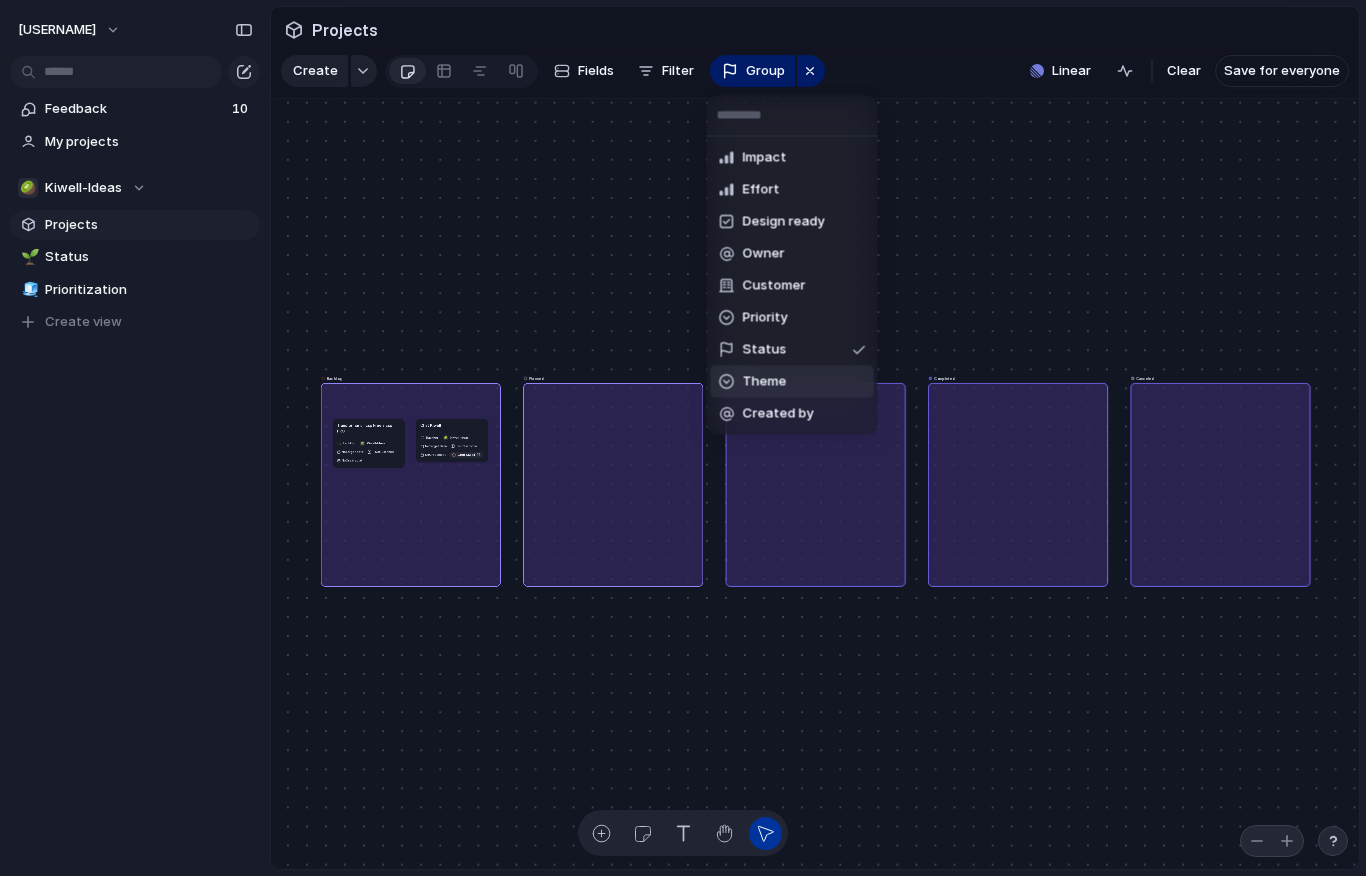 click on "Theme" at bounding box center (765, 382) 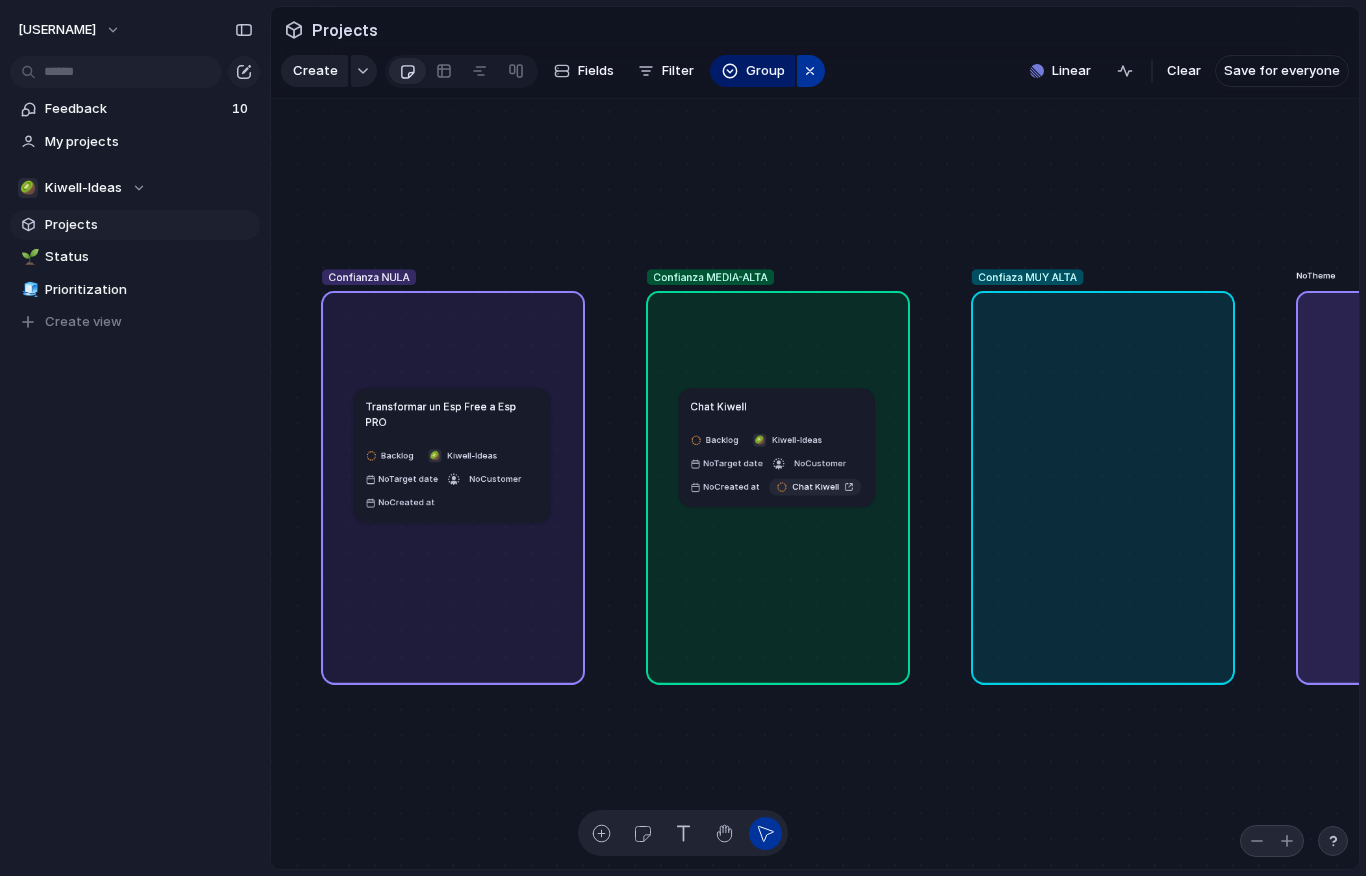 click at bounding box center [810, 71] 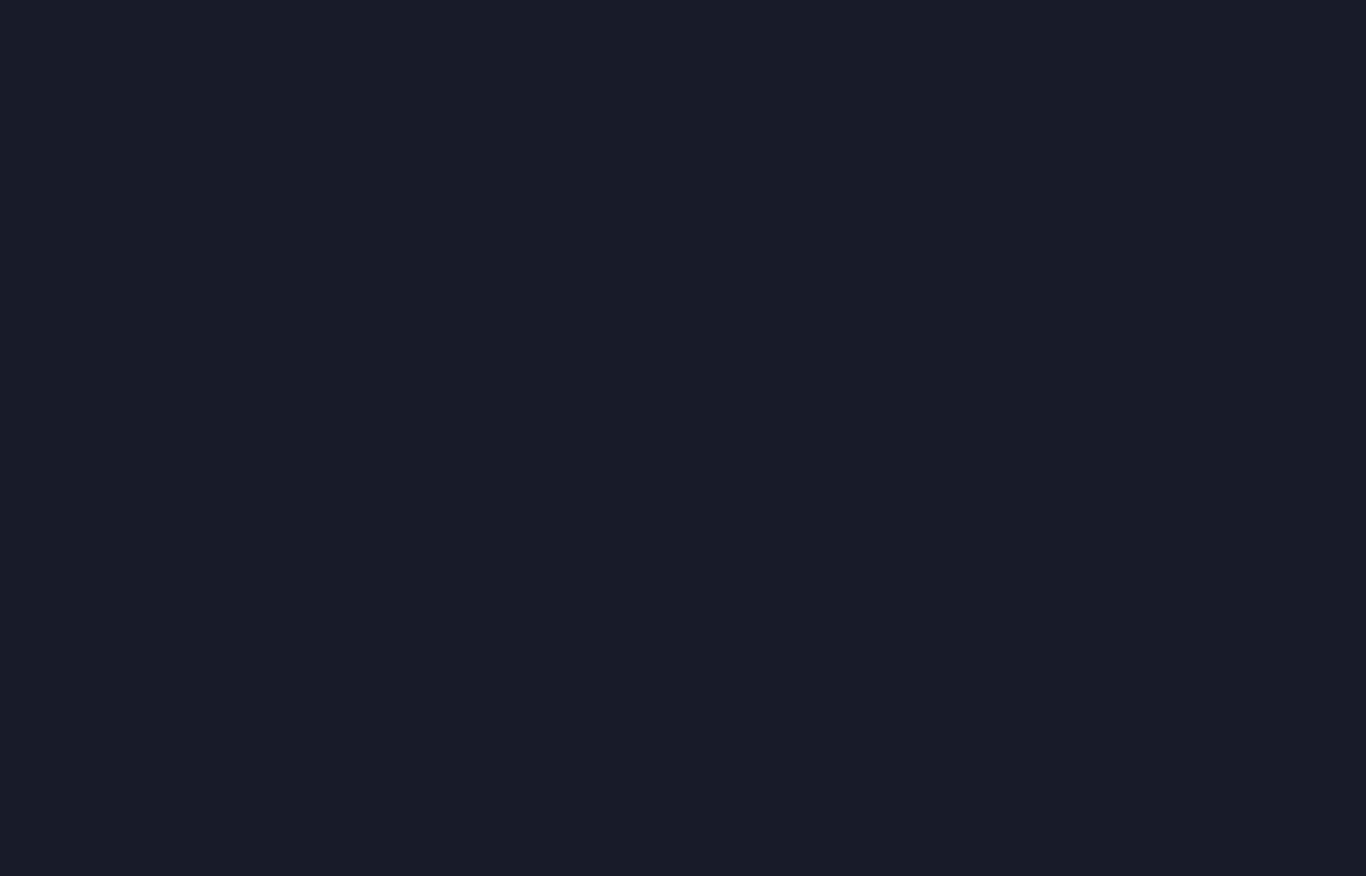 scroll, scrollTop: 0, scrollLeft: 0, axis: both 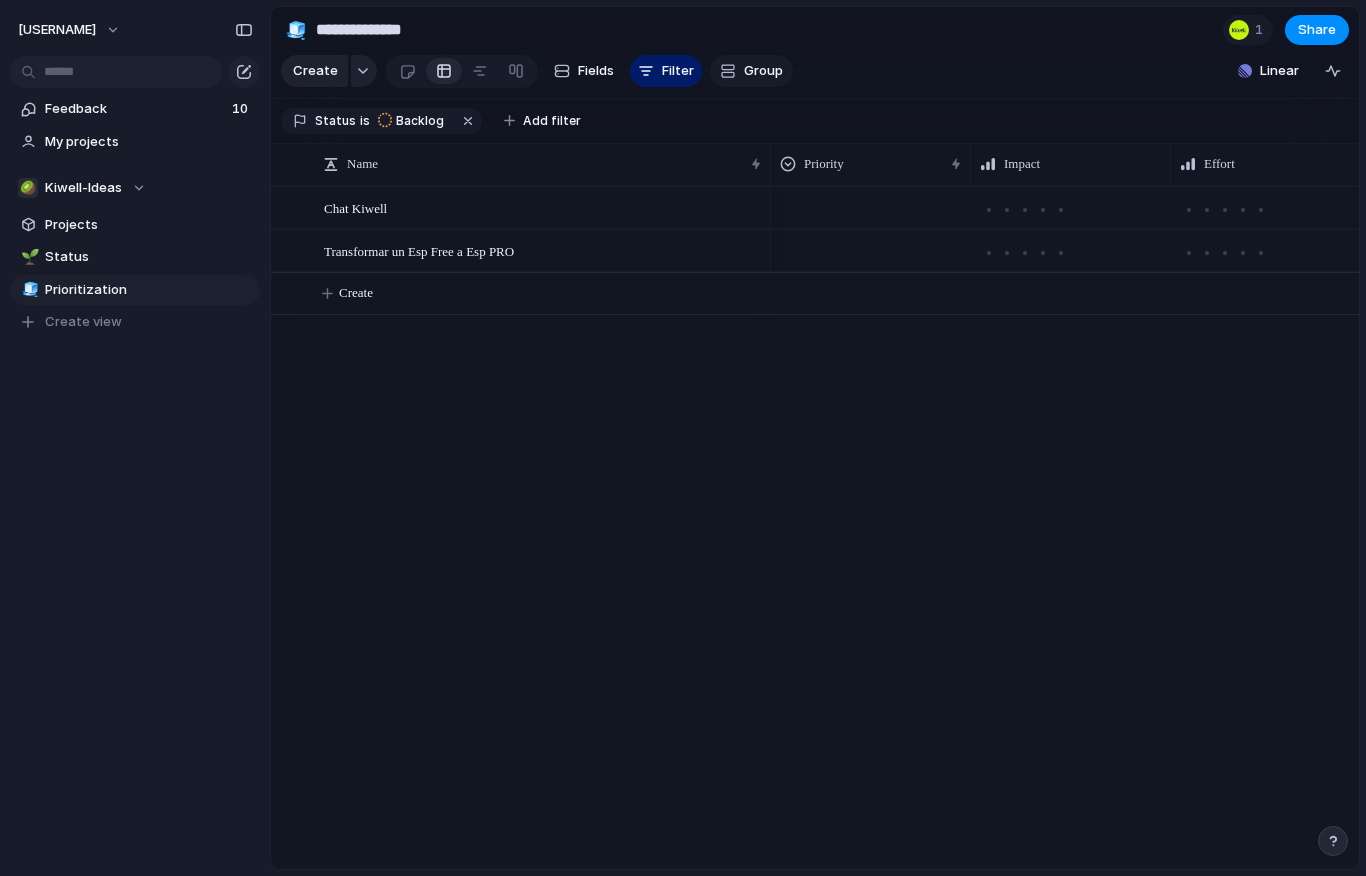 click on "Group" at bounding box center (763, 71) 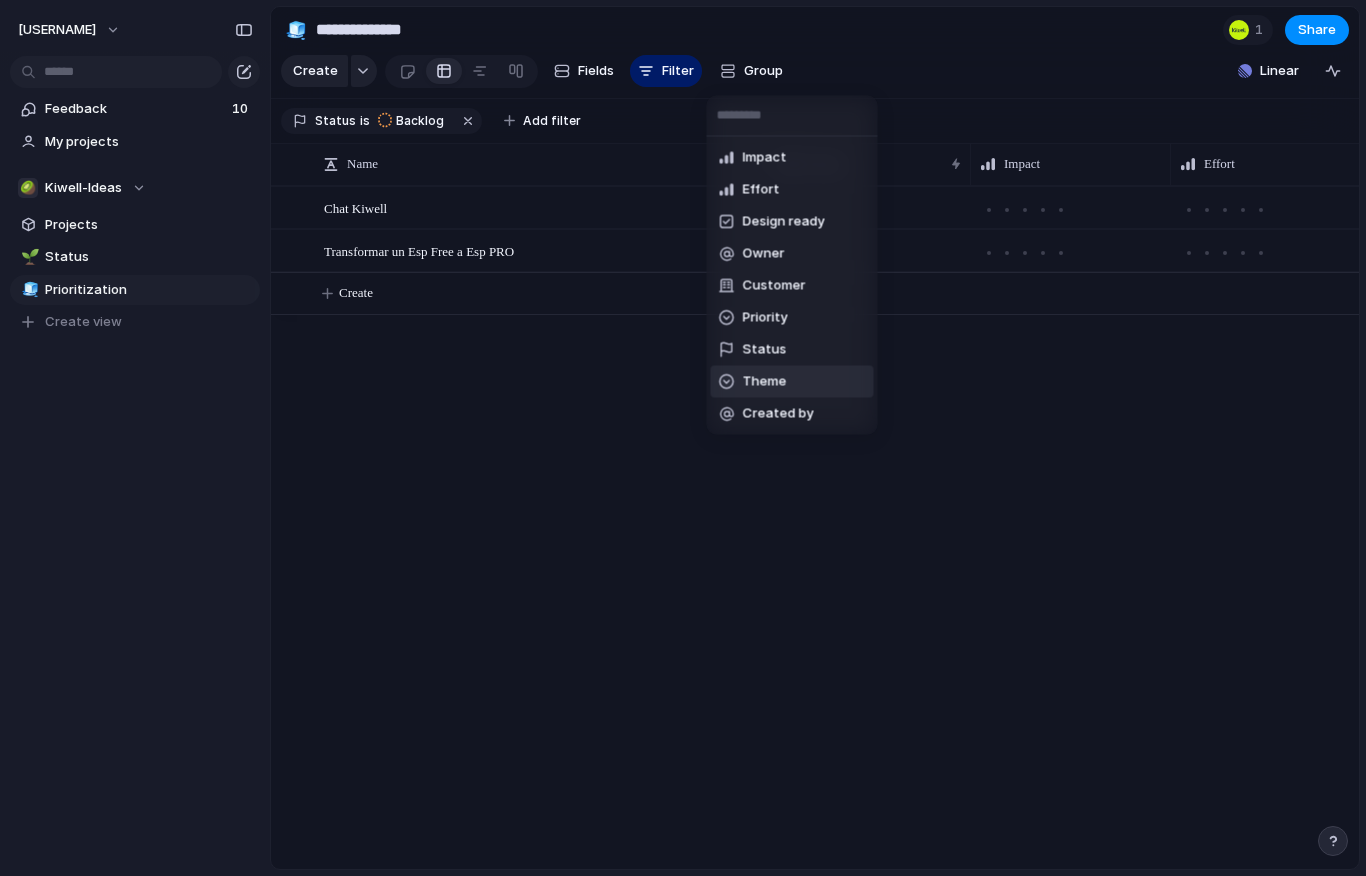 click on "Theme" at bounding box center [792, 382] 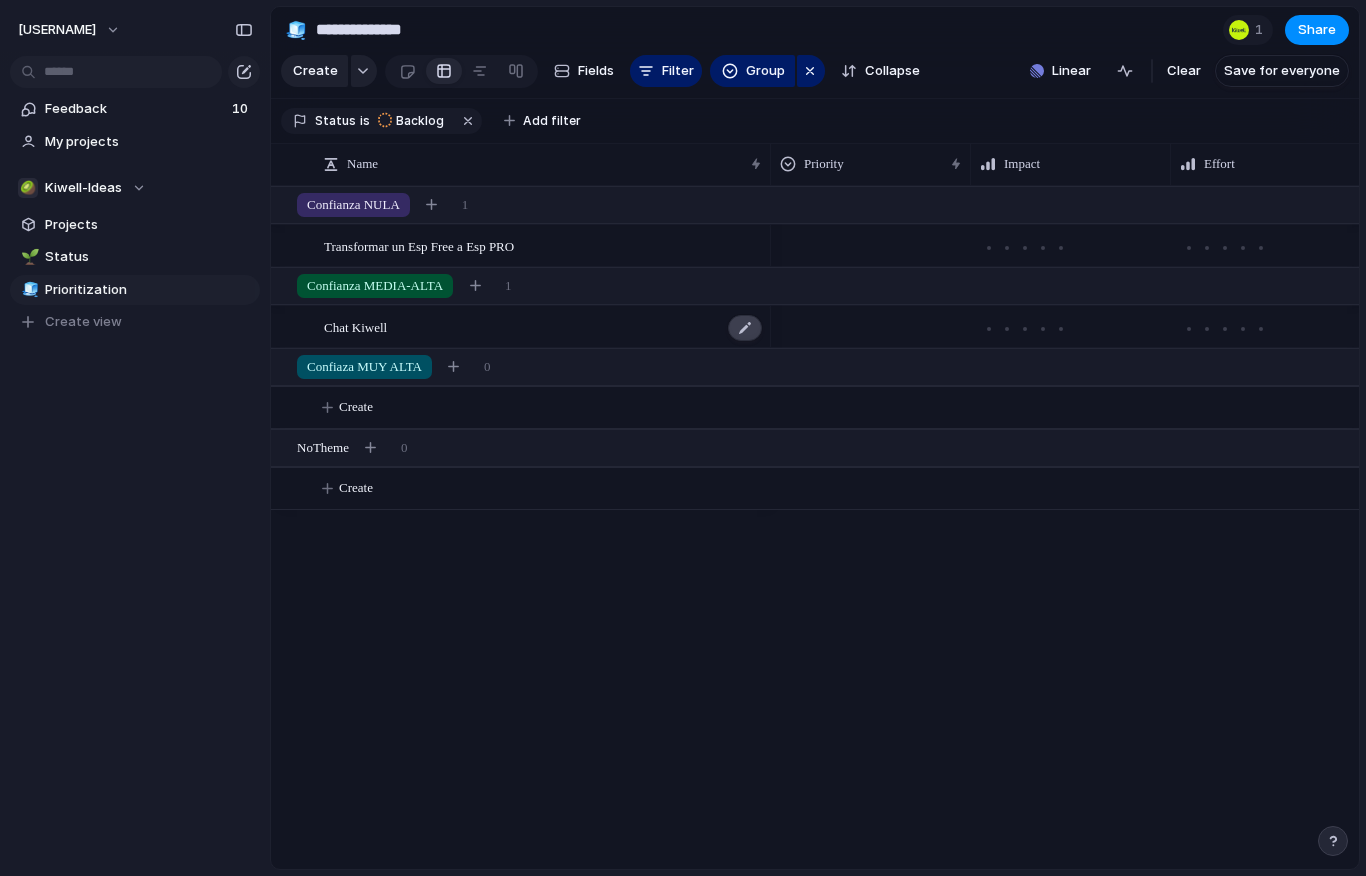 scroll, scrollTop: 0, scrollLeft: 1, axis: horizontal 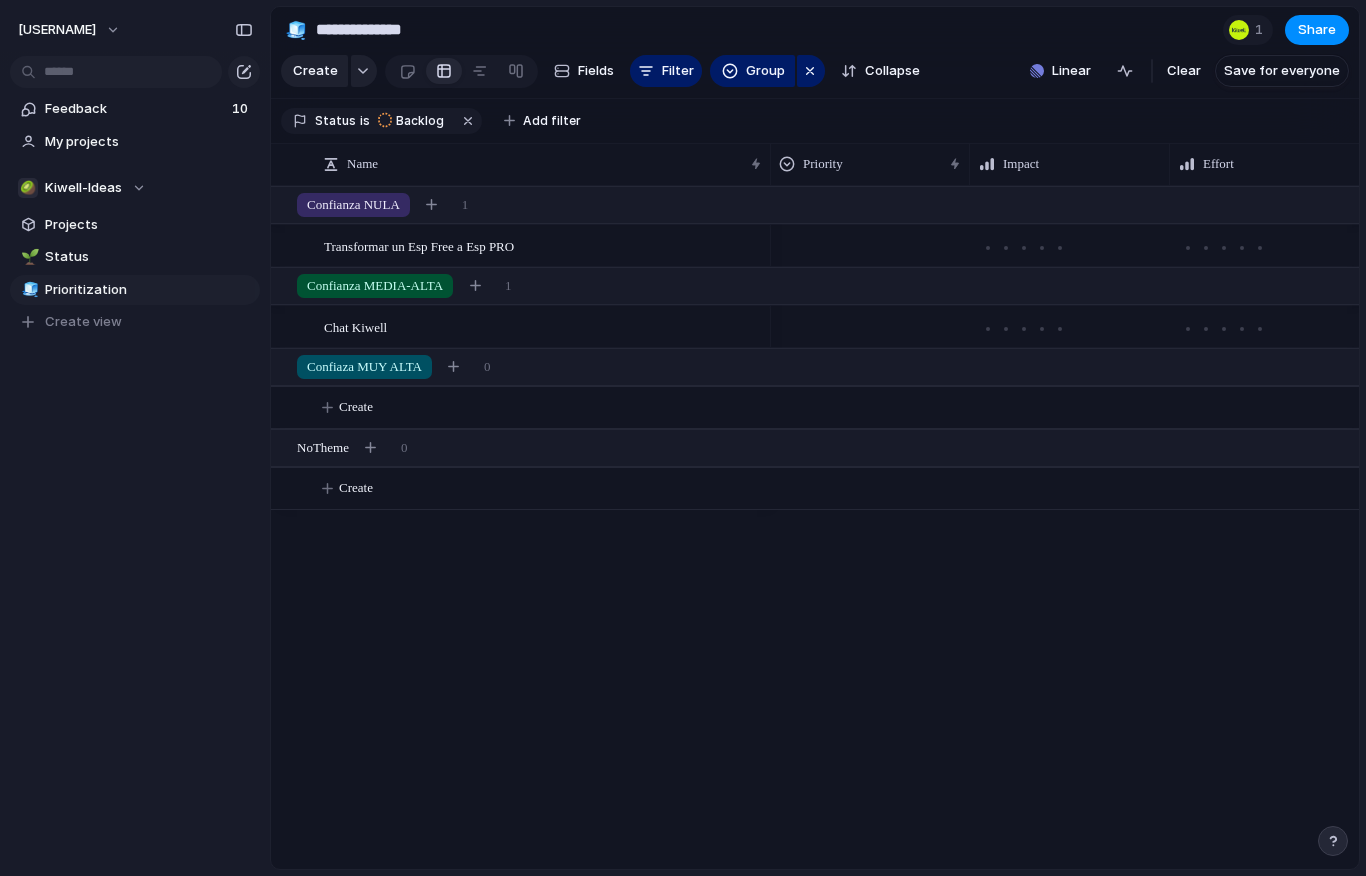 click at bounding box center (870, 242) 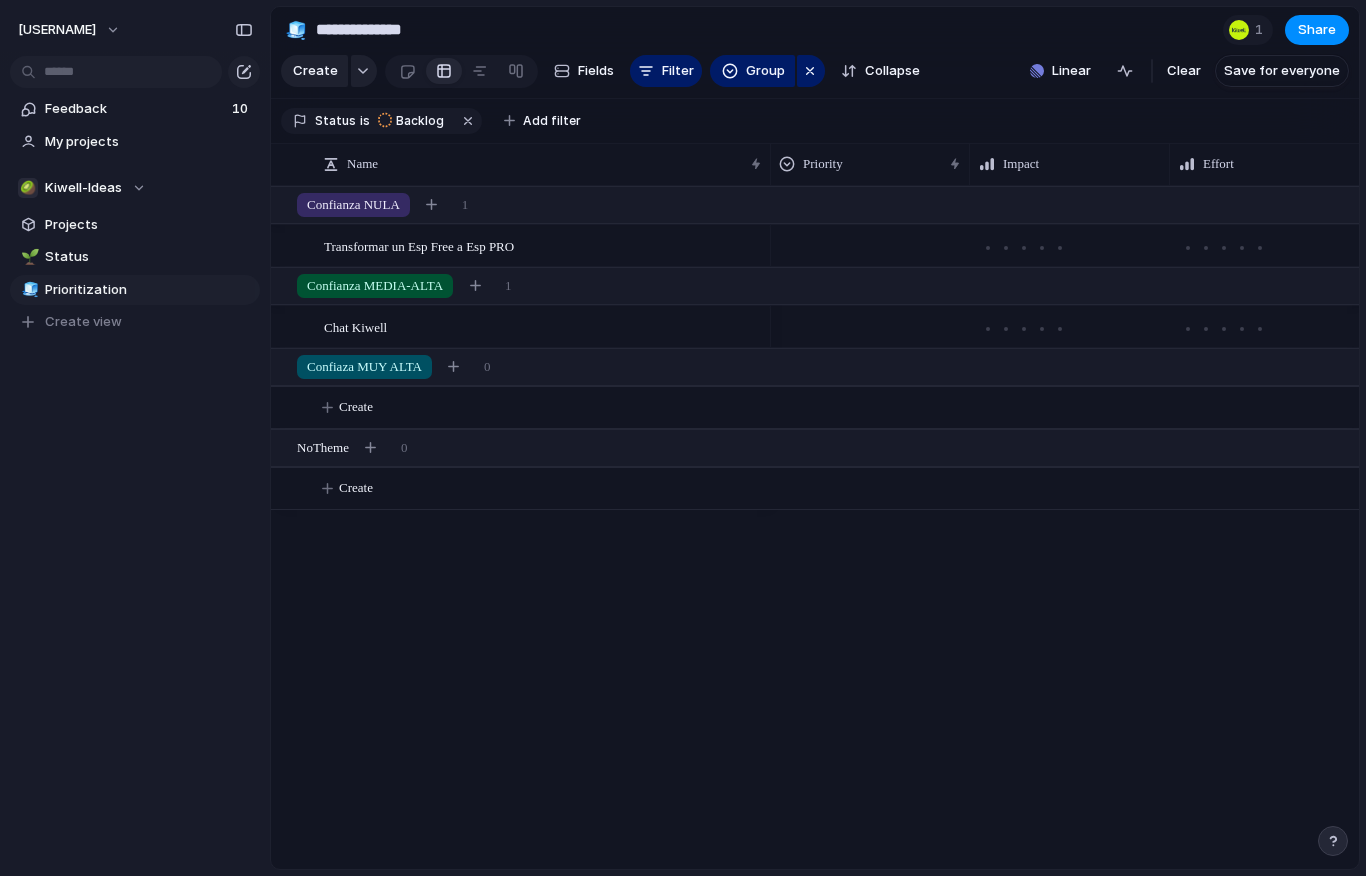 click on "Urgent   High   Medium   Low" at bounding box center (683, 438) 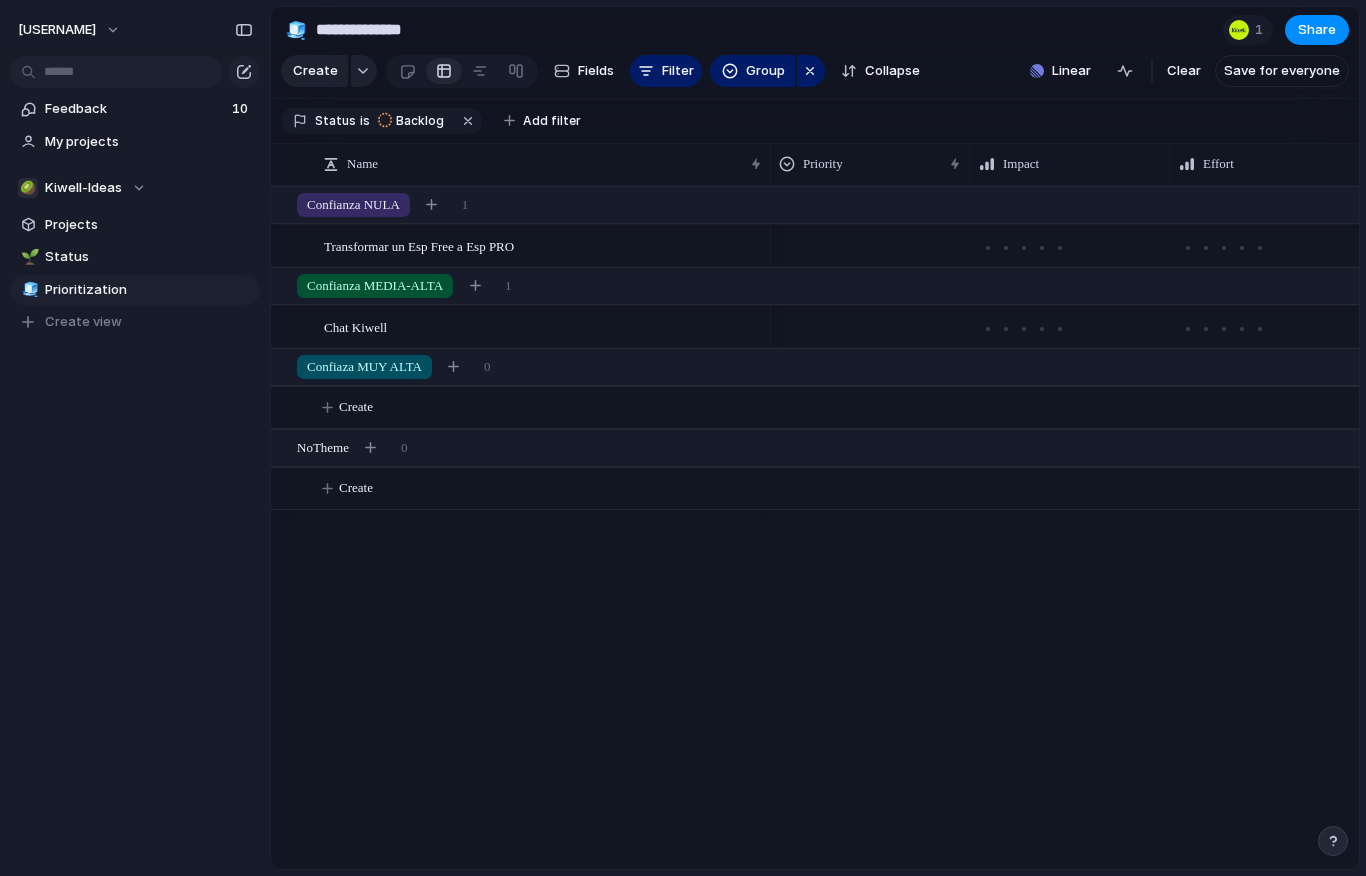 scroll, scrollTop: 0, scrollLeft: 63, axis: horizontal 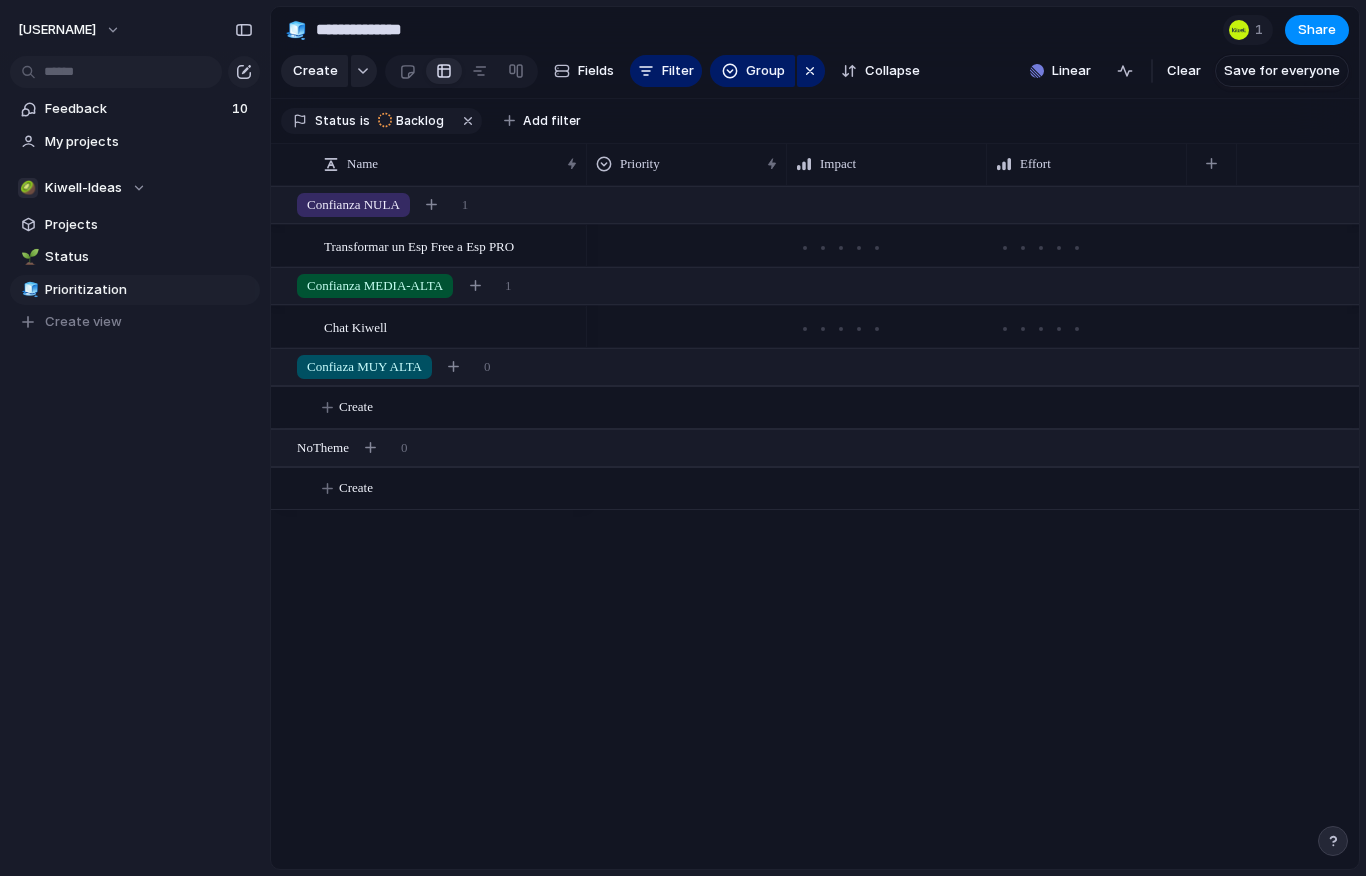 drag, startPoint x: 769, startPoint y: 154, endPoint x: 585, endPoint y: 166, distance: 184.39088 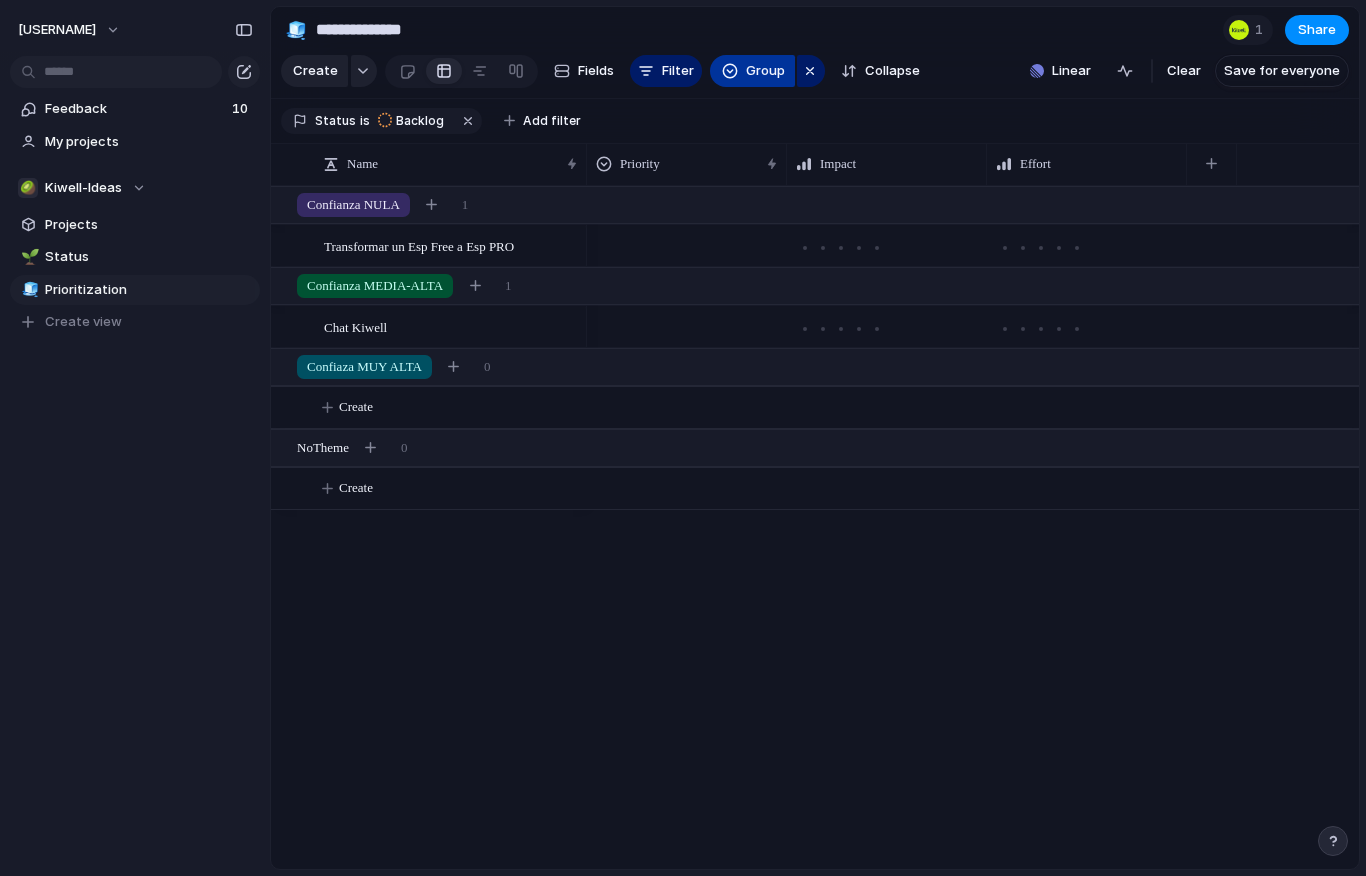 click on "Group" at bounding box center [752, 71] 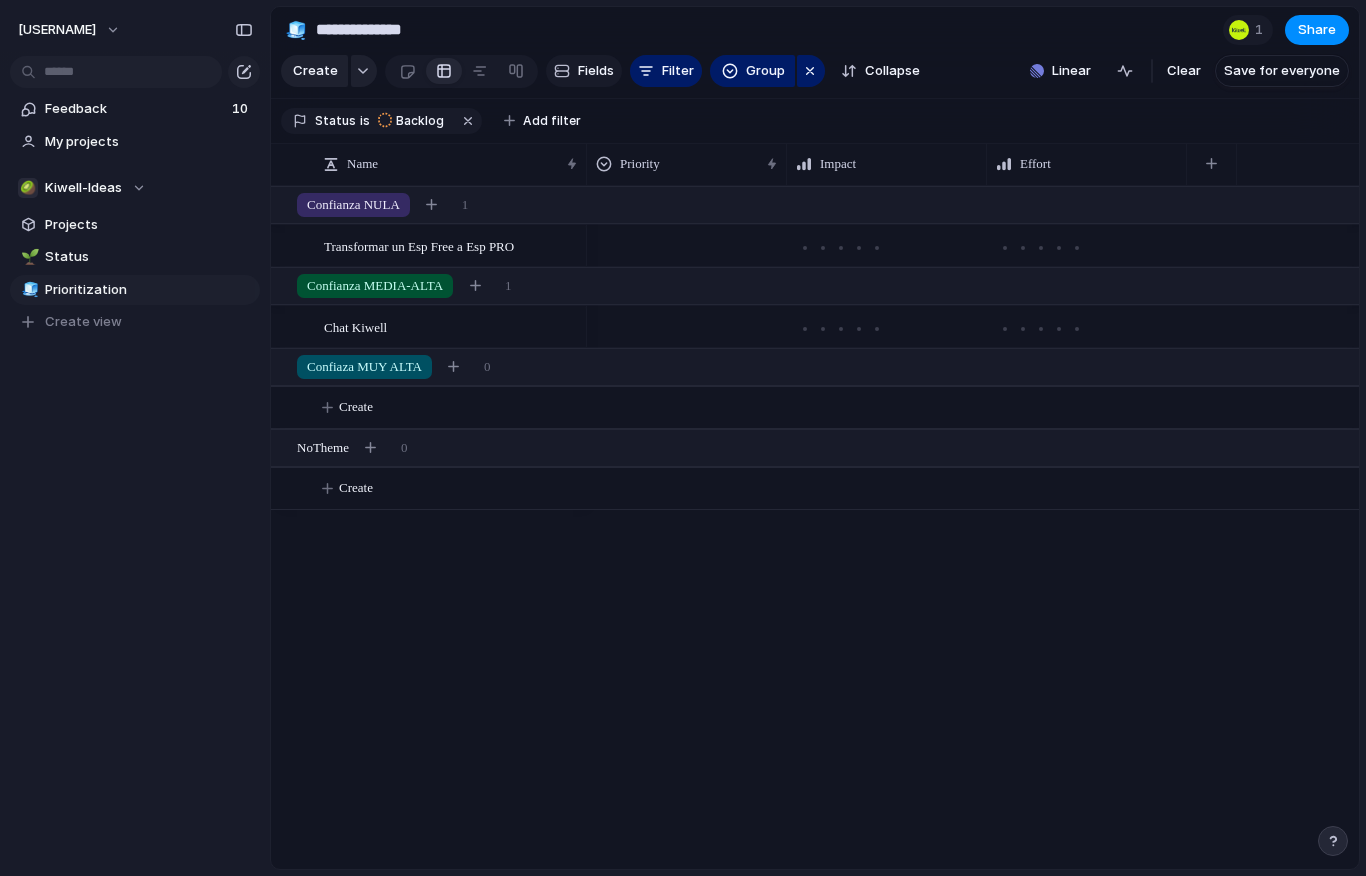 click on "Fields" at bounding box center (596, 71) 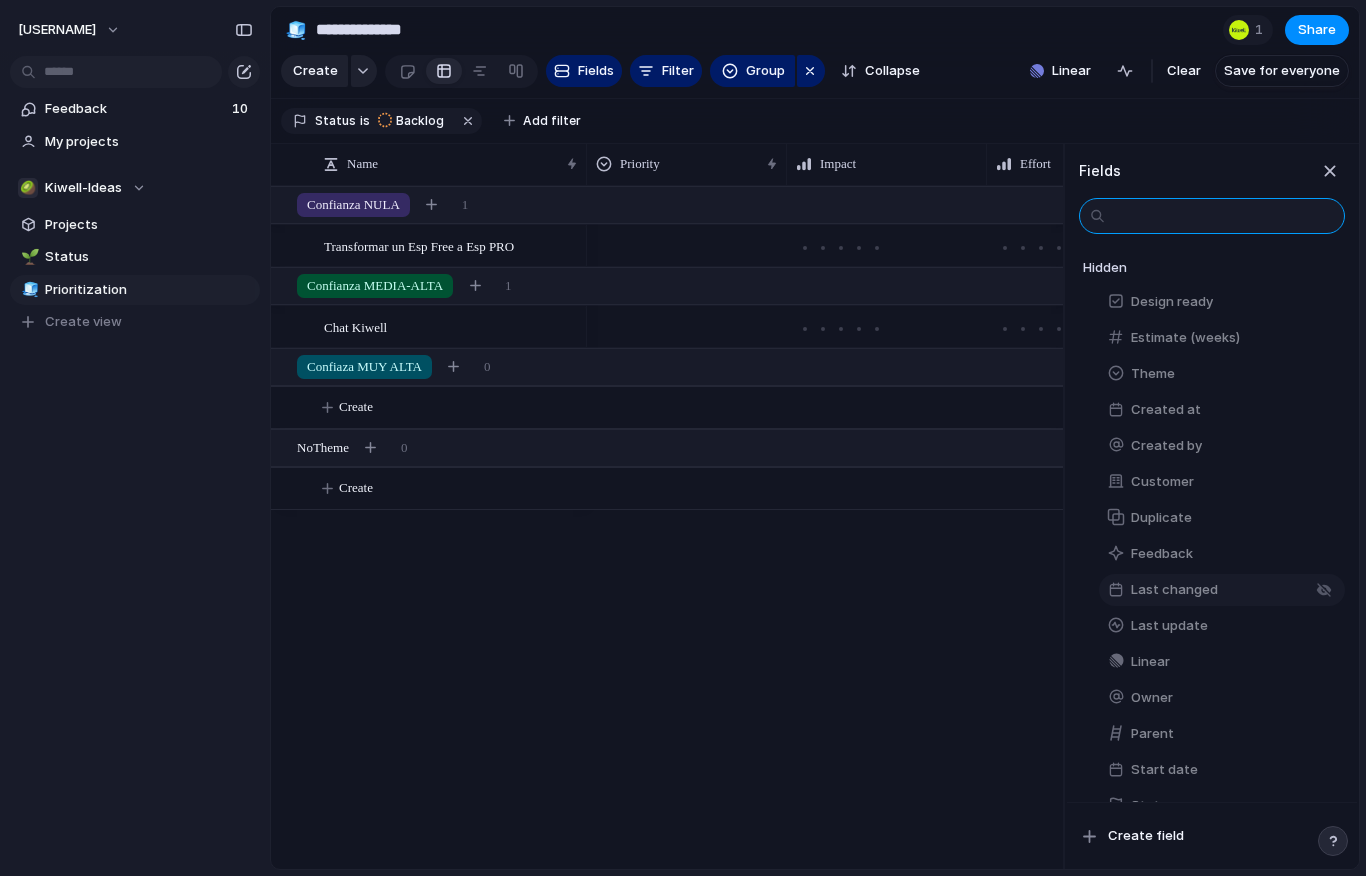 scroll, scrollTop: 167, scrollLeft: 0, axis: vertical 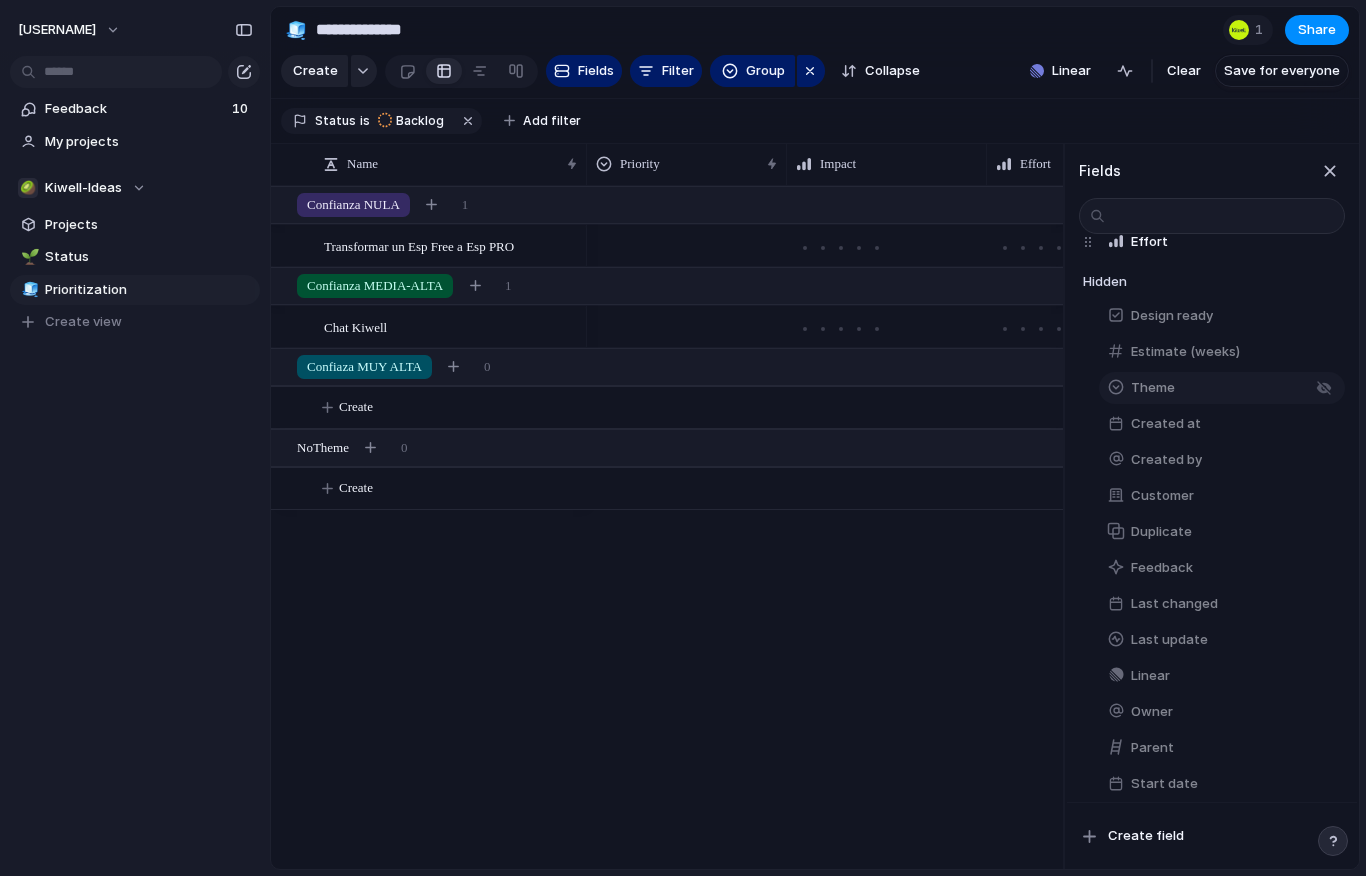 click on "Theme" at bounding box center [1153, 388] 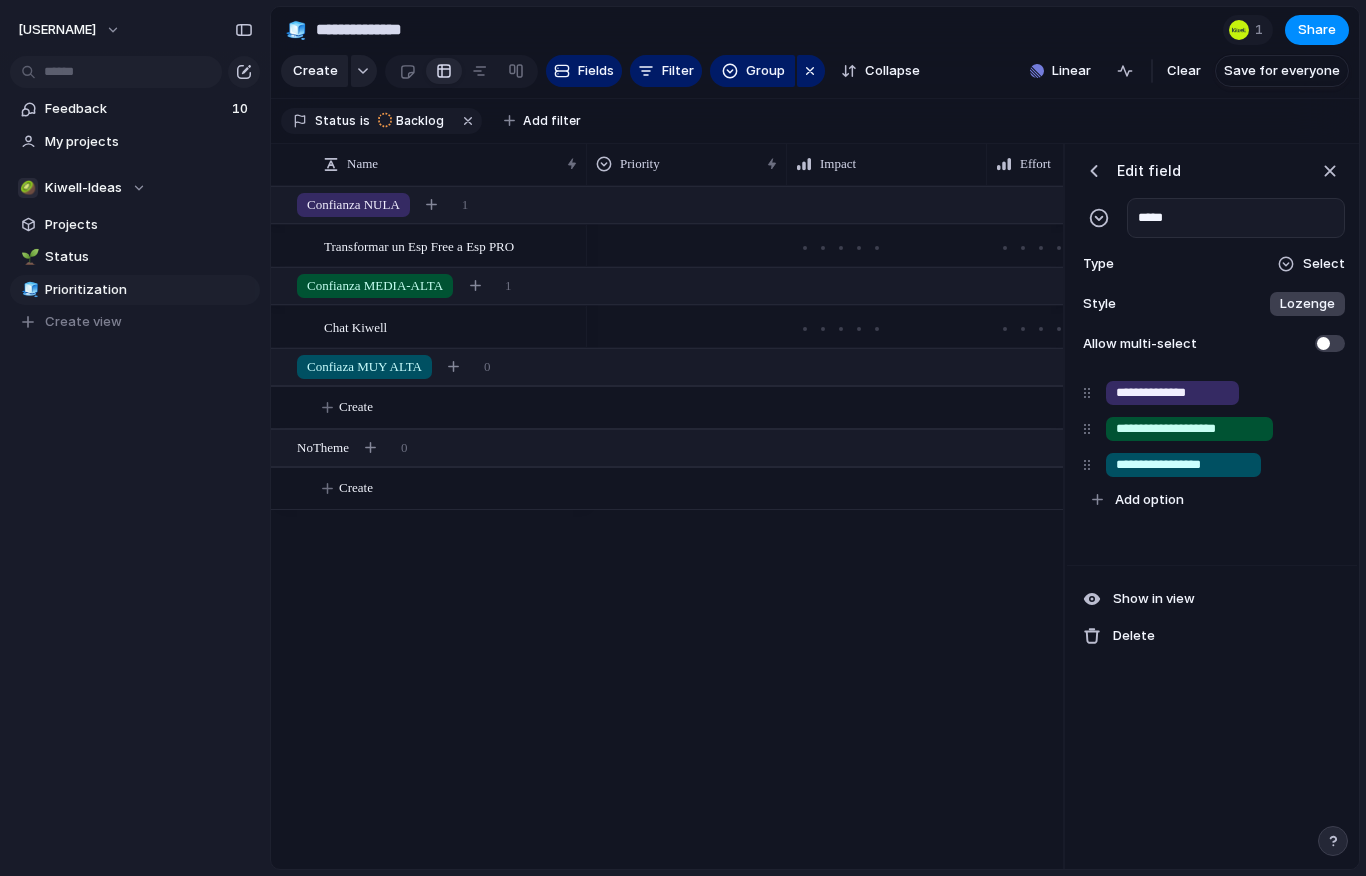 click at bounding box center [825, 527] 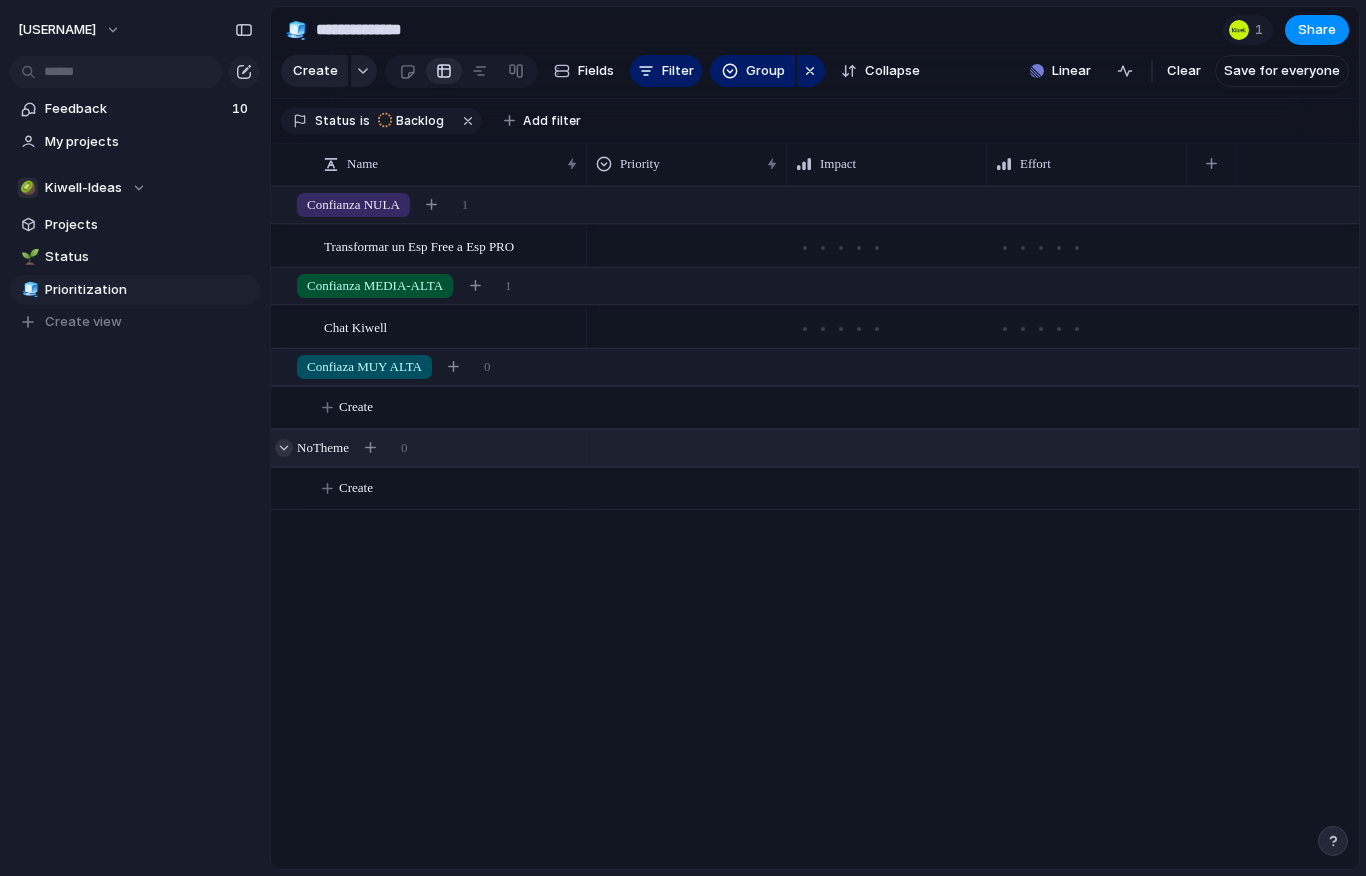click at bounding box center (284, 448) 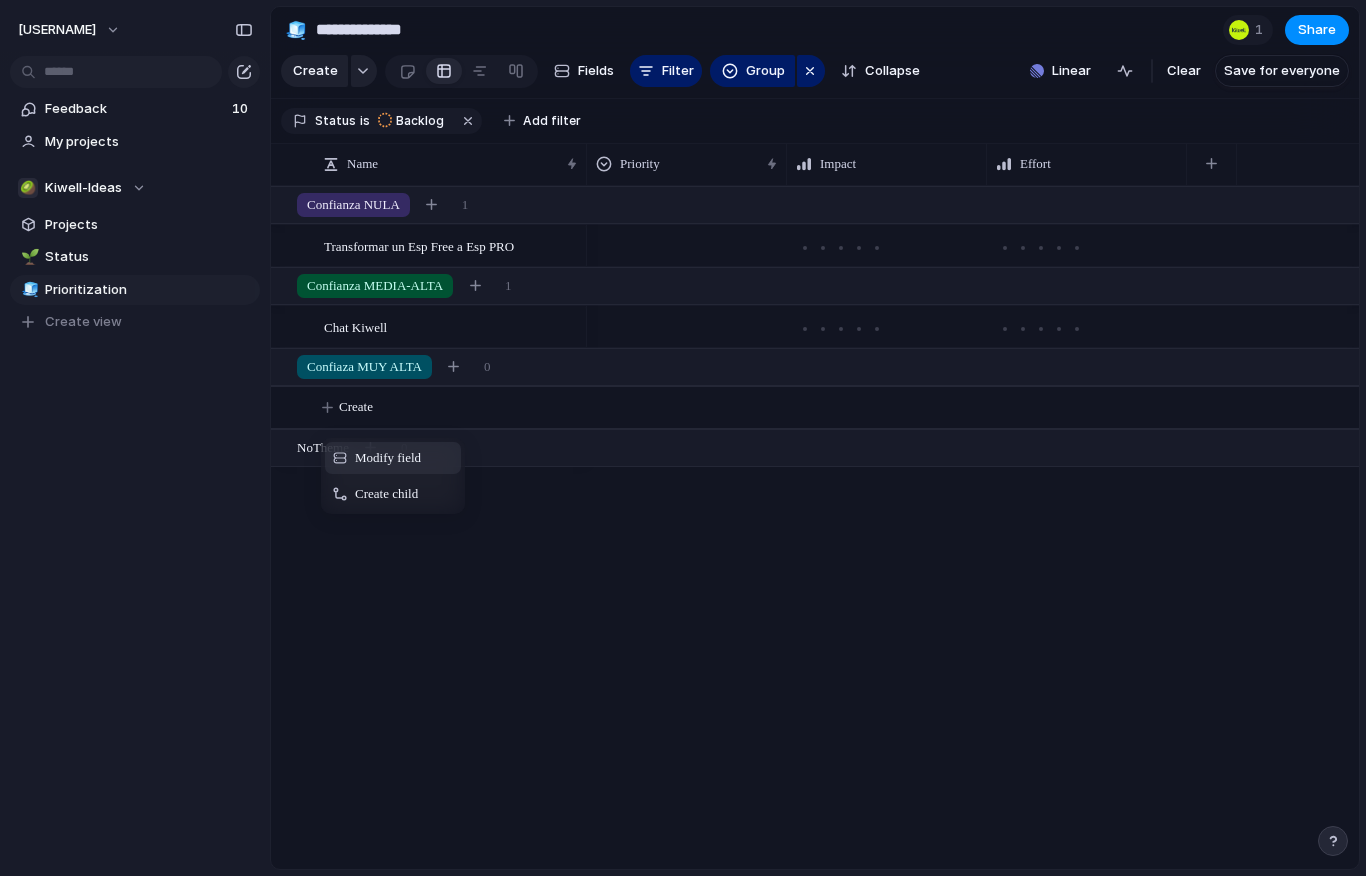 click on "Modify field" at bounding box center [388, 458] 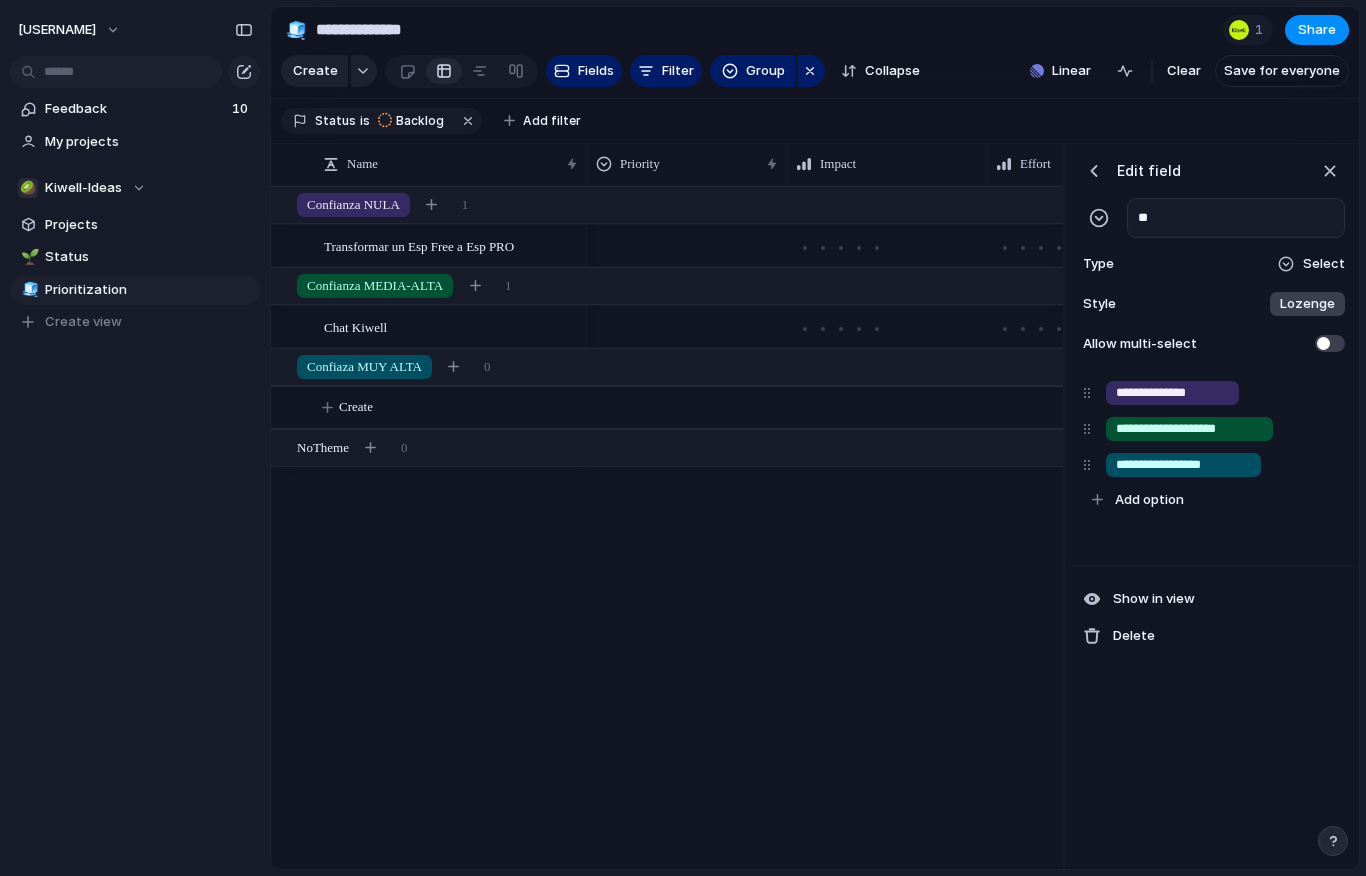 type on "*" 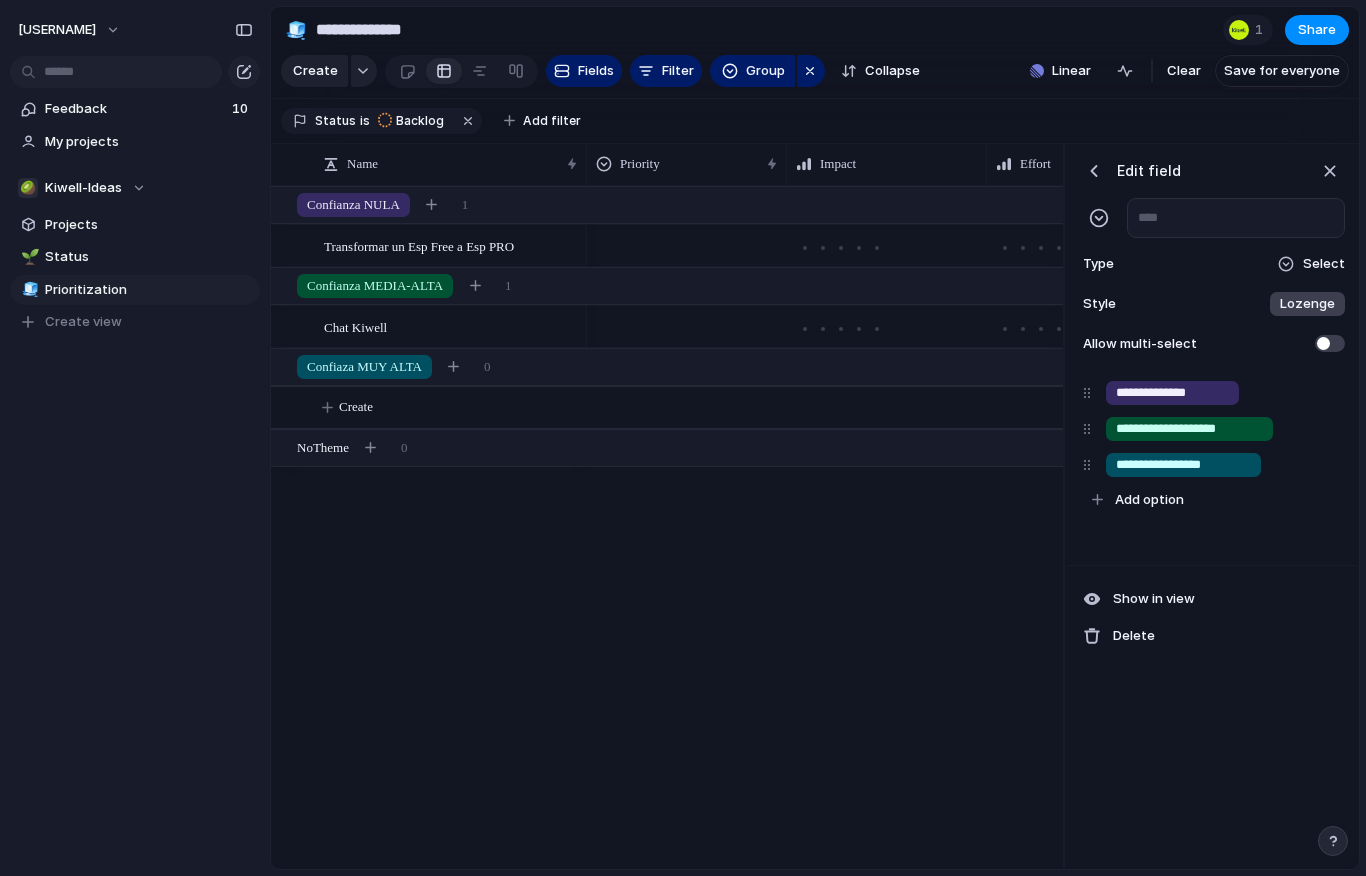 type 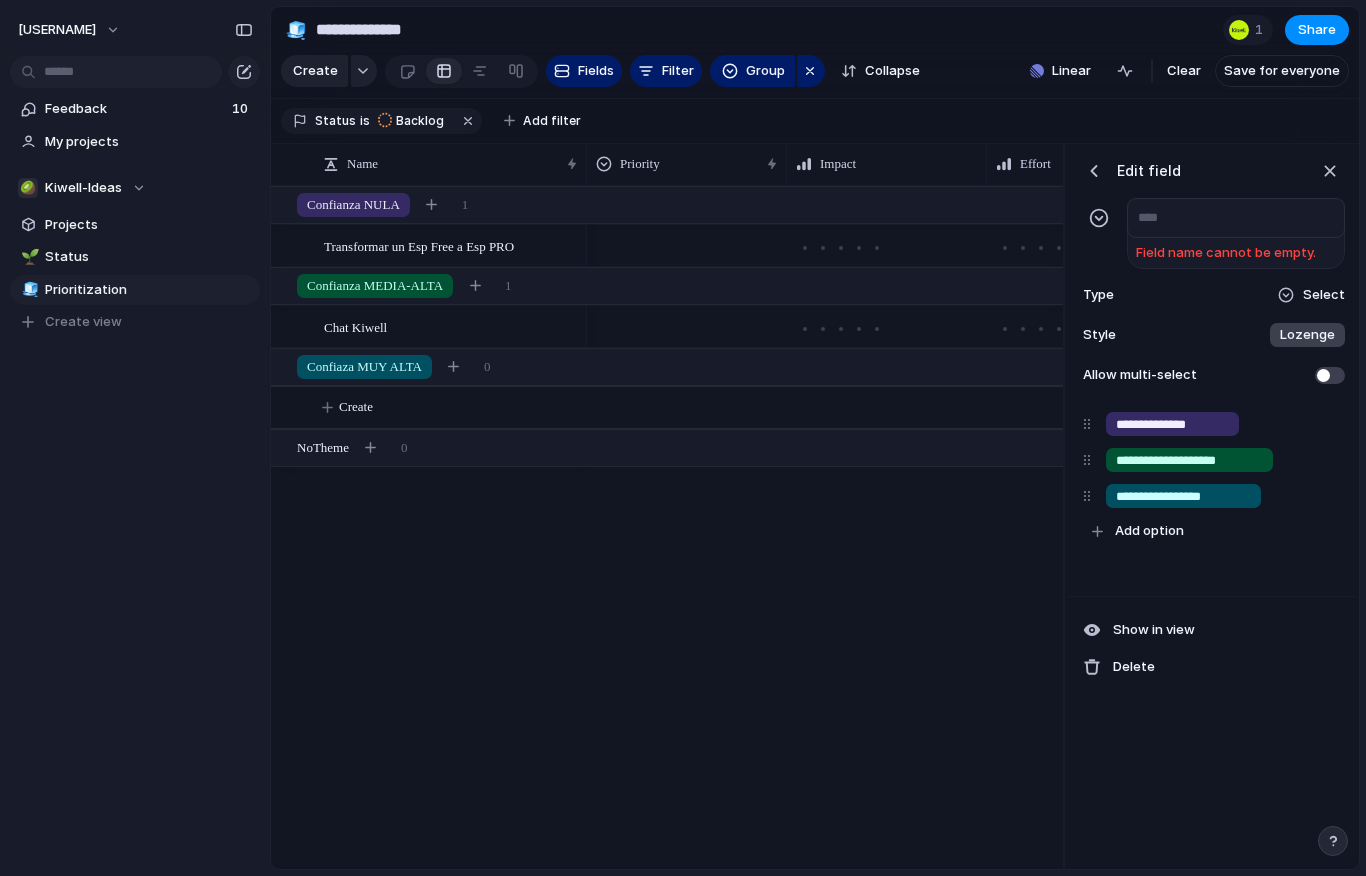 click on "Transformar un Esp Free a Esp PRO Chat Kiwell Confianza NULA 1 Confianza MEDIA-ALTA 1 Confiaza MUY ALTA 0 Create No  Theme 0" at bounding box center (667, 527) 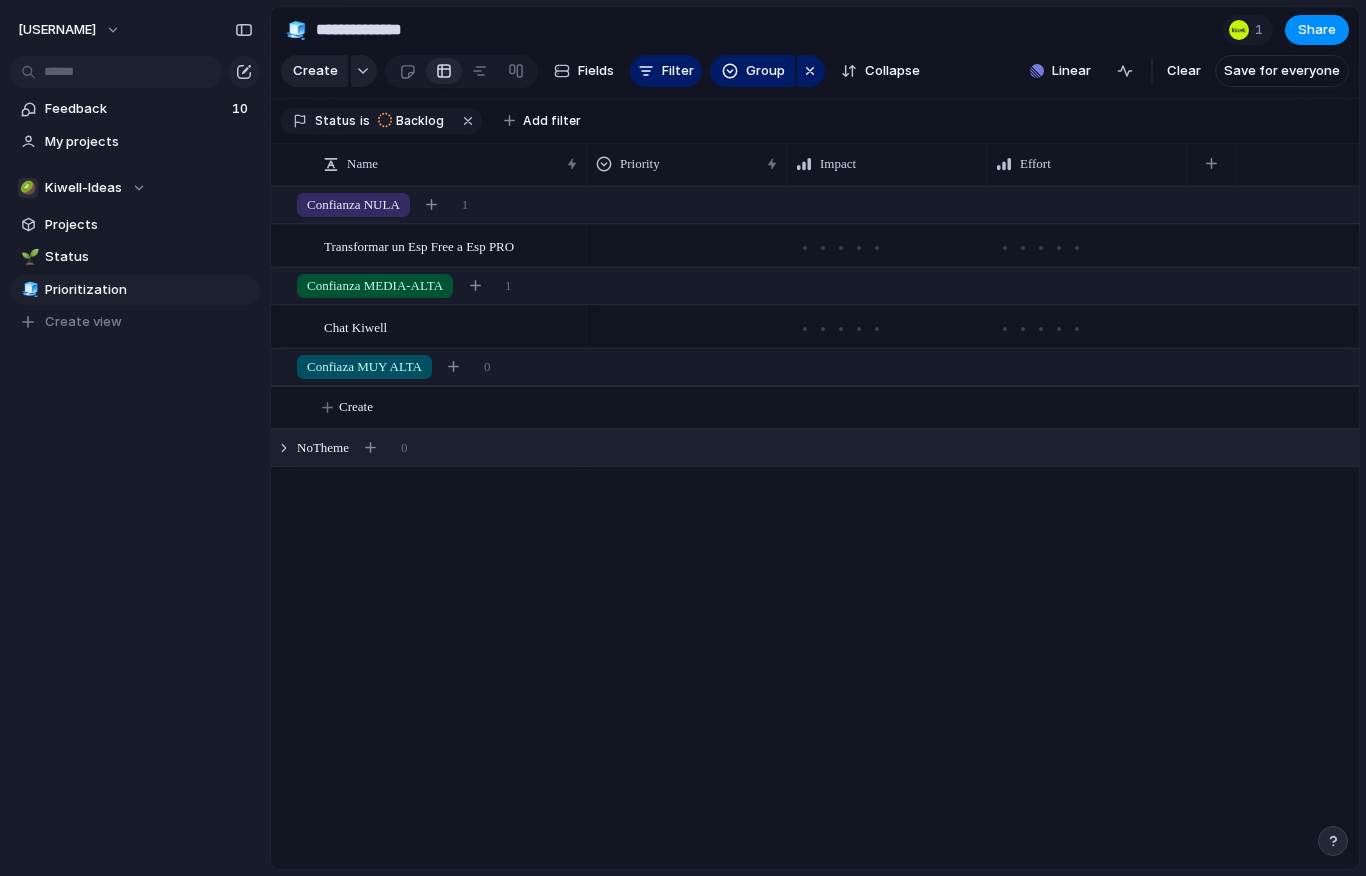 click on "No  Theme 0" at bounding box center [817, 448] 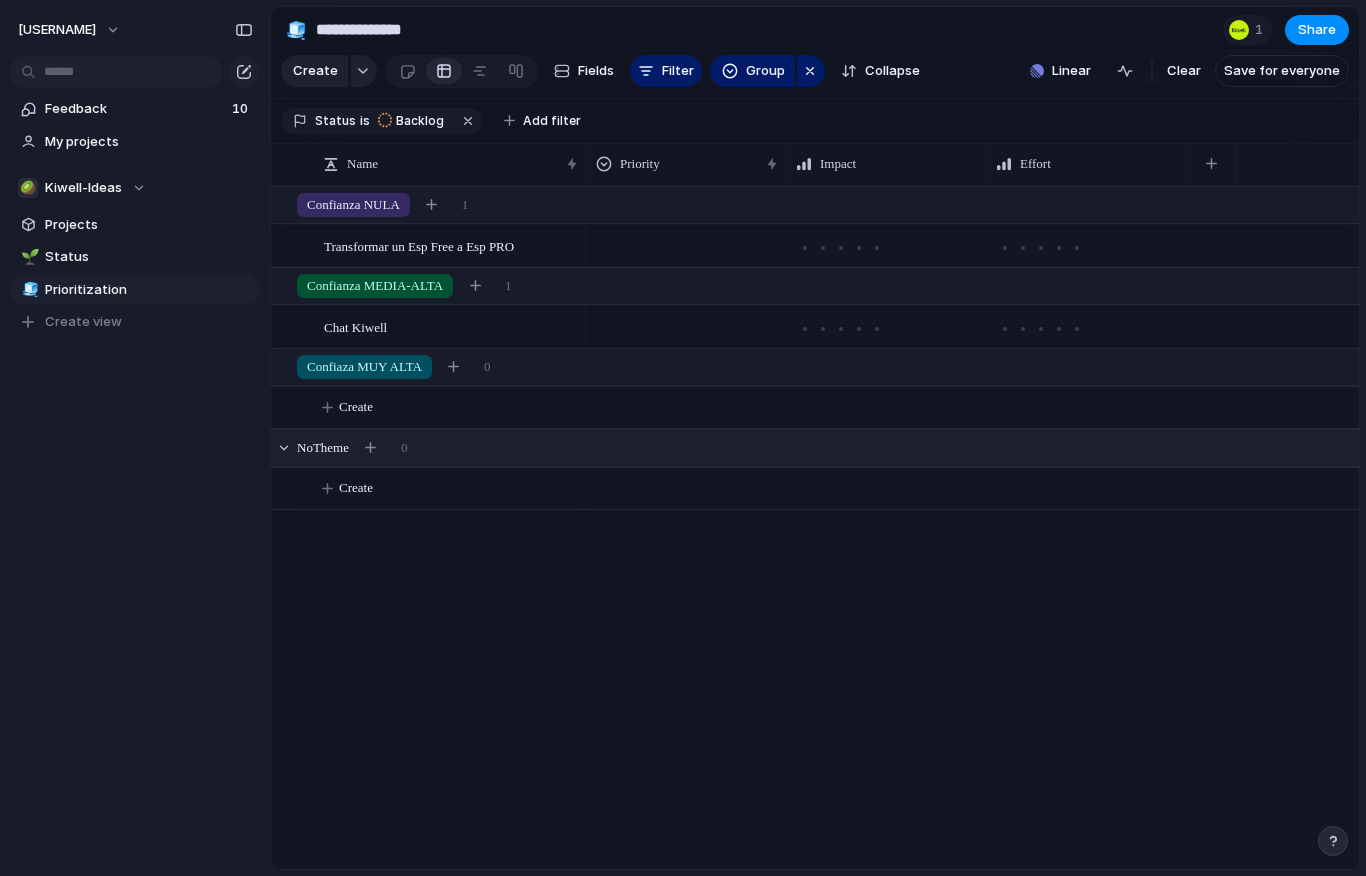 click on "Transformar un Esp Free a Esp PRO Chat Kiwell Confianza NULA 1 Confianza MEDIA-ALTA 1 Confiaza MUY ALTA 0 Create No  Theme 0 Create" at bounding box center [815, 527] 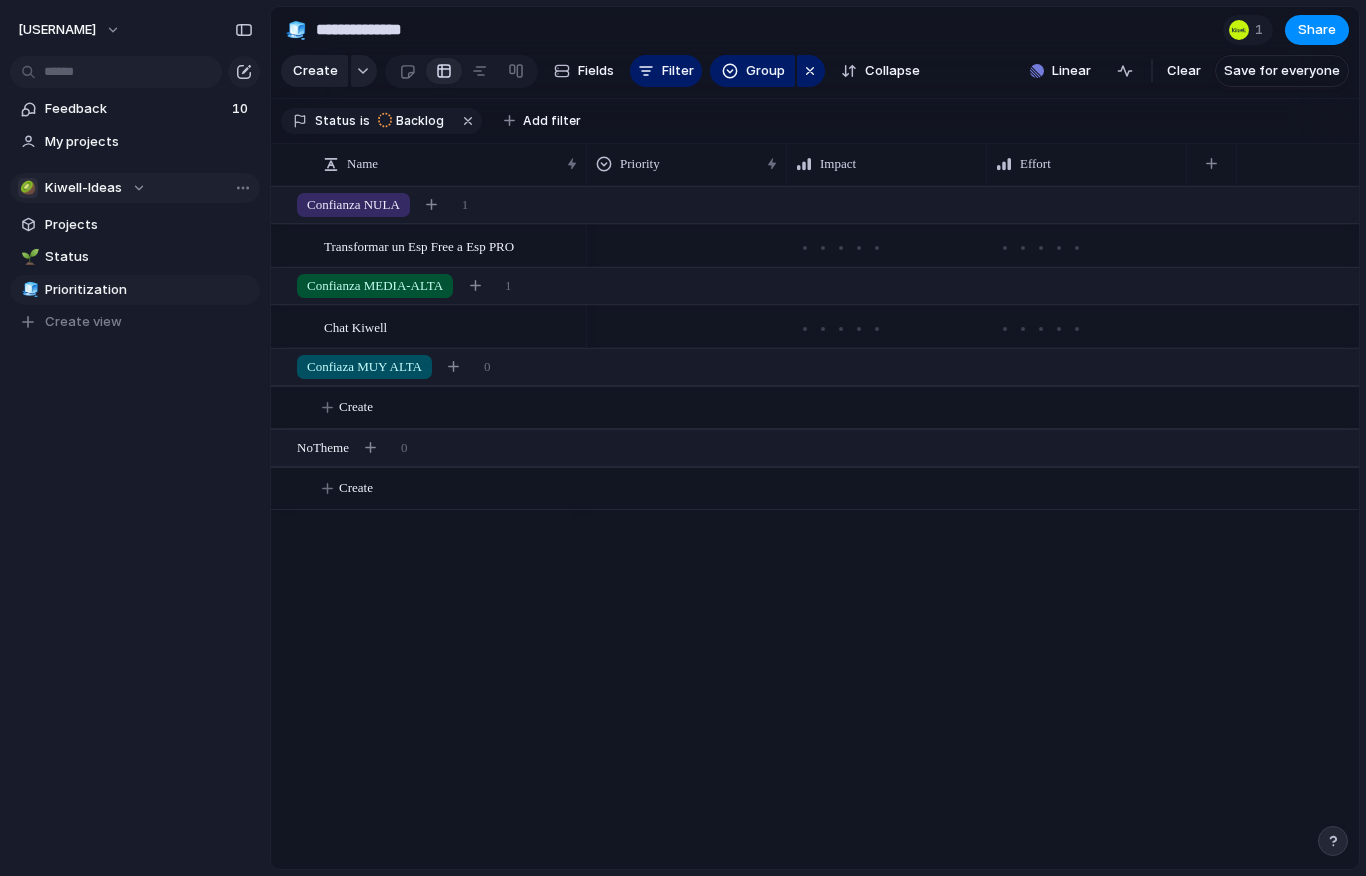 click on "Kiwell-Ideas" at bounding box center (83, 188) 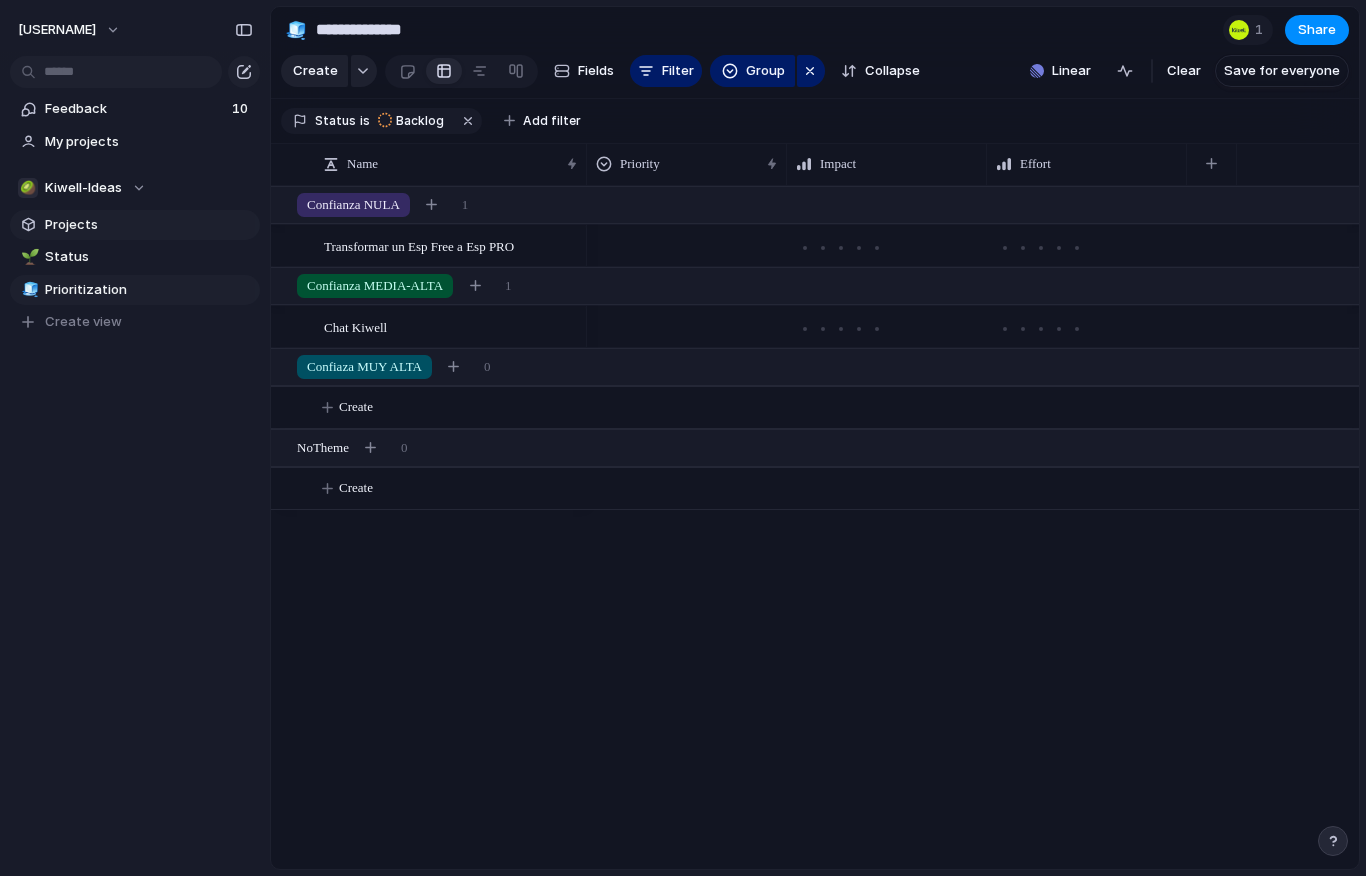 click on "Projects" at bounding box center [135, 225] 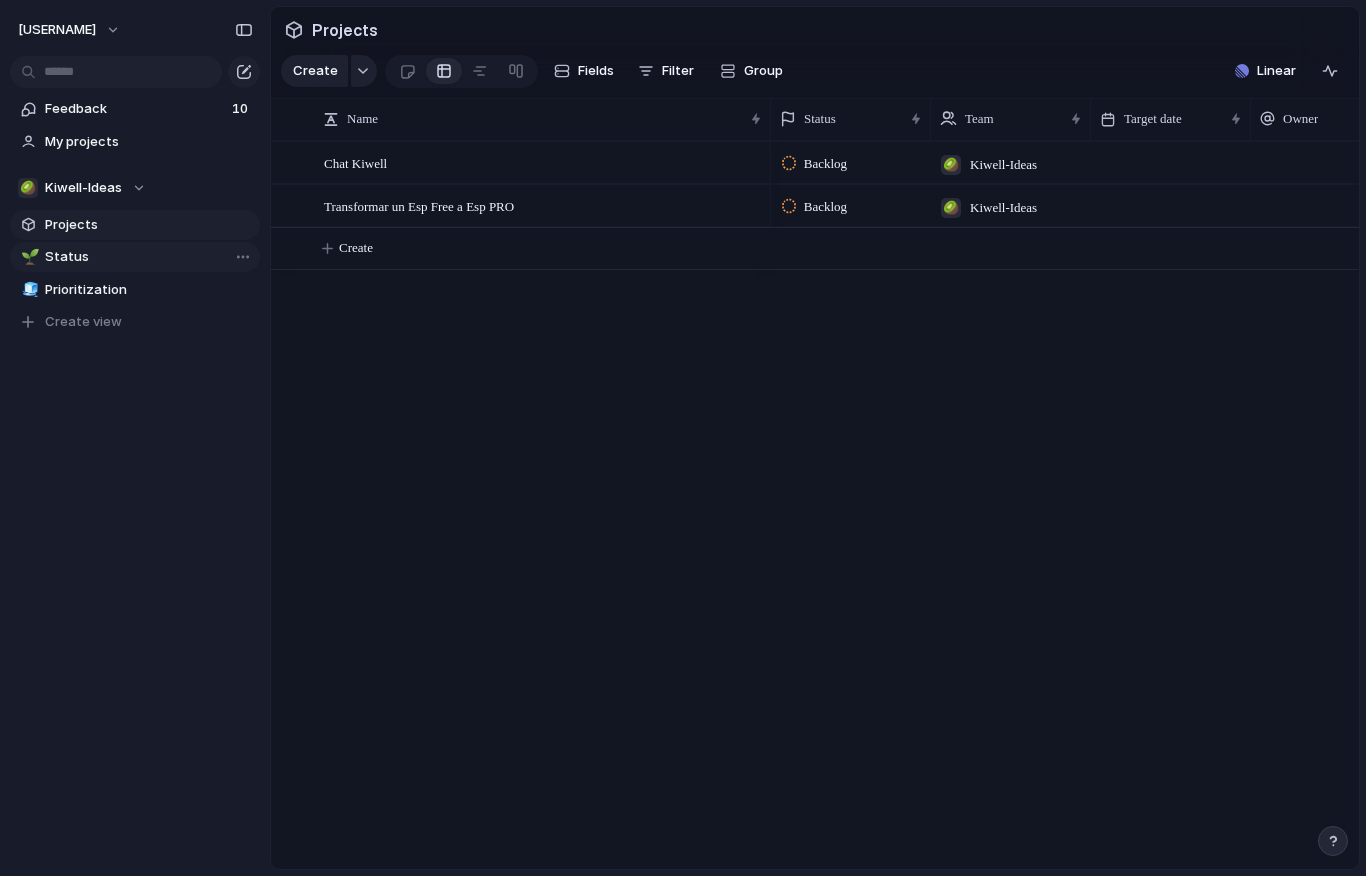 click on "Status" at bounding box center (149, 257) 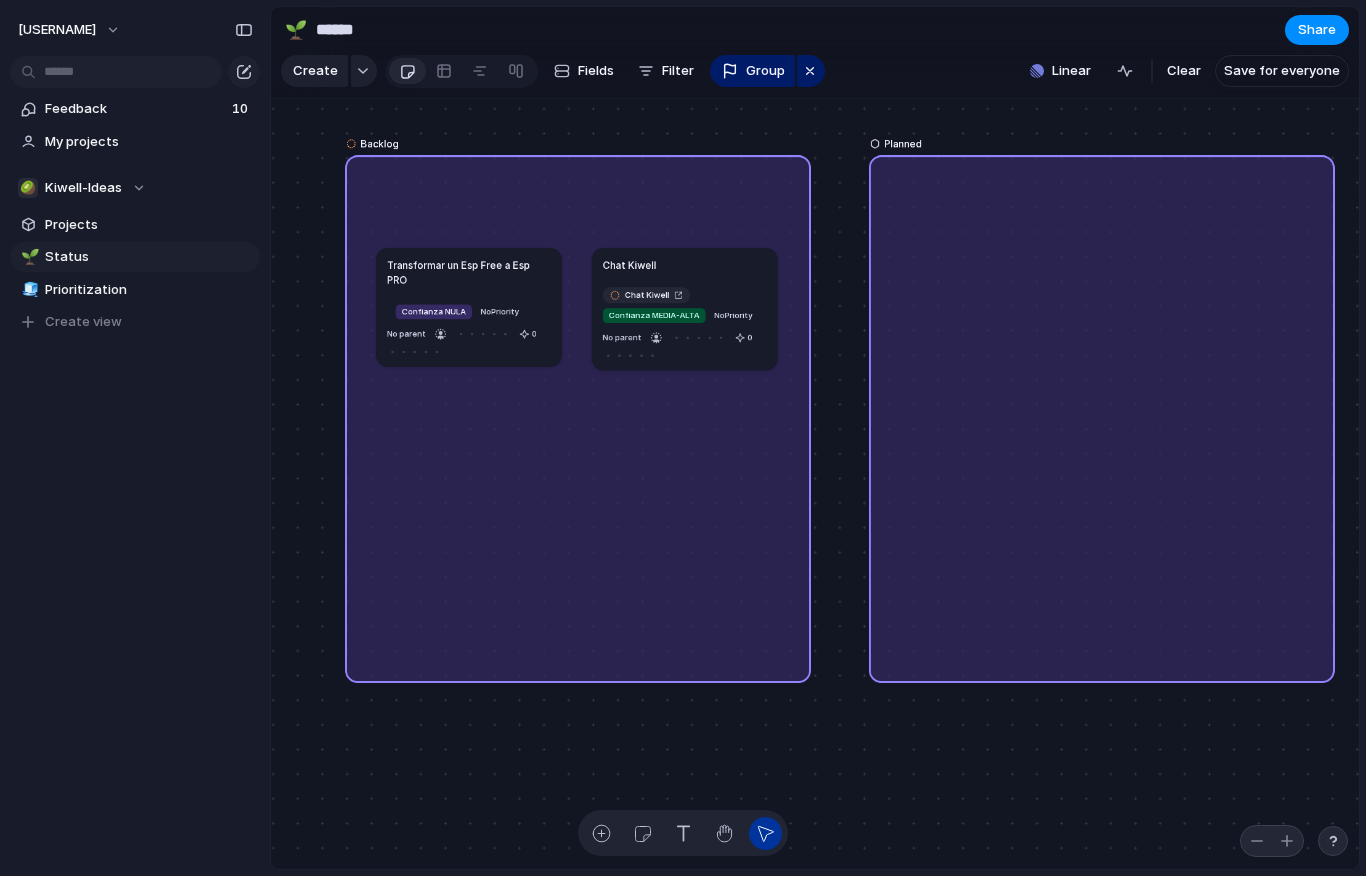 click on "Create Fields Filter Group Zoom" at bounding box center [553, 71] 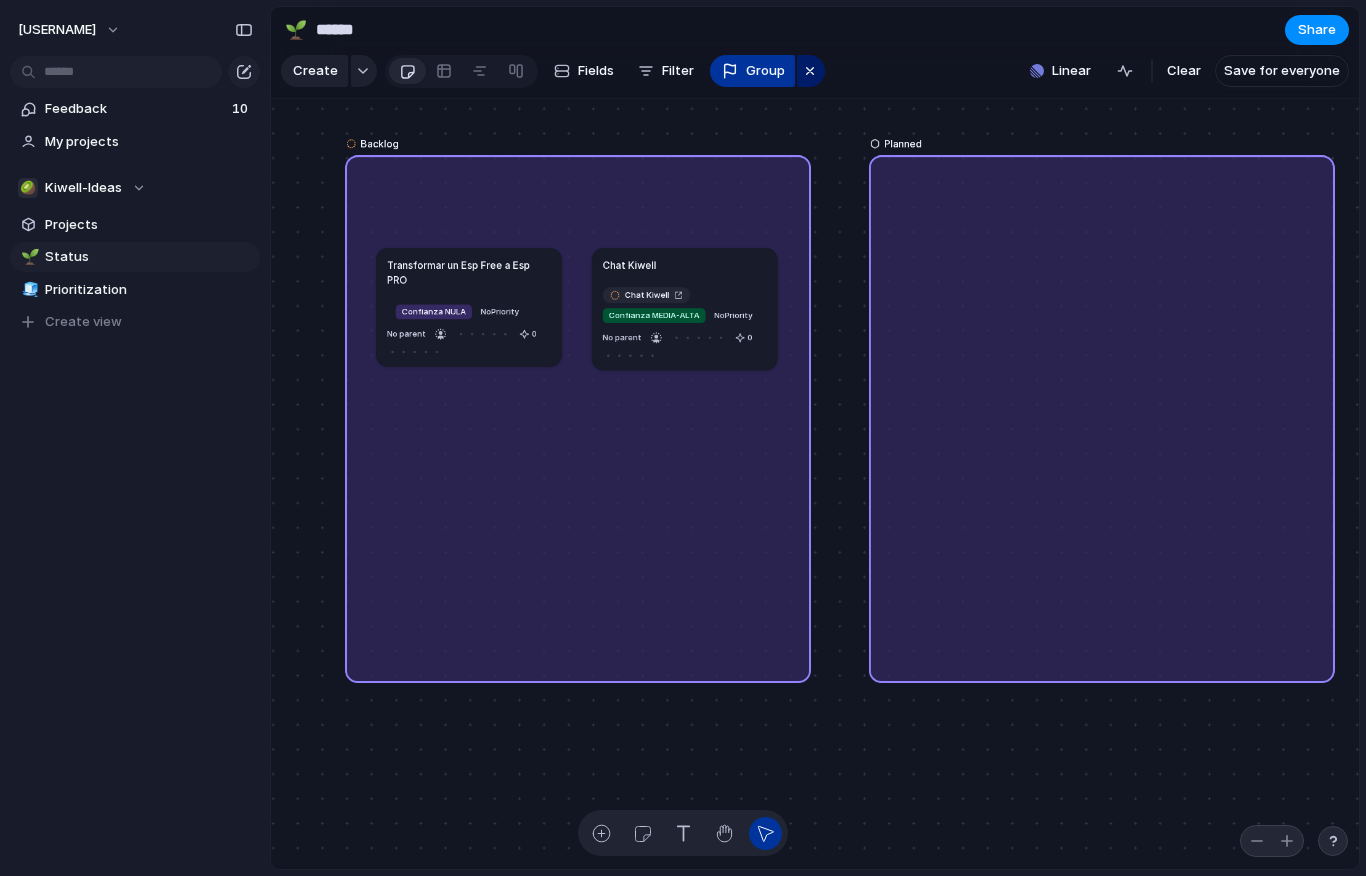 click on "Group" at bounding box center [765, 71] 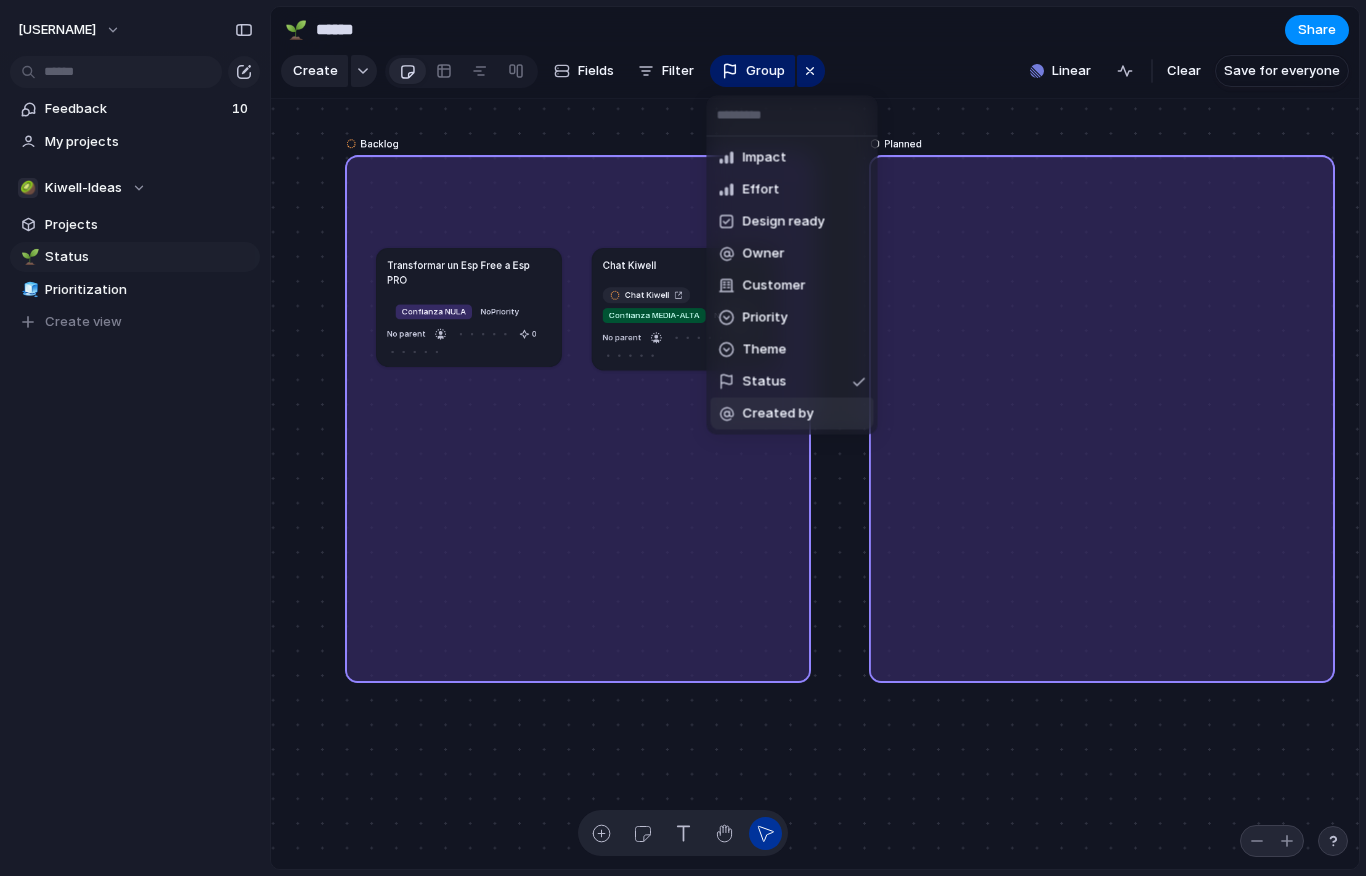 click on "Created by" at bounding box center (778, 414) 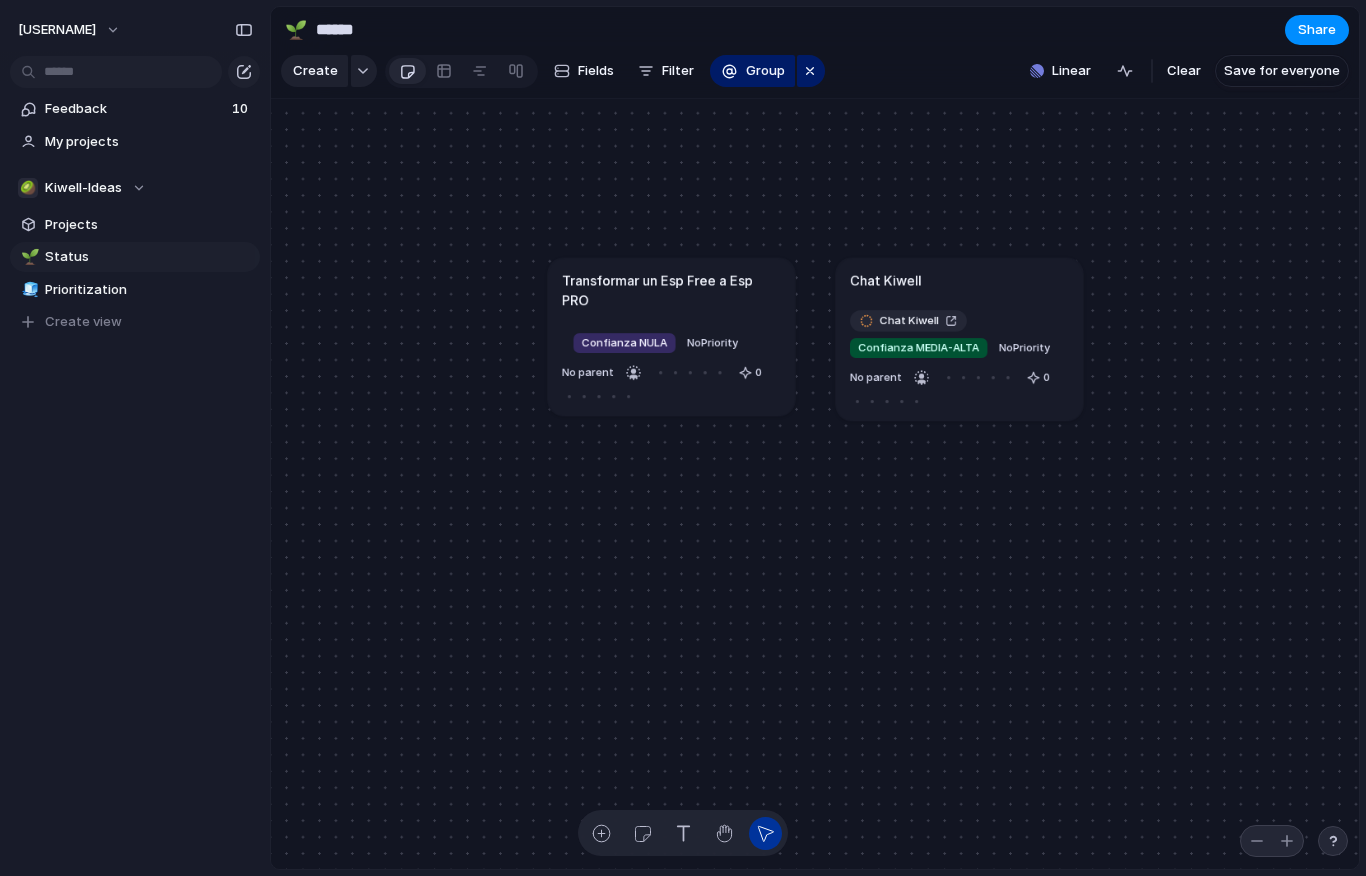 click on "Create Fields Filter           Group Zoom" at bounding box center [553, 71] 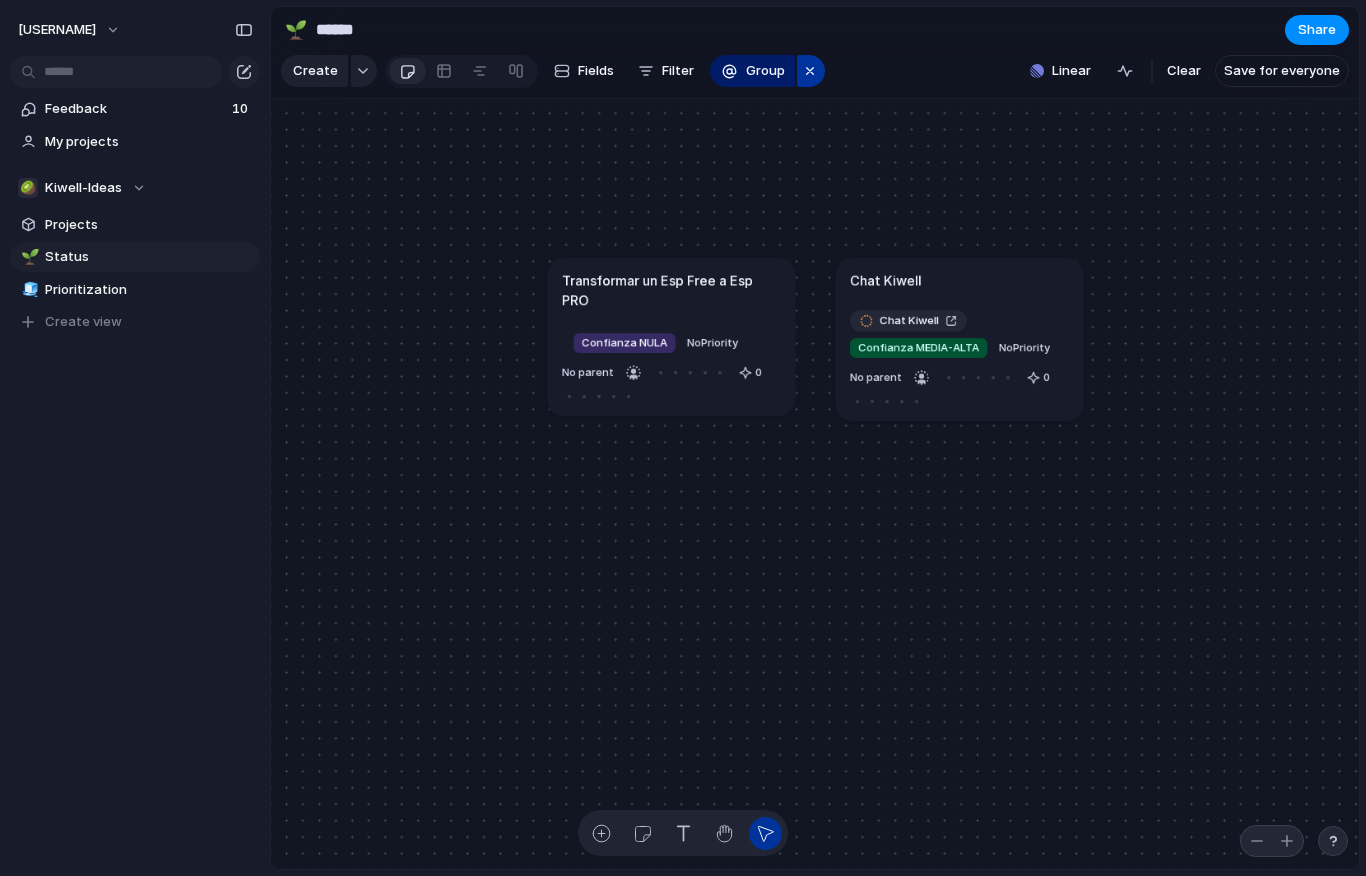 click at bounding box center [810, 71] 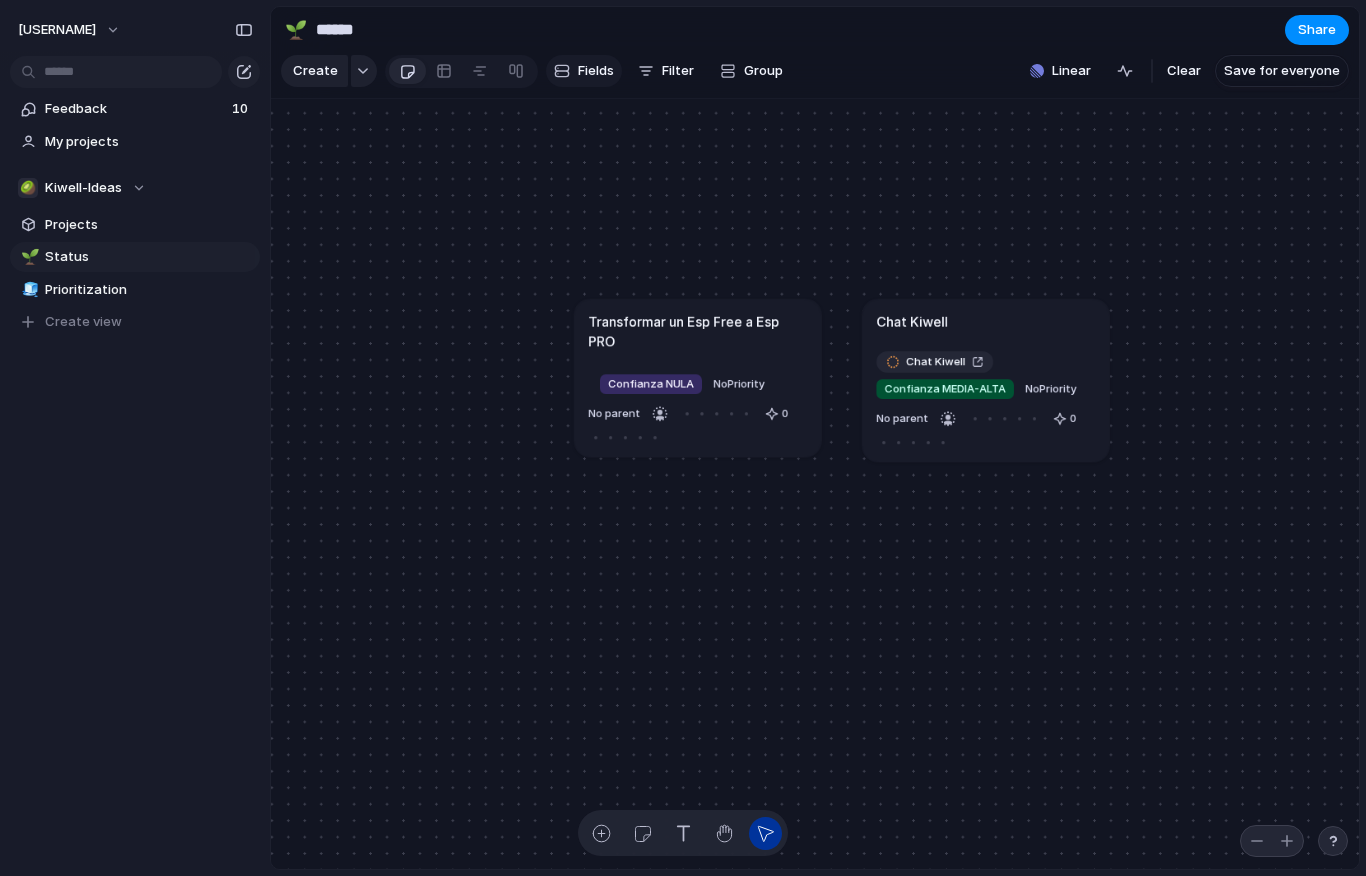 click on "Fields" at bounding box center (584, 71) 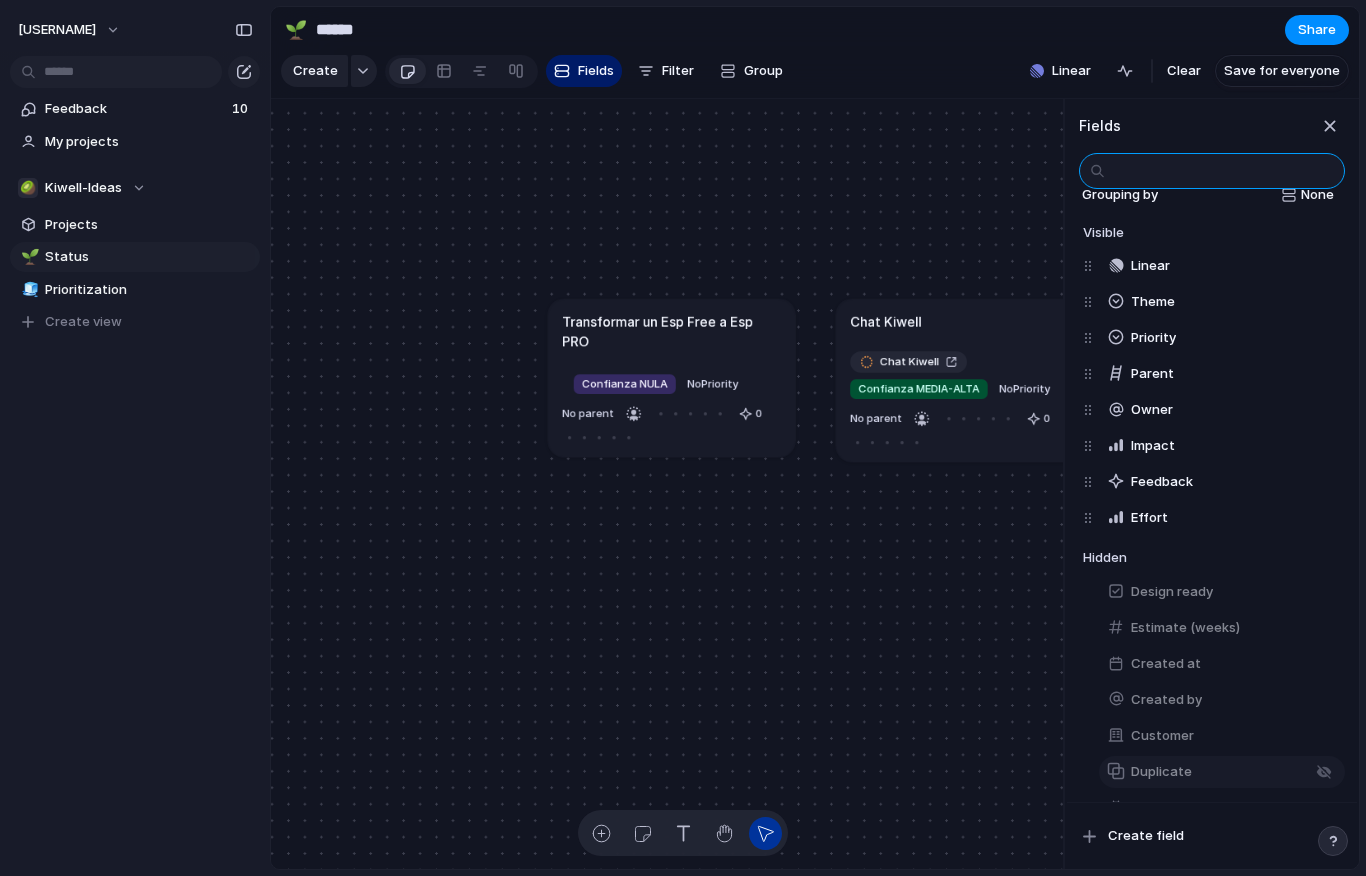 scroll, scrollTop: 0, scrollLeft: 0, axis: both 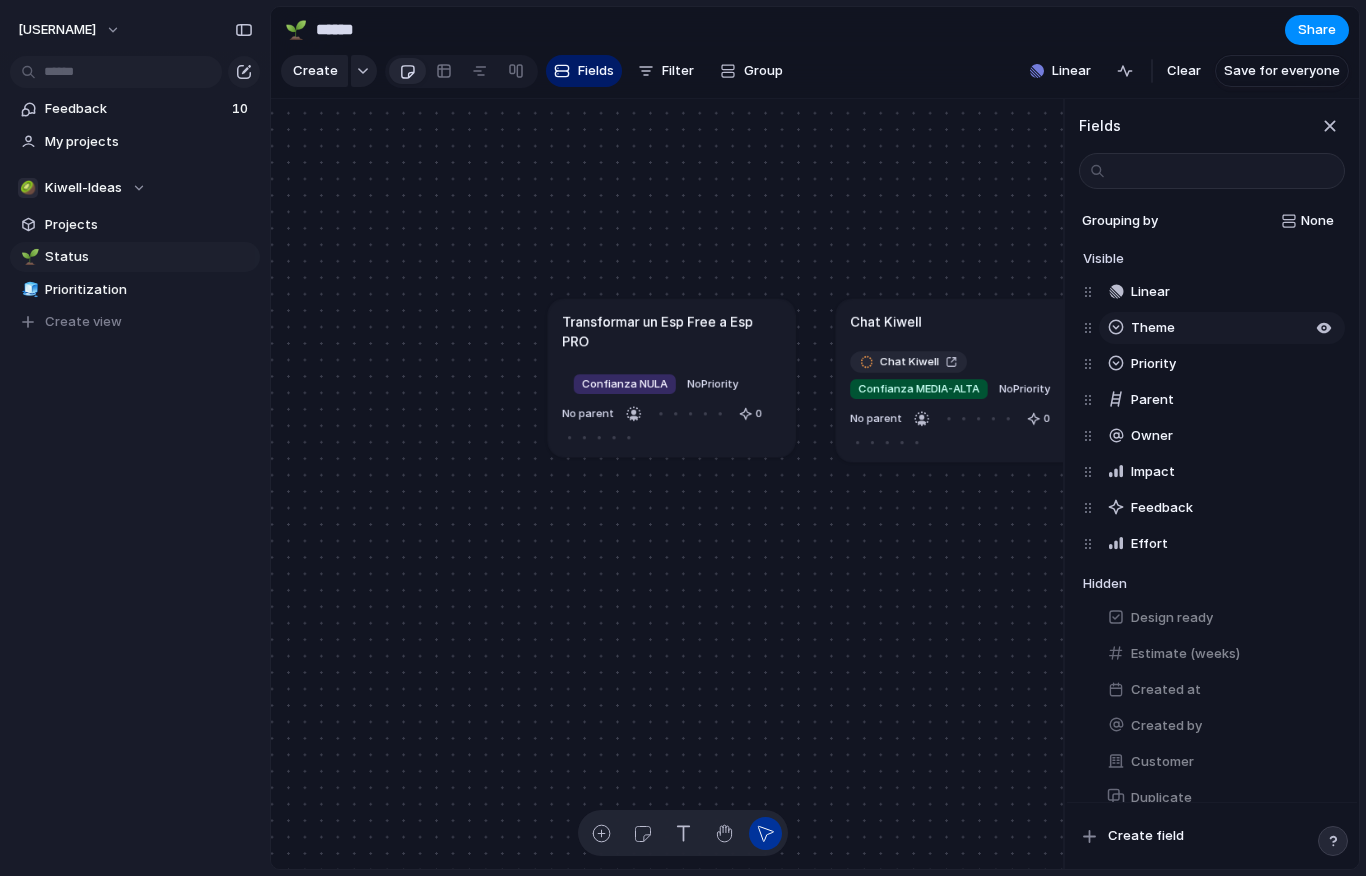 click on "Theme" at bounding box center [1153, 328] 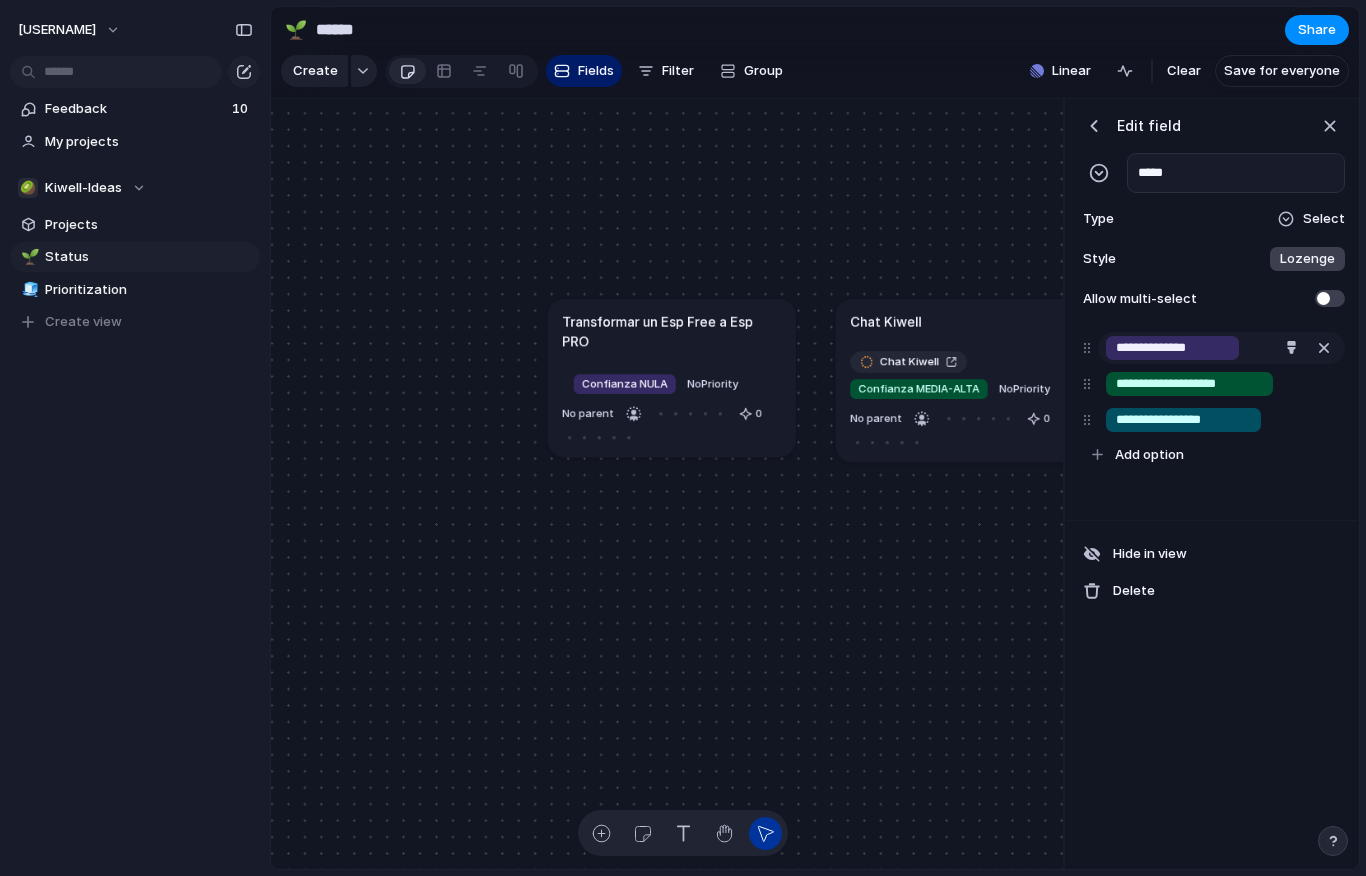 click on "**********" at bounding box center [1172, 348] 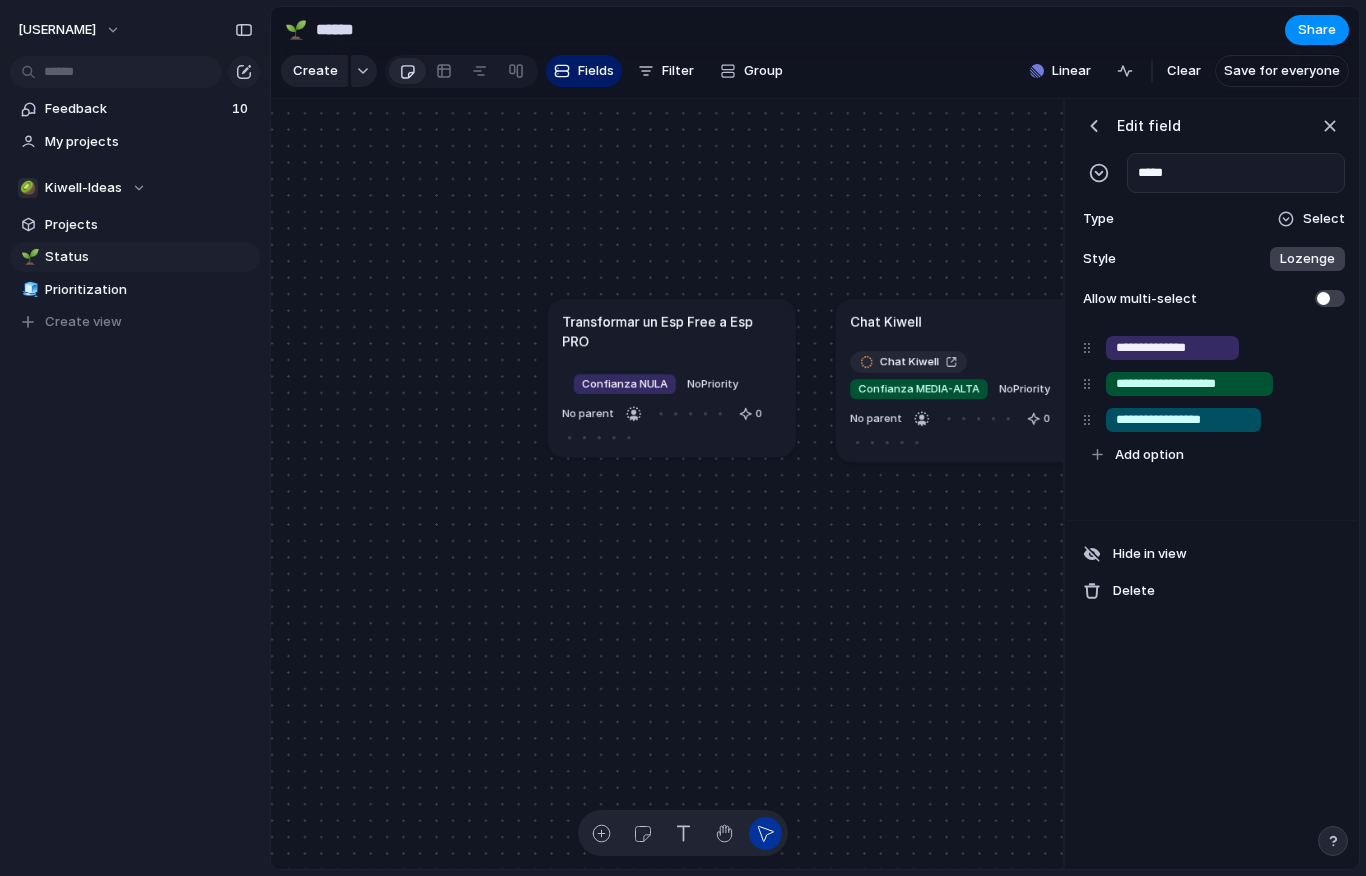 click on "**********" at bounding box center [1212, 484] 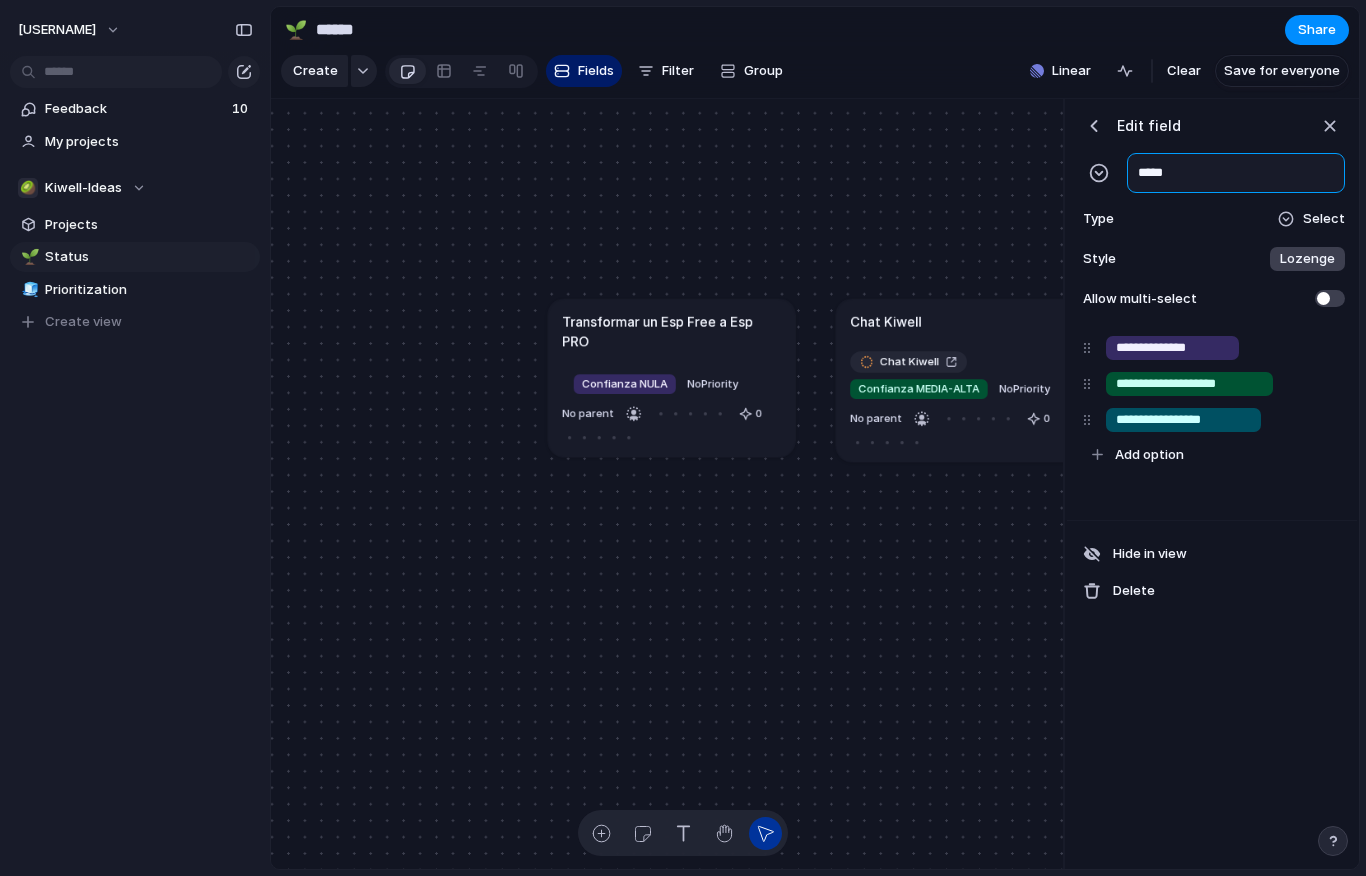 click on "*****" at bounding box center [1236, 173] 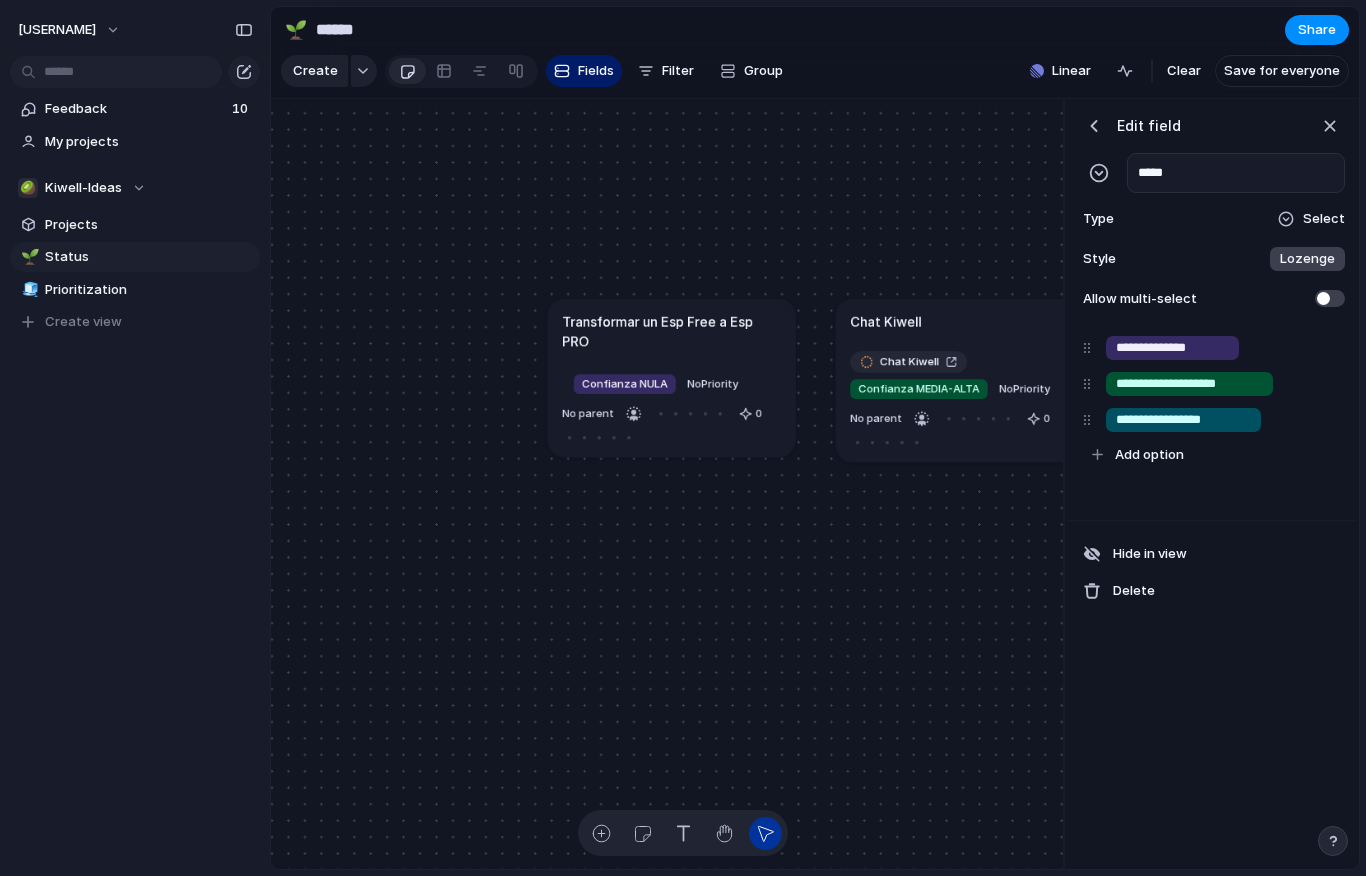 click at bounding box center [1099, 173] 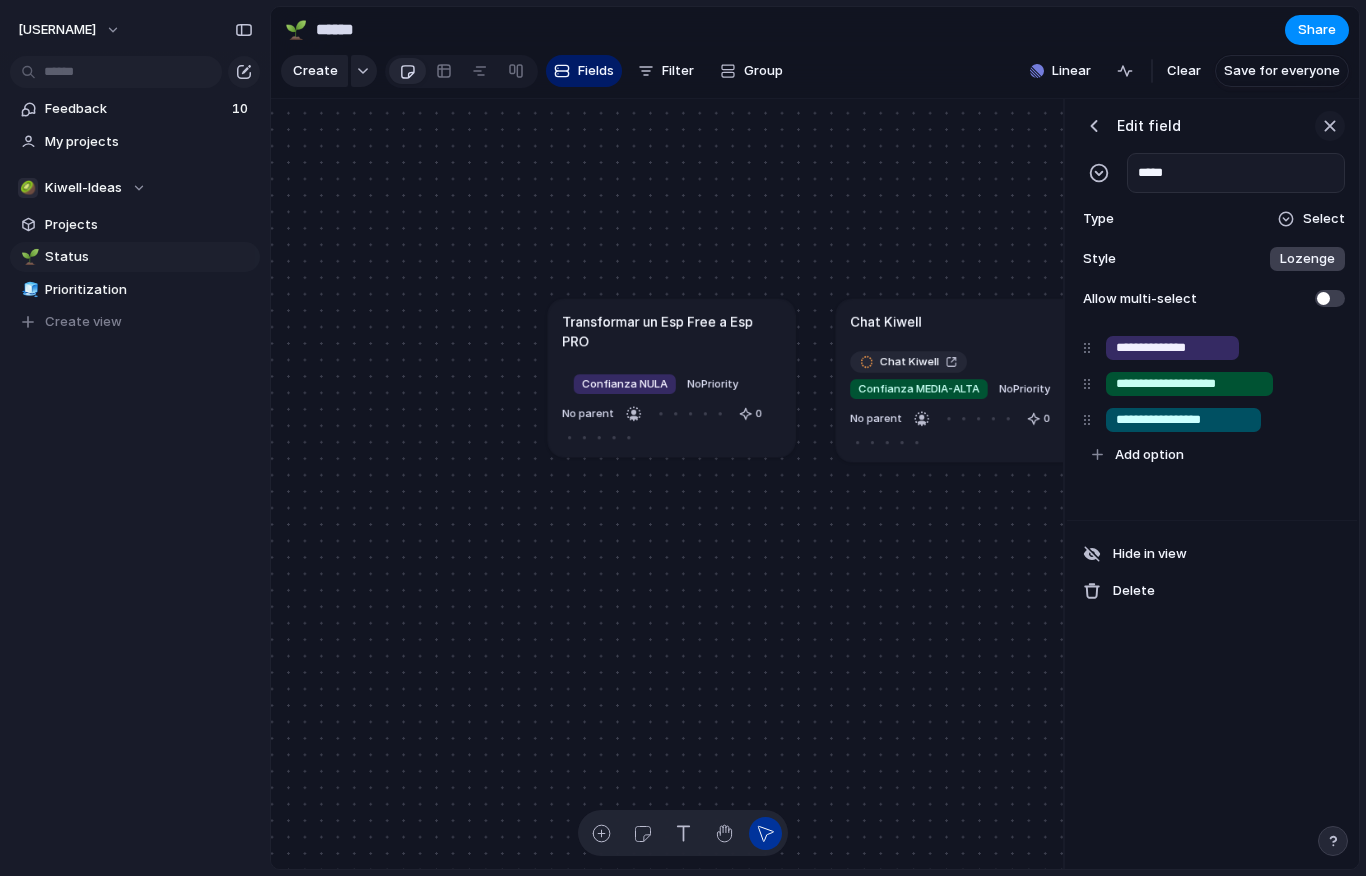 click at bounding box center (1330, 126) 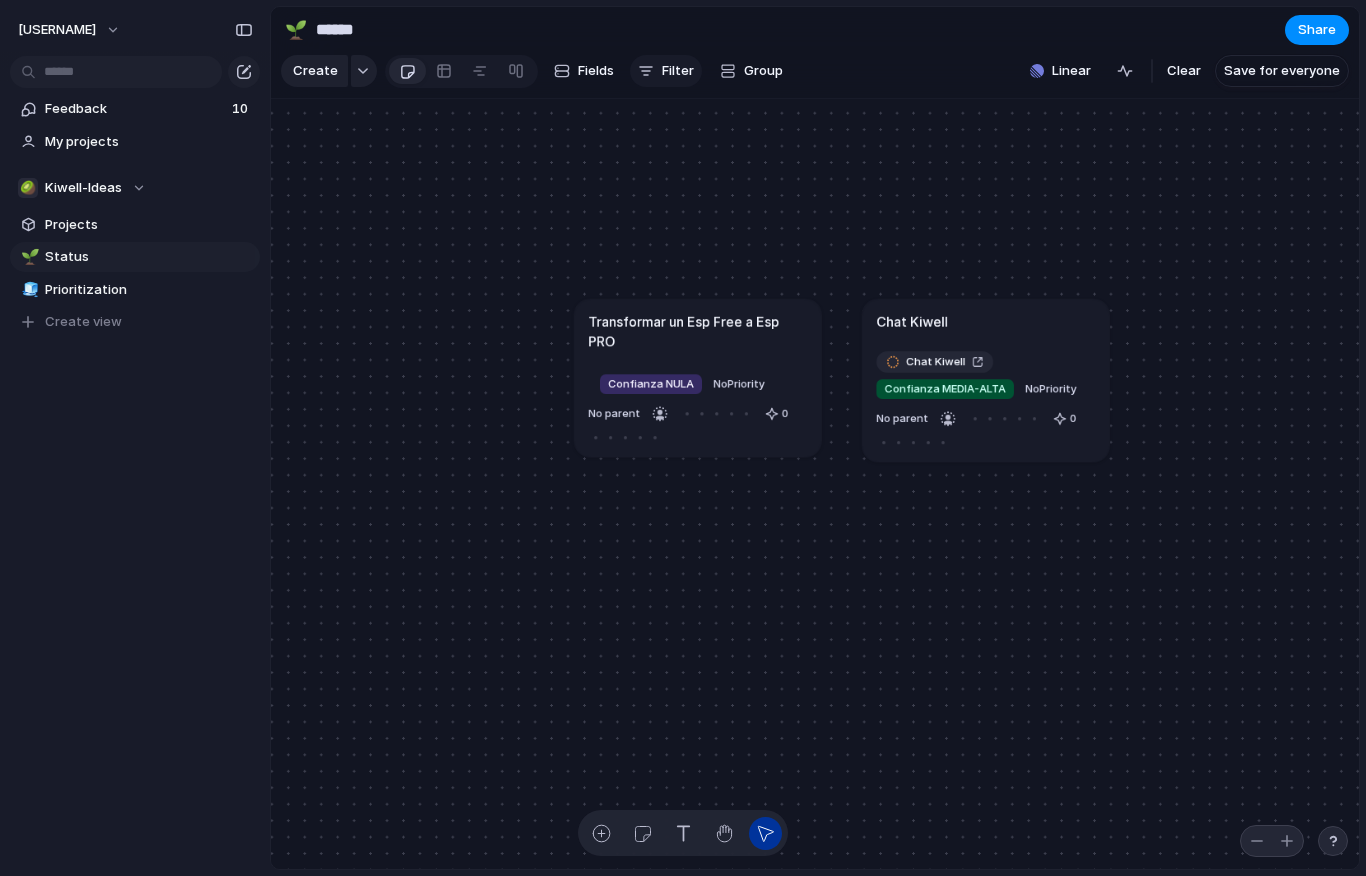 click on "Filter" at bounding box center [678, 71] 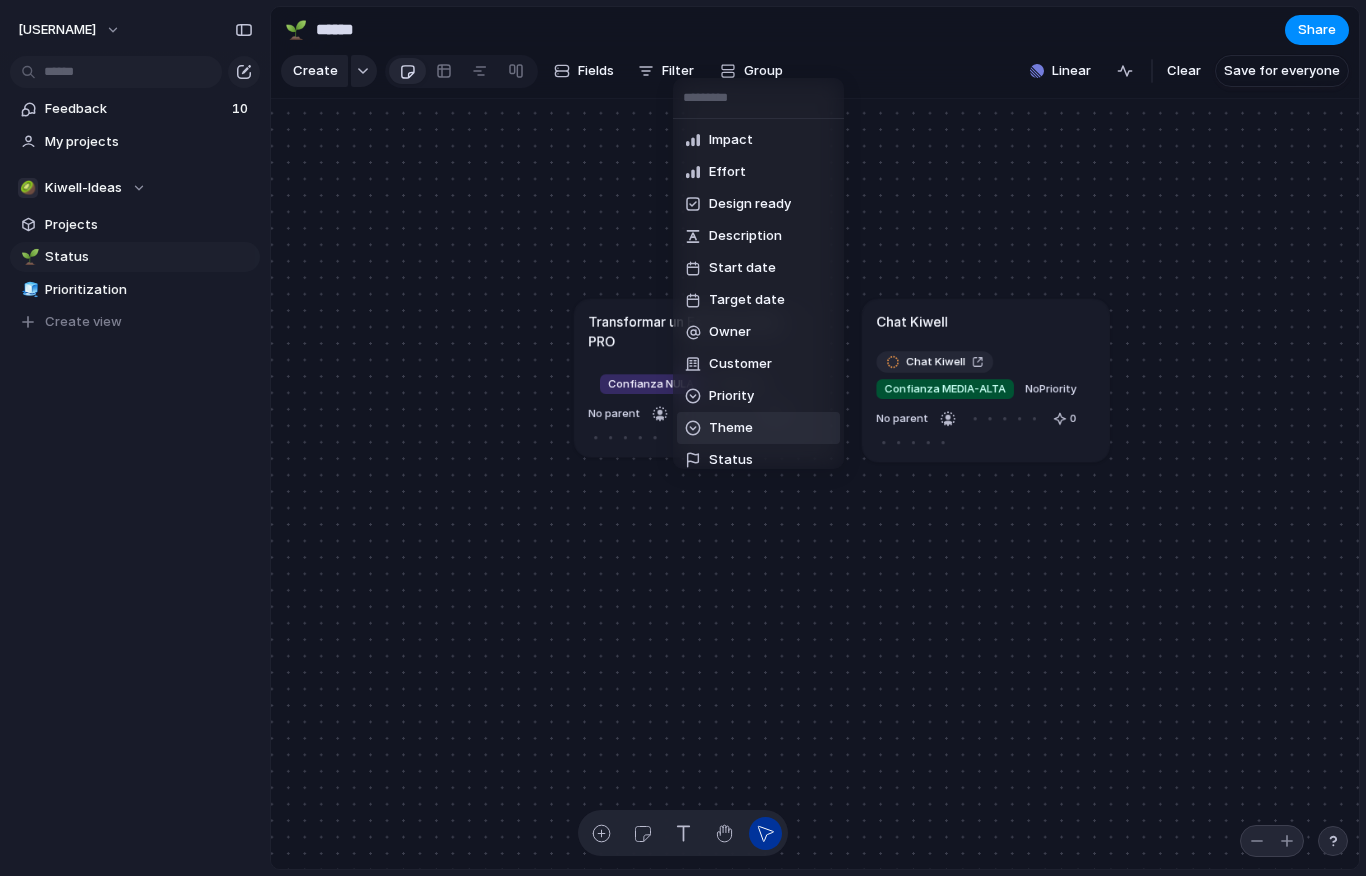 click on "Theme" at bounding box center [731, 428] 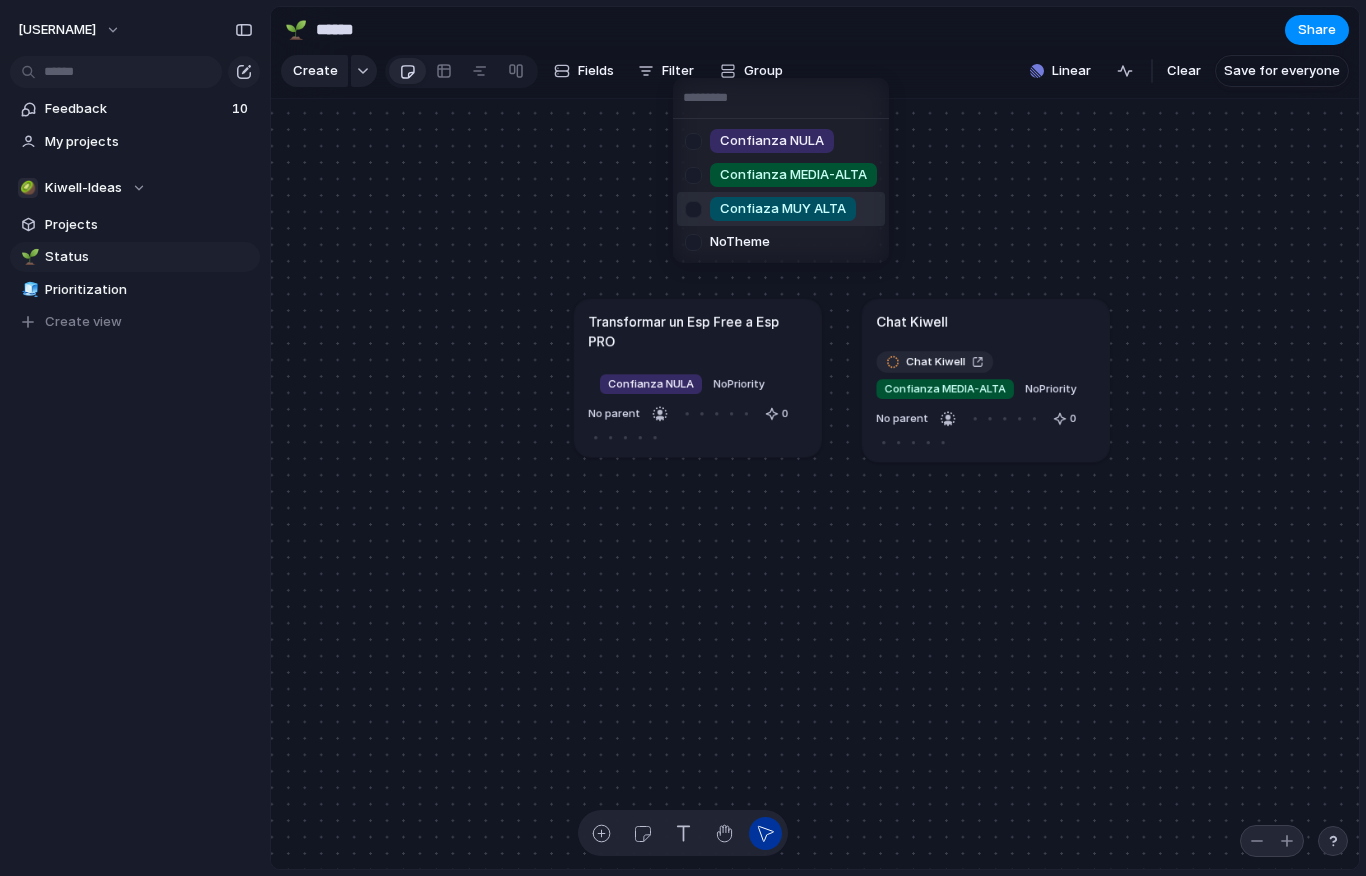 click on "Confianza NULA   Confianza MEDIA-ALTA   Confiaza MUY ALTA   No  Theme" at bounding box center [683, 438] 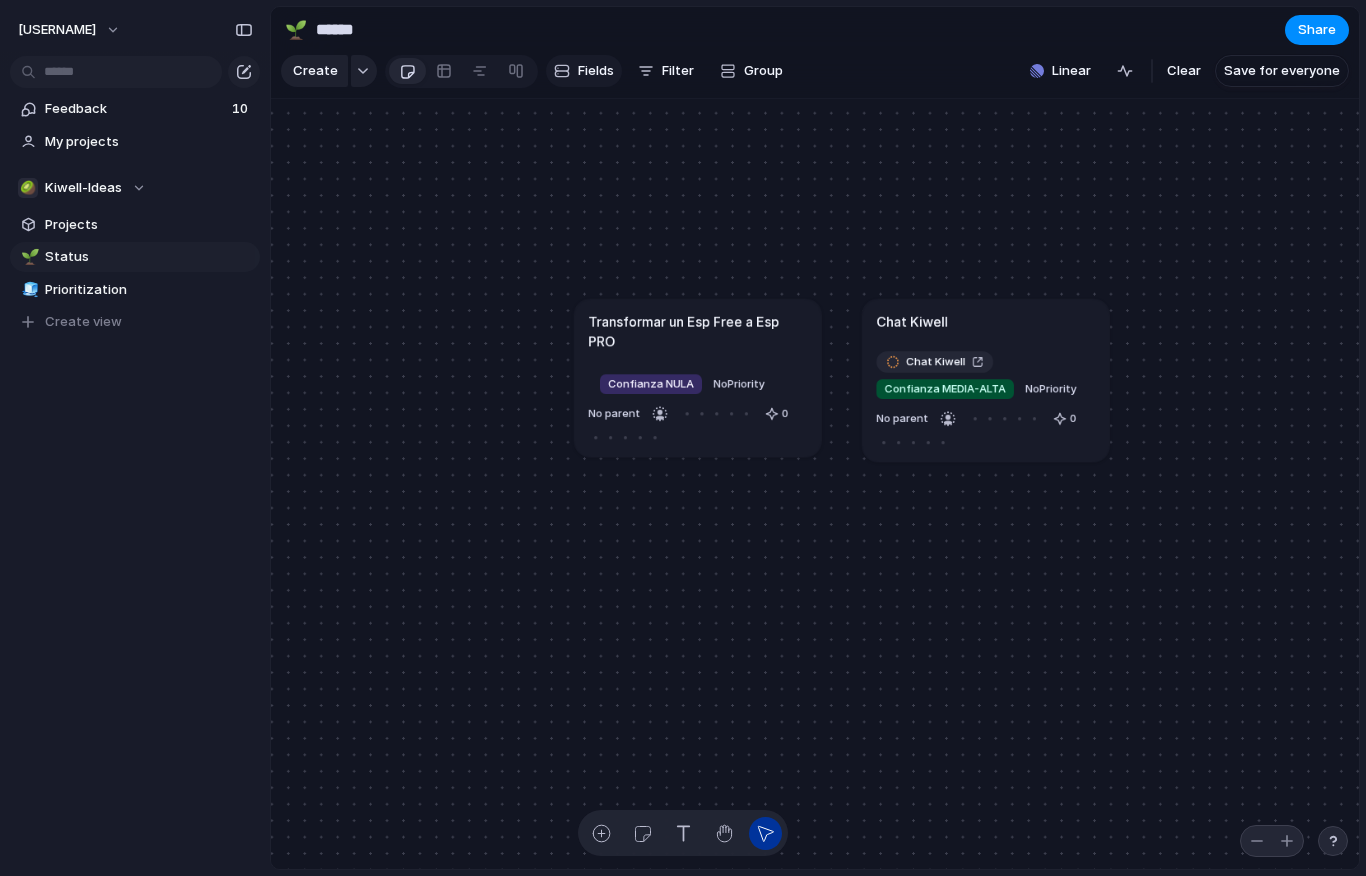 click on "Fields" at bounding box center (596, 71) 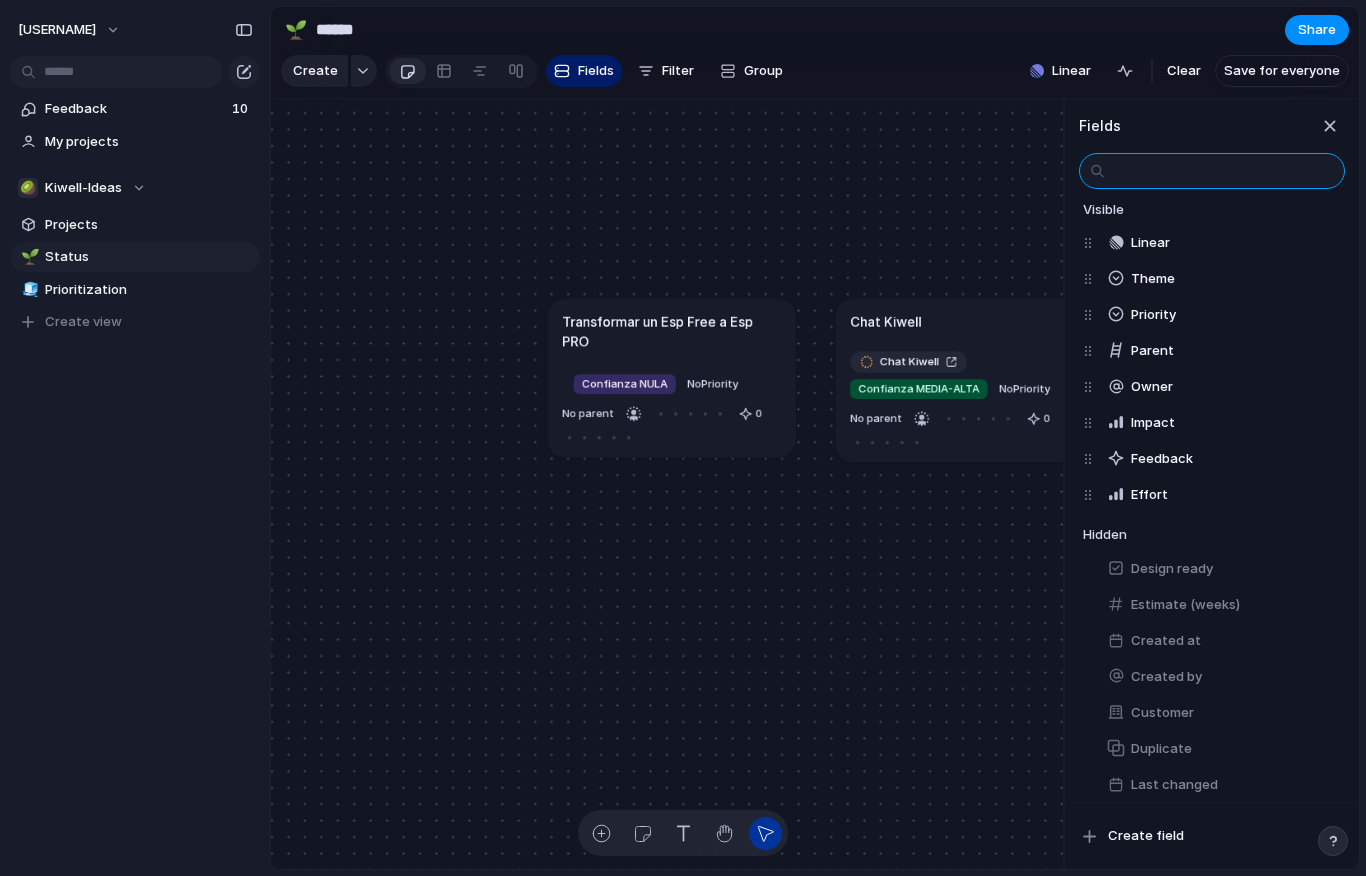 scroll, scrollTop: 0, scrollLeft: 0, axis: both 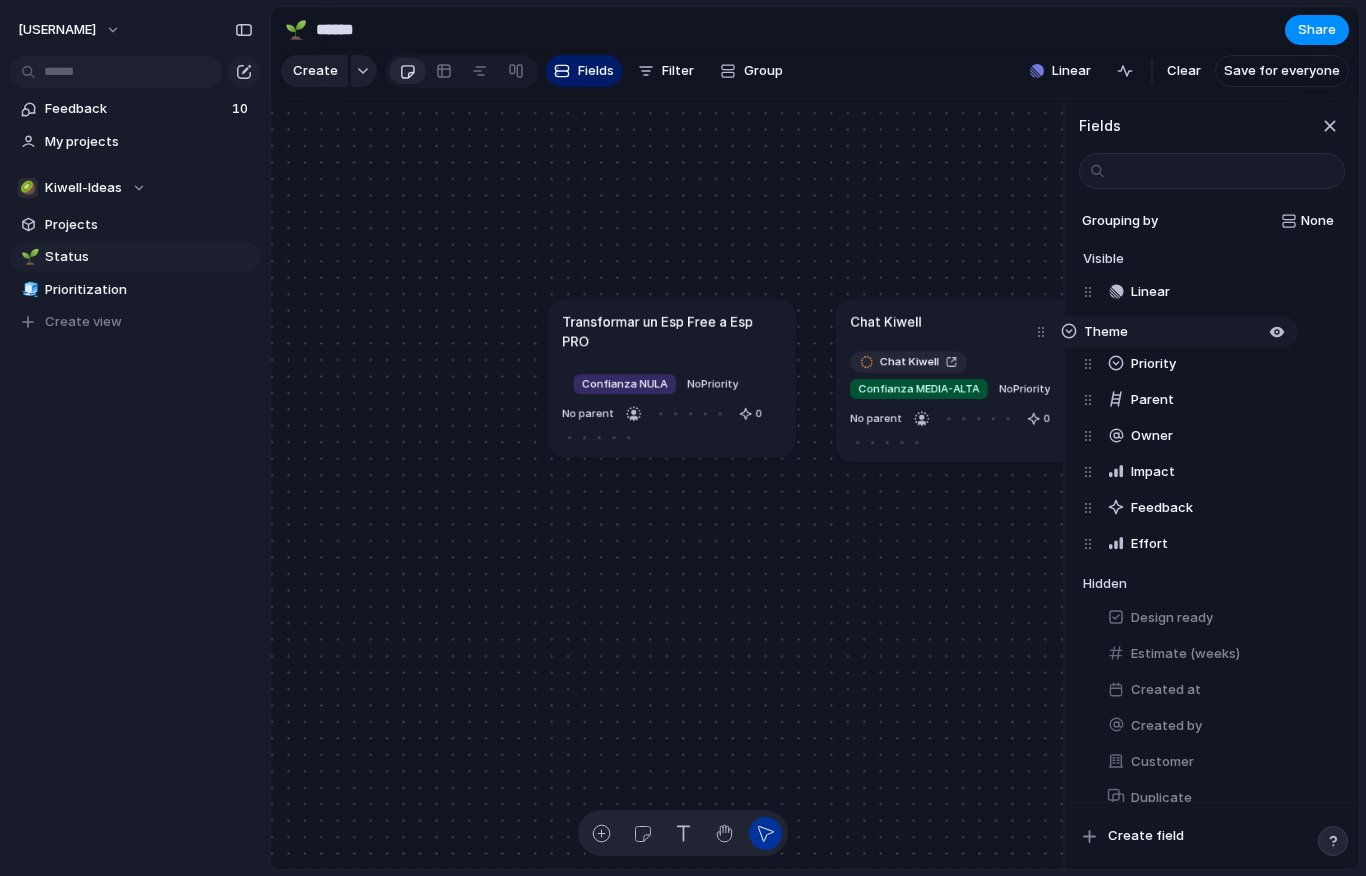 drag, startPoint x: 1178, startPoint y: 325, endPoint x: 1132, endPoint y: 328, distance: 46.09772 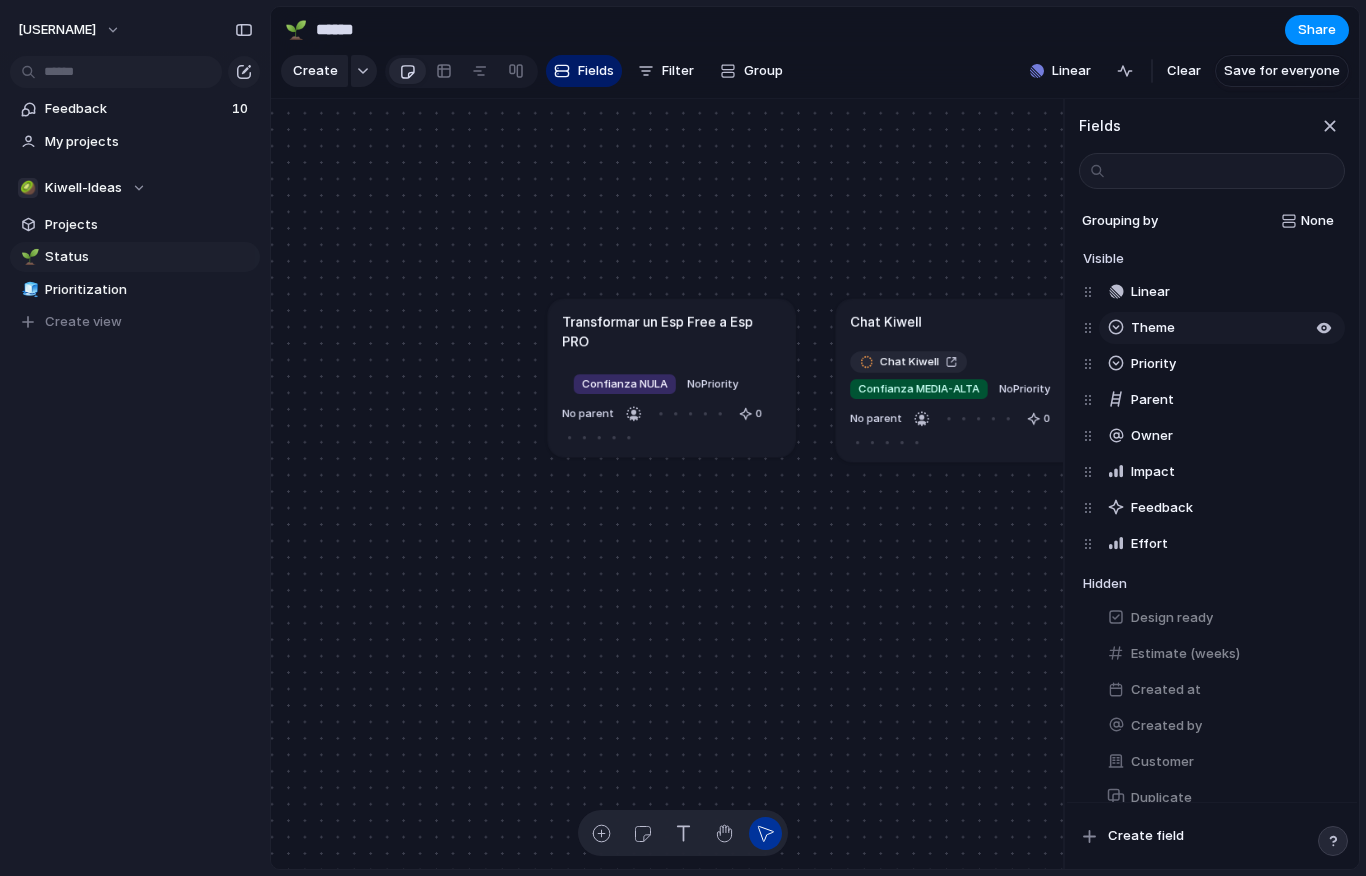 click on "Theme" at bounding box center (1153, 328) 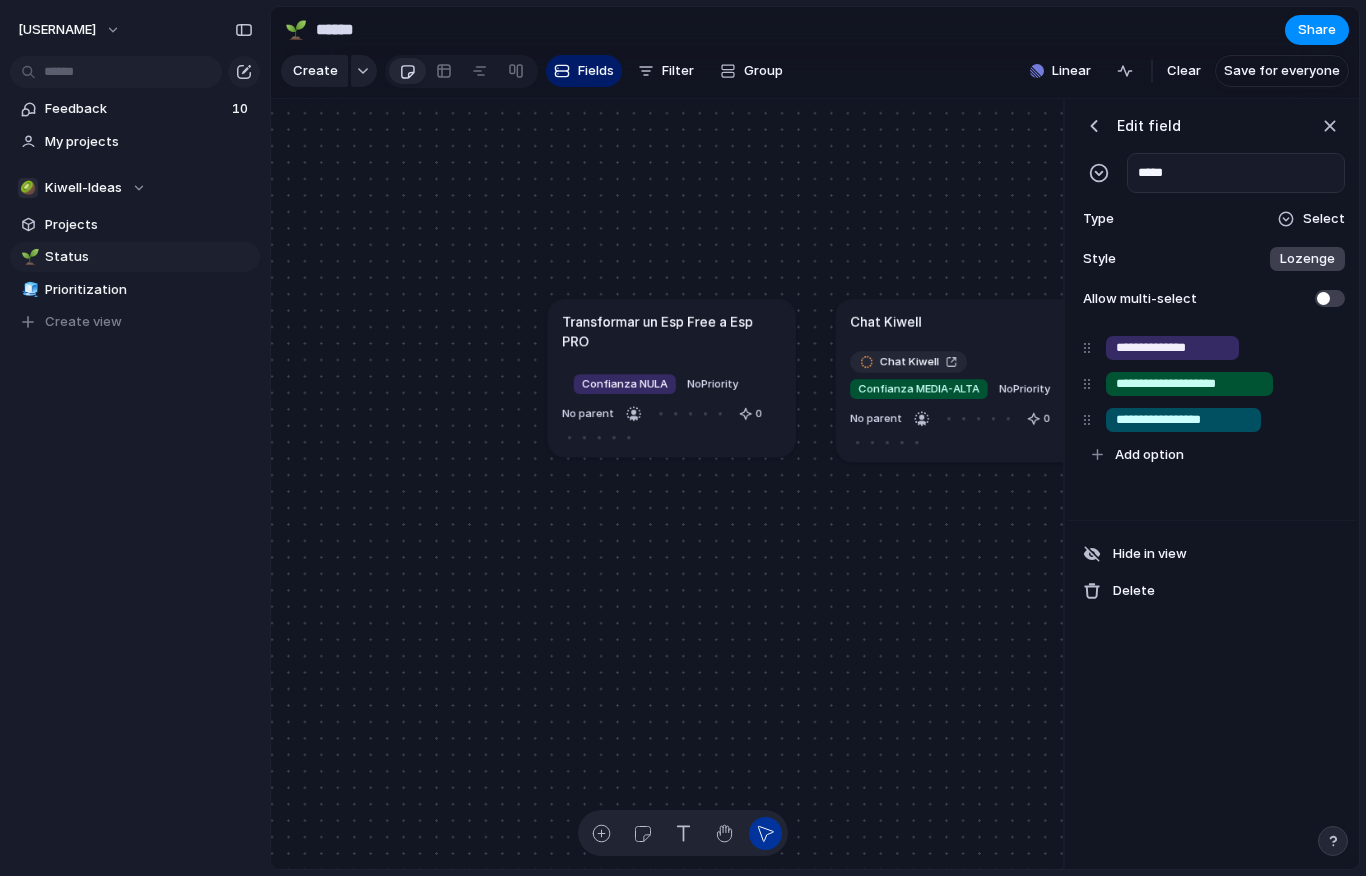 click on "*****" at bounding box center (1236, 173) 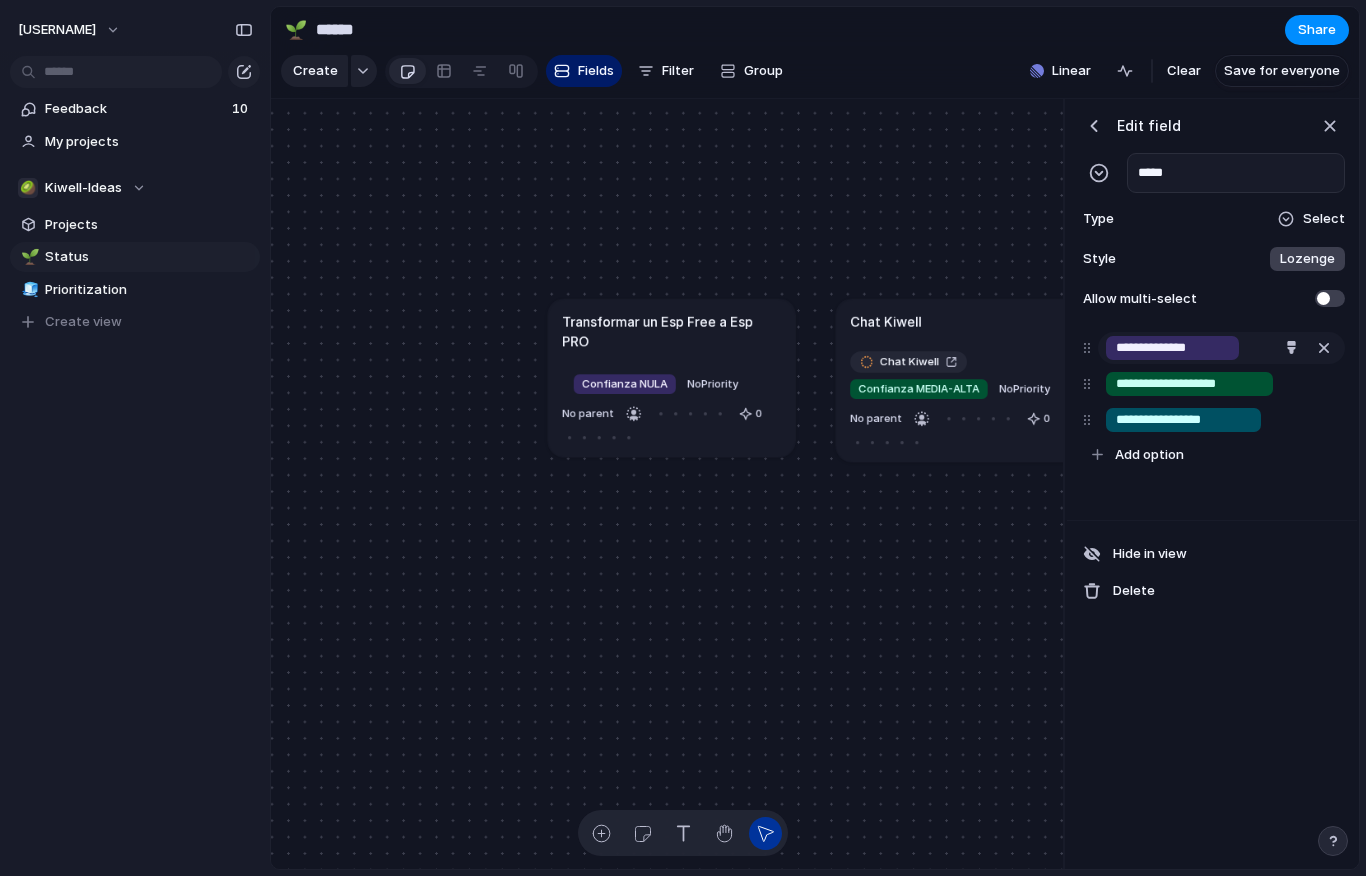 click on "**********" at bounding box center (1172, 348) 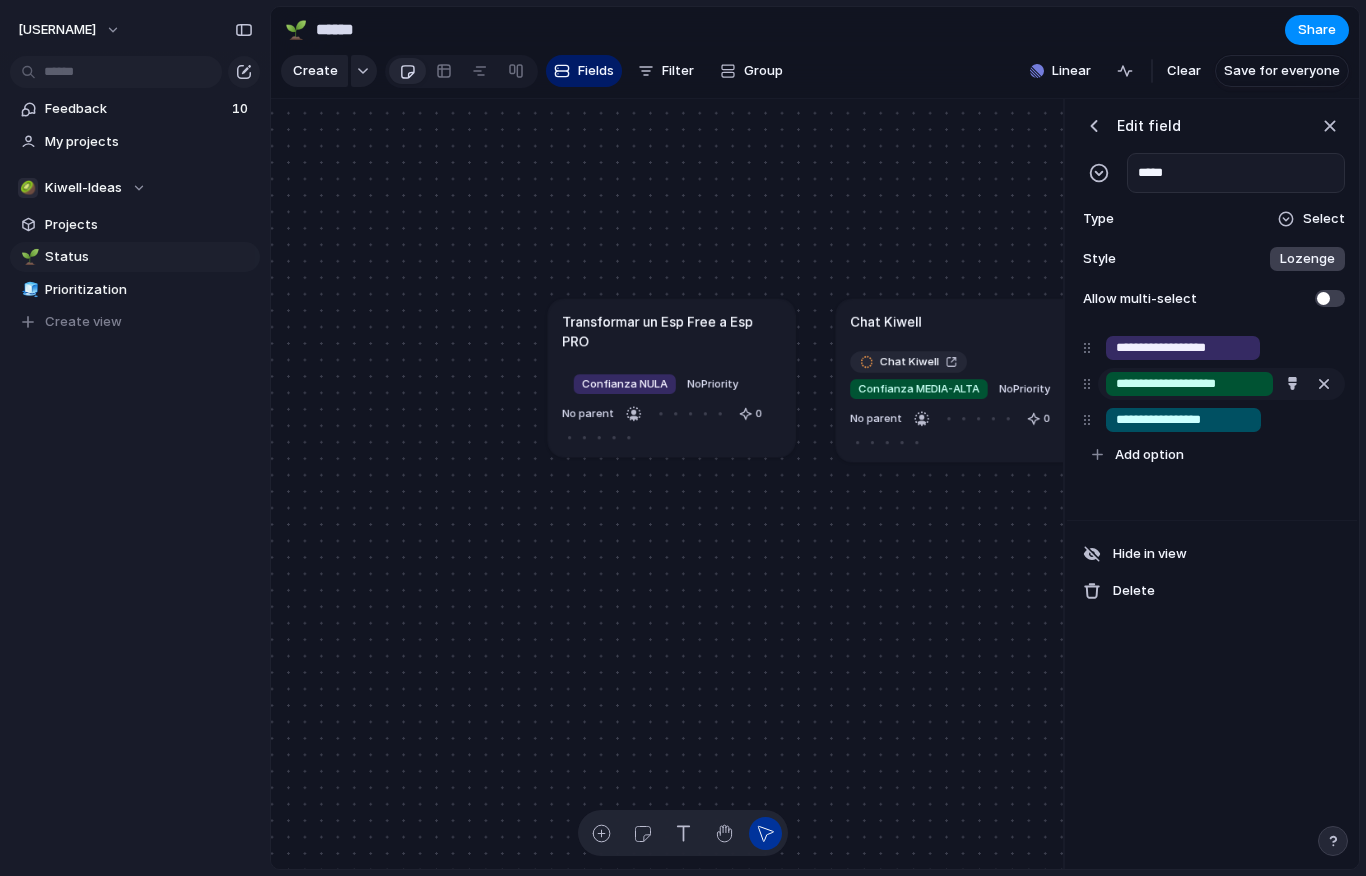type on "**********" 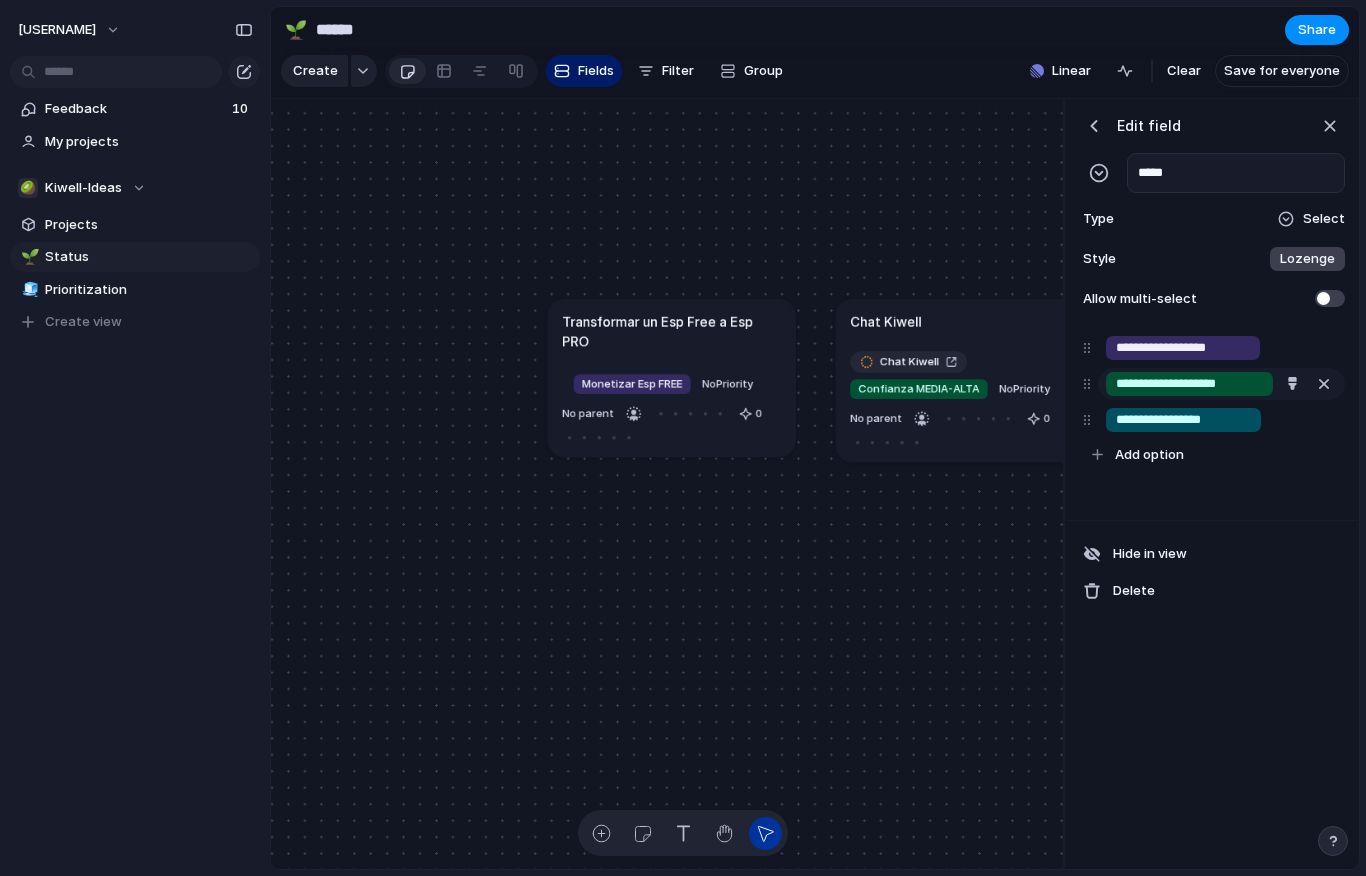 click on "**********" at bounding box center [1191, 384] 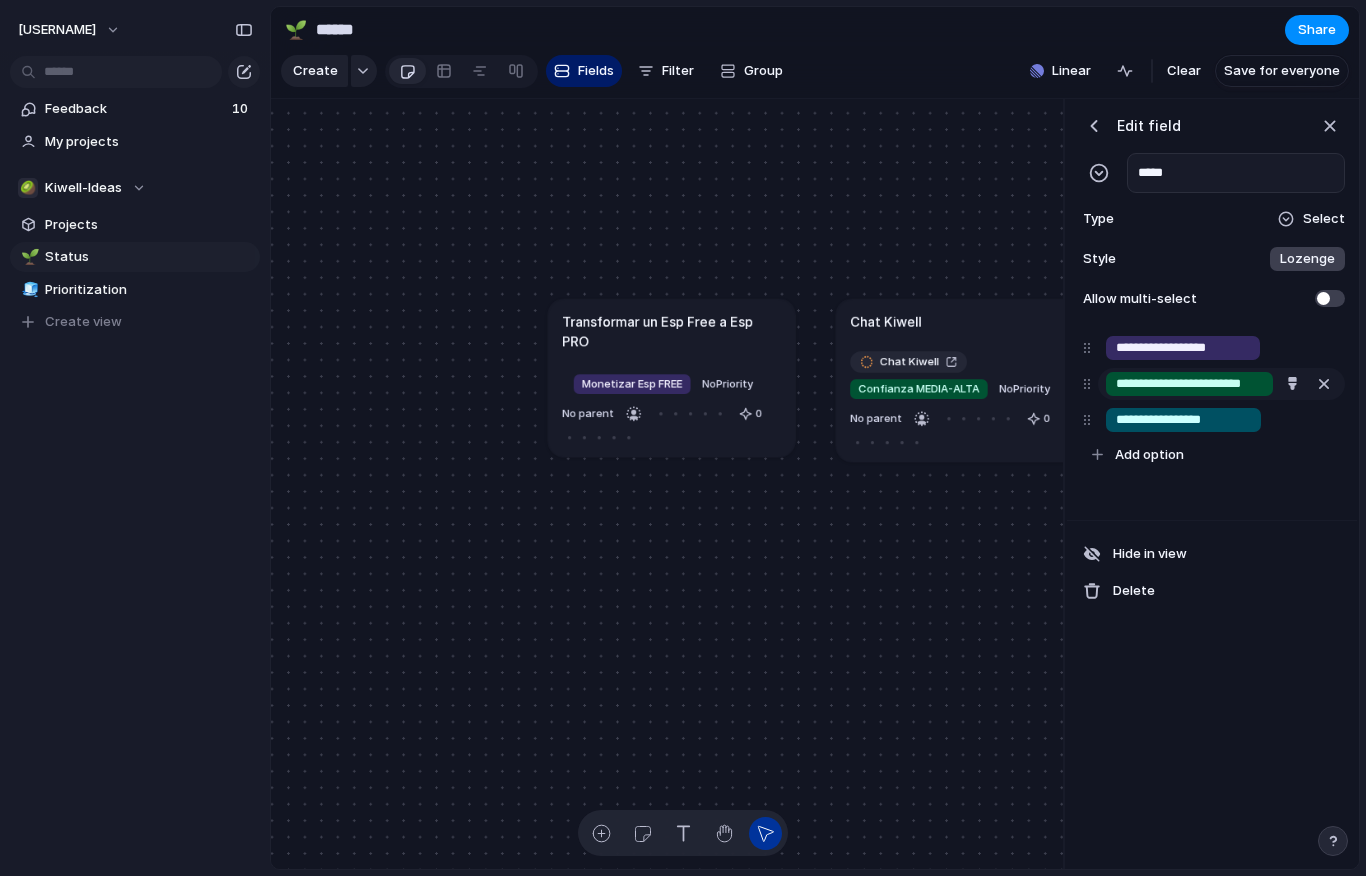 scroll, scrollTop: 0, scrollLeft: 17, axis: horizontal 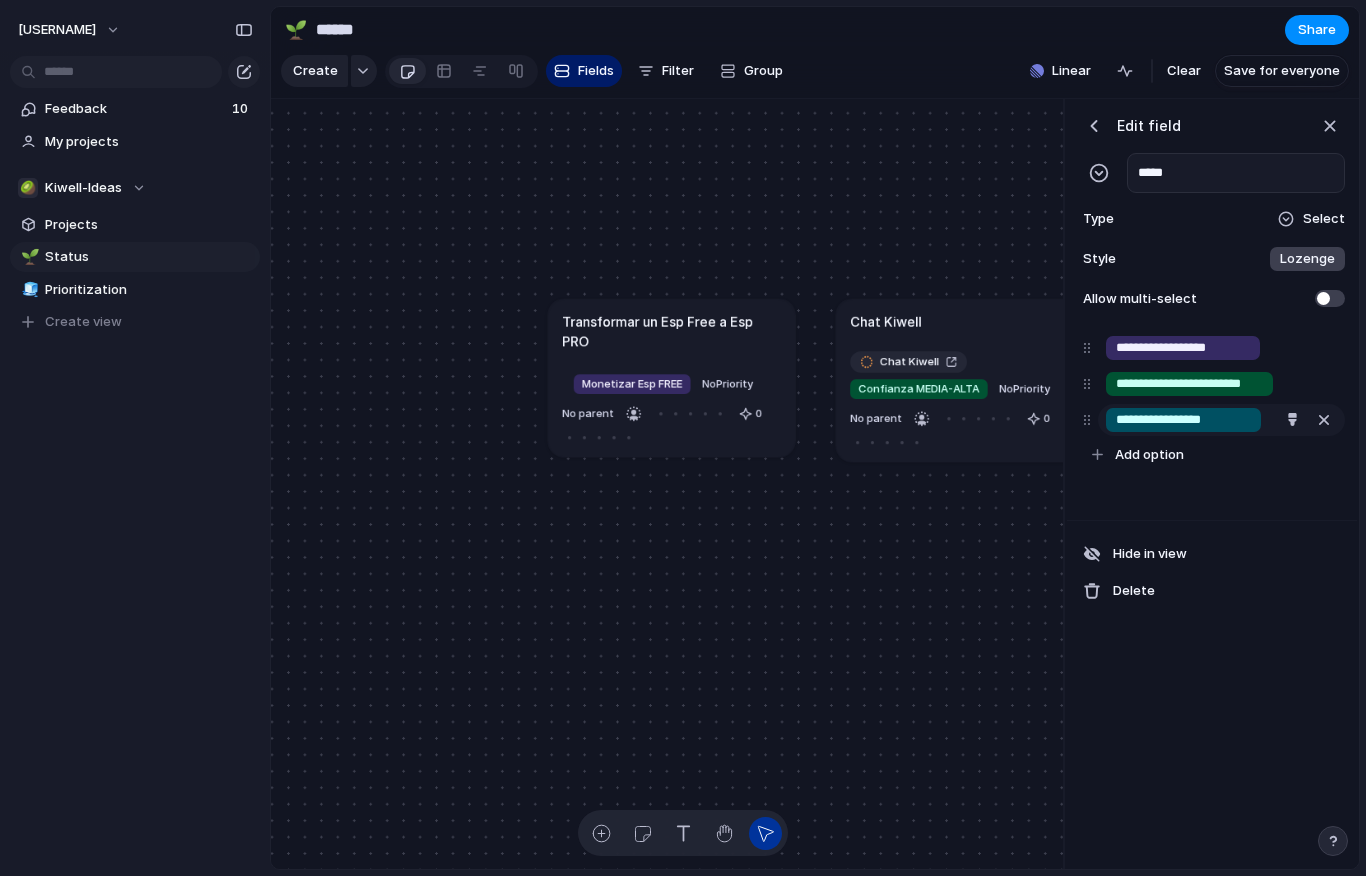 type on "**********" 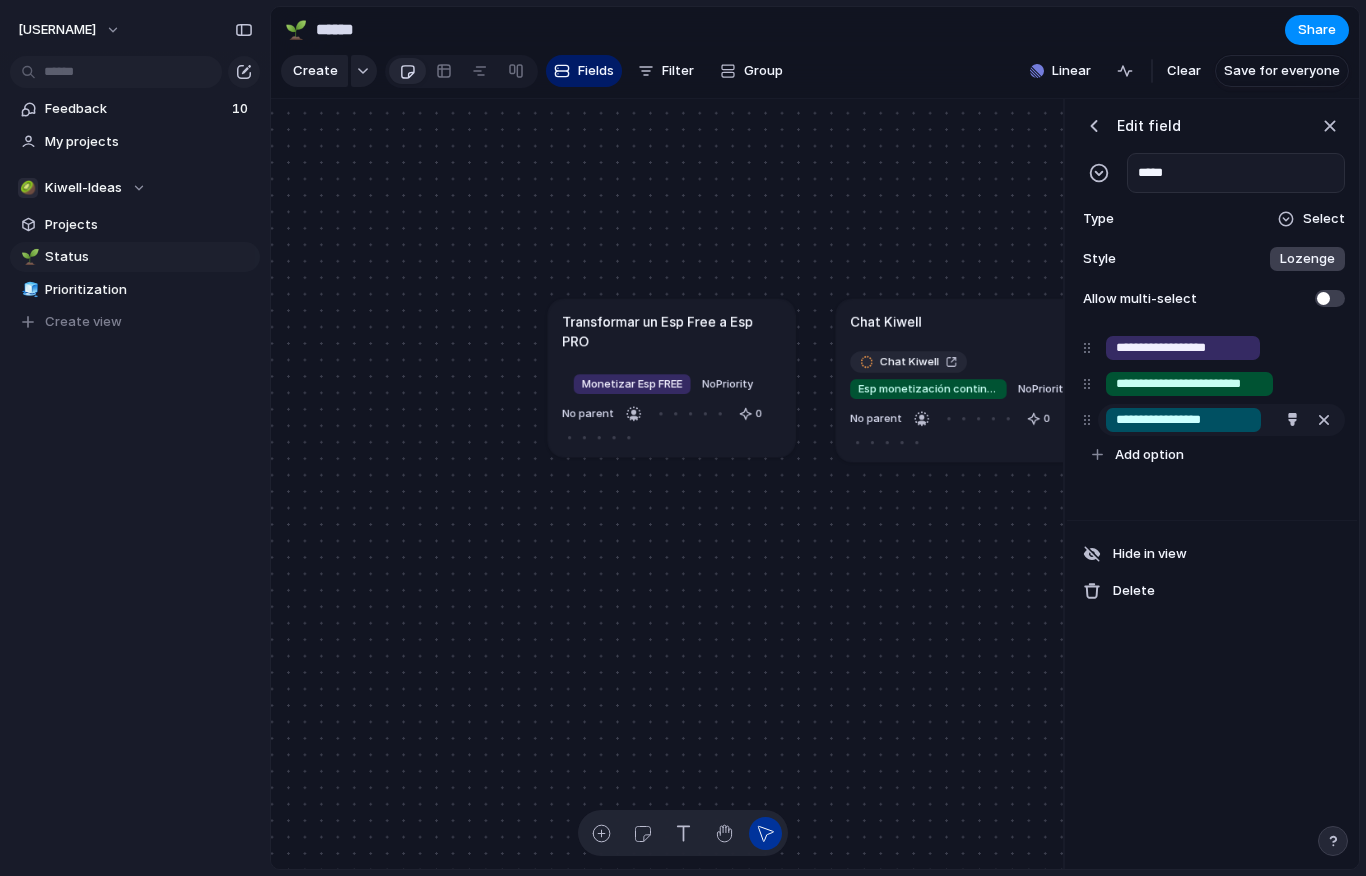 click on "**********" at bounding box center [1183, 420] 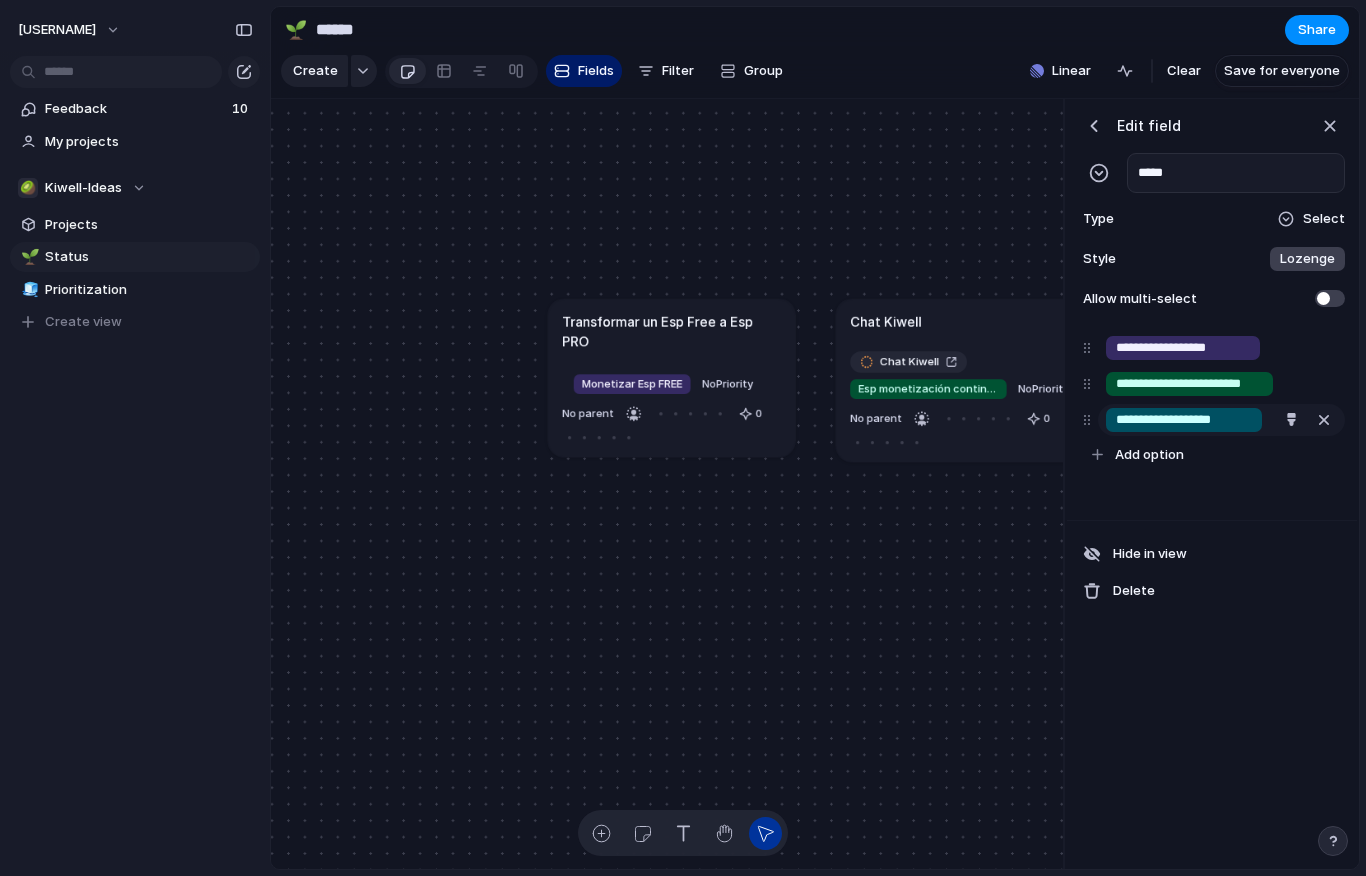 click on "**********" at bounding box center [1184, 420] 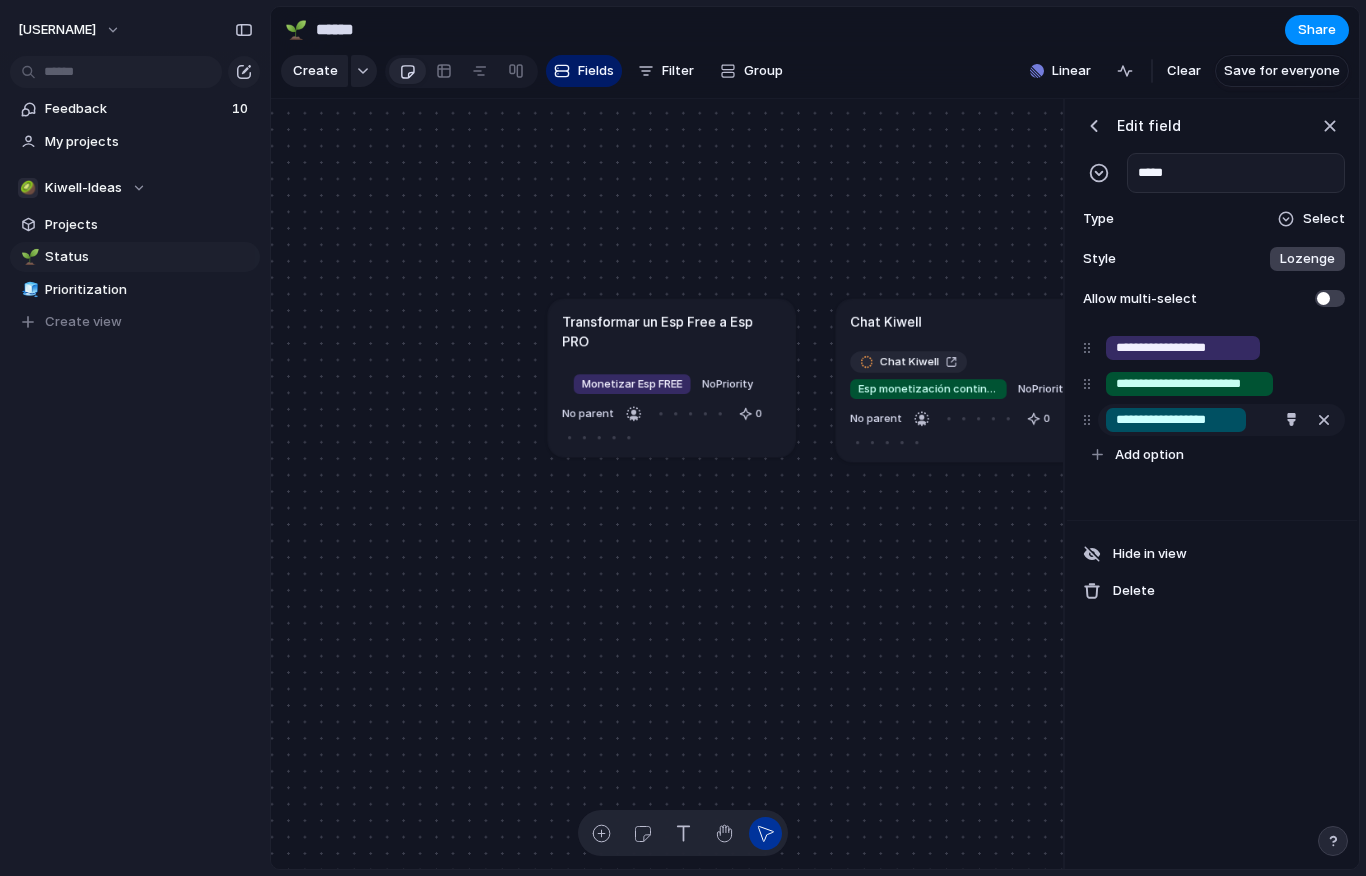 click on "**********" at bounding box center (1176, 420) 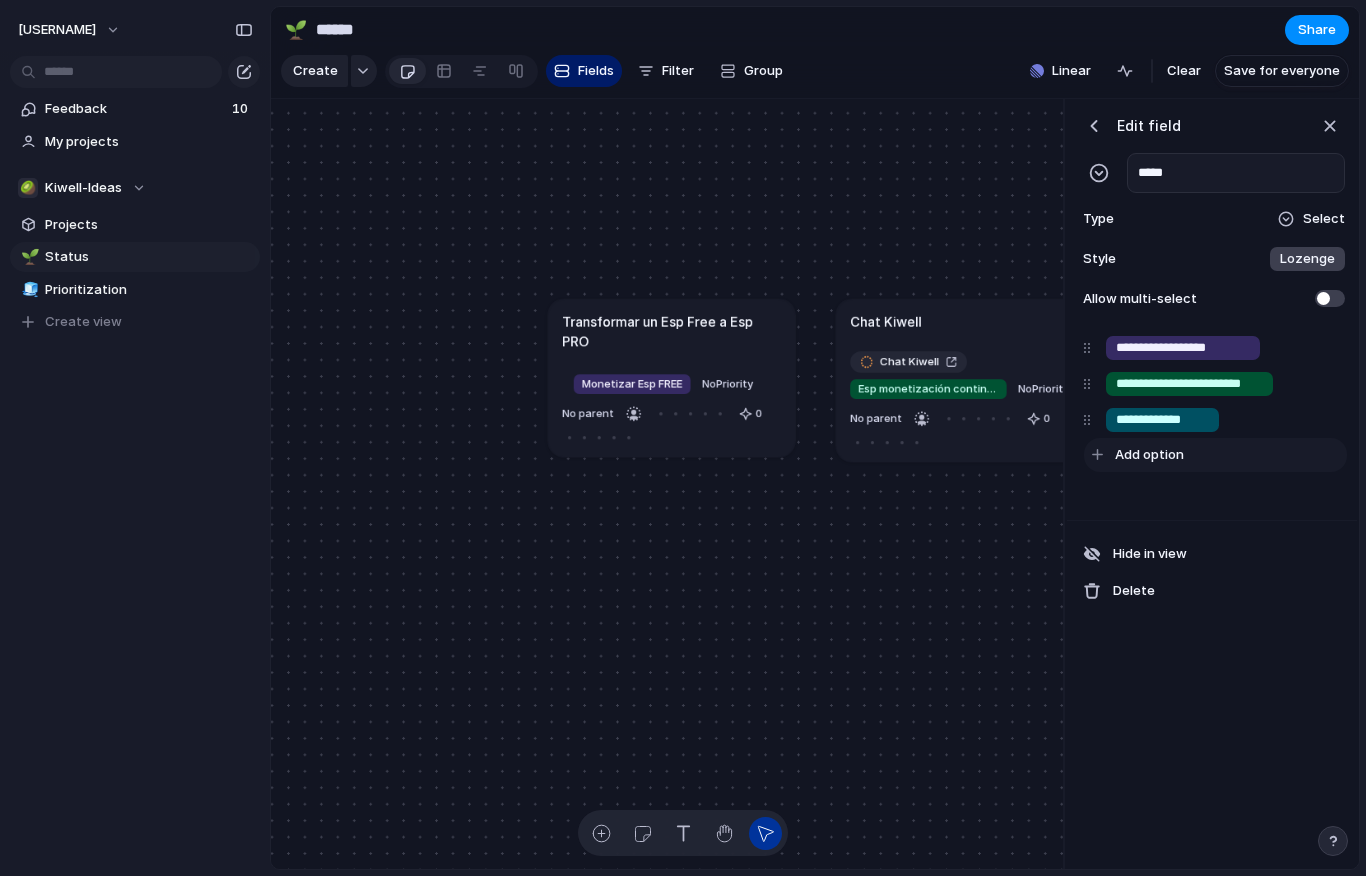 type on "**********" 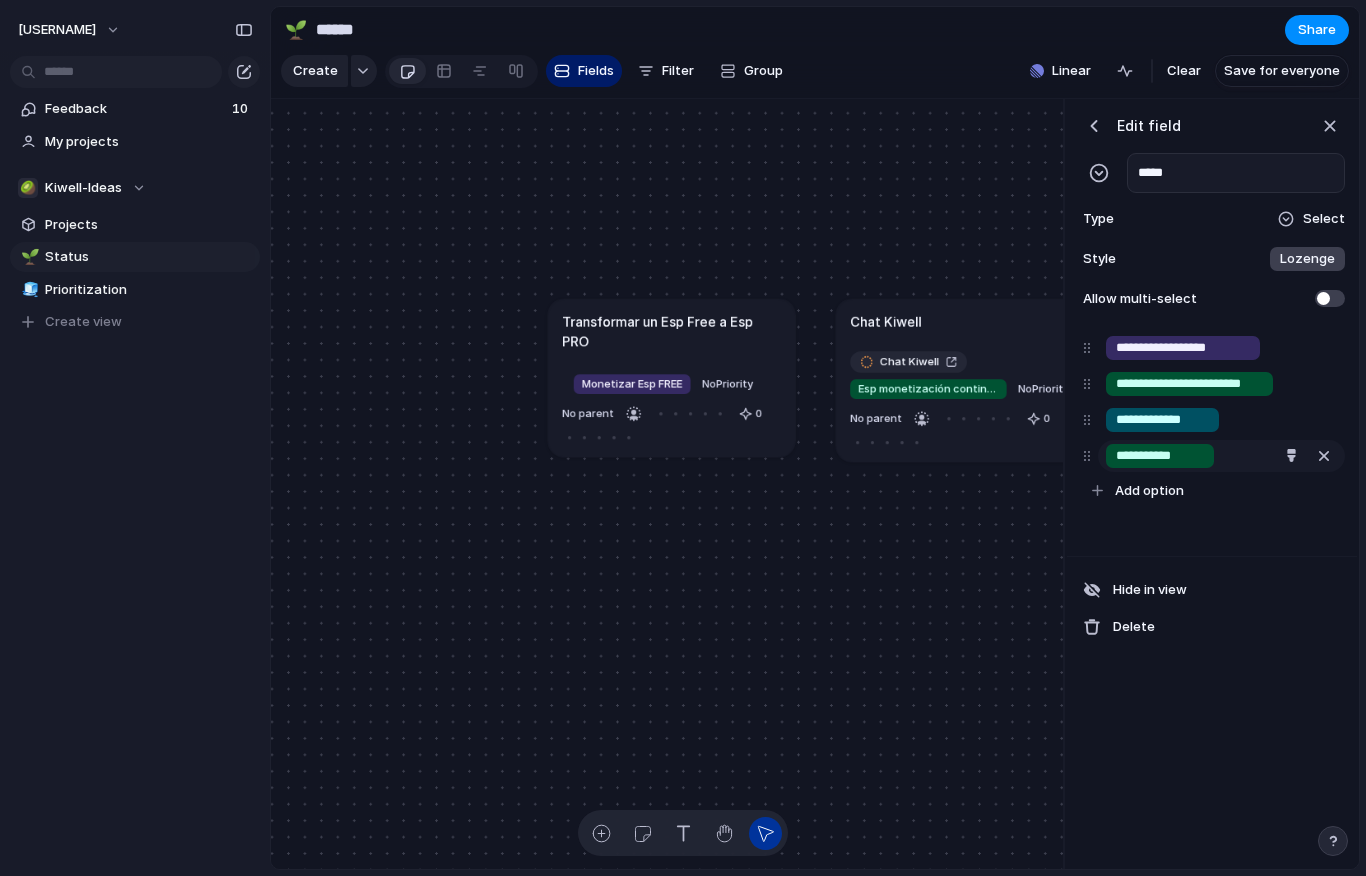 type on "**********" 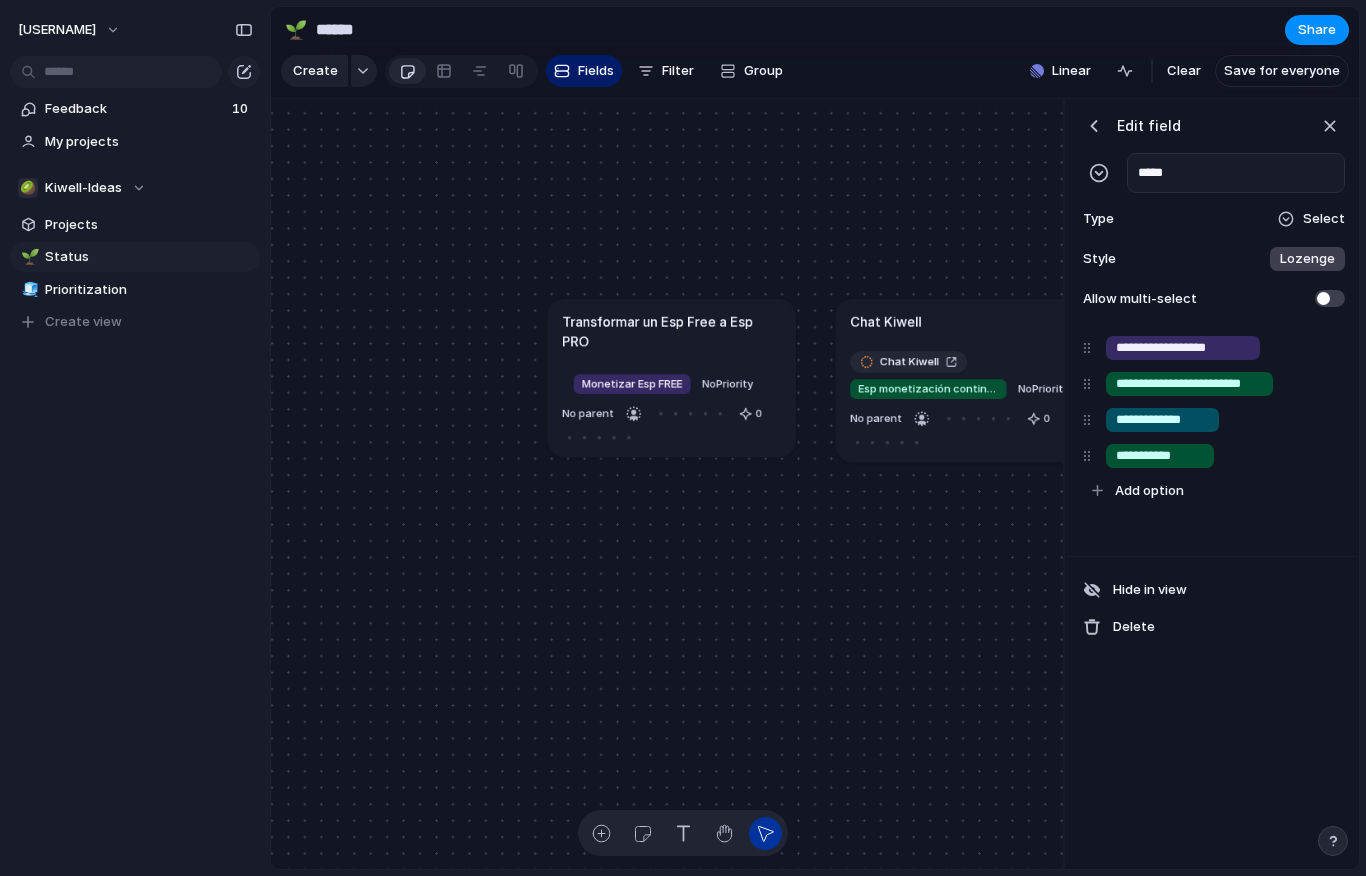 click on "Transformar un Esp Free a Esp PRO Monetizar Esp FREE No  Priority No parent 0 Chat Kiwell Chat Kiwell Esp monetización continua No  Priority No parent 0" at bounding box center [667, 484] 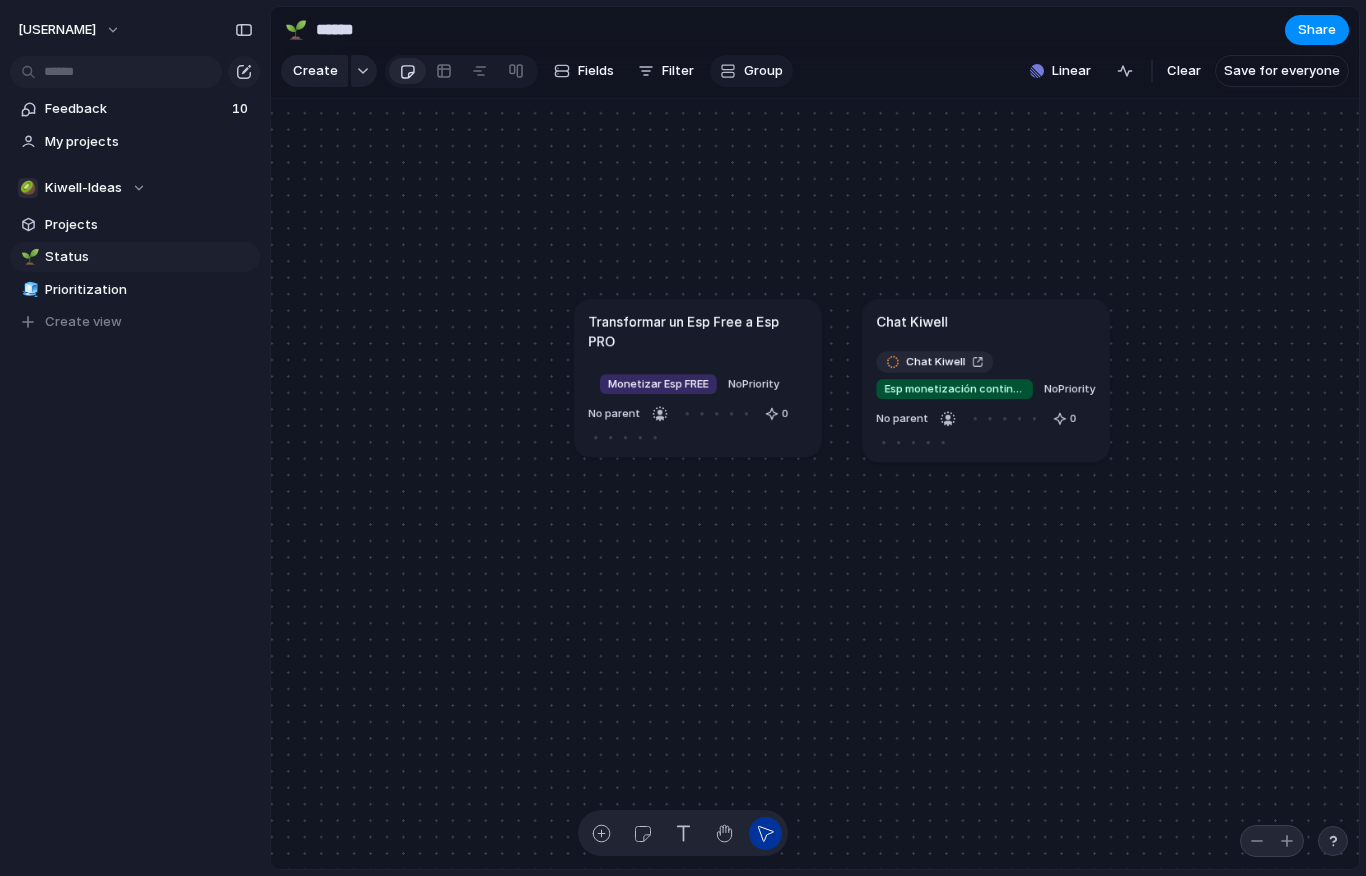 click on "Group" at bounding box center [763, 71] 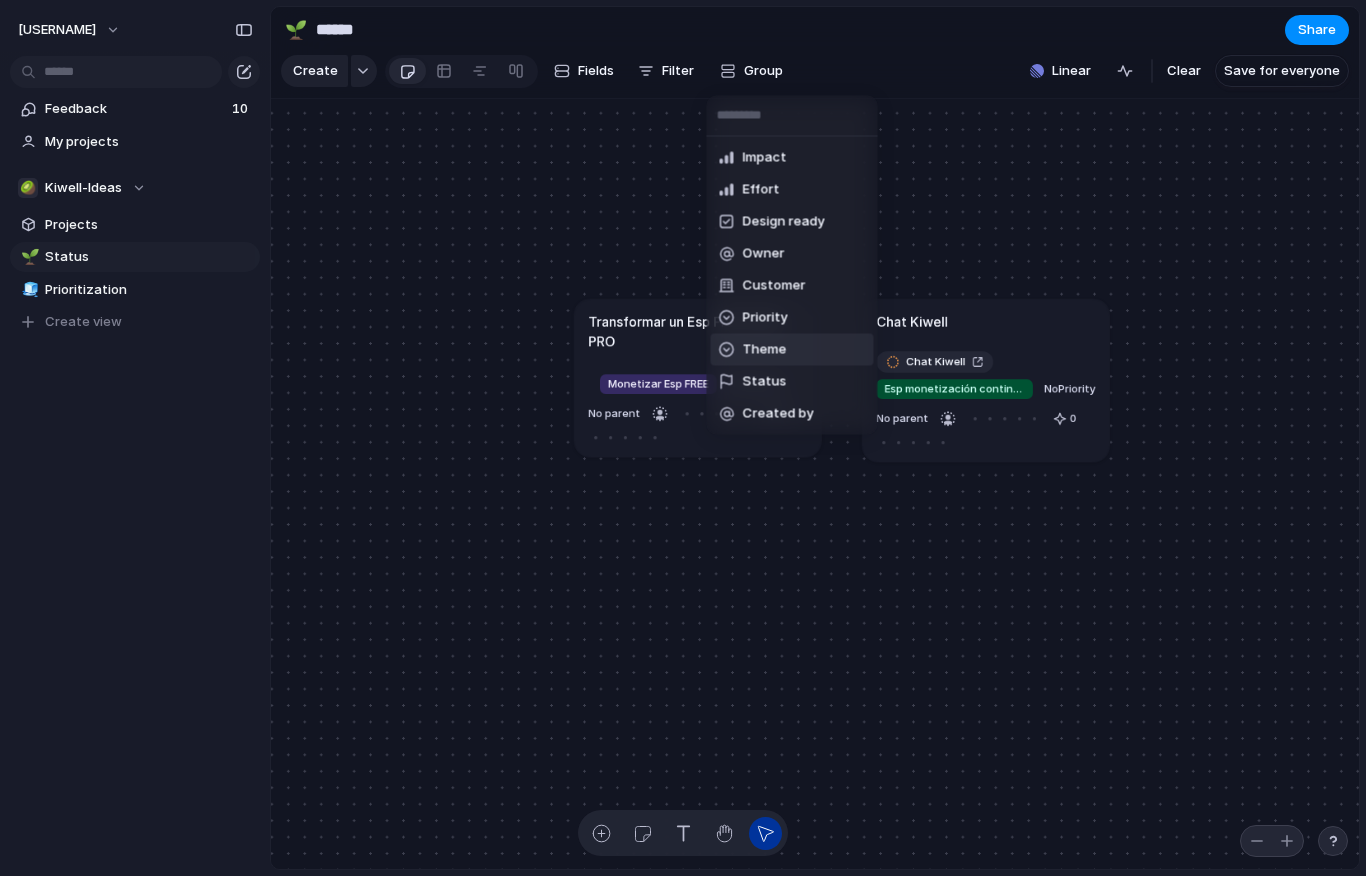 click on "Theme" at bounding box center [792, 350] 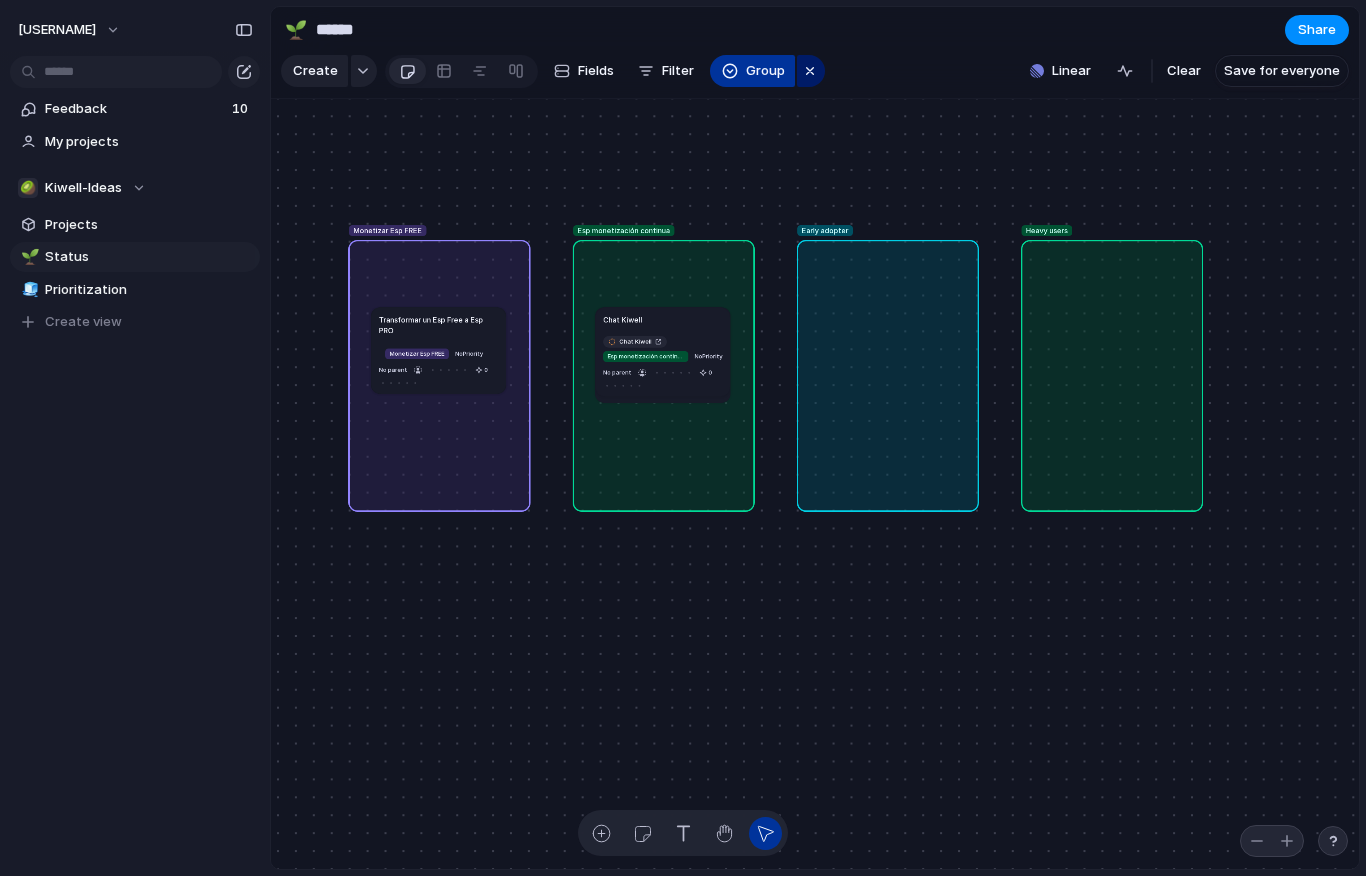 click on "Group" at bounding box center [752, 71] 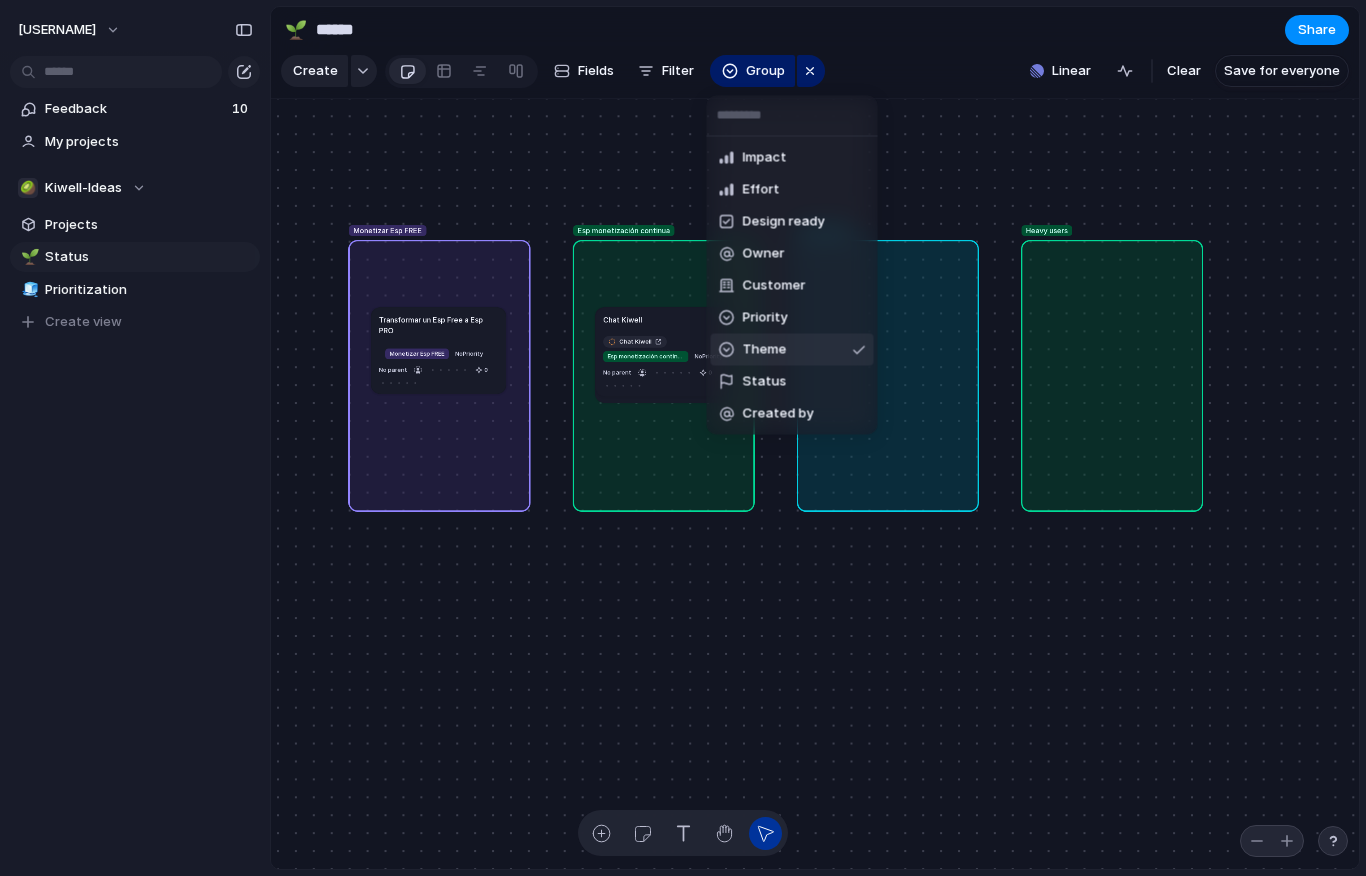 click on "Impact   Effort   Design ready             Owner   Customer   Priority   Theme   Status             Created by" at bounding box center [683, 438] 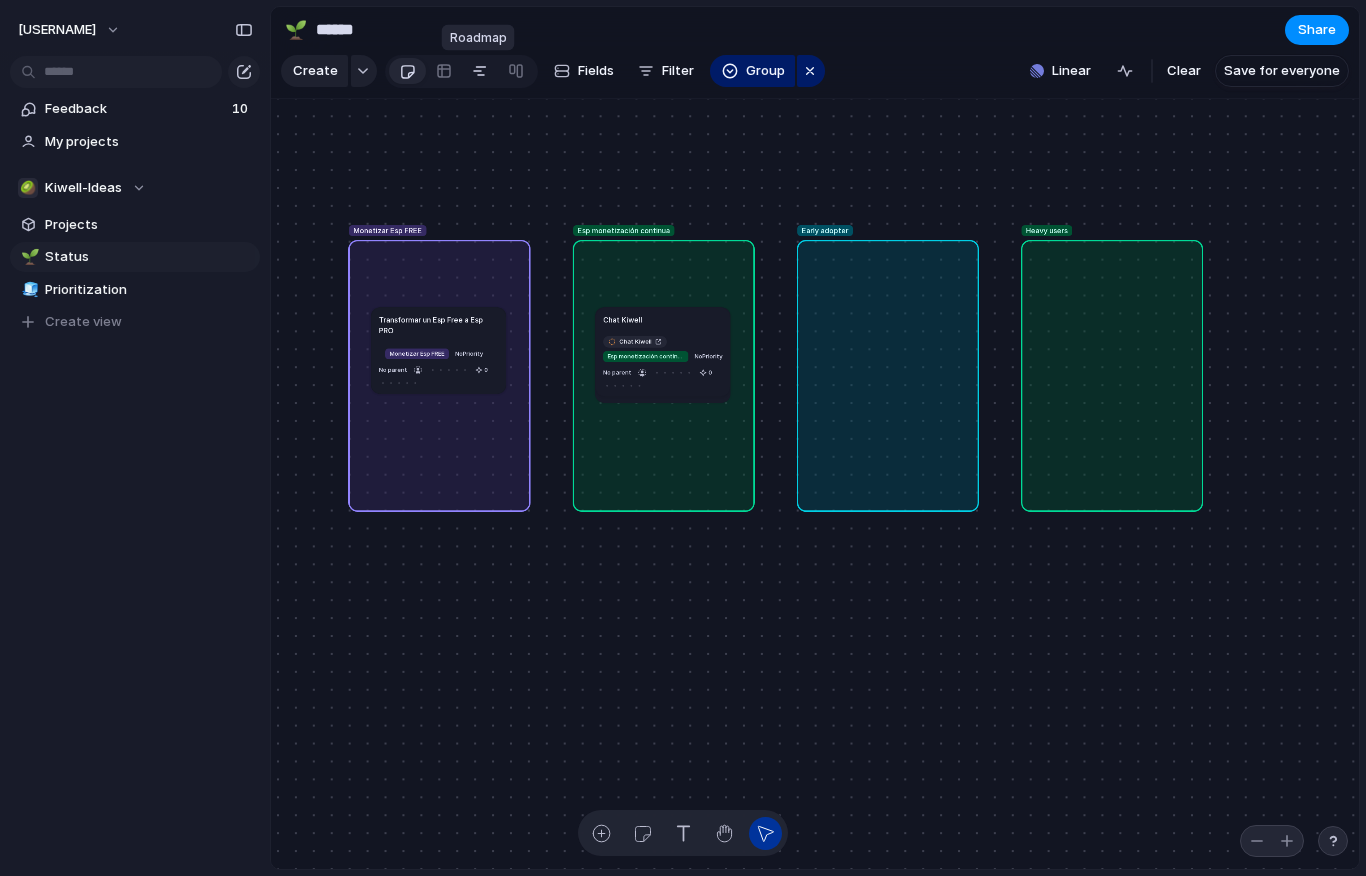 click at bounding box center [480, 71] 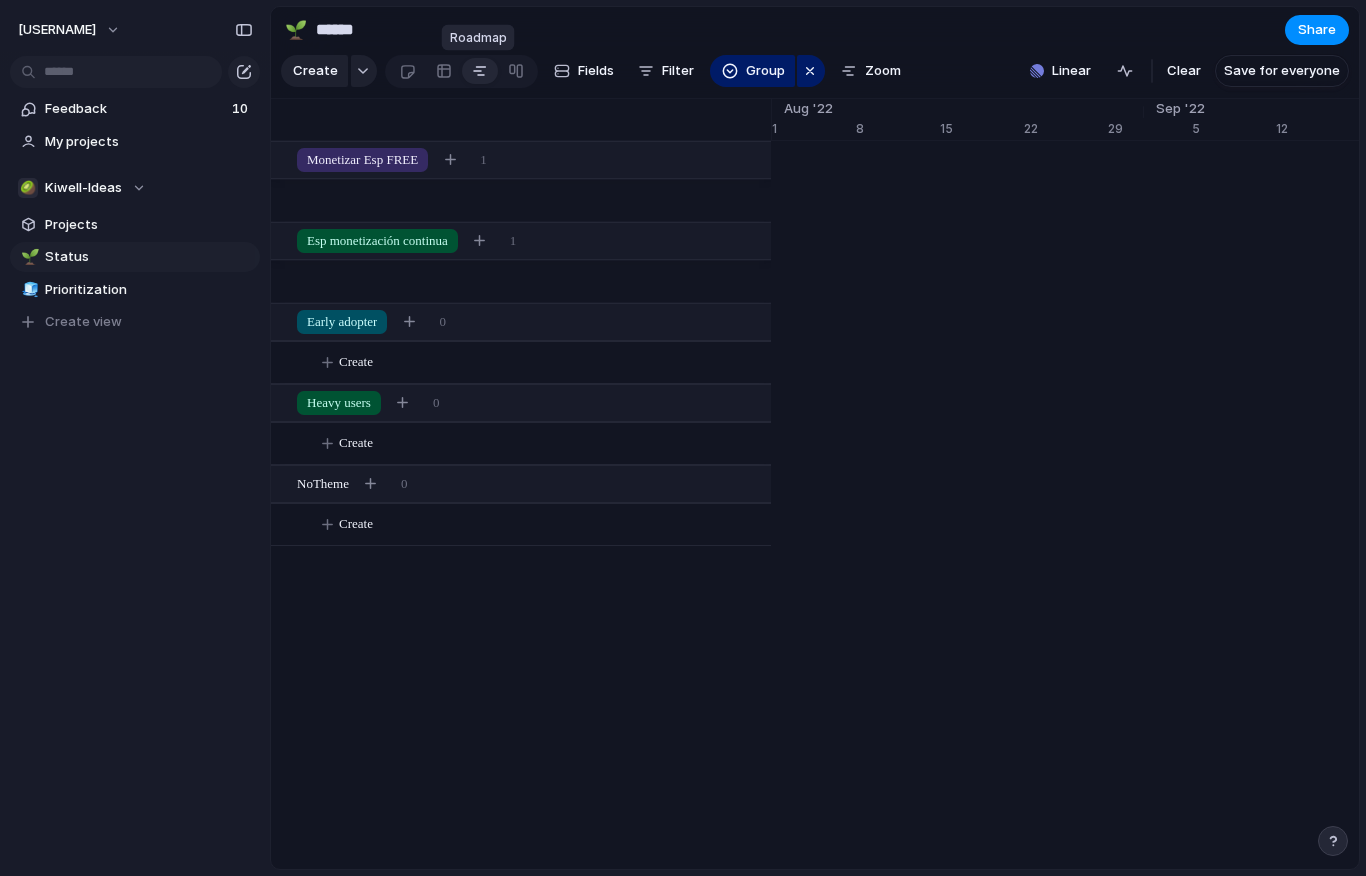 scroll, scrollTop: 0, scrollLeft: 12931, axis: horizontal 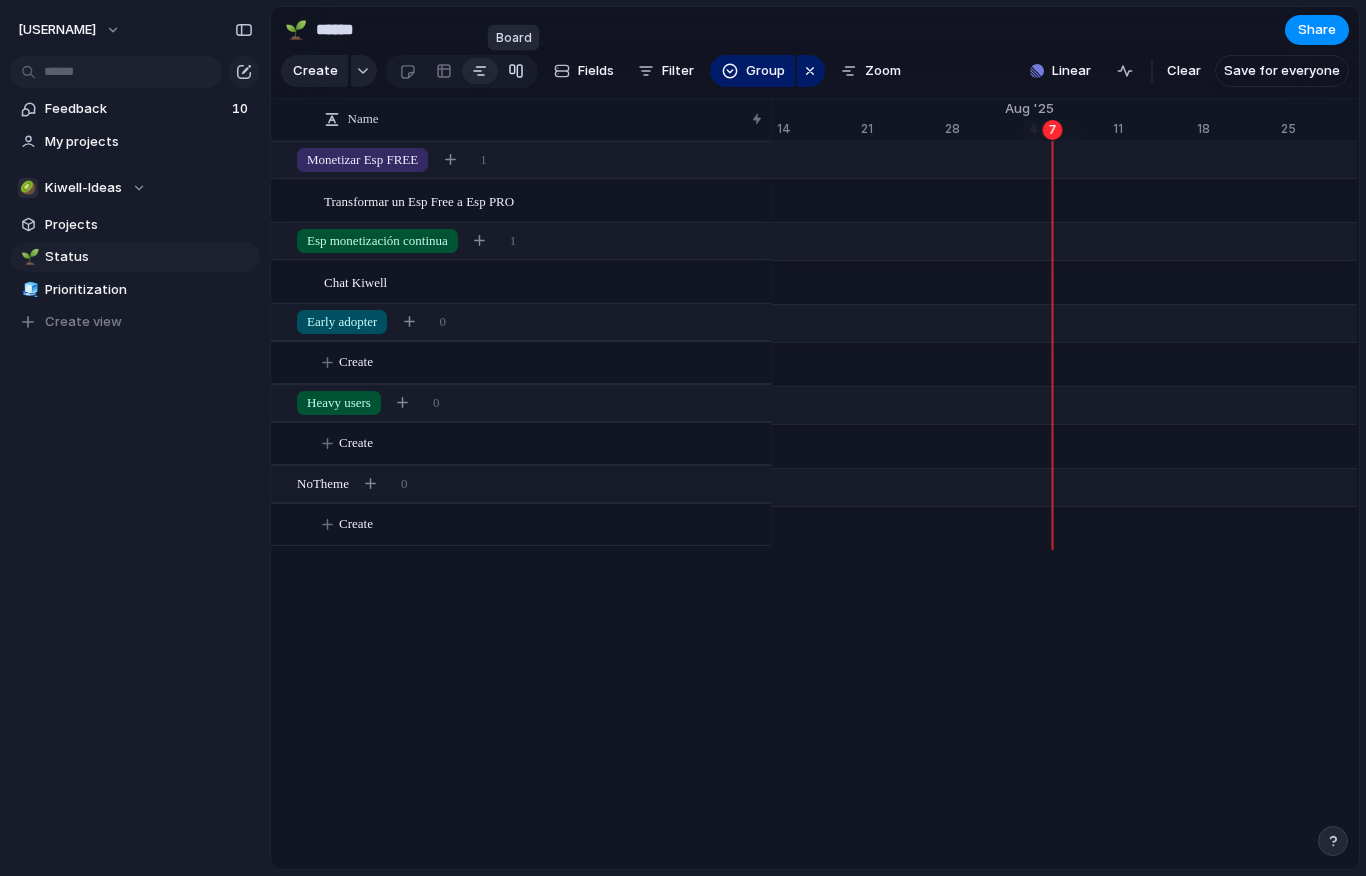 click at bounding box center [516, 71] 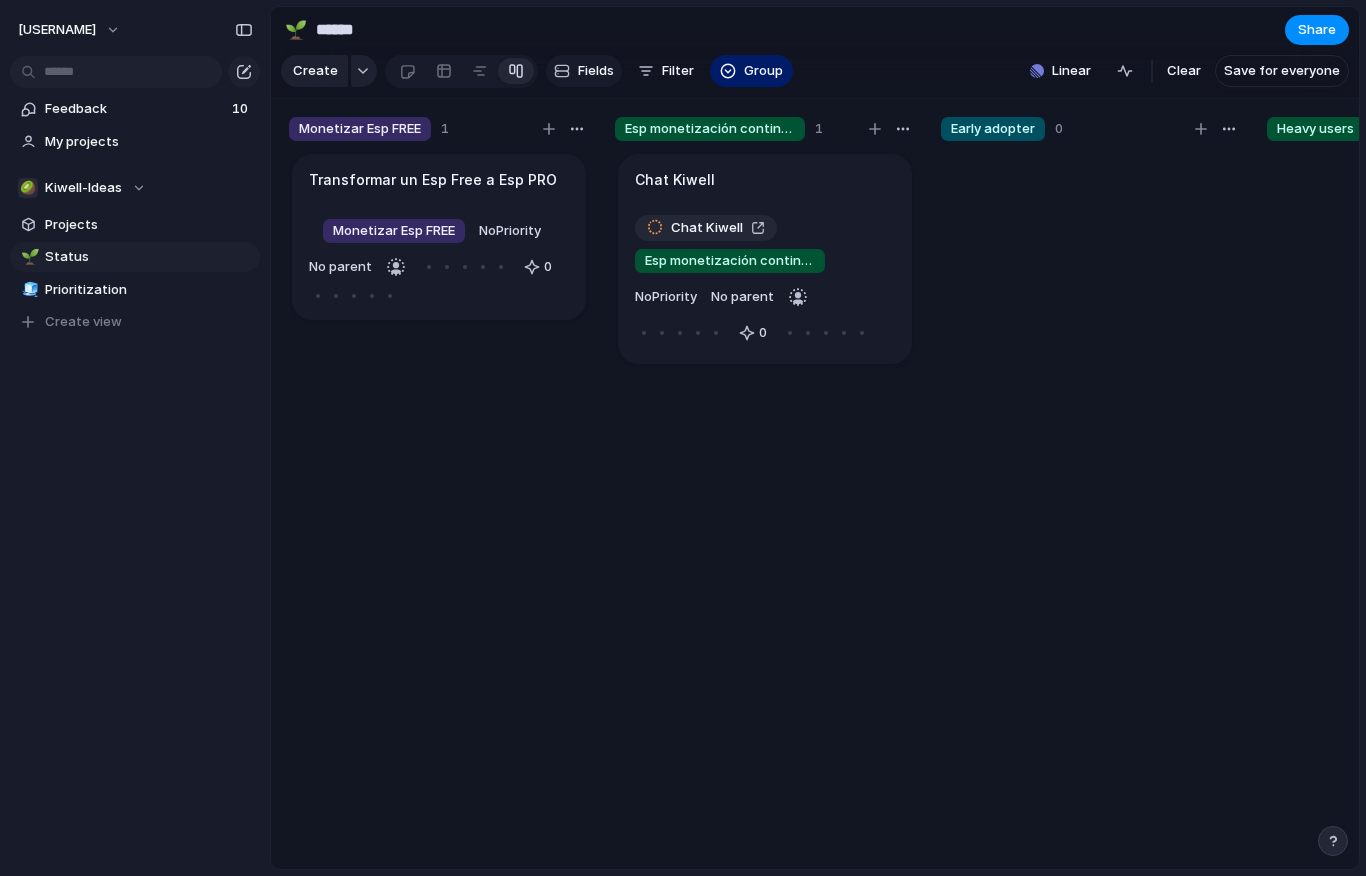 click on "Fields" at bounding box center [584, 71] 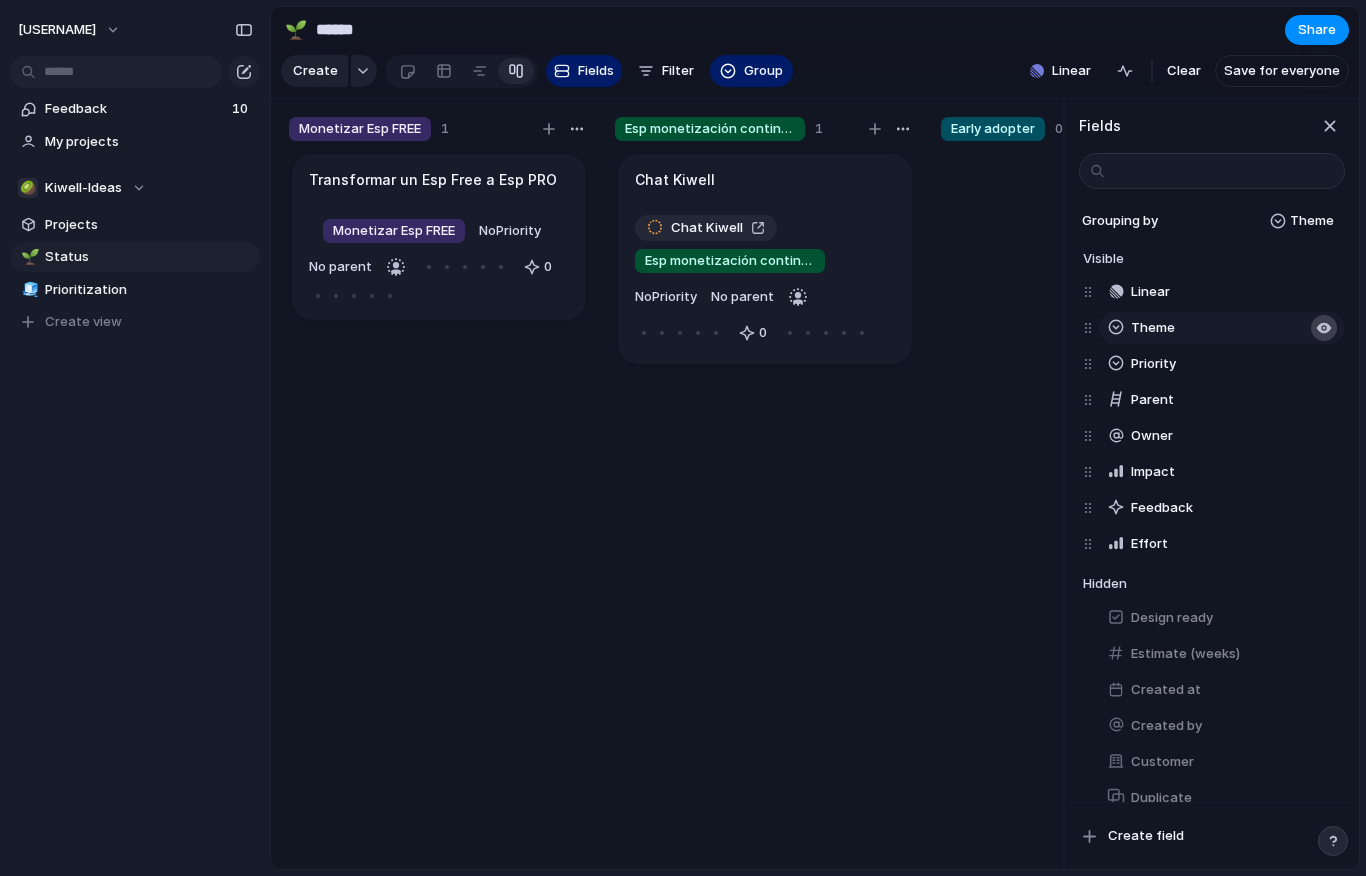 click at bounding box center [1324, 328] 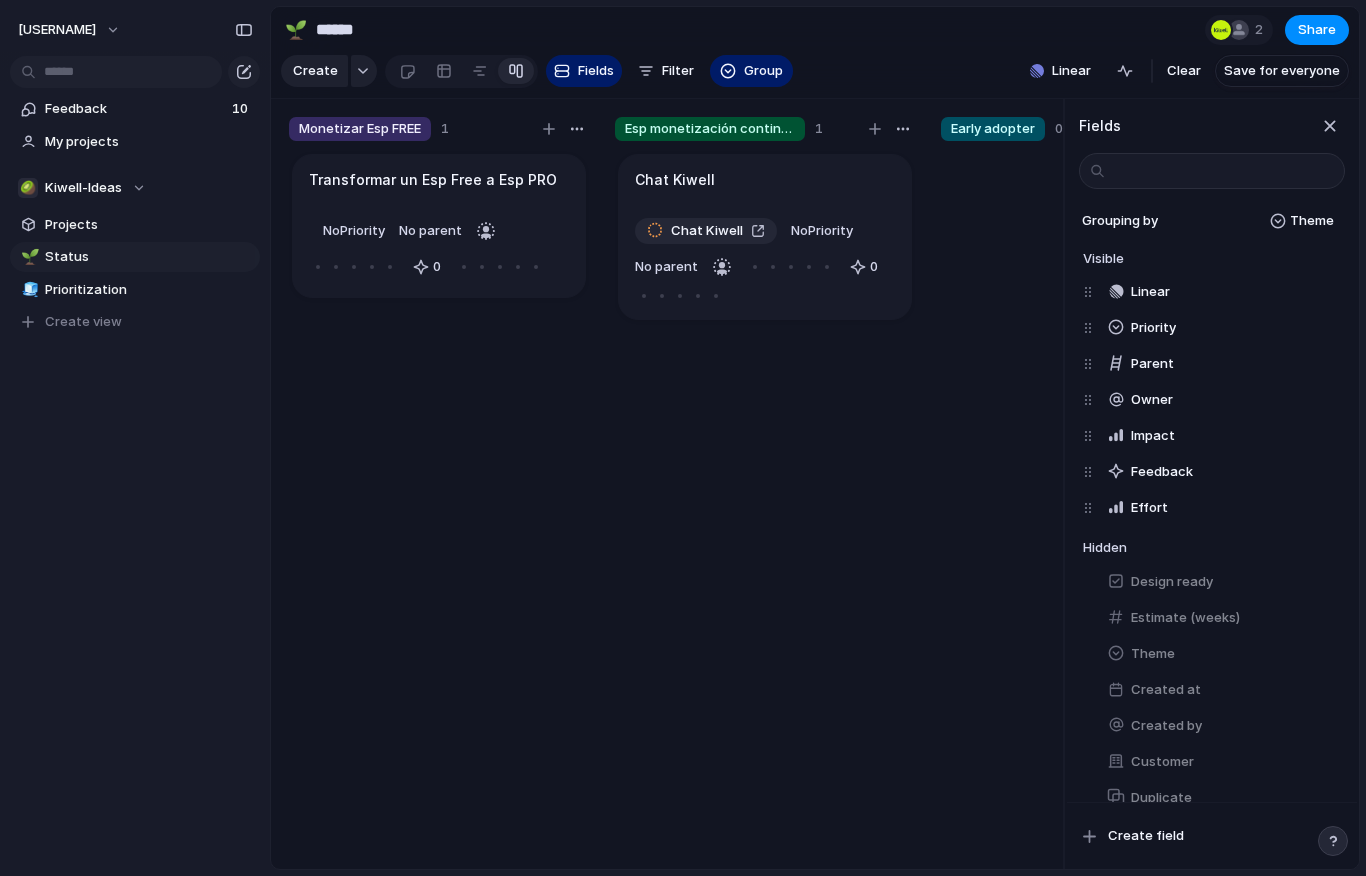 click at bounding box center [1091, 519] 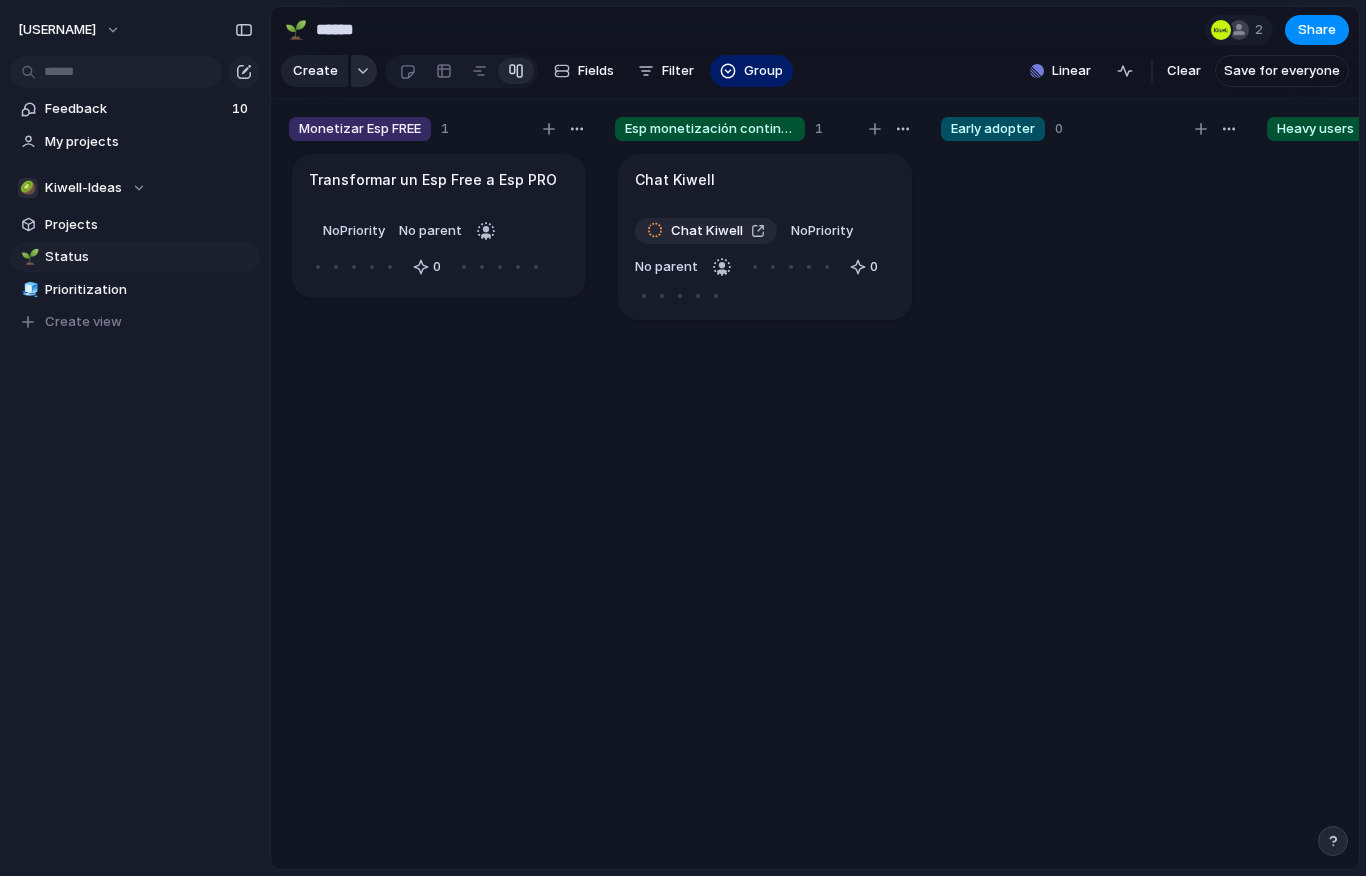 click at bounding box center (364, 71) 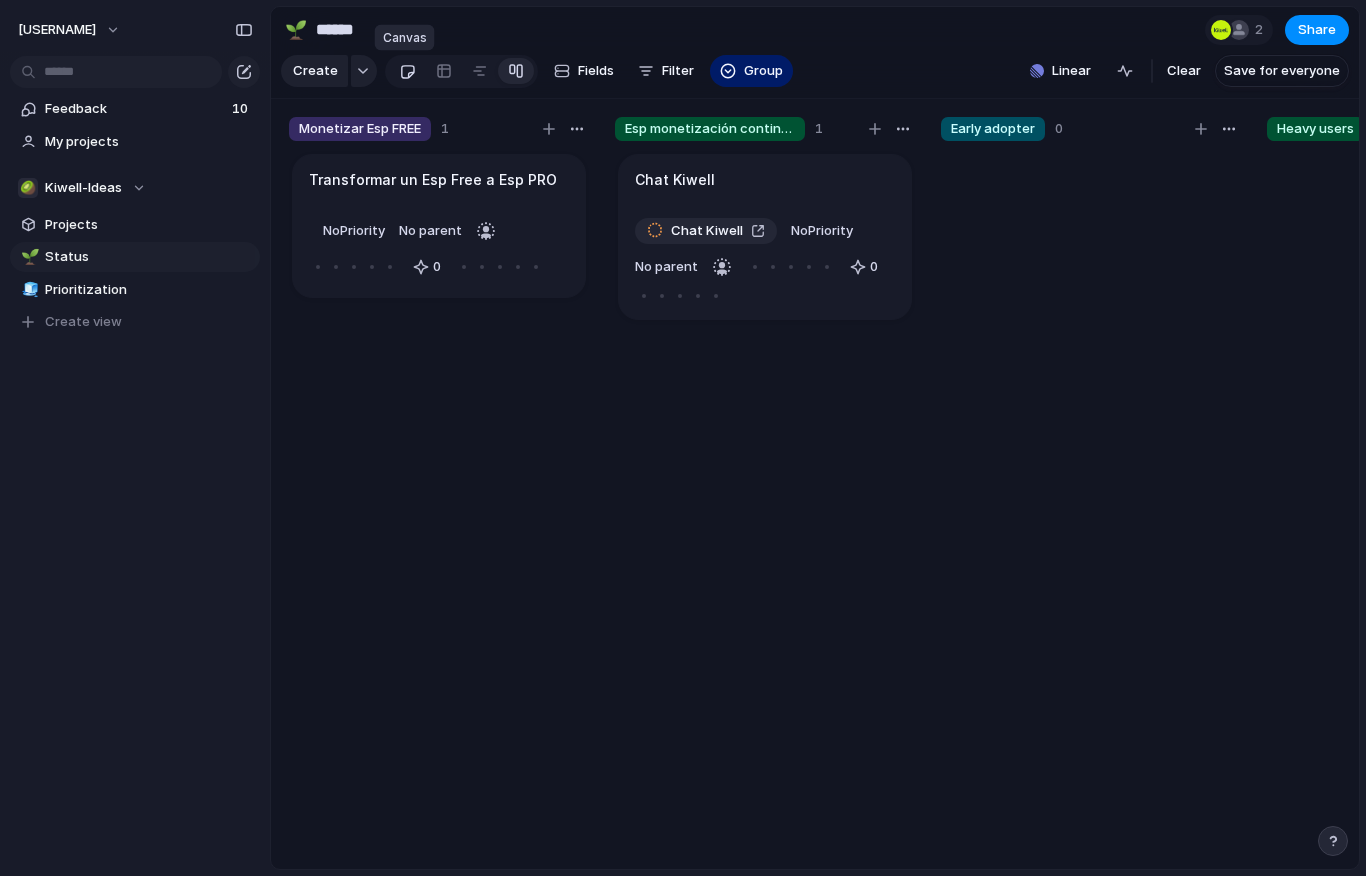 click at bounding box center (407, 71) 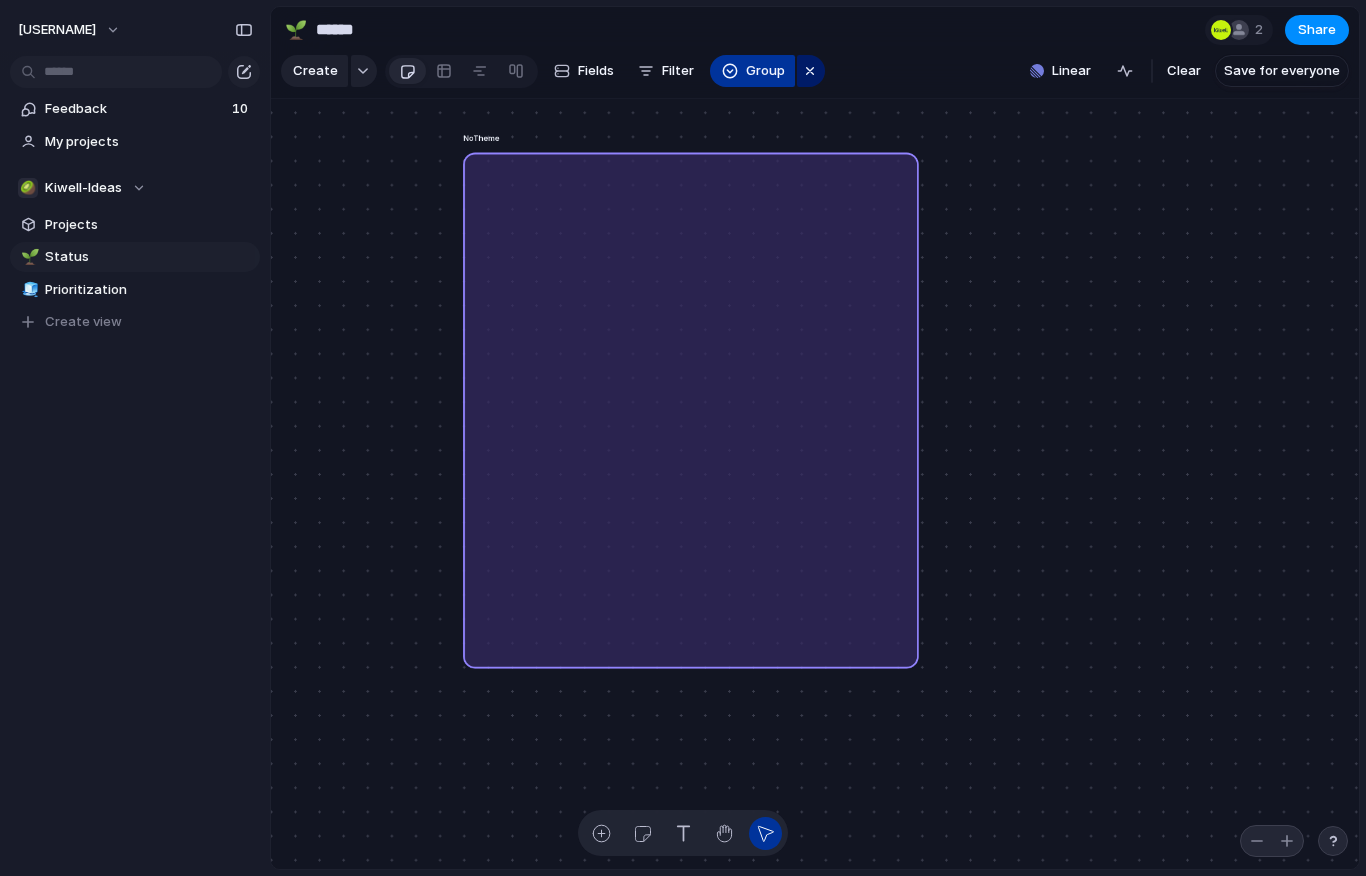 click on "Group" at bounding box center [765, 71] 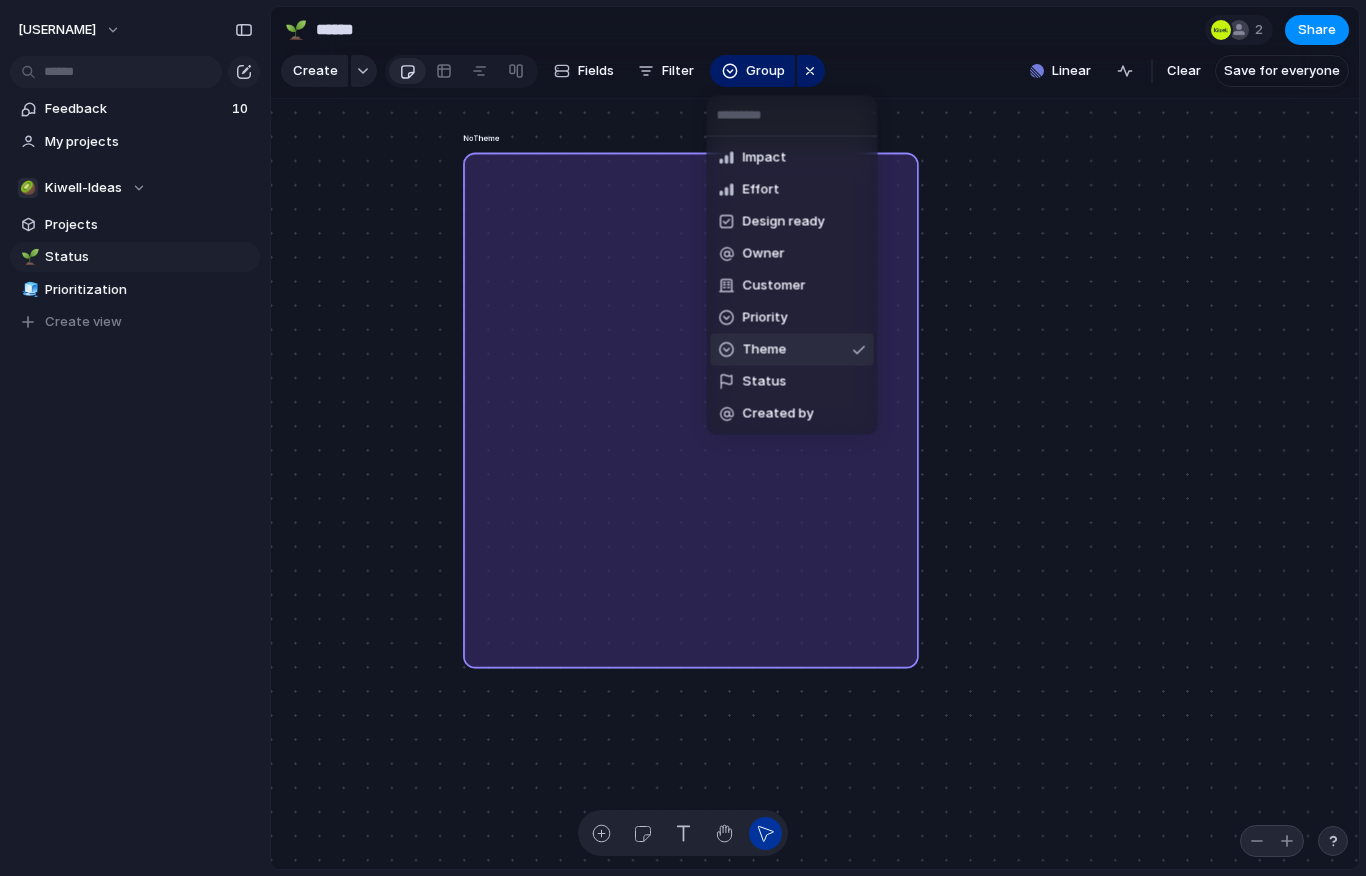 click on "Theme" at bounding box center (792, 350) 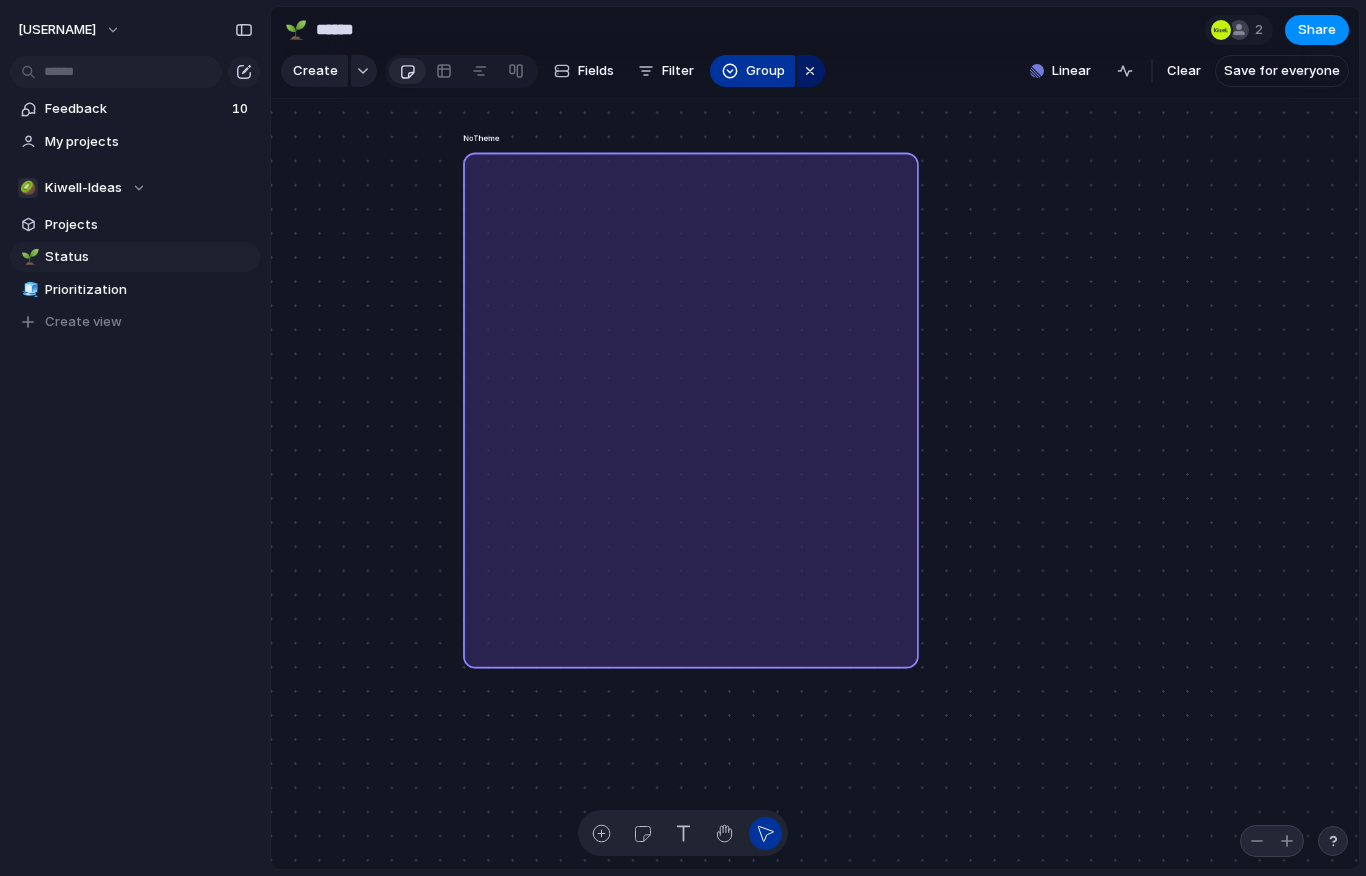 click on "Group" at bounding box center (765, 71) 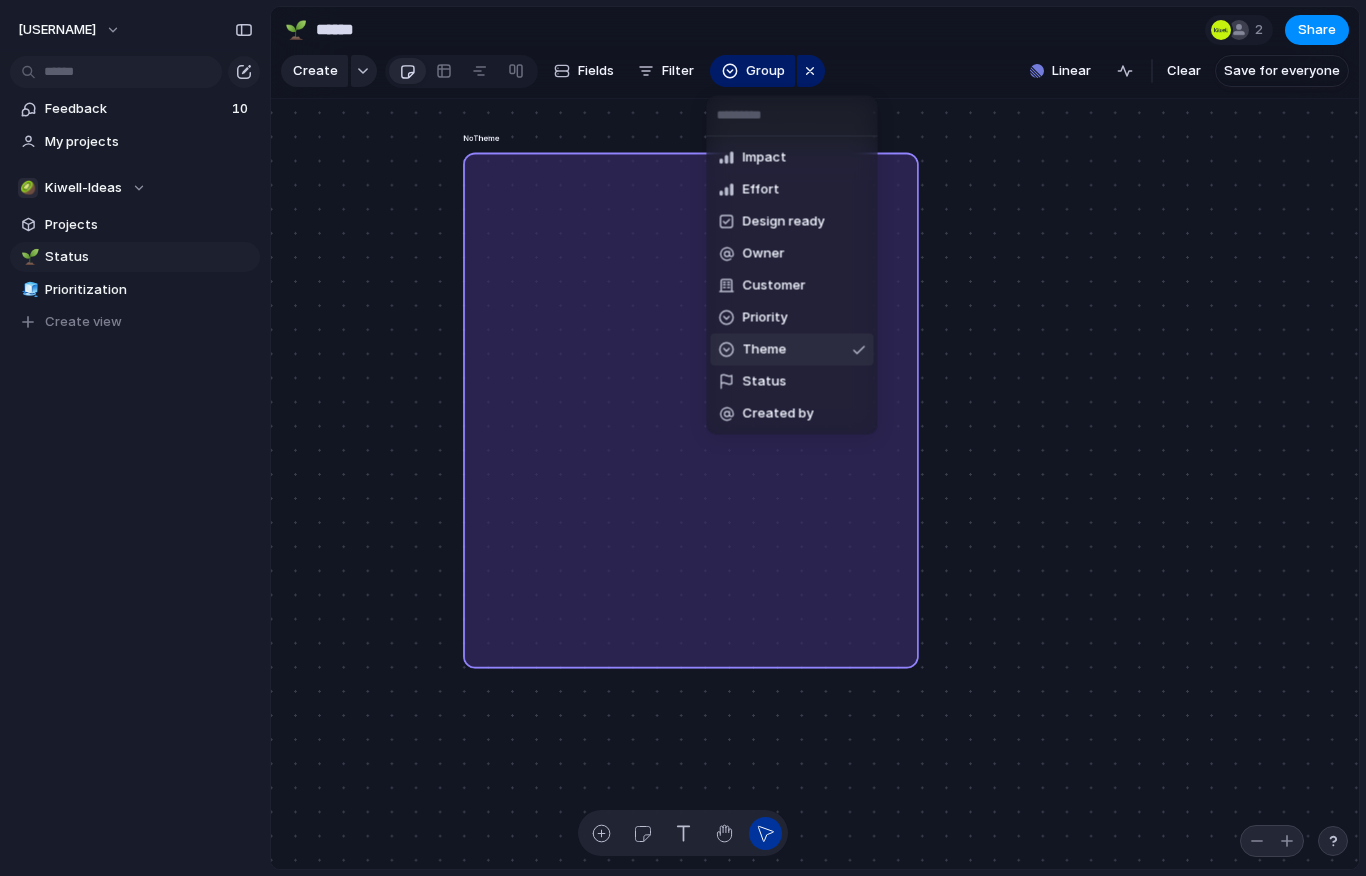click on "Impact   Effort   Design ready             Owner   Customer   Priority   Theme   Status             Created by" at bounding box center [683, 438] 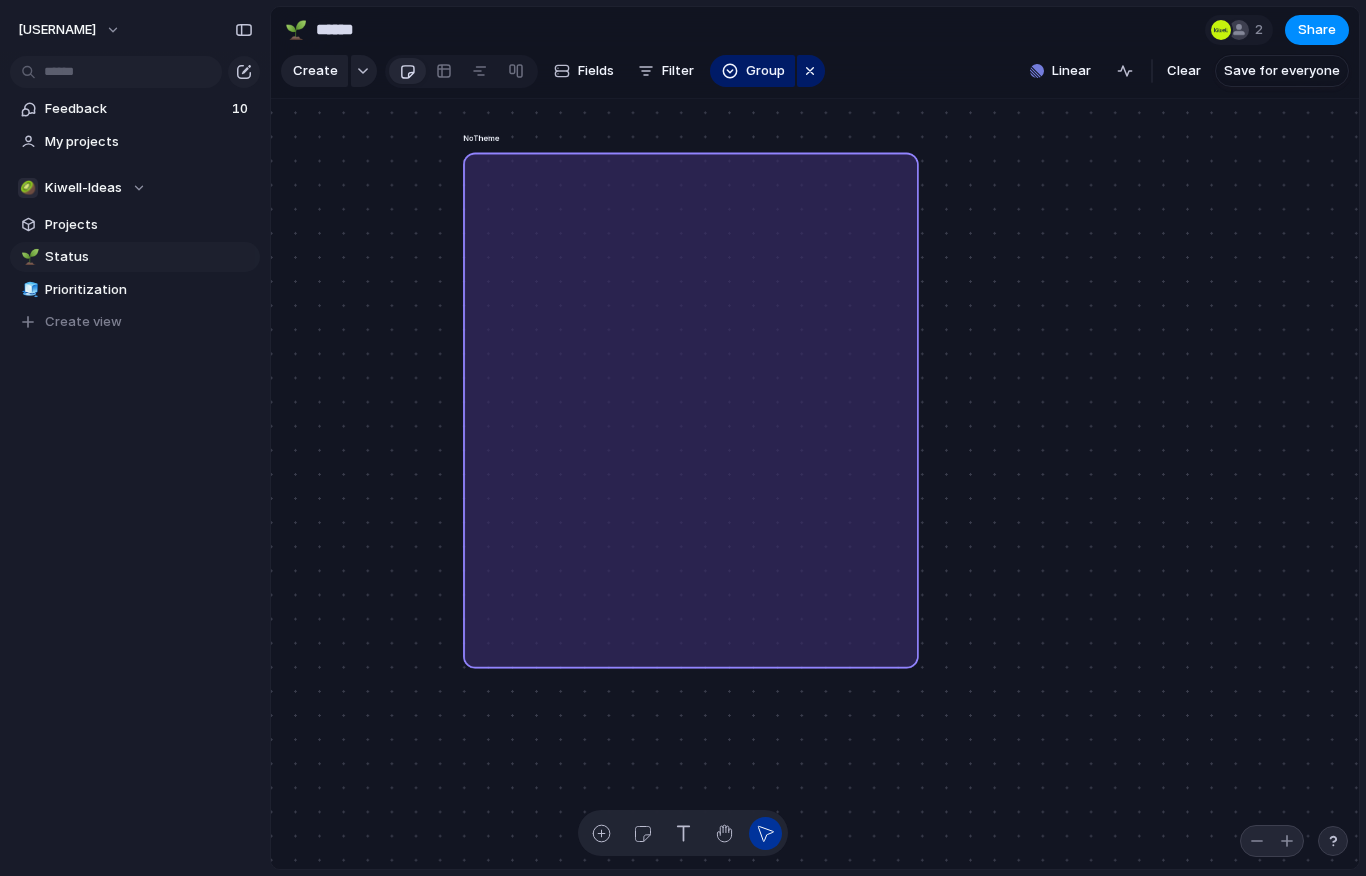 click on "Filter" at bounding box center (678, 71) 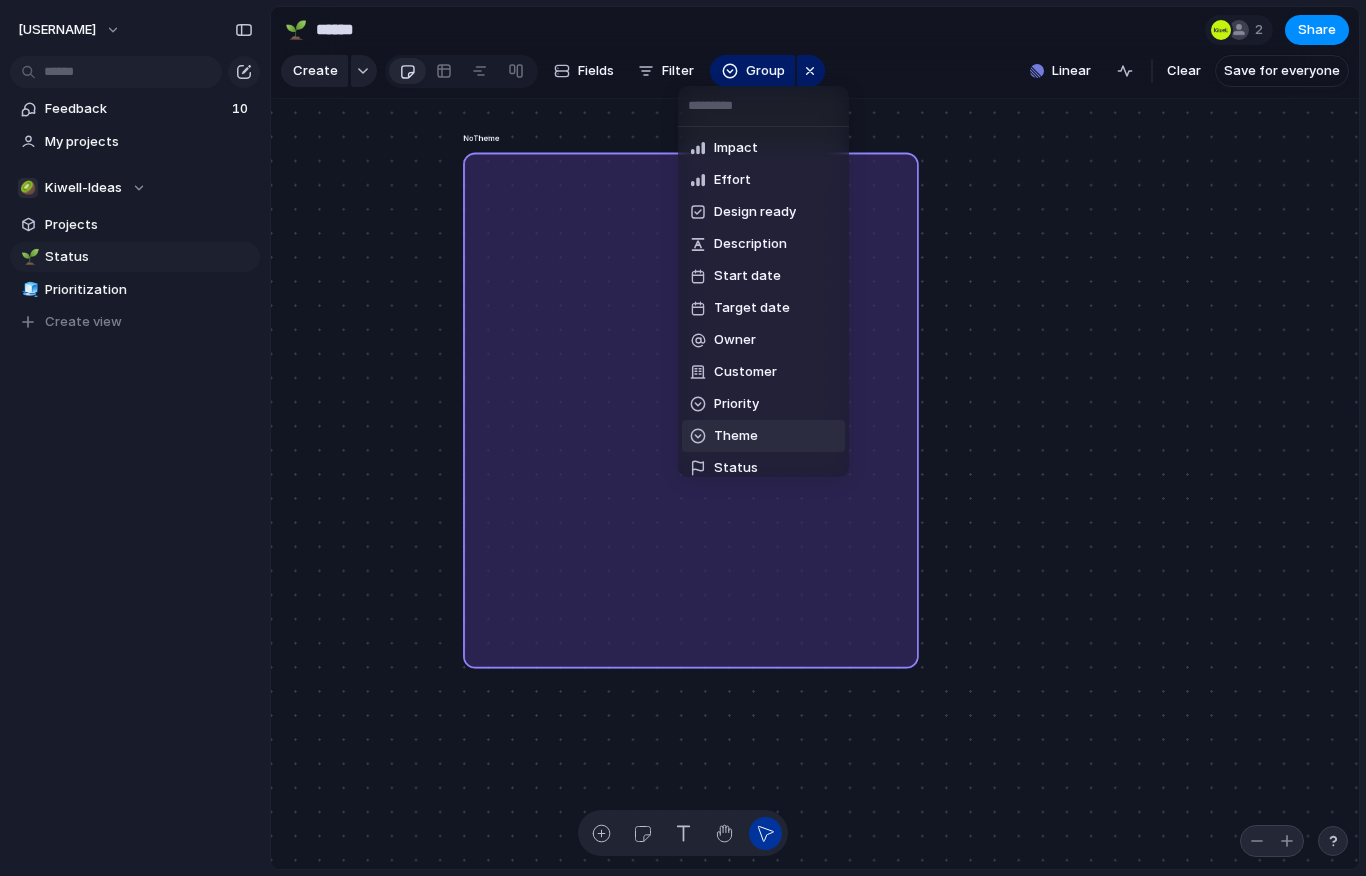 click on "Theme" at bounding box center (763, 436) 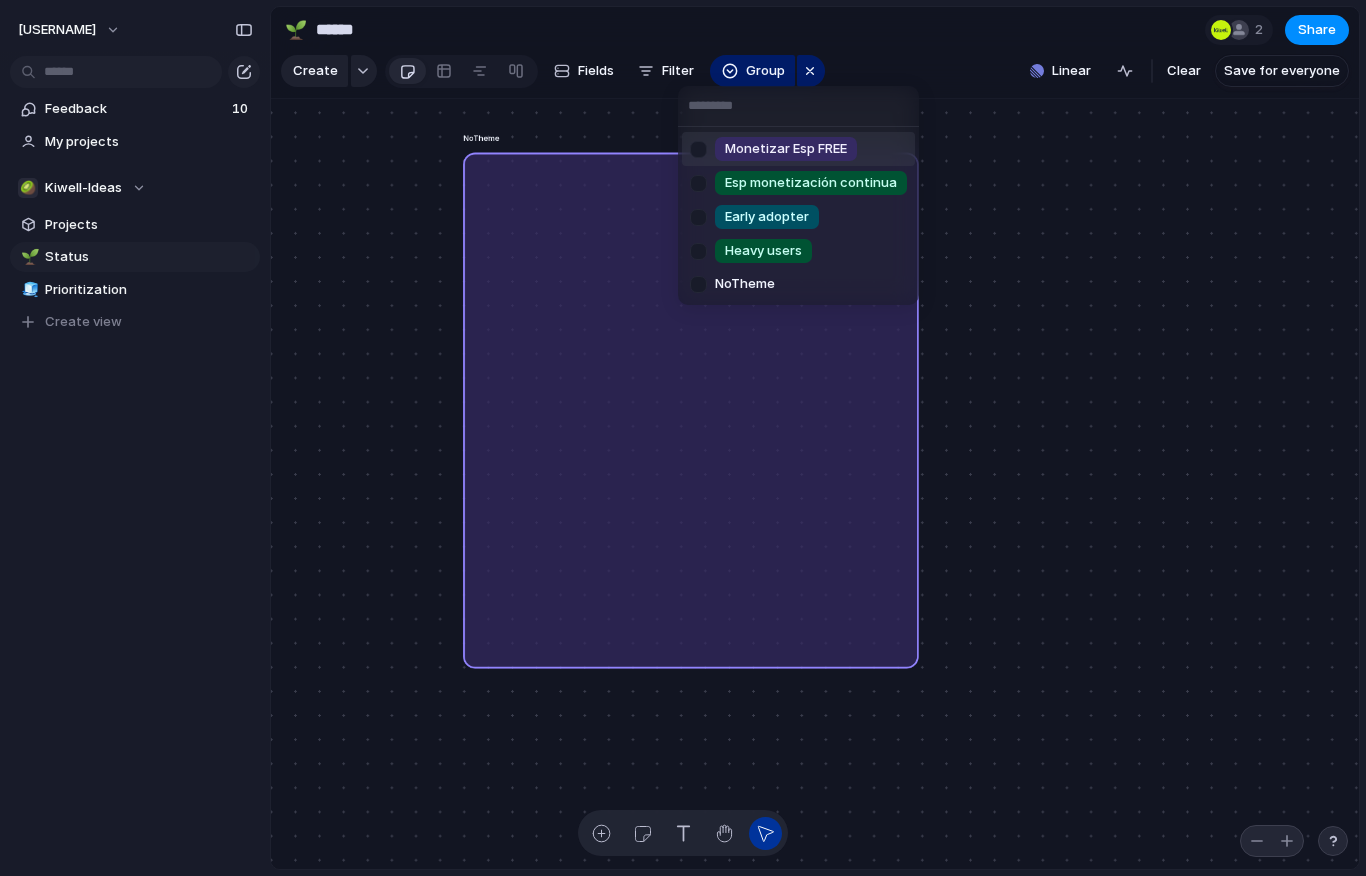 click on "Monetizar Esp FREE   Esp monetización continua   Early adopter   Heavy users   No  Theme" at bounding box center [683, 438] 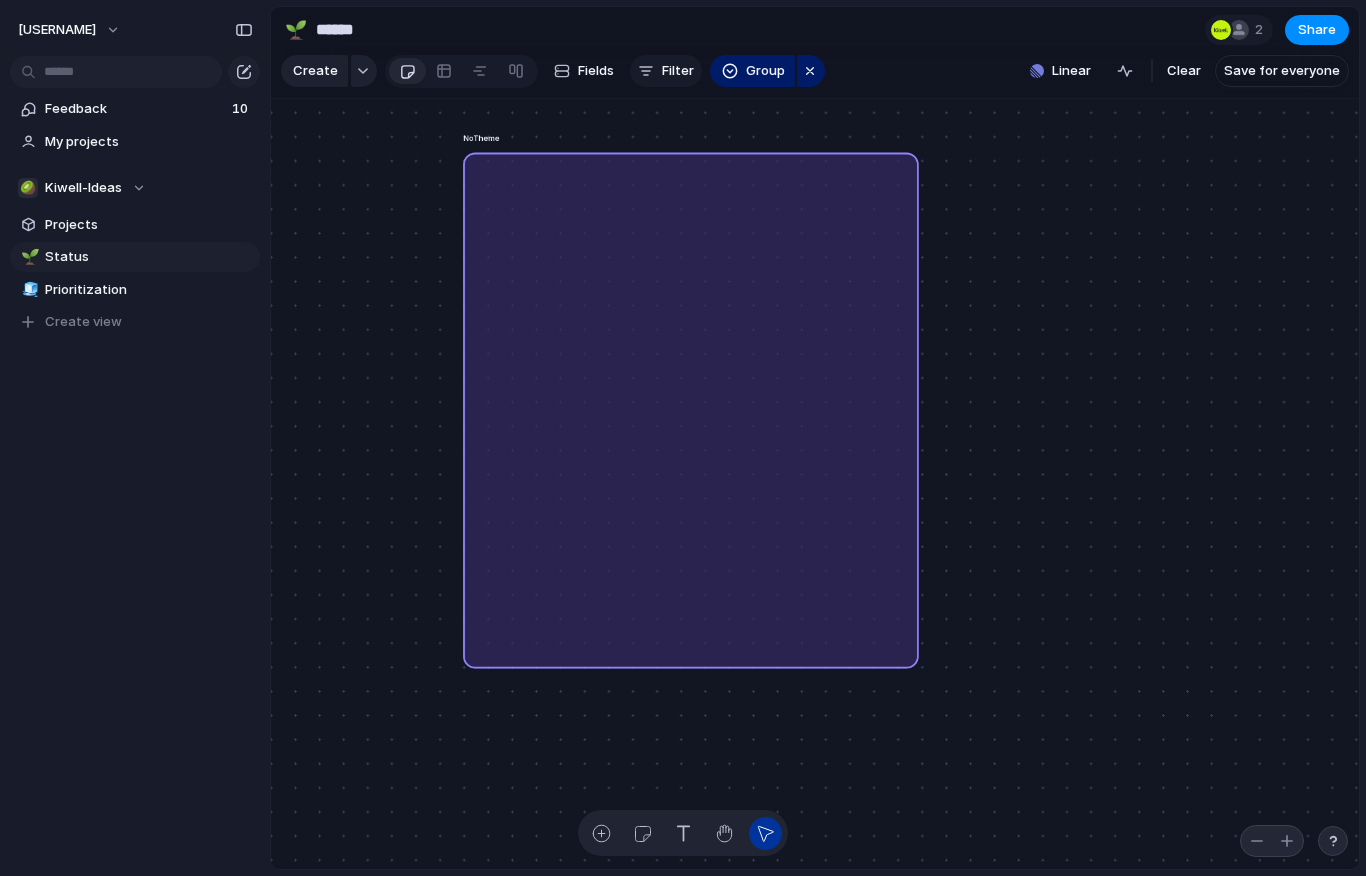 click on "Filter" at bounding box center [678, 71] 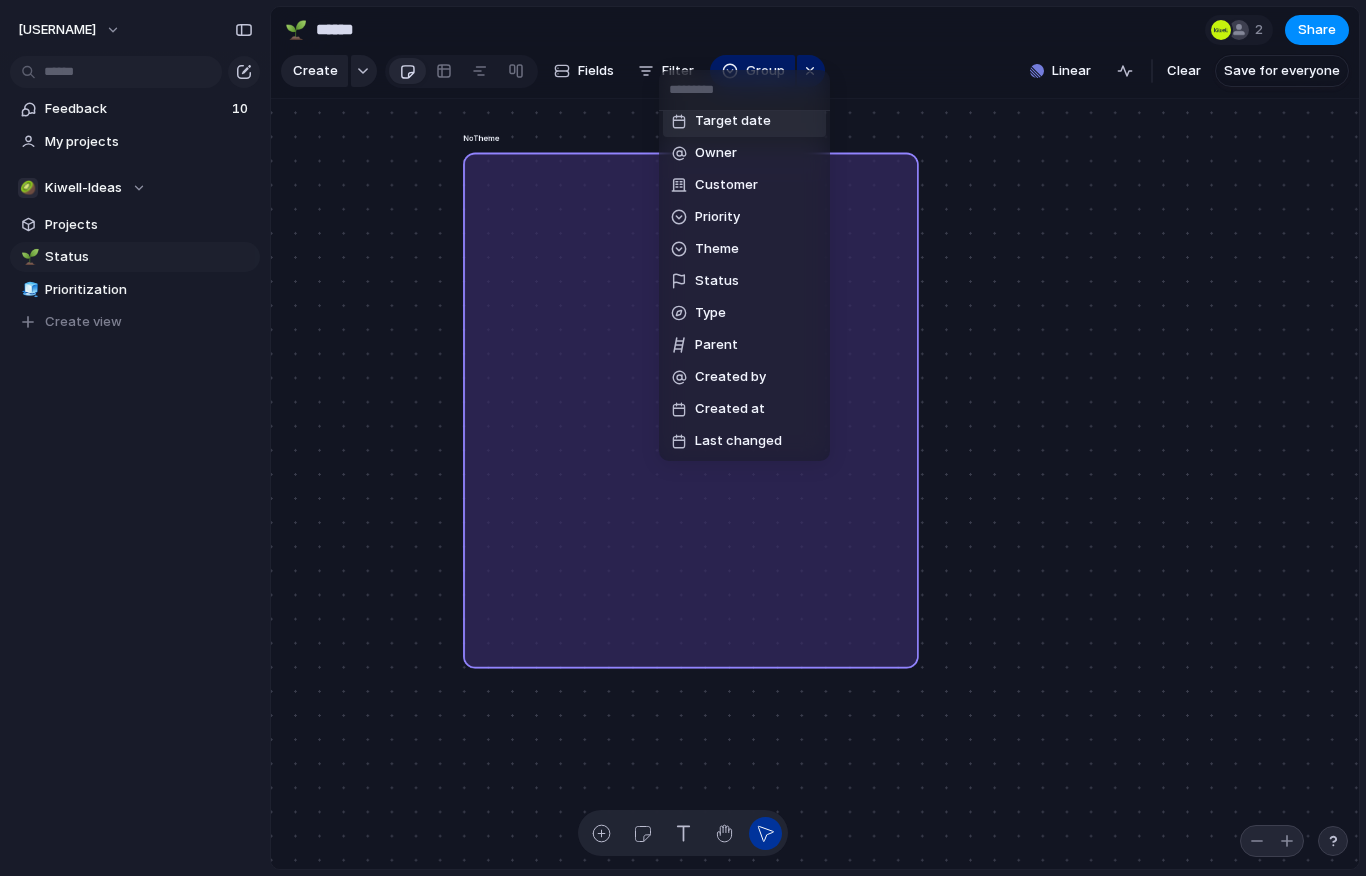 scroll, scrollTop: 0, scrollLeft: 0, axis: both 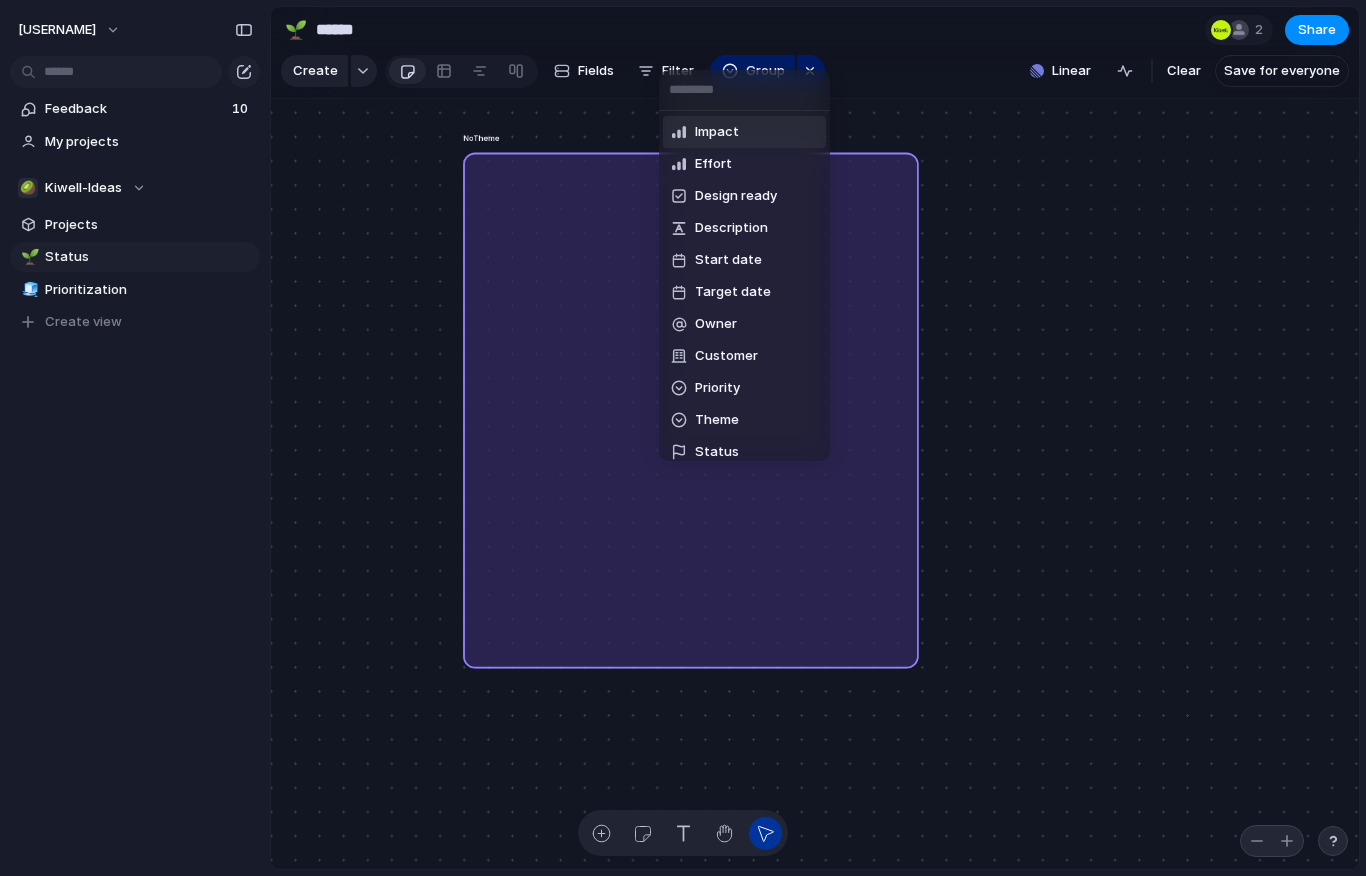 click on "Impact   Effort   Design ready   Description   Start date   Target date             Owner   Customer   Priority   Theme   Status   Type   Parent             Created by   Created at   Last changed" at bounding box center (683, 438) 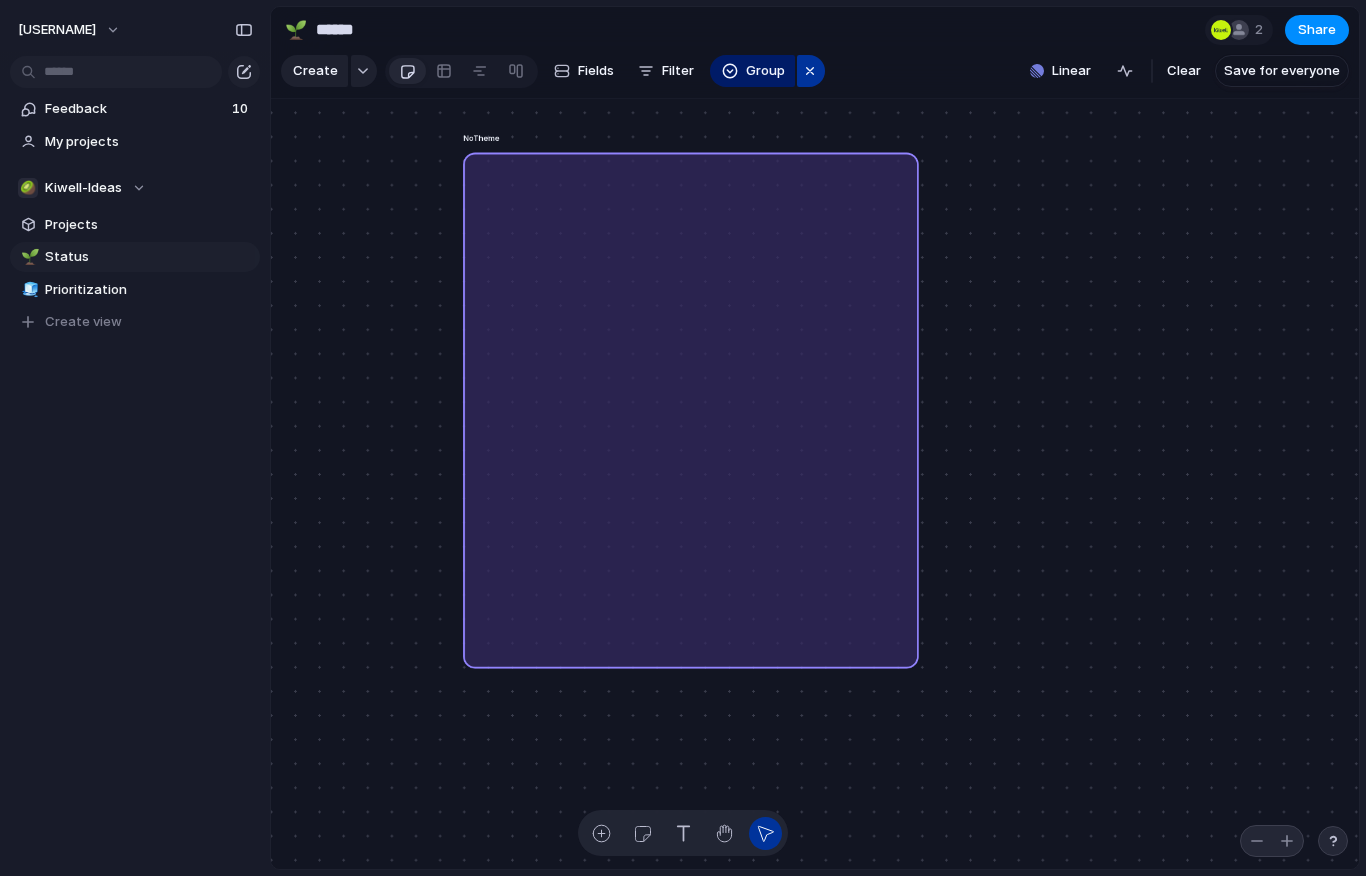 click at bounding box center (810, 71) 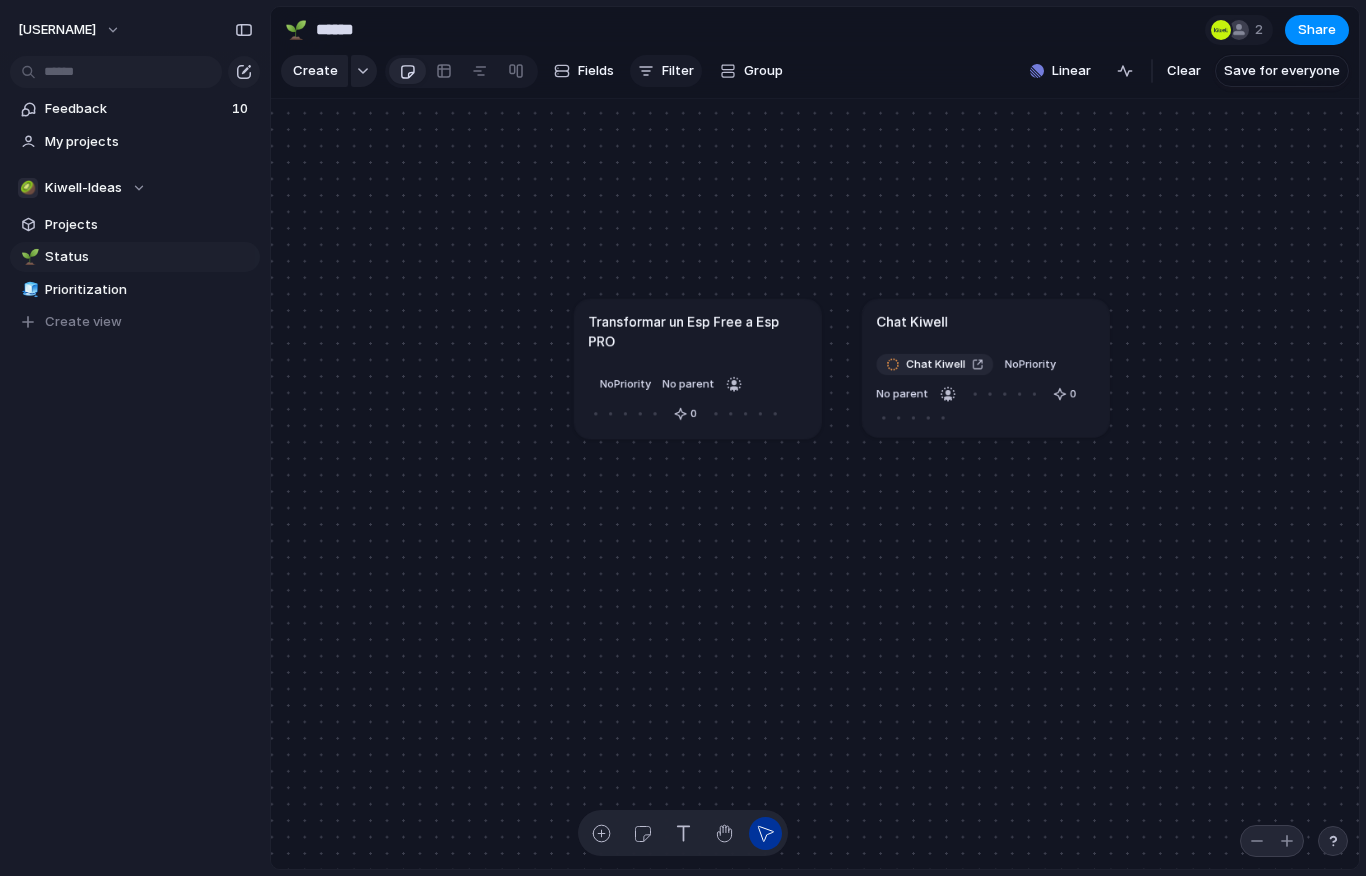 click on "Filter" at bounding box center [678, 71] 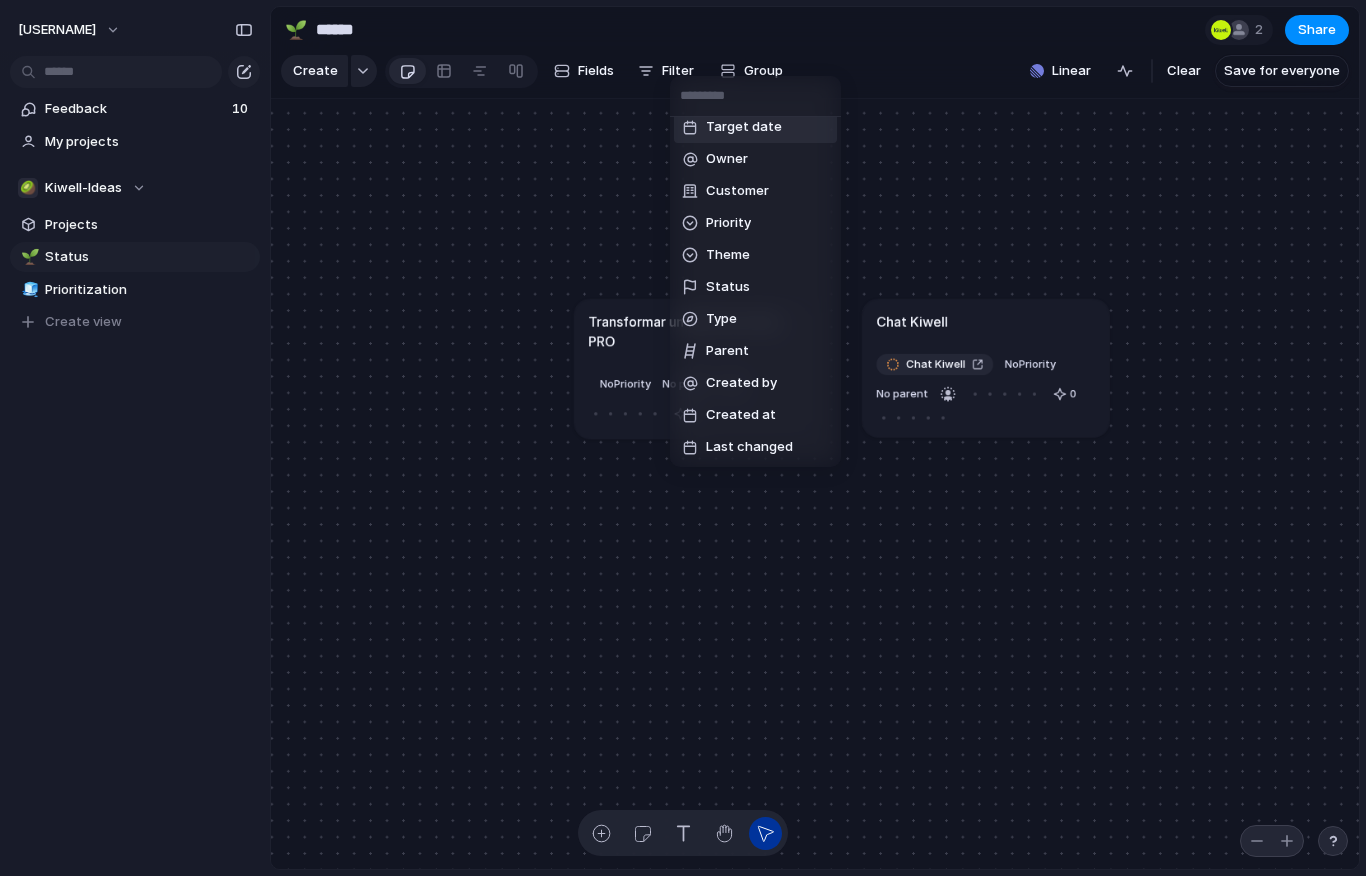 scroll, scrollTop: 0, scrollLeft: 0, axis: both 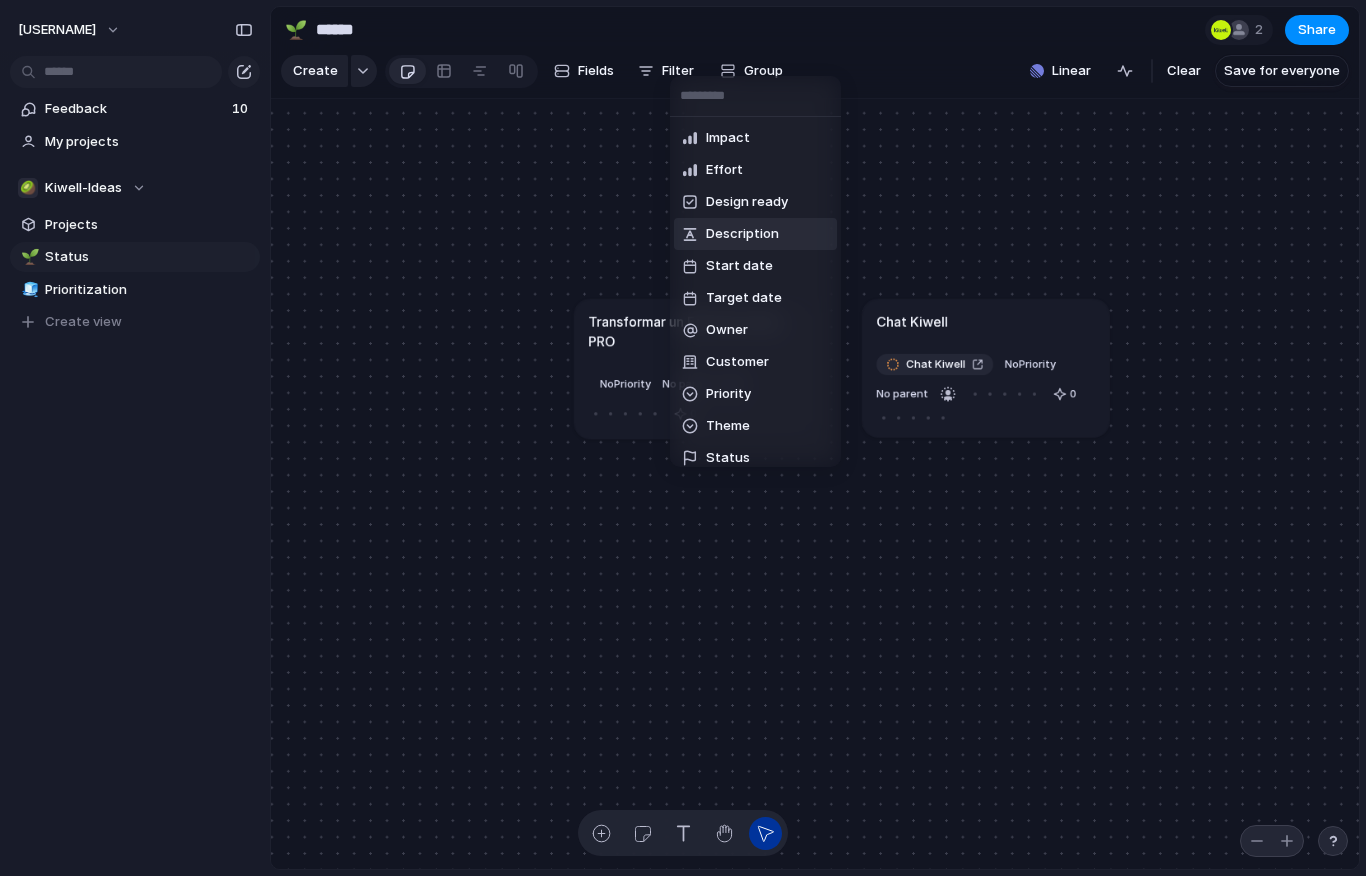 click on "Impact   Effort   Design ready   Description   Start date   Target date             Owner   Customer   Priority   Theme   Status   Type   Parent             Created by   Created at   Last changed" at bounding box center [683, 438] 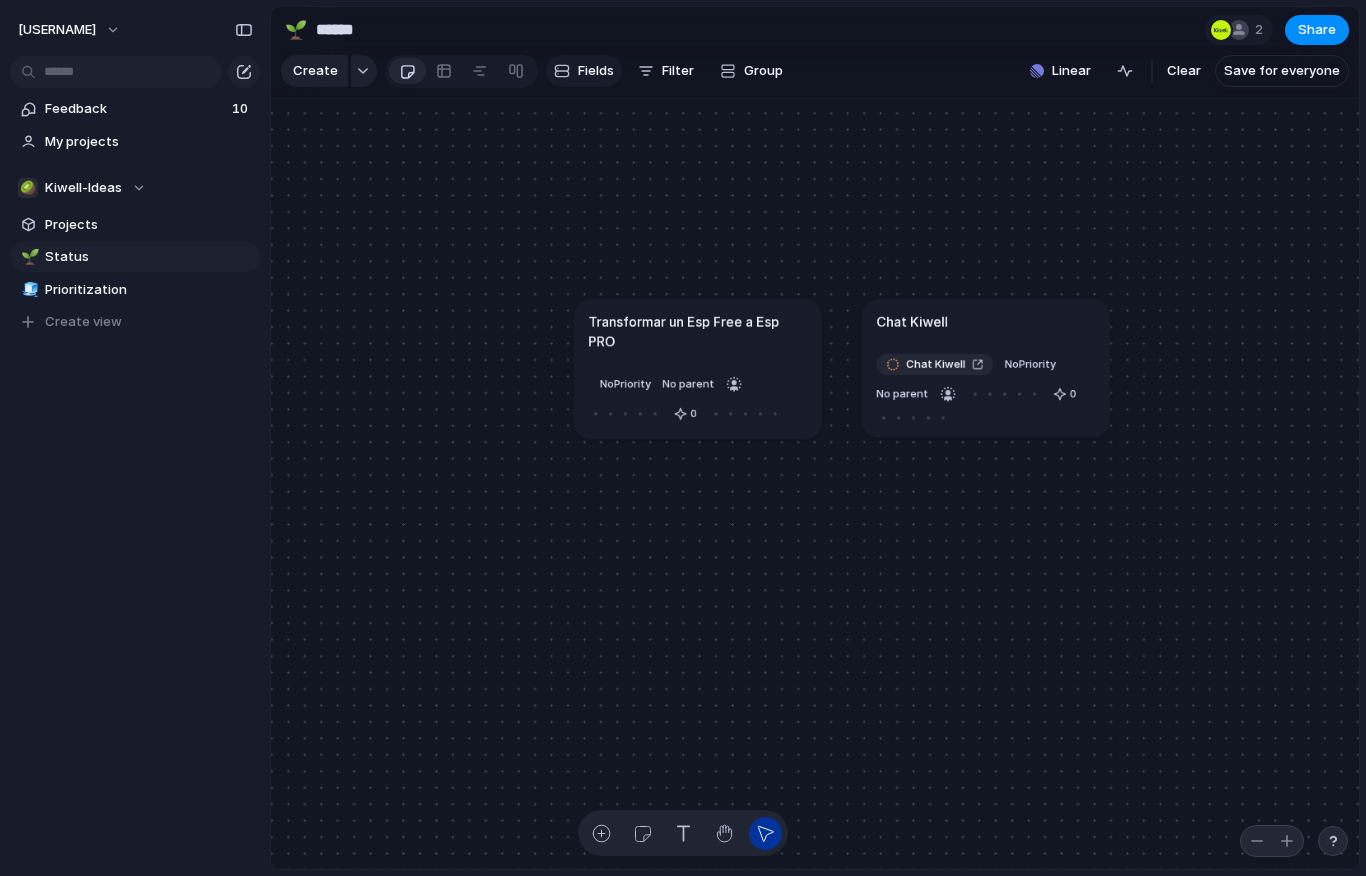 click on "Fields" at bounding box center (596, 71) 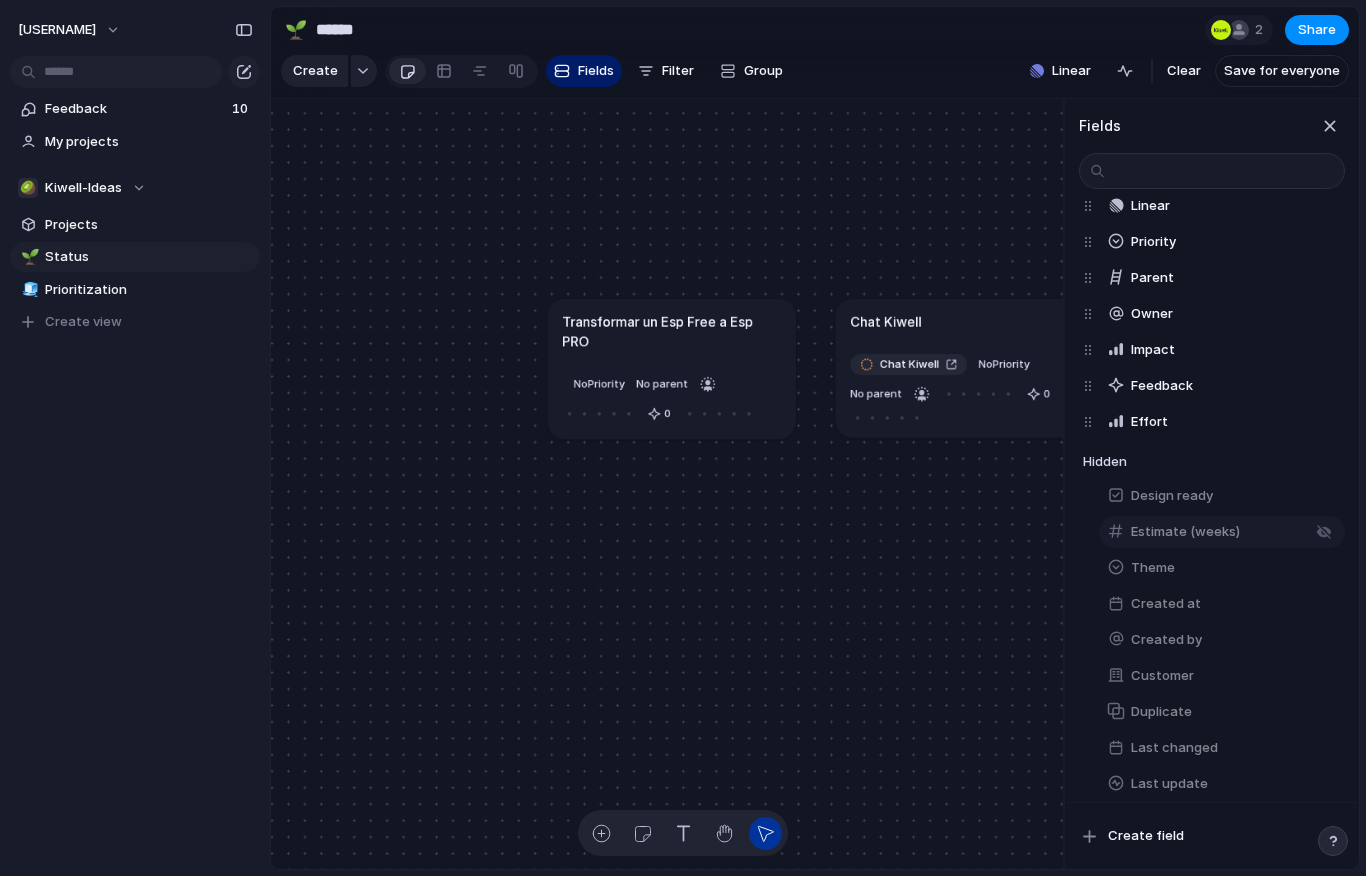 scroll, scrollTop: 242, scrollLeft: 0, axis: vertical 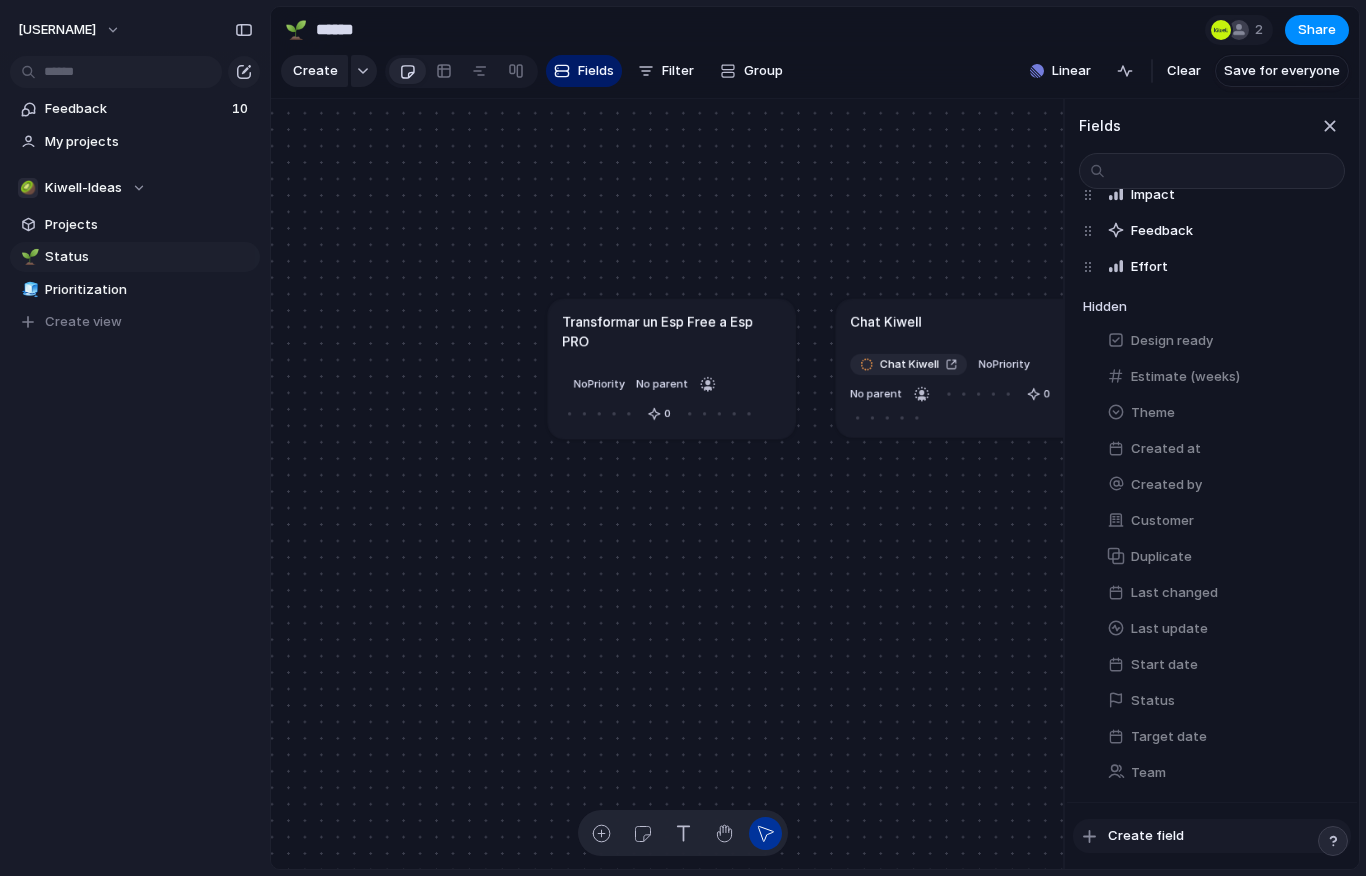 click on "Create field" at bounding box center [1146, 836] 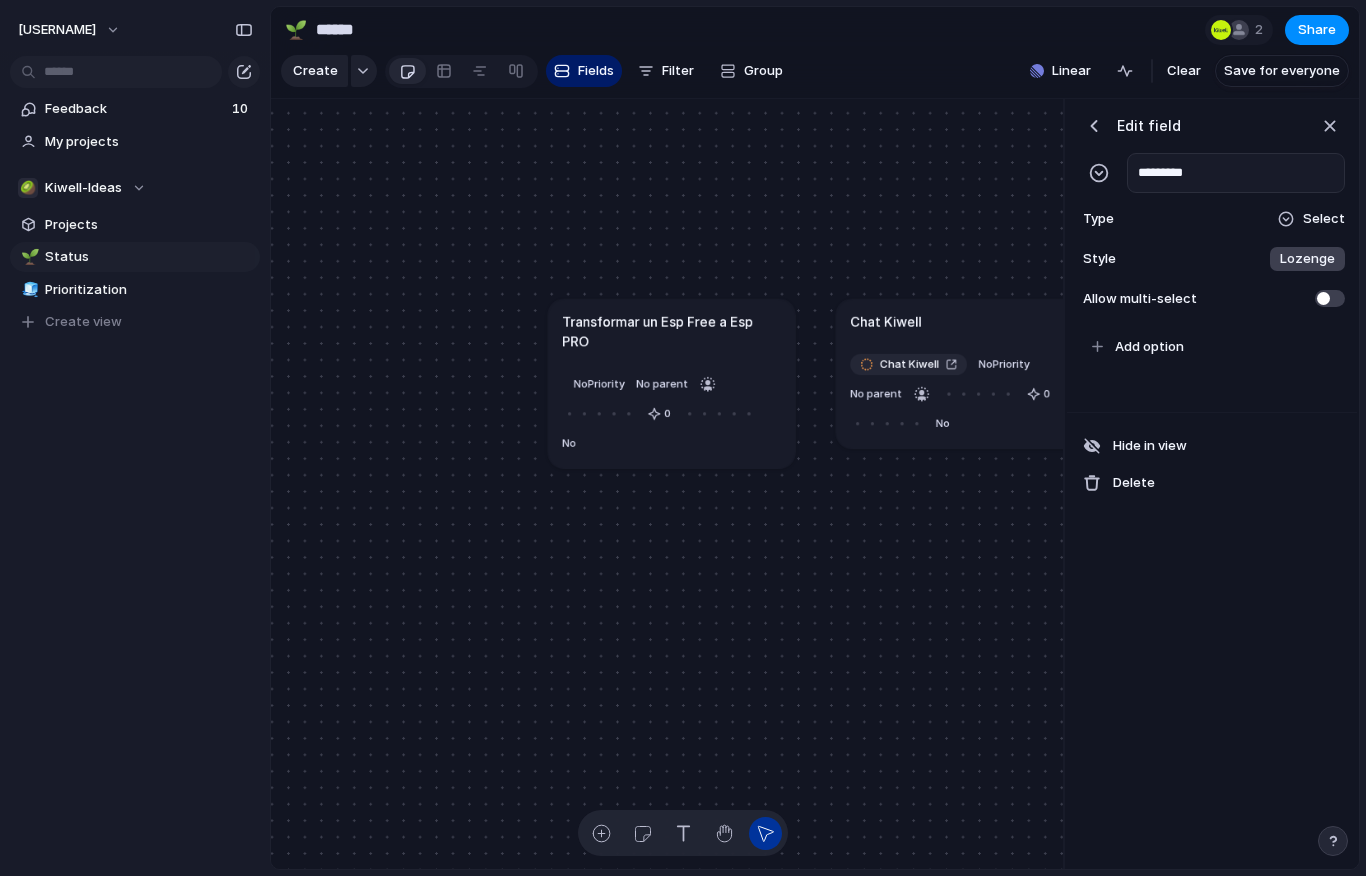 type on "*********" 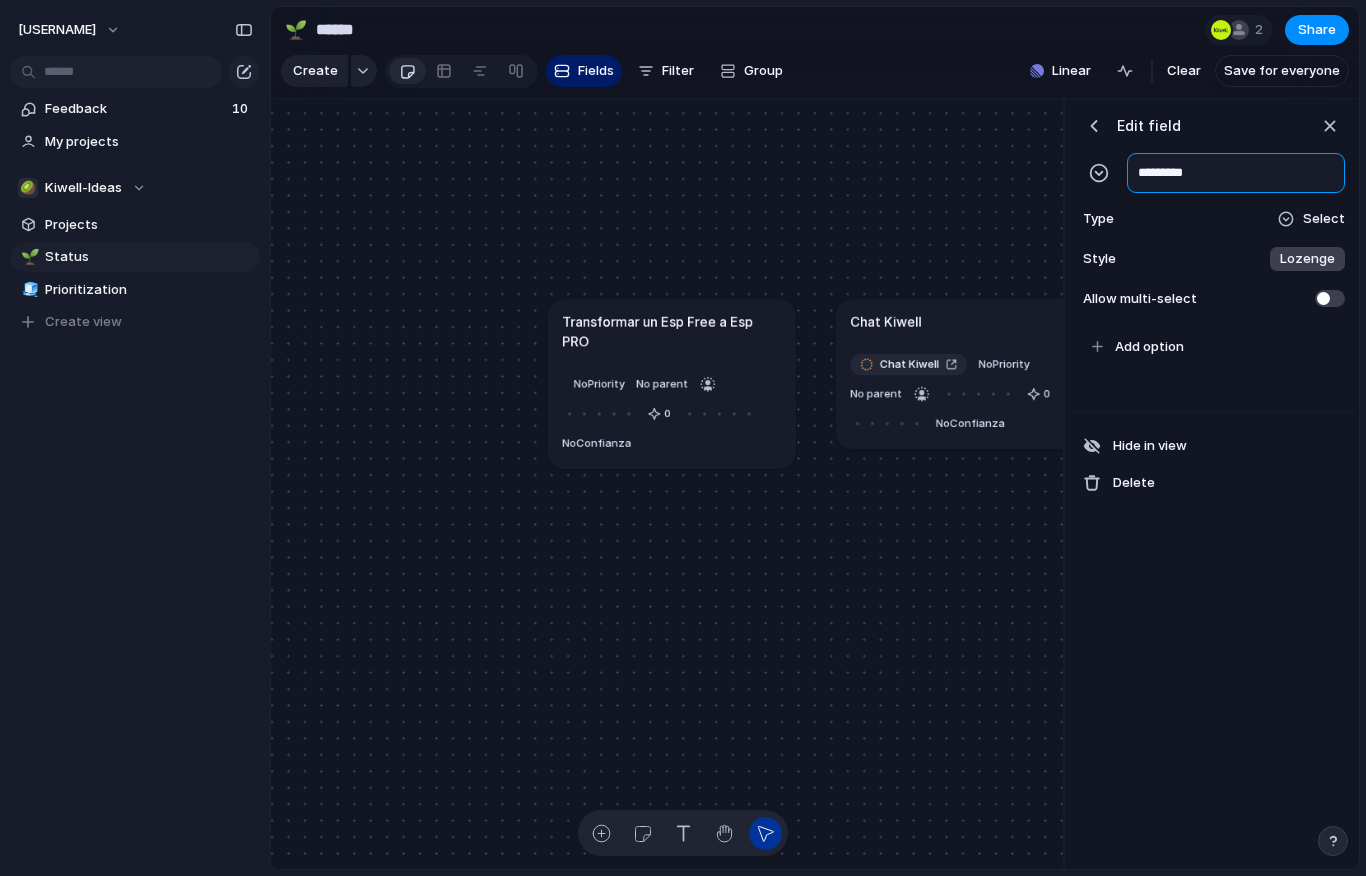 click on "*********" at bounding box center [1236, 173] 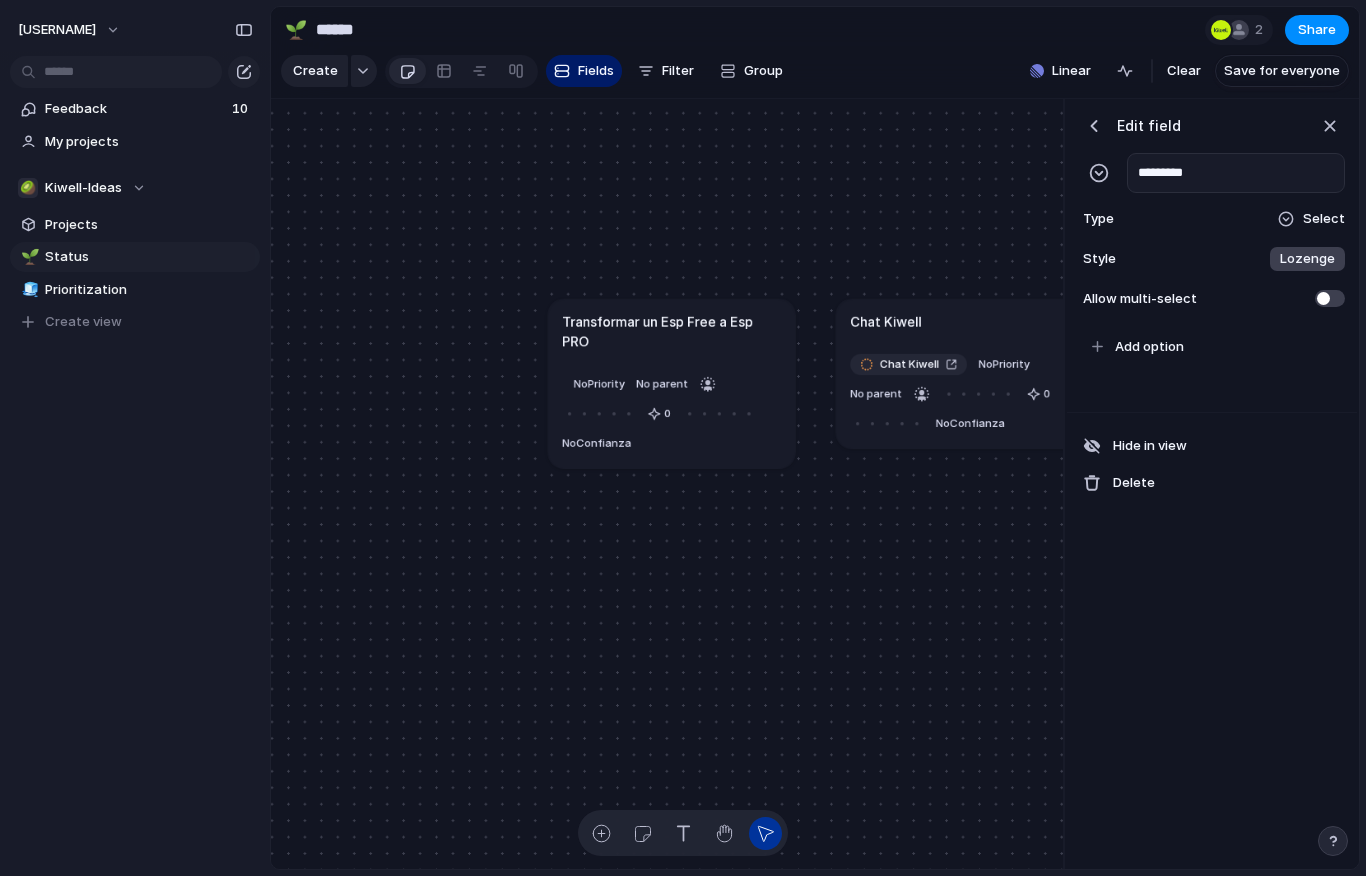 click at bounding box center [1099, 173] 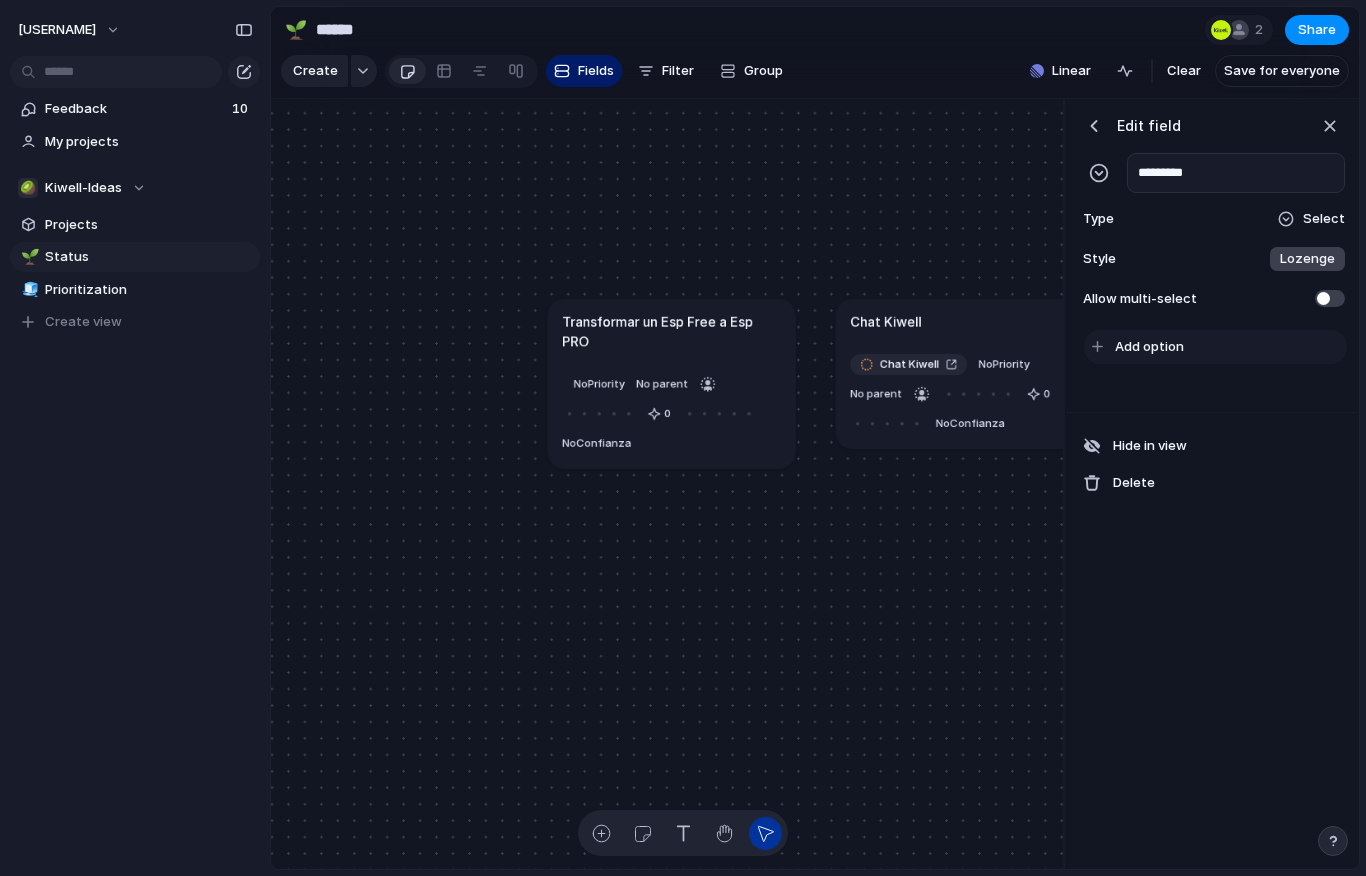 click on "Add option" at bounding box center [1149, 347] 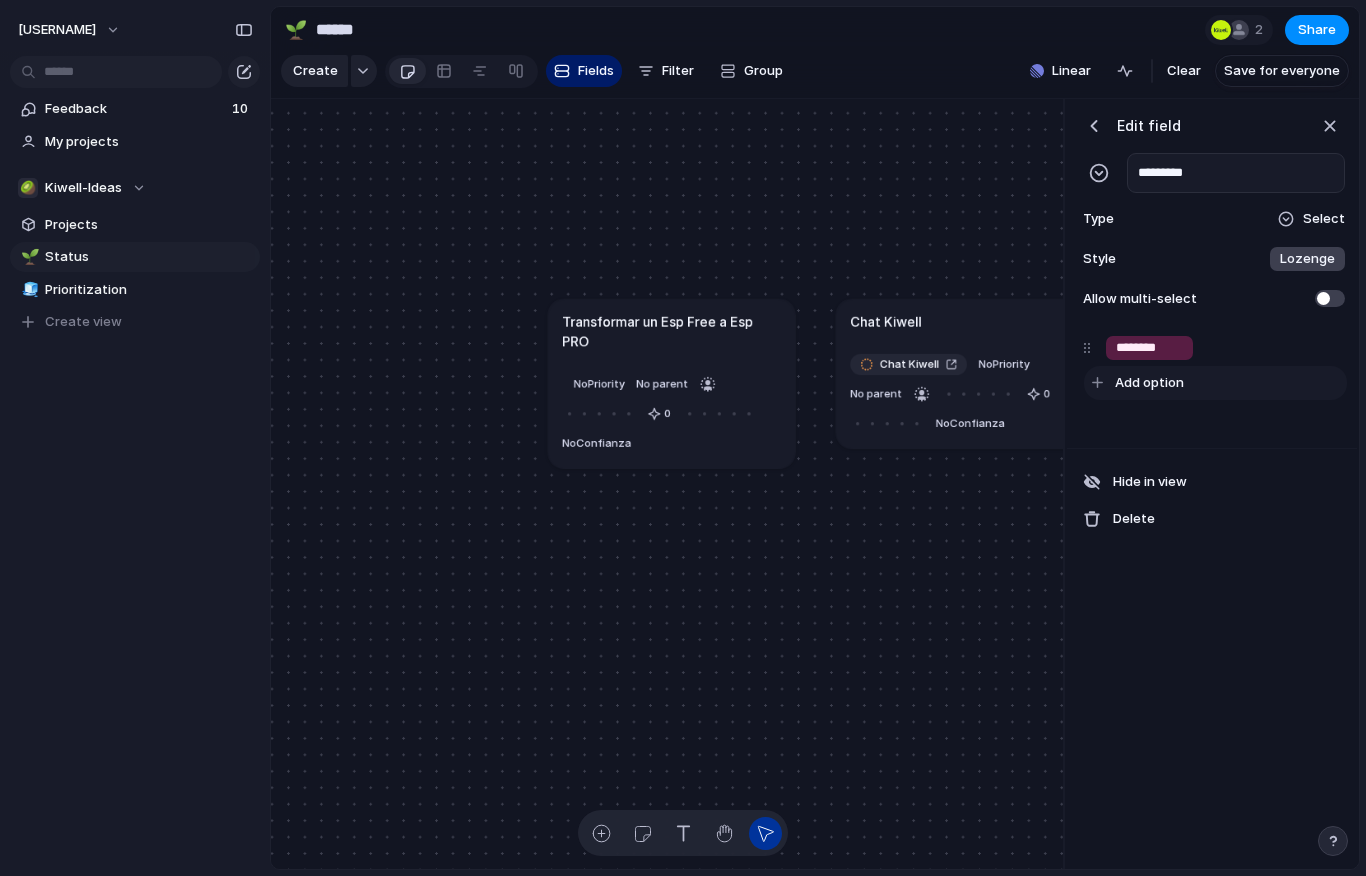 type on "********" 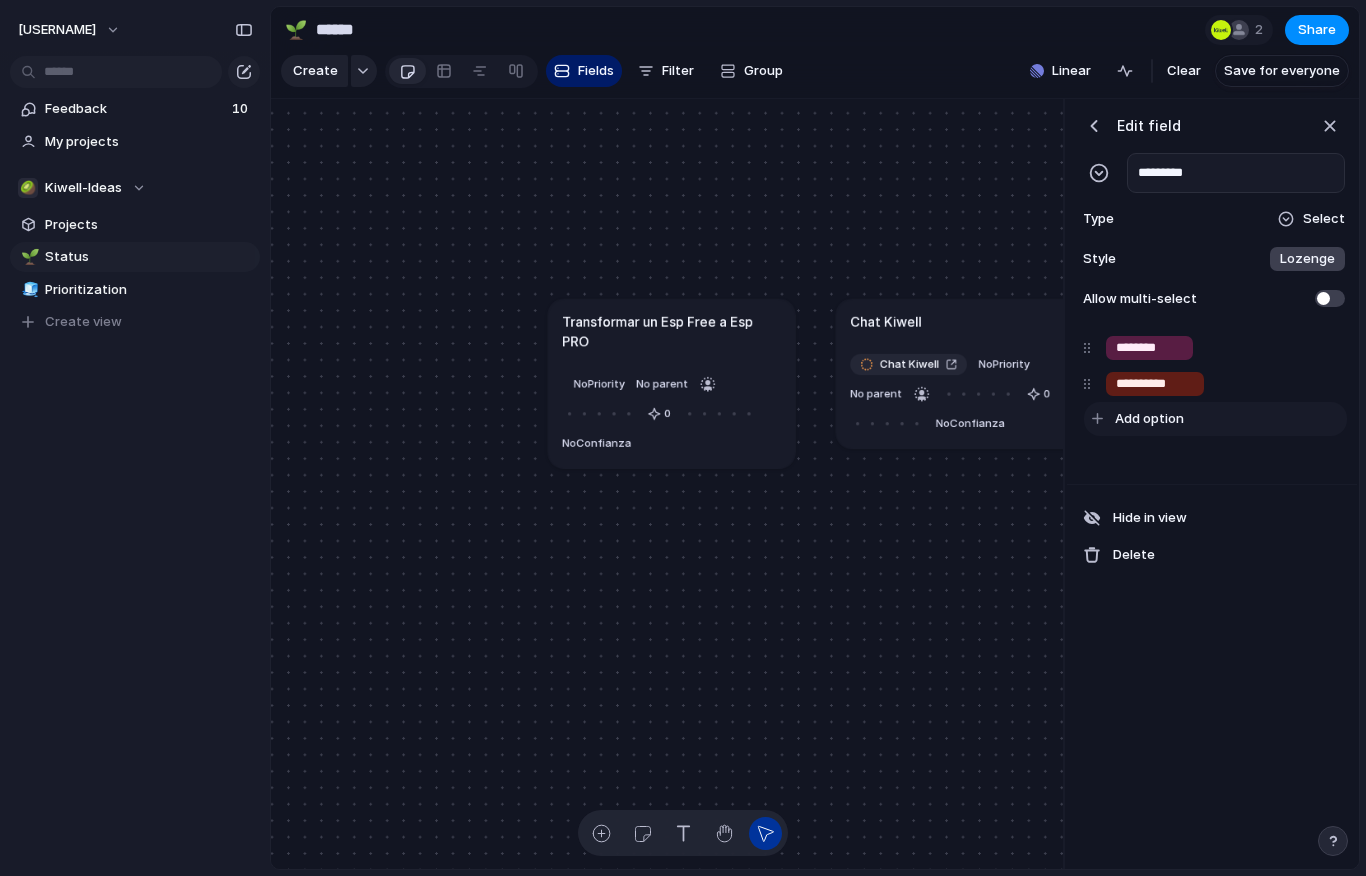 type on "**********" 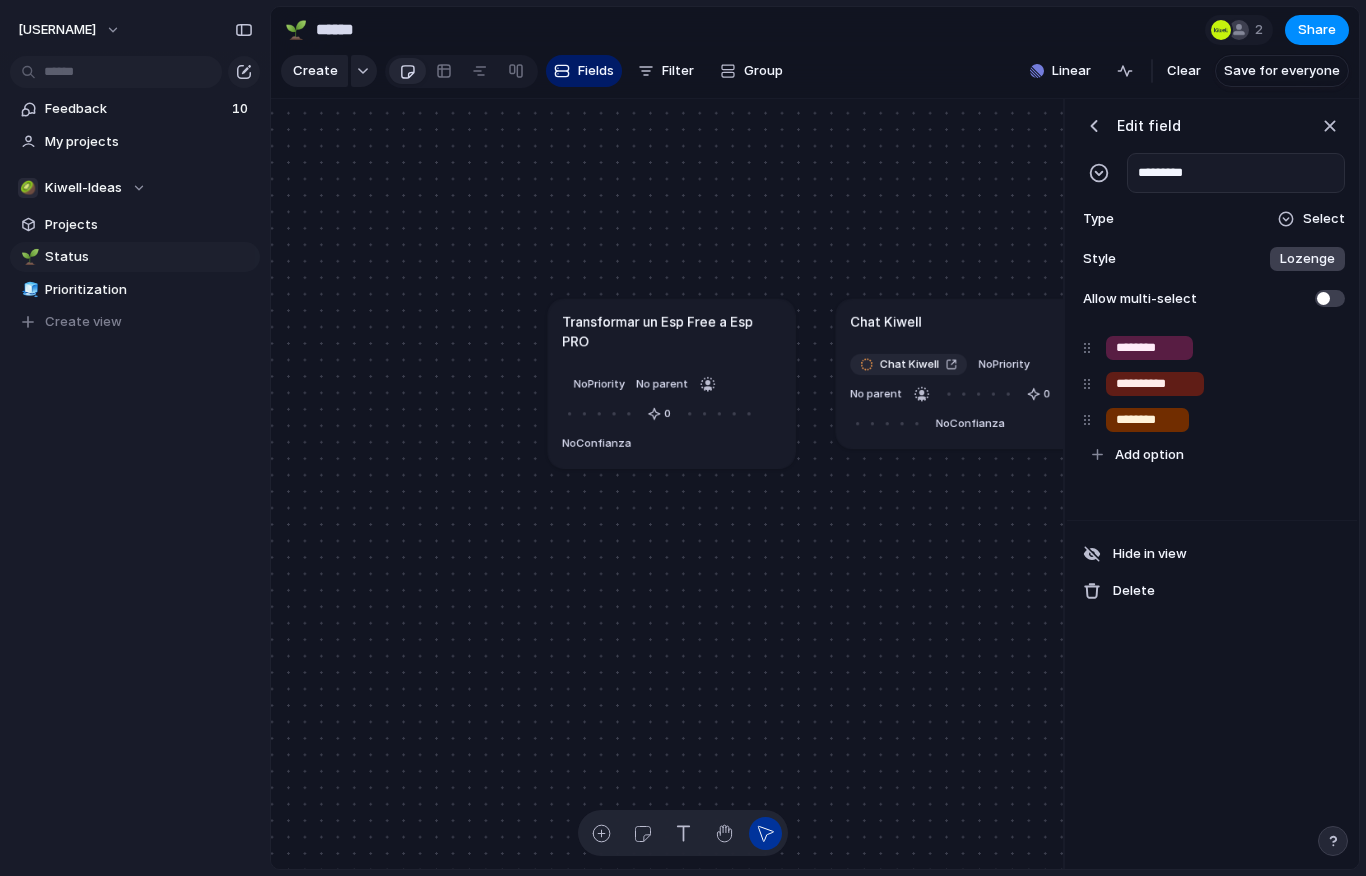 type on "********" 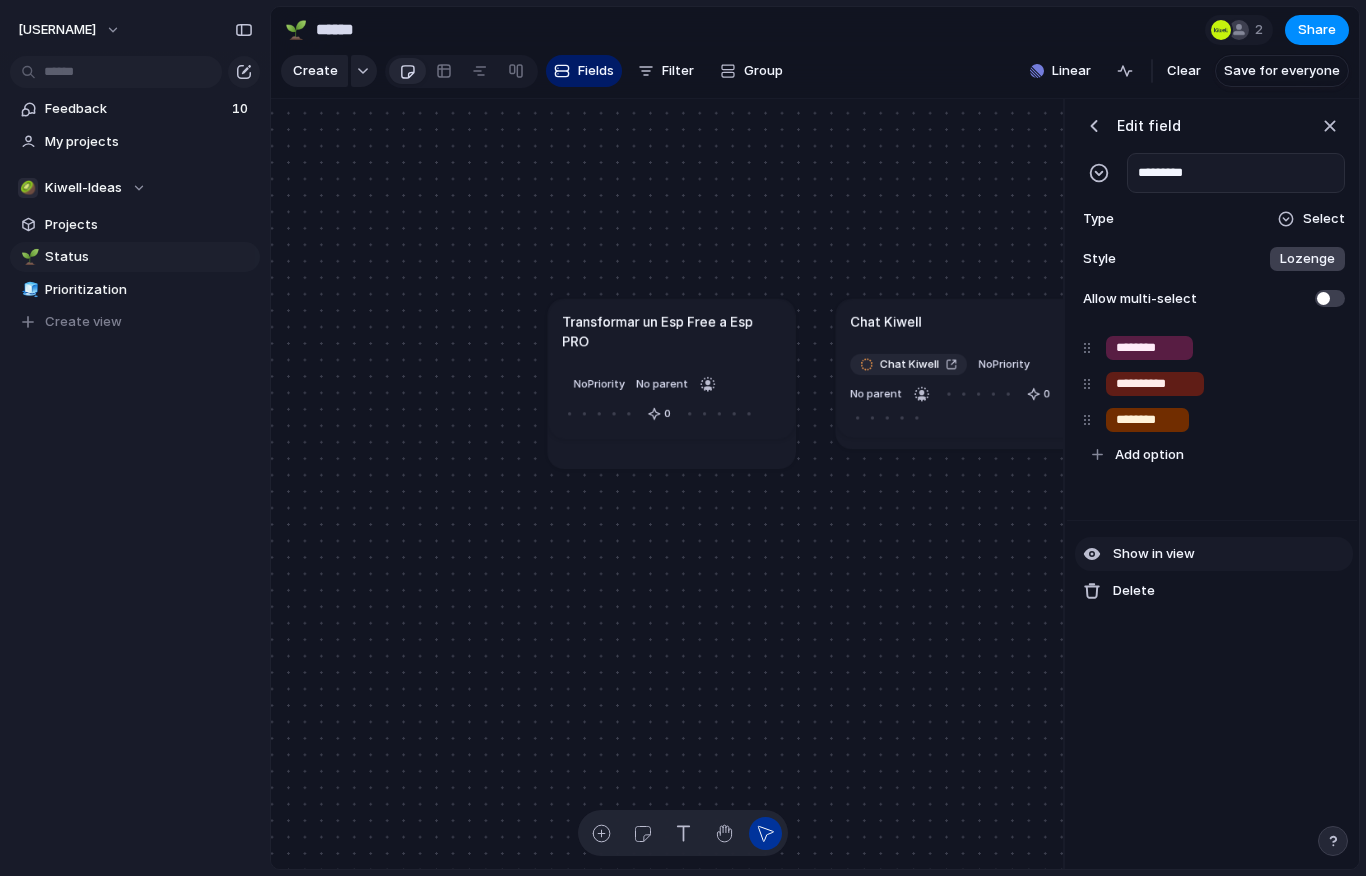 click on "Show in view" at bounding box center [1154, 554] 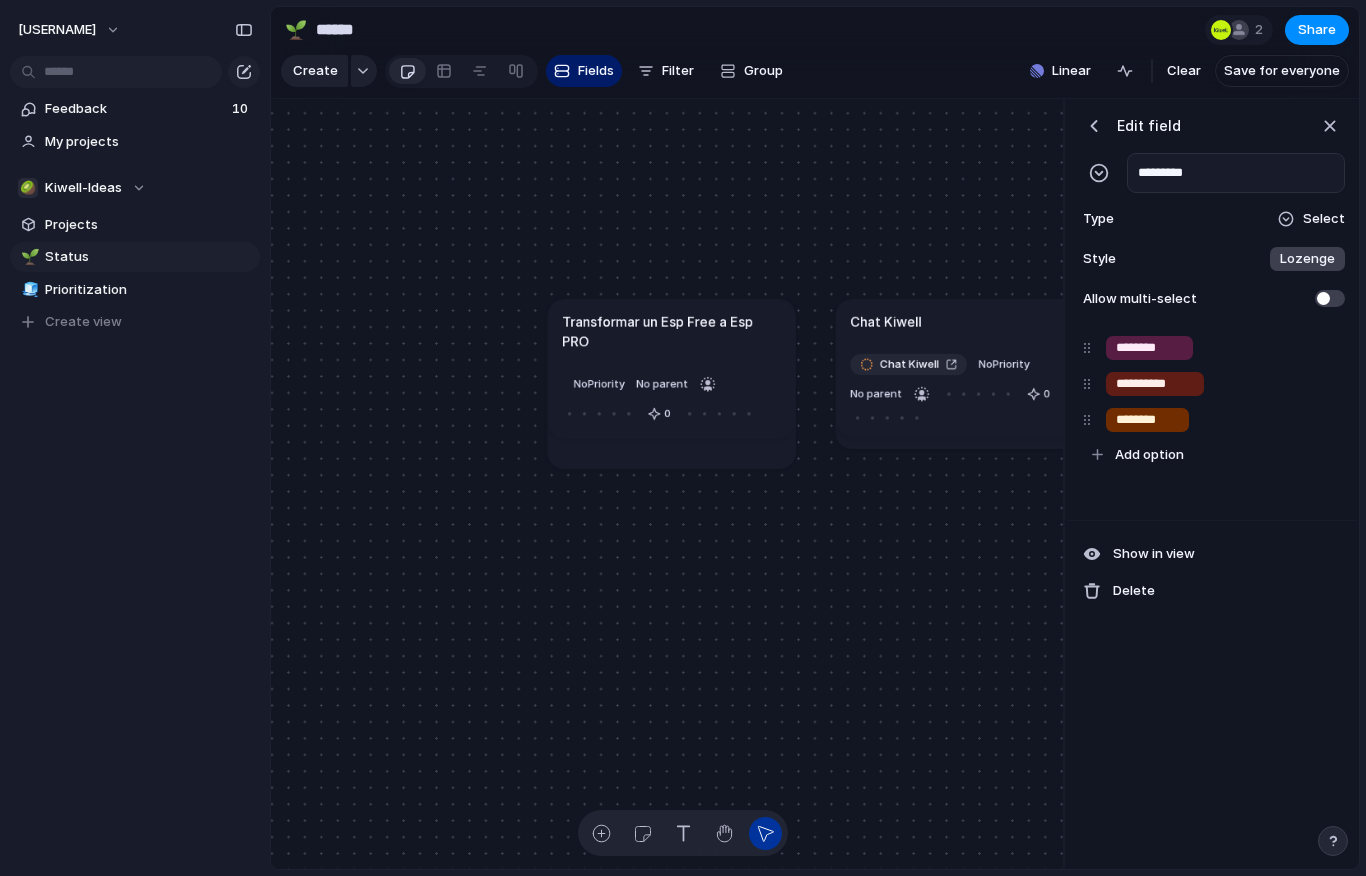 click on "**********" at bounding box center [1212, 484] 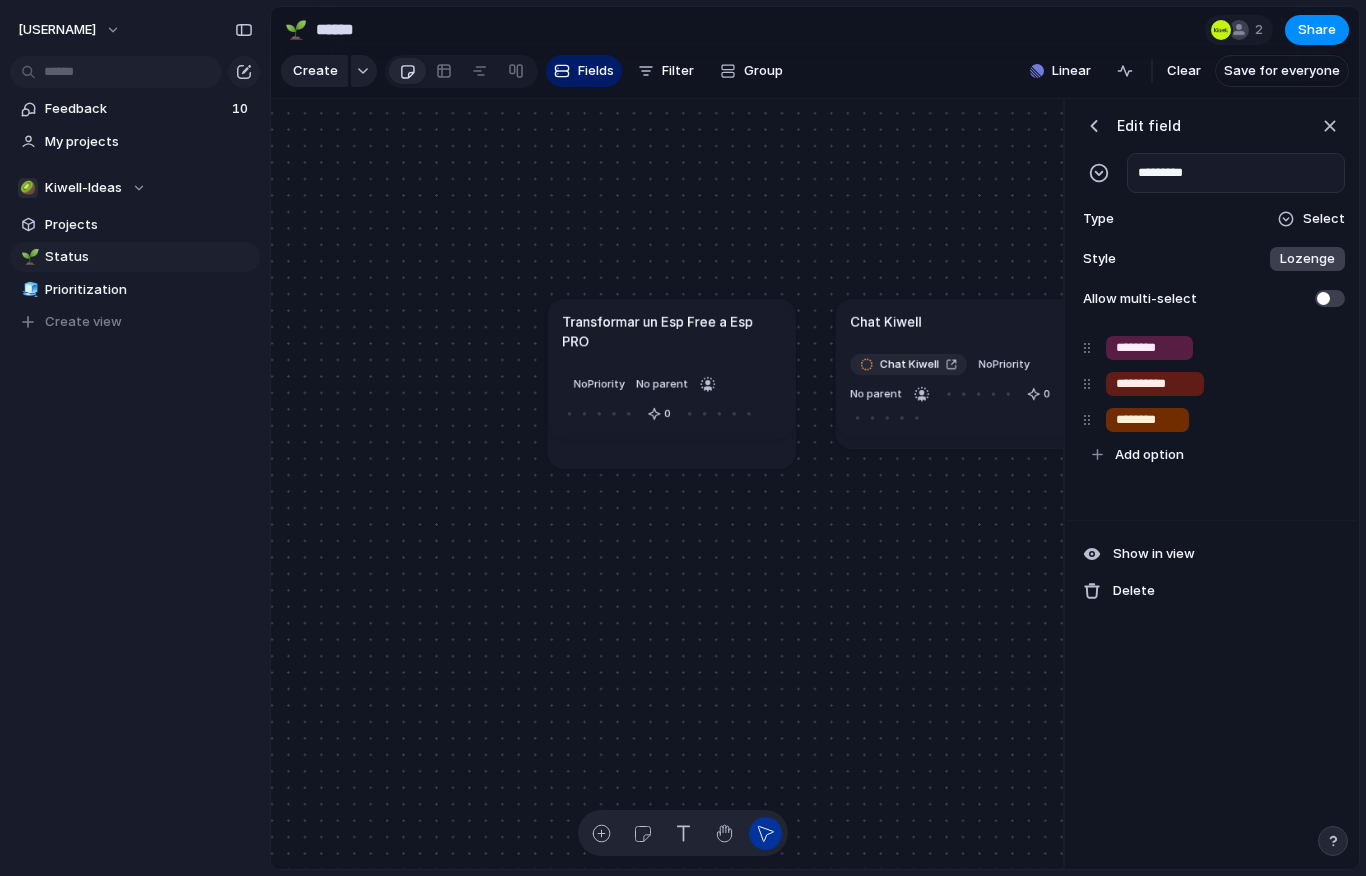 click at bounding box center [1094, 126] 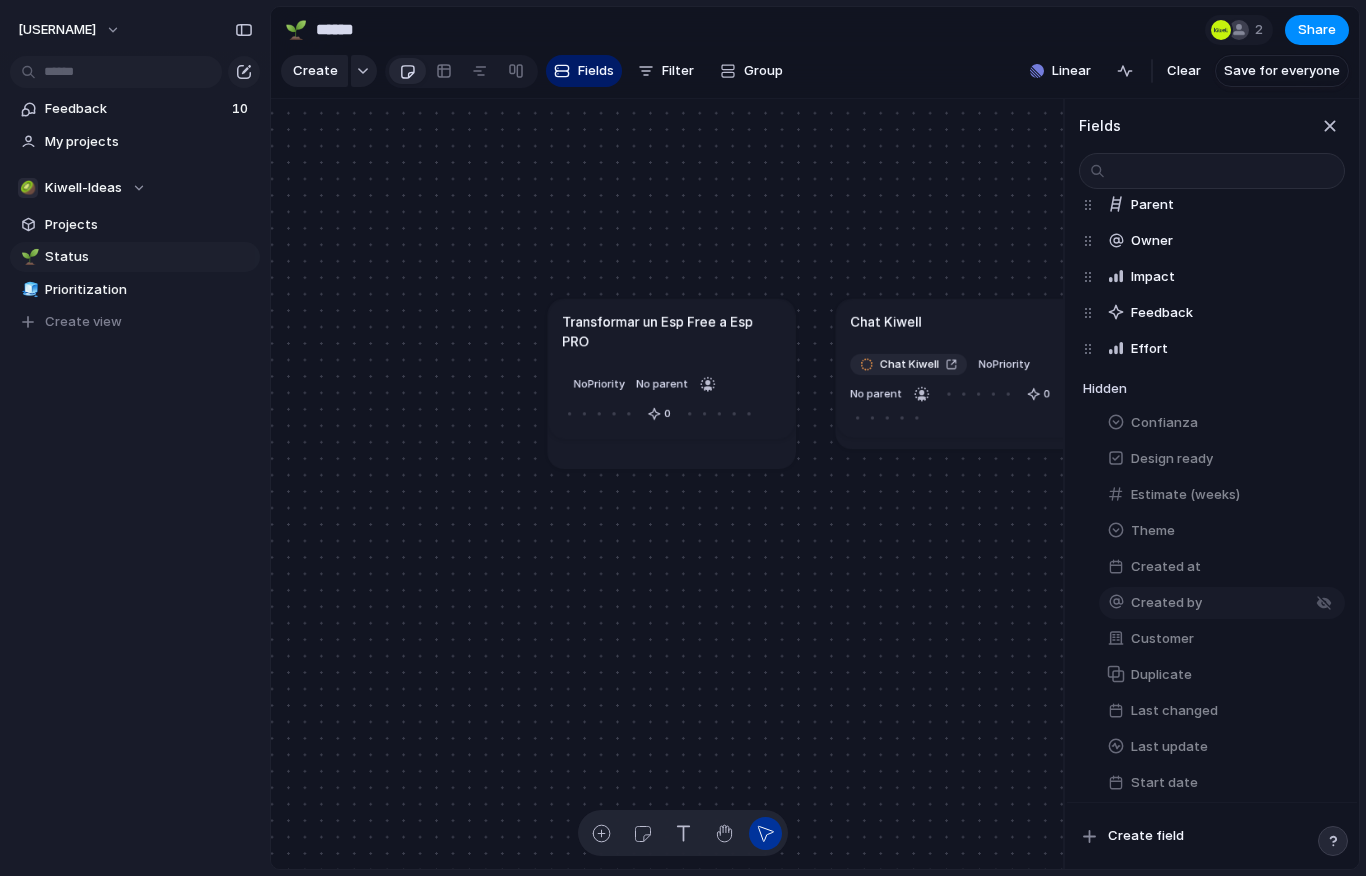 scroll, scrollTop: 134, scrollLeft: 0, axis: vertical 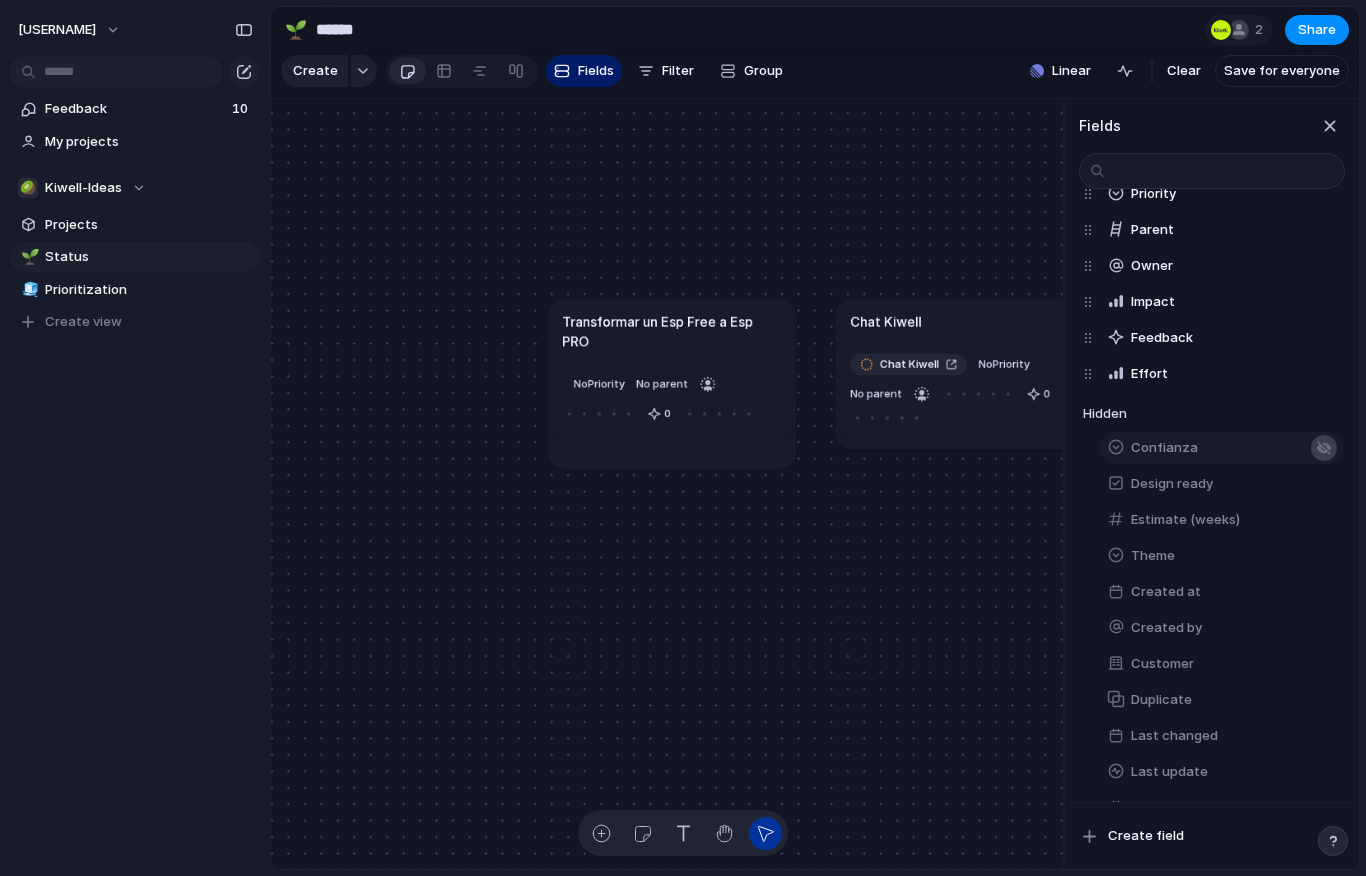 click at bounding box center [1324, 448] 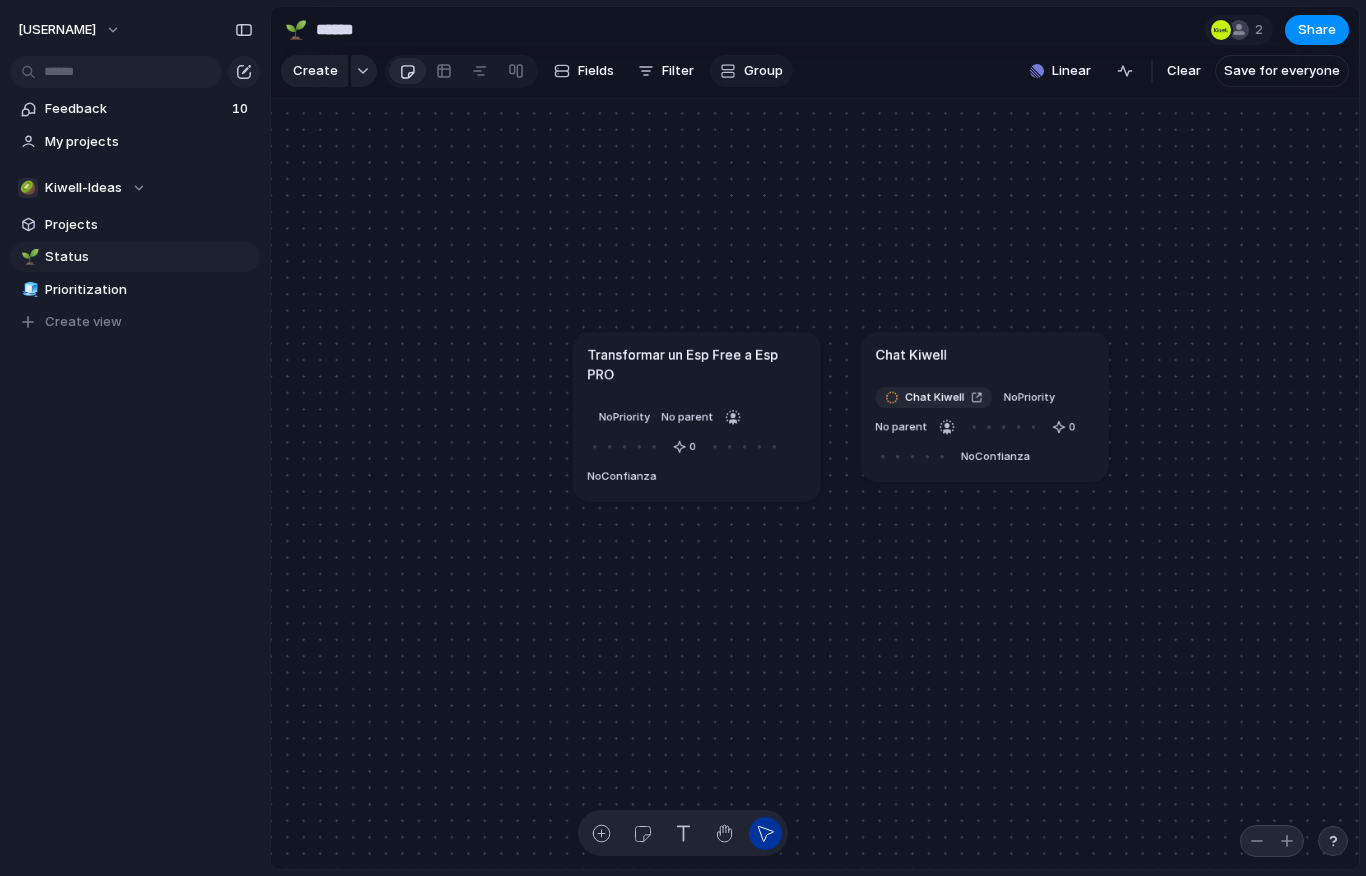 click on "Group" at bounding box center (763, 71) 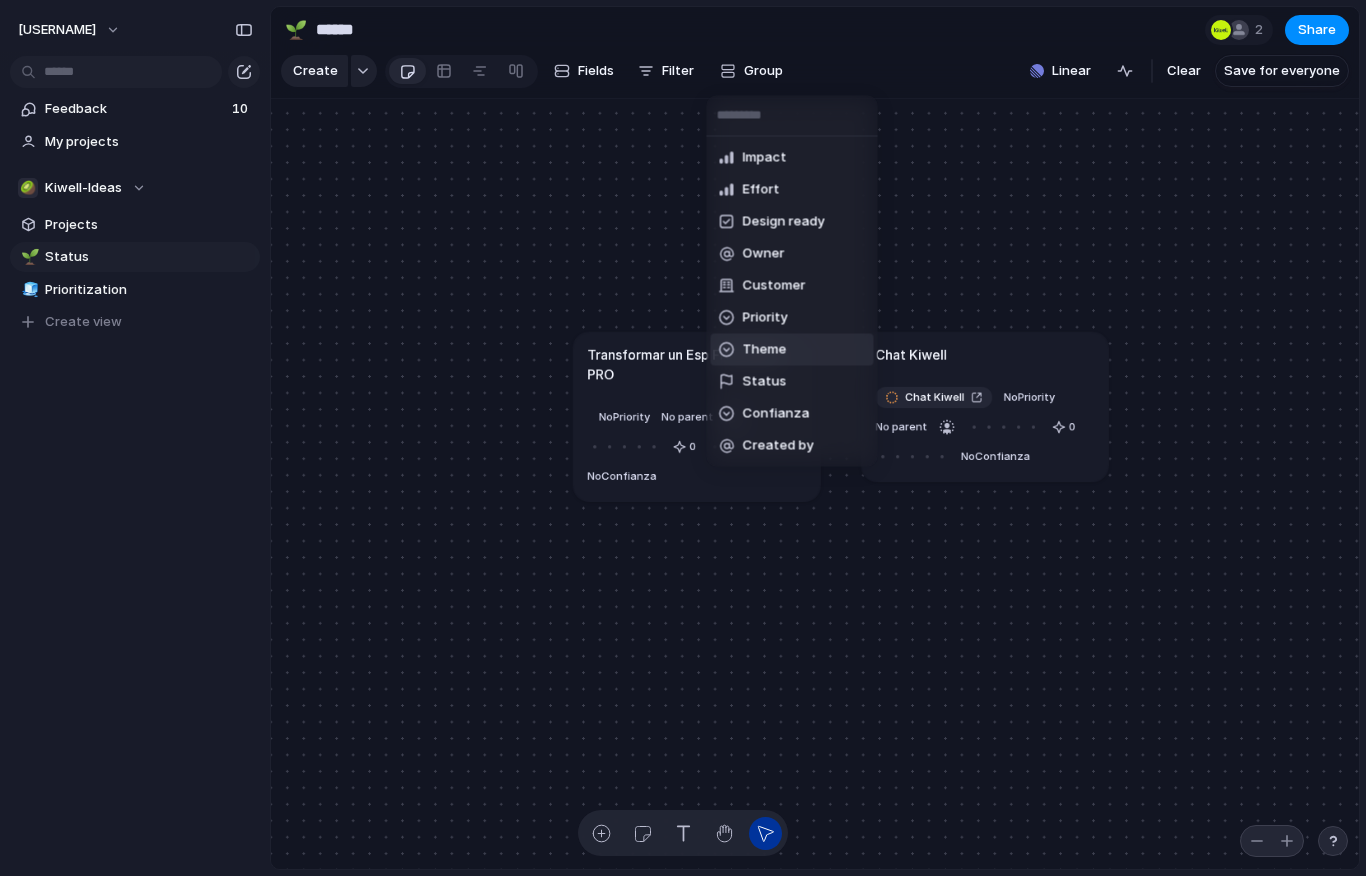click on "Theme" at bounding box center (765, 350) 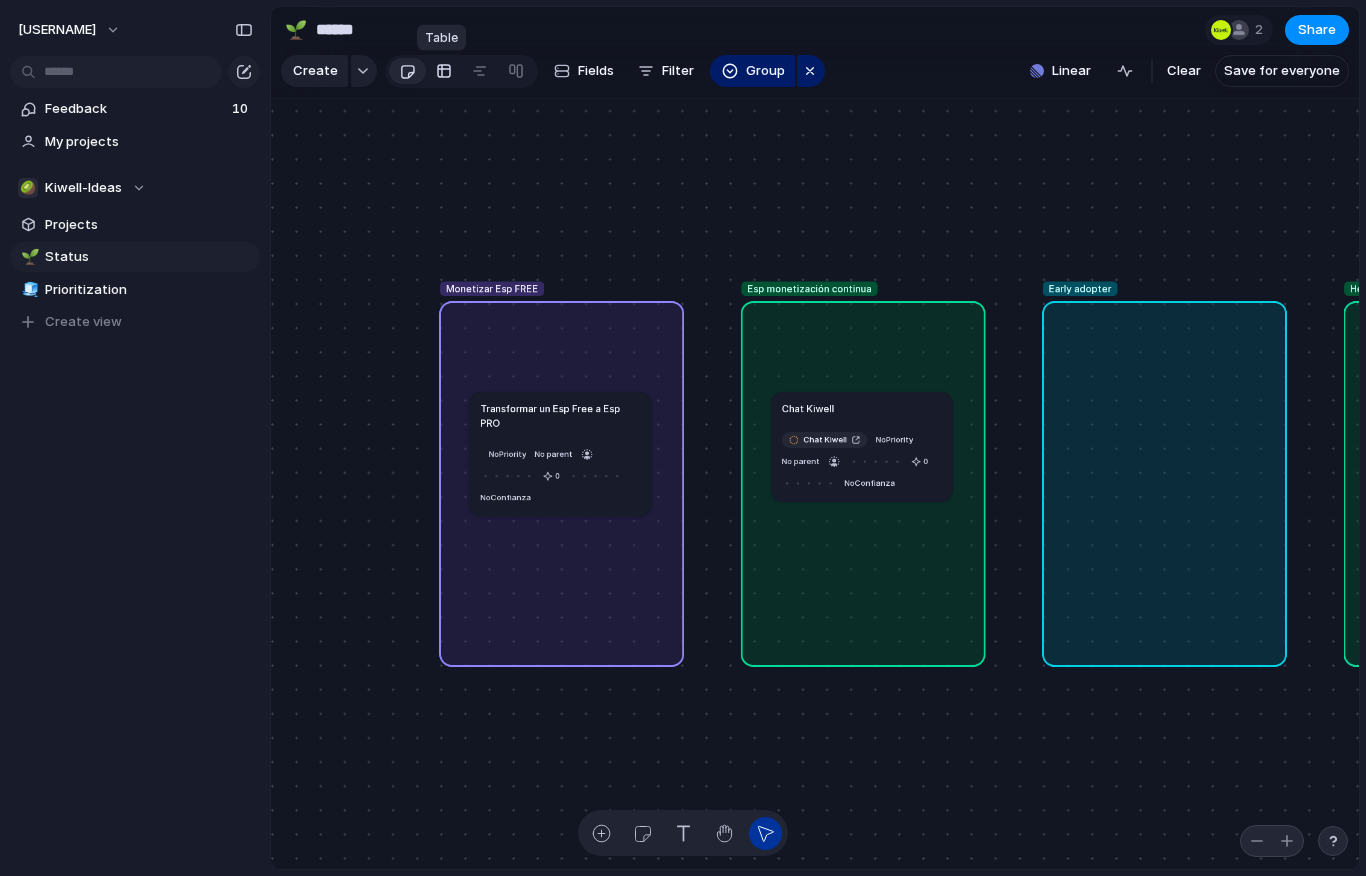 click at bounding box center [444, 71] 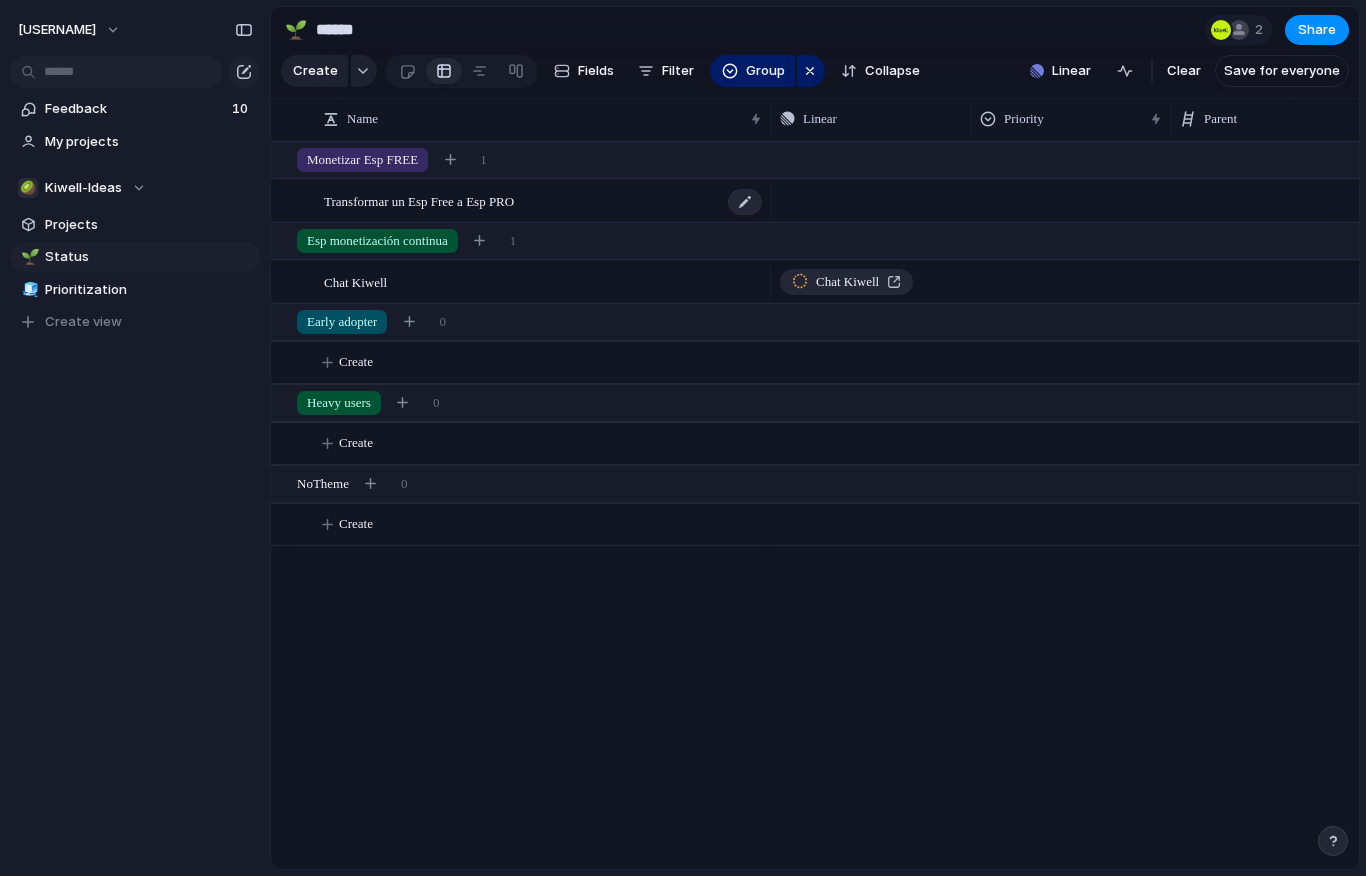 click on "Transformar un Esp Free a Esp PRO" at bounding box center (419, 200) 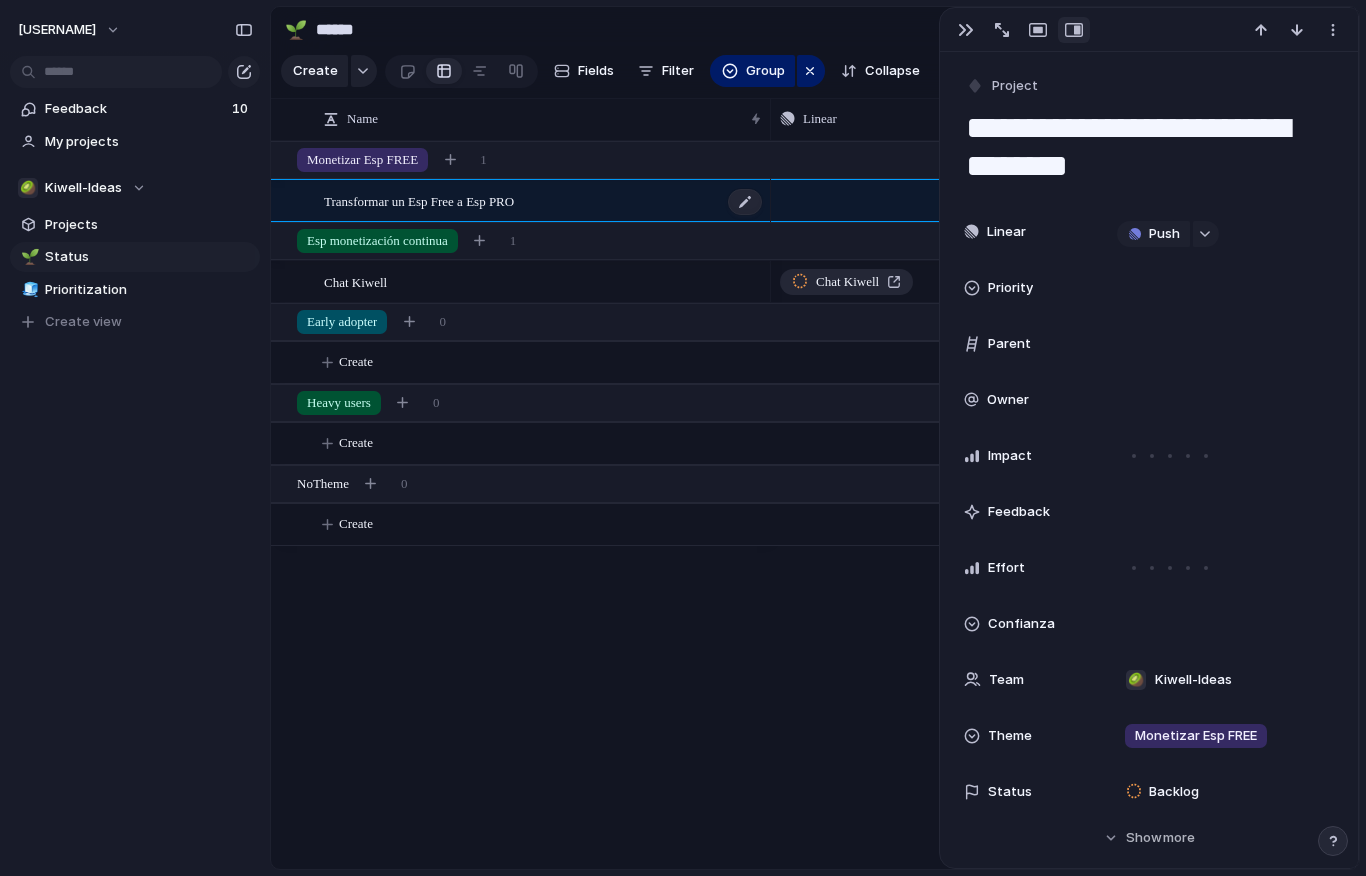 click on "Transformar un Esp Free a Esp PRO" at bounding box center (419, 200) 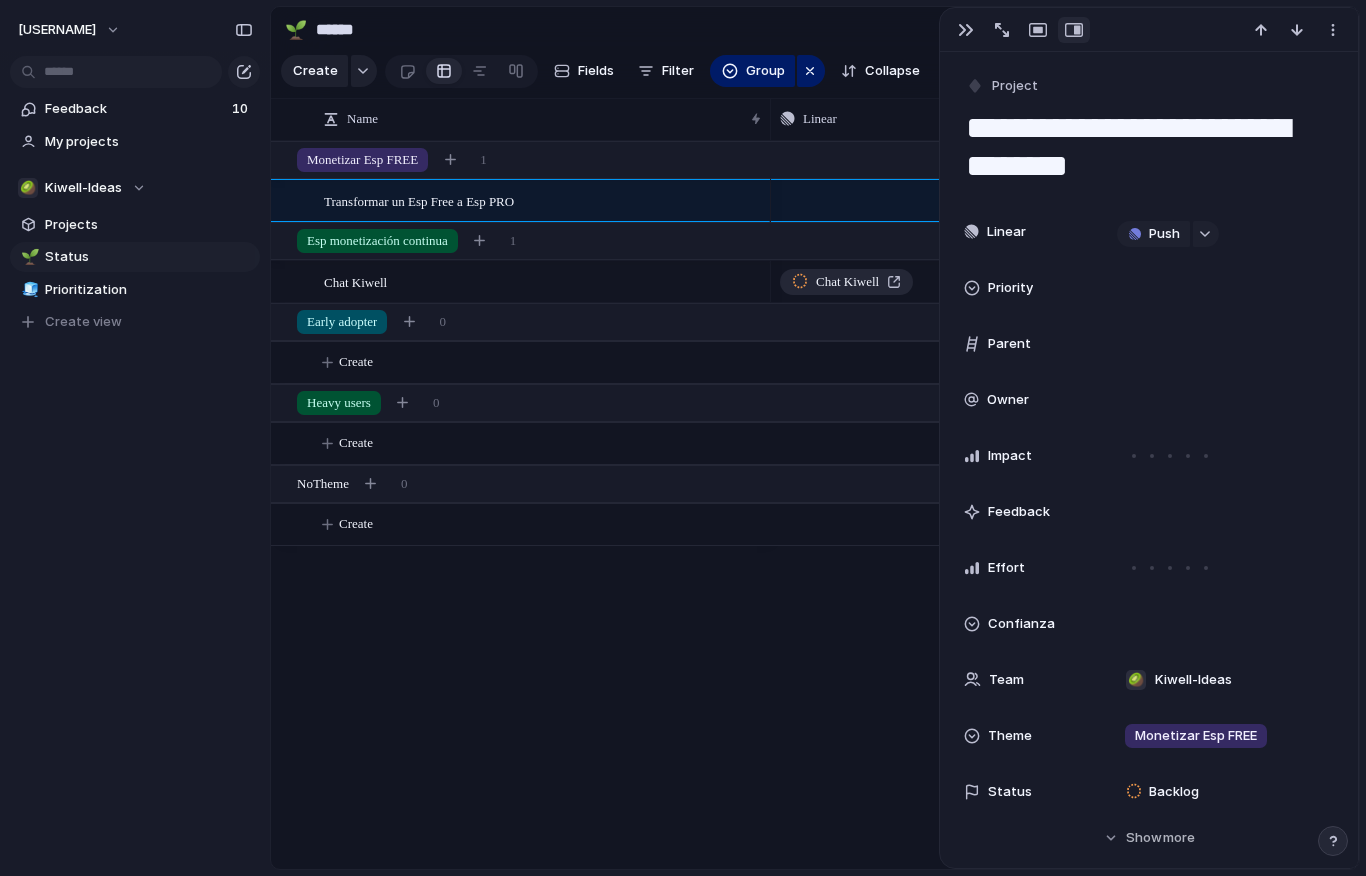 drag, startPoint x: 970, startPoint y: 132, endPoint x: 1140, endPoint y: 179, distance: 176.37744 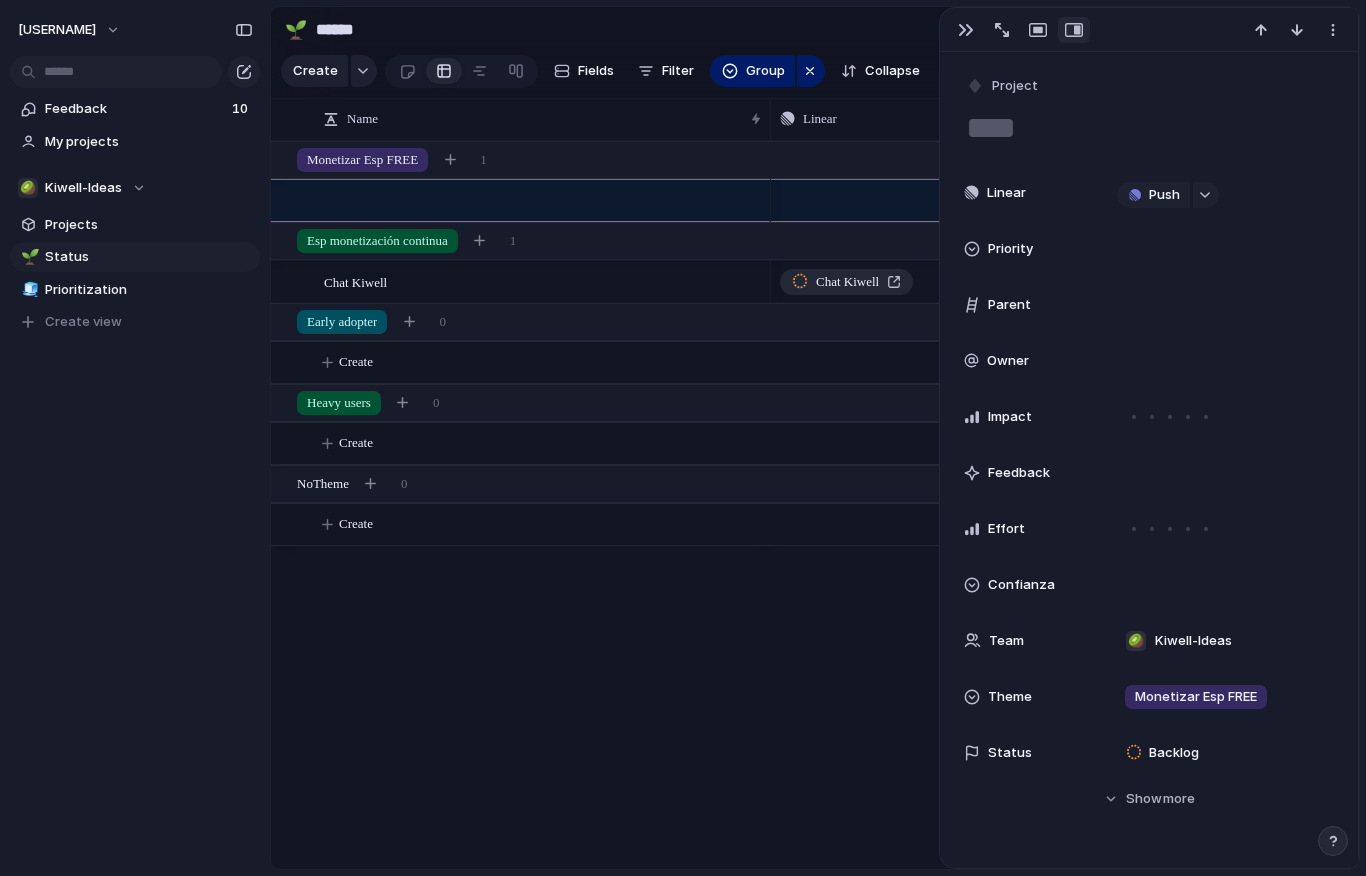 type 